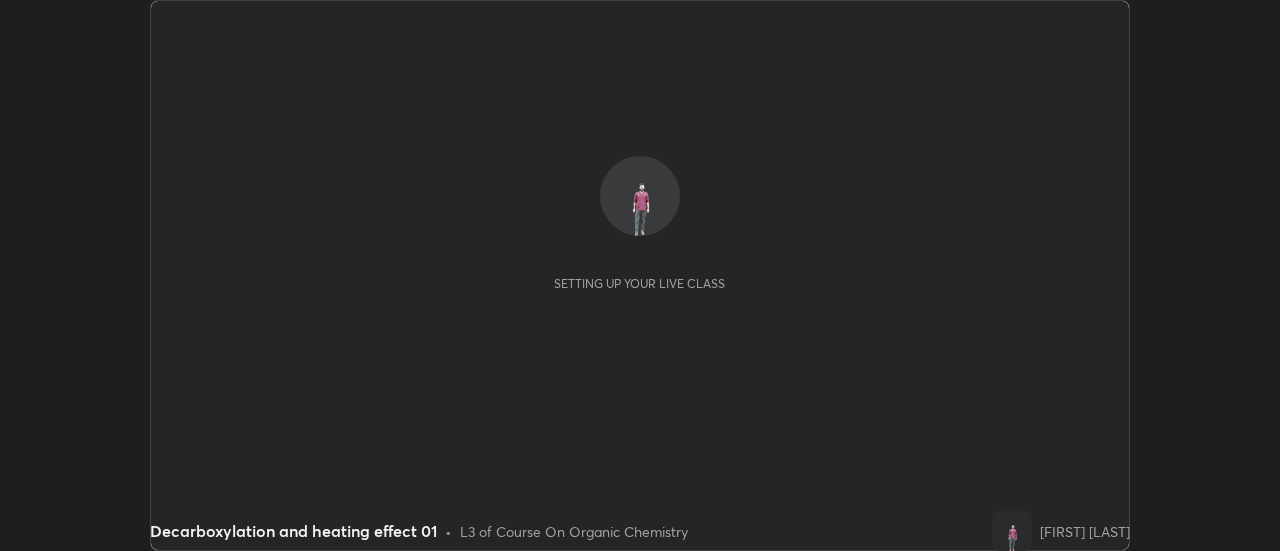 scroll, scrollTop: 0, scrollLeft: 0, axis: both 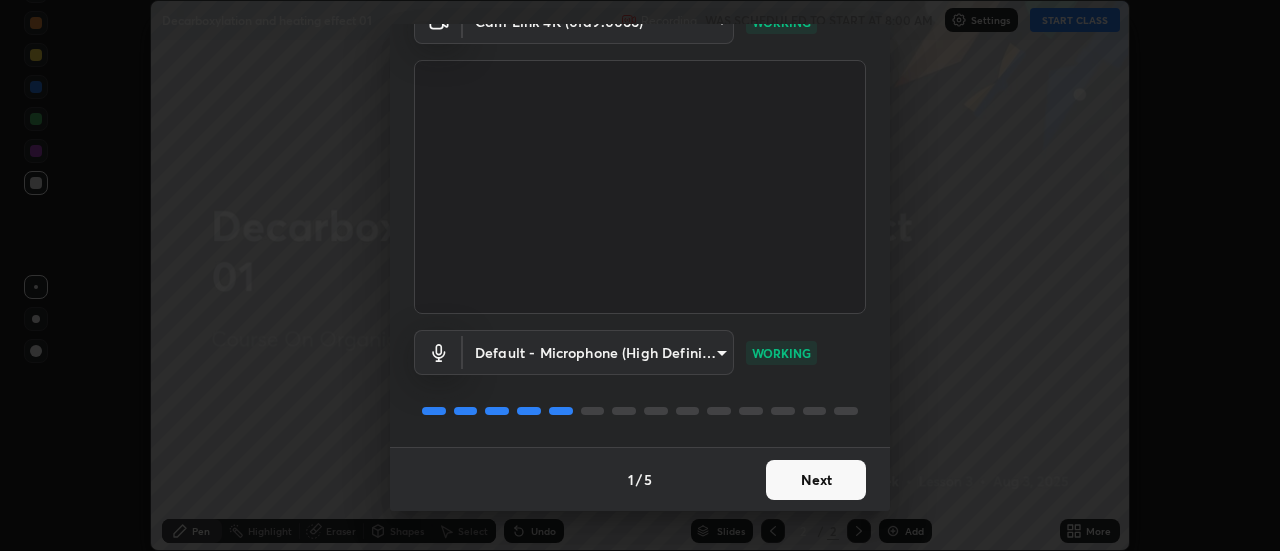 click on "Next" at bounding box center (816, 480) 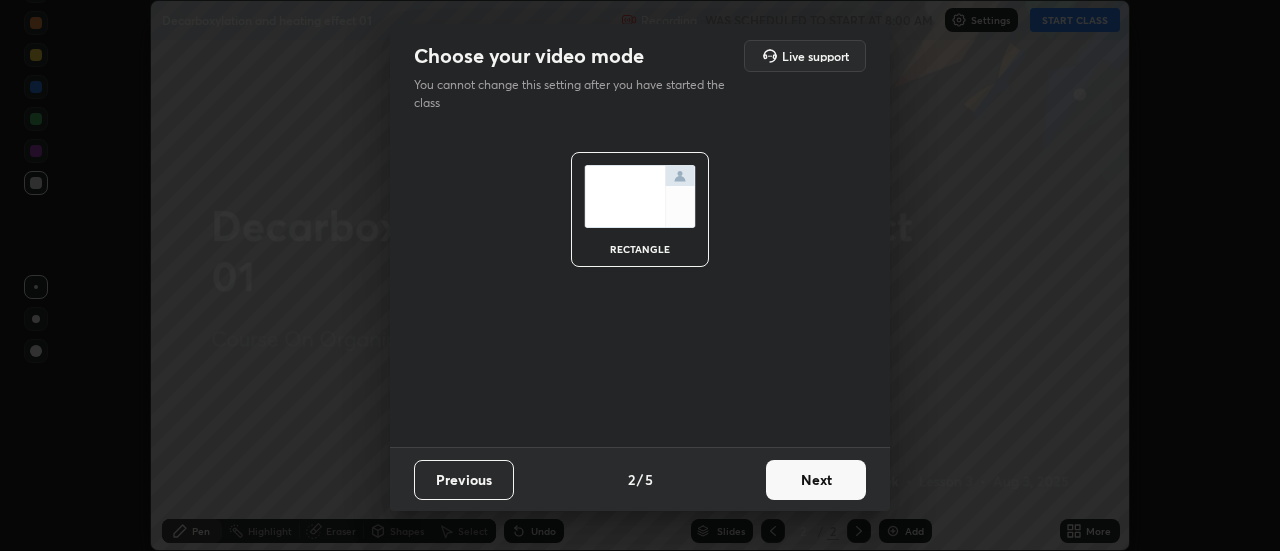 scroll, scrollTop: 0, scrollLeft: 0, axis: both 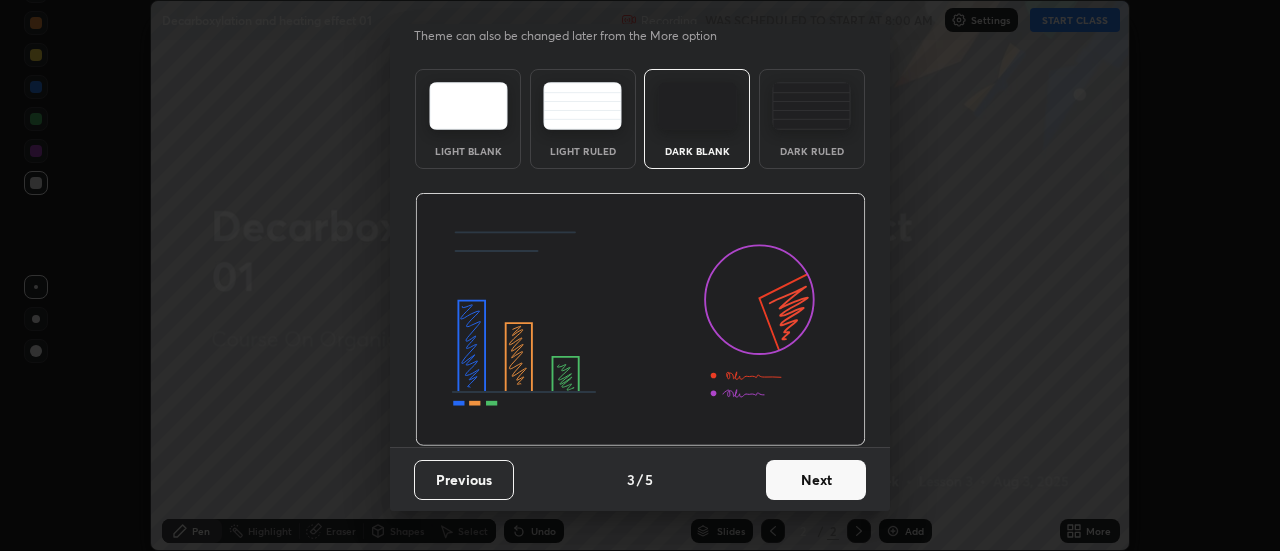 click on "Next" at bounding box center [816, 480] 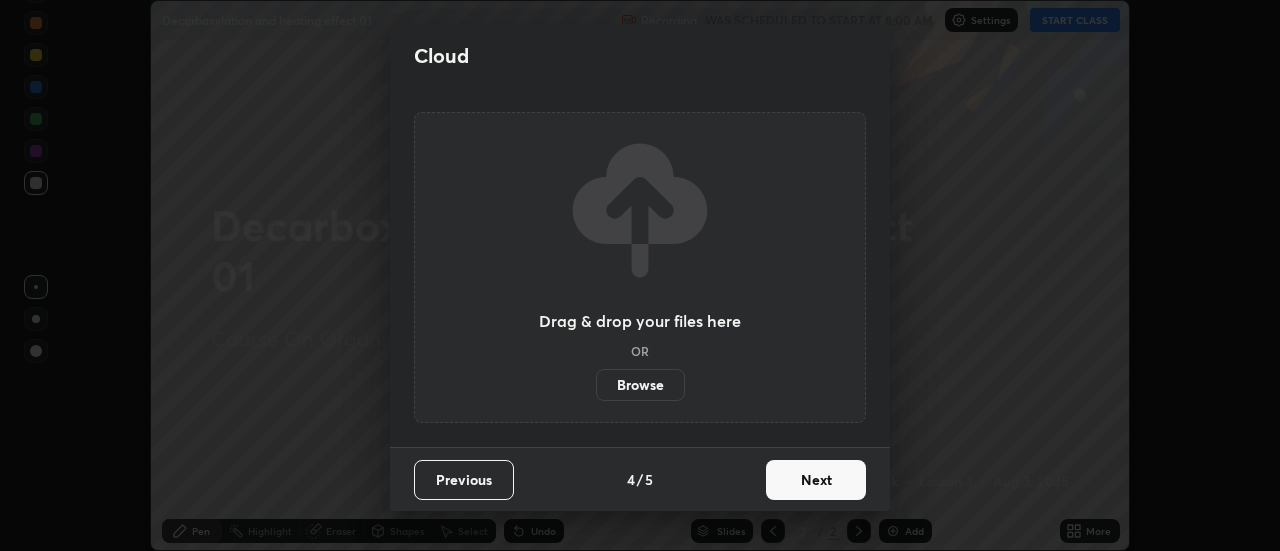 scroll, scrollTop: 0, scrollLeft: 0, axis: both 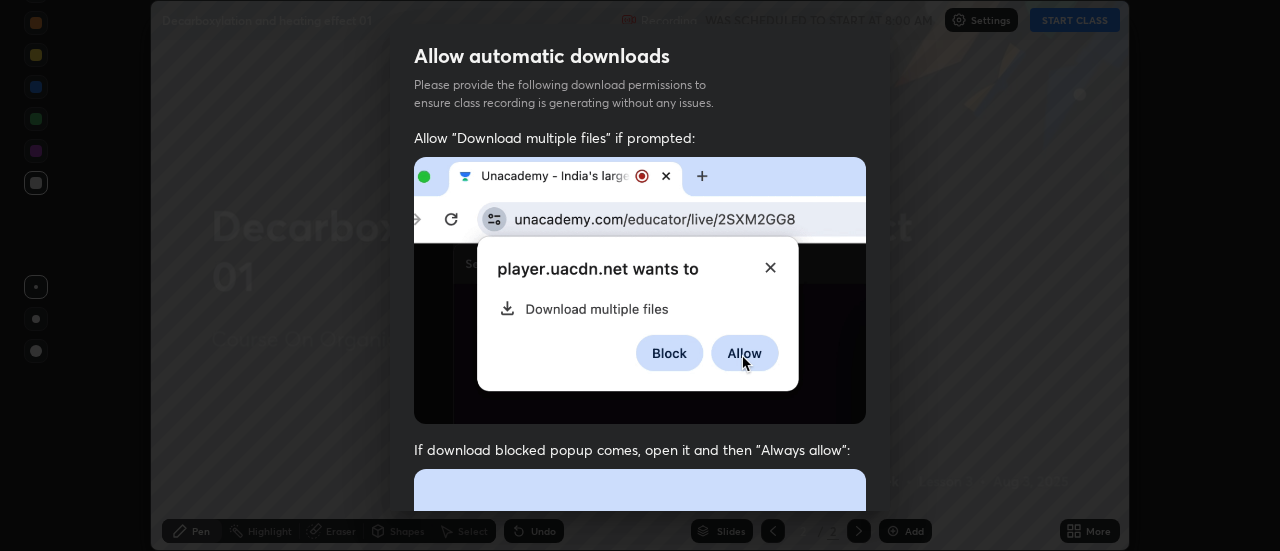 click at bounding box center [640, 687] 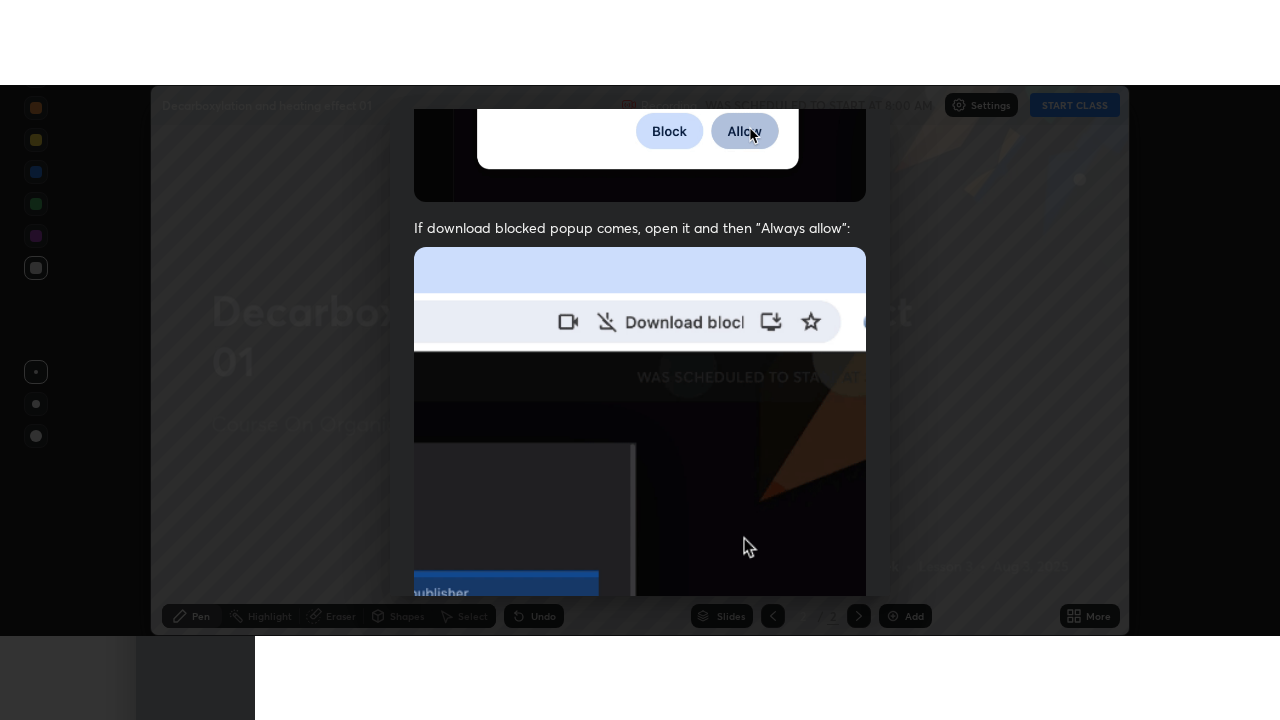 scroll, scrollTop: 513, scrollLeft: 0, axis: vertical 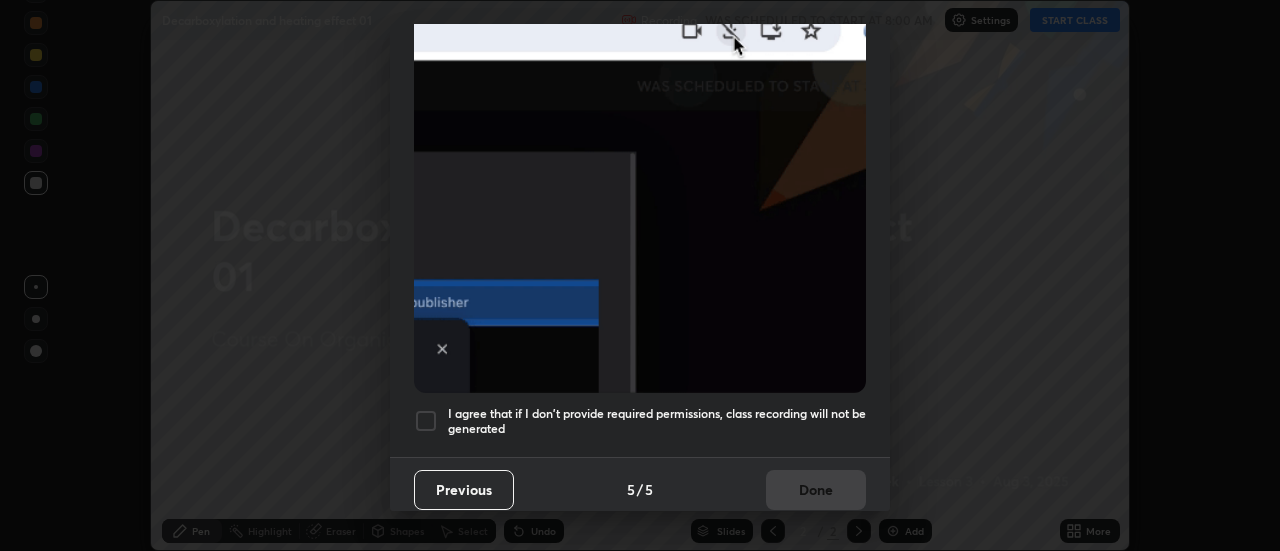 click on "I agree that if I don't provide required permissions, class recording will not be generated" at bounding box center (657, 421) 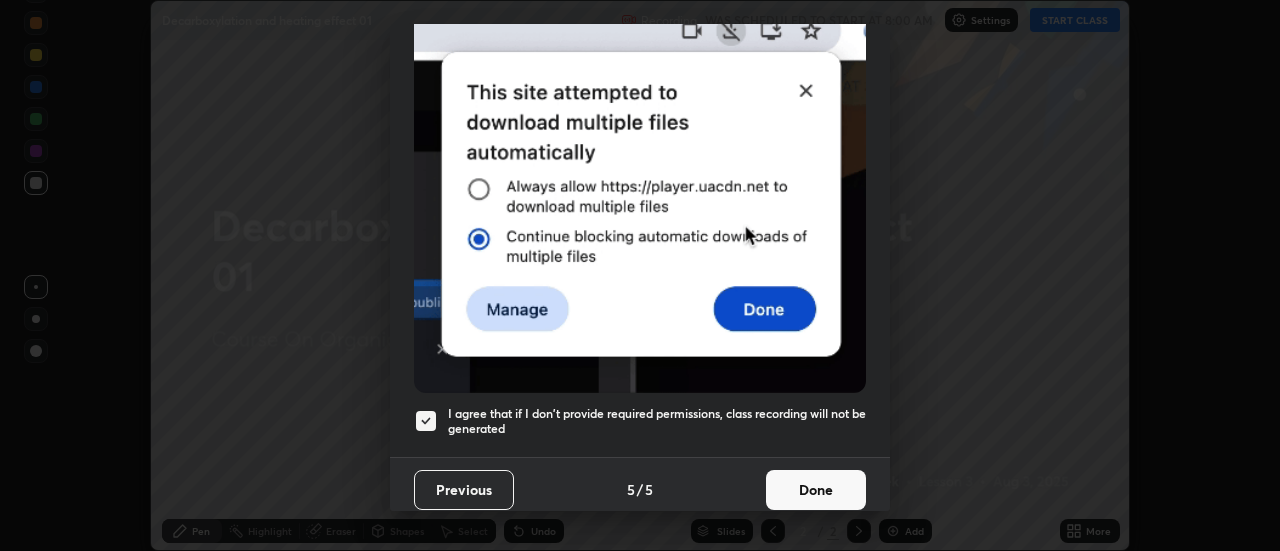 click on "Done" at bounding box center (816, 490) 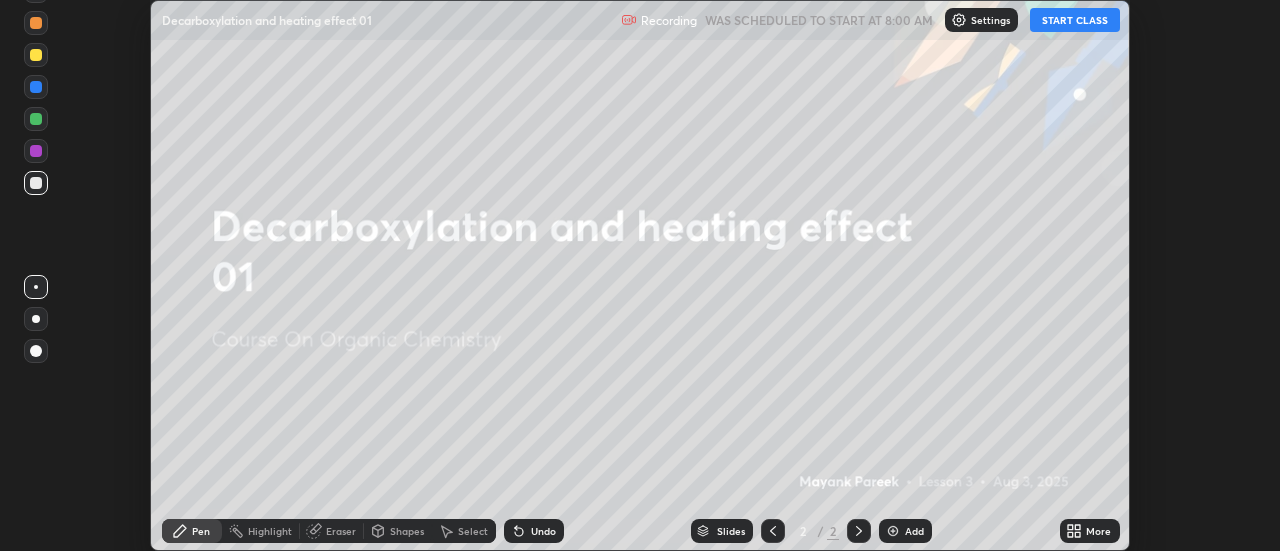 click on "Add" at bounding box center [914, 531] 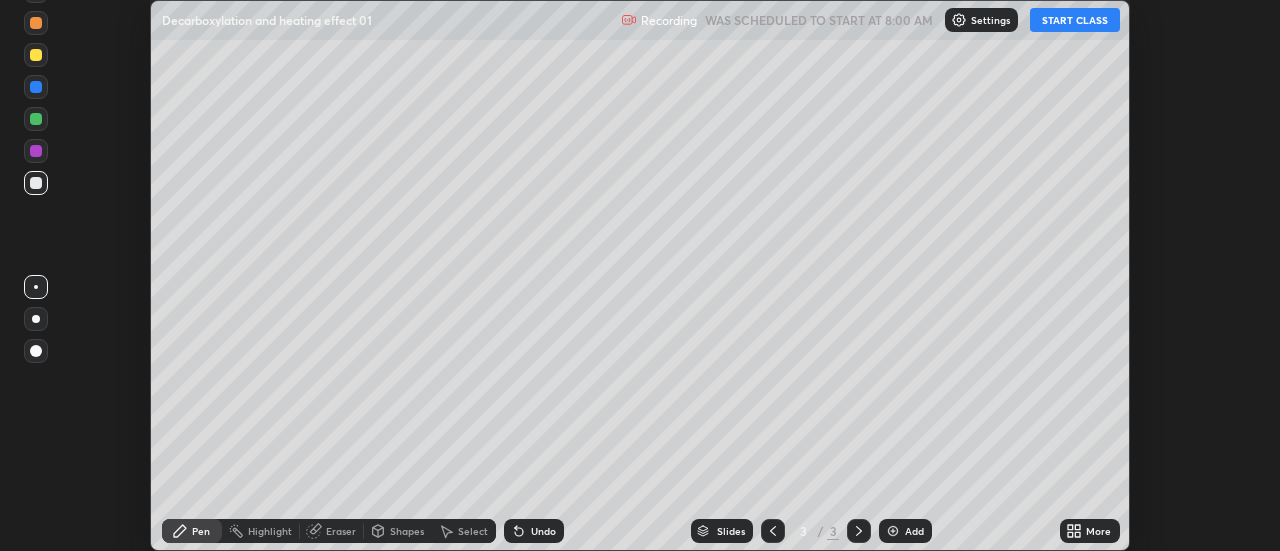 click on "More" at bounding box center [1098, 531] 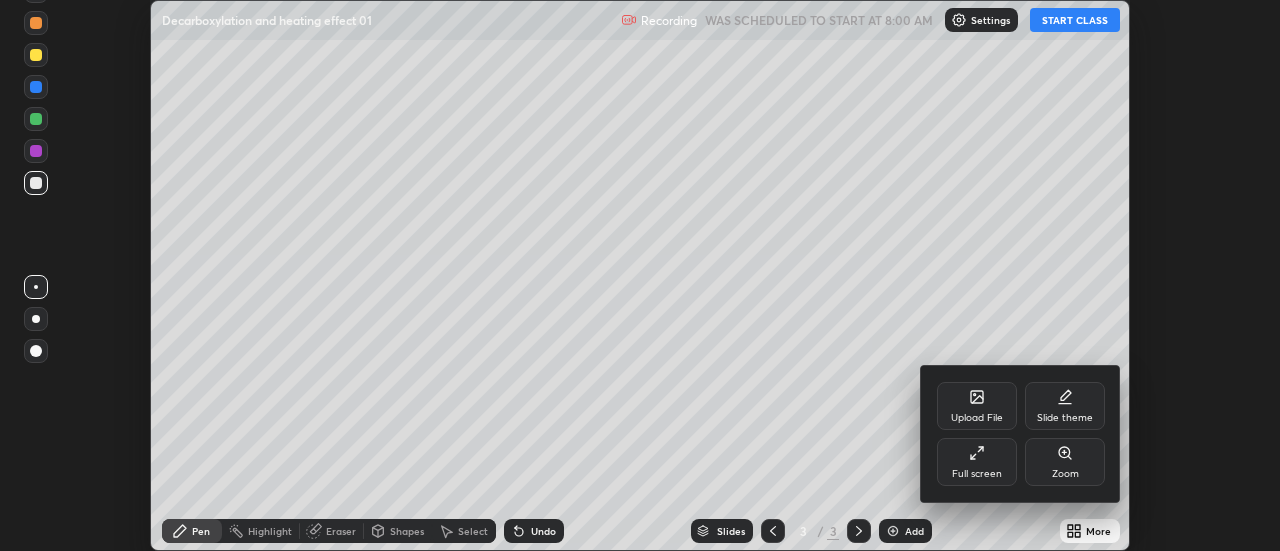click on "Full screen" at bounding box center (977, 474) 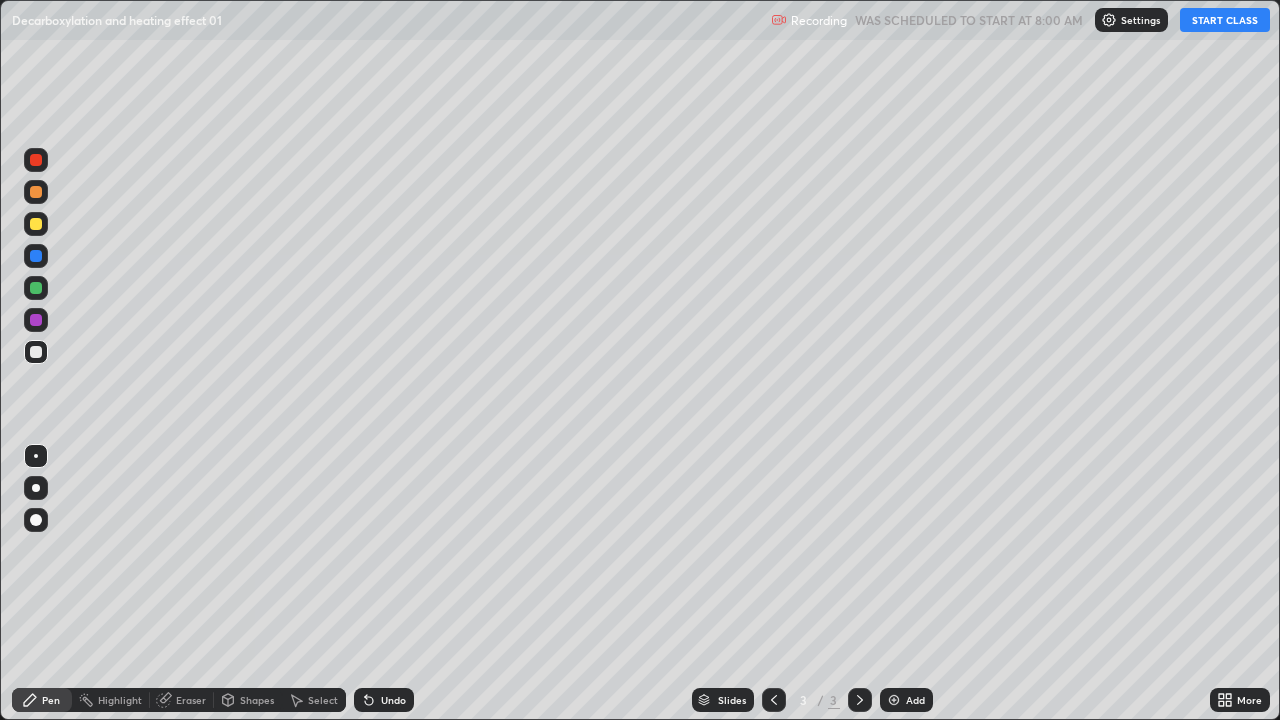 scroll, scrollTop: 99280, scrollLeft: 98720, axis: both 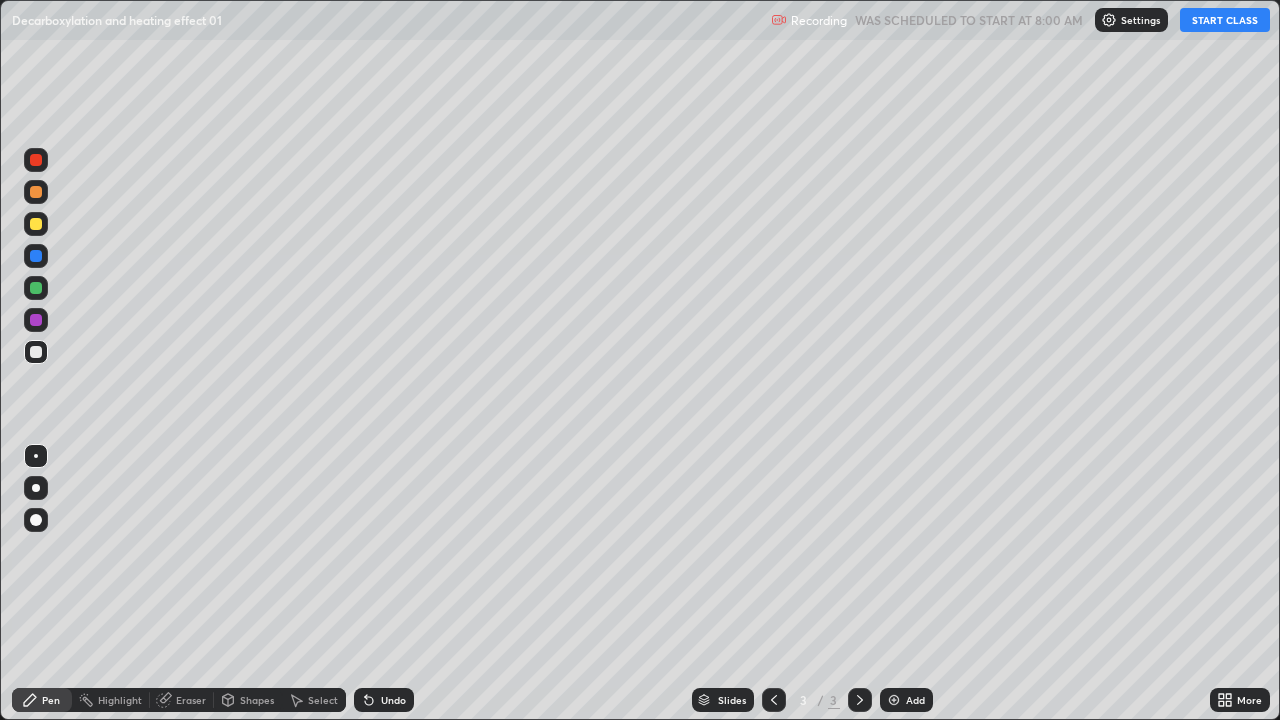 click on "START CLASS" at bounding box center (1225, 20) 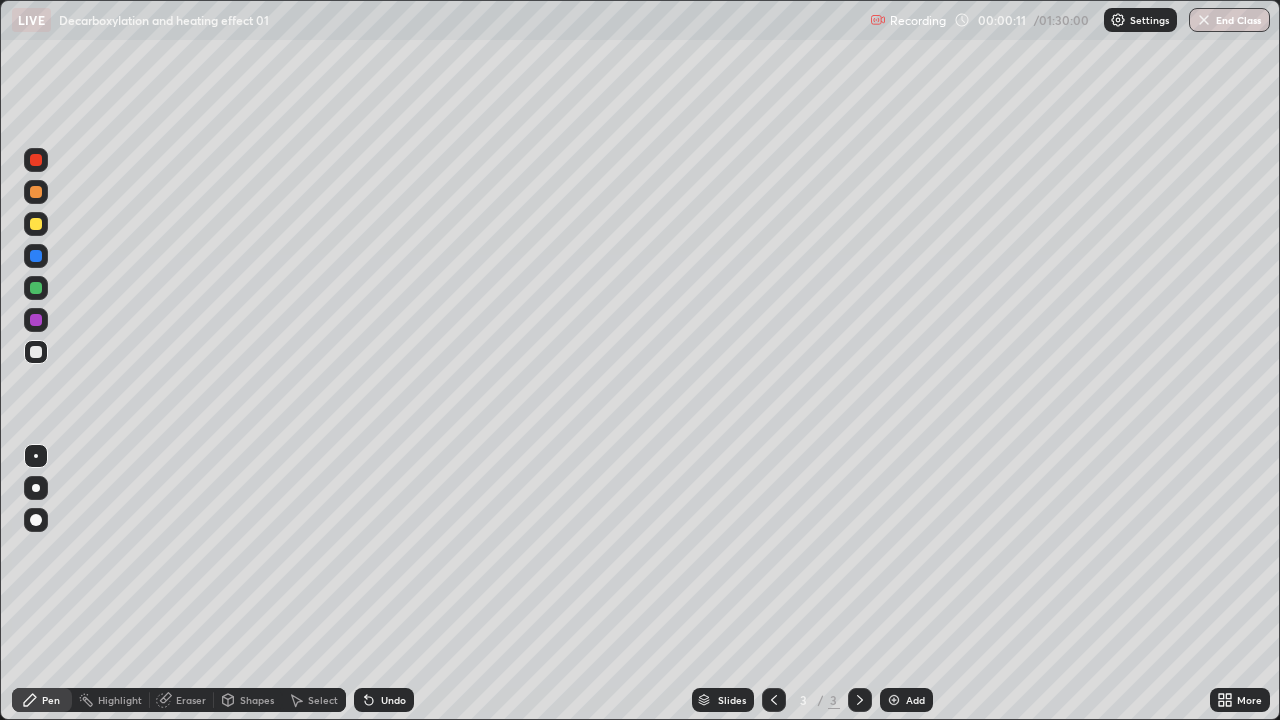 click at bounding box center (894, 700) 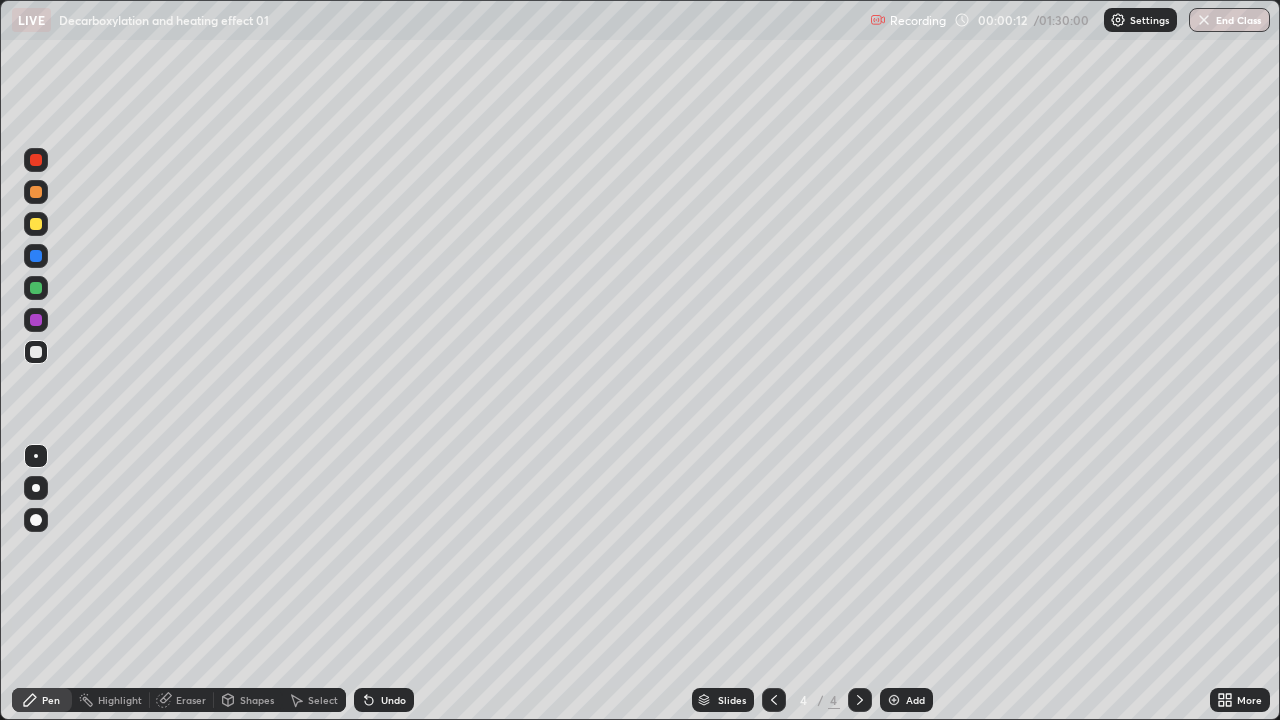 click 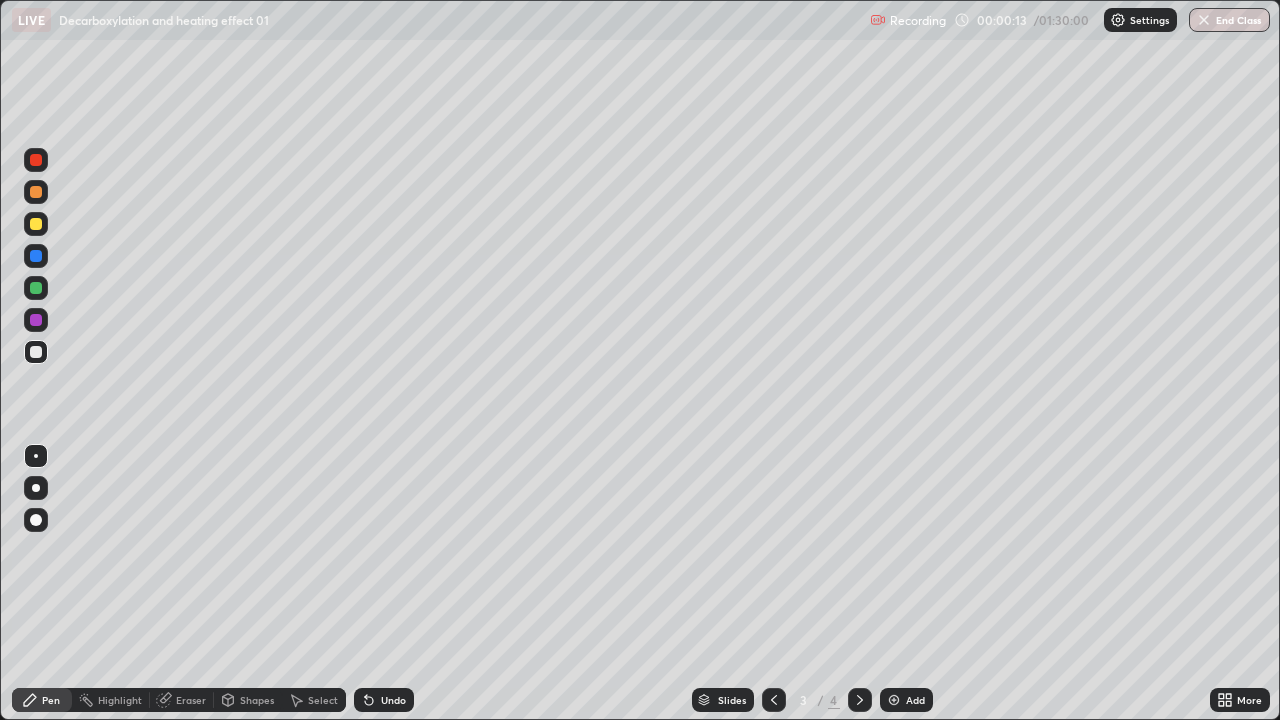 click 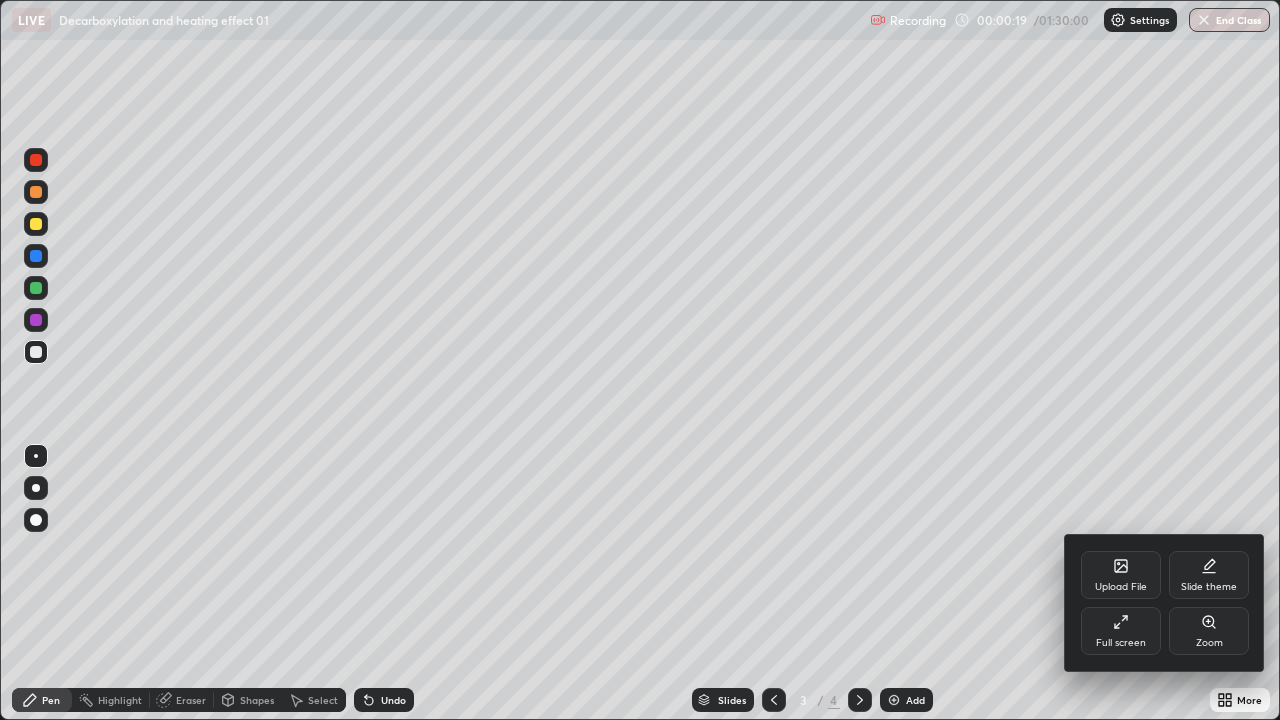 click on "Upload File" at bounding box center (1121, 575) 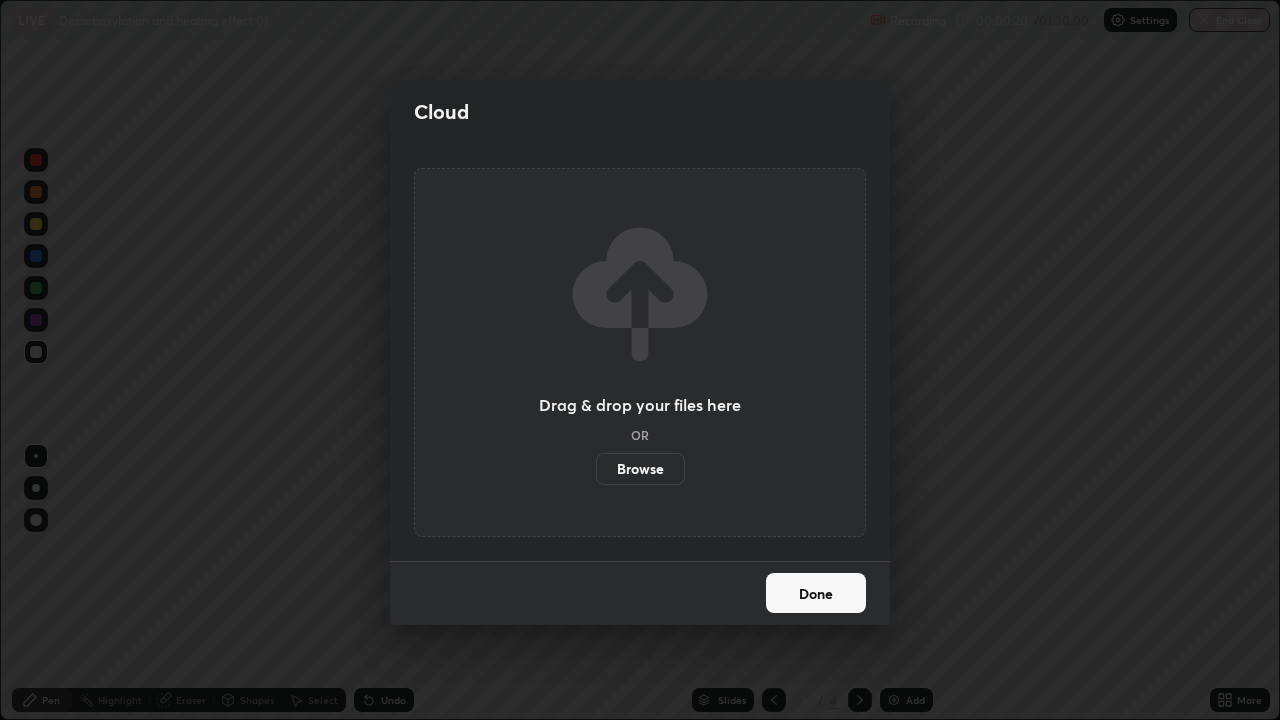 click on "Browse" at bounding box center [640, 469] 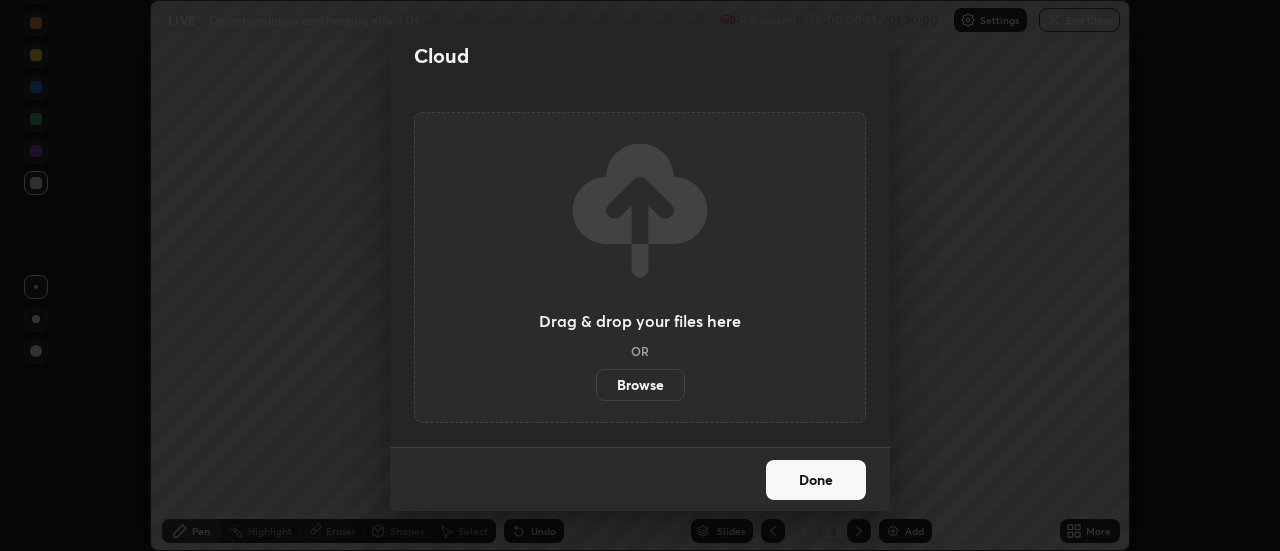 scroll, scrollTop: 551, scrollLeft: 1280, axis: both 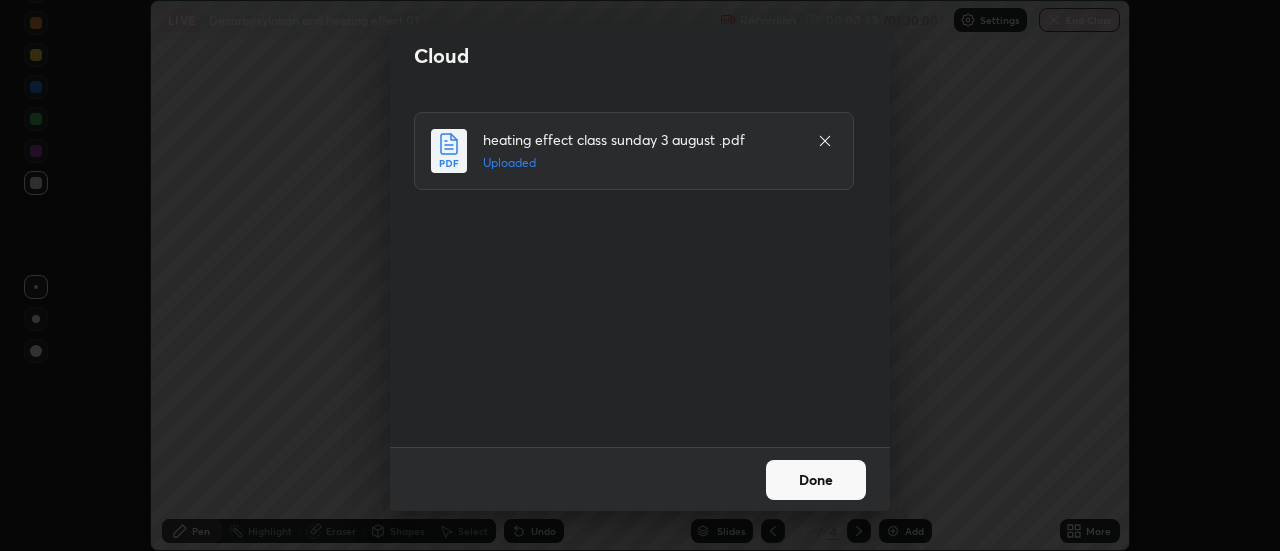 click on "Done" at bounding box center (816, 480) 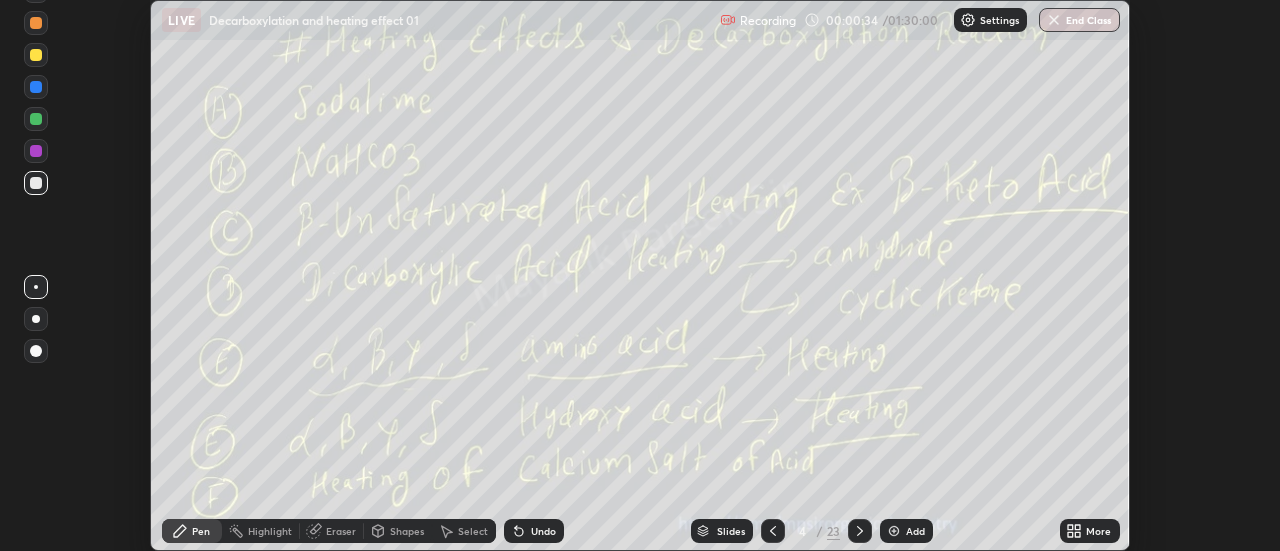 click 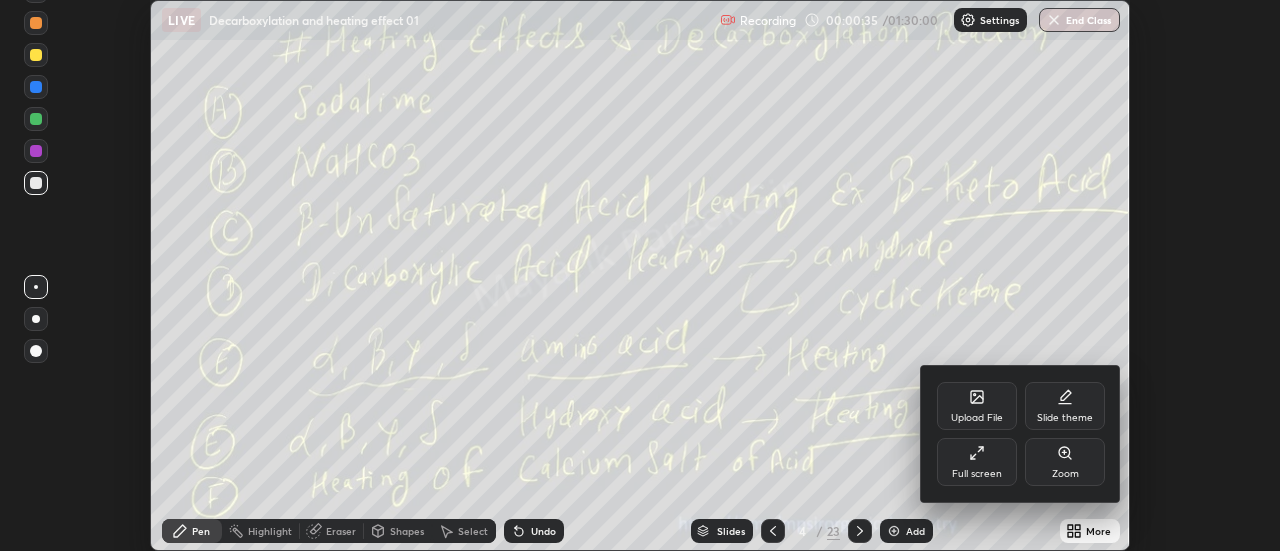 click on "Full screen" at bounding box center [977, 462] 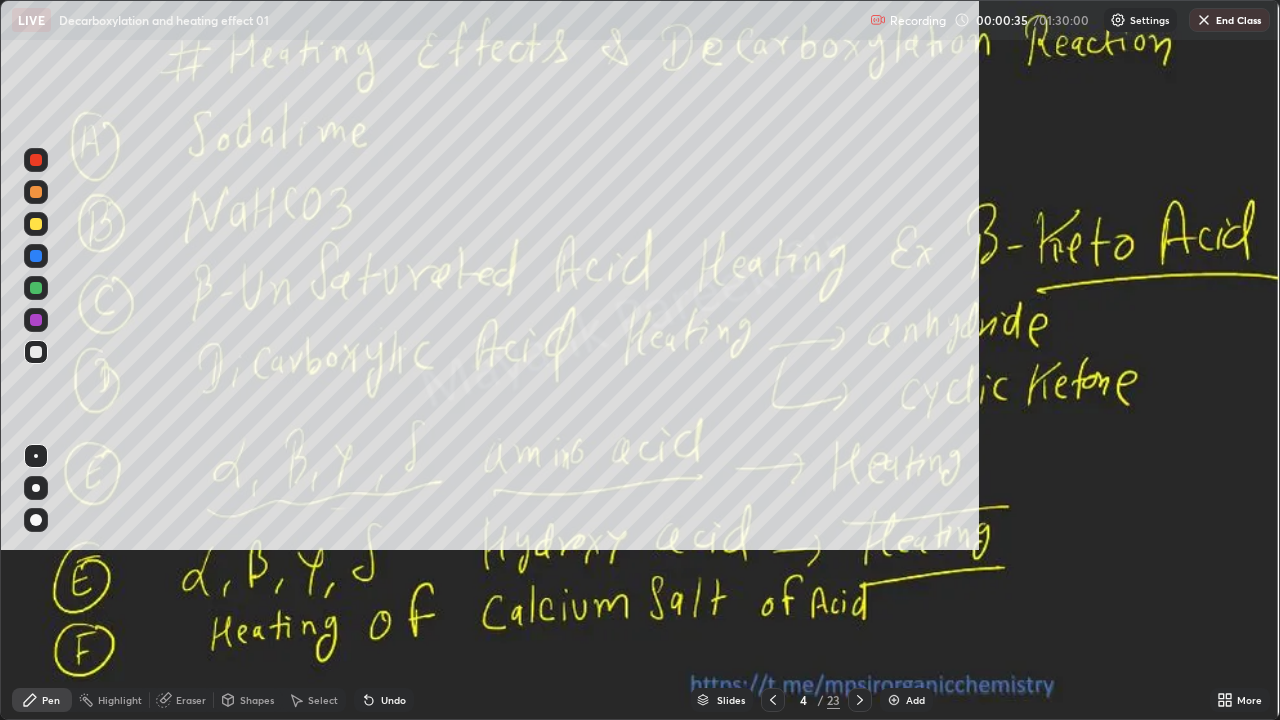 scroll, scrollTop: 99280, scrollLeft: 98720, axis: both 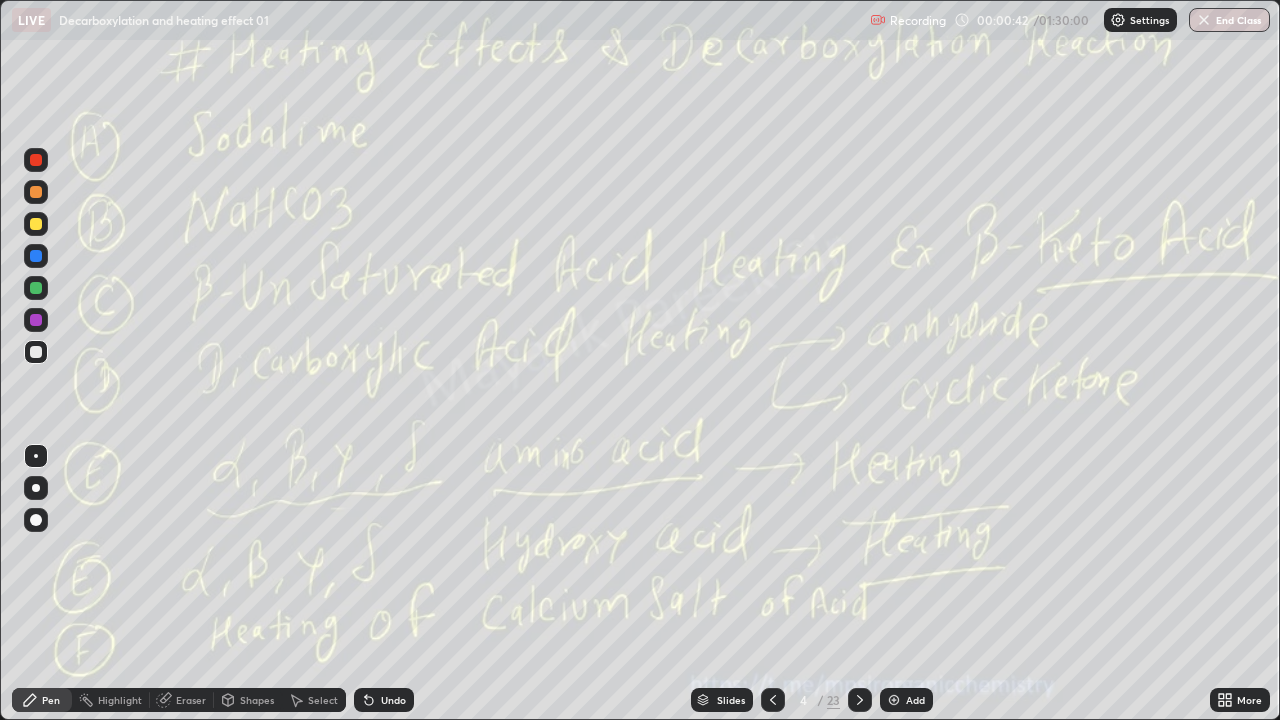click at bounding box center (36, 352) 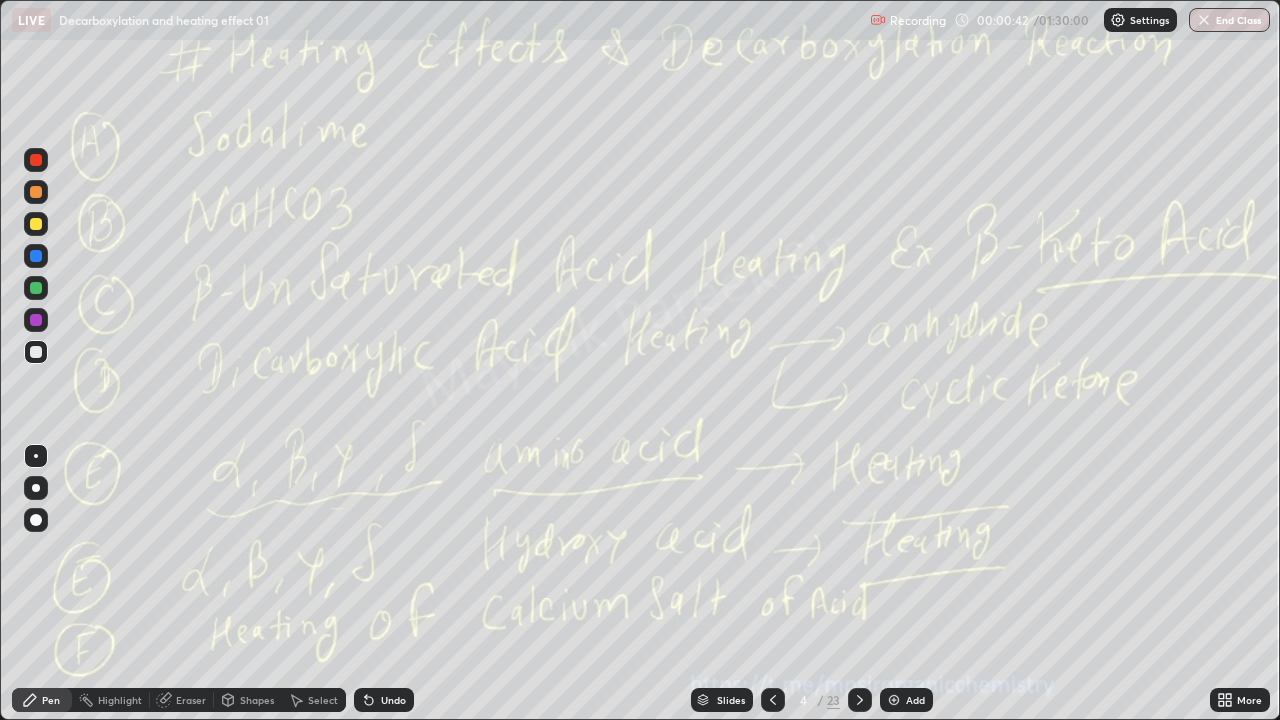 click at bounding box center [36, 352] 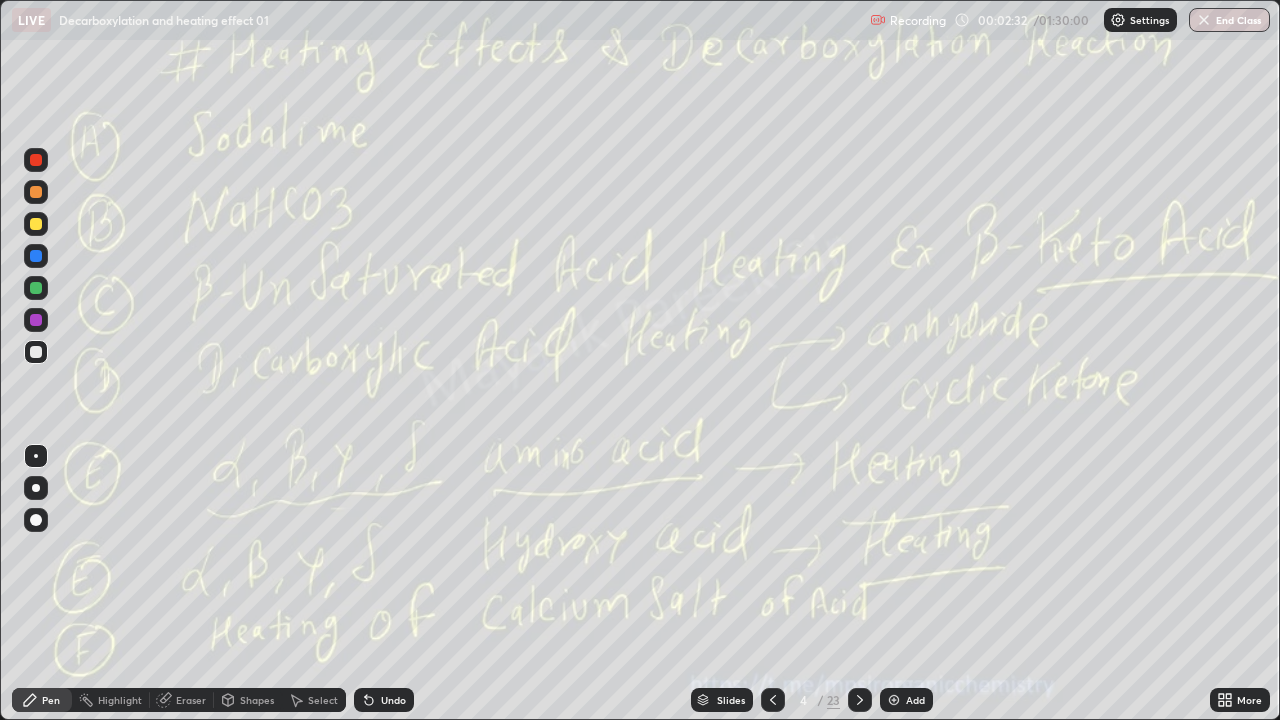 click 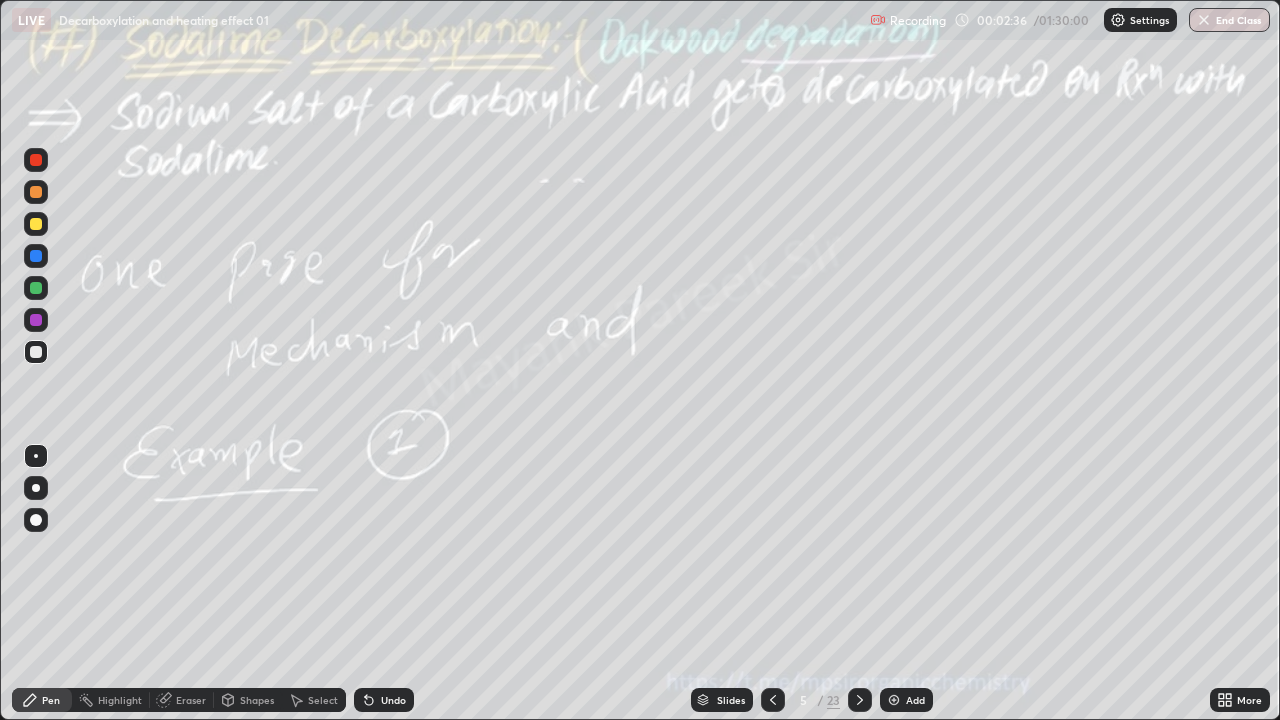 click on "Pen" at bounding box center (51, 700) 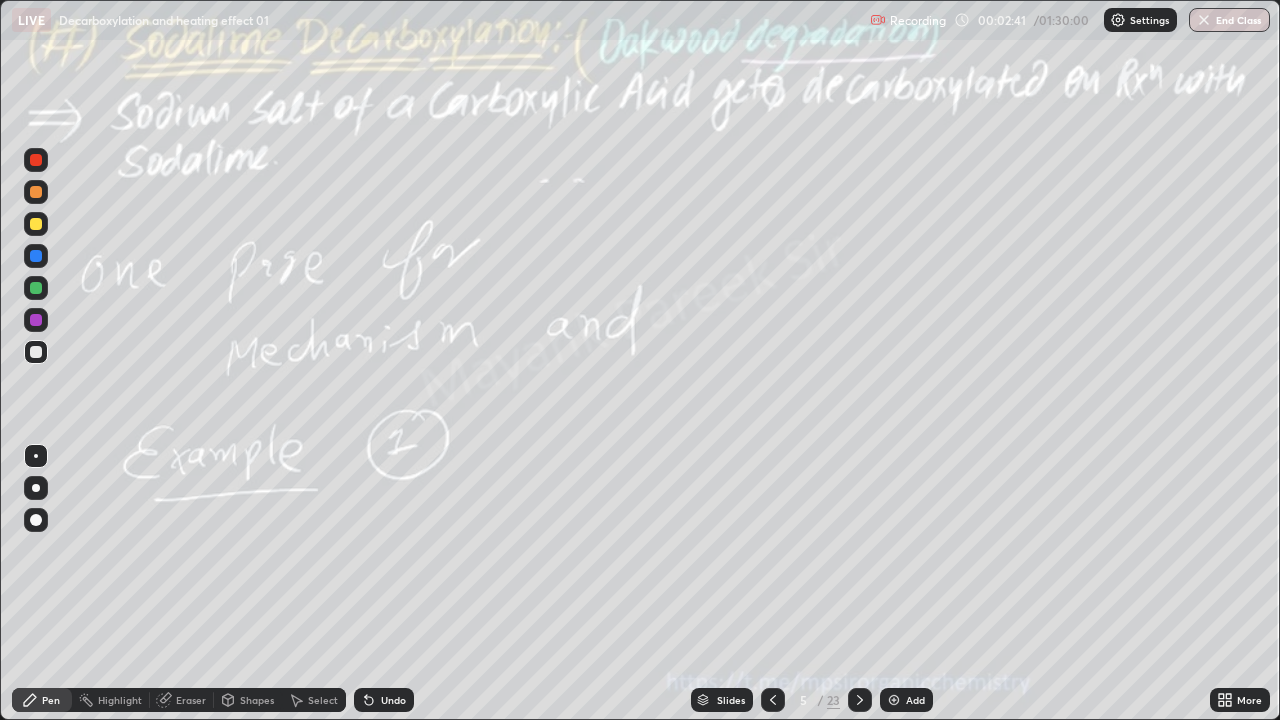 click at bounding box center (894, 700) 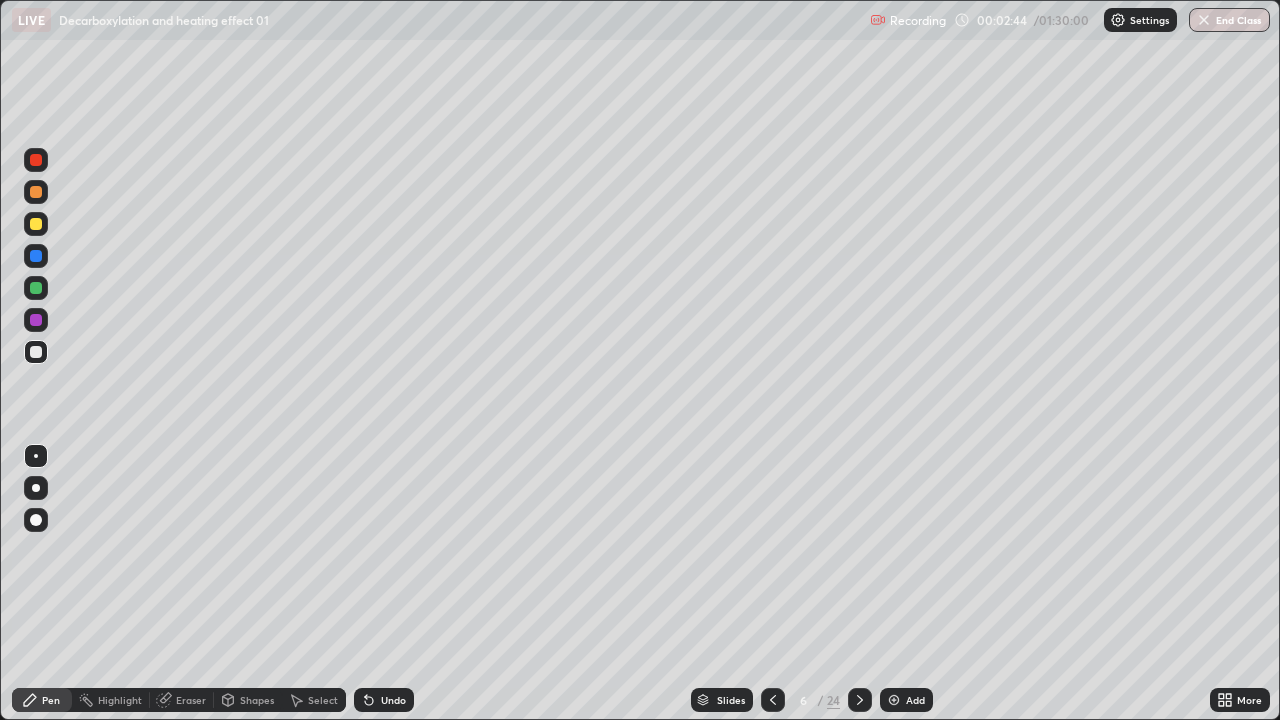 click on "Pen" at bounding box center [42, 700] 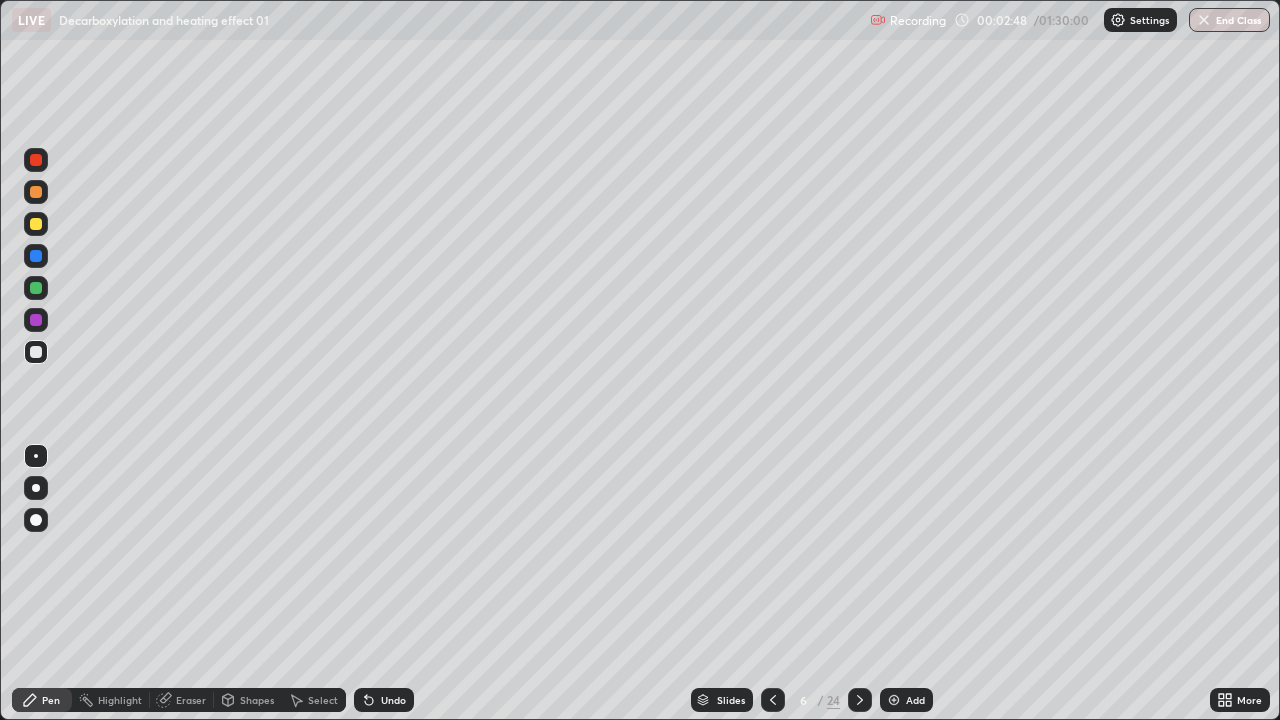 click at bounding box center (36, 224) 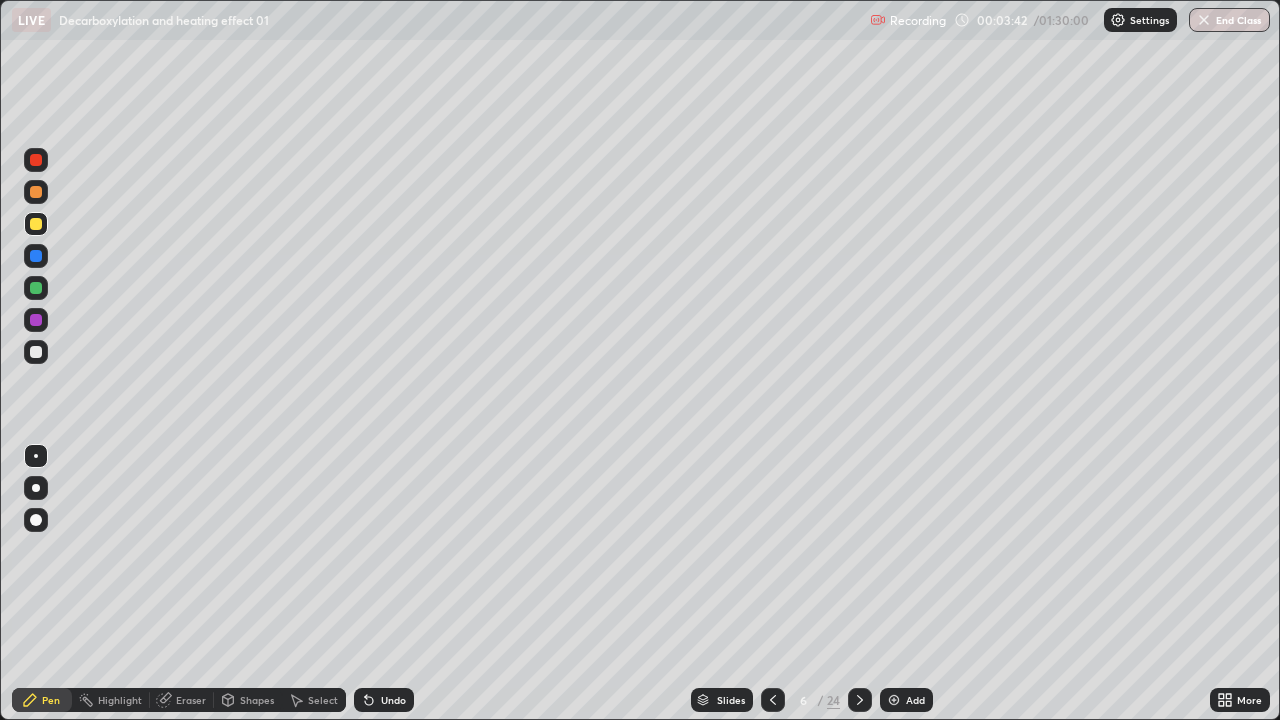click at bounding box center (36, 288) 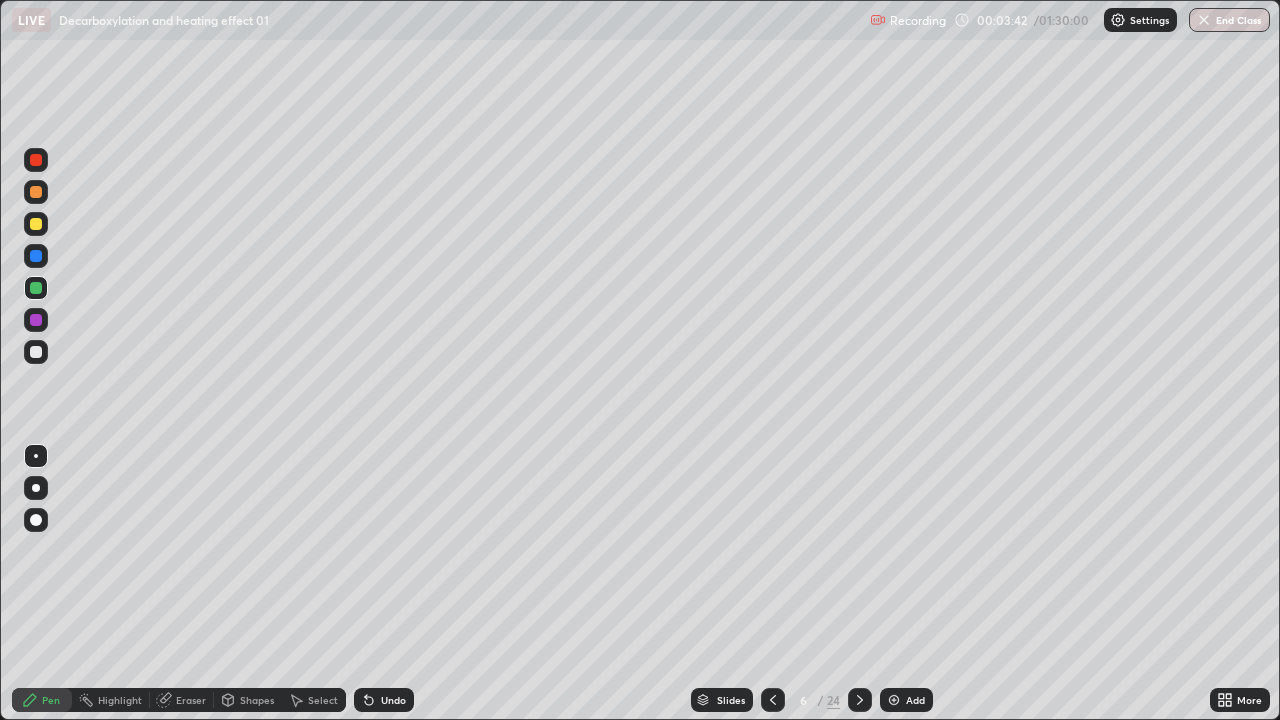 click at bounding box center (36, 288) 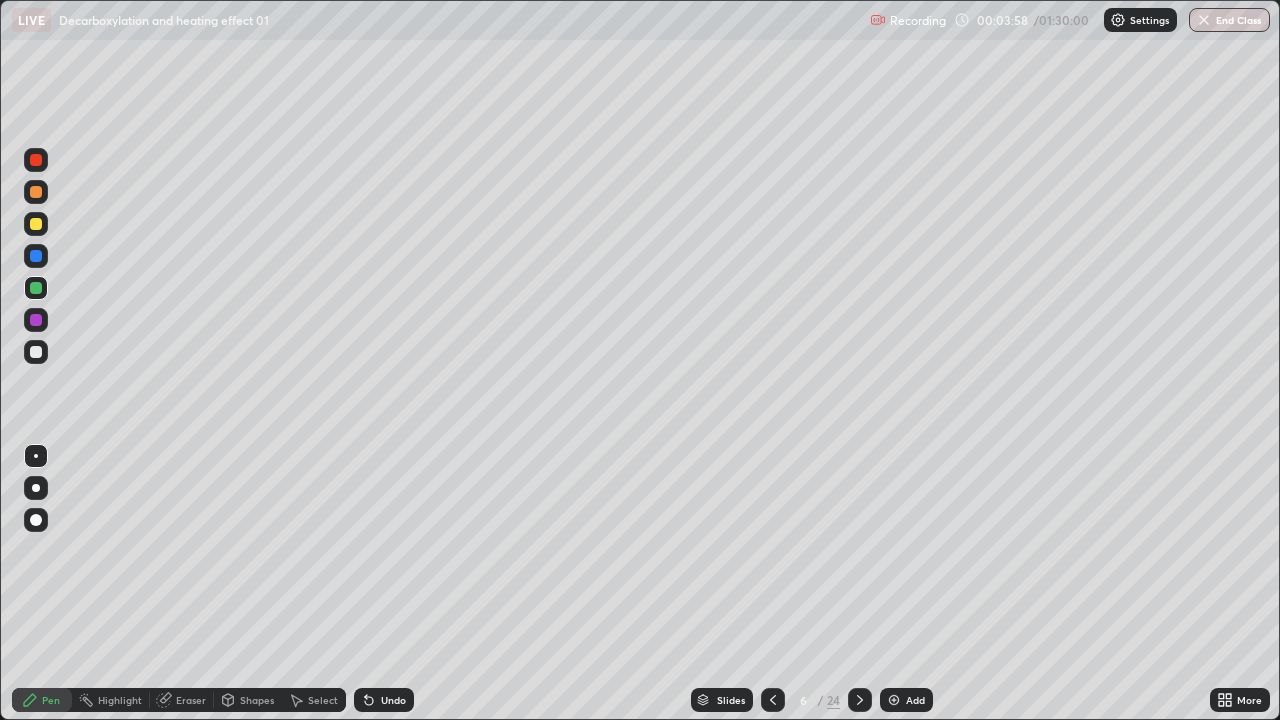 click at bounding box center (36, 352) 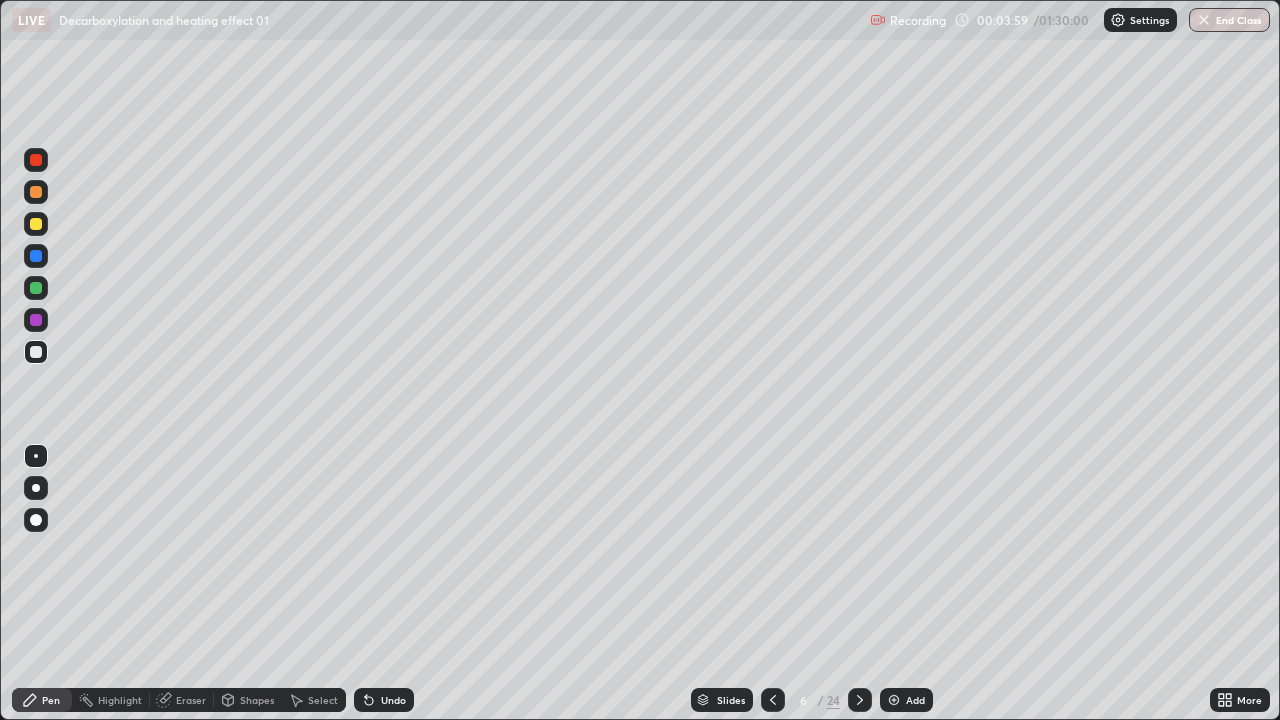 click at bounding box center (36, 352) 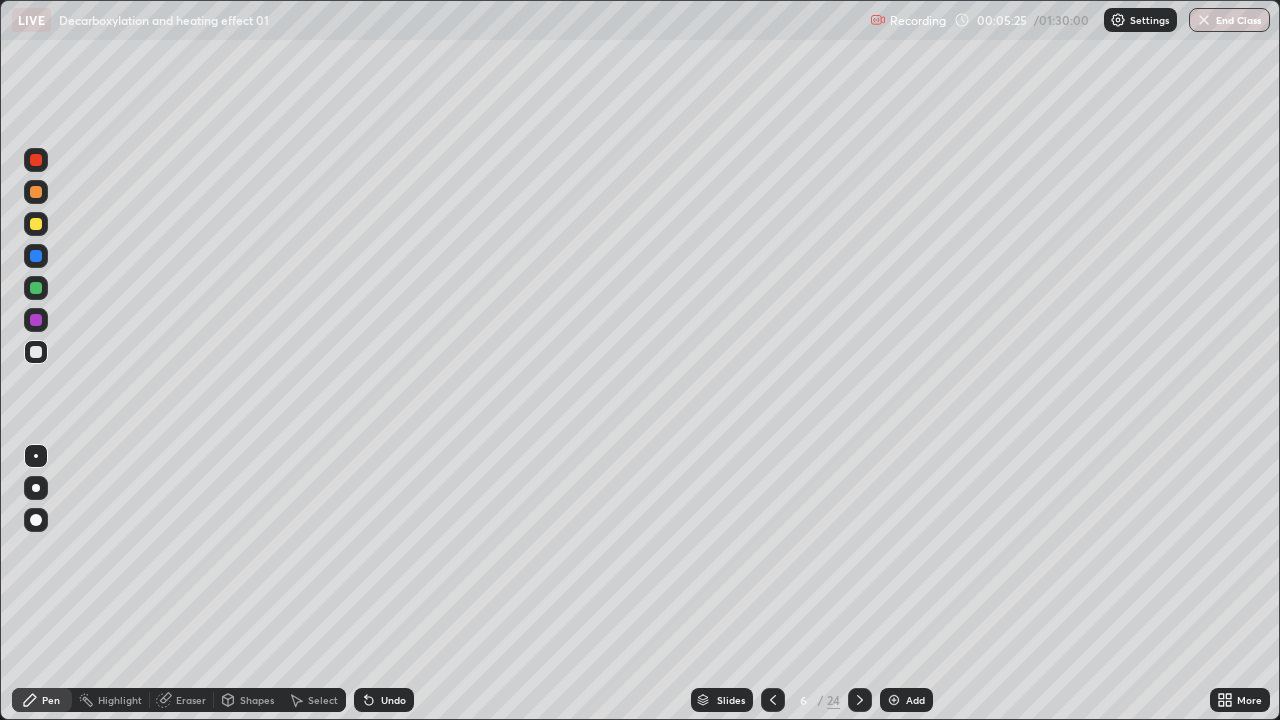 click at bounding box center [36, 288] 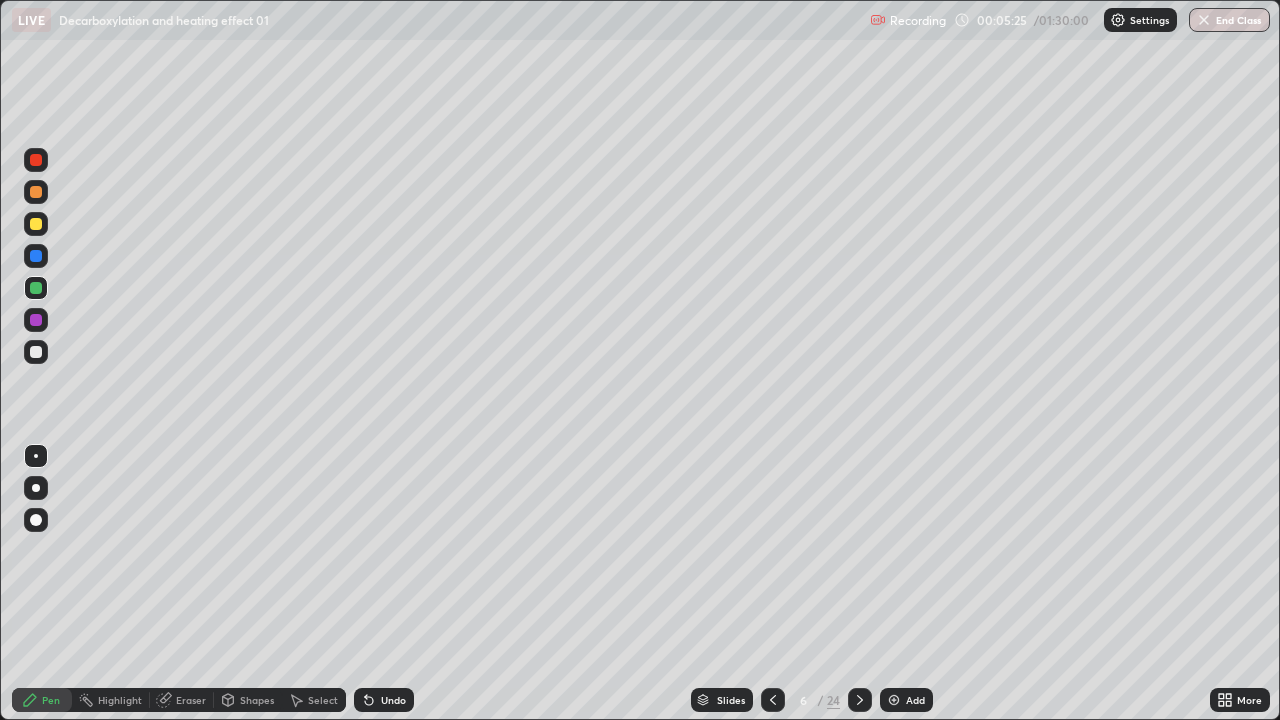 click at bounding box center (36, 288) 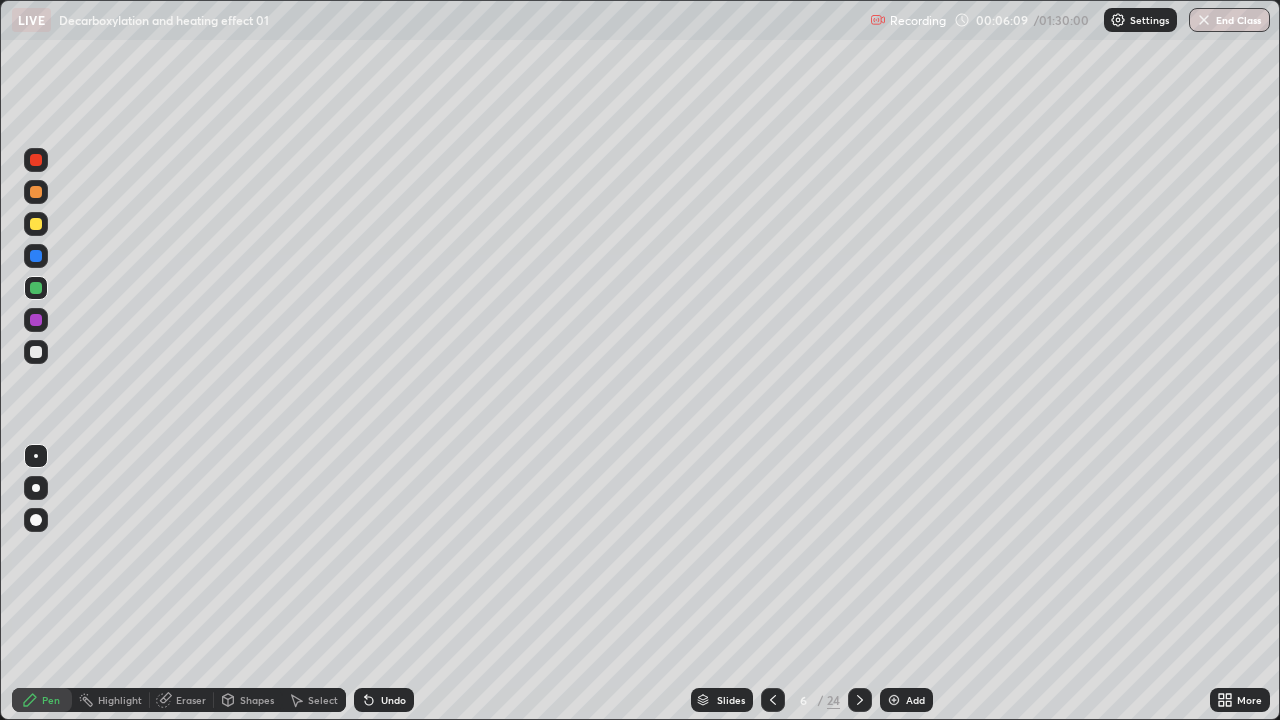click at bounding box center (36, 352) 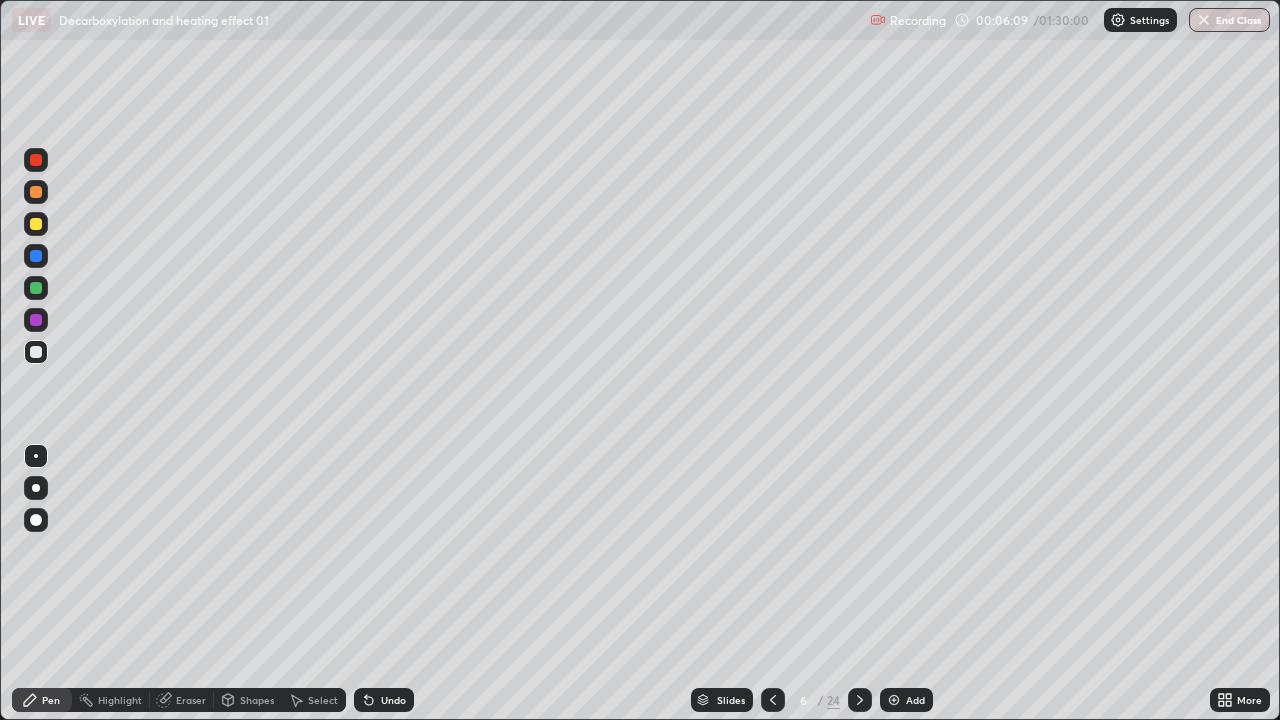 click at bounding box center [36, 352] 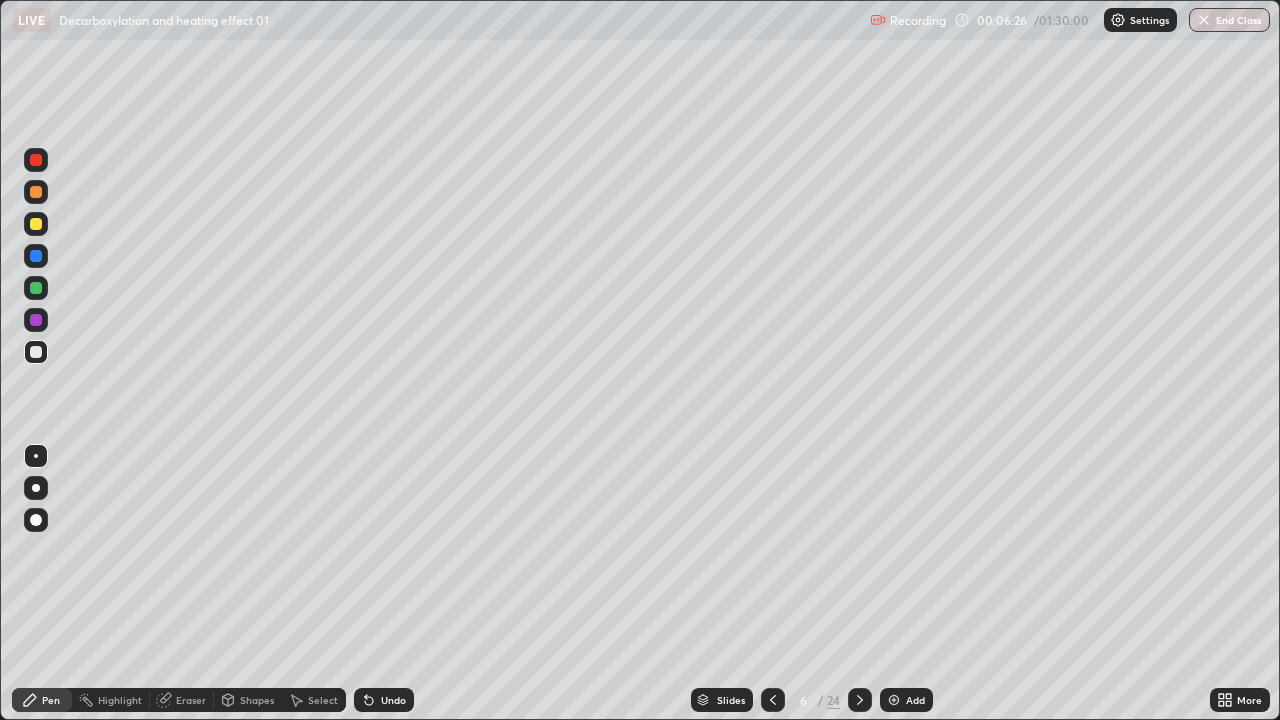 click at bounding box center [36, 288] 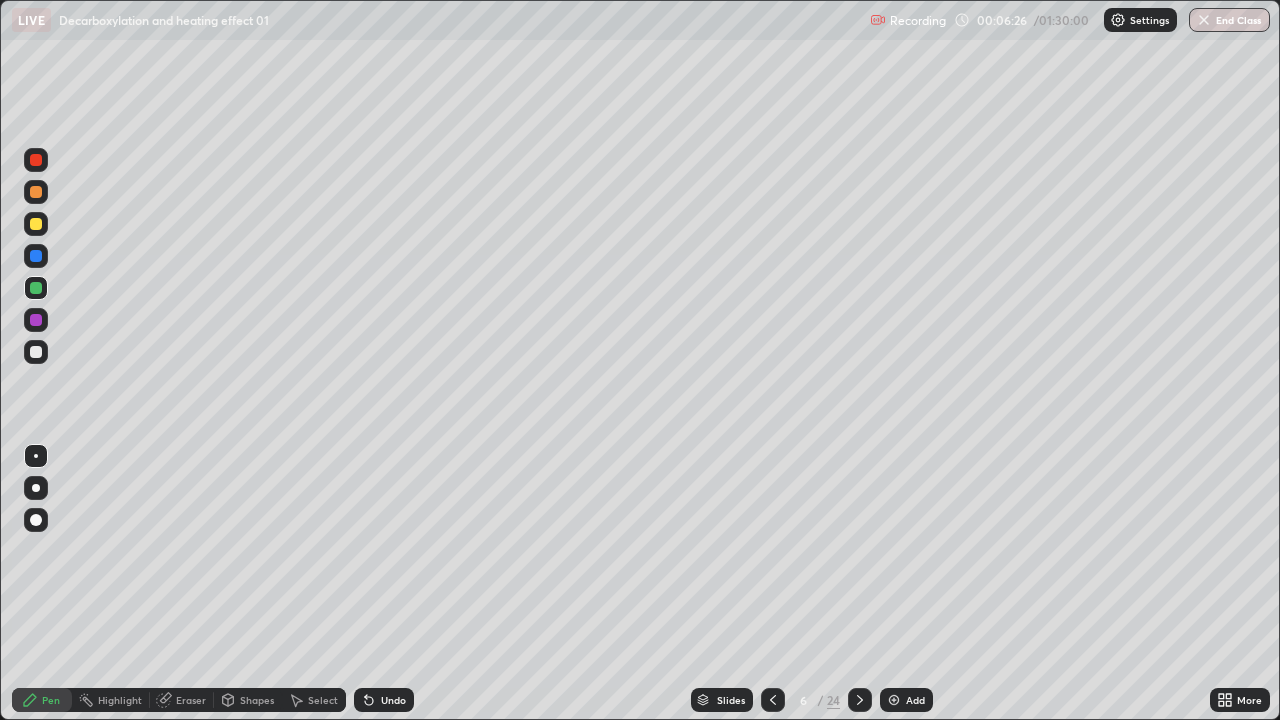 click at bounding box center [36, 288] 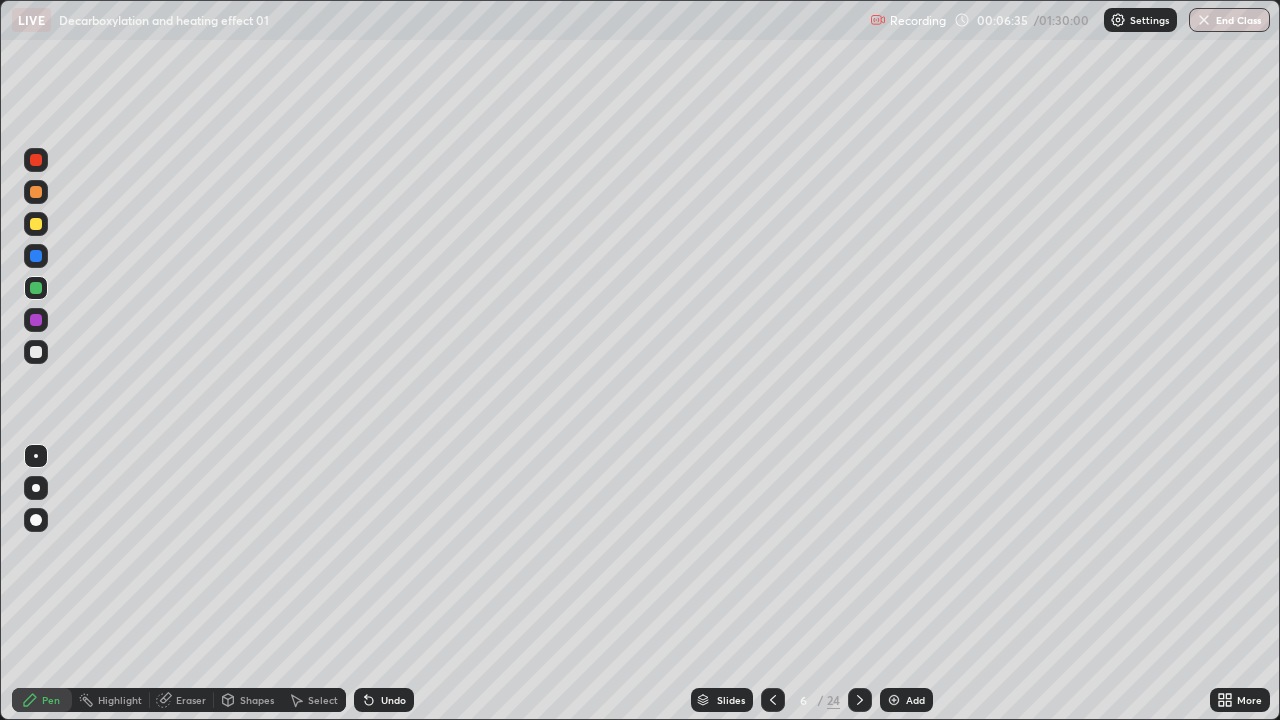 click at bounding box center [36, 256] 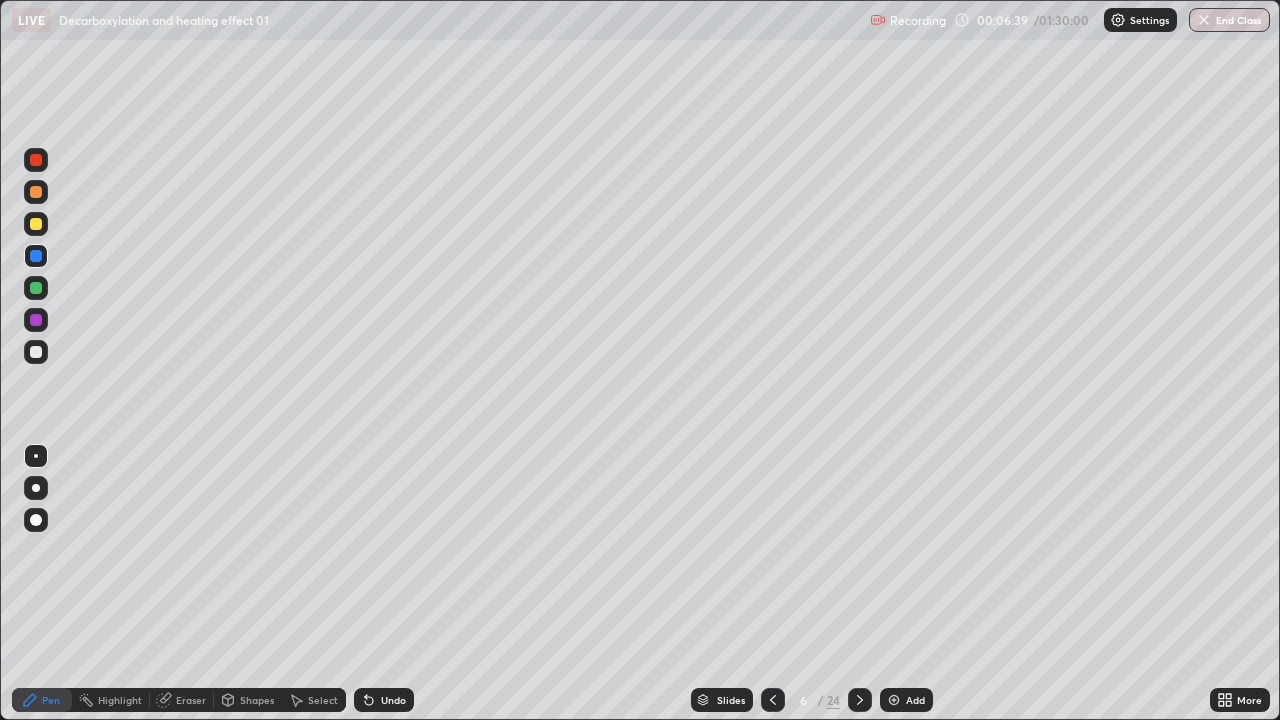 click at bounding box center [36, 352] 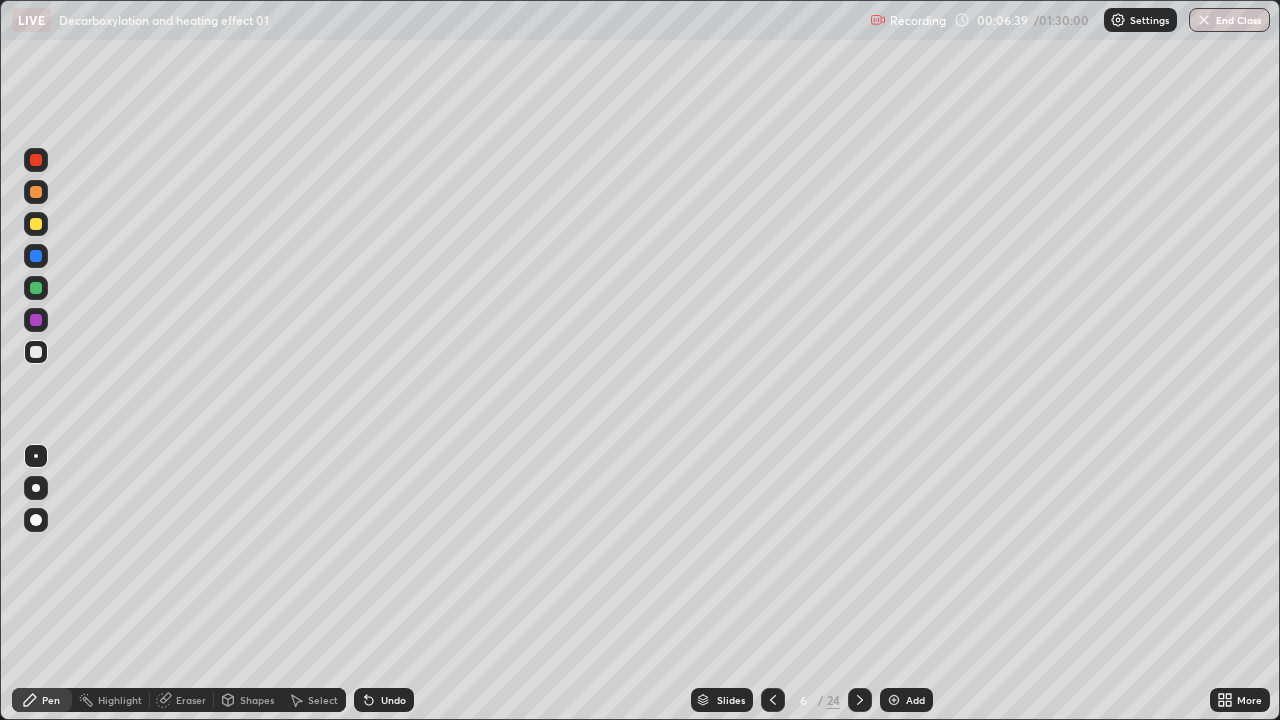 click at bounding box center [36, 352] 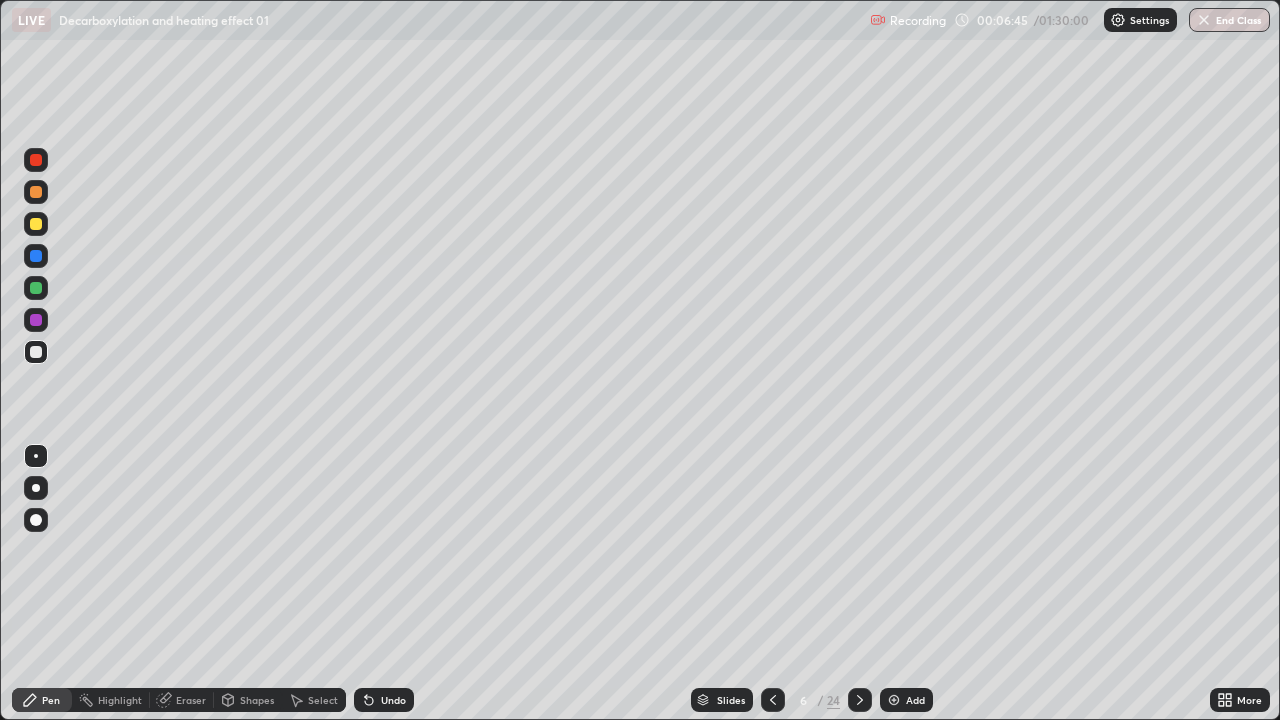 click on "Undo" at bounding box center [384, 700] 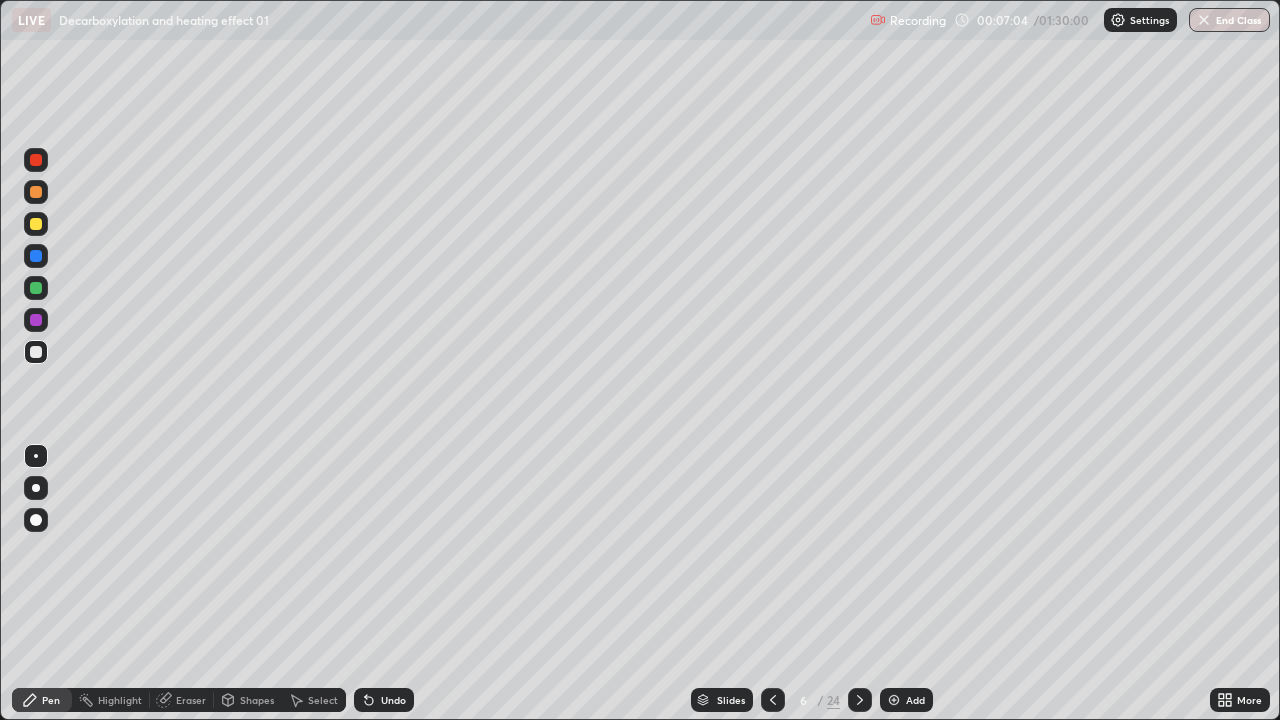 click on "Eraser" at bounding box center [191, 700] 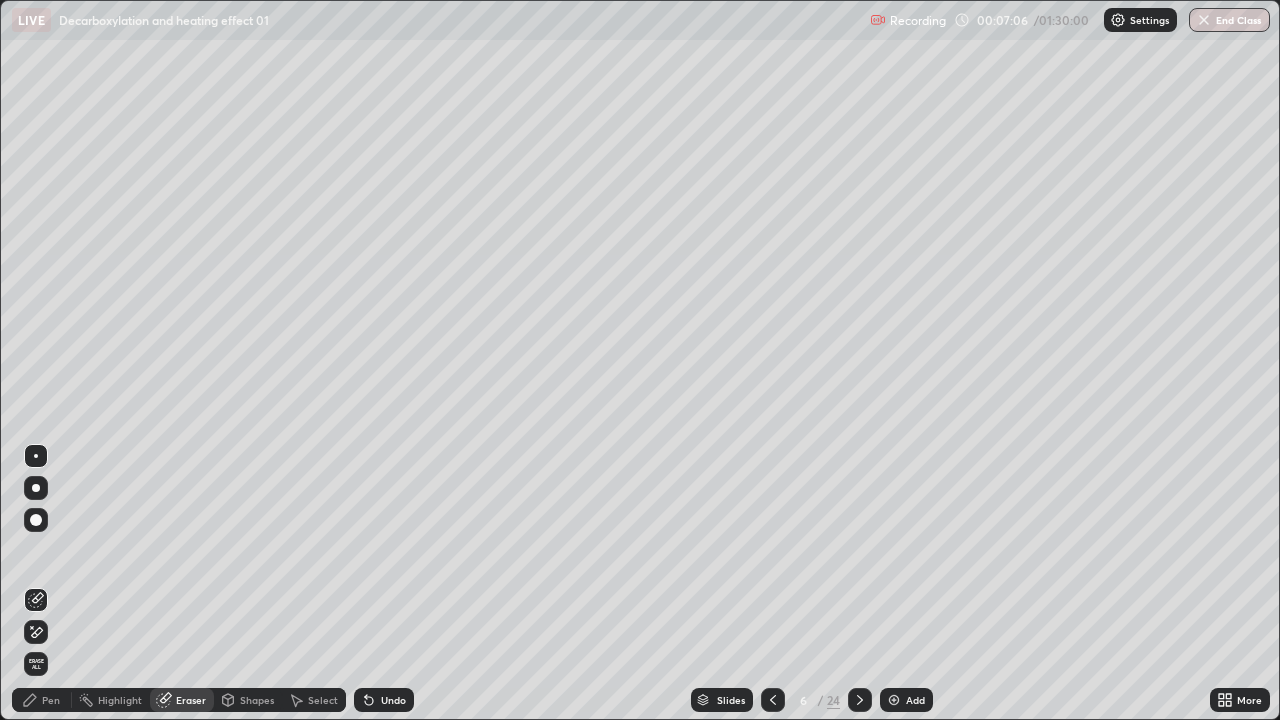 click on "Pen" at bounding box center (51, 700) 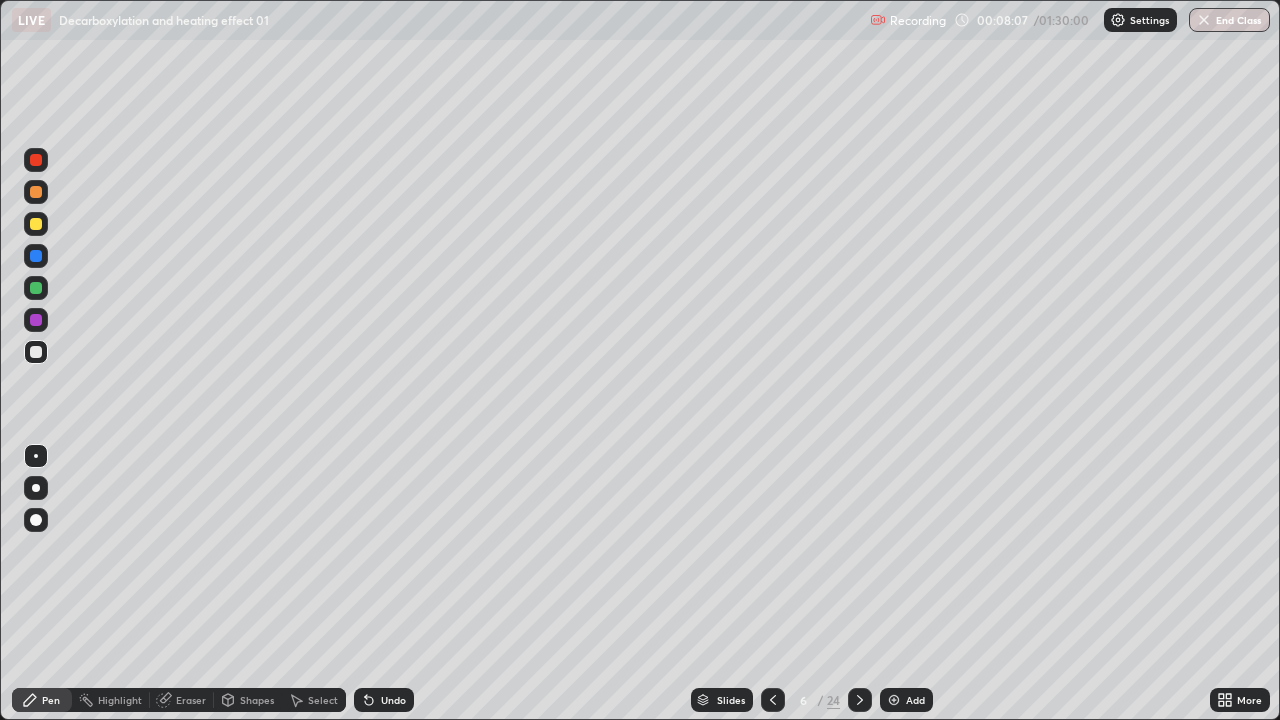 click at bounding box center [36, 288] 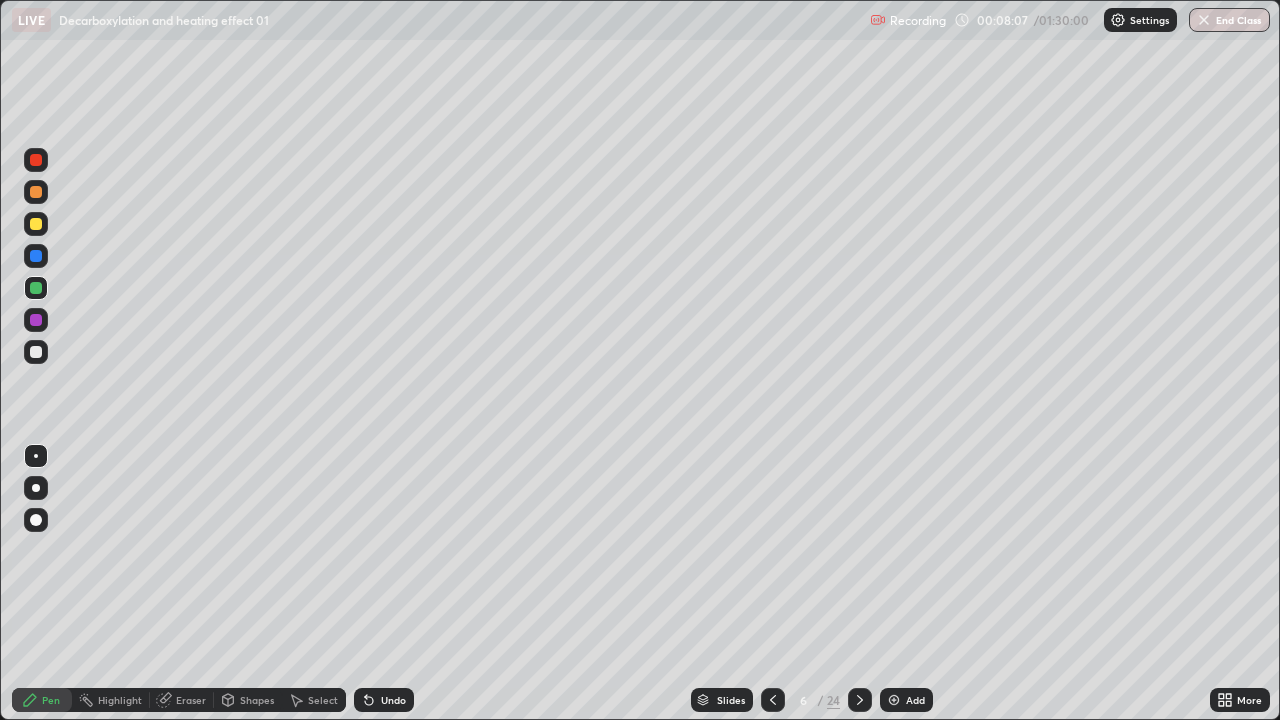click at bounding box center (36, 288) 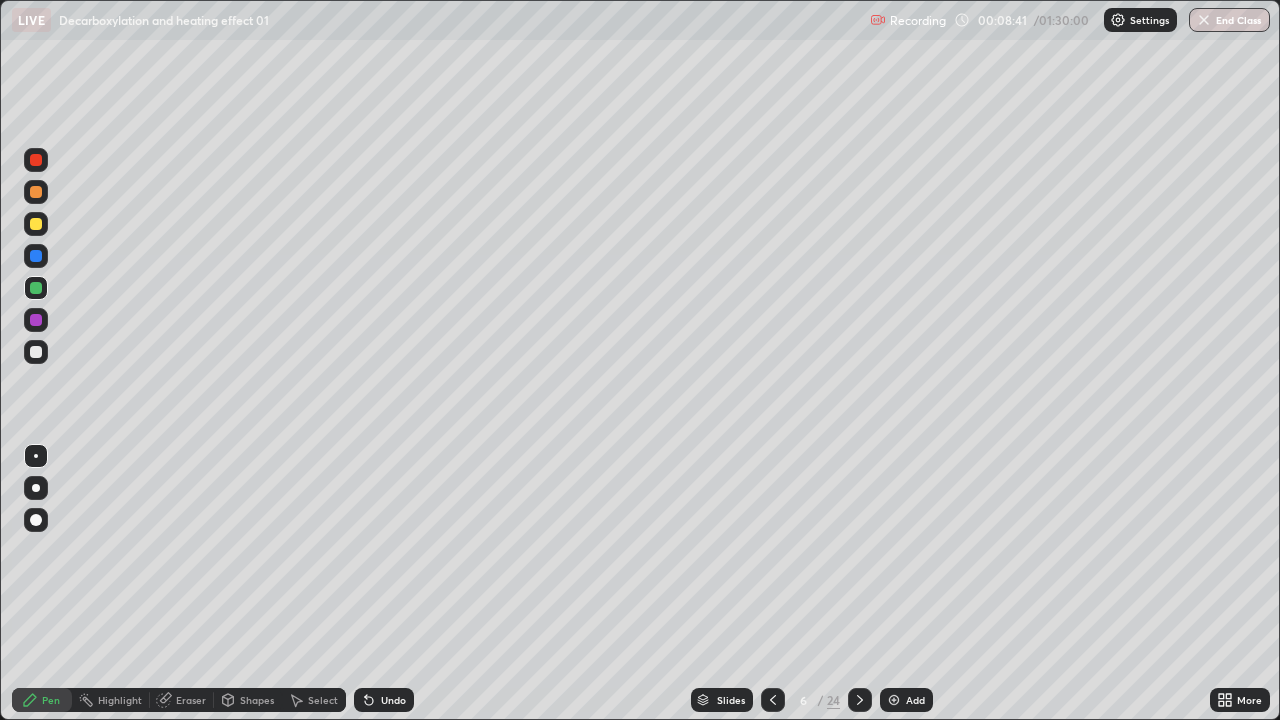 click at bounding box center (36, 352) 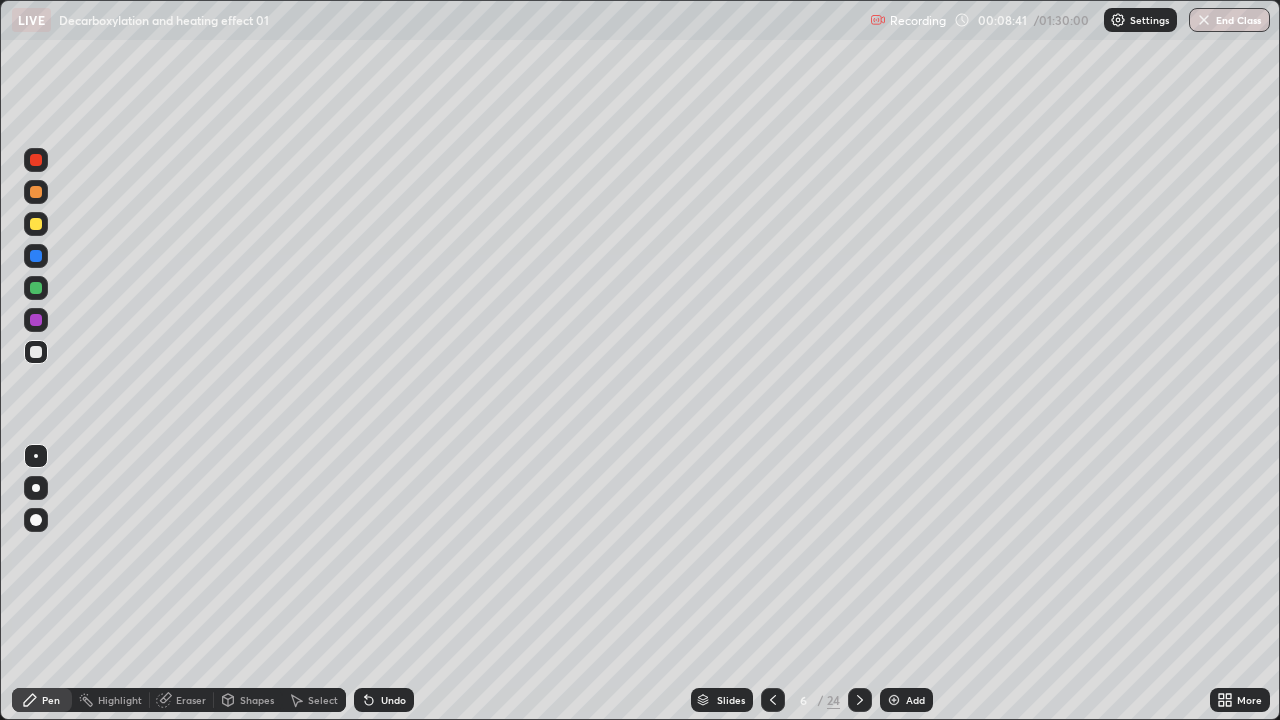 click at bounding box center [36, 352] 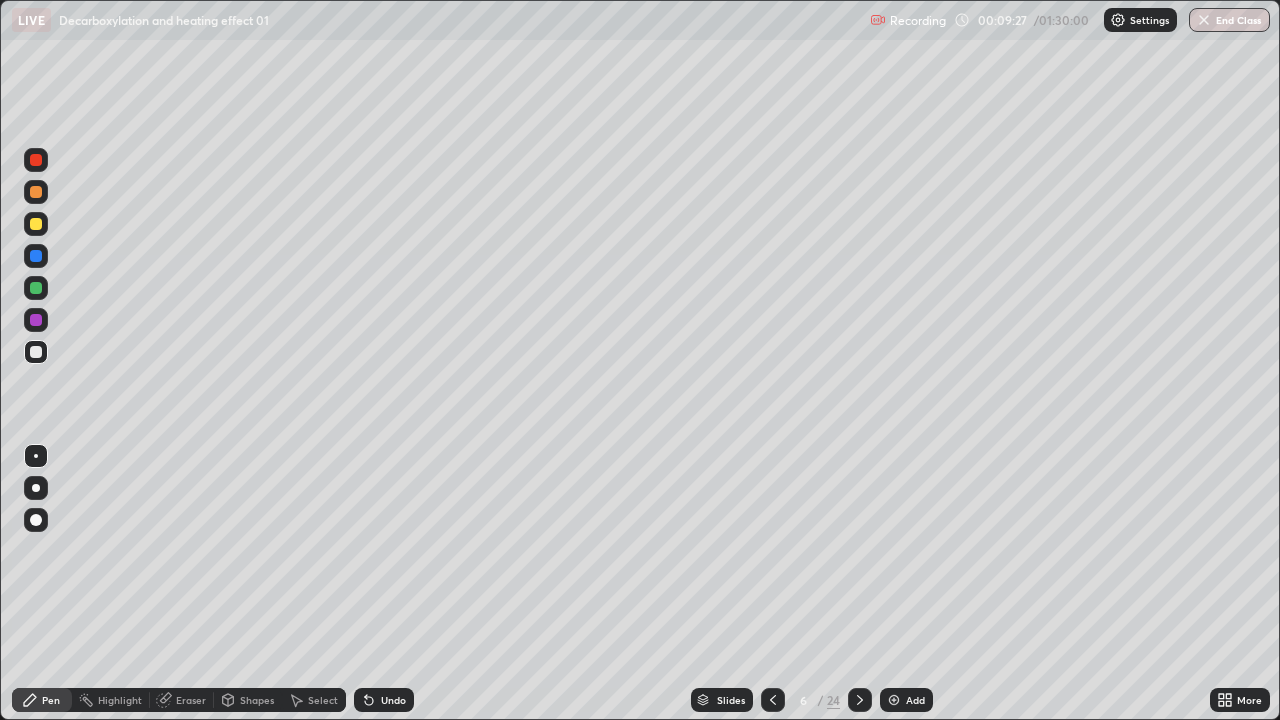 click at bounding box center [36, 352] 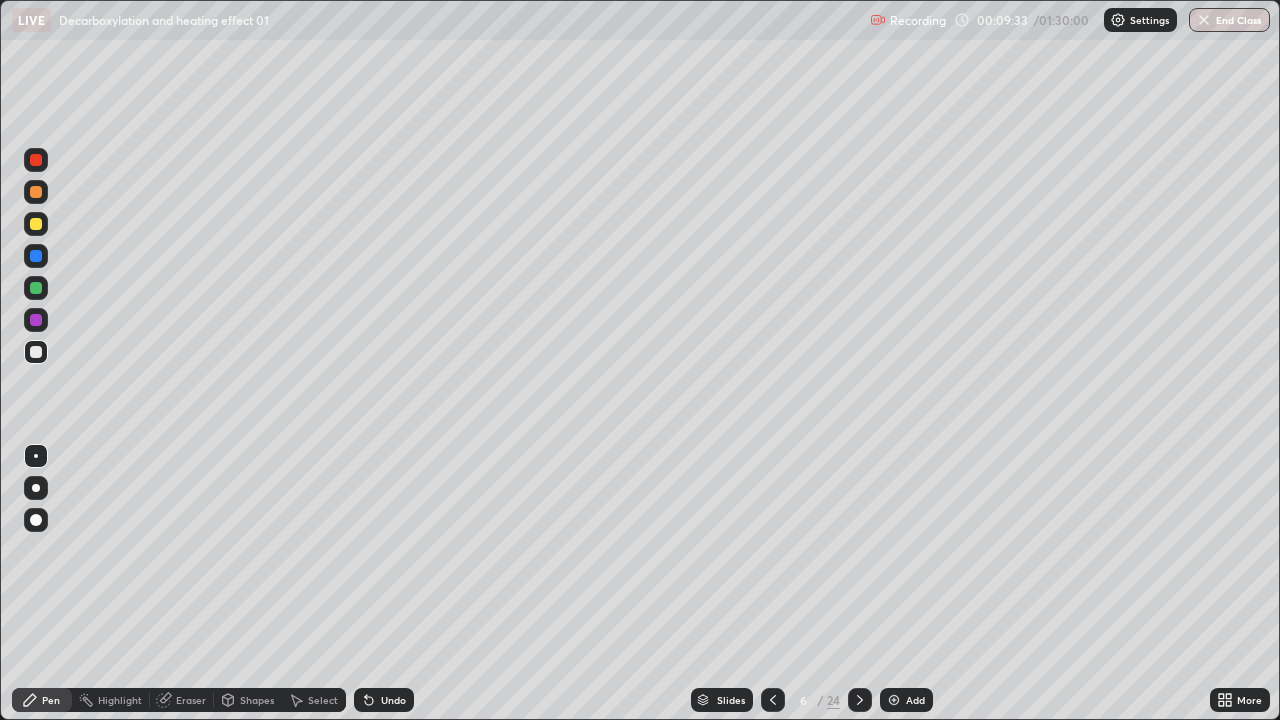 click on "Undo" at bounding box center [384, 700] 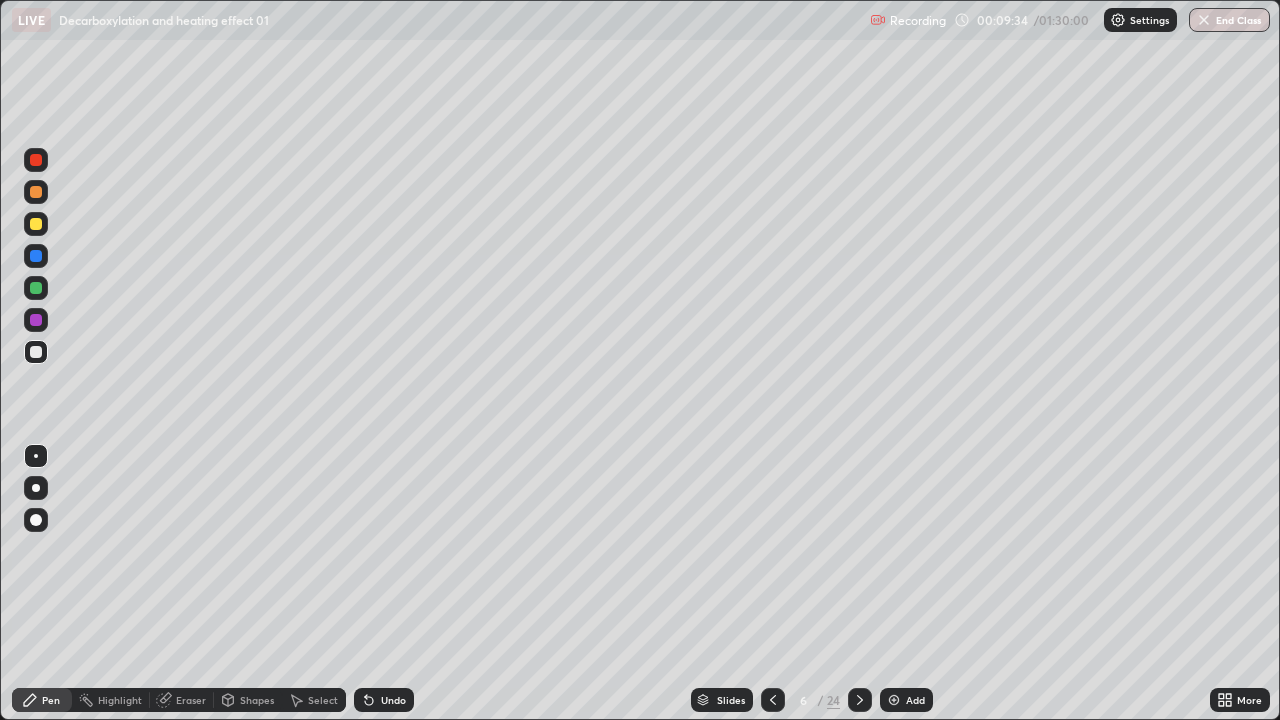 click on "Undo" at bounding box center [384, 700] 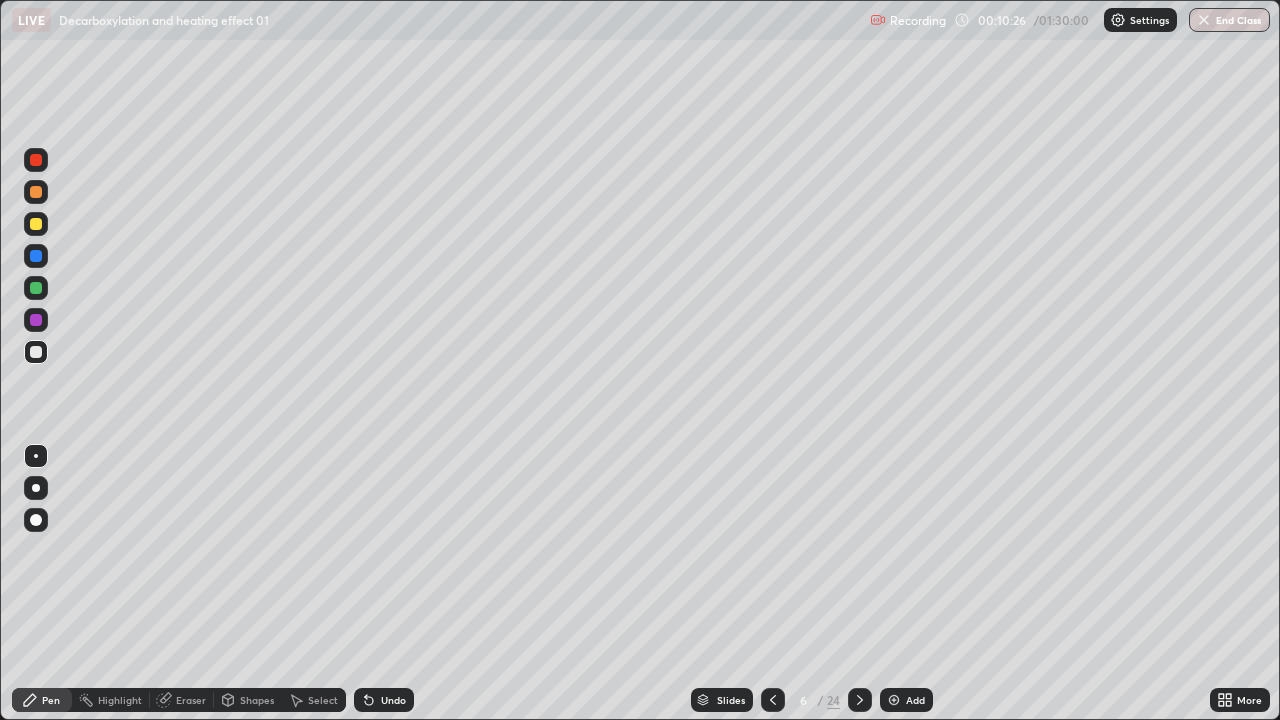 click on "Undo" at bounding box center (393, 700) 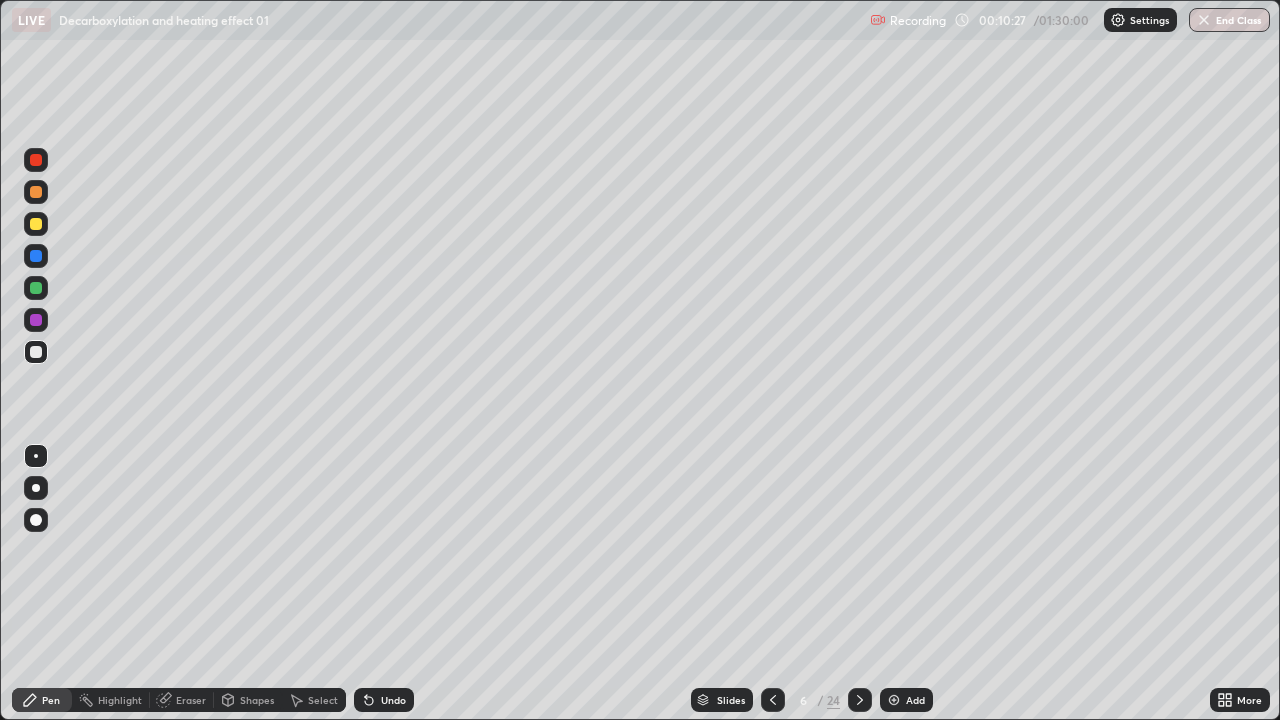 click on "Undo" at bounding box center [393, 700] 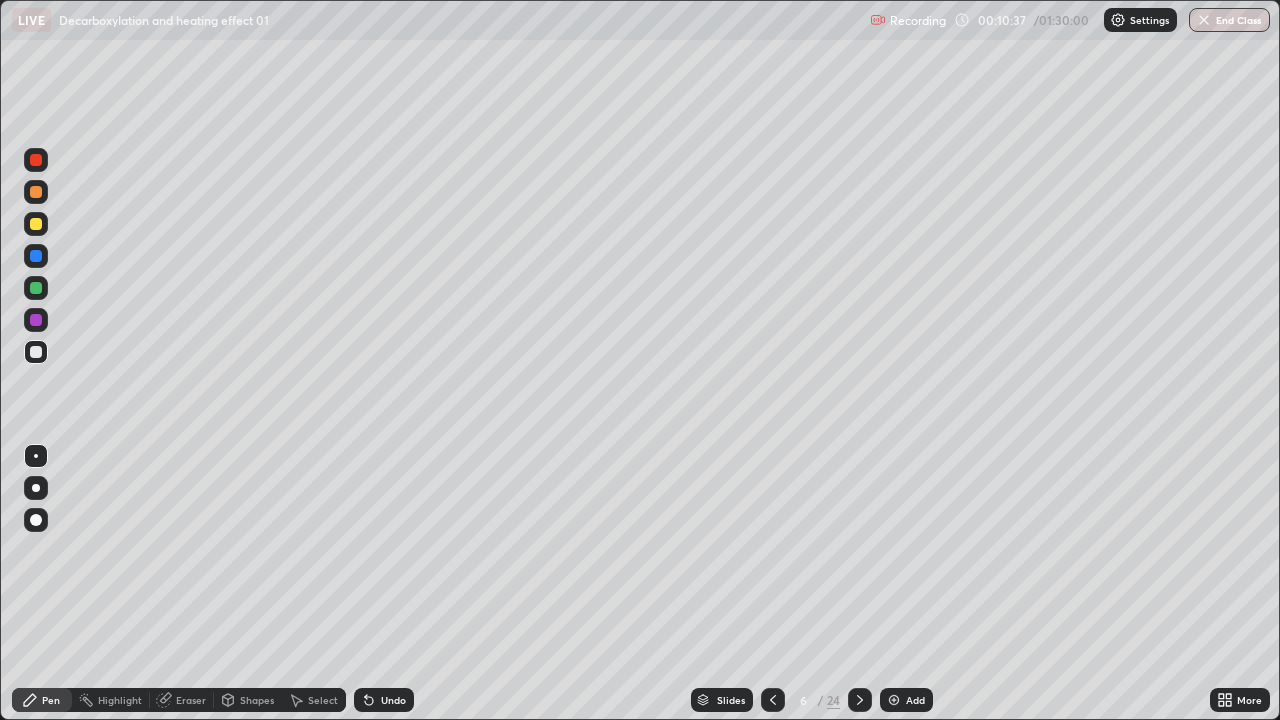 click on "Undo" at bounding box center [384, 700] 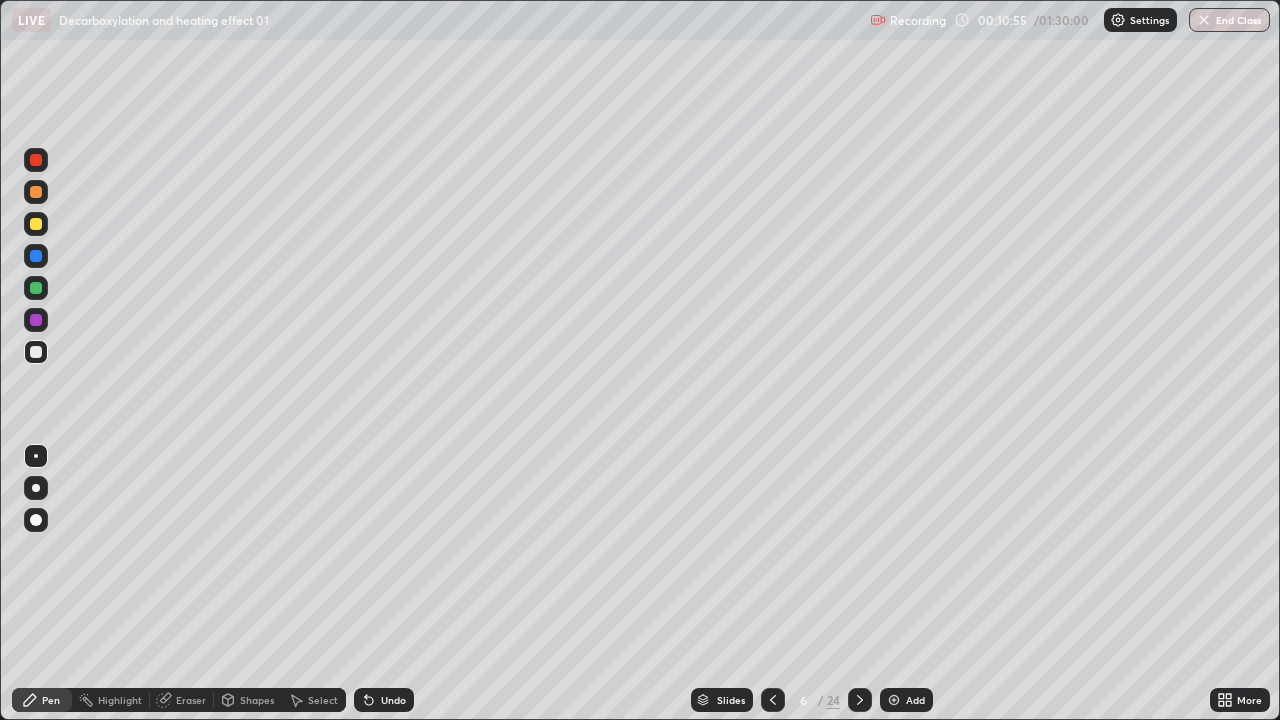 click at bounding box center [36, 288] 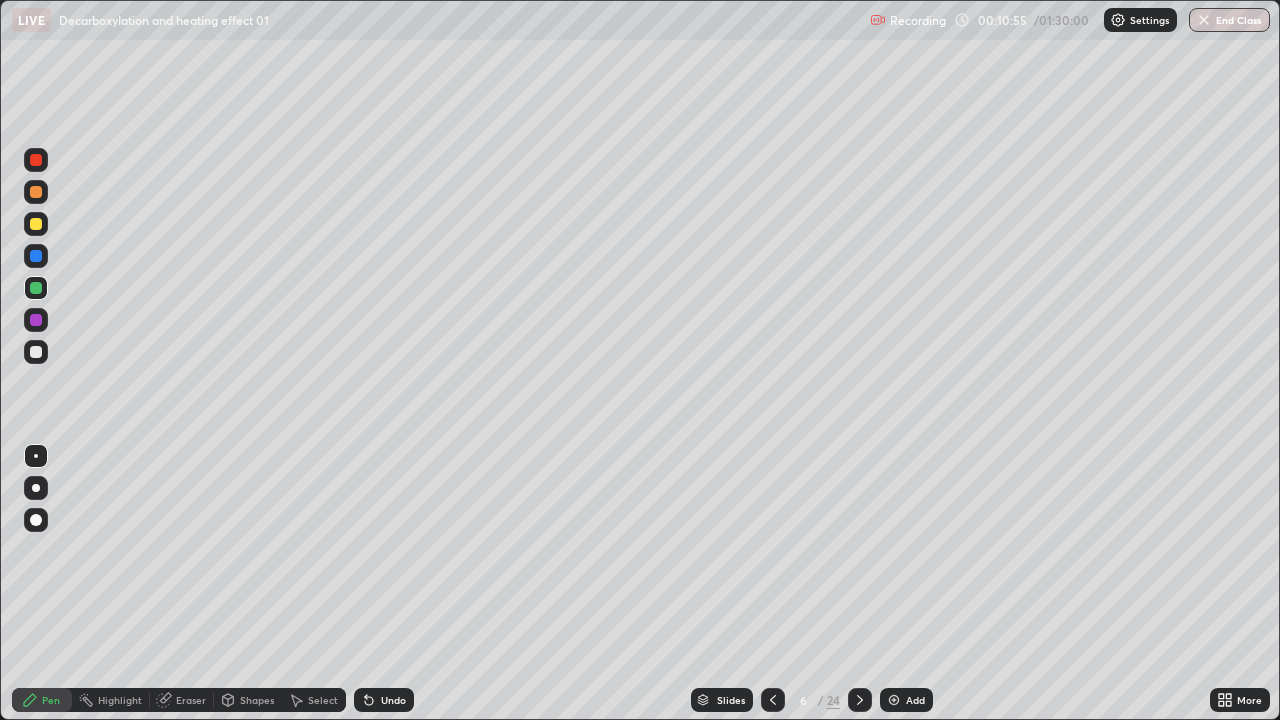 click at bounding box center (36, 288) 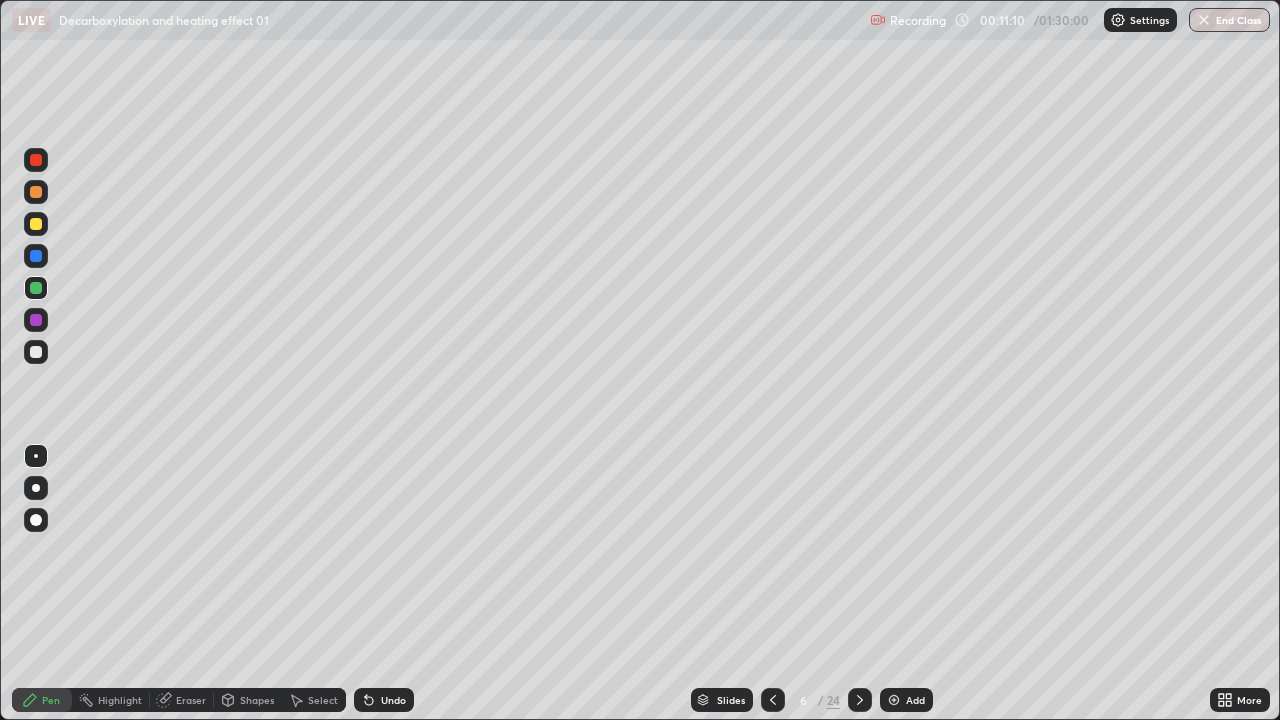click 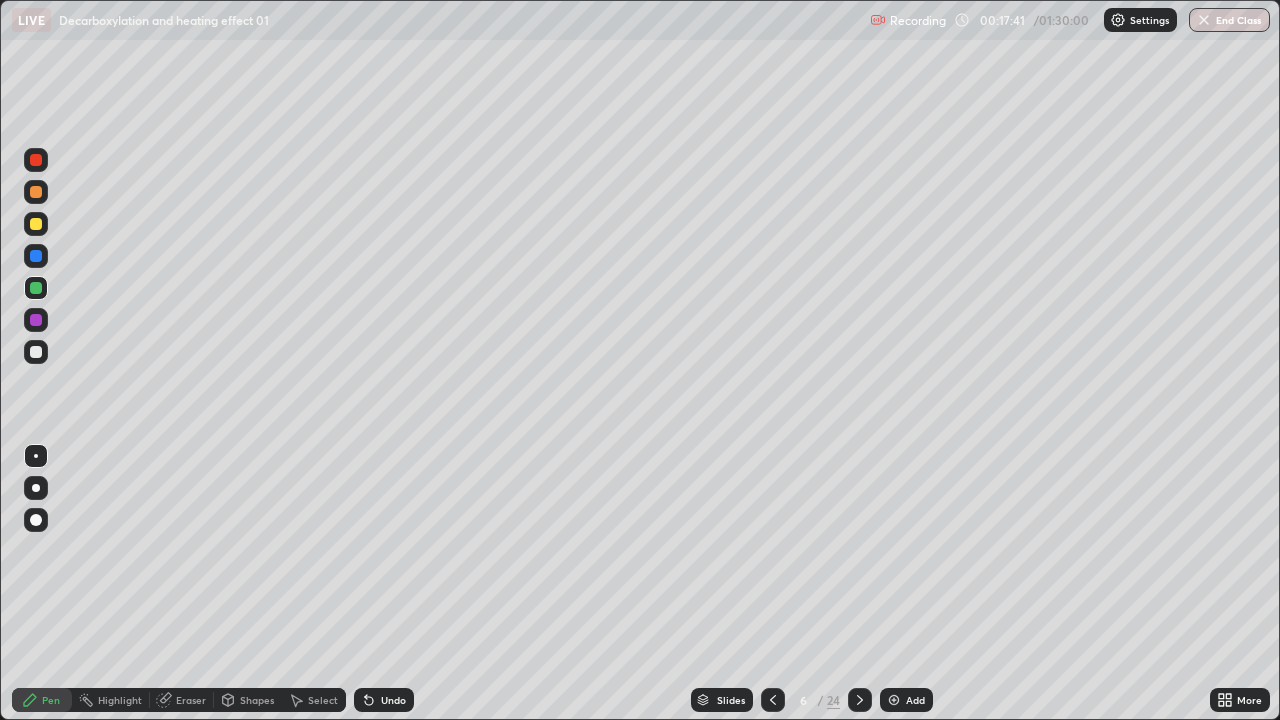 click on "Undo" at bounding box center [393, 700] 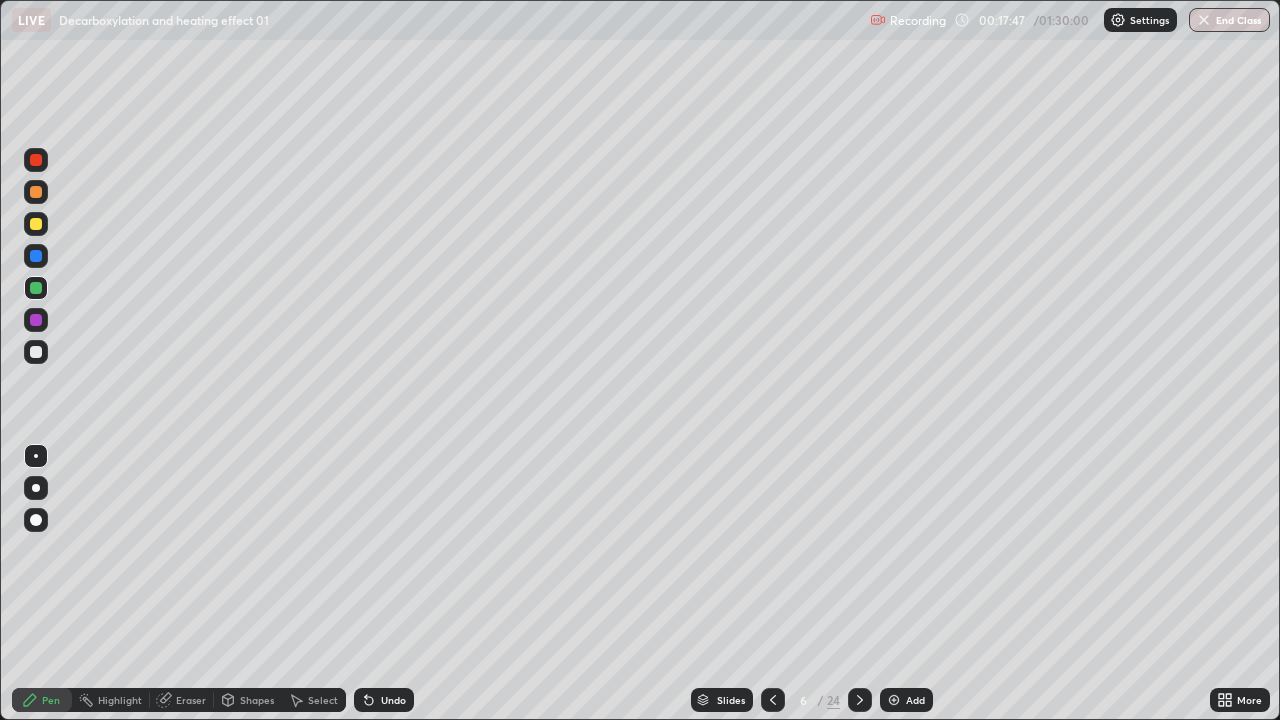 click 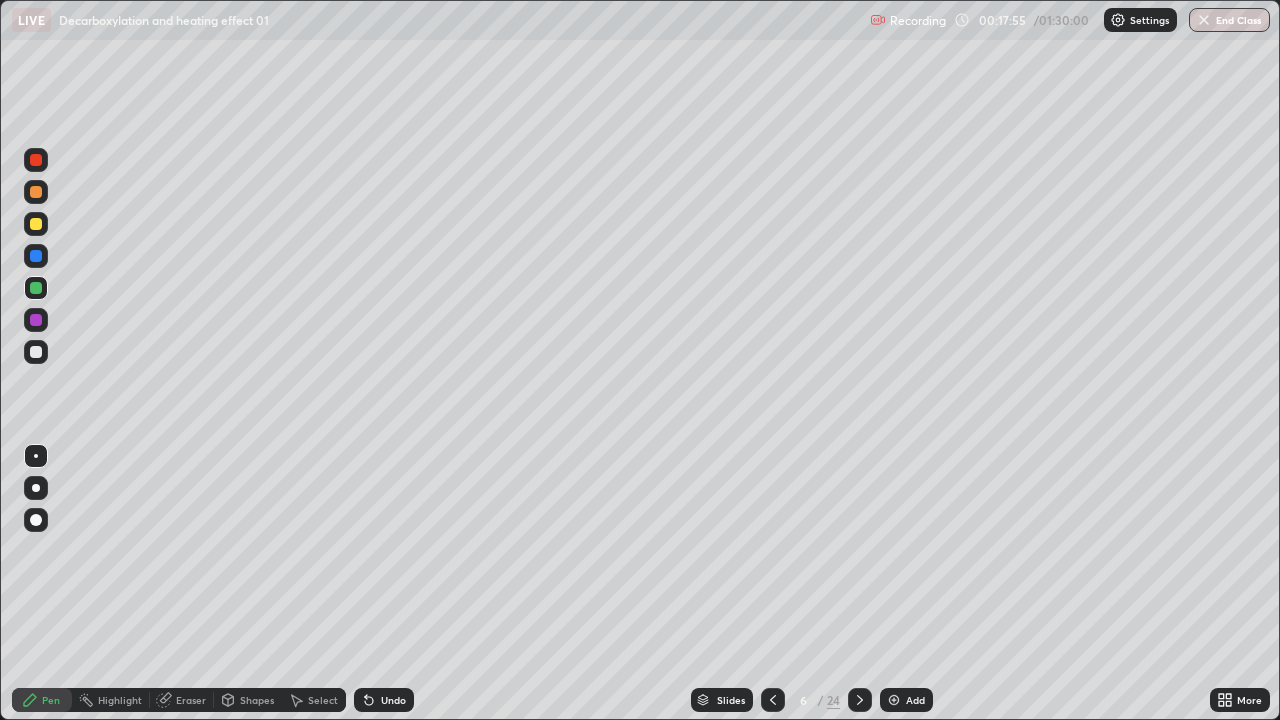 click on "Undo" at bounding box center (384, 700) 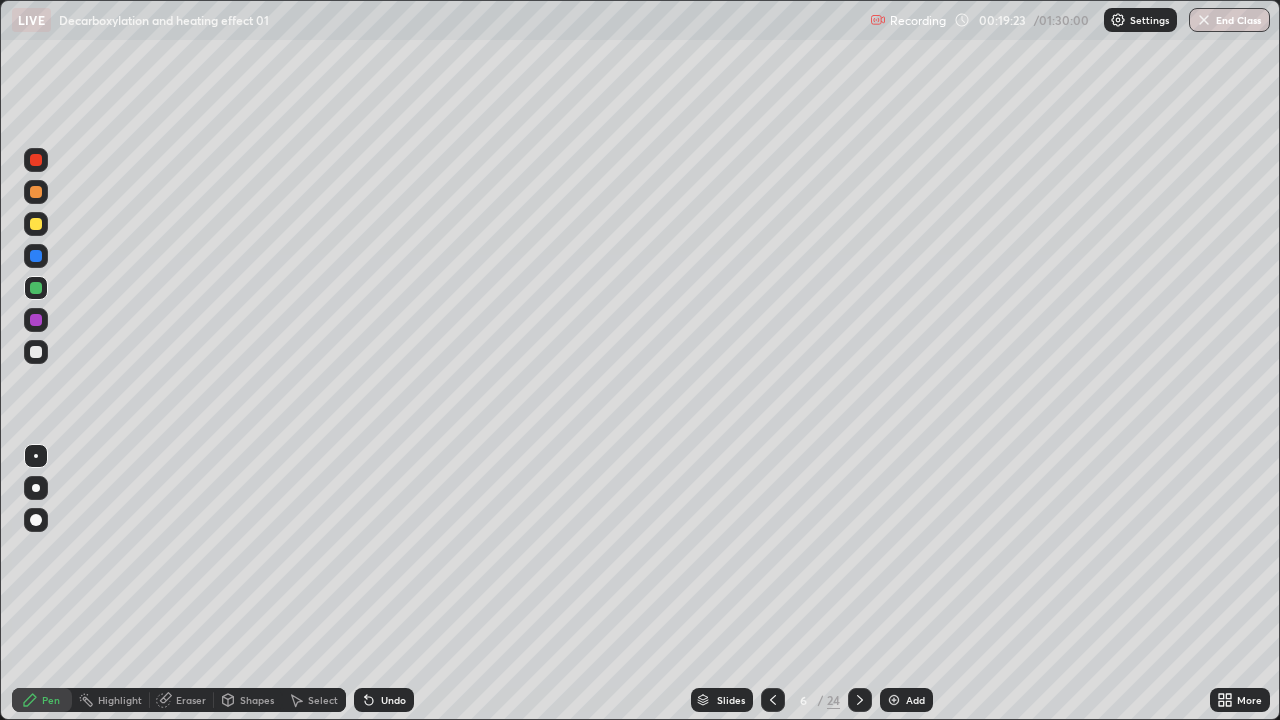 click 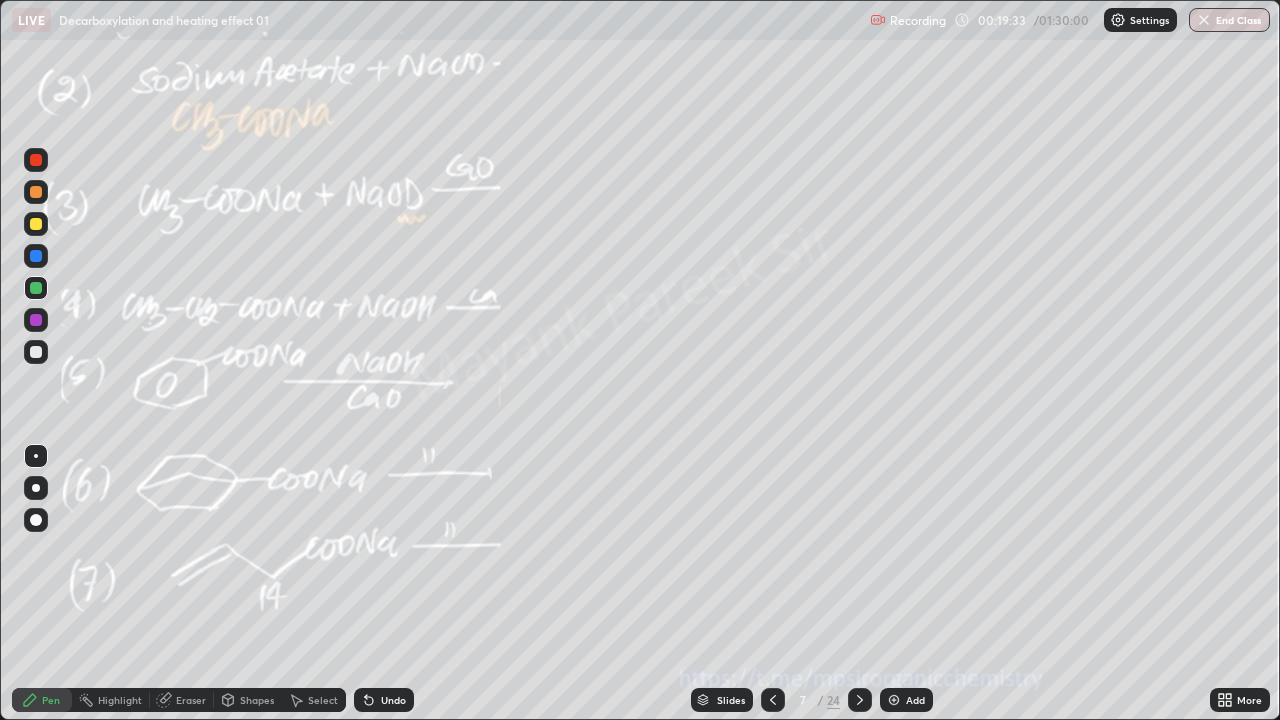 click on "Undo" at bounding box center [384, 700] 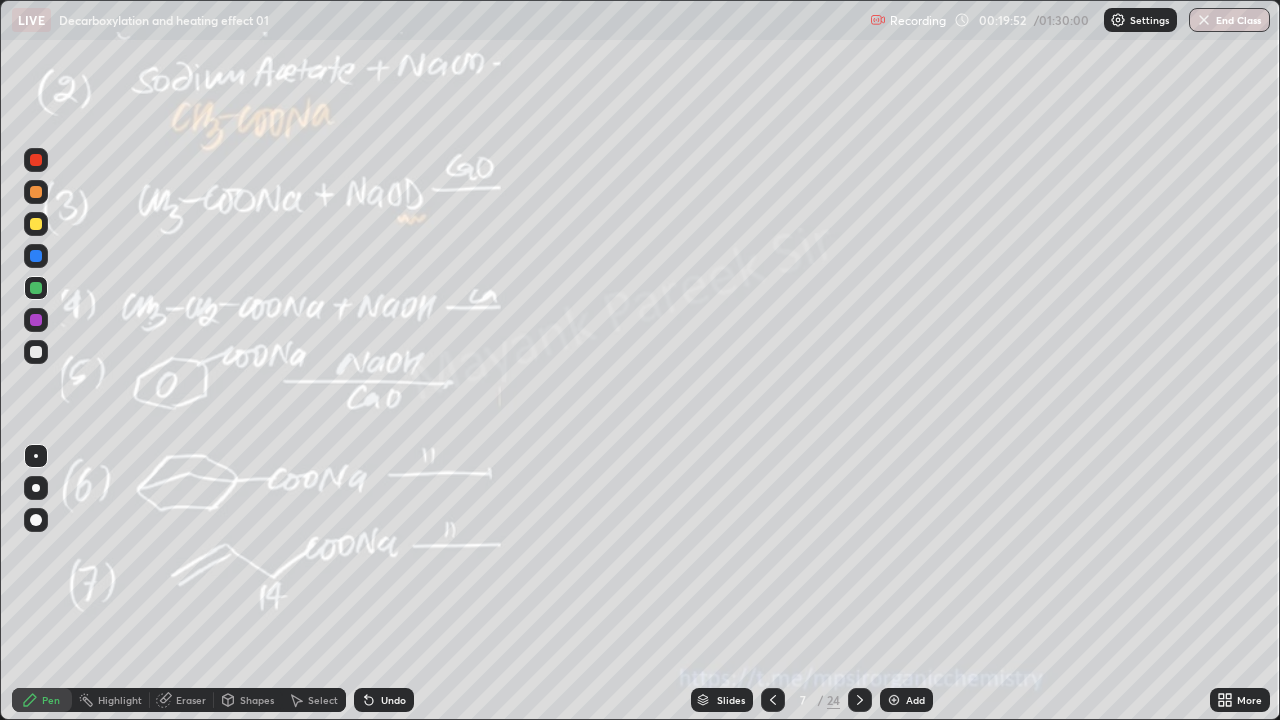 click on "Undo" at bounding box center (384, 700) 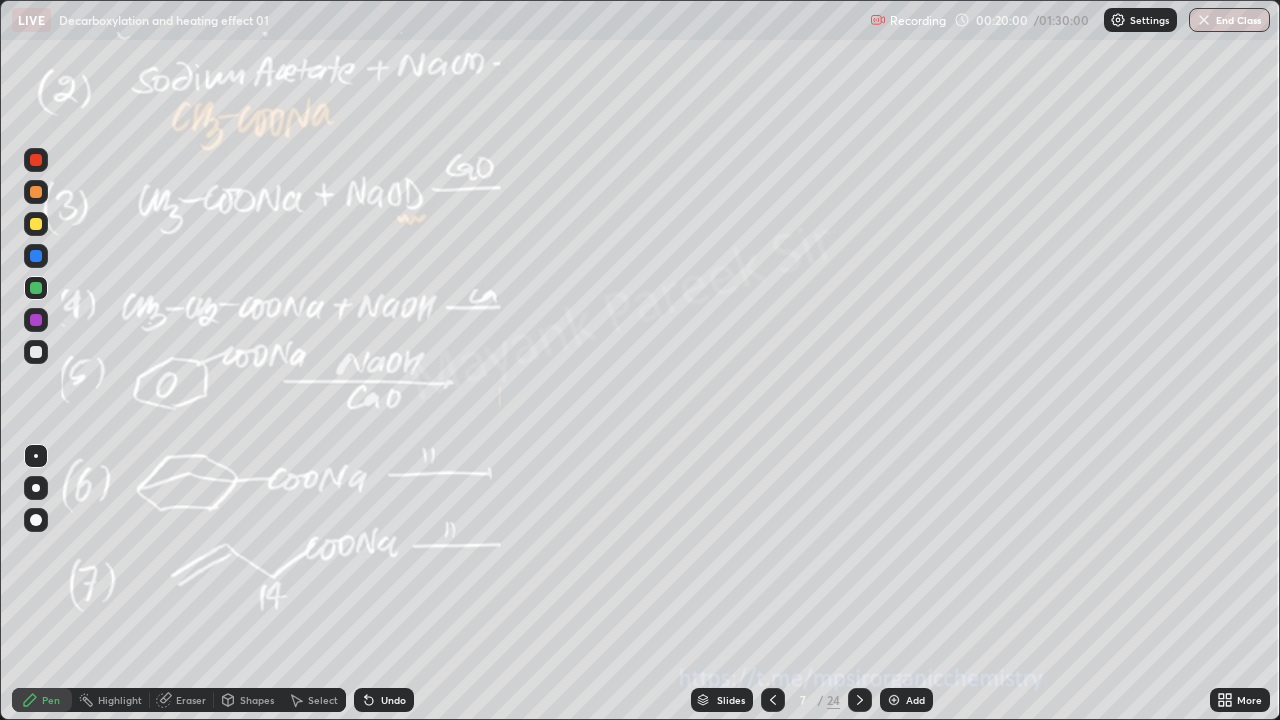 click at bounding box center (36, 352) 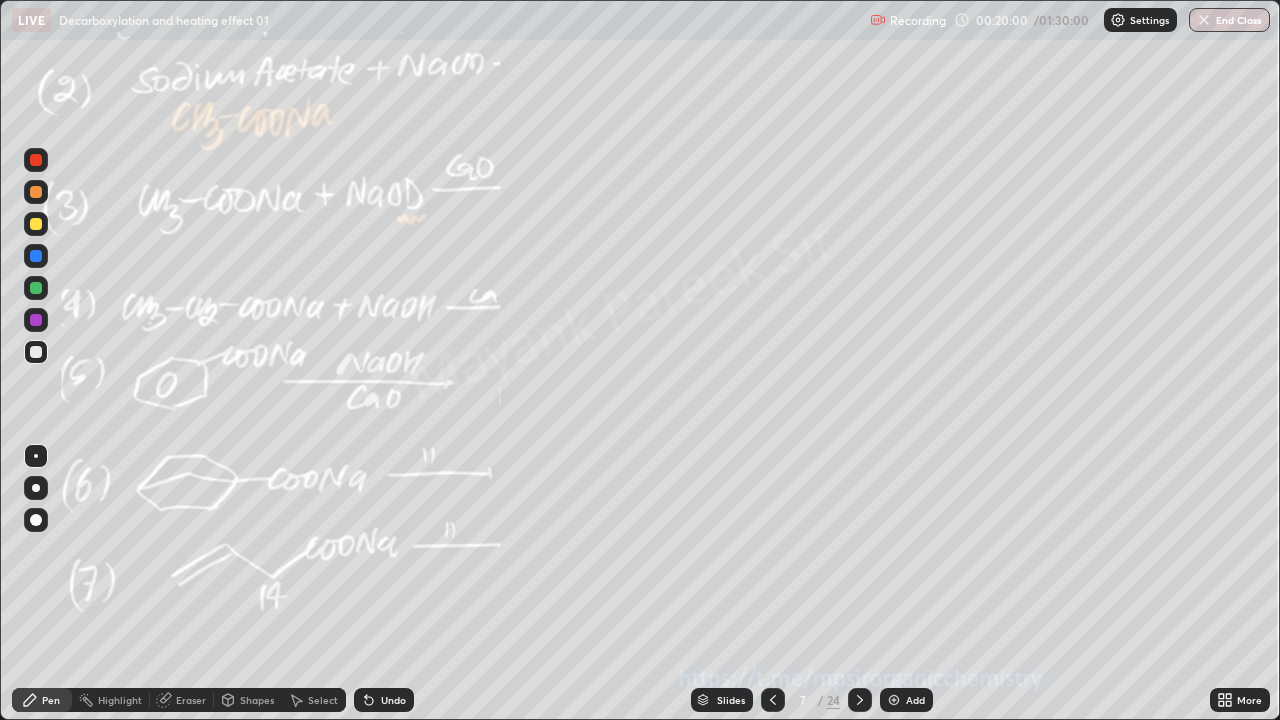 click at bounding box center (36, 352) 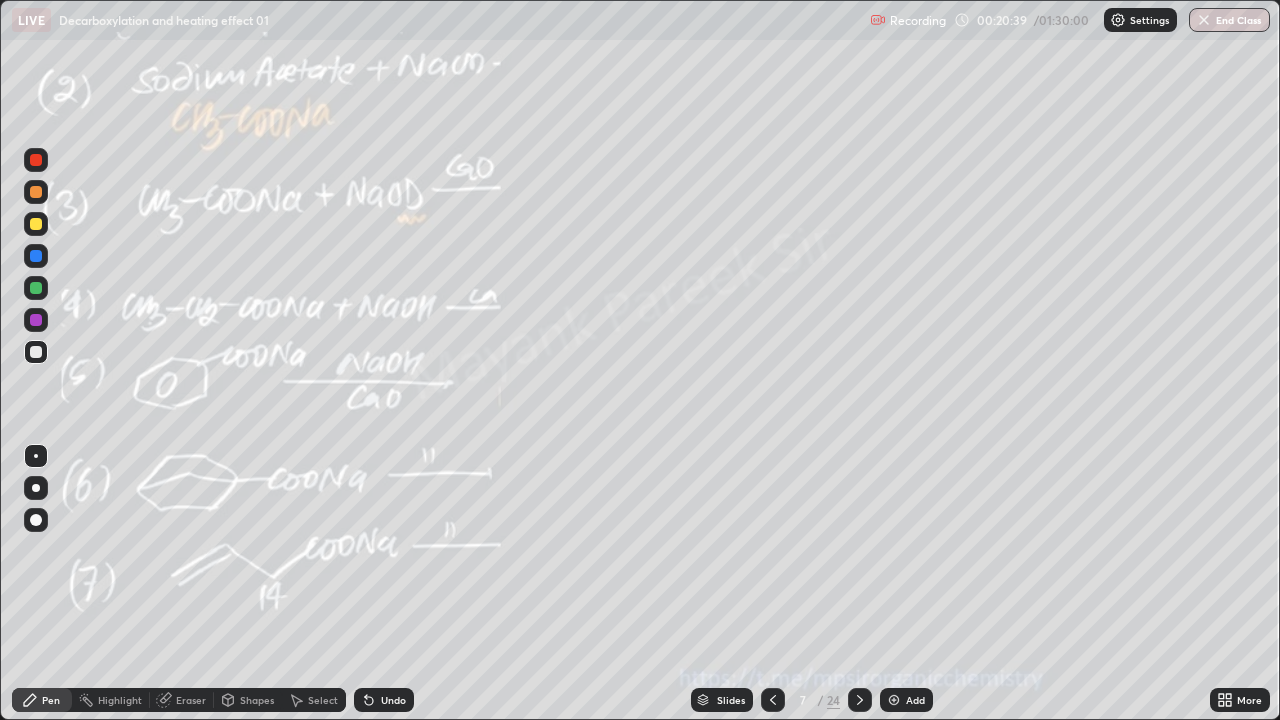 click at bounding box center (36, 224) 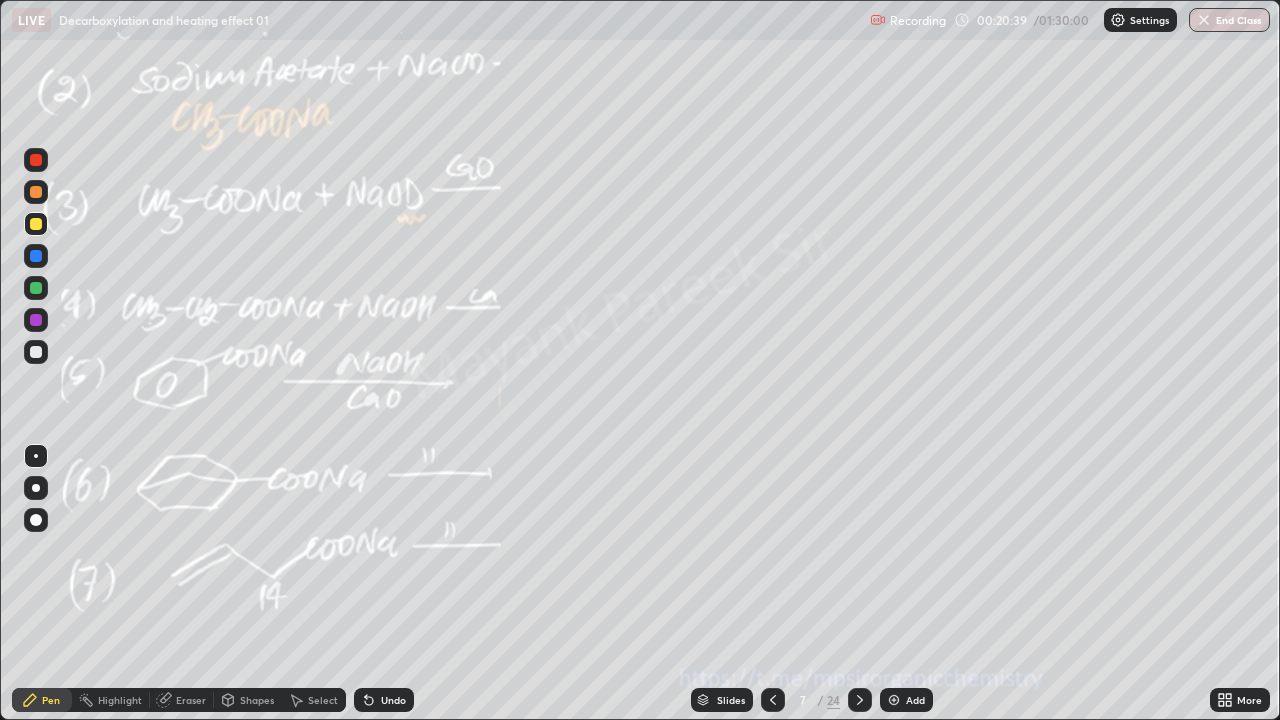 click at bounding box center (36, 224) 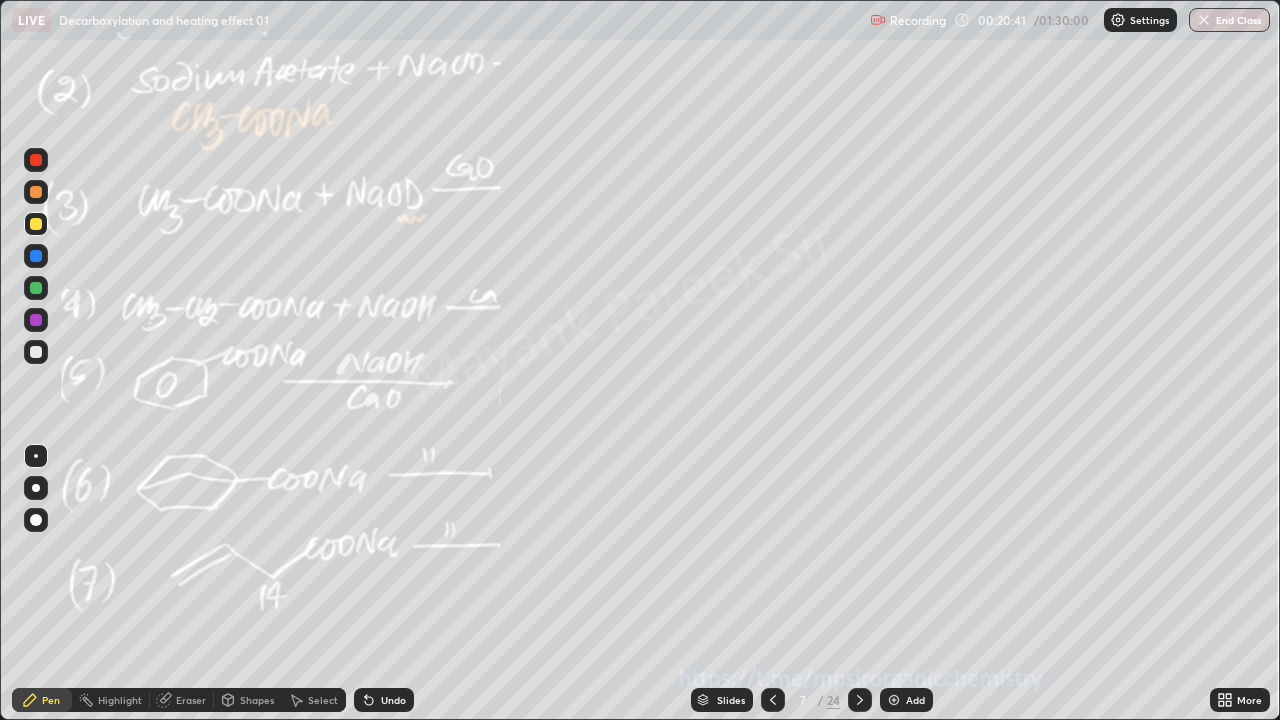 click at bounding box center [36, 352] 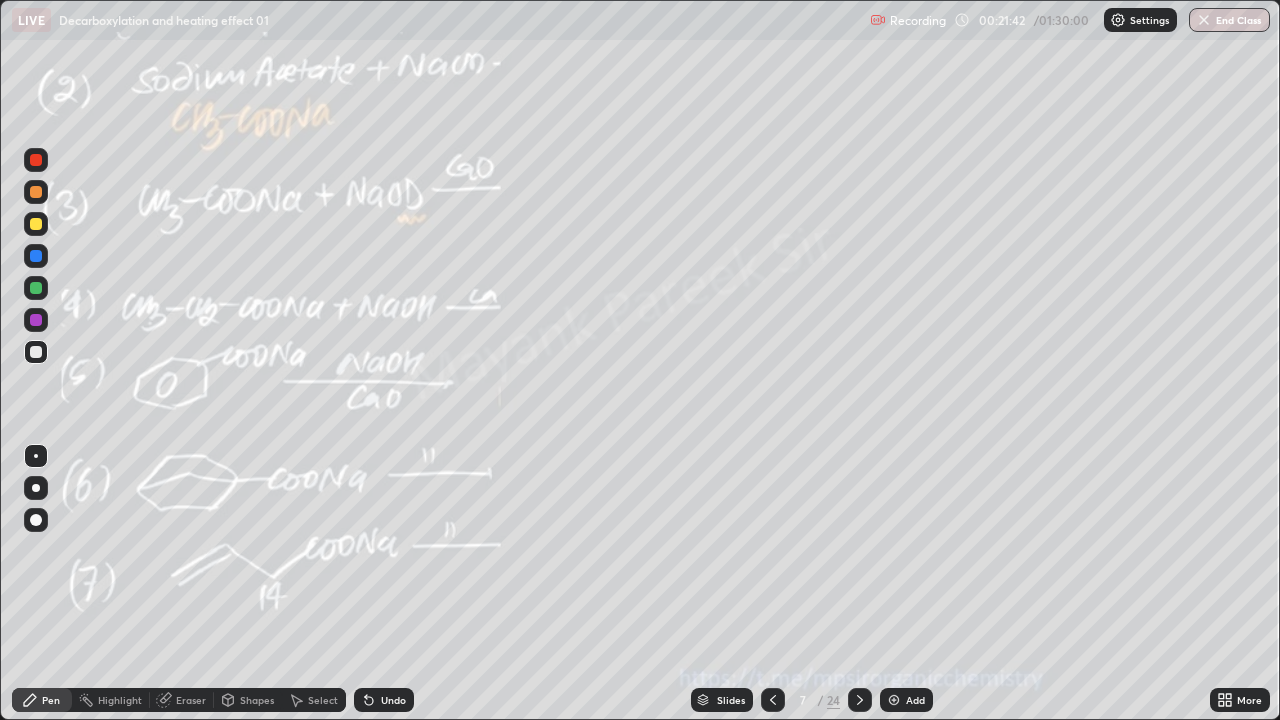 click on "Undo" at bounding box center (384, 700) 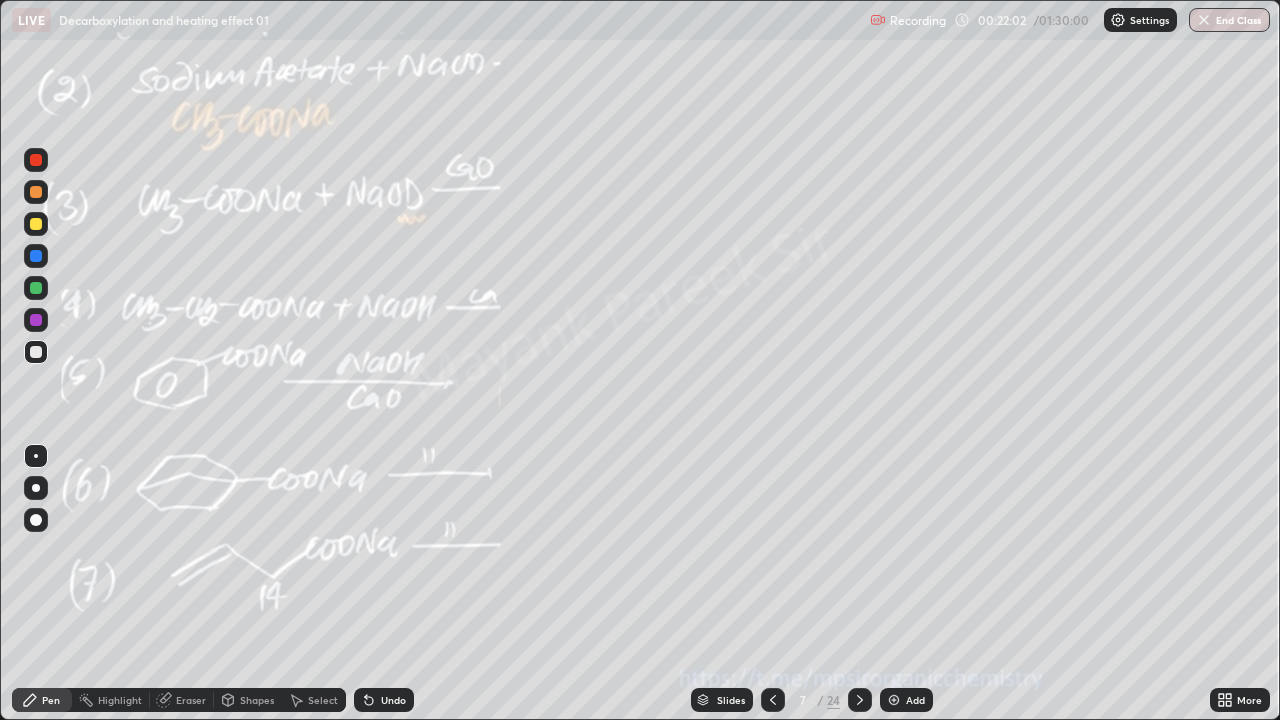 click on "Undo" at bounding box center (393, 700) 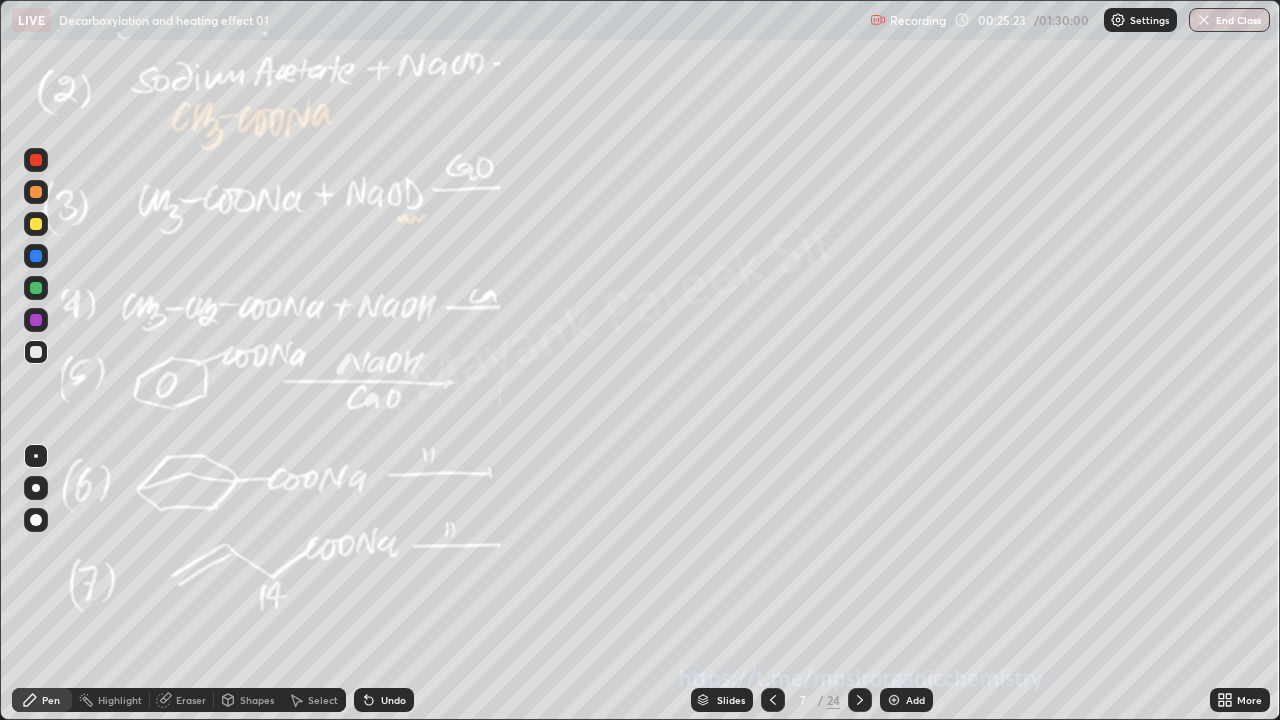 click at bounding box center (860, 700) 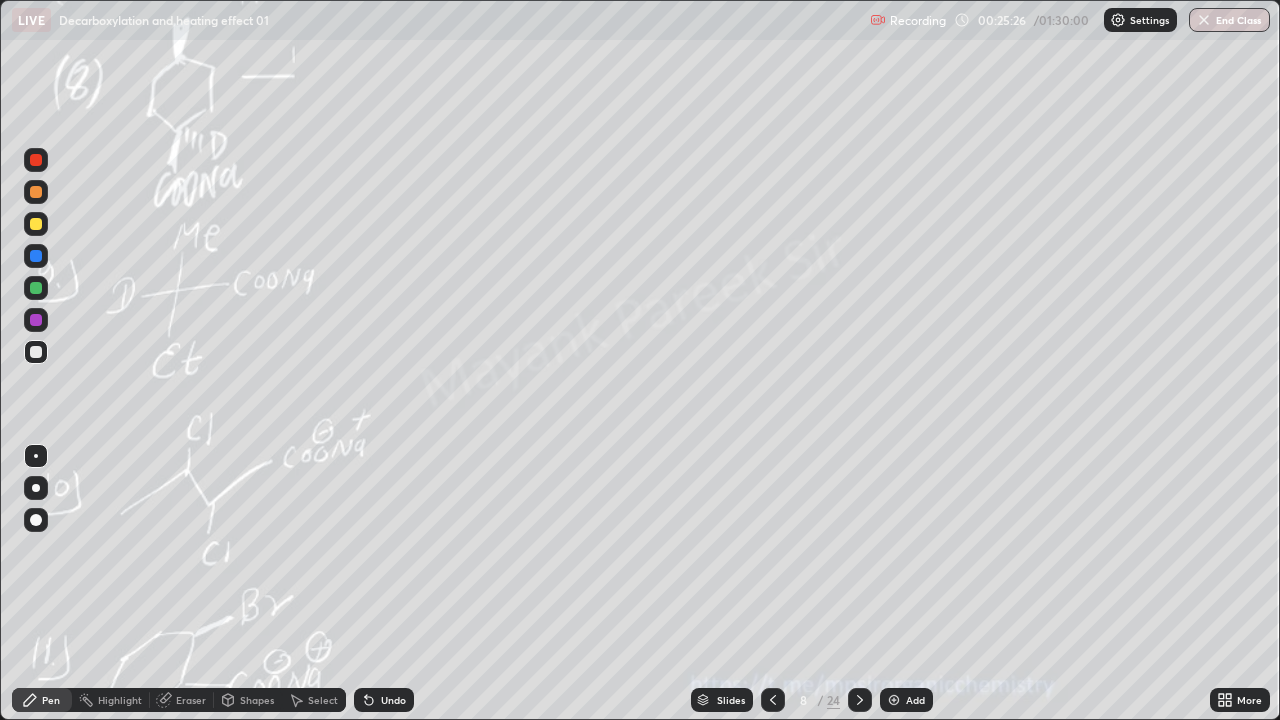 click on "Pen" at bounding box center [42, 700] 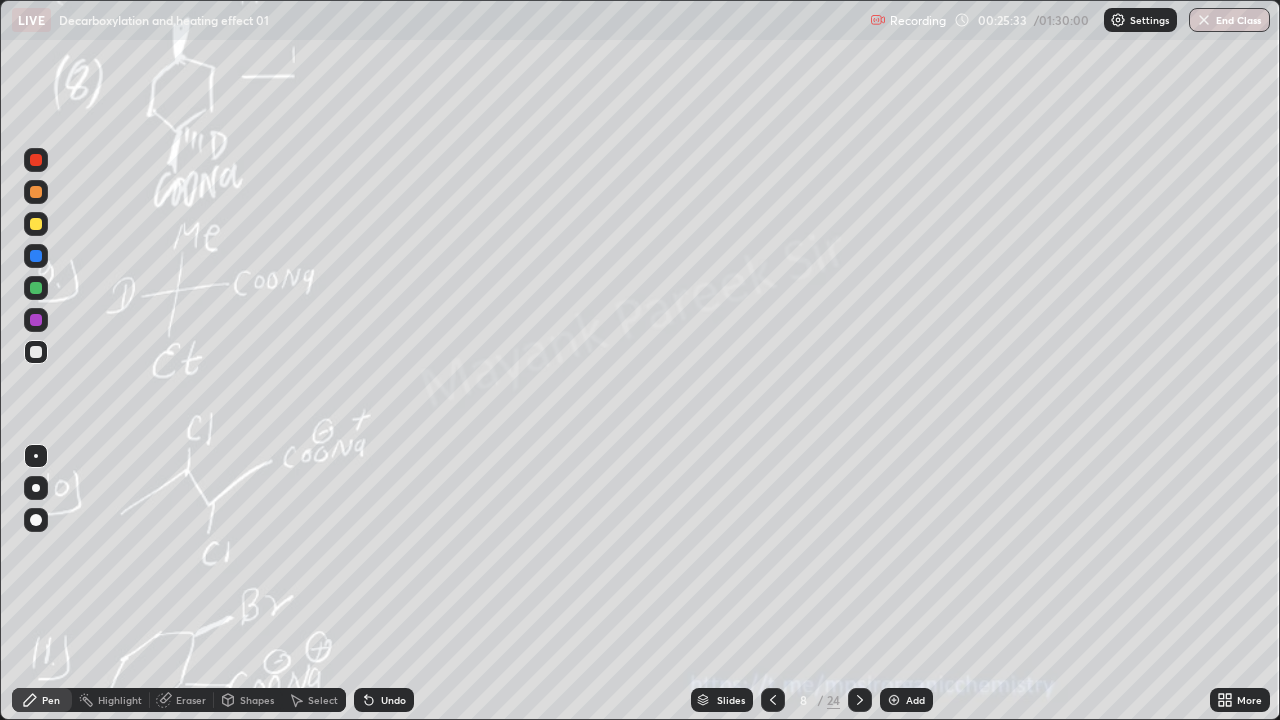 click at bounding box center (36, 352) 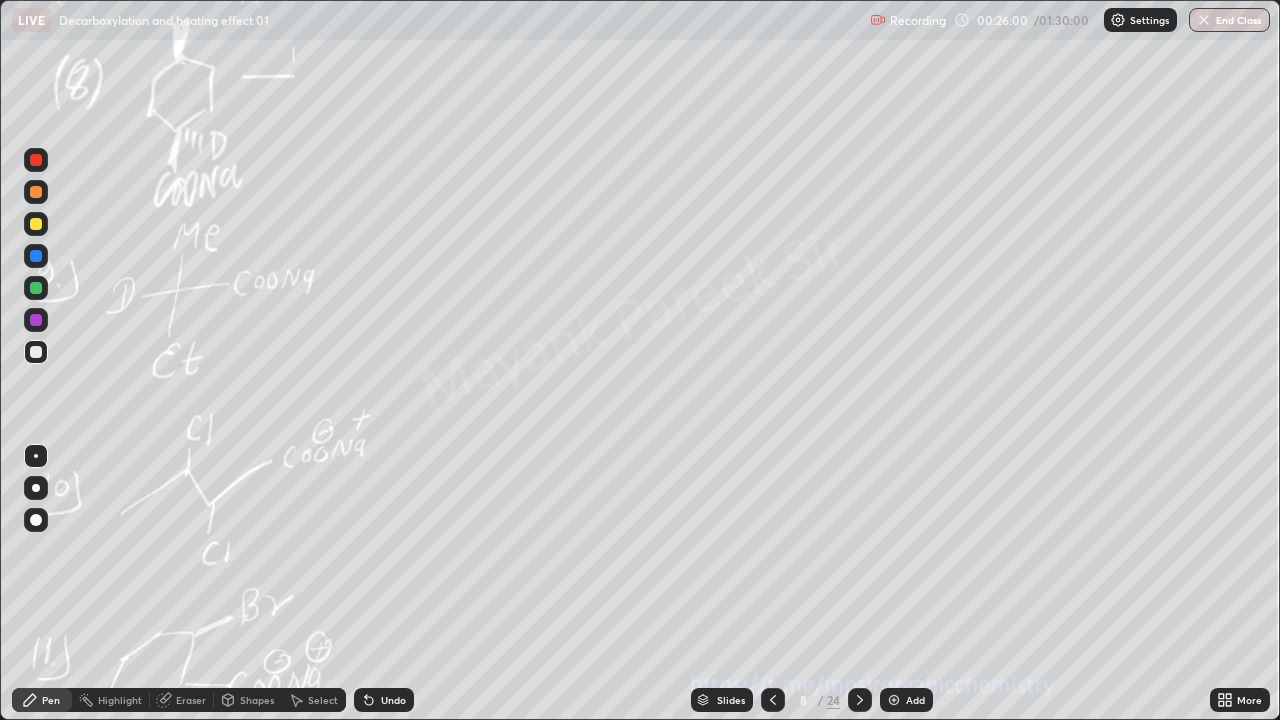 click on "Undo" at bounding box center [393, 700] 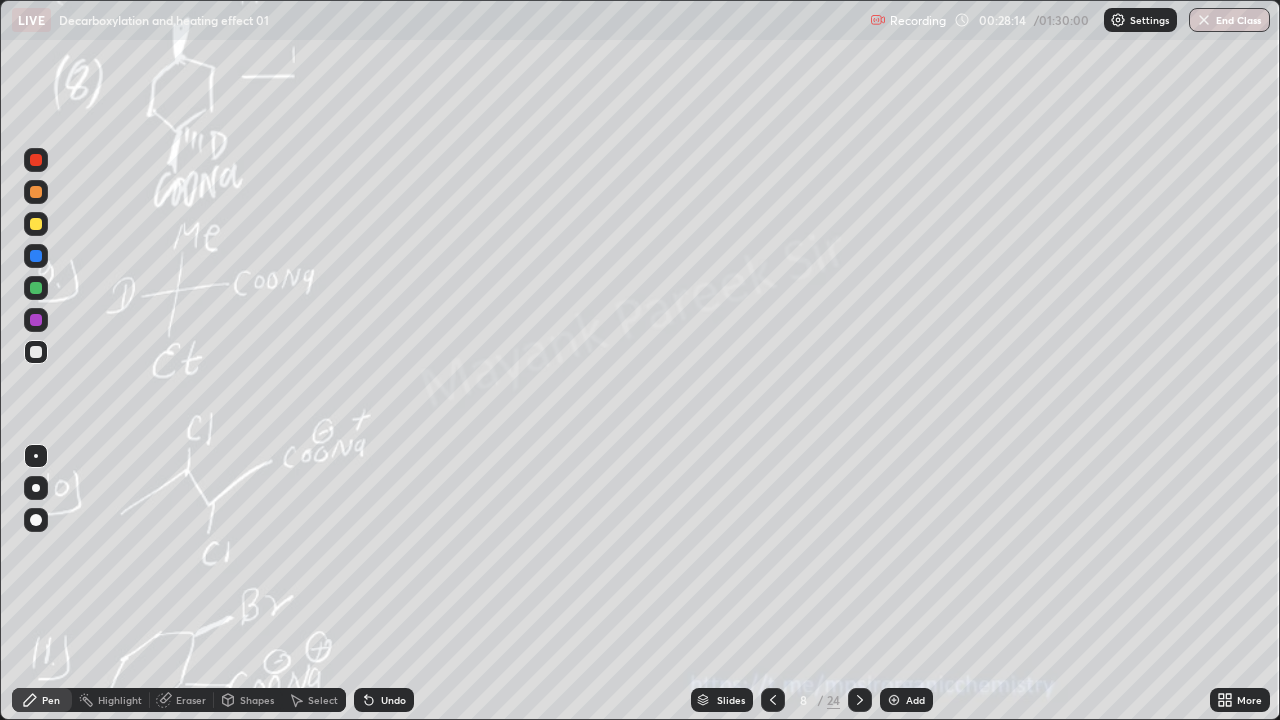 click on "Eraser" at bounding box center (182, 700) 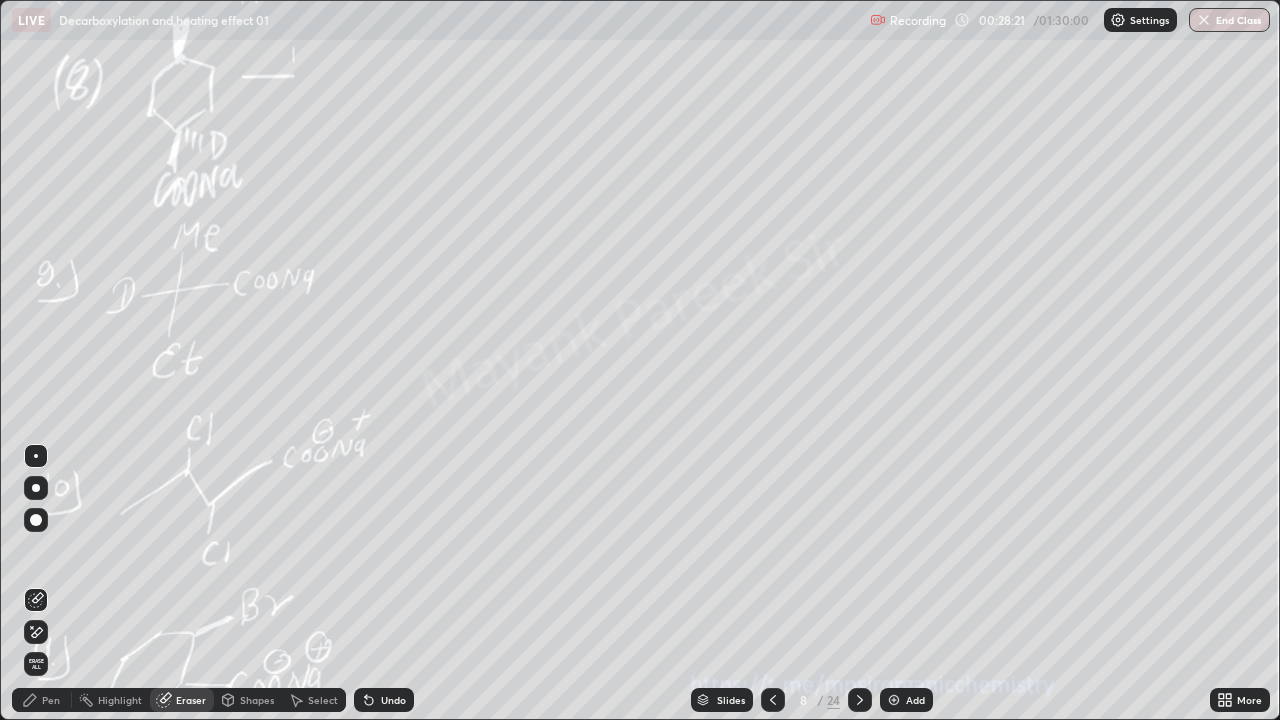 click on "Pen" at bounding box center (51, 700) 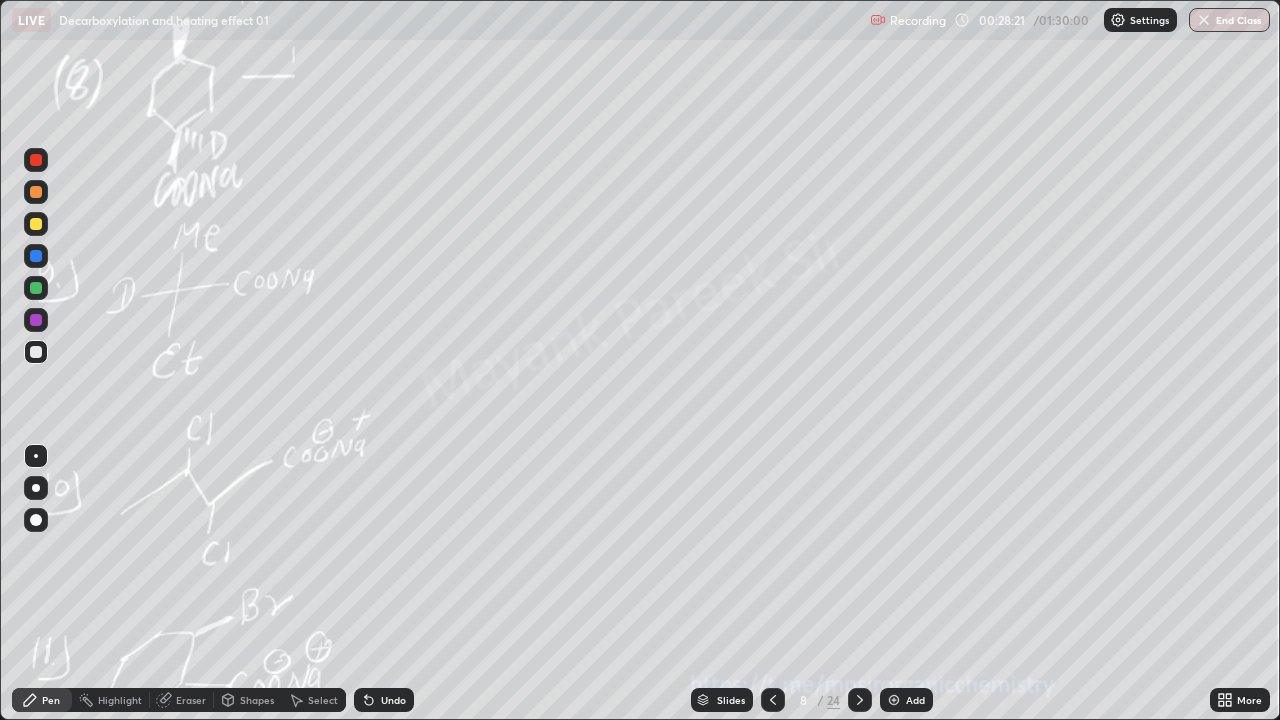 click on "Pen" at bounding box center [51, 700] 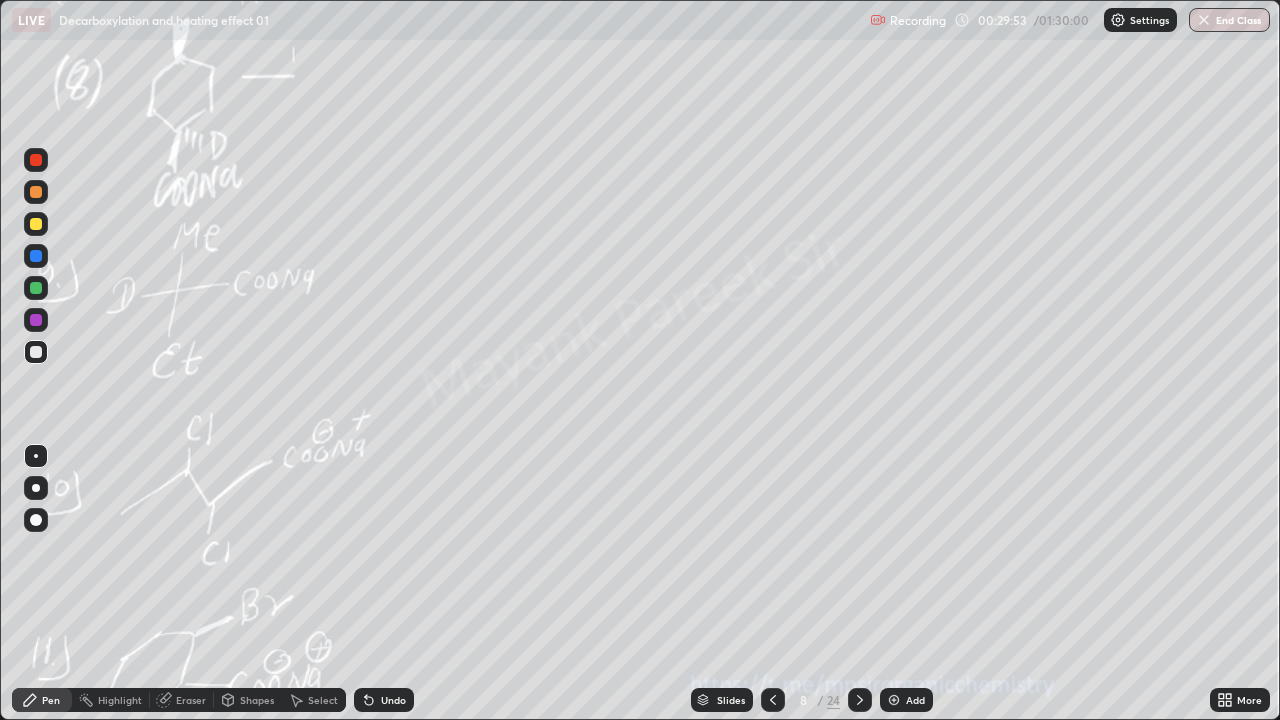 click 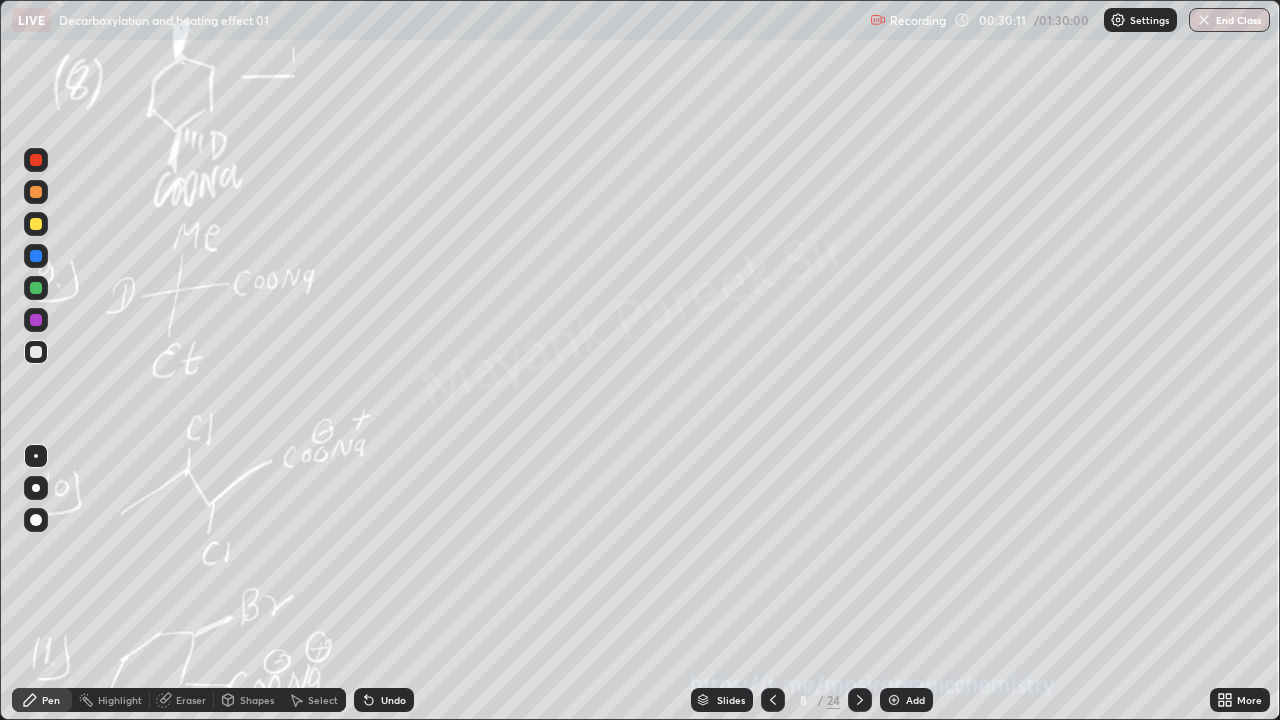 click at bounding box center (36, 288) 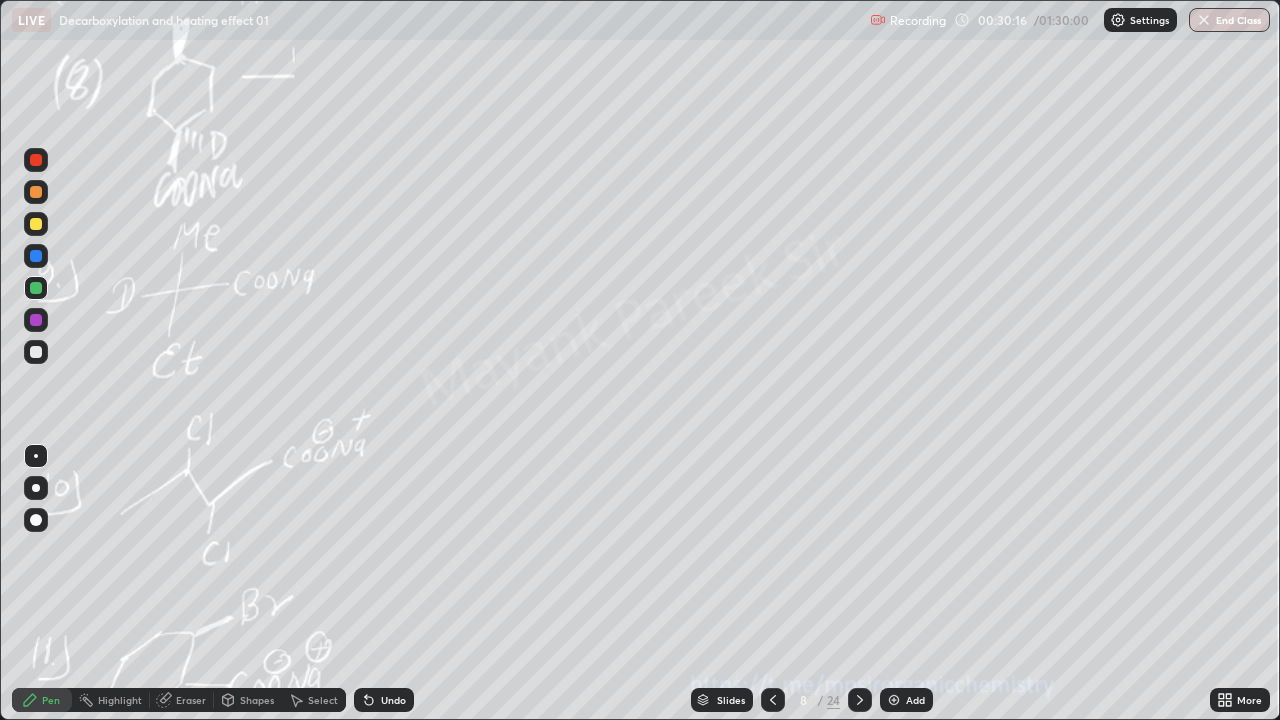 click at bounding box center (36, 352) 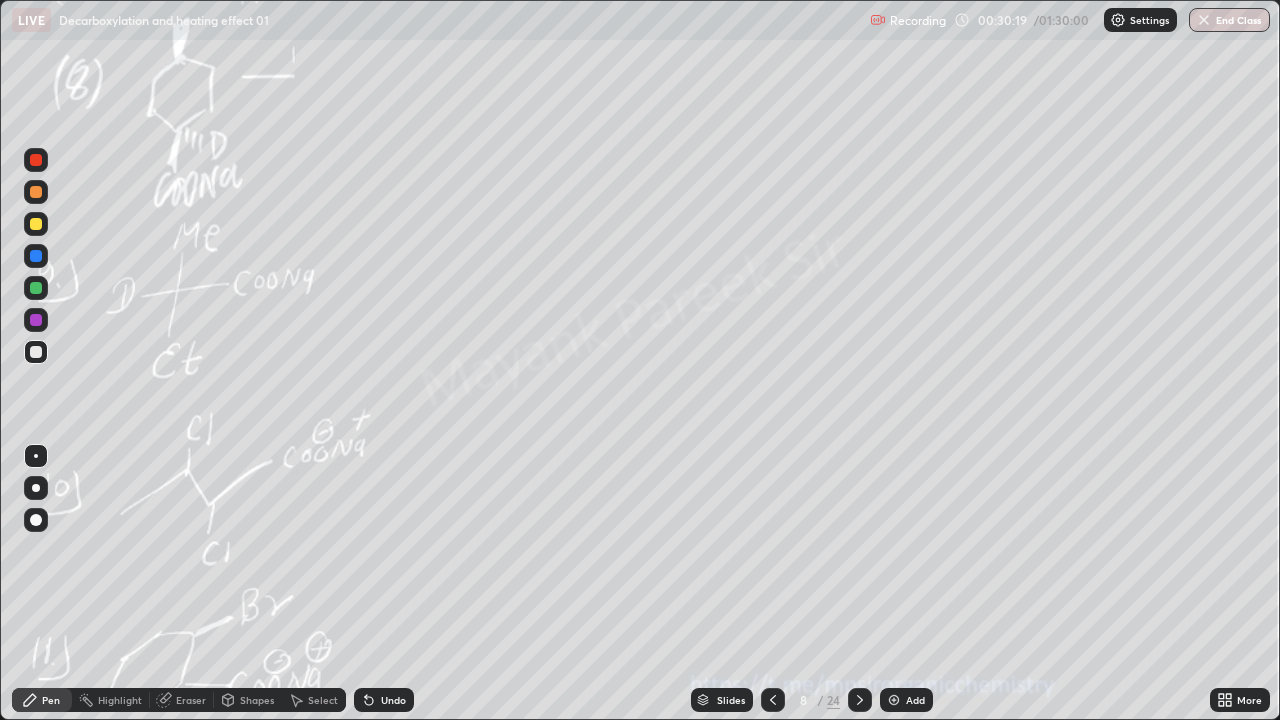 click on "Undo" at bounding box center [384, 700] 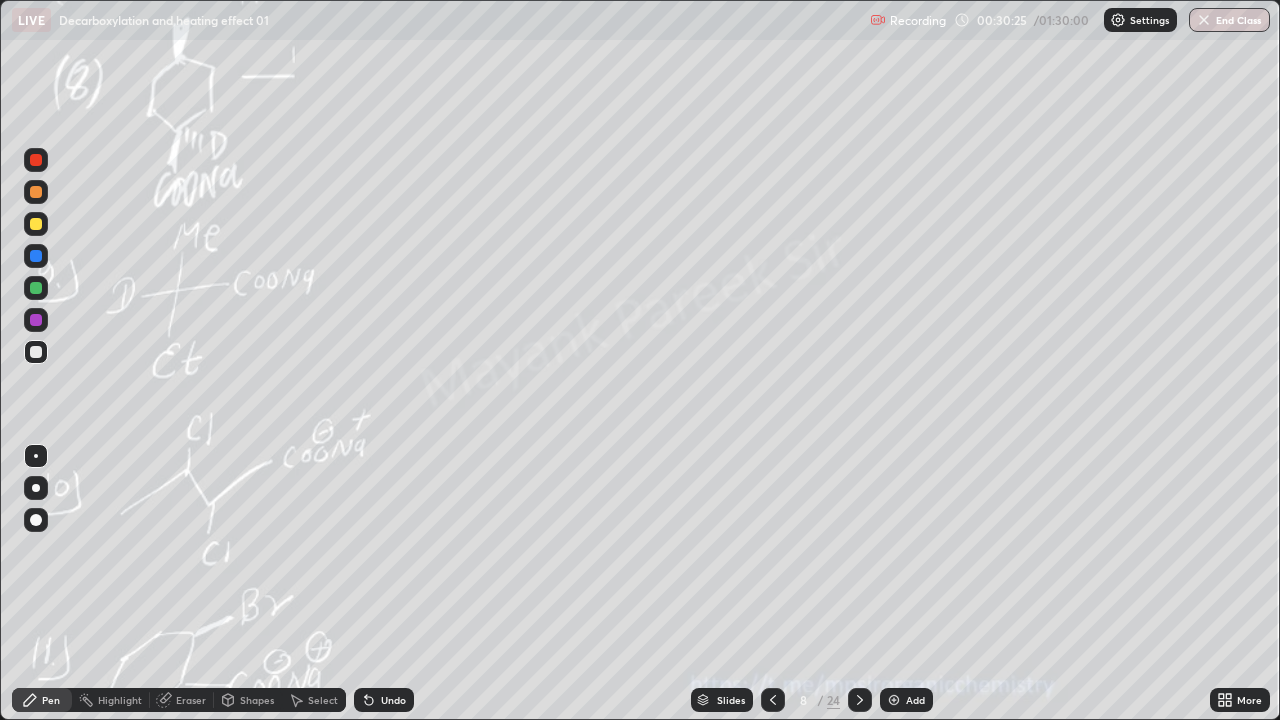 click at bounding box center (36, 320) 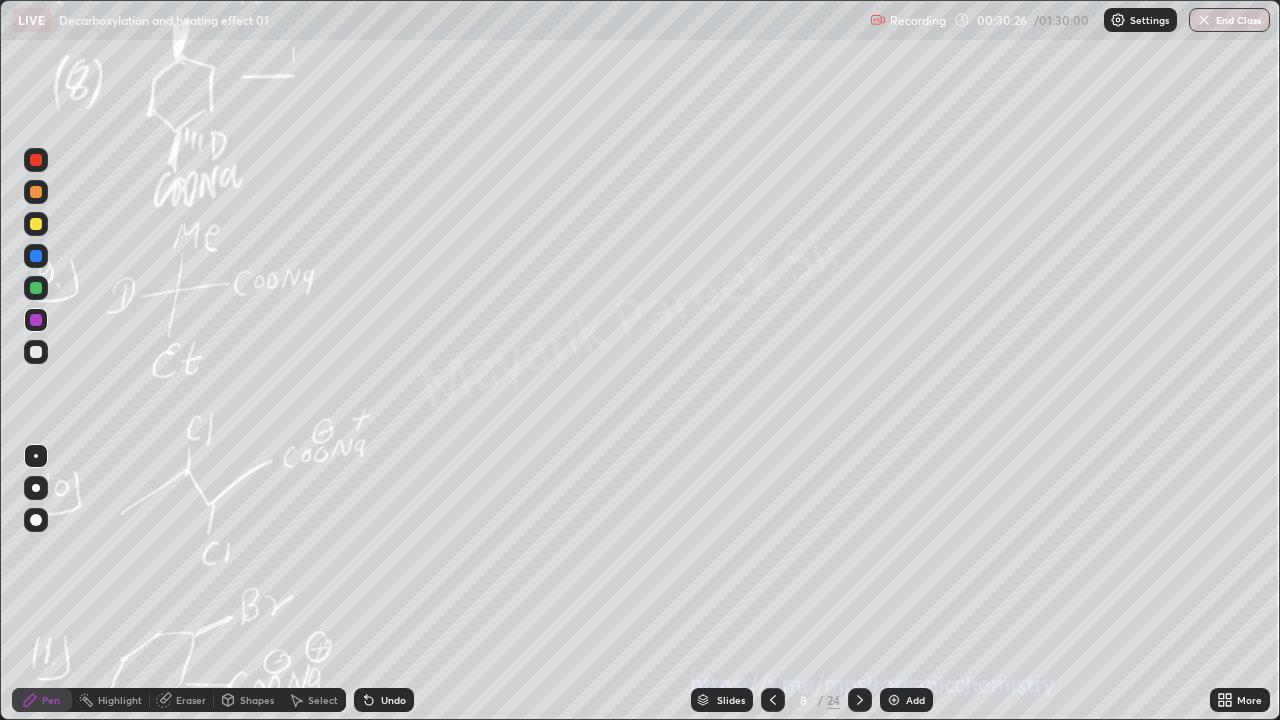click at bounding box center (36, 320) 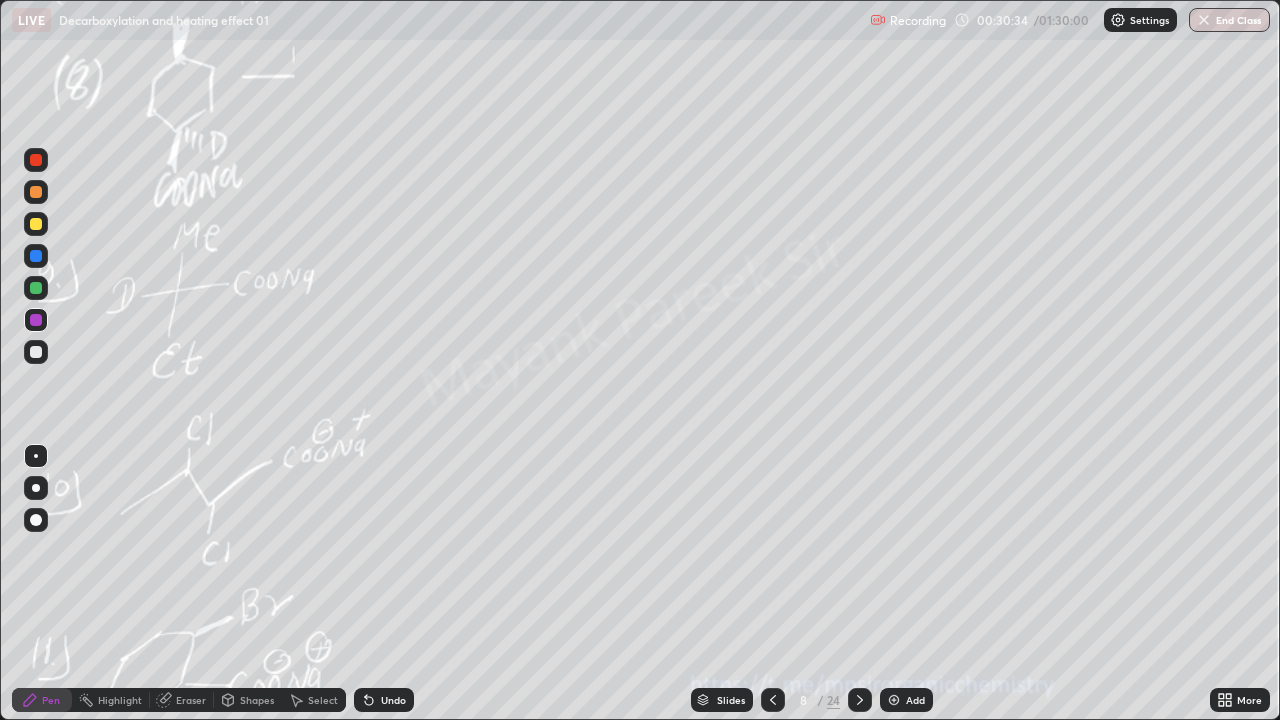 click at bounding box center (36, 352) 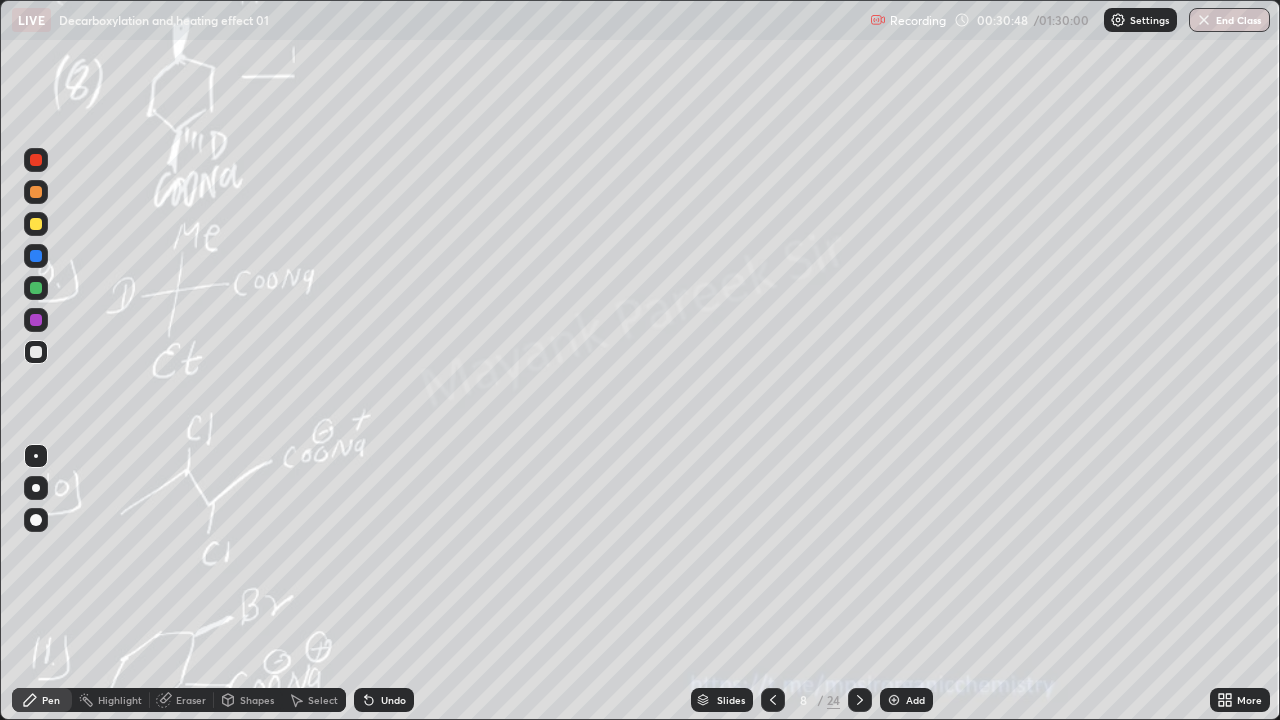 click on "Undo" at bounding box center (384, 700) 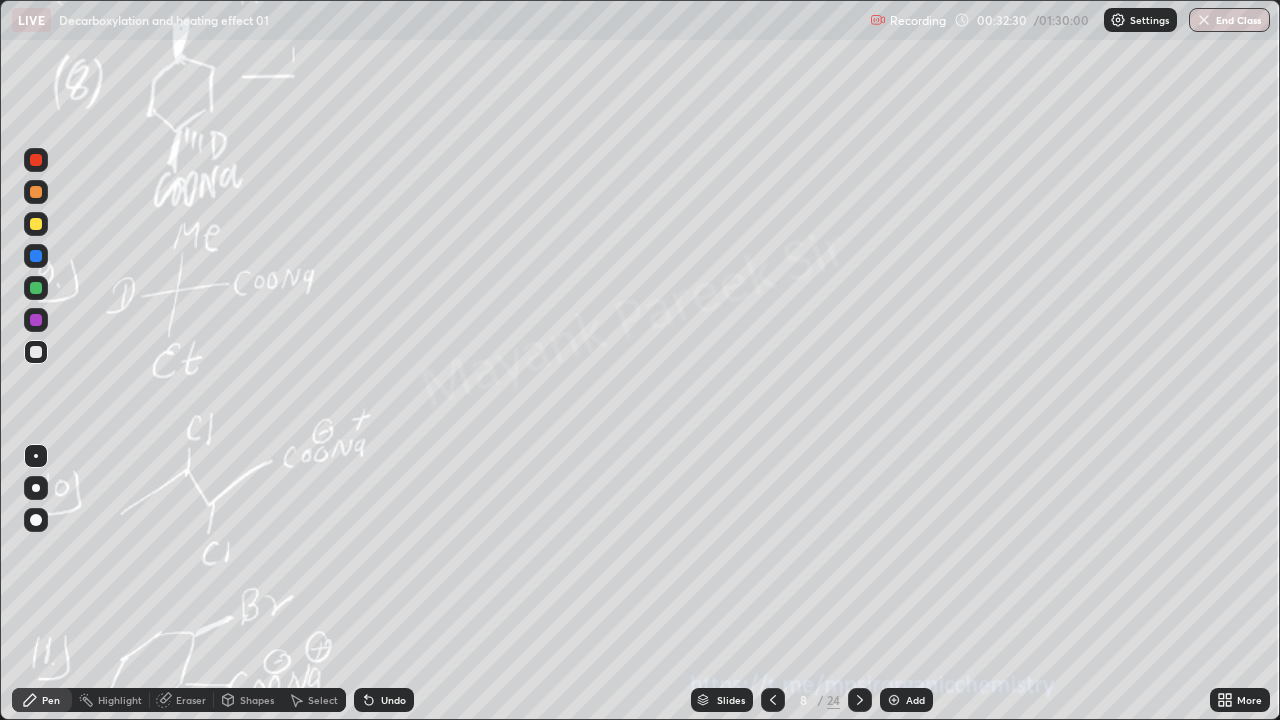 click at bounding box center (36, 320) 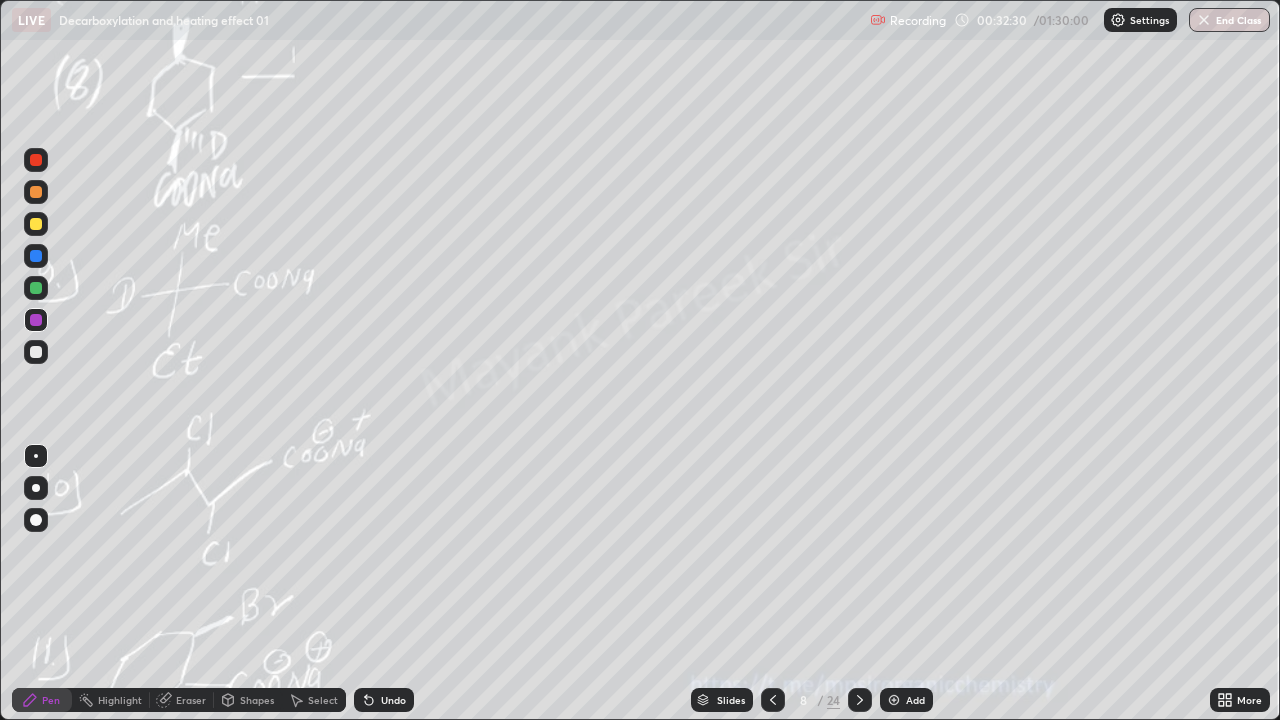click at bounding box center (36, 320) 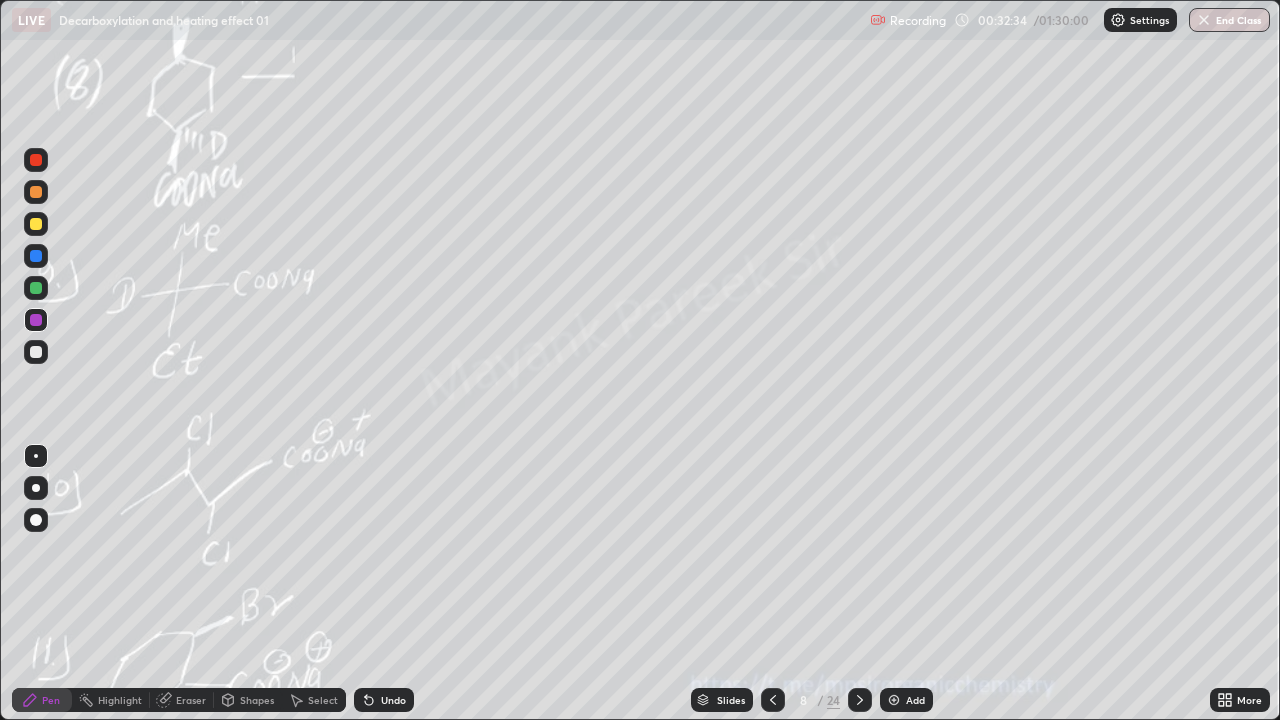 click at bounding box center (36, 352) 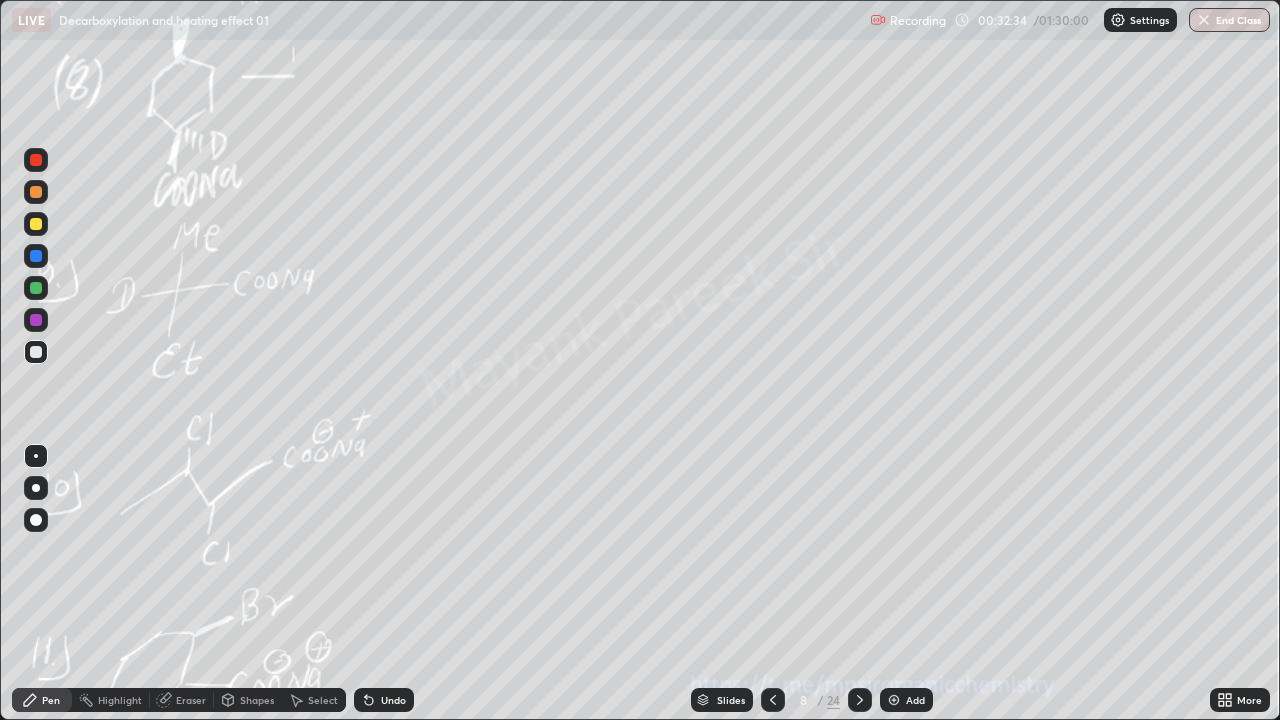 click at bounding box center (36, 352) 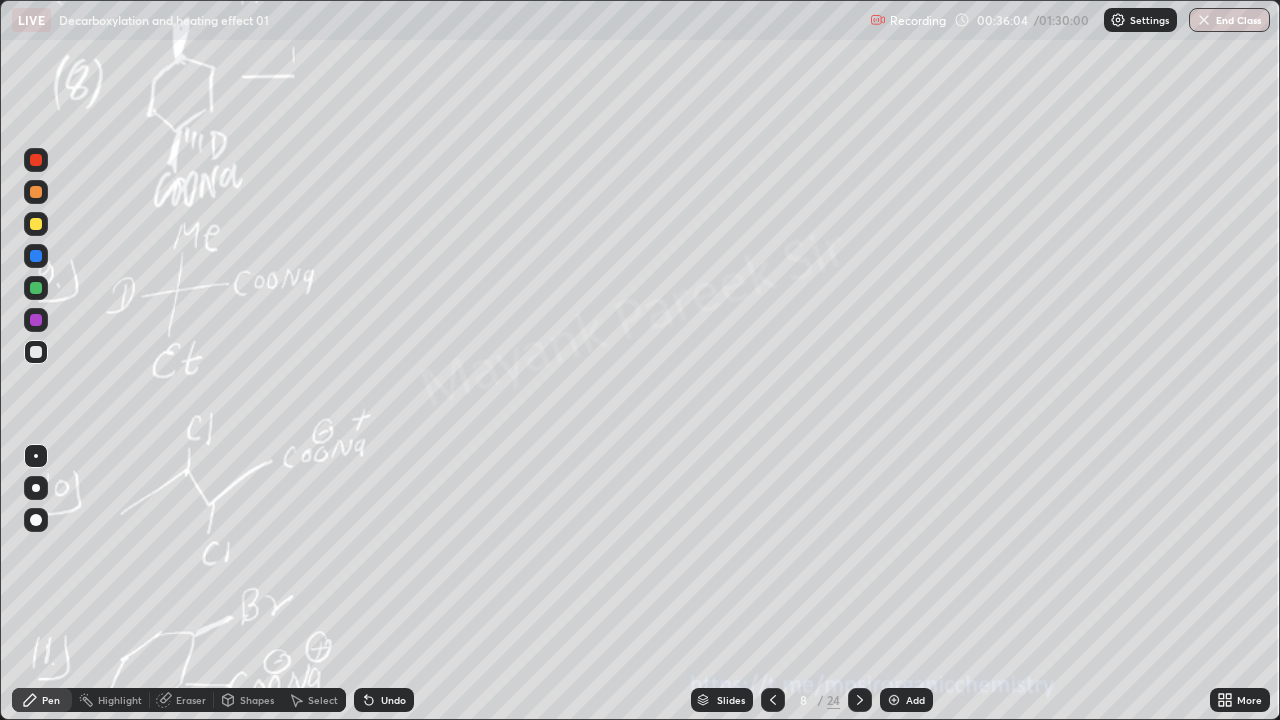 click 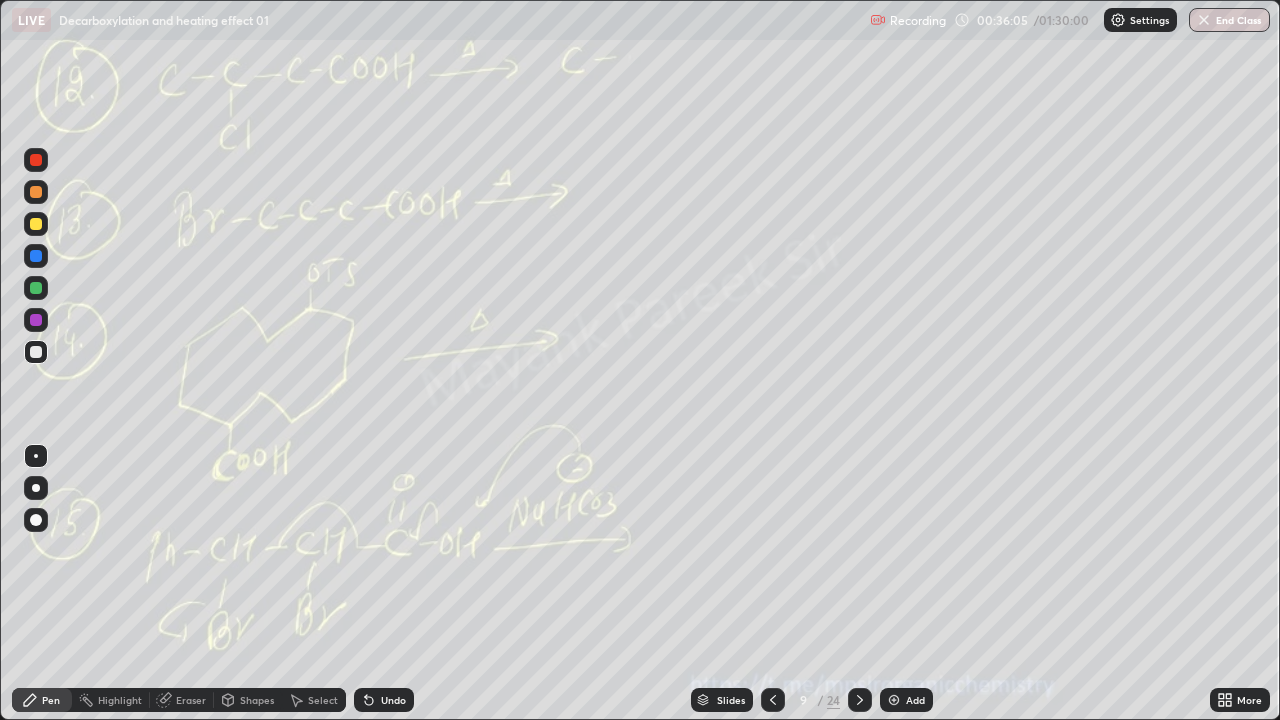 click at bounding box center (773, 700) 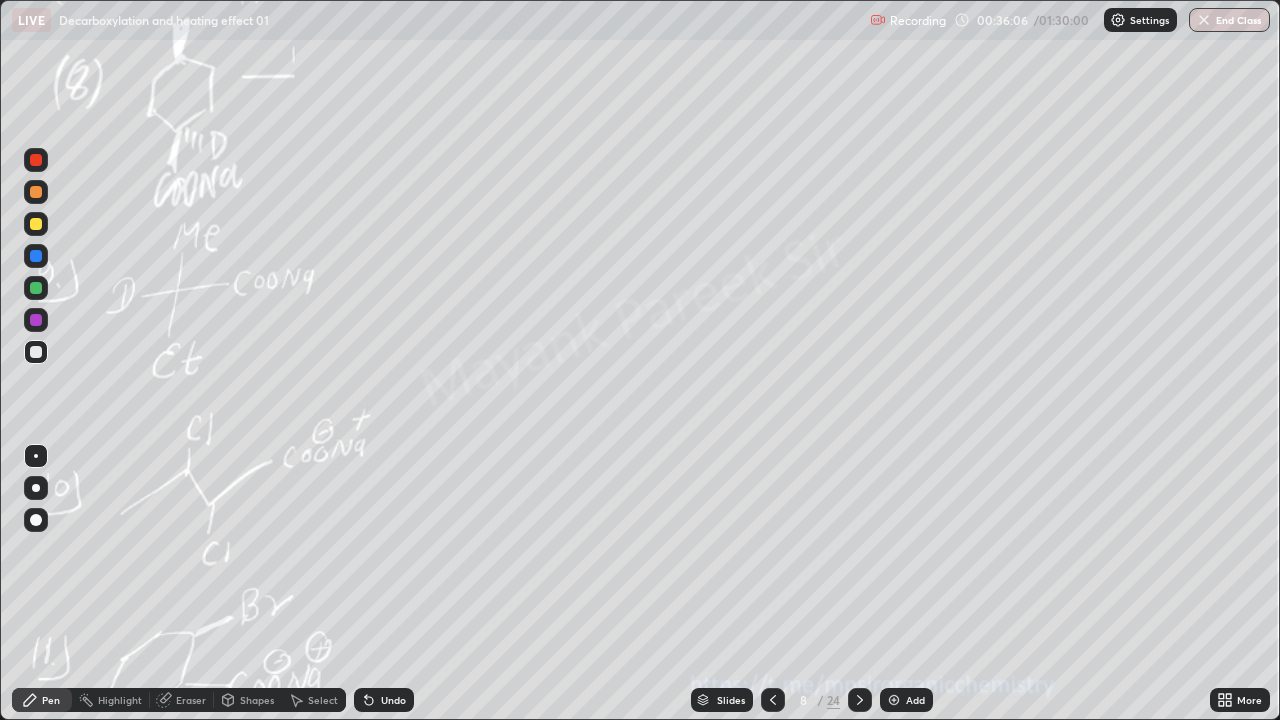 click 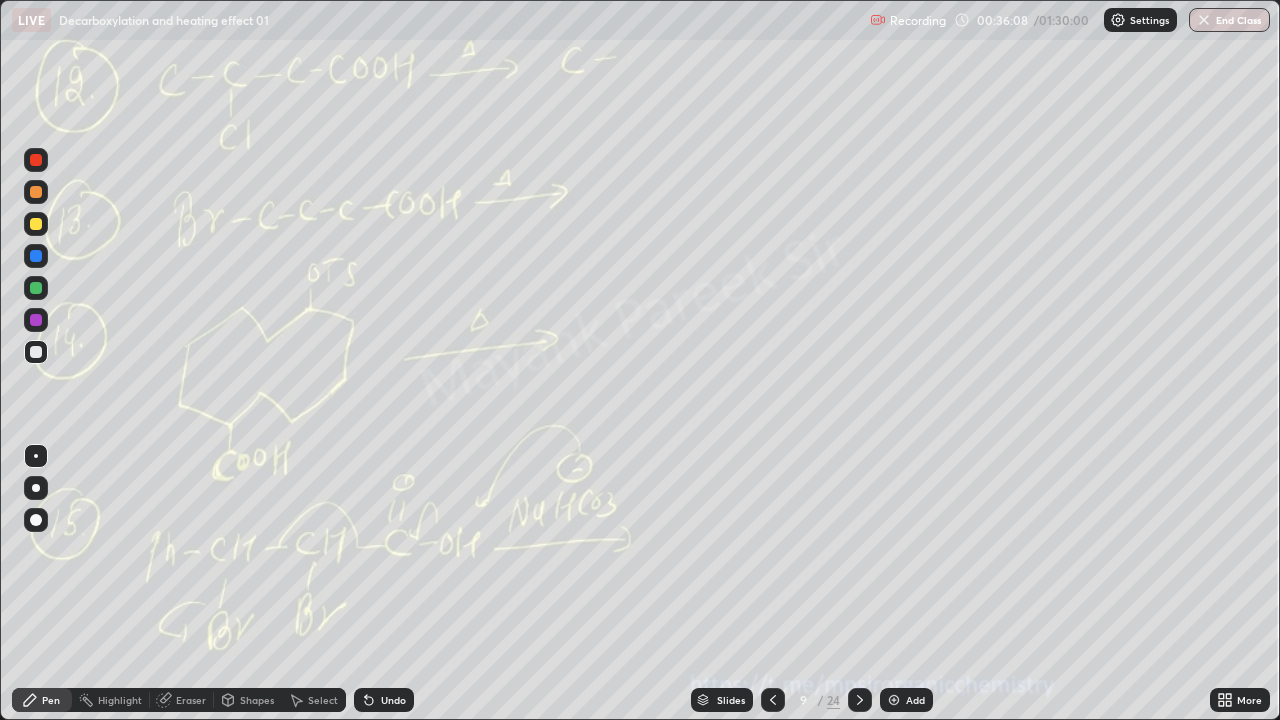 click on "Pen" at bounding box center (42, 700) 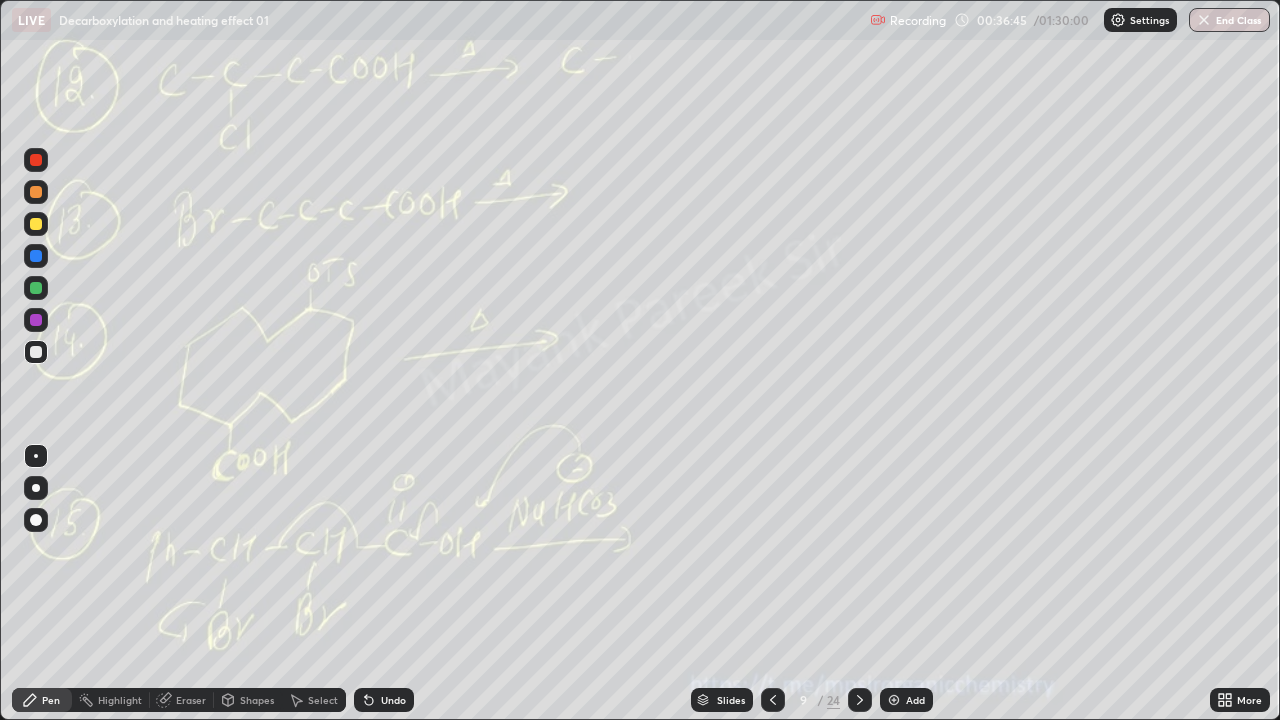 click on "Undo" at bounding box center [393, 700] 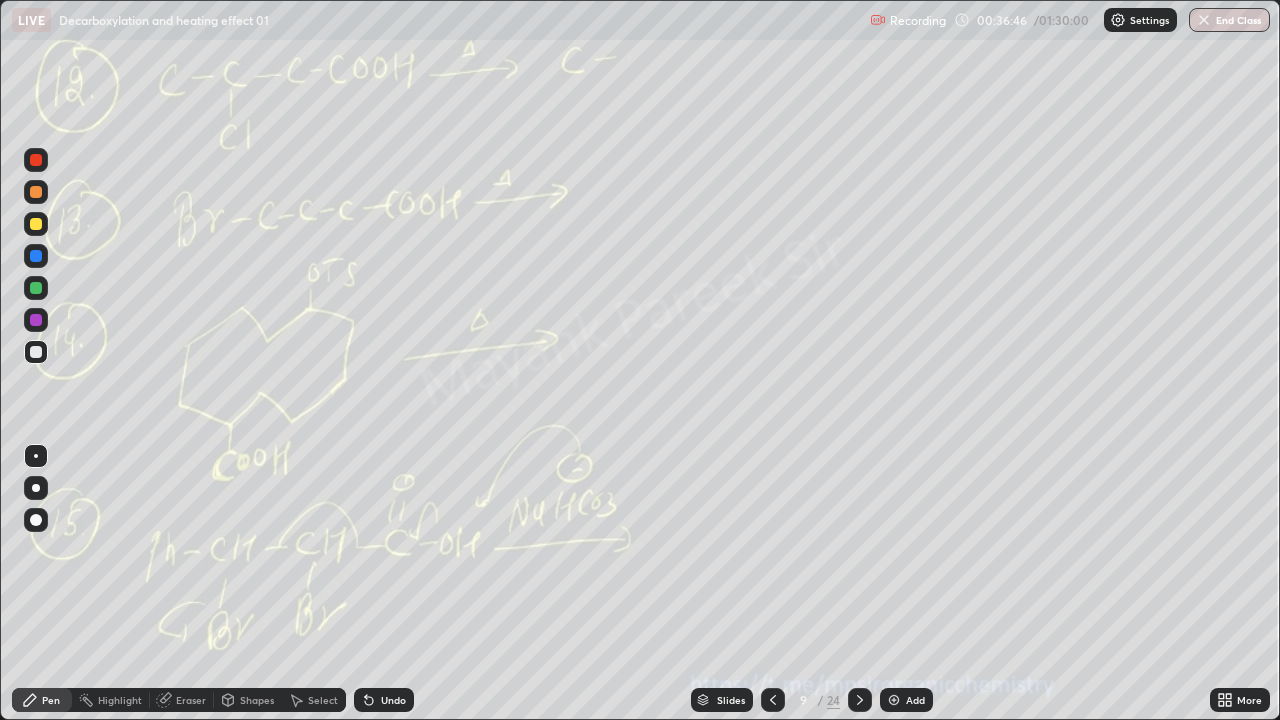 click on "Undo" at bounding box center (384, 700) 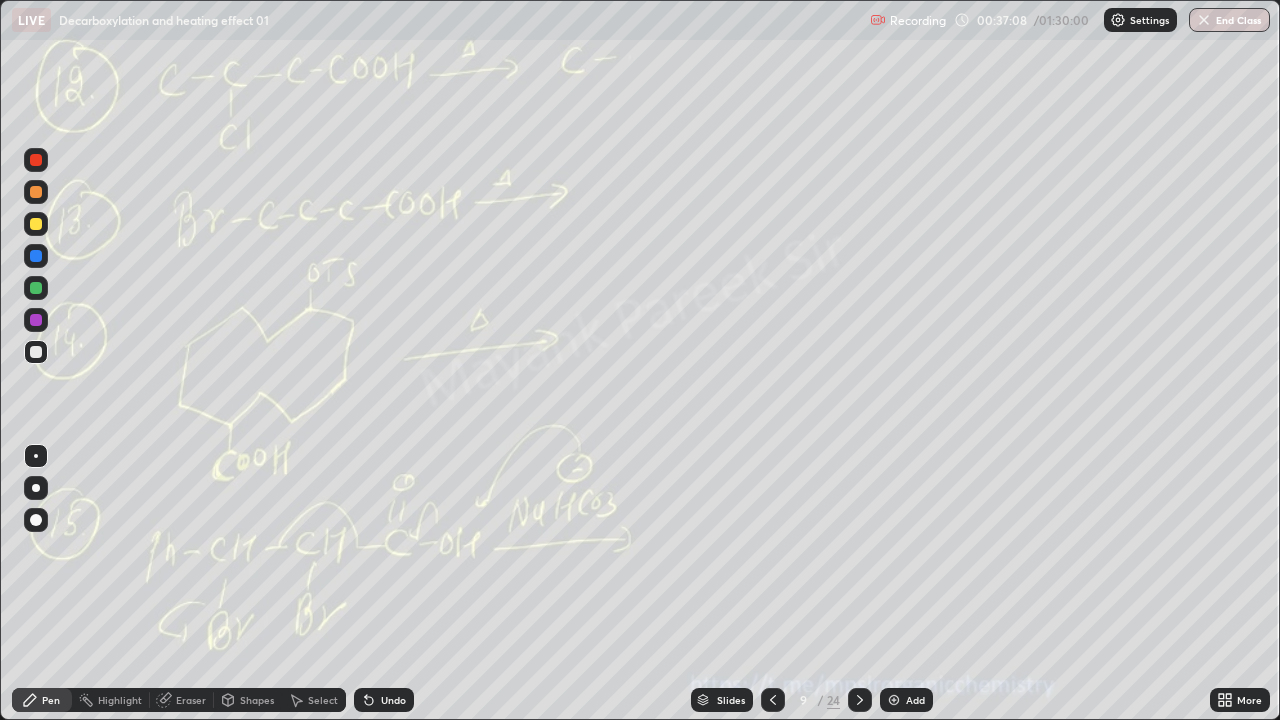 click at bounding box center [36, 352] 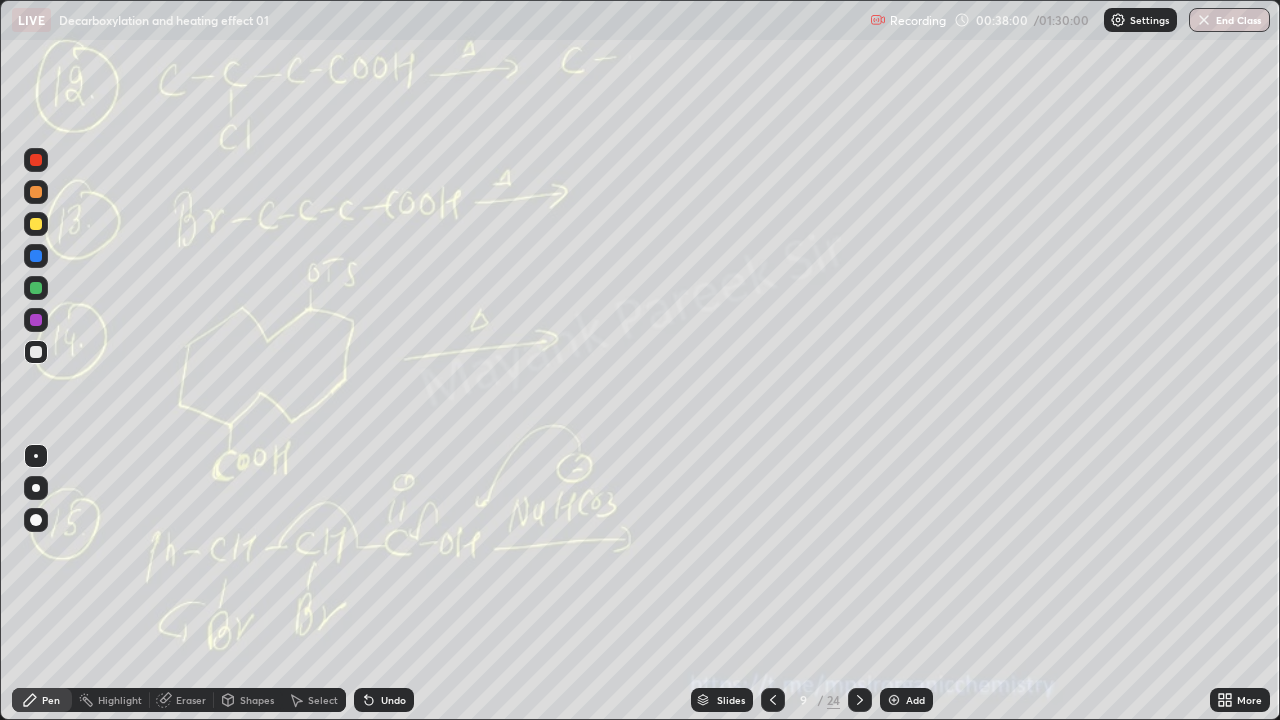 click on "Eraser" at bounding box center [191, 700] 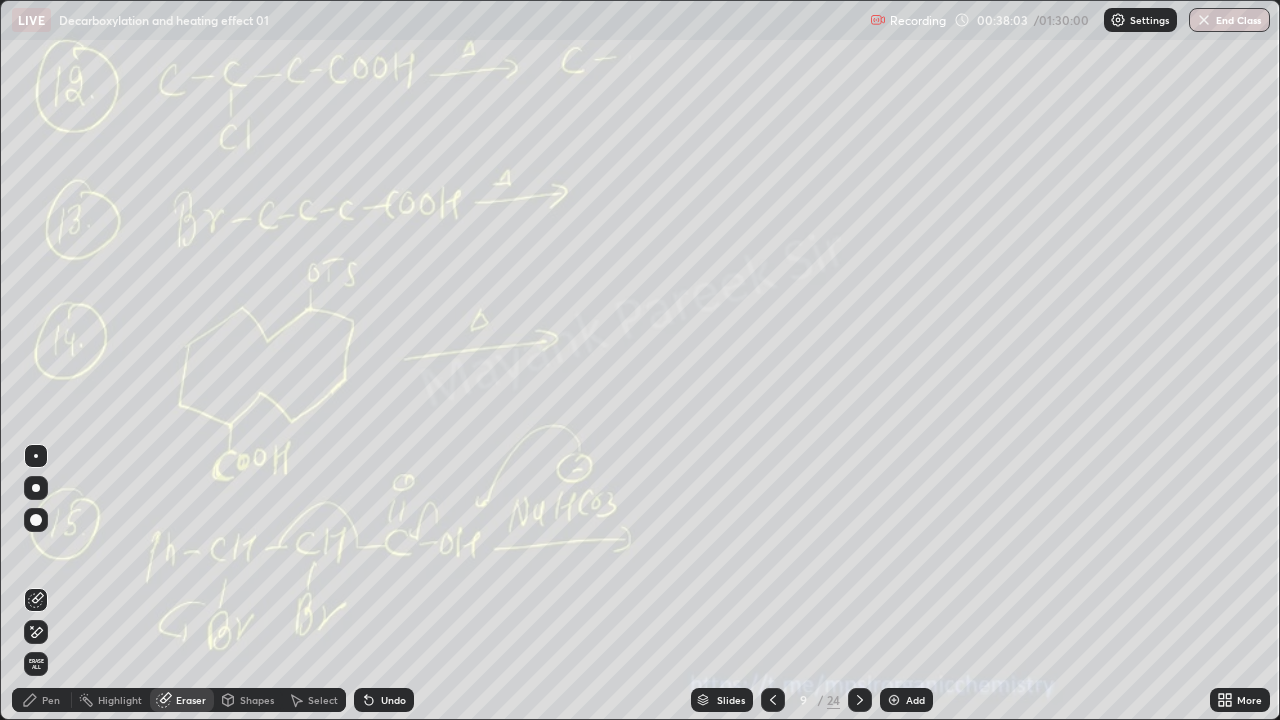 click on "Pen" at bounding box center (42, 700) 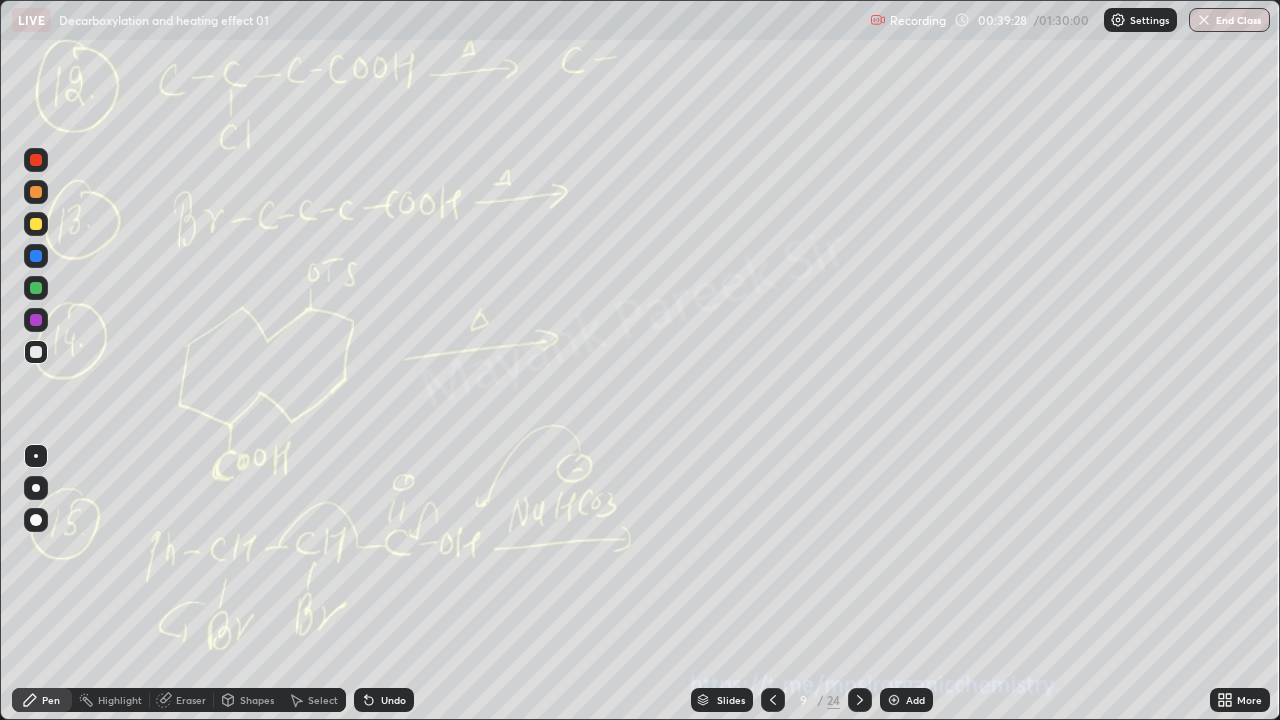 click on "Eraser" at bounding box center (182, 700) 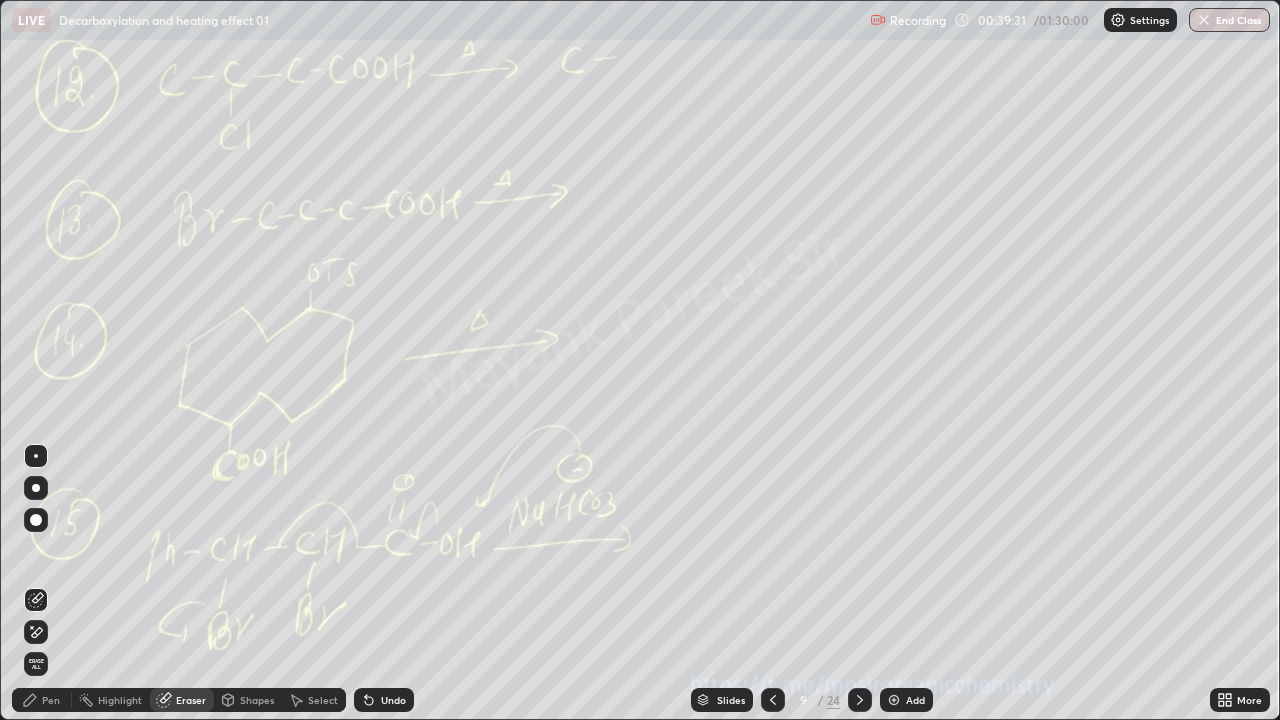click on "Pen" at bounding box center [42, 700] 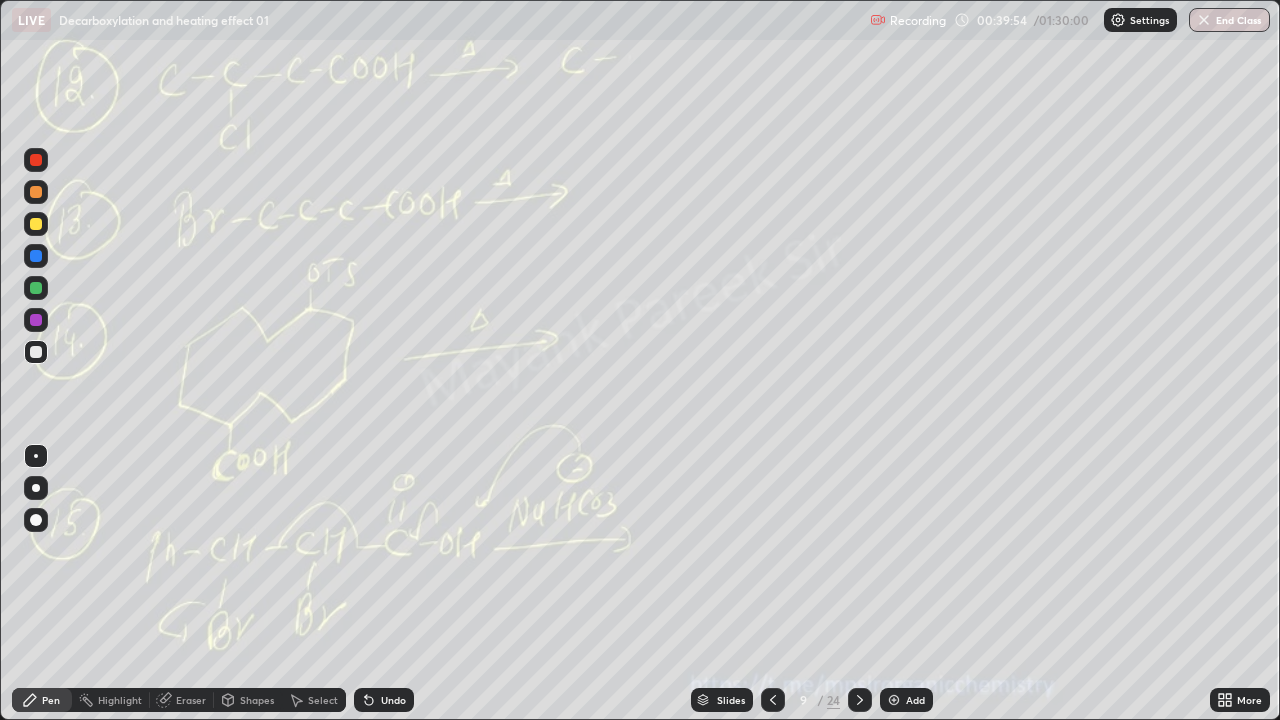 click 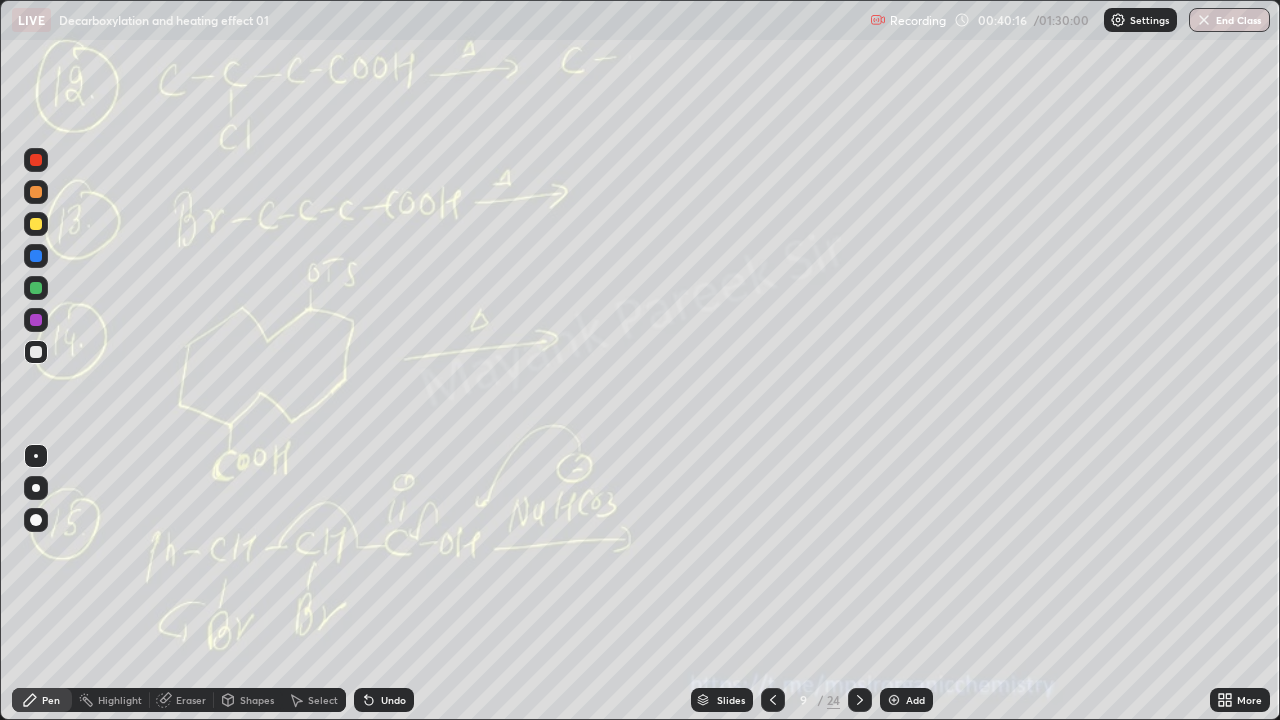 click on "Undo" at bounding box center [384, 700] 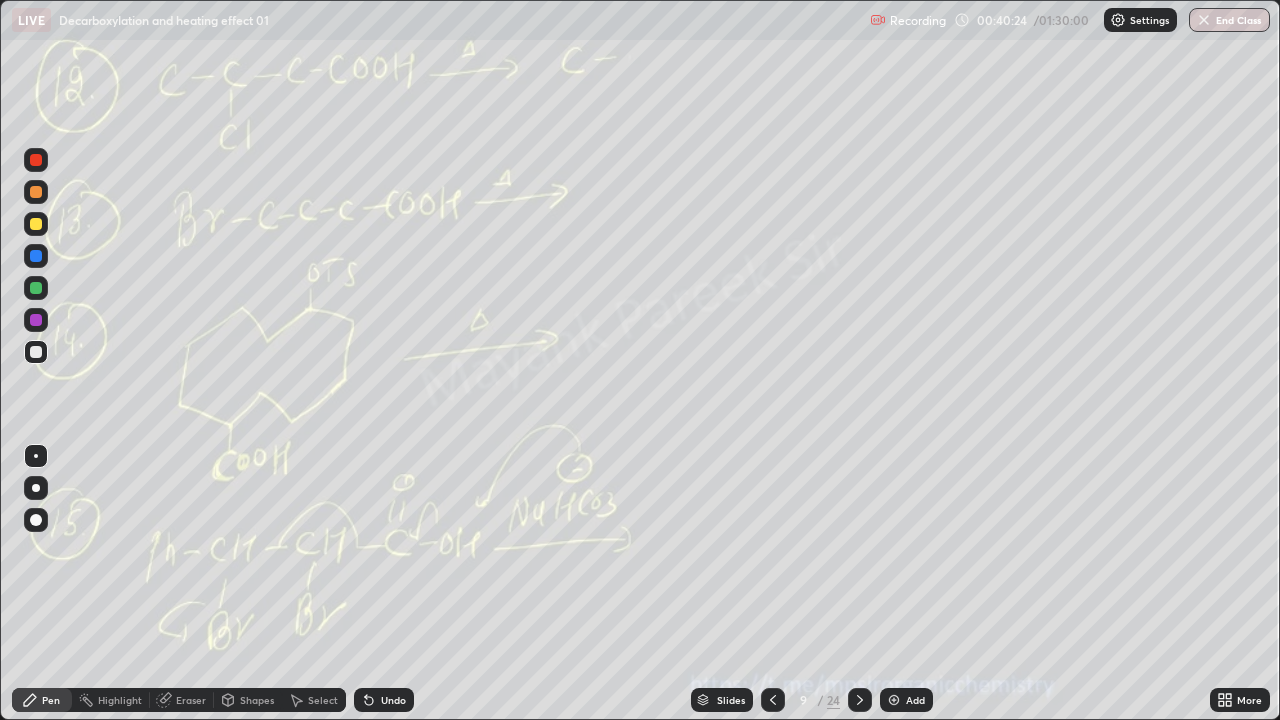 click 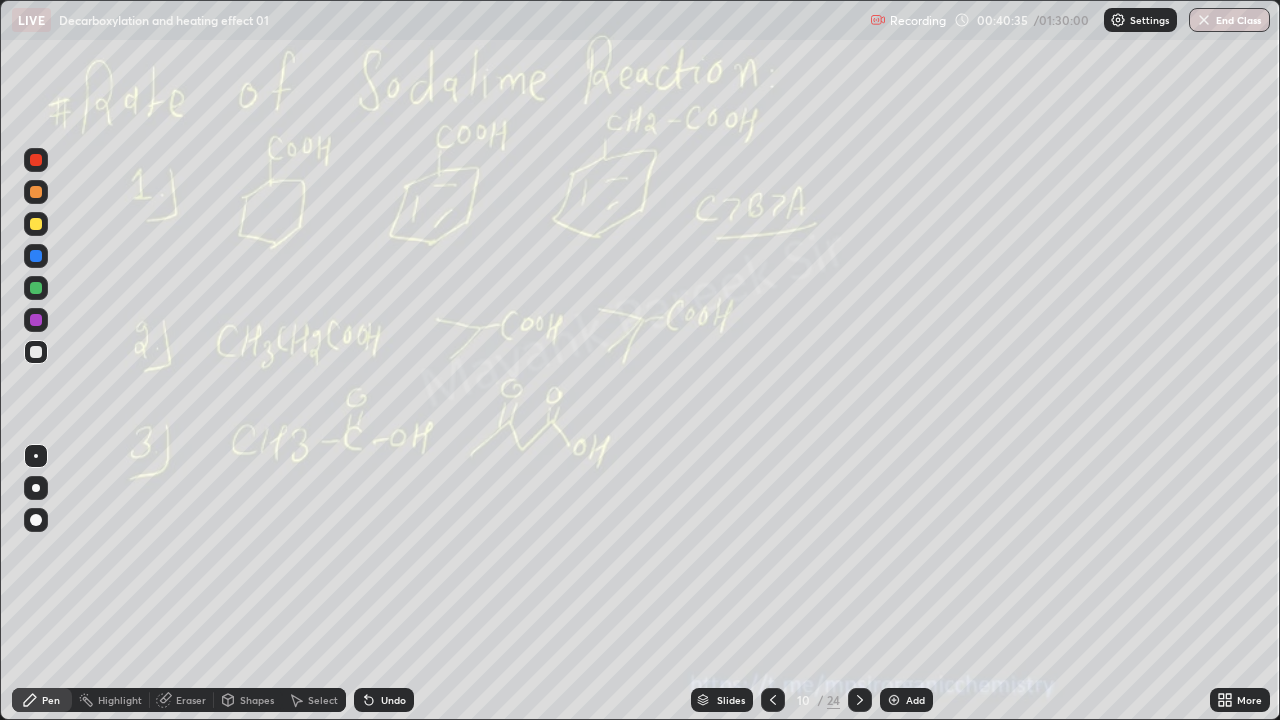 click on "Undo" at bounding box center [384, 700] 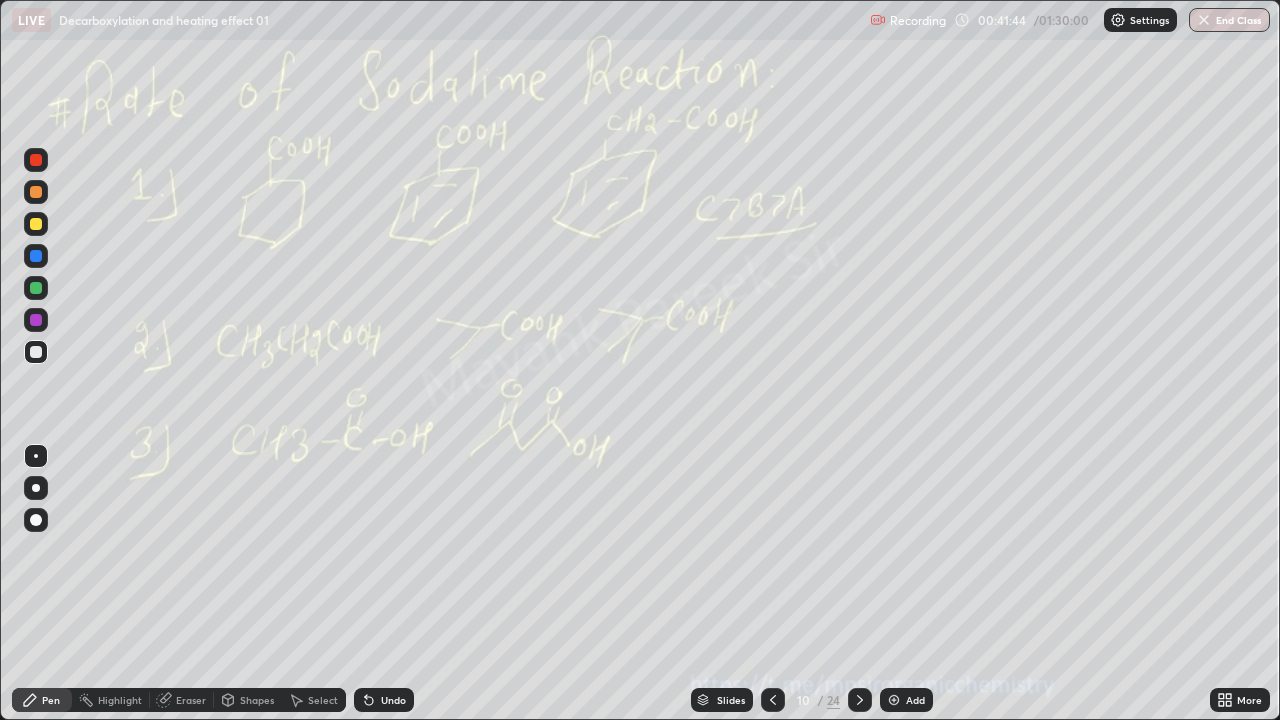 click 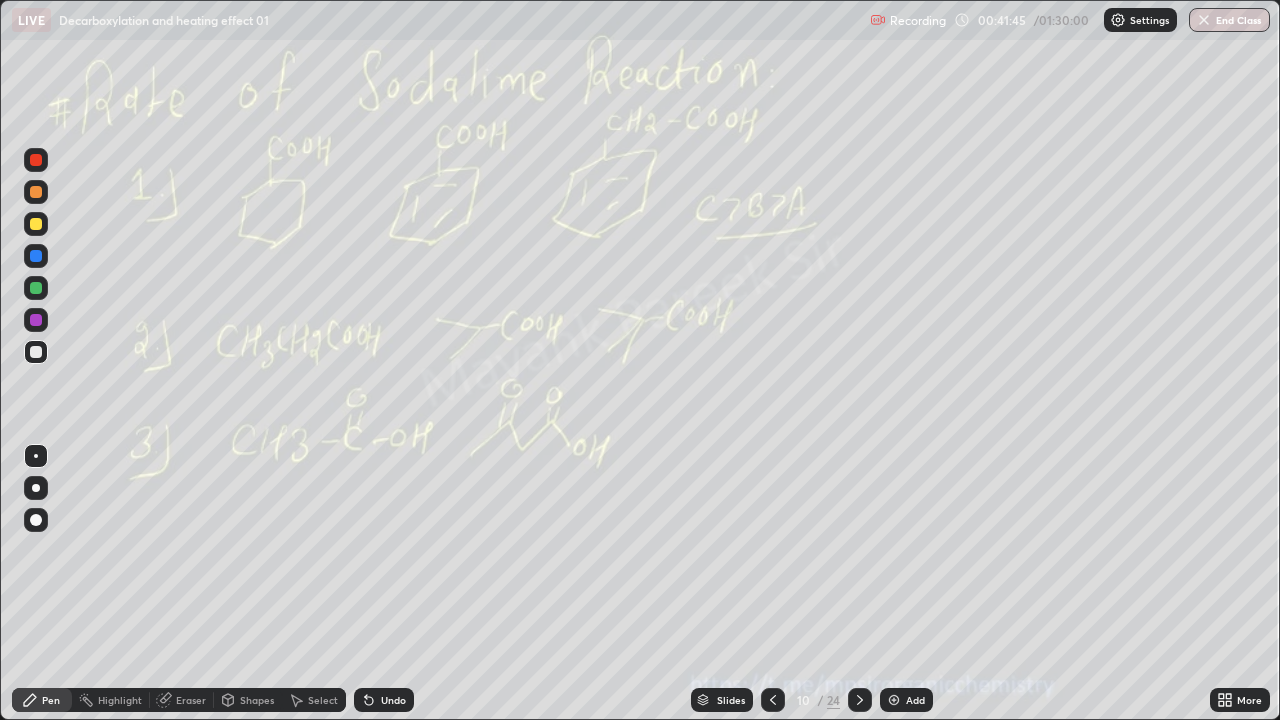 click on "Undo" at bounding box center [384, 700] 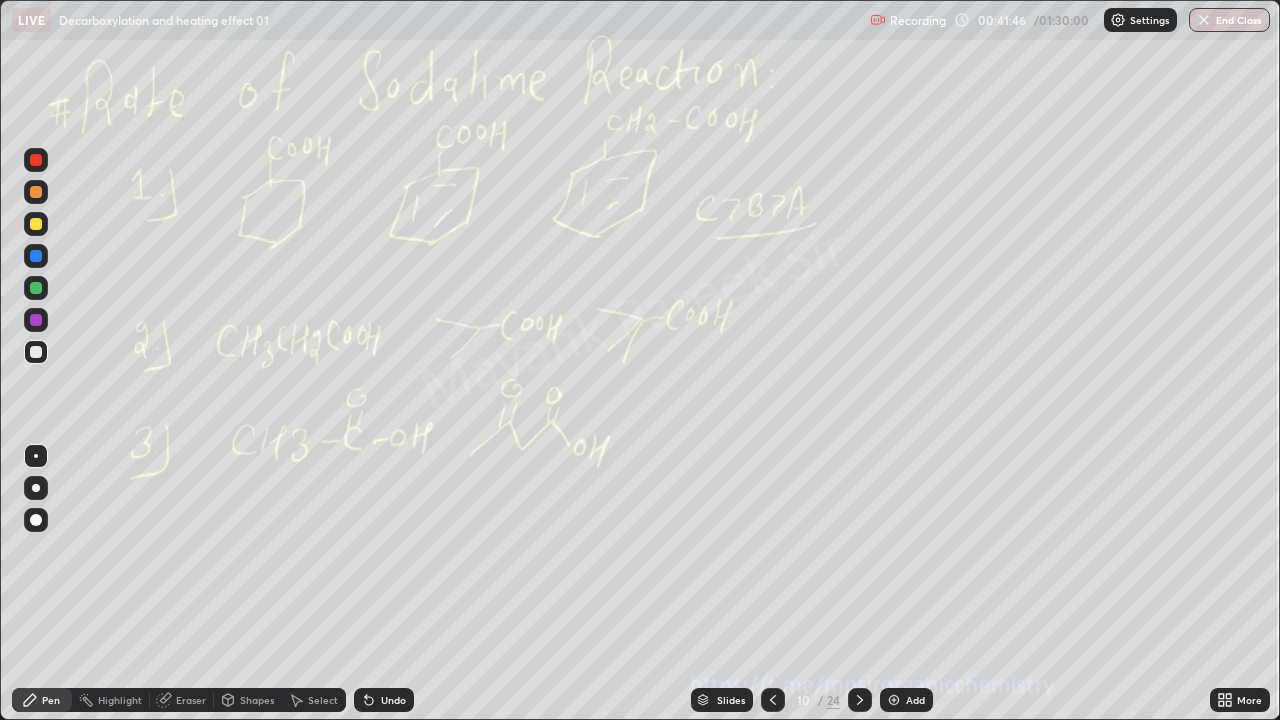 click 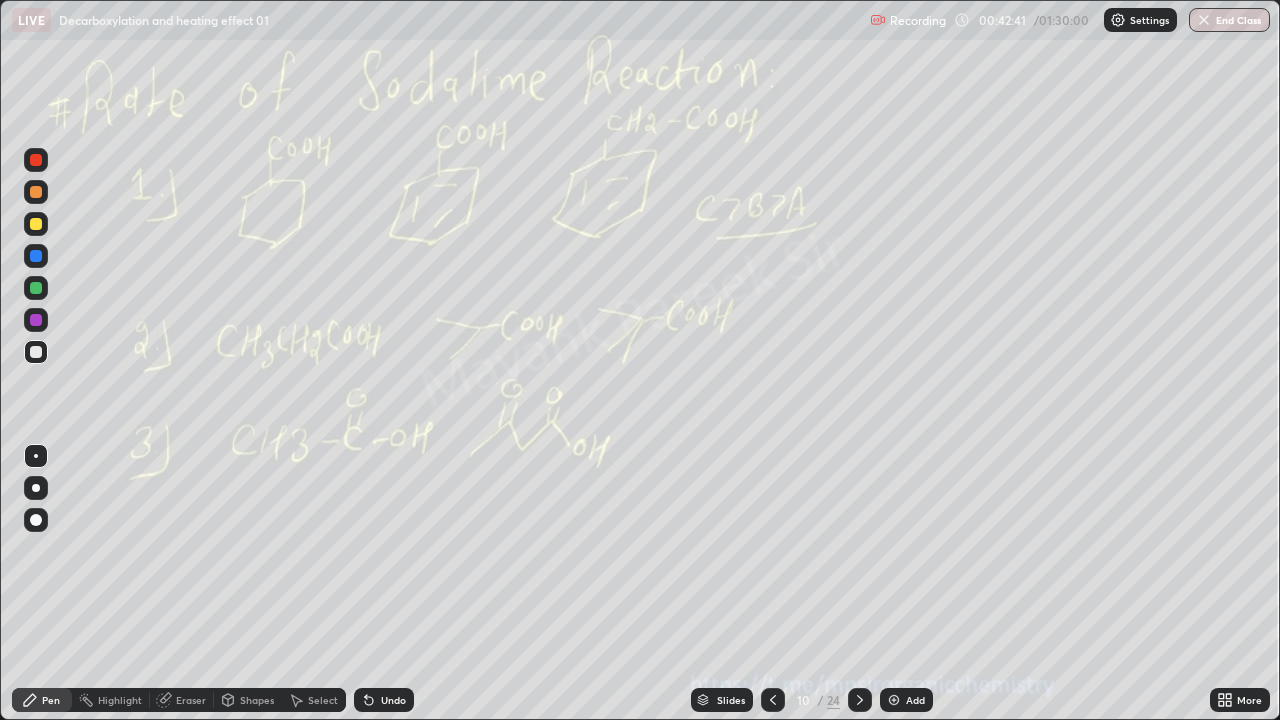 click 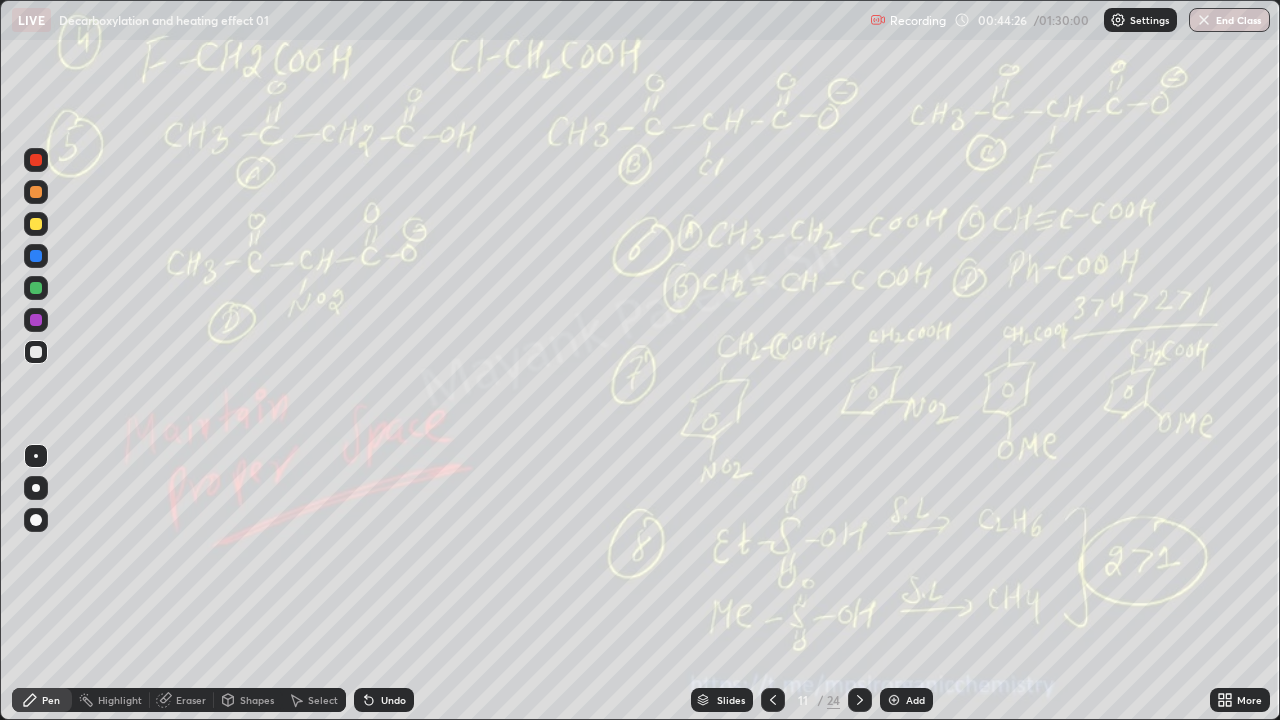 click at bounding box center (36, 352) 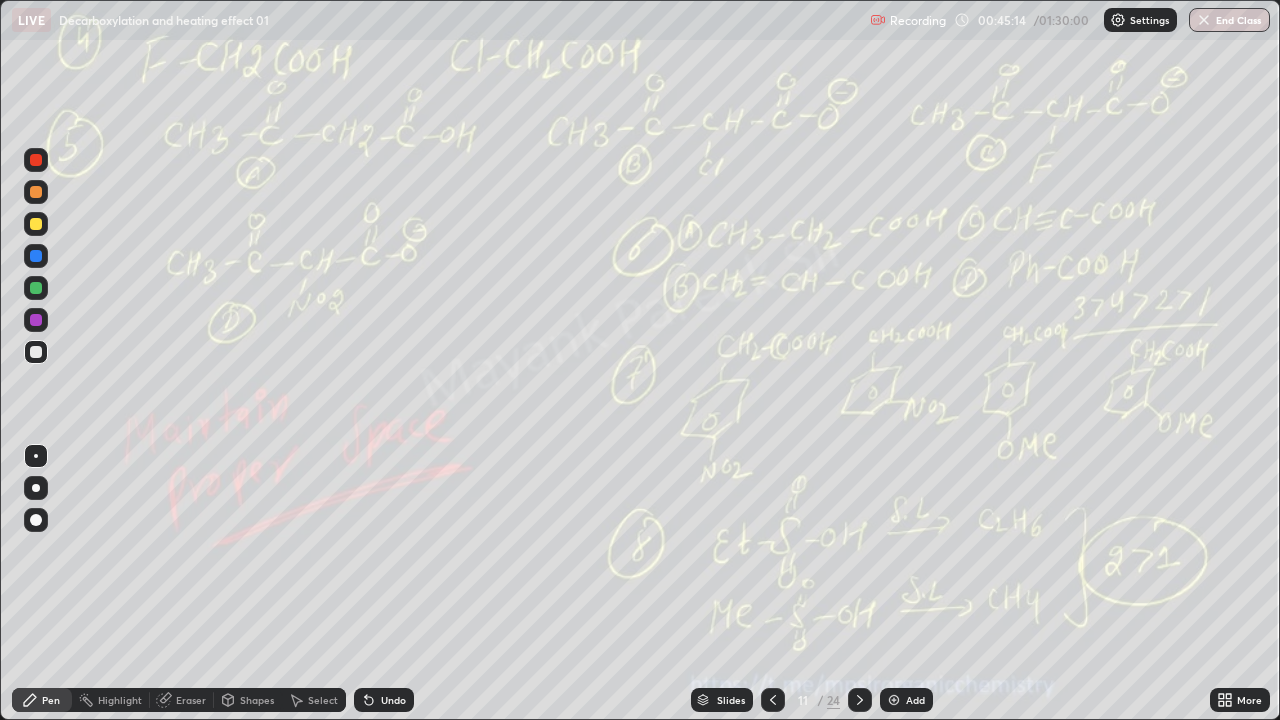 click on "Add" at bounding box center [906, 700] 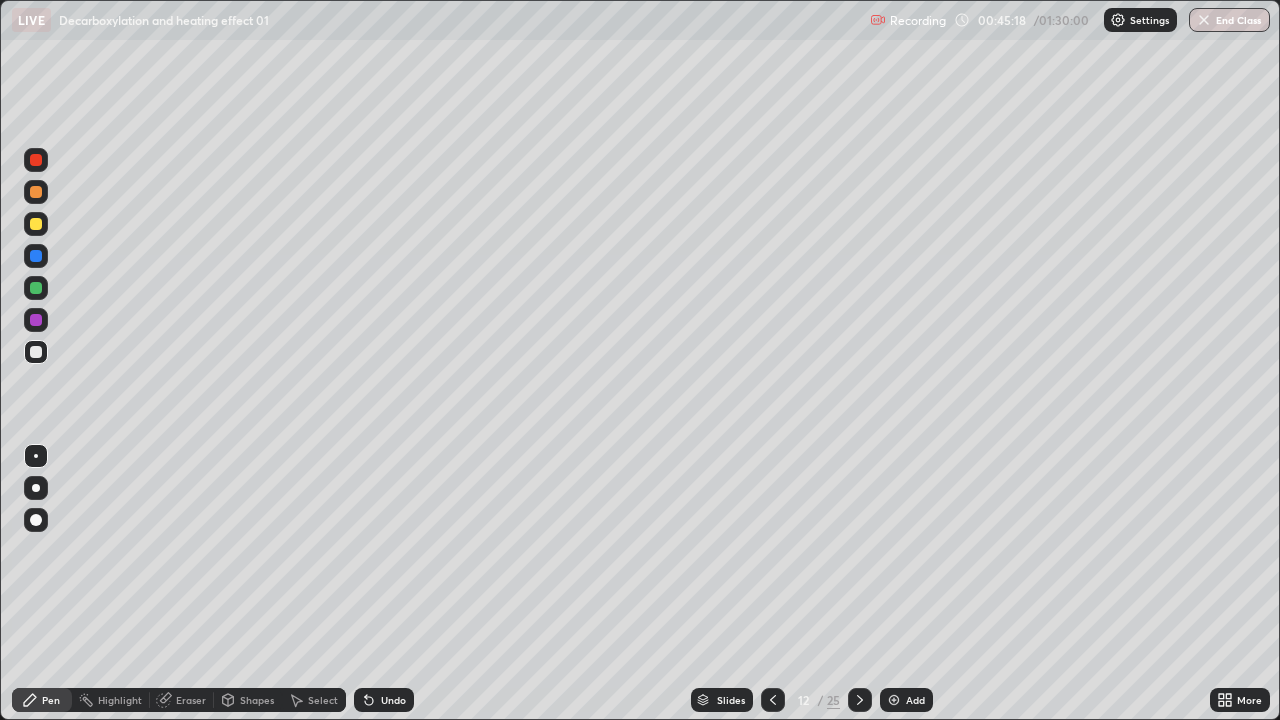 click on "Undo" at bounding box center [393, 700] 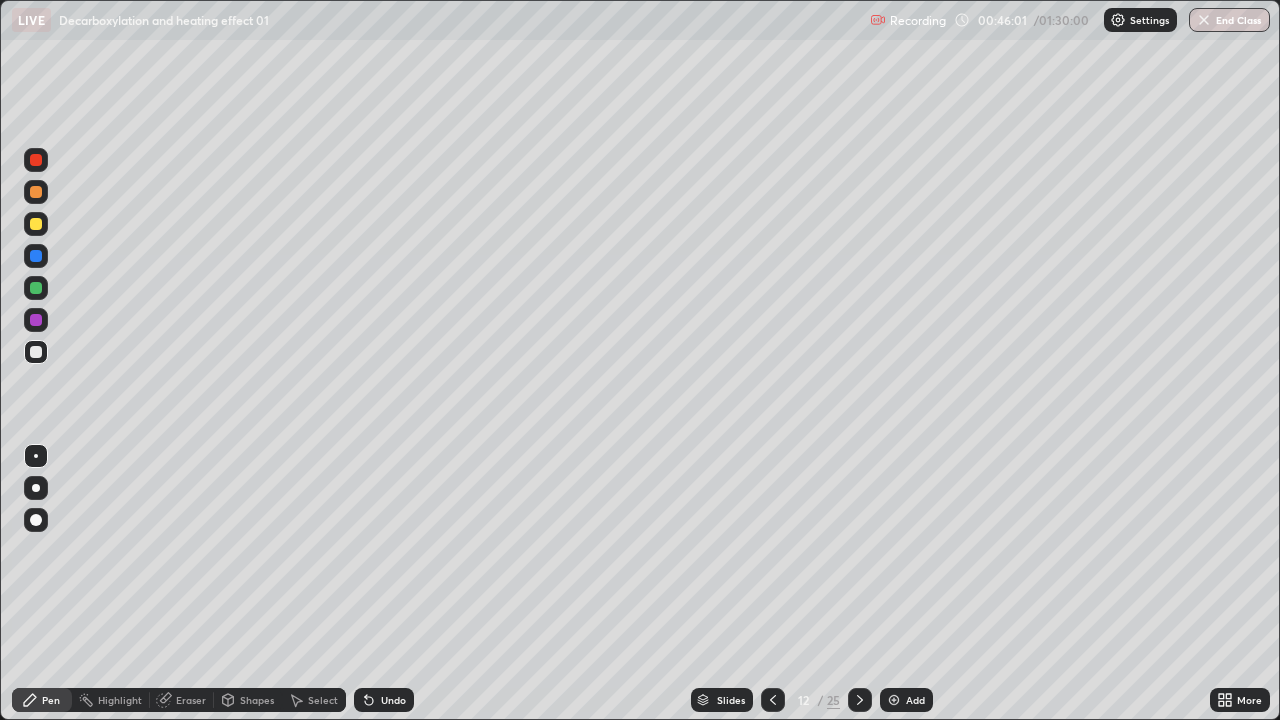 click 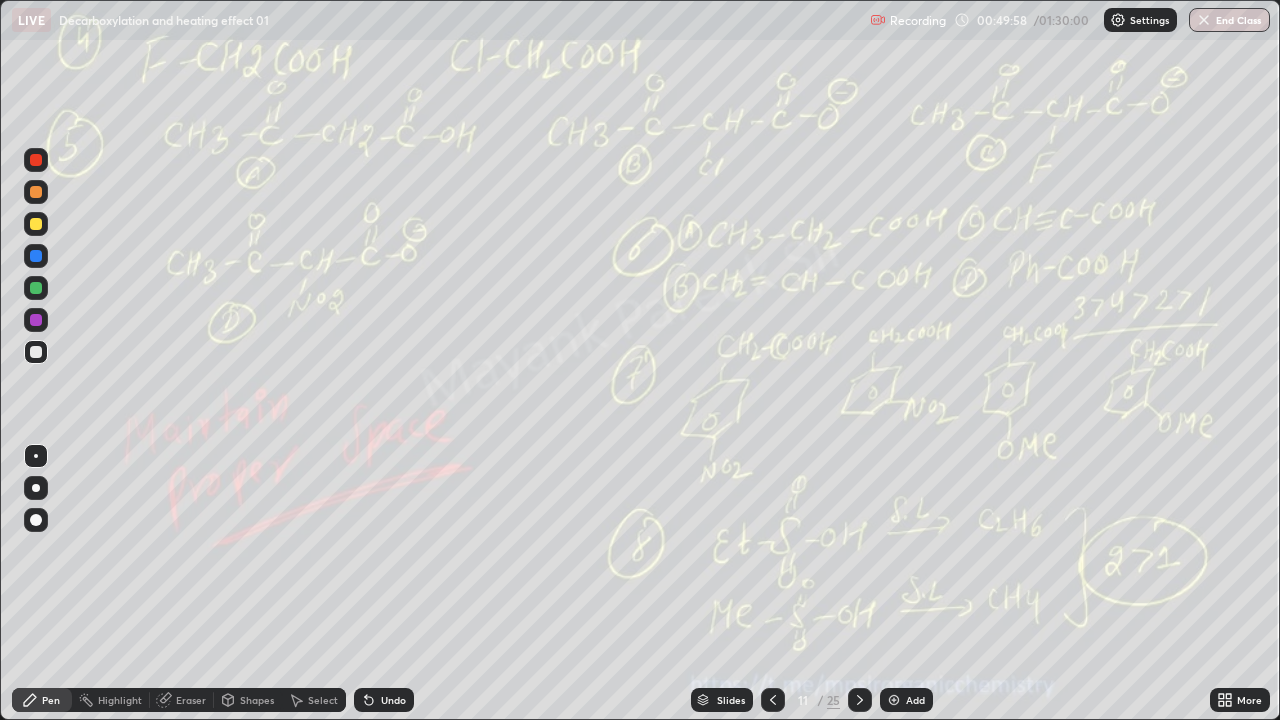 click 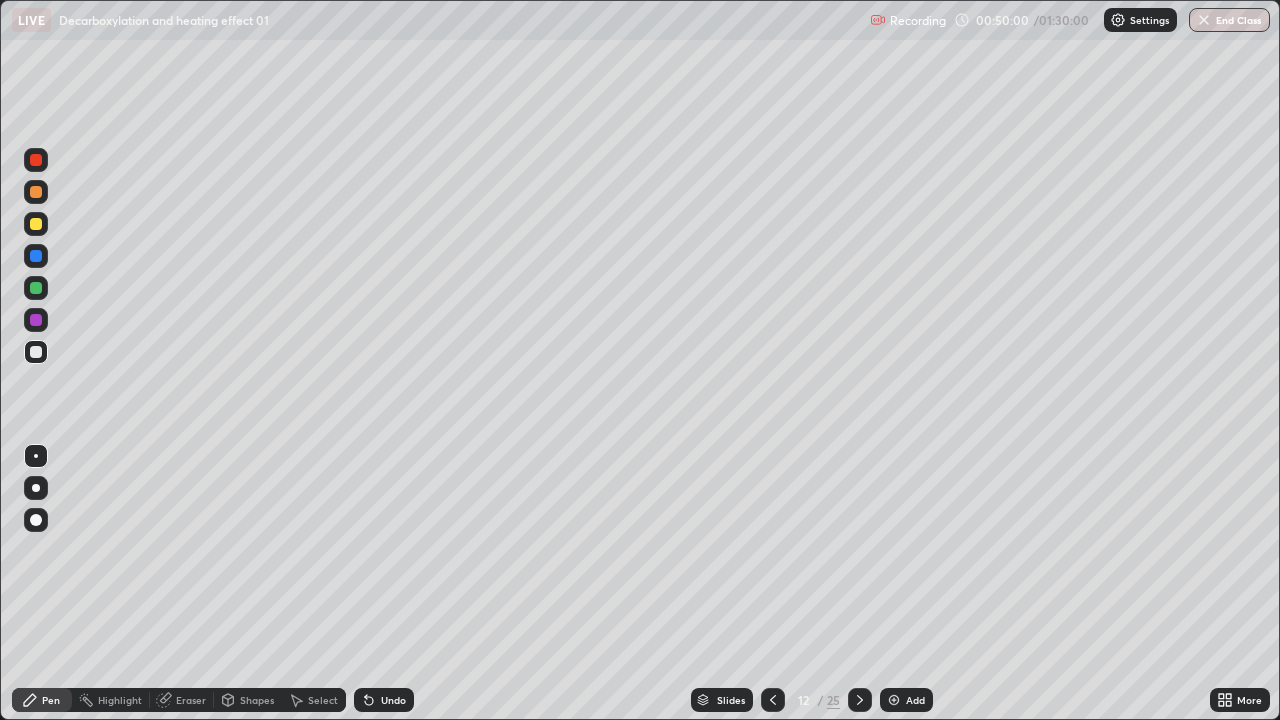 click 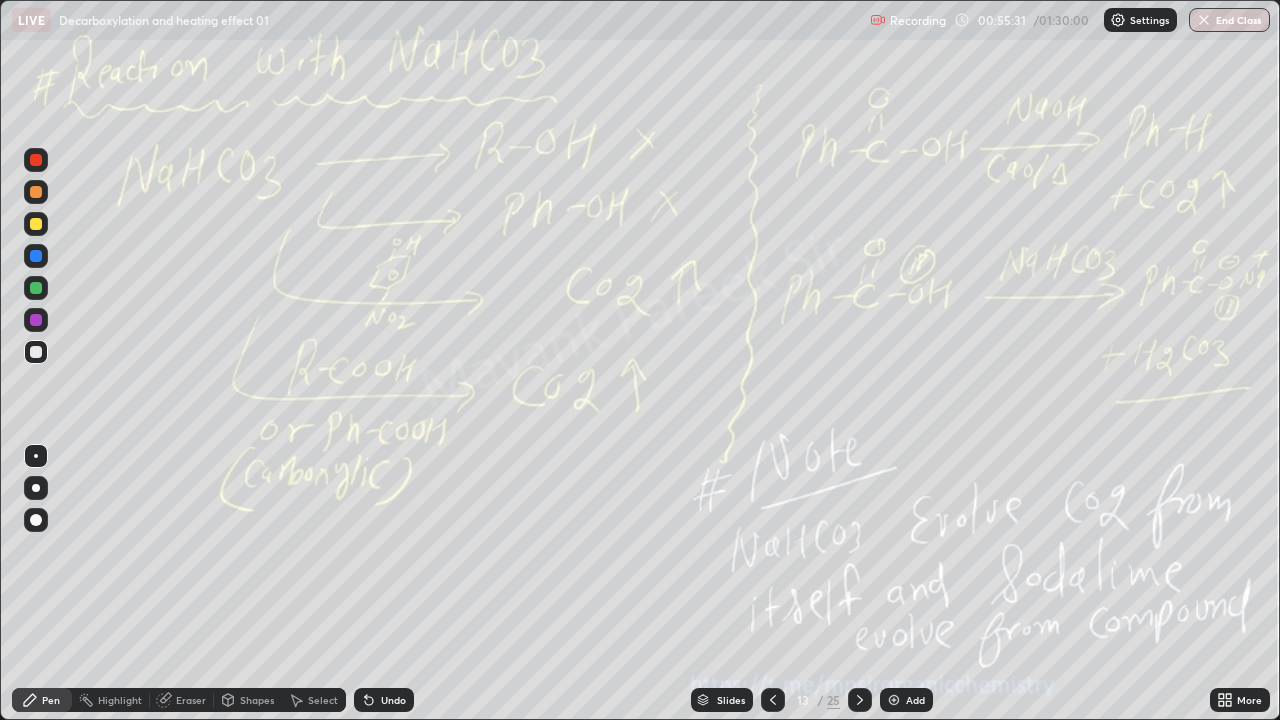 click 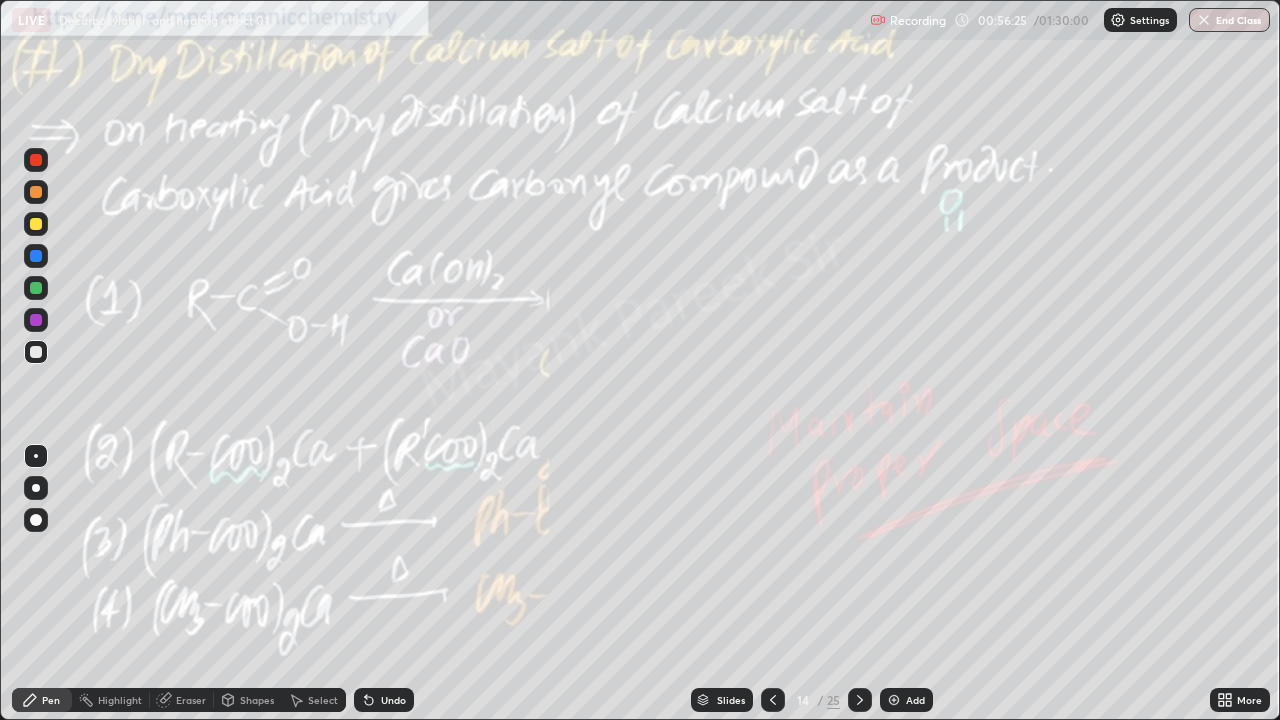 click 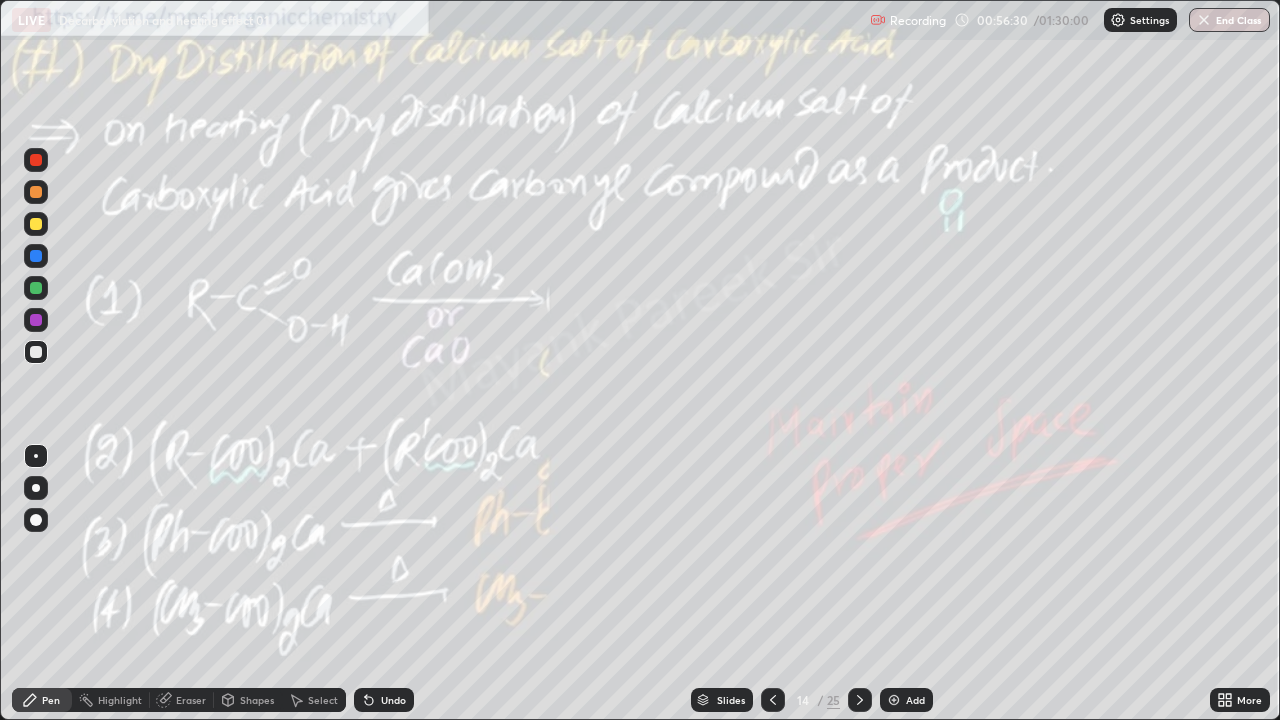 click at bounding box center (36, 224) 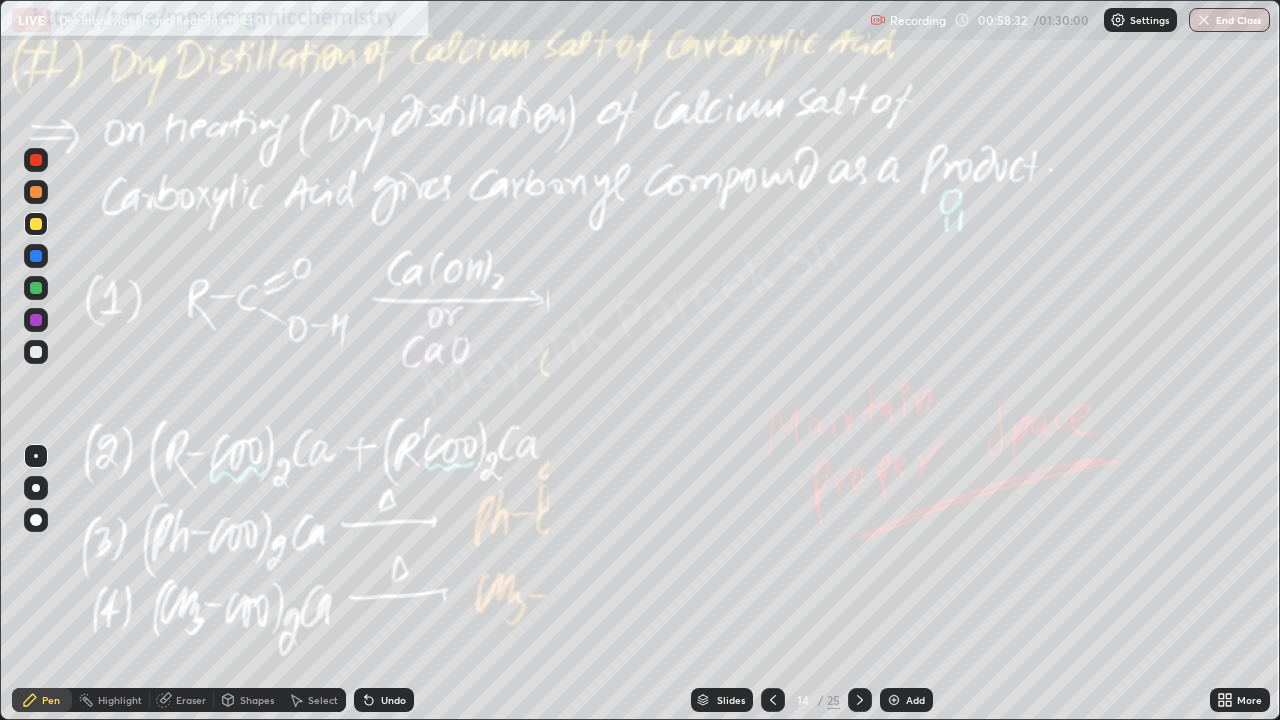 click at bounding box center [894, 700] 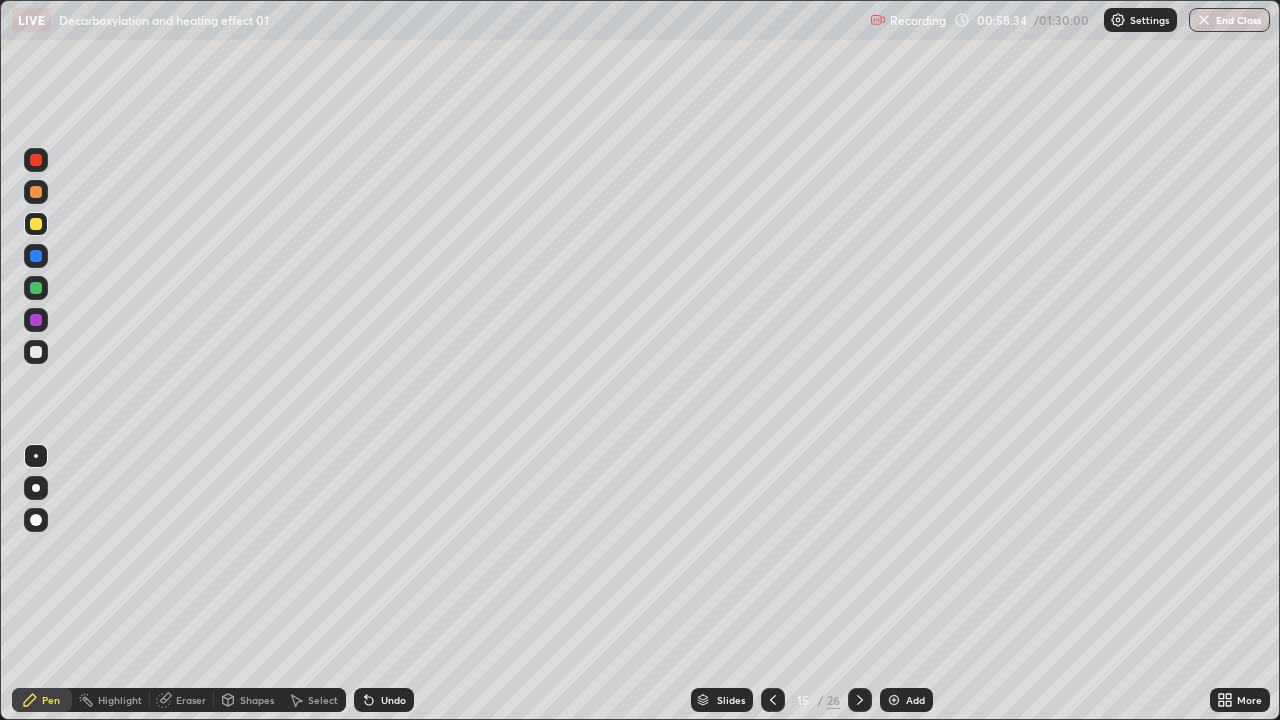 click at bounding box center [36, 352] 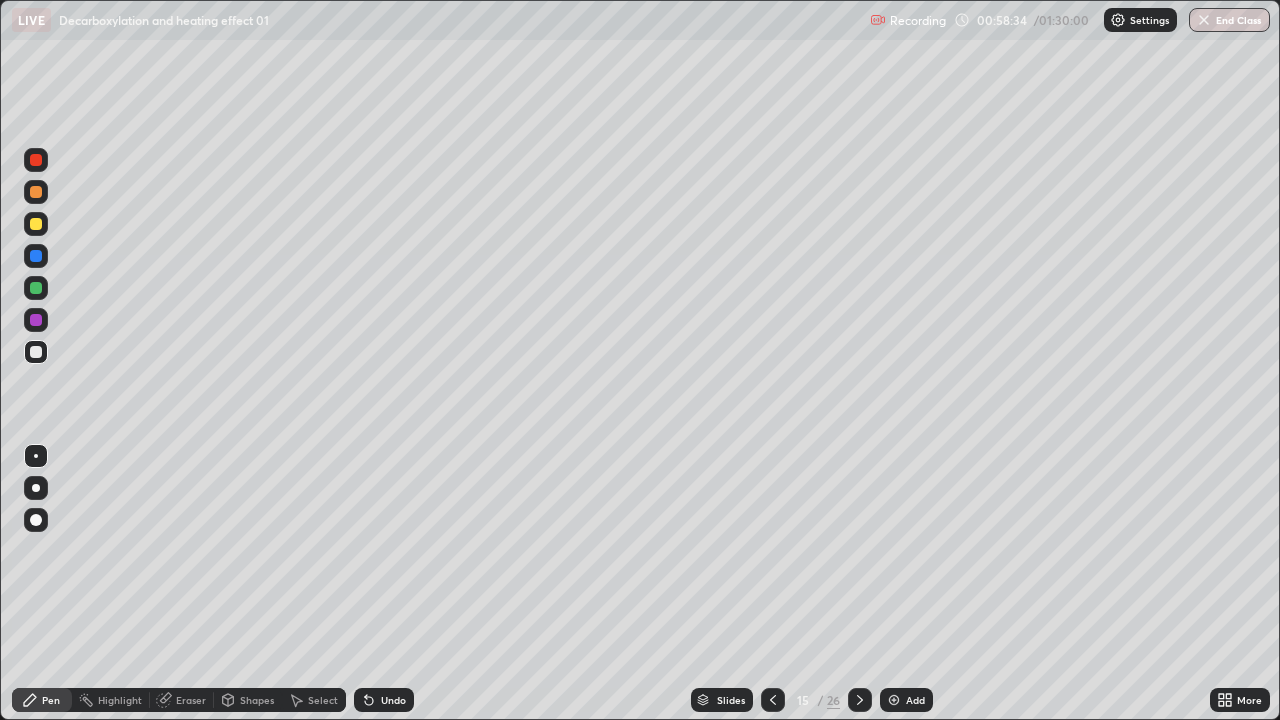 click at bounding box center (36, 352) 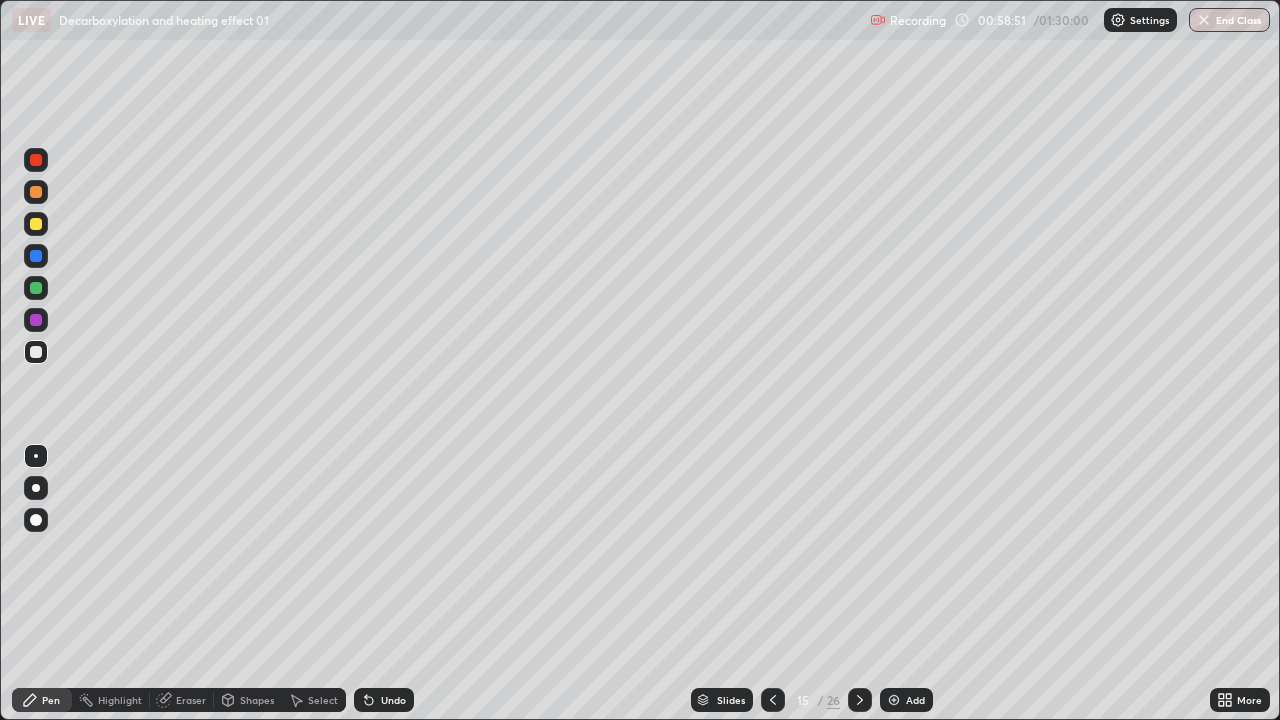 click at bounding box center [36, 288] 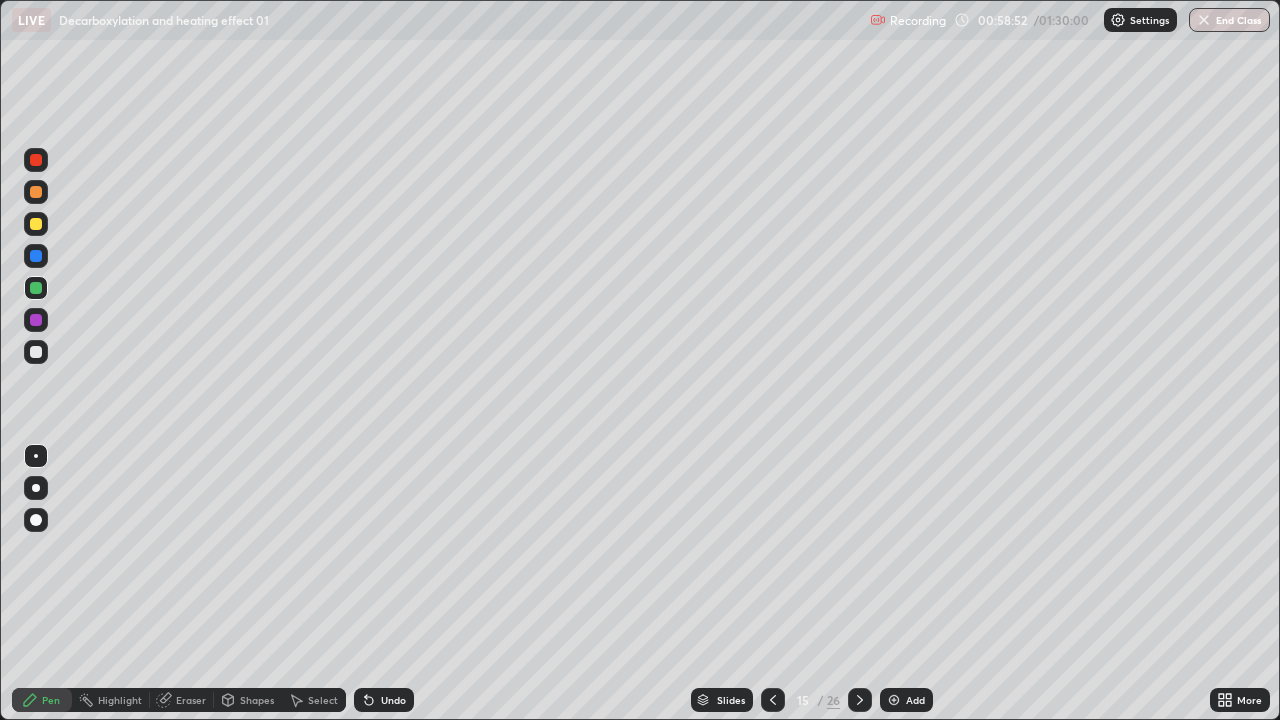 click at bounding box center [36, 352] 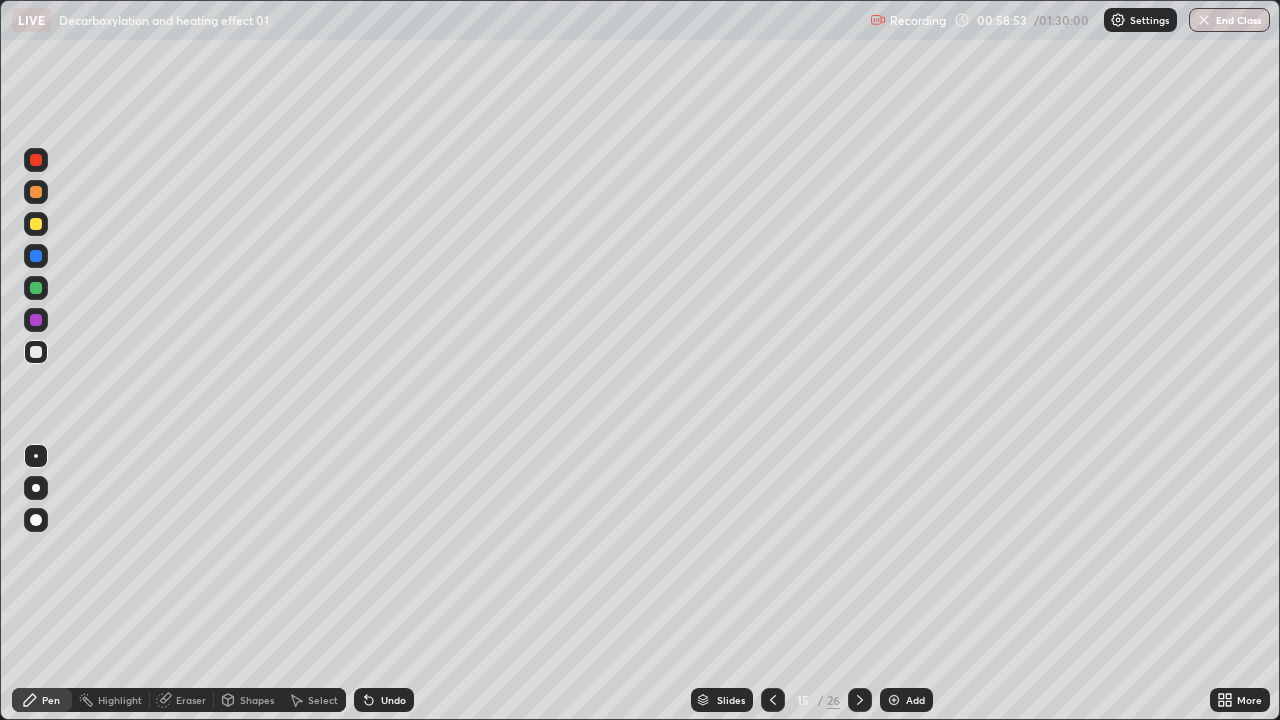 click at bounding box center (36, 352) 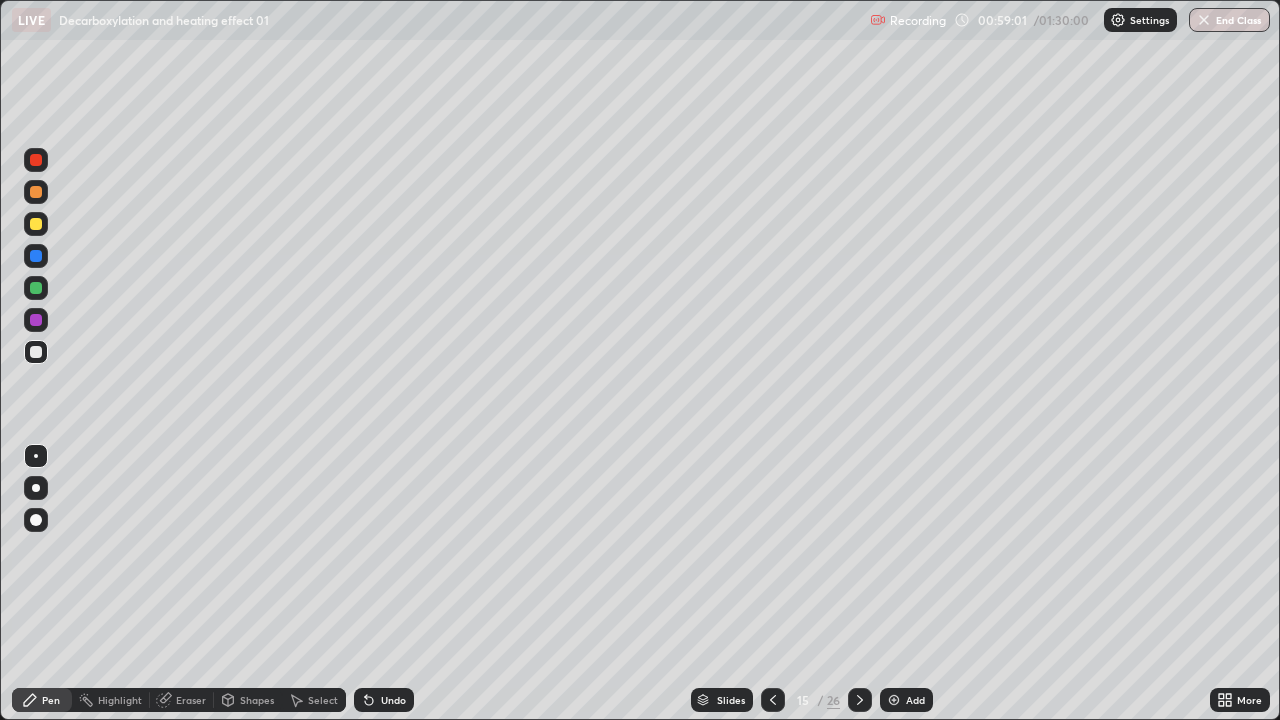 click on "Undo" at bounding box center [384, 700] 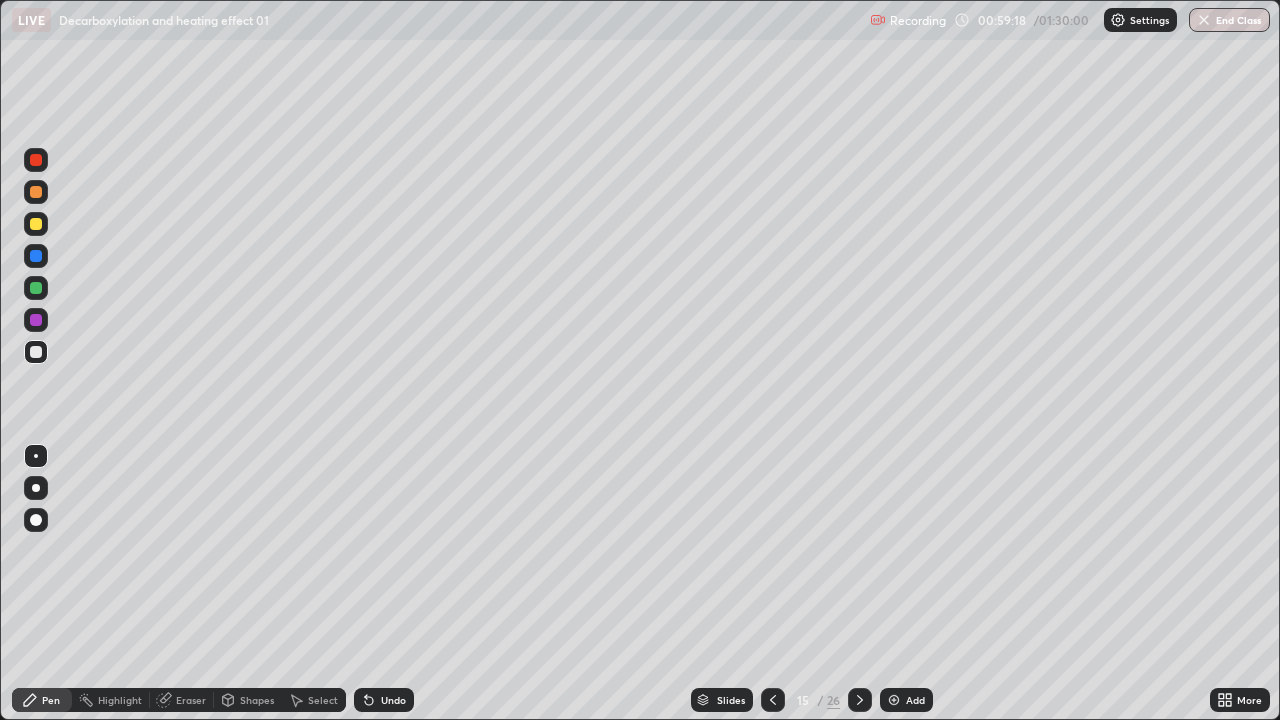 click at bounding box center [36, 352] 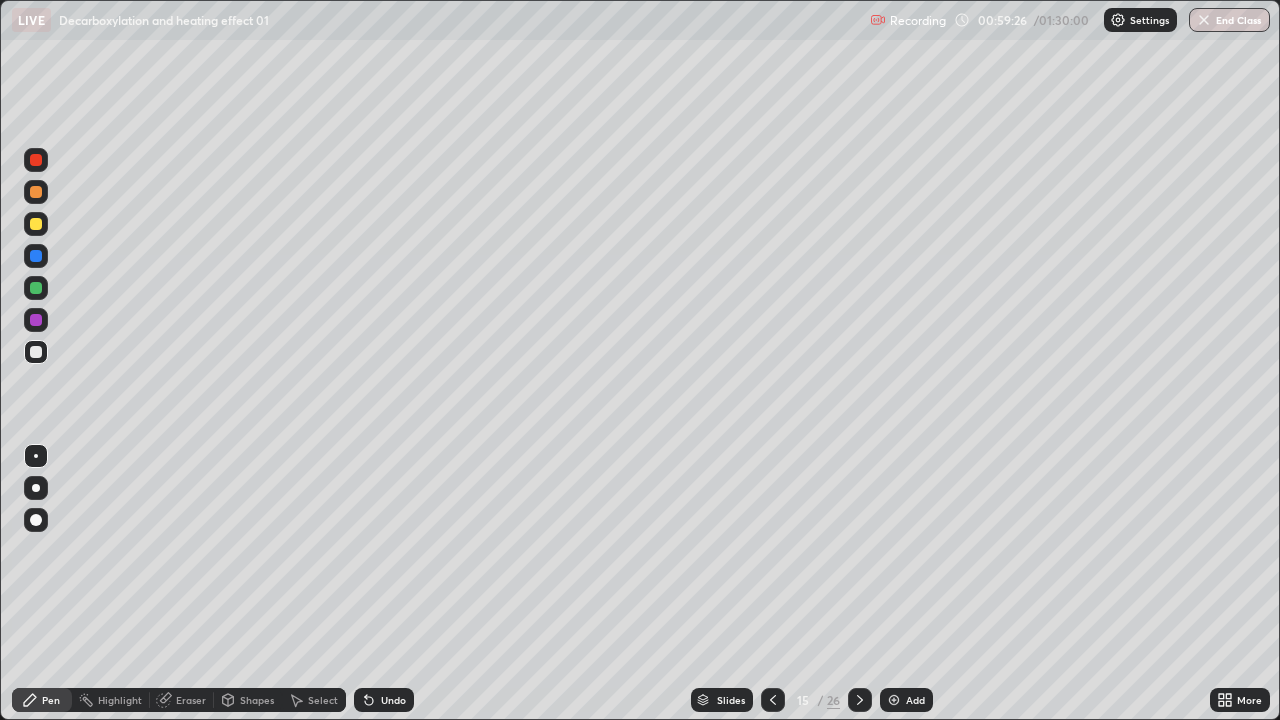 click at bounding box center [36, 352] 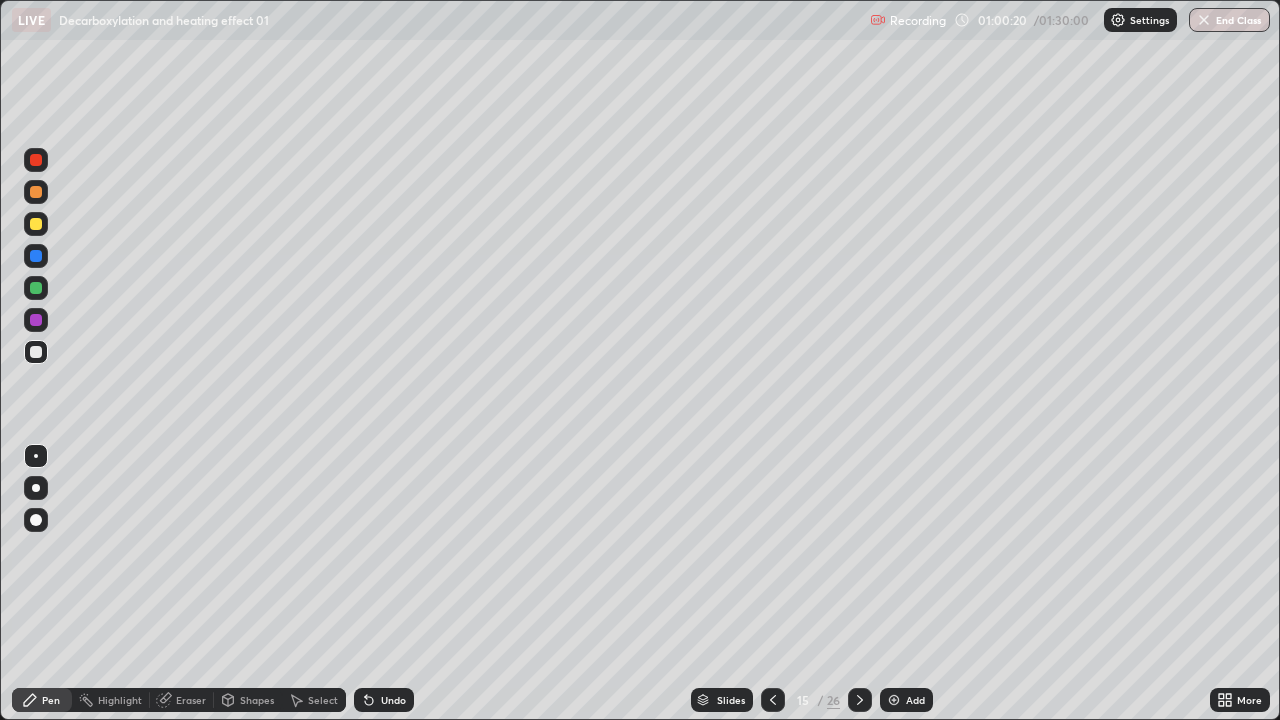click 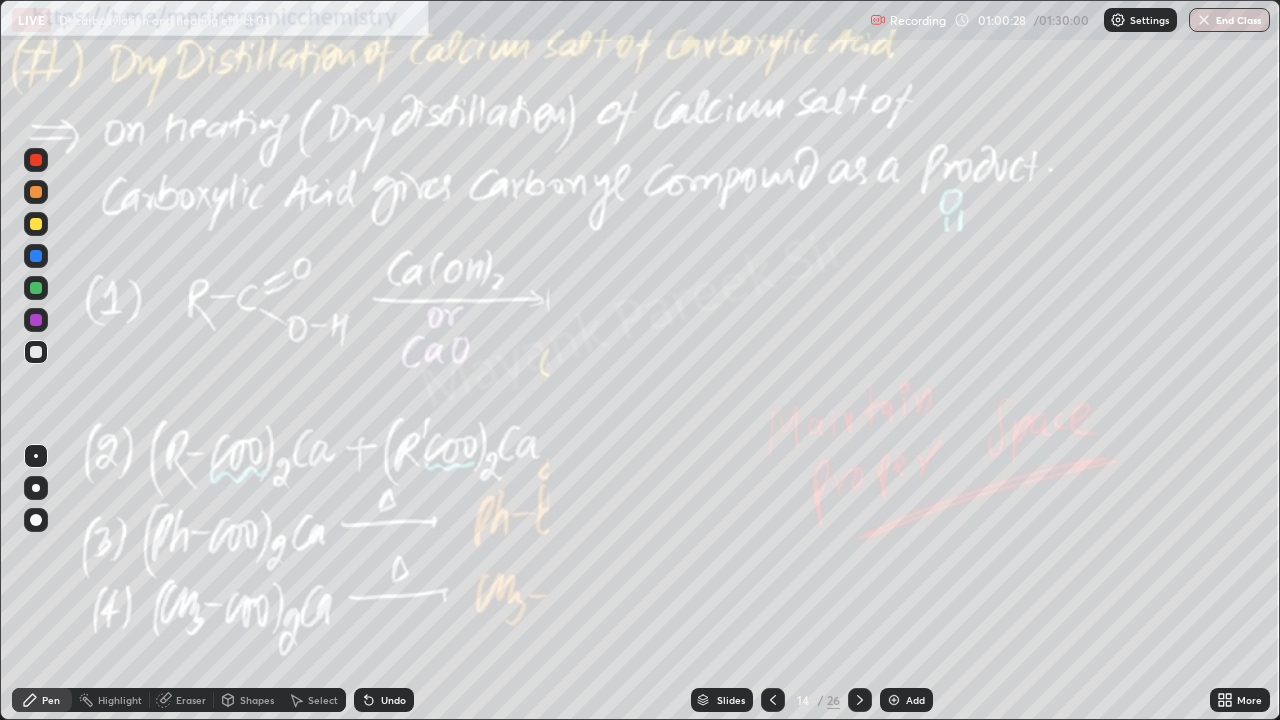 click 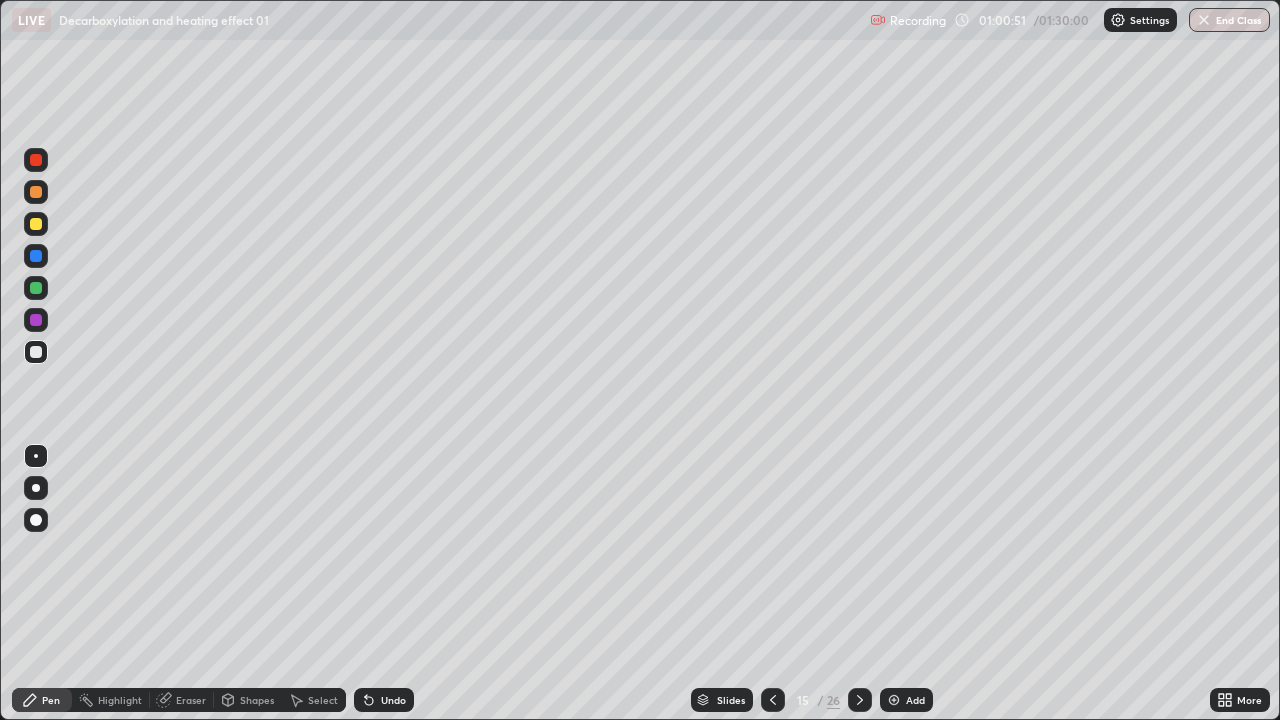 click on "Undo" at bounding box center (384, 700) 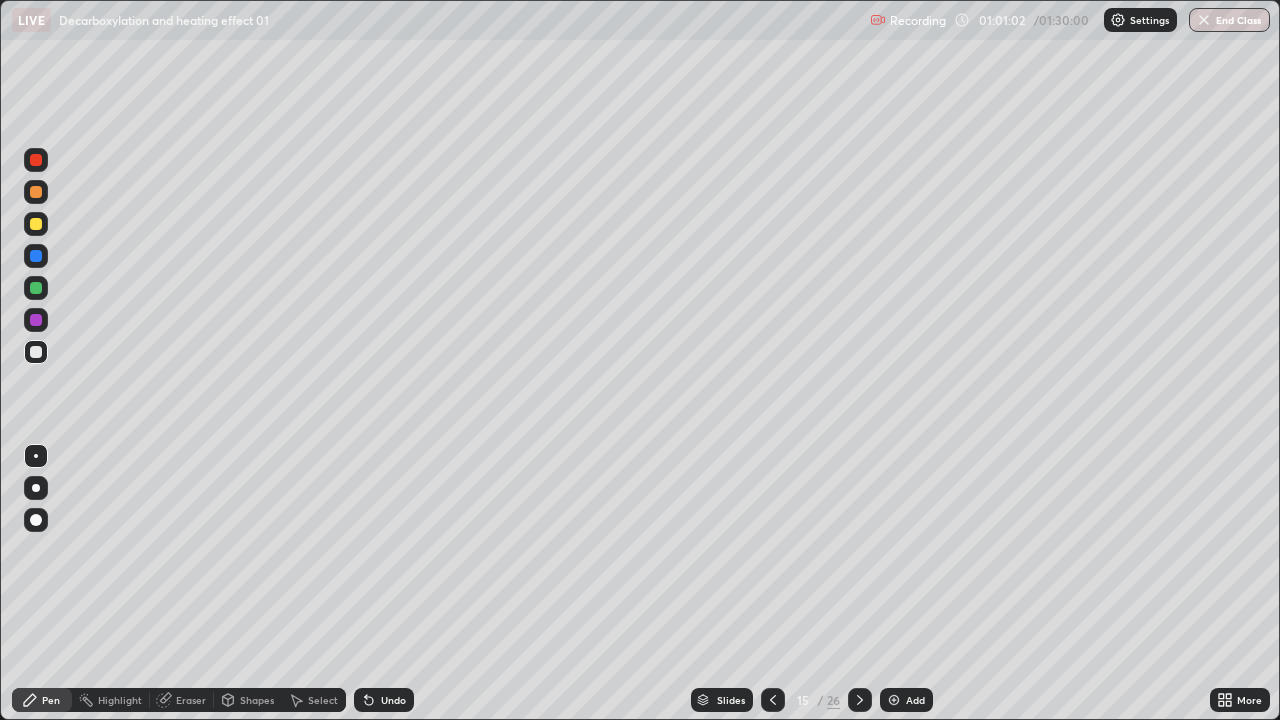 click on "Undo" at bounding box center (393, 700) 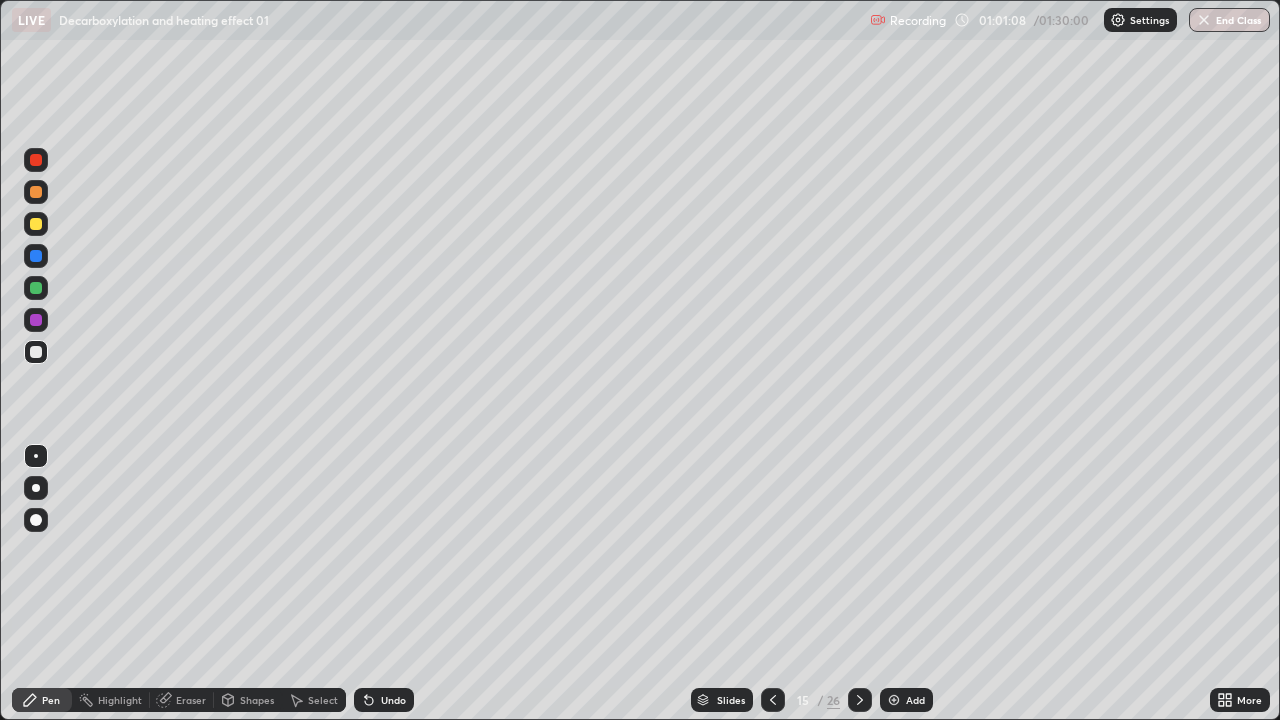 click 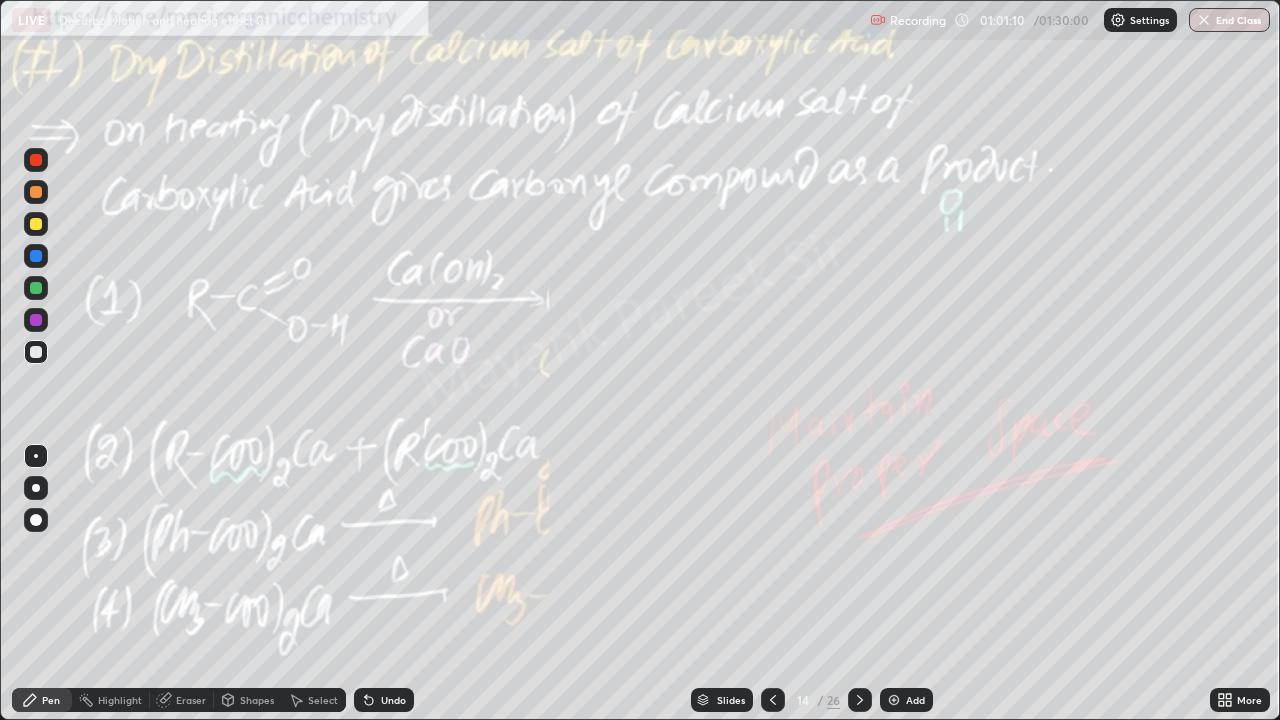 click 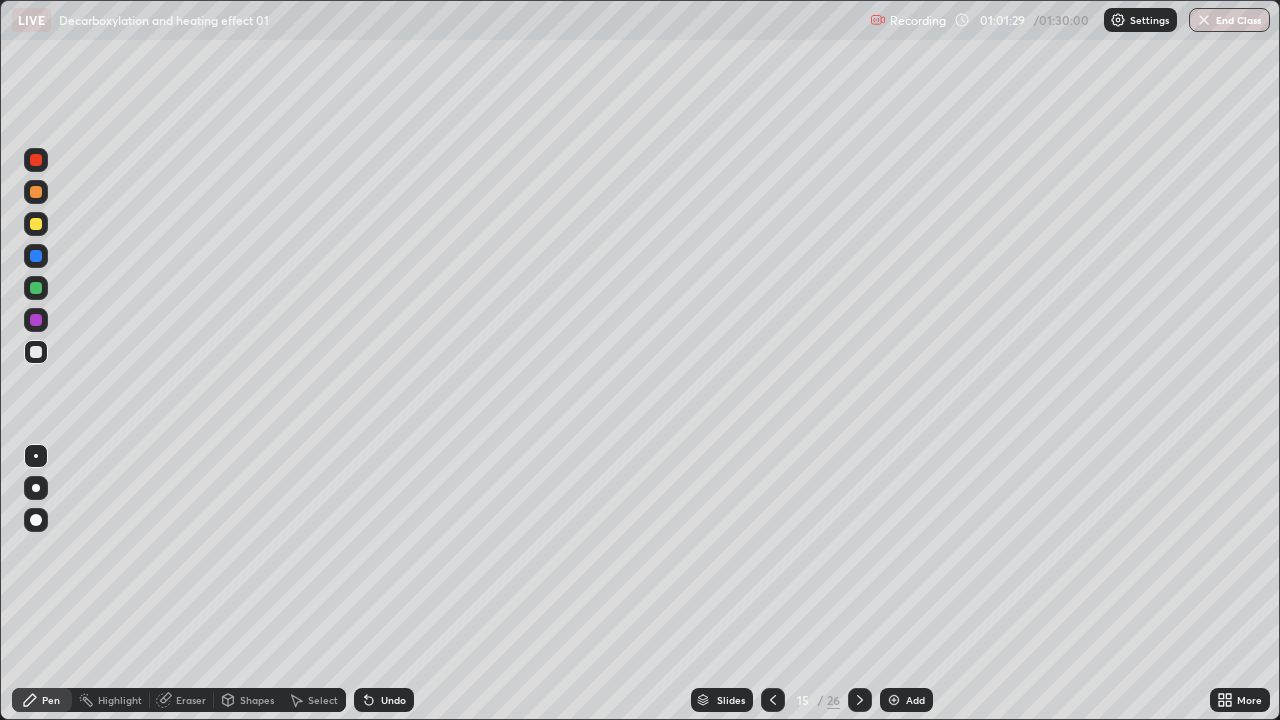 click at bounding box center (36, 288) 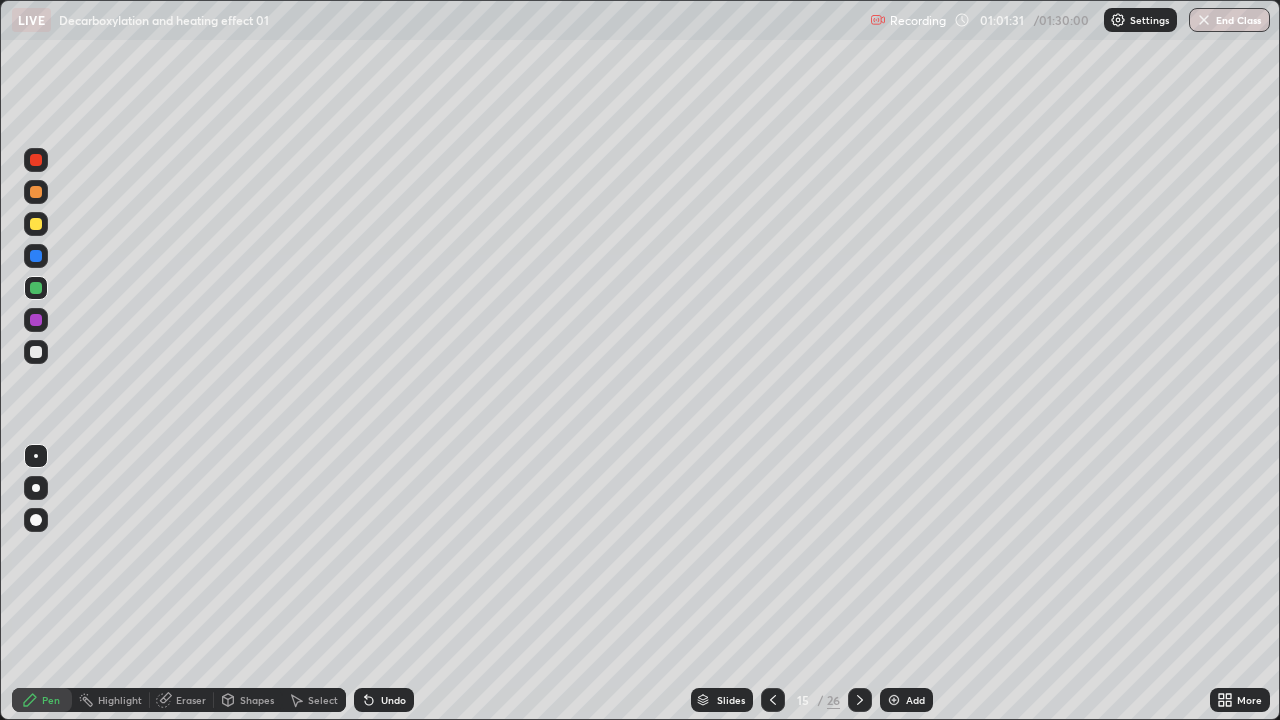 click at bounding box center (36, 352) 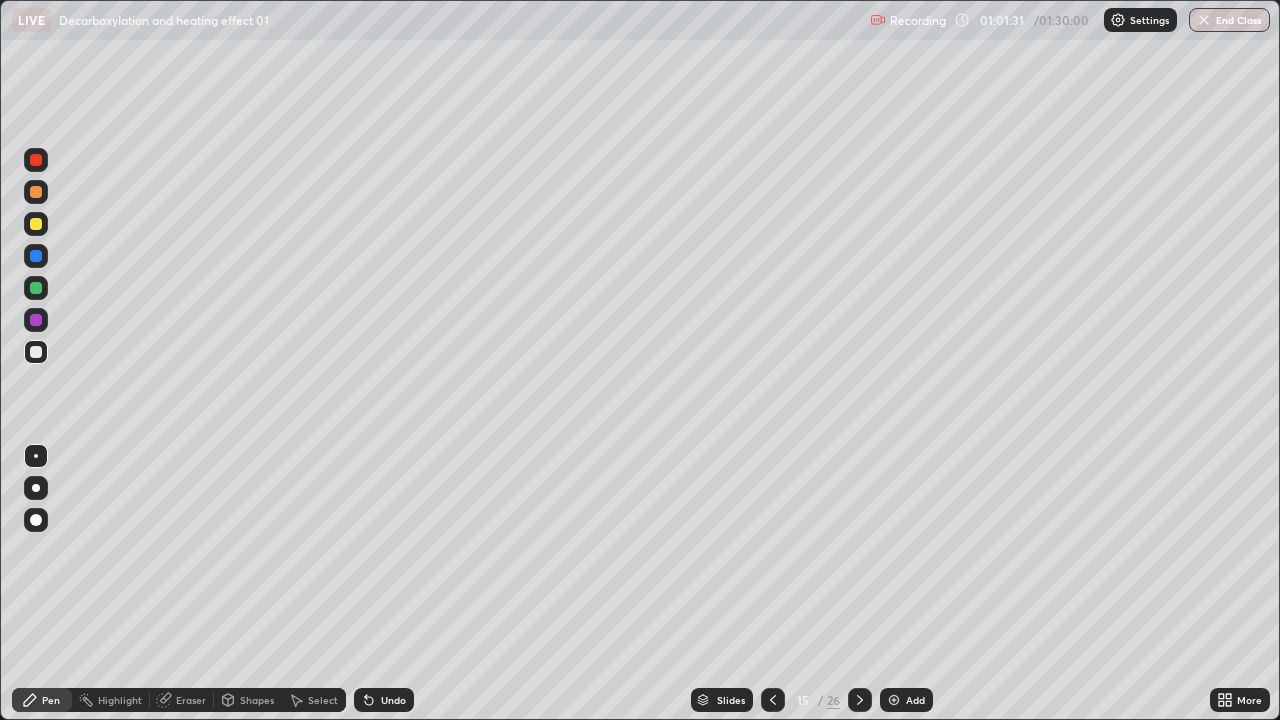 click at bounding box center (36, 352) 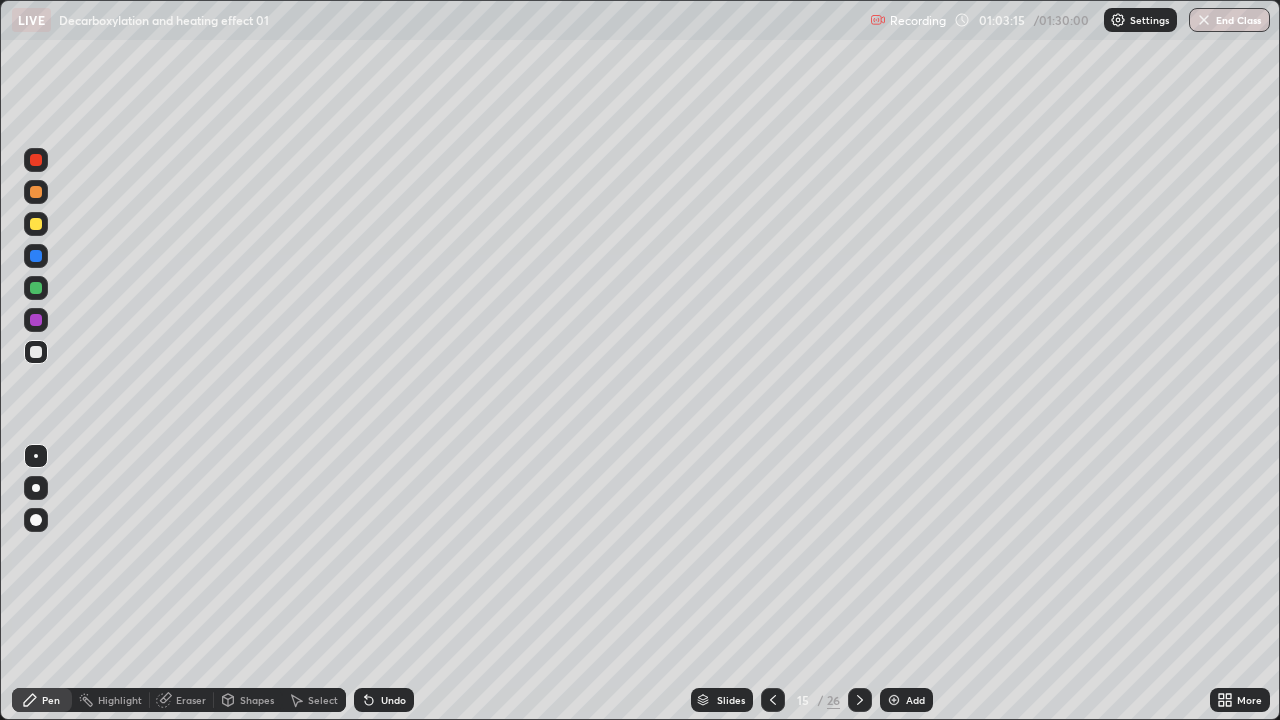 click on "Undo" at bounding box center [384, 700] 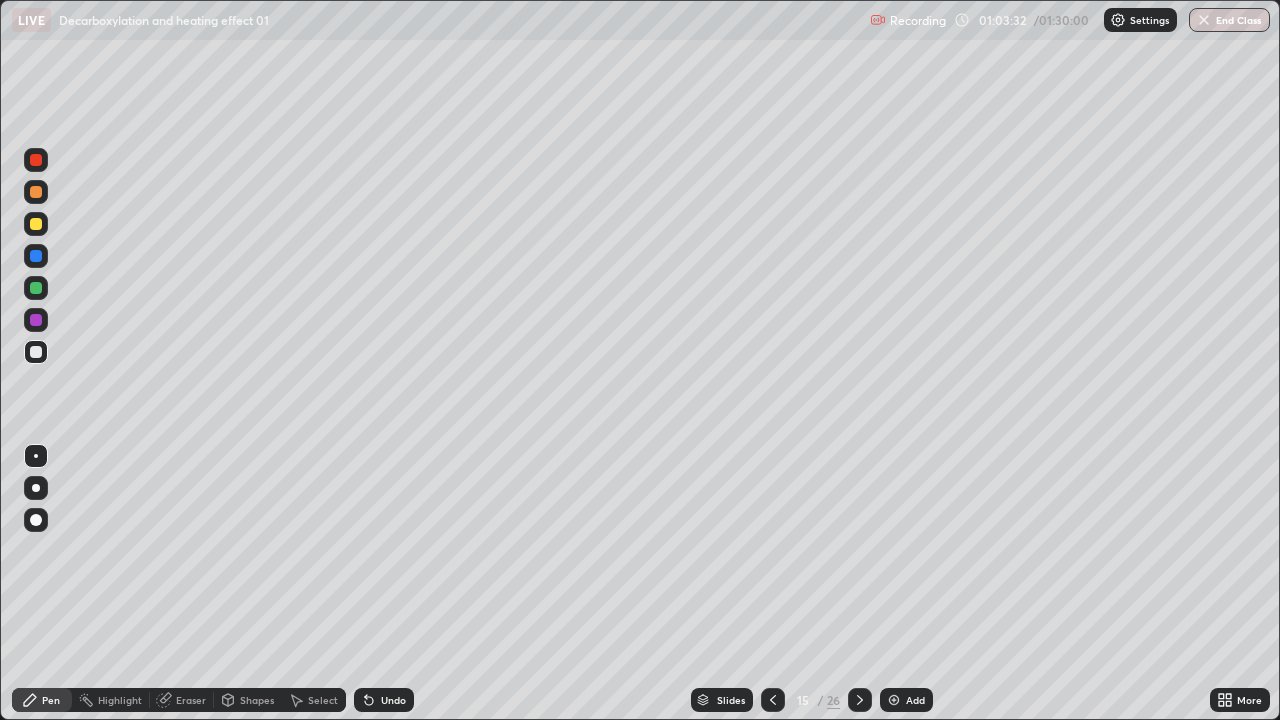 click on "Shapes" at bounding box center [257, 700] 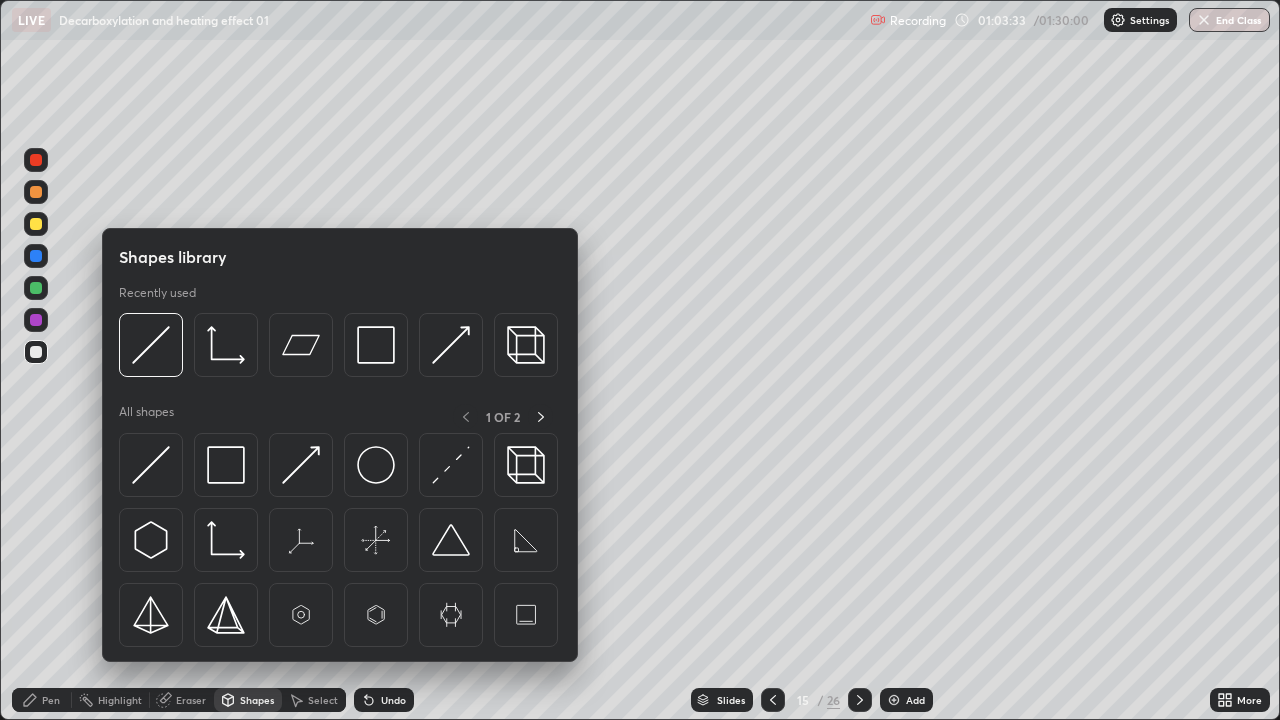 click on "Shapes" at bounding box center (257, 700) 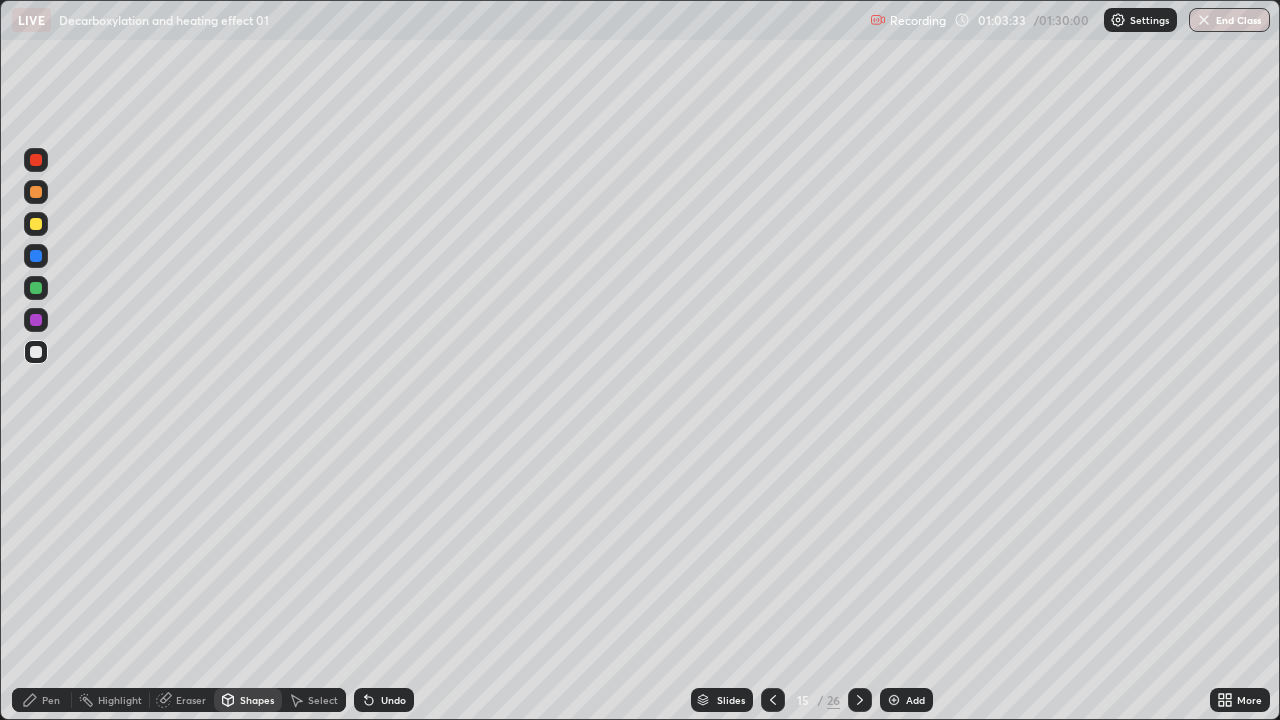 click on "Eraser" at bounding box center (191, 700) 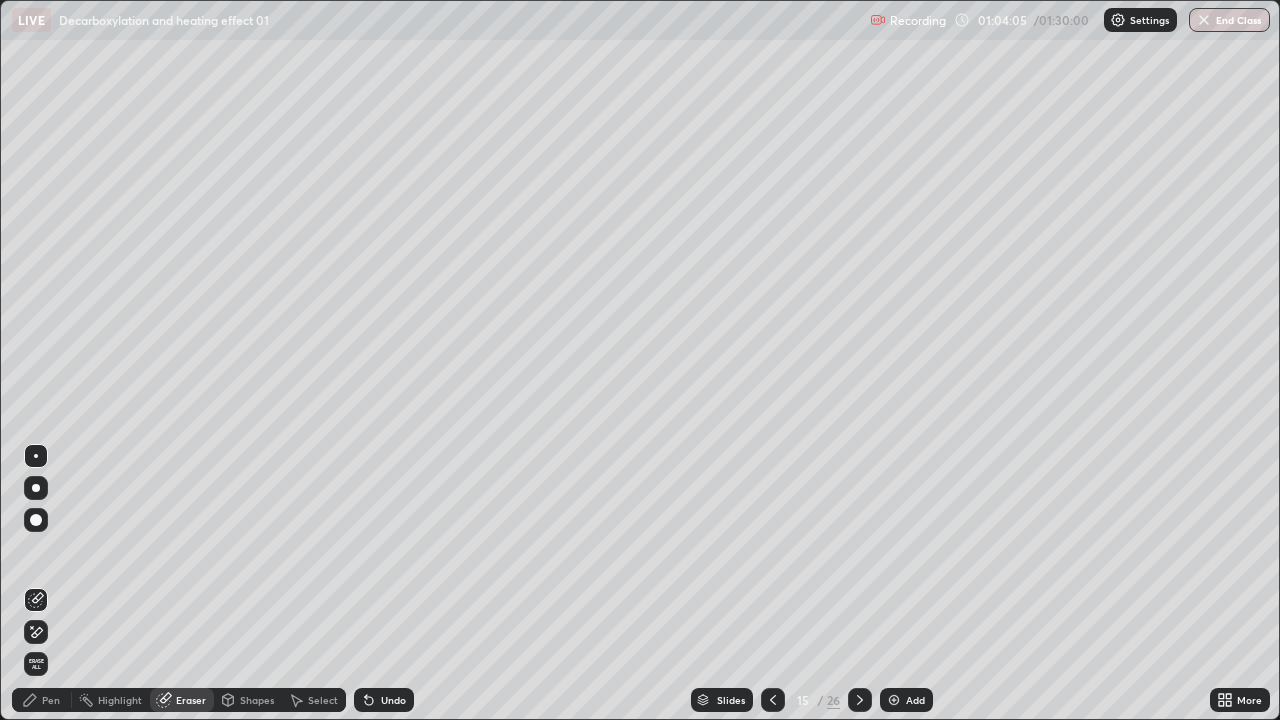 click 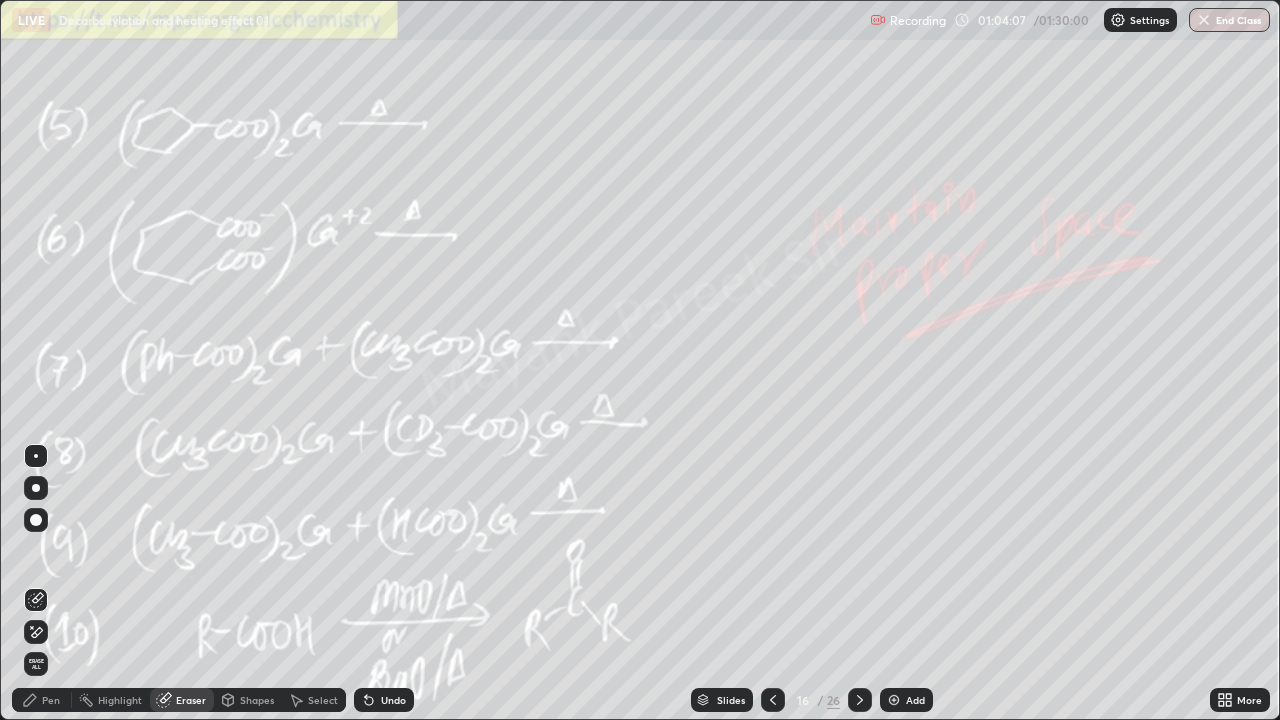 click on "Pen" at bounding box center (42, 700) 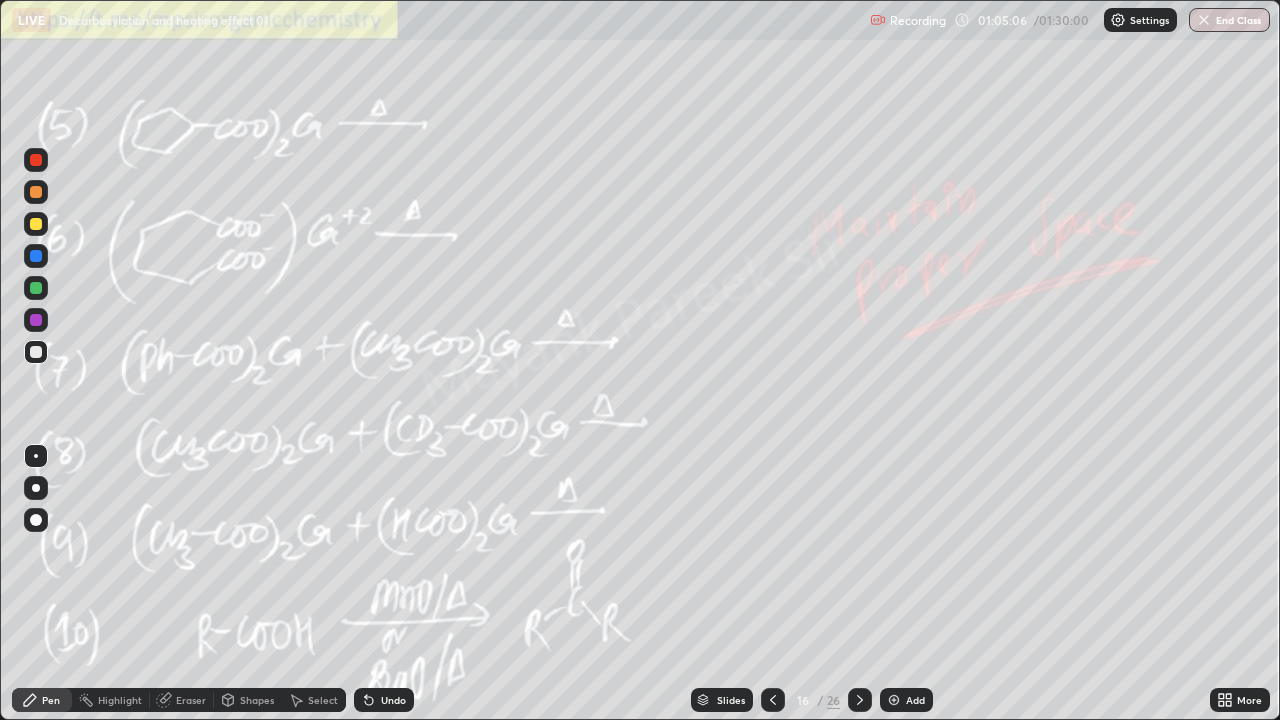 click at bounding box center [36, 288] 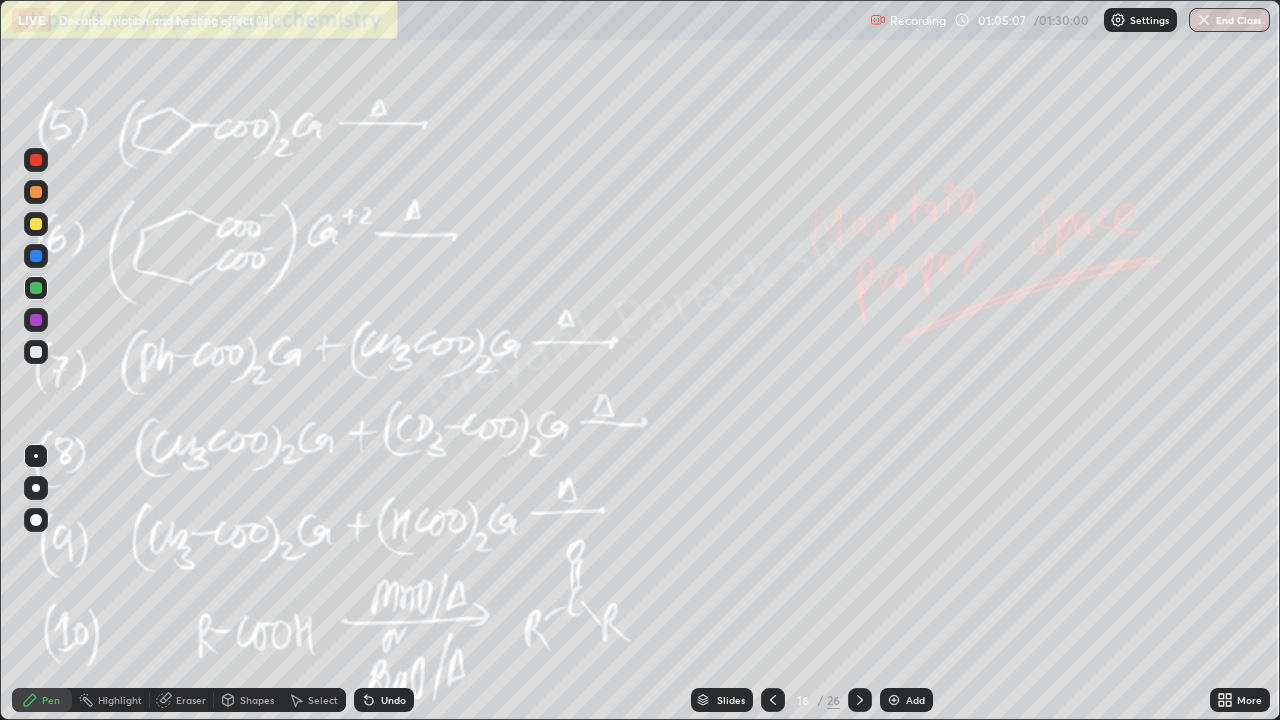 click at bounding box center (36, 288) 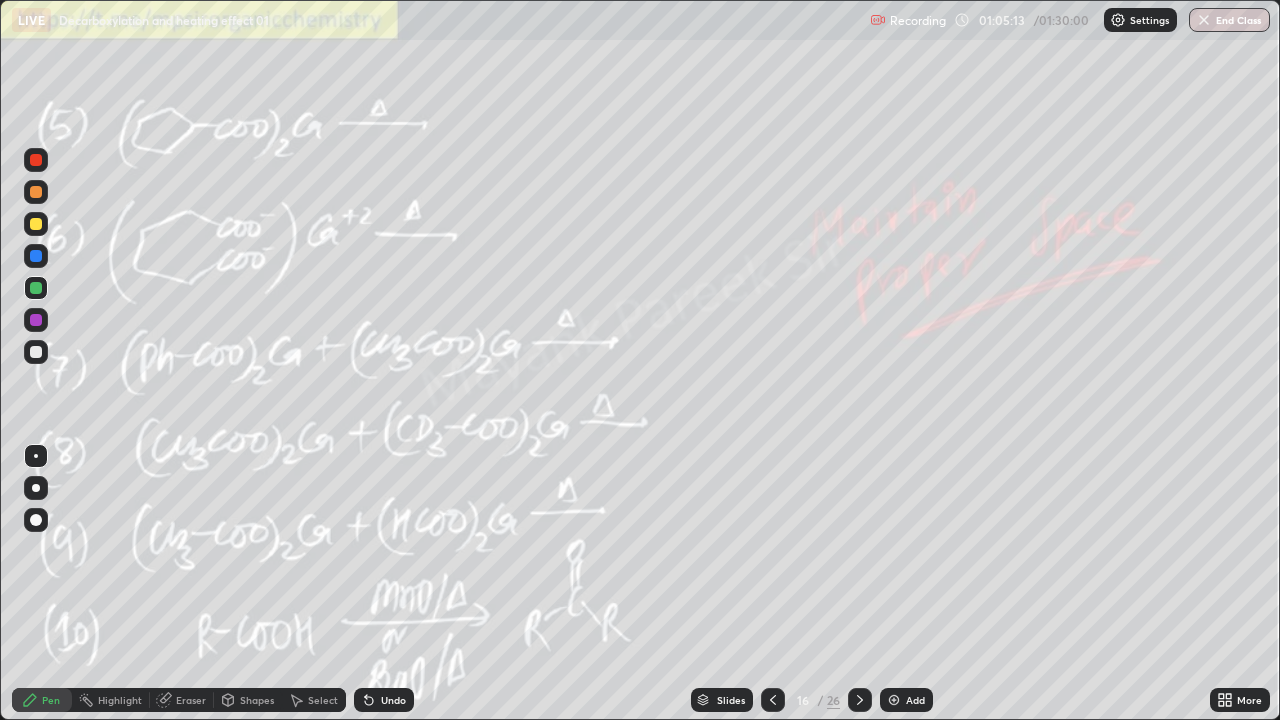 click at bounding box center (36, 352) 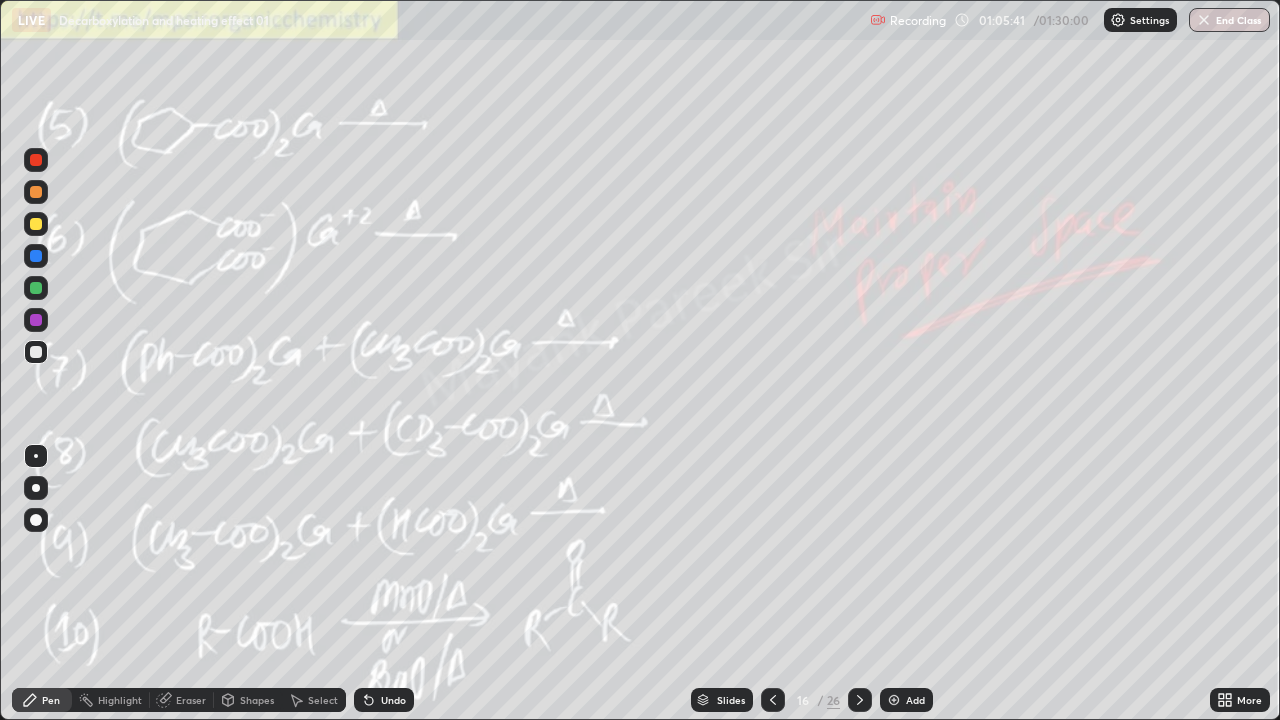 click on "Undo" at bounding box center [384, 700] 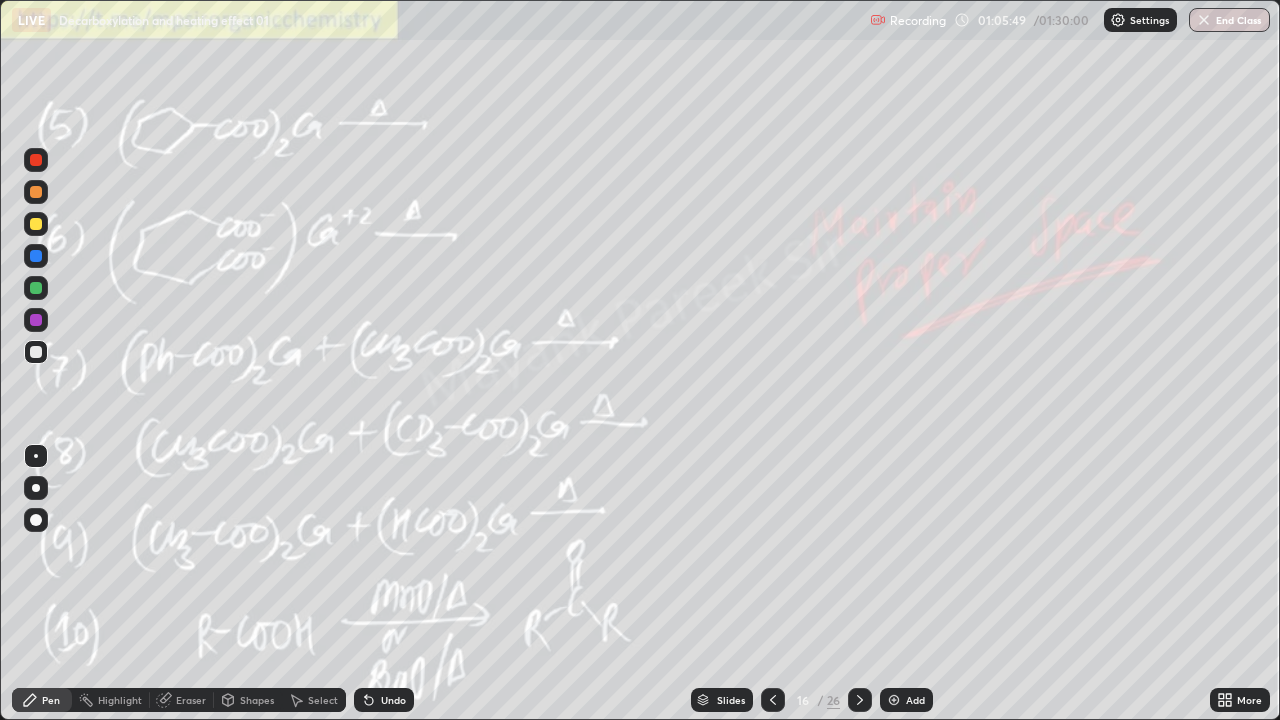 click at bounding box center [36, 352] 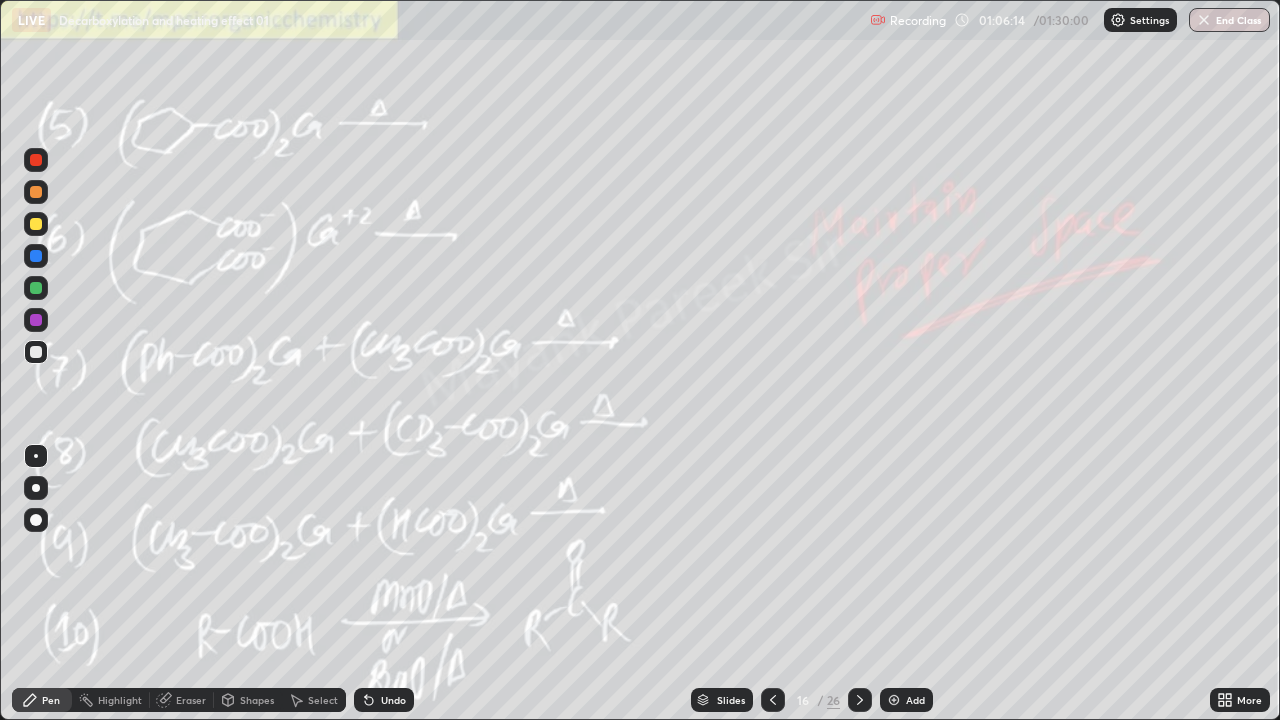 click on "Undo" at bounding box center (393, 700) 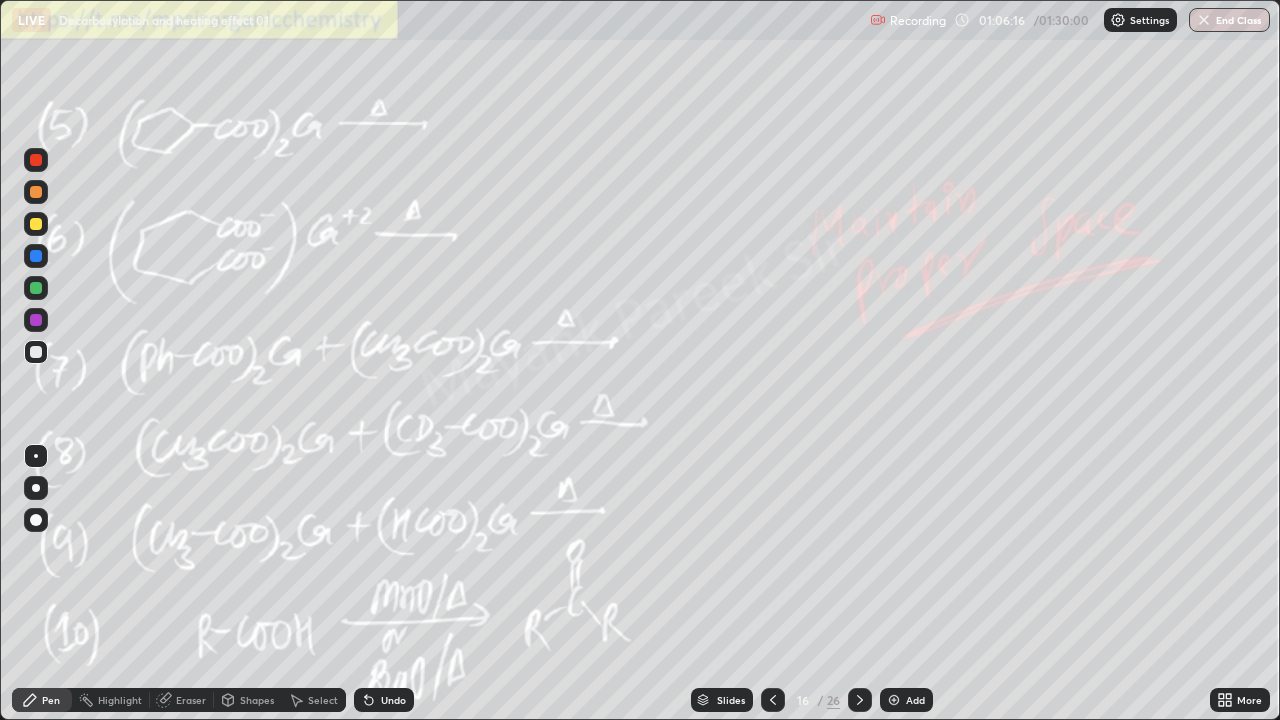 click at bounding box center [36, 288] 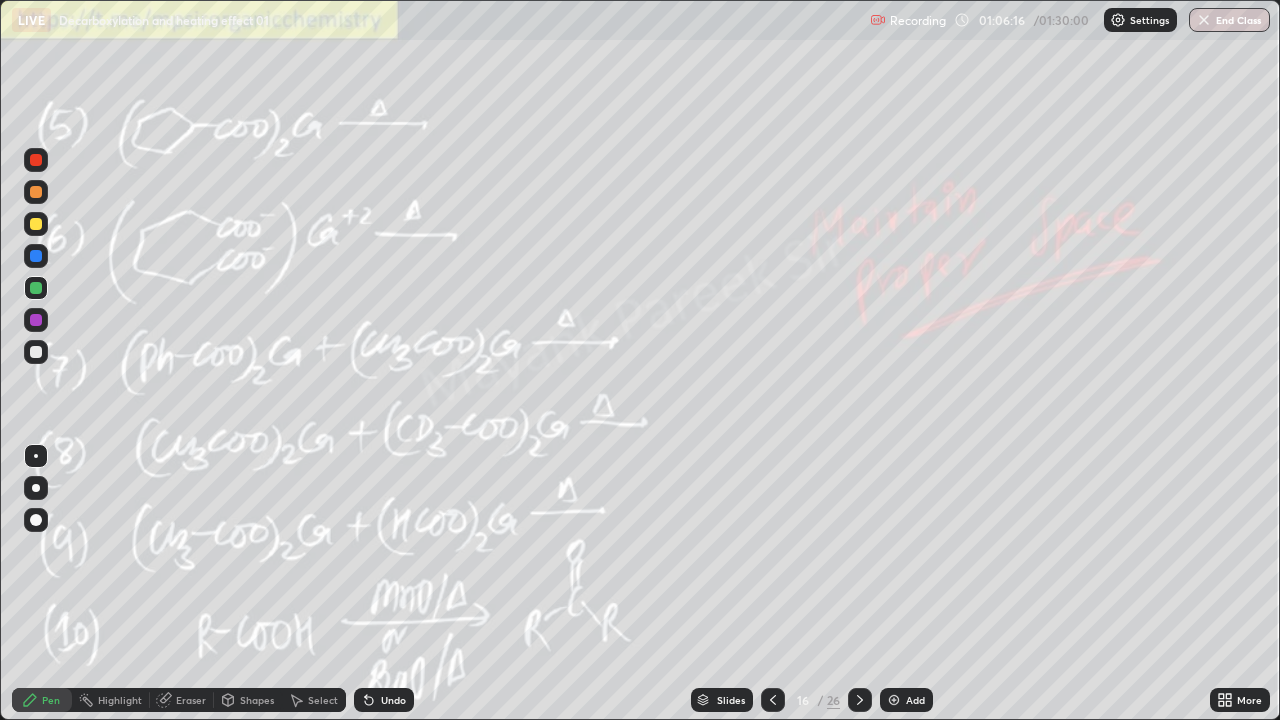 click at bounding box center [36, 288] 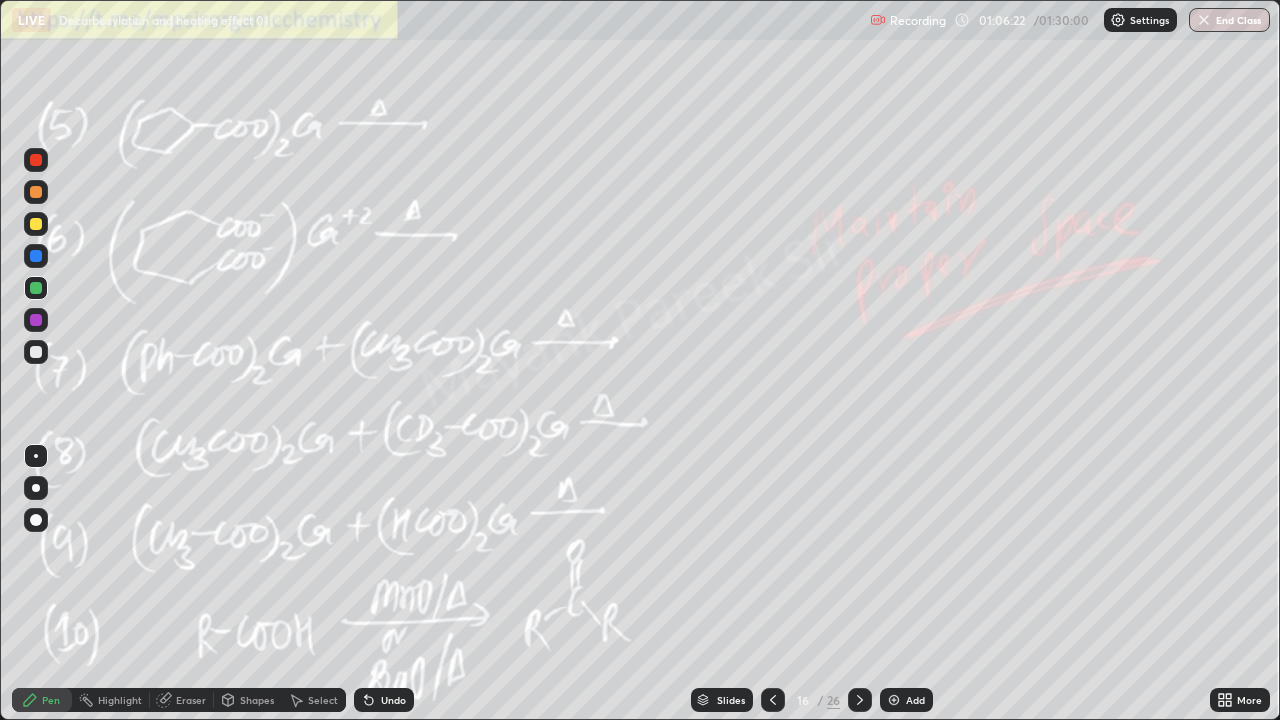 click at bounding box center [36, 352] 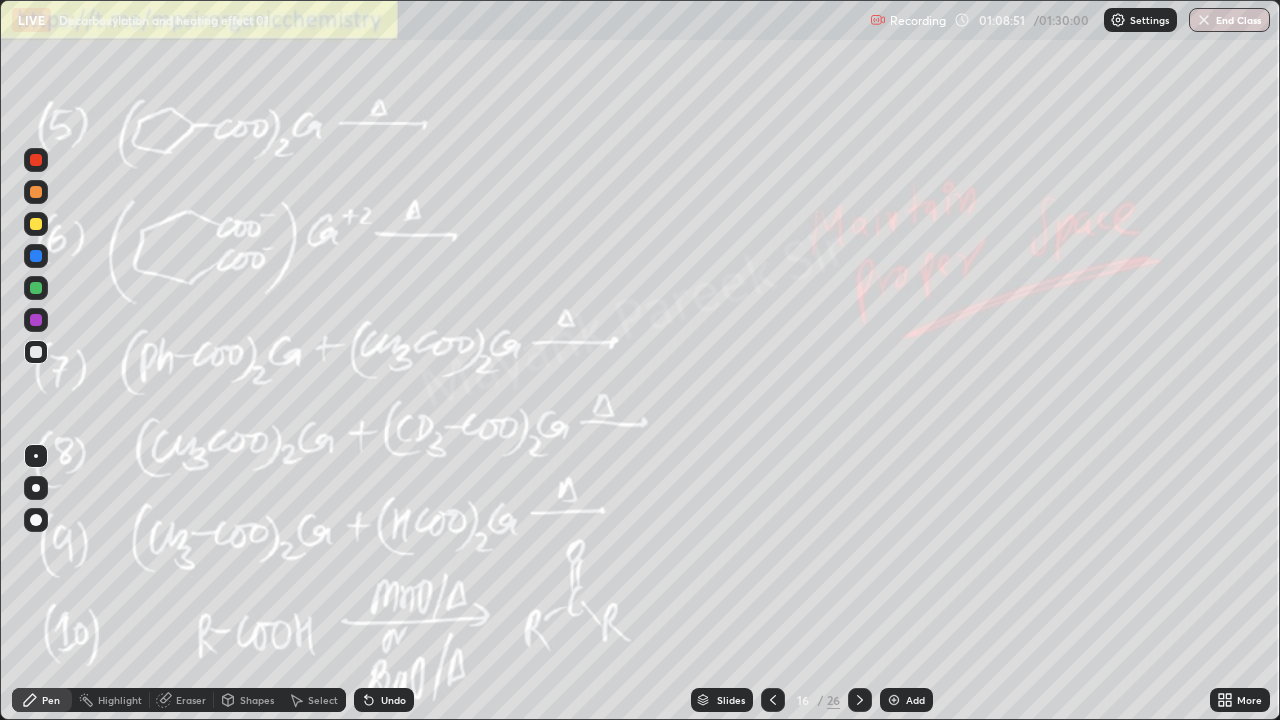 click on "Eraser" at bounding box center (191, 700) 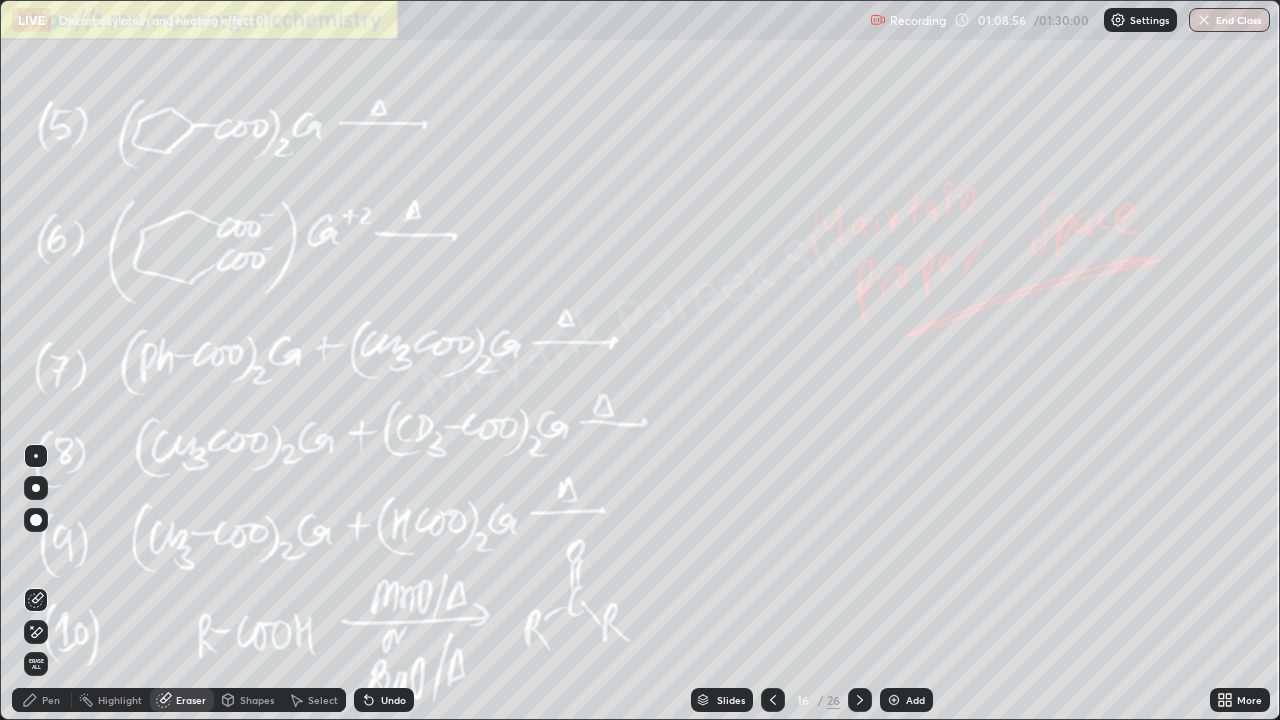 click 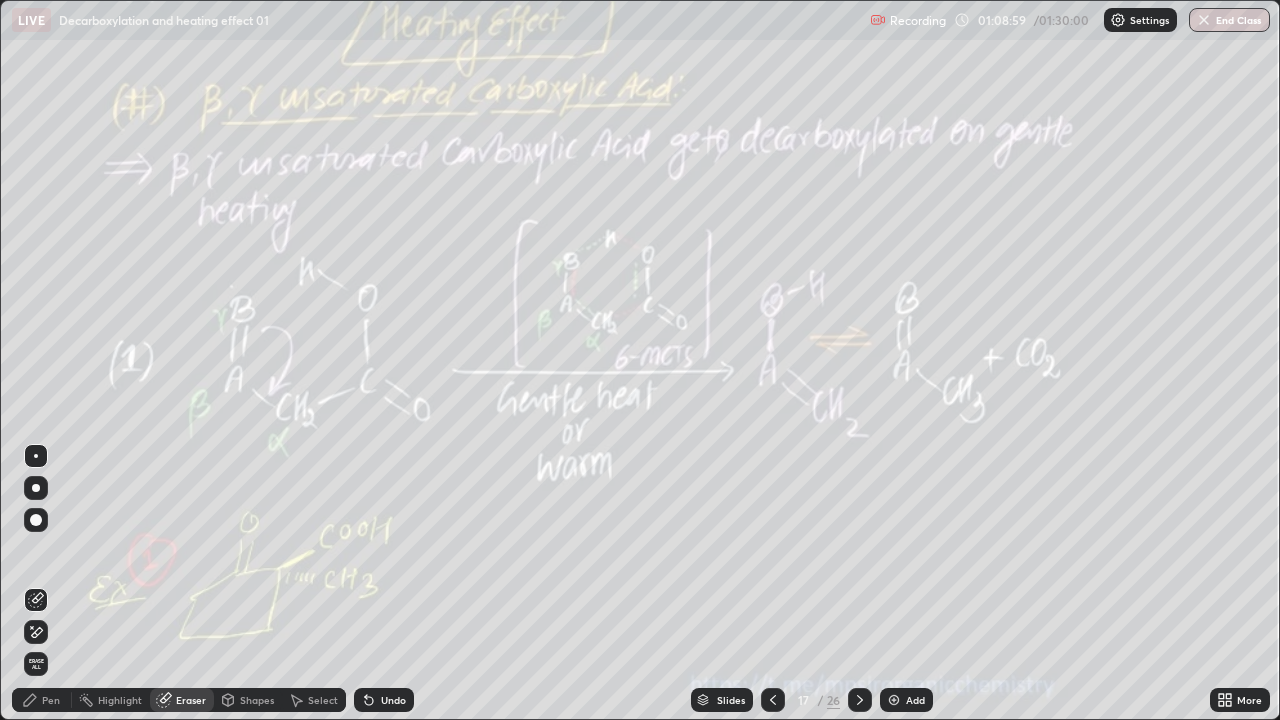 click on "Pen" at bounding box center [42, 700] 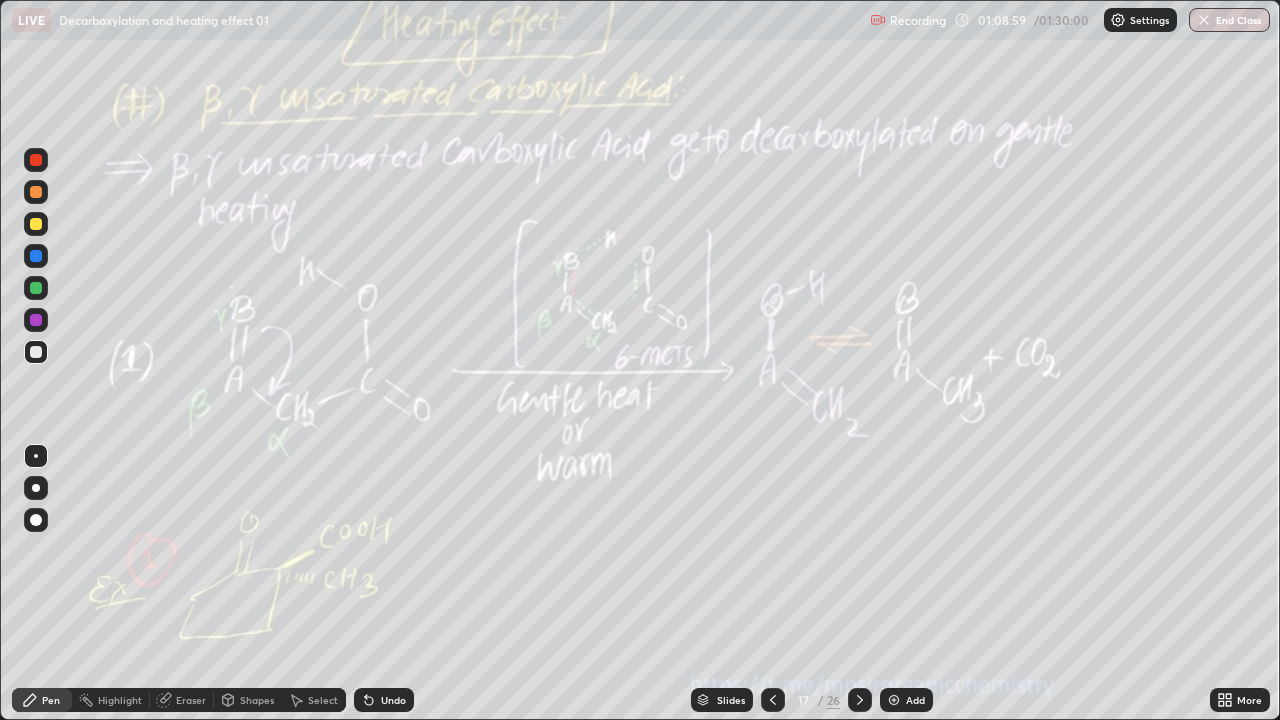 click on "Pen" at bounding box center (42, 700) 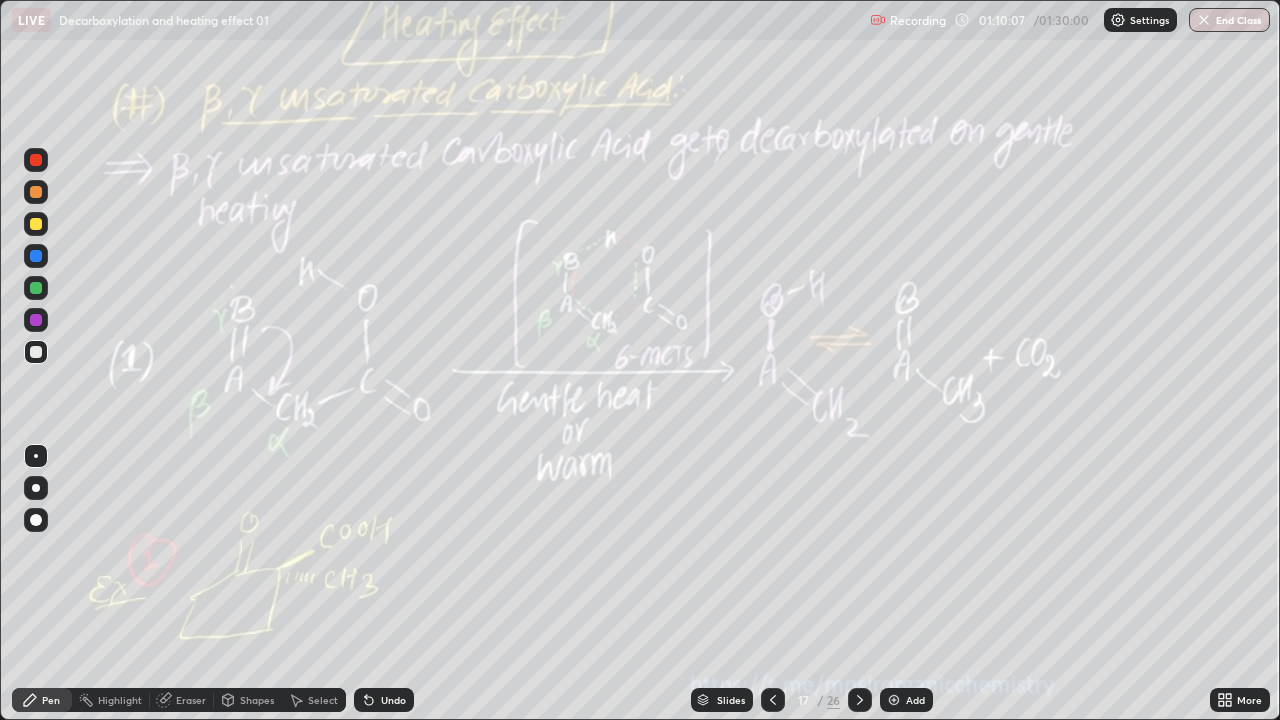 click on "Pen" at bounding box center [42, 700] 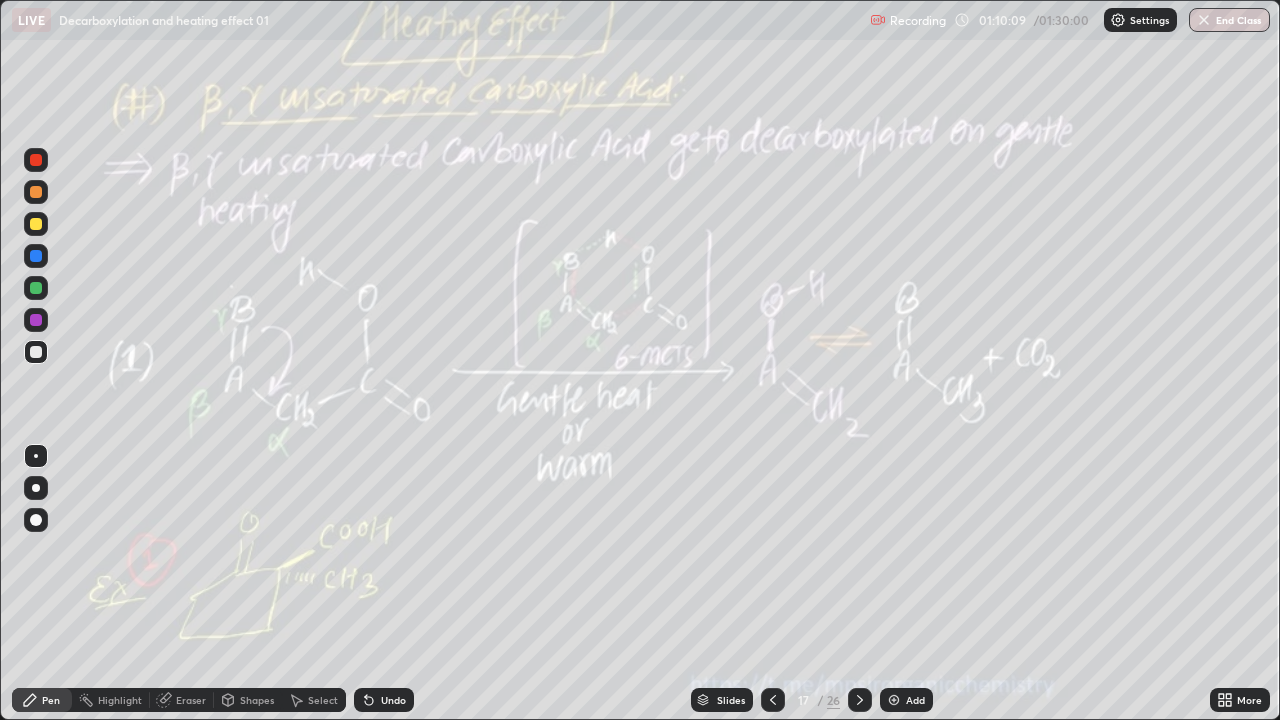 click at bounding box center [894, 700] 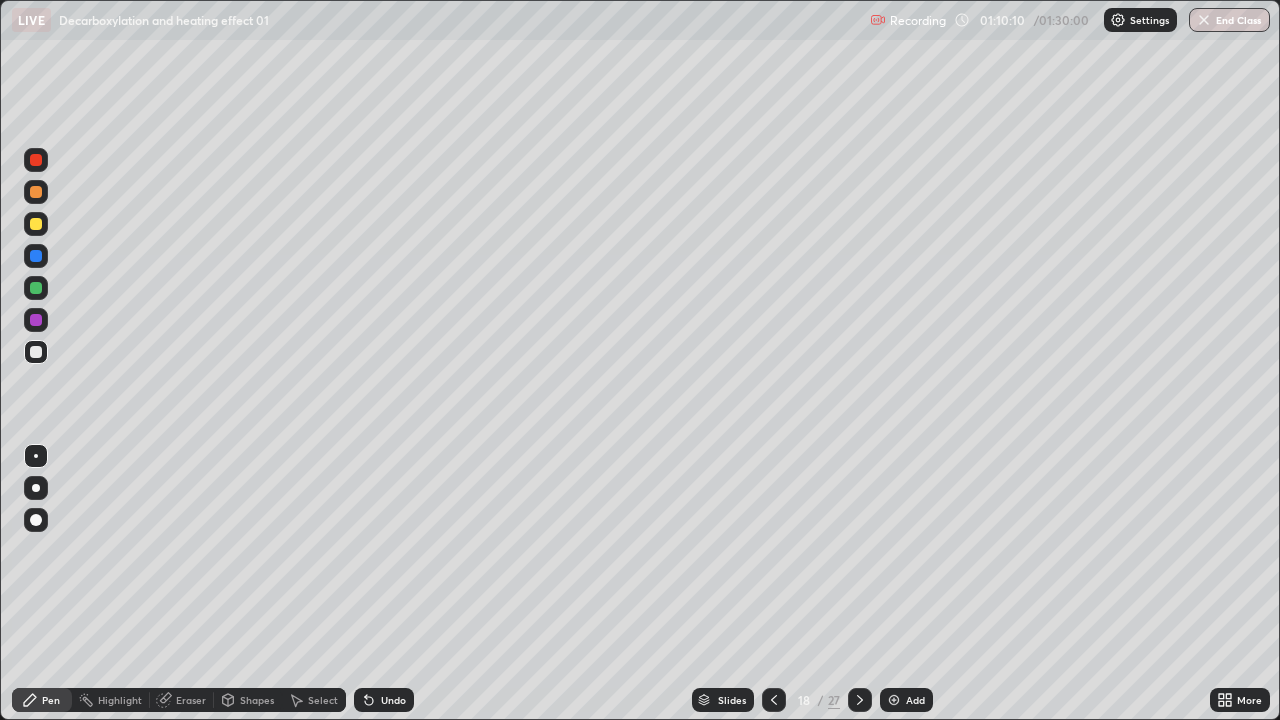 click at bounding box center [36, 352] 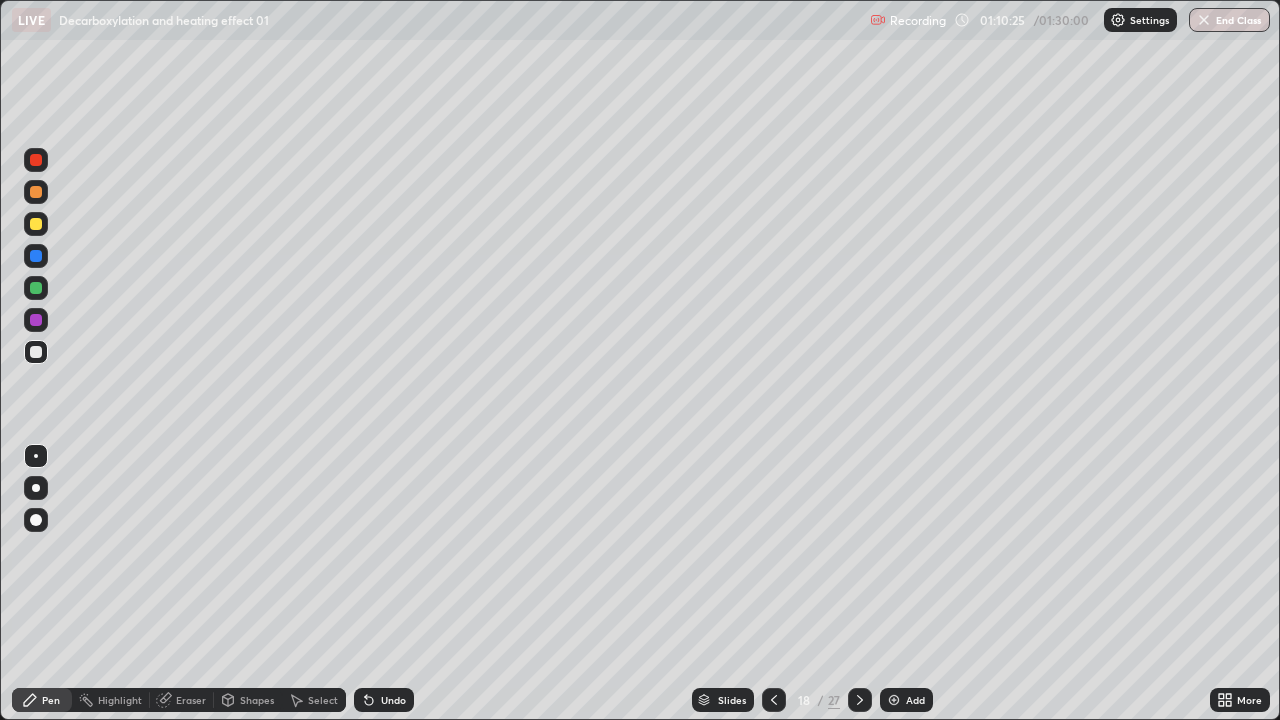 click 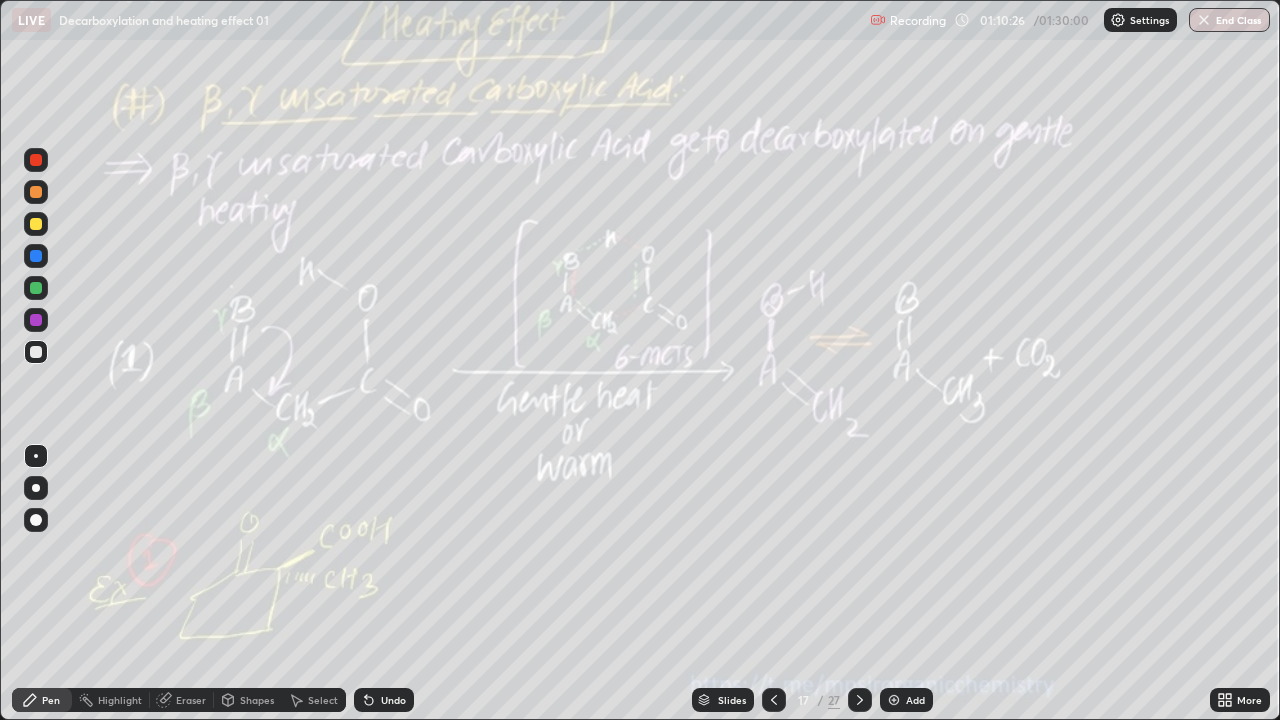 click at bounding box center (36, 352) 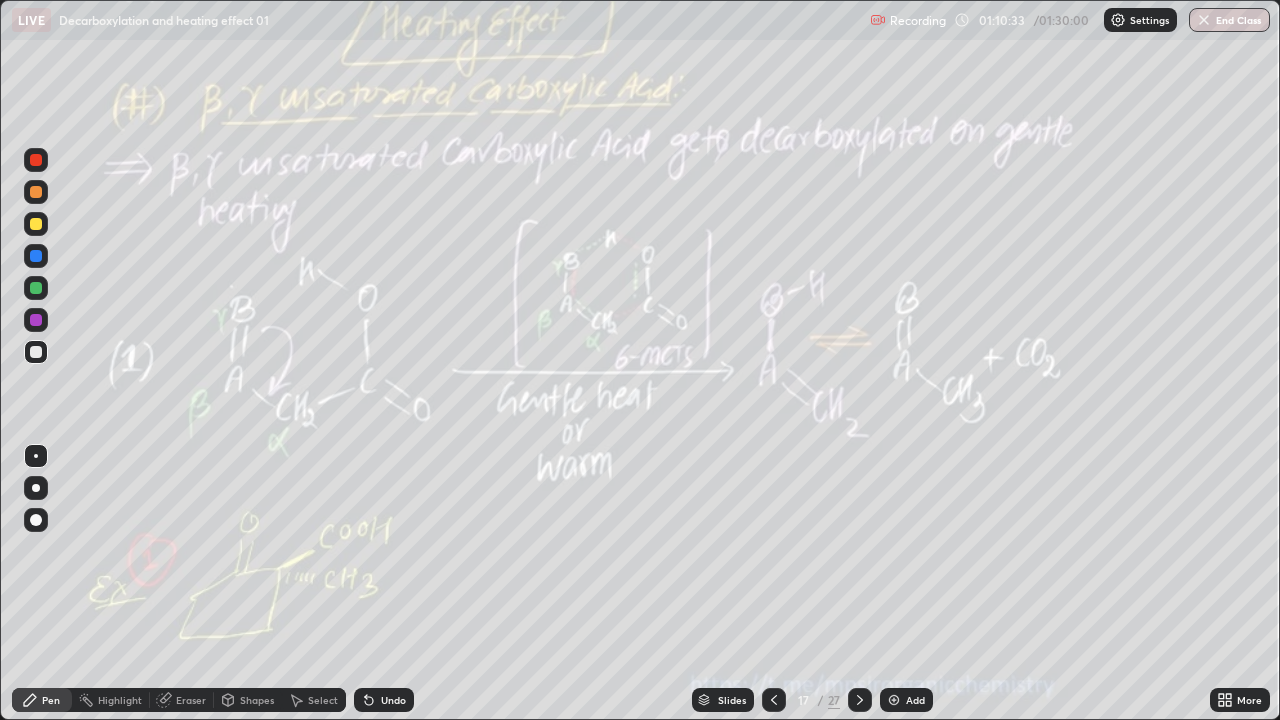 click at bounding box center (894, 700) 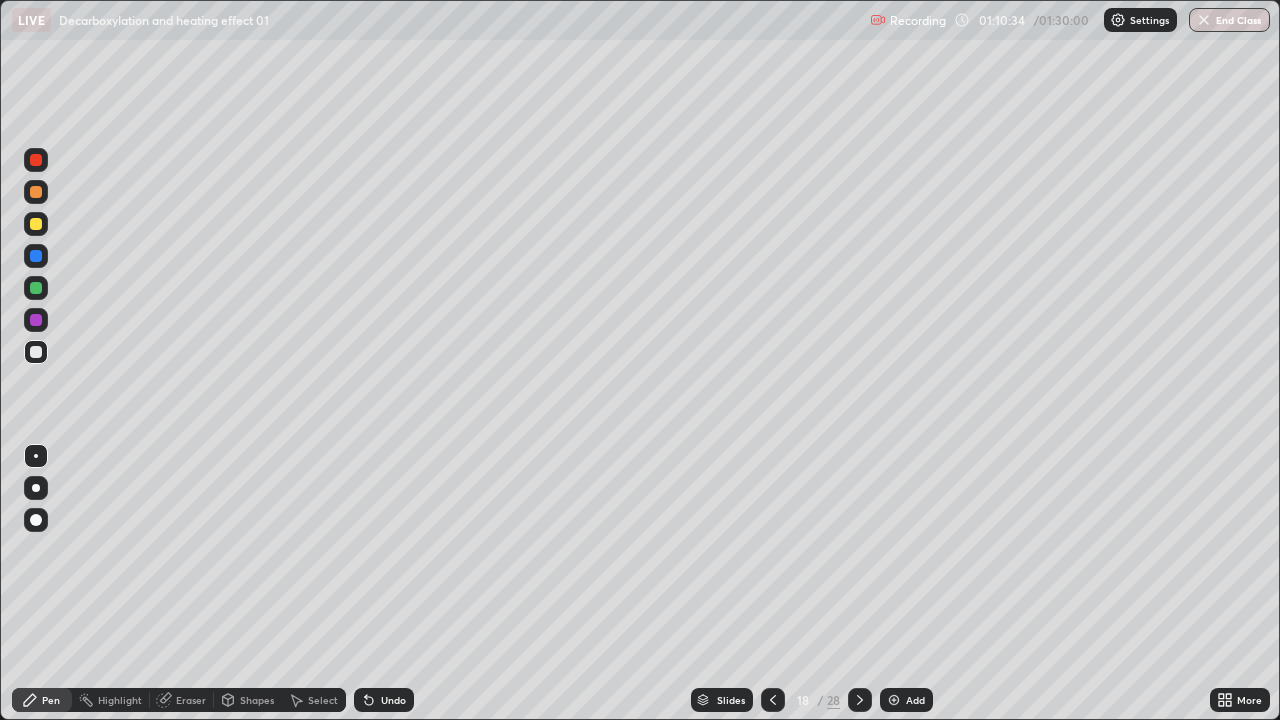 click 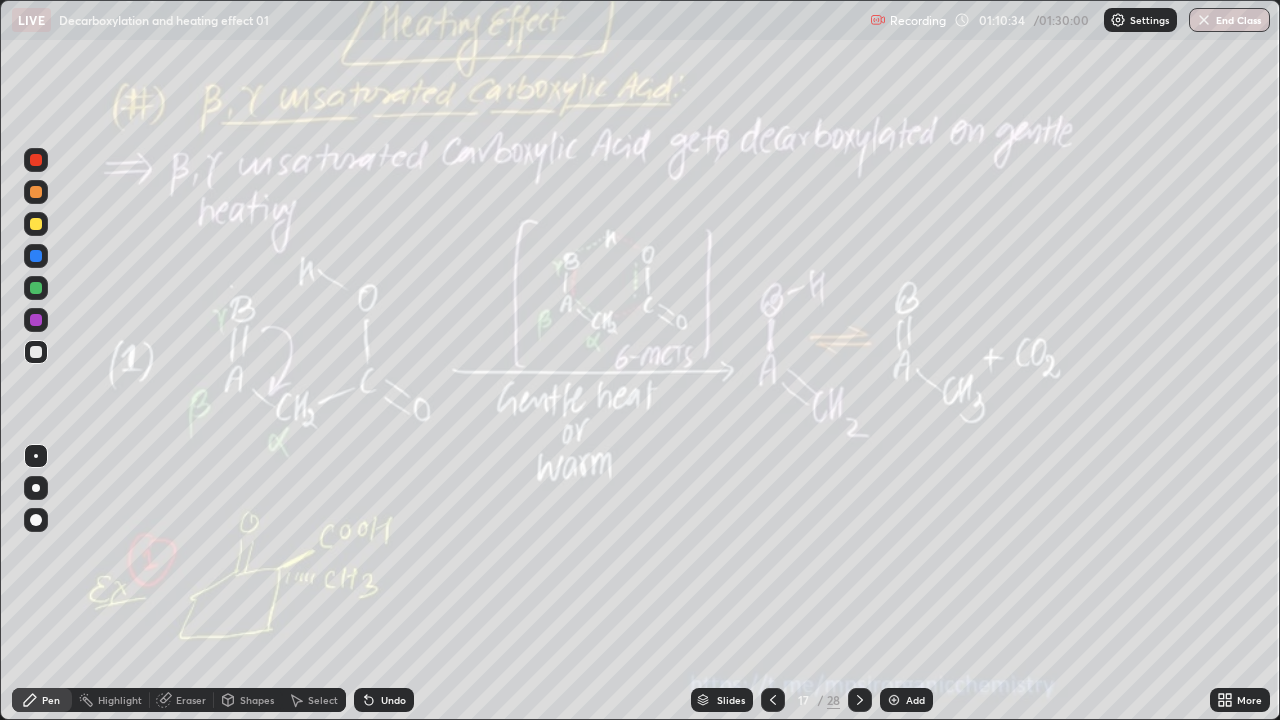 click 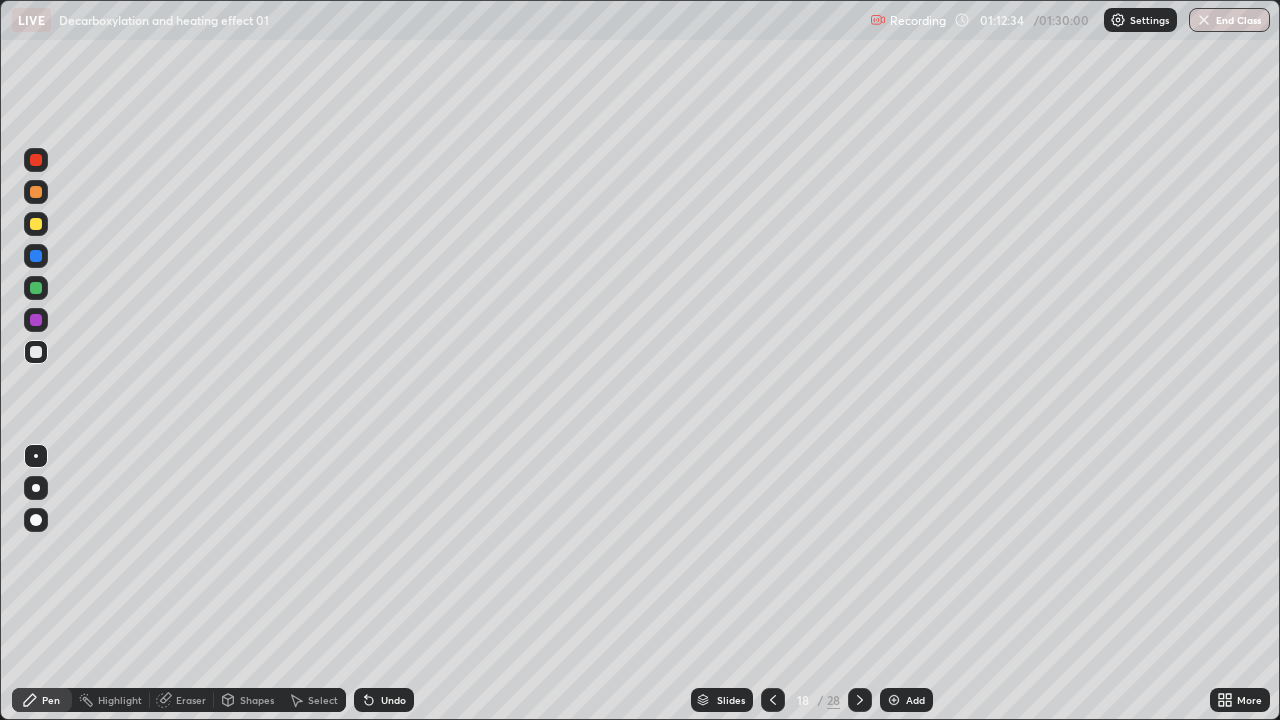 click 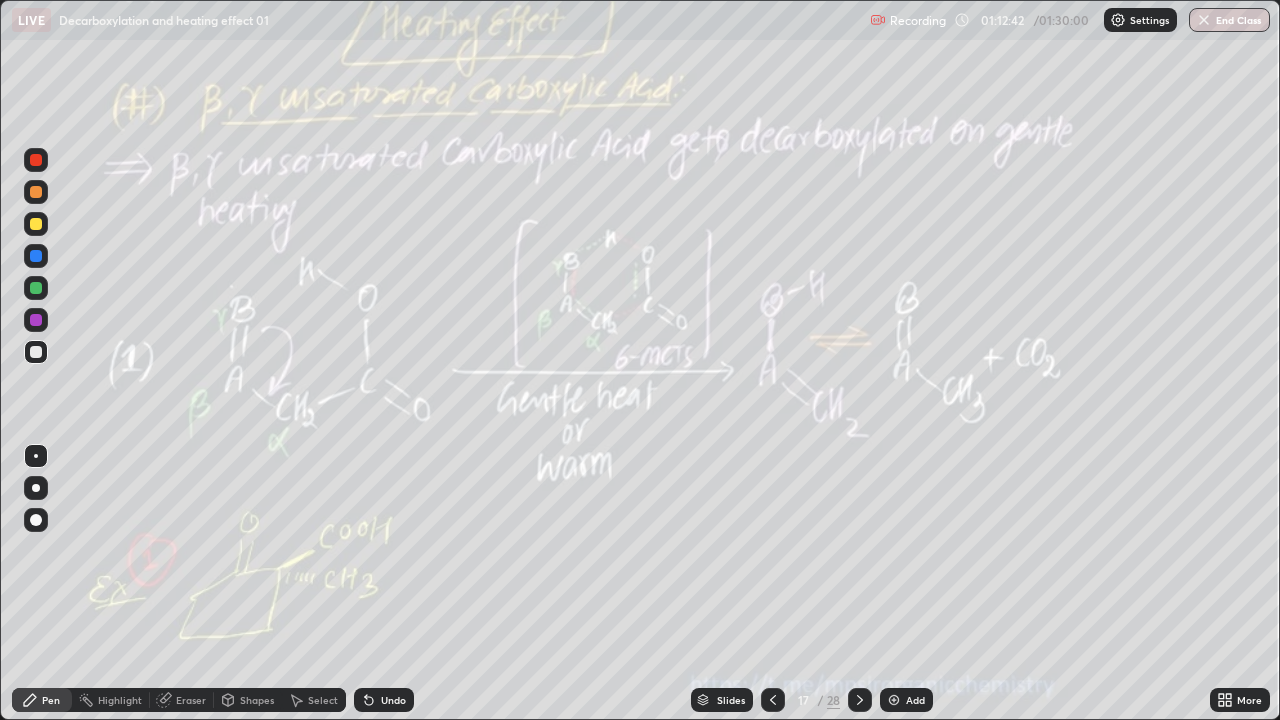 click 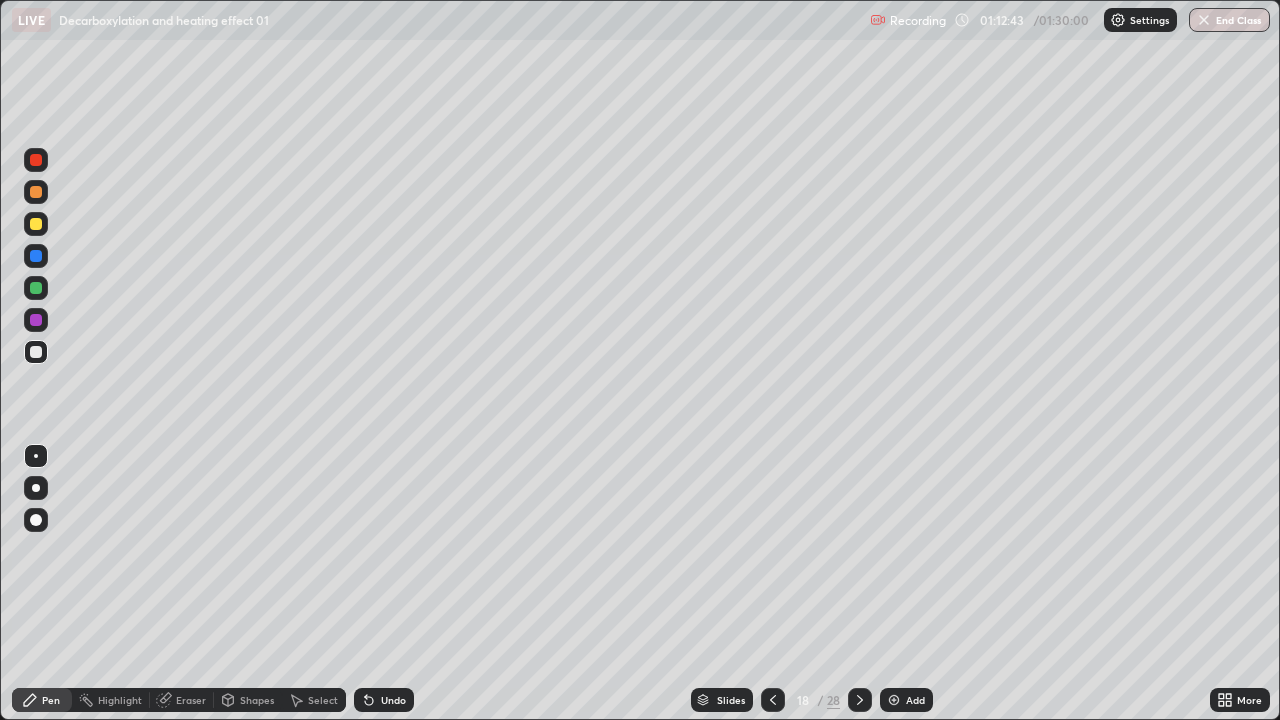 click on "Eraser" at bounding box center (191, 700) 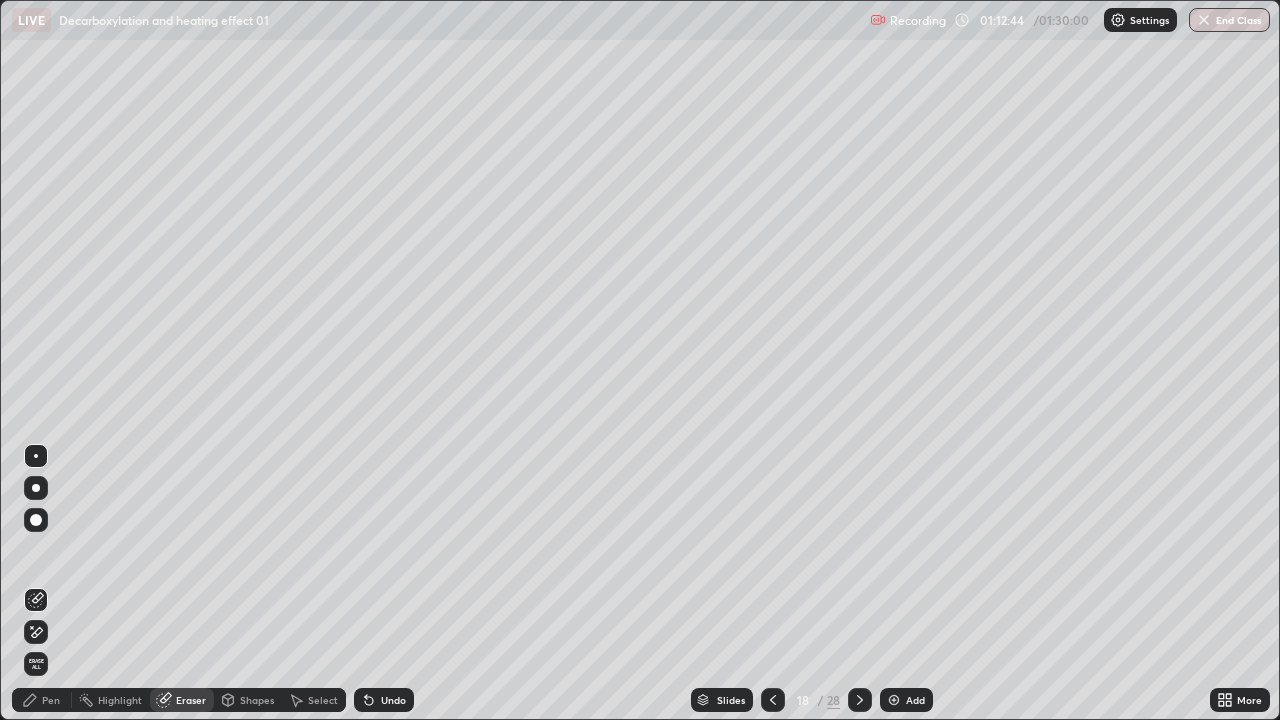 click on "Erase all" at bounding box center [36, 664] 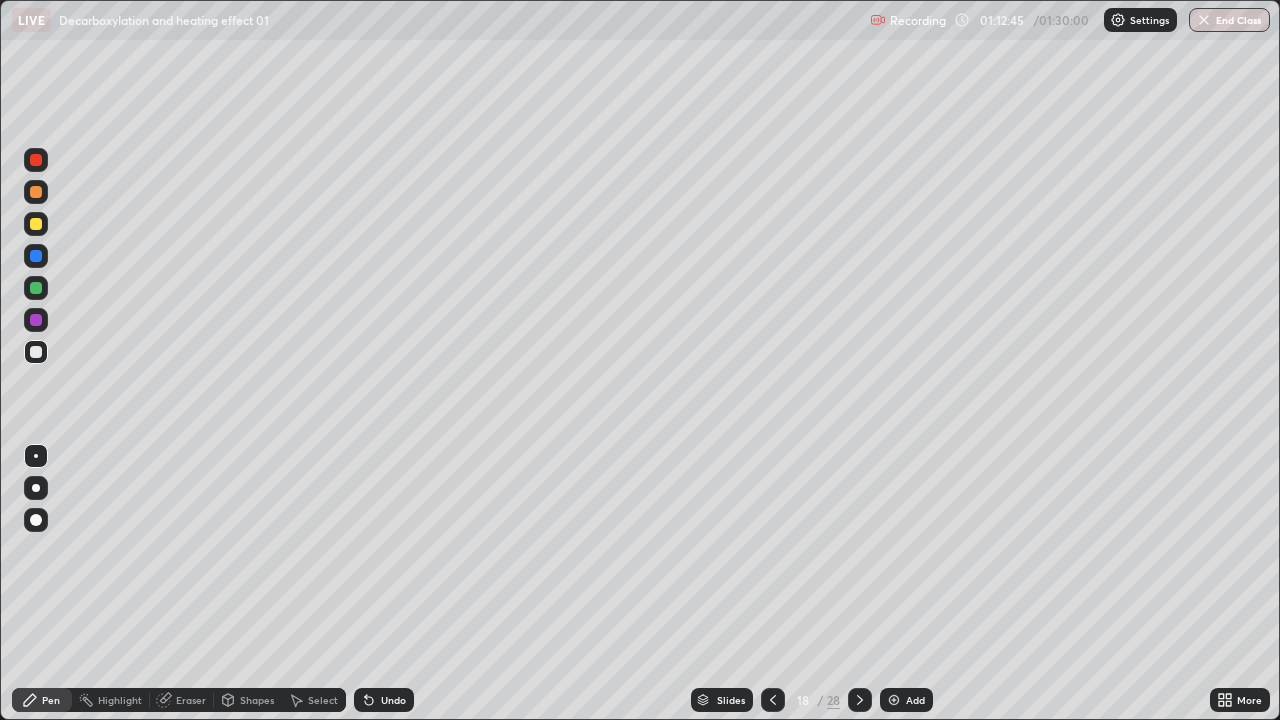 click on "Pen" at bounding box center (51, 700) 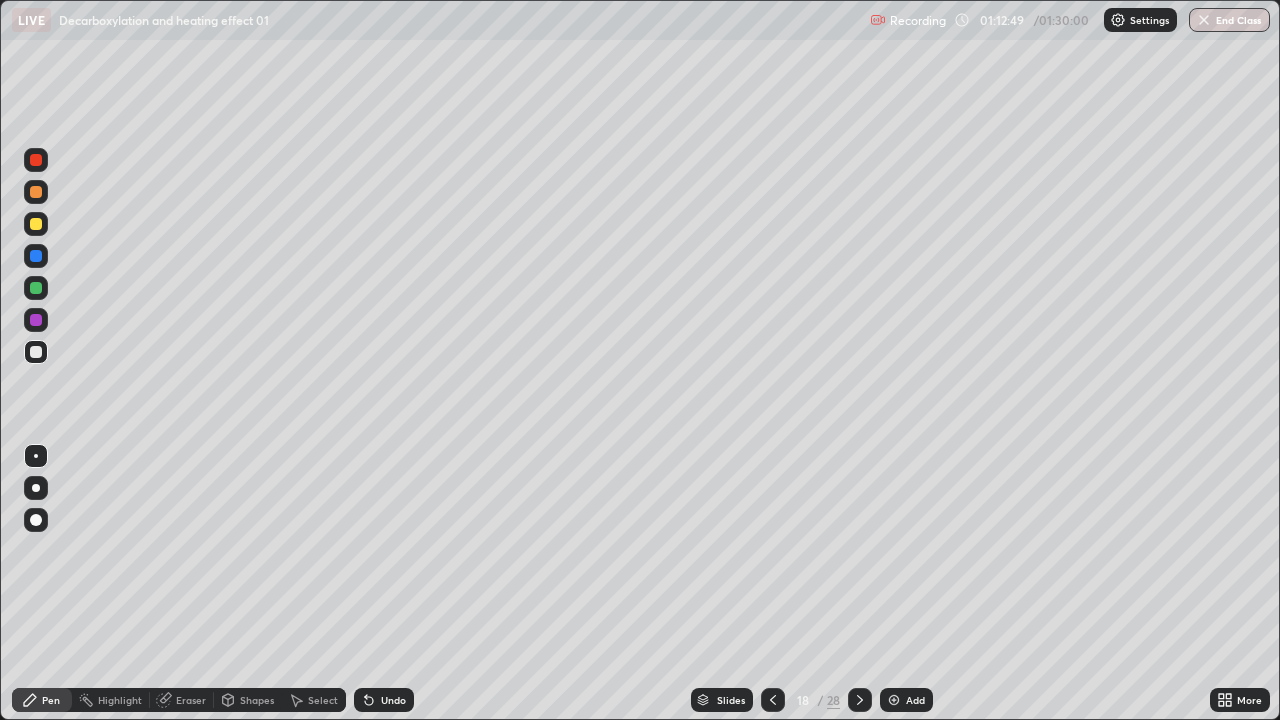 click 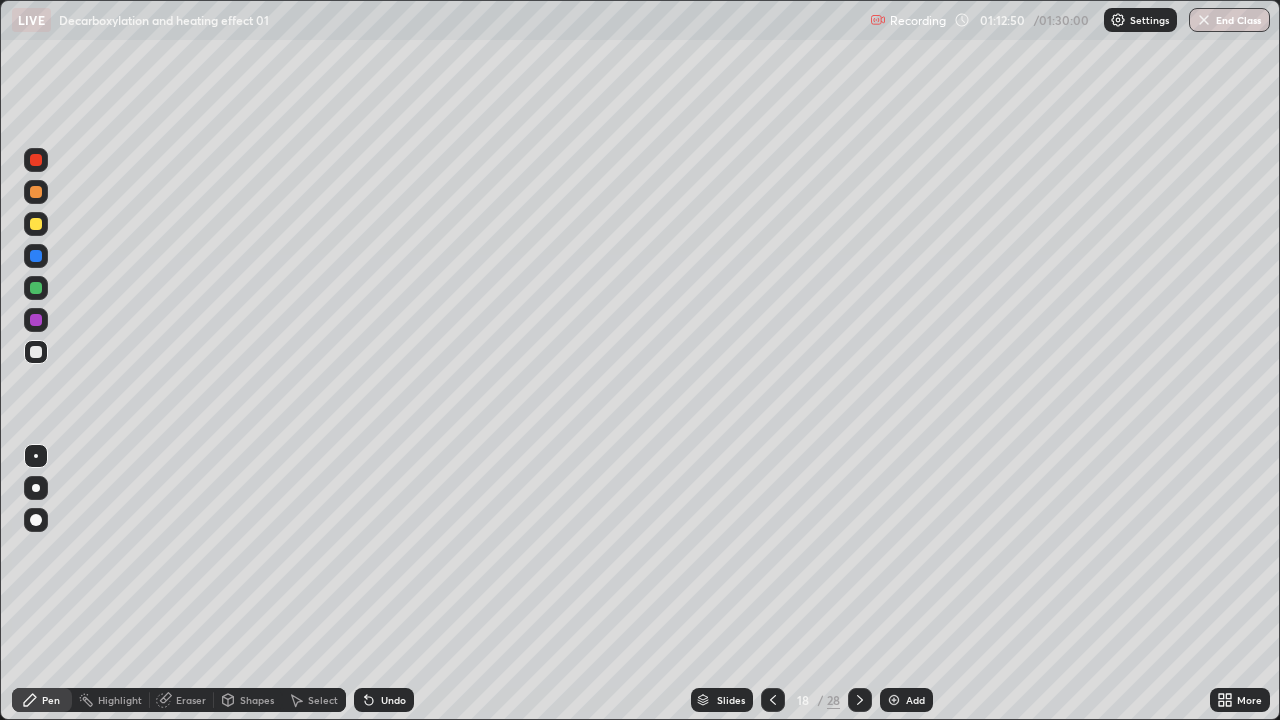 click 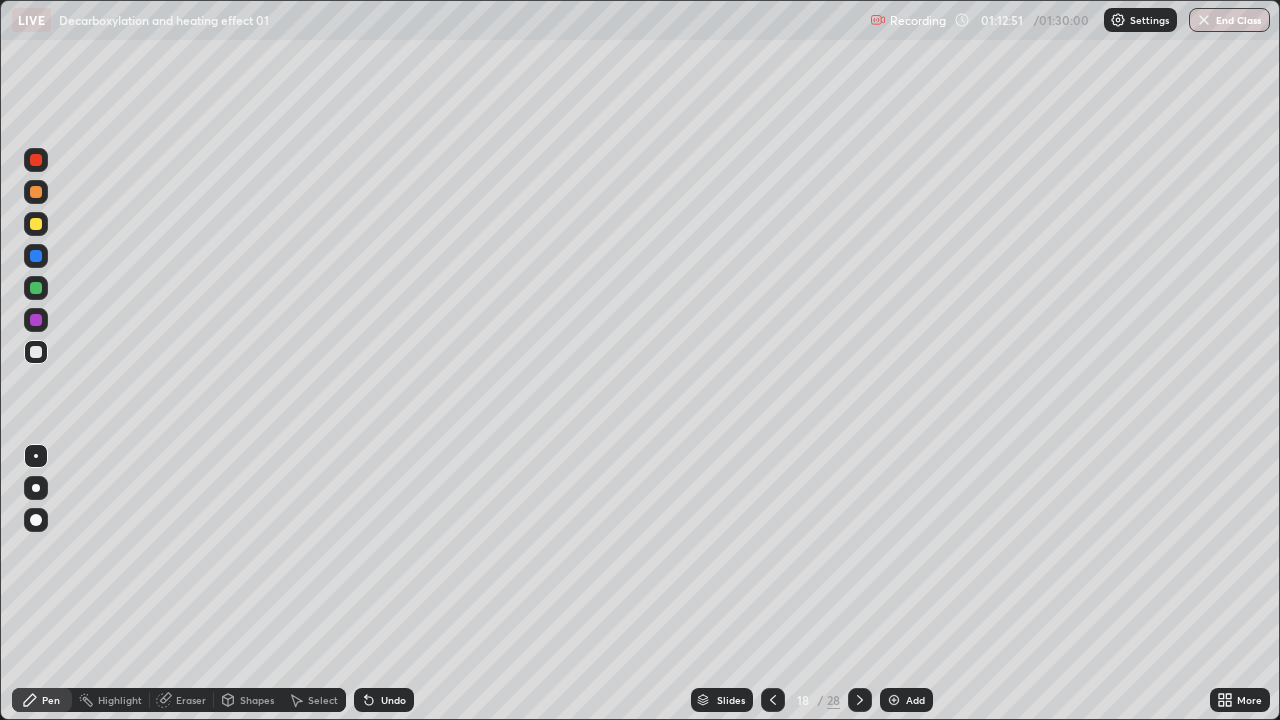 click 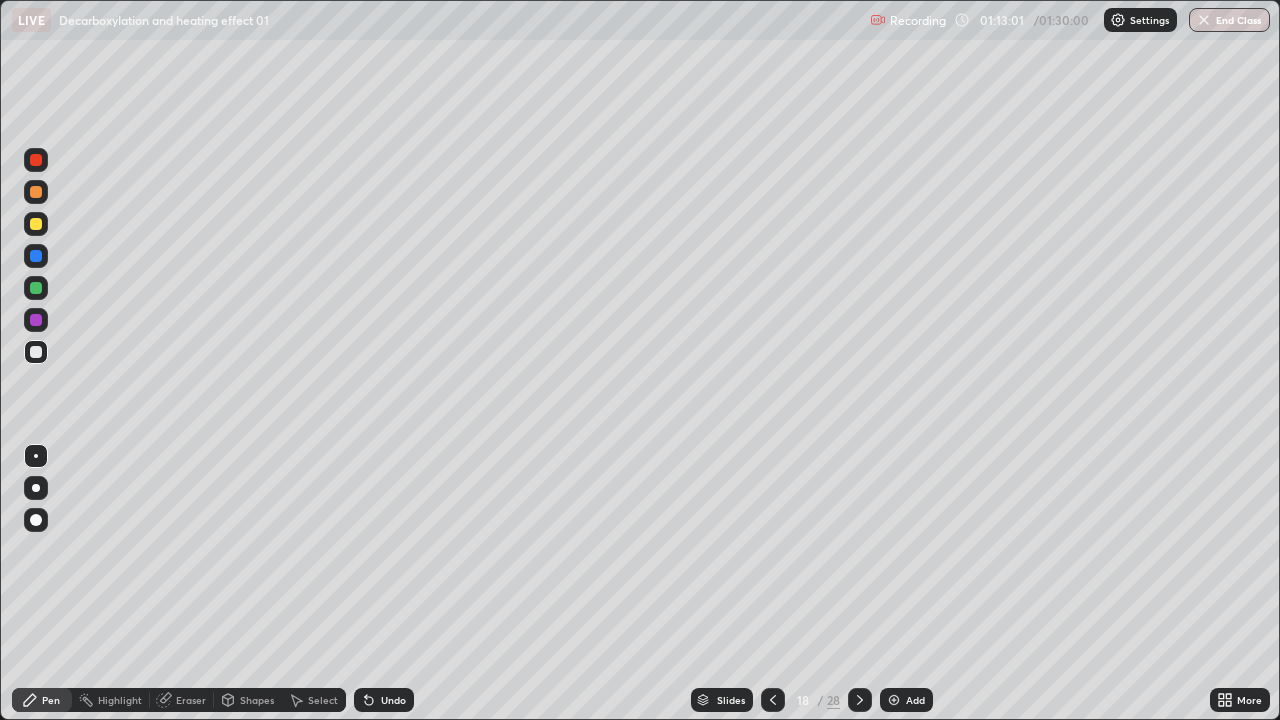 click 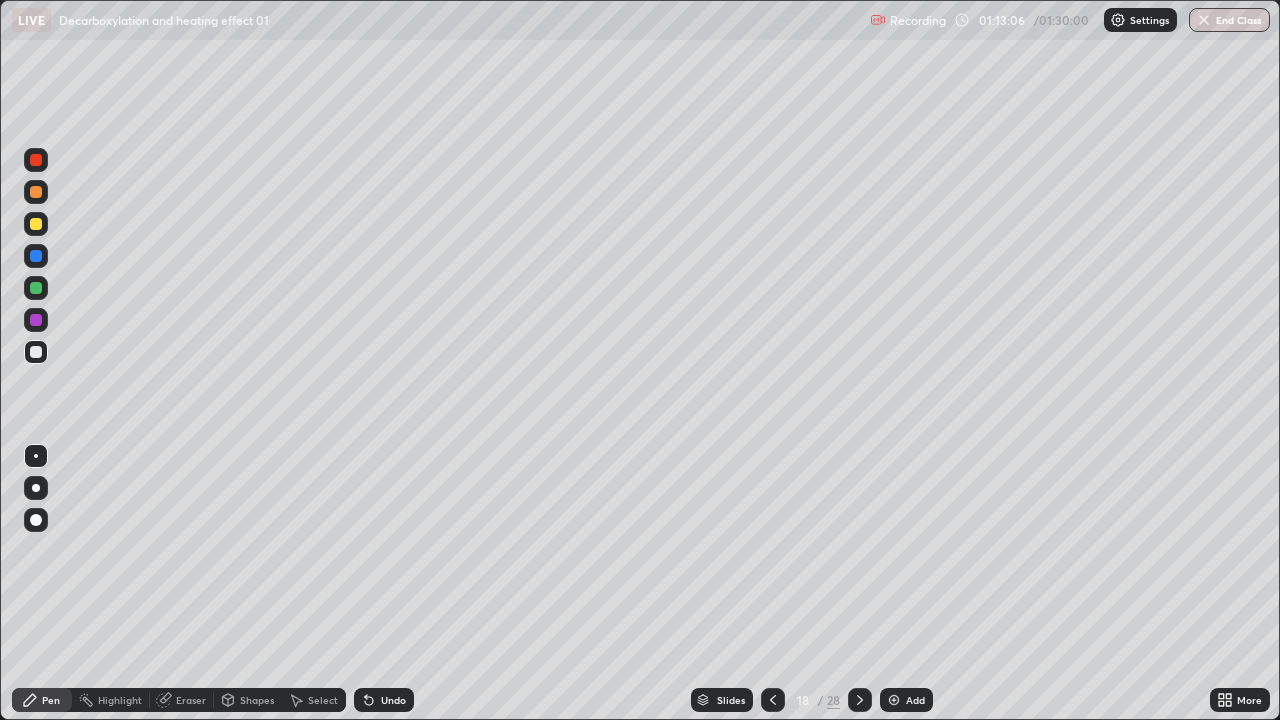 click on "Eraser" at bounding box center [182, 700] 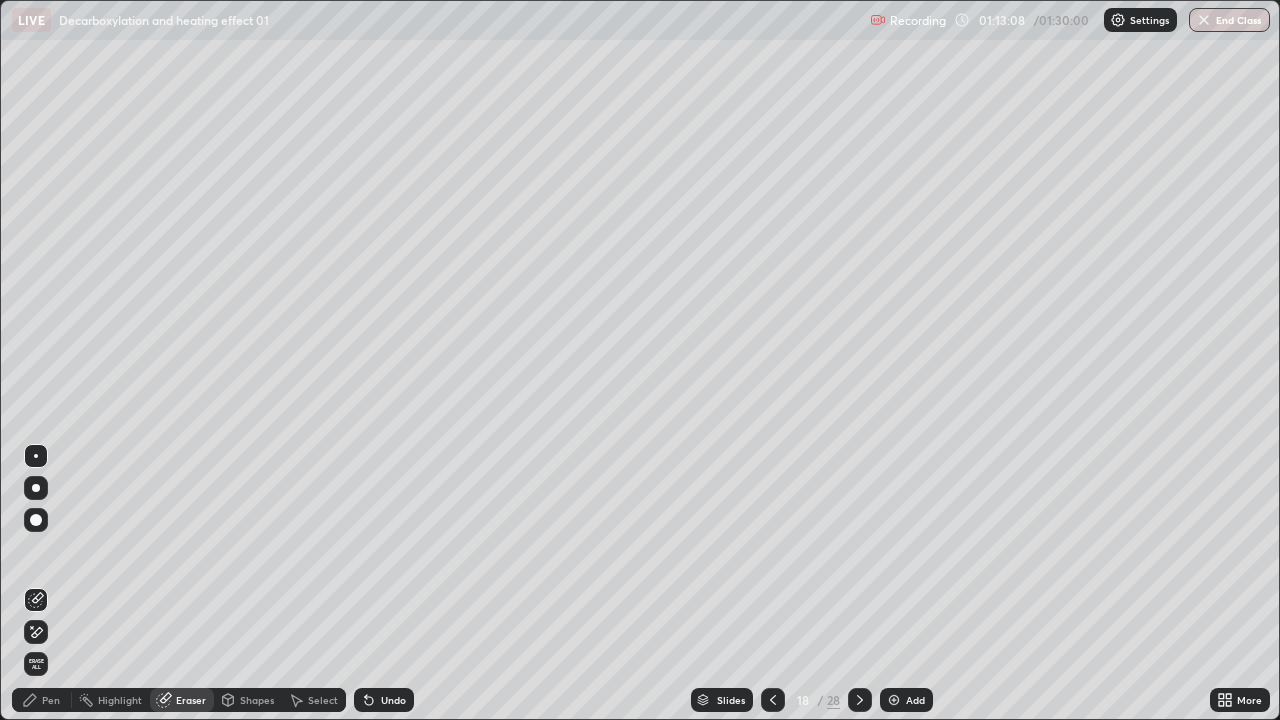 click on "Pen" at bounding box center (51, 700) 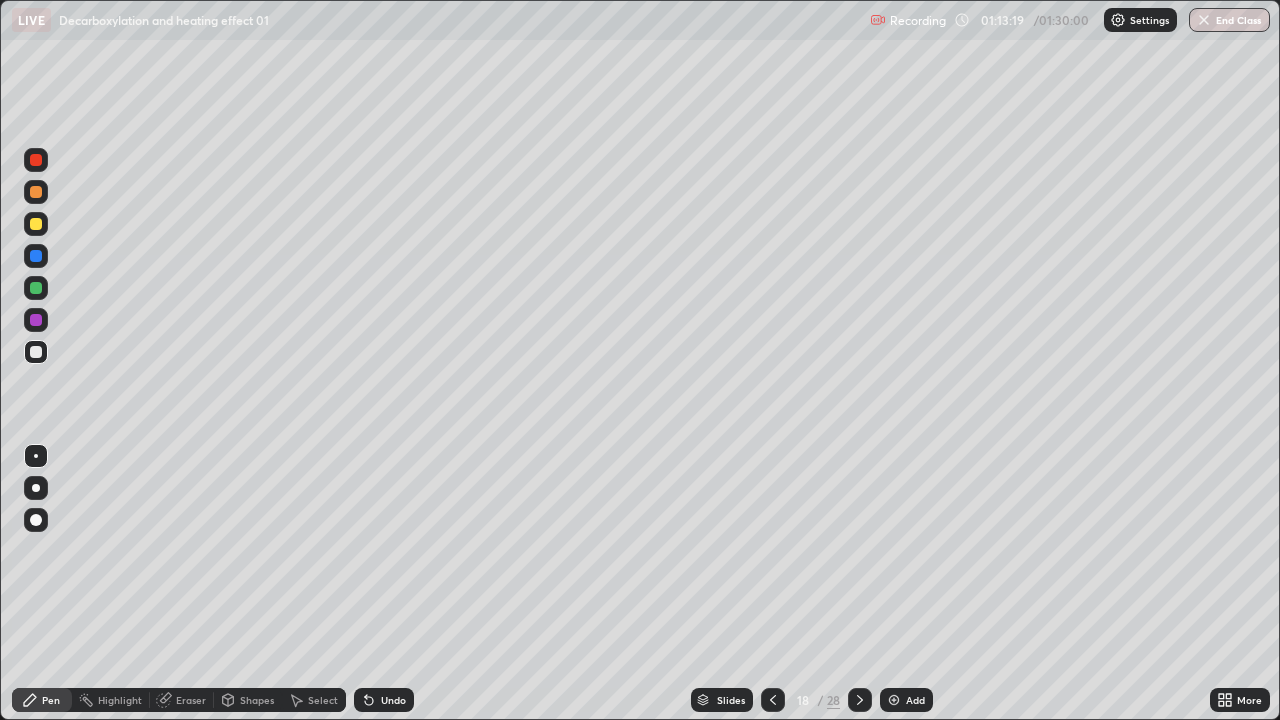 click at bounding box center [36, 224] 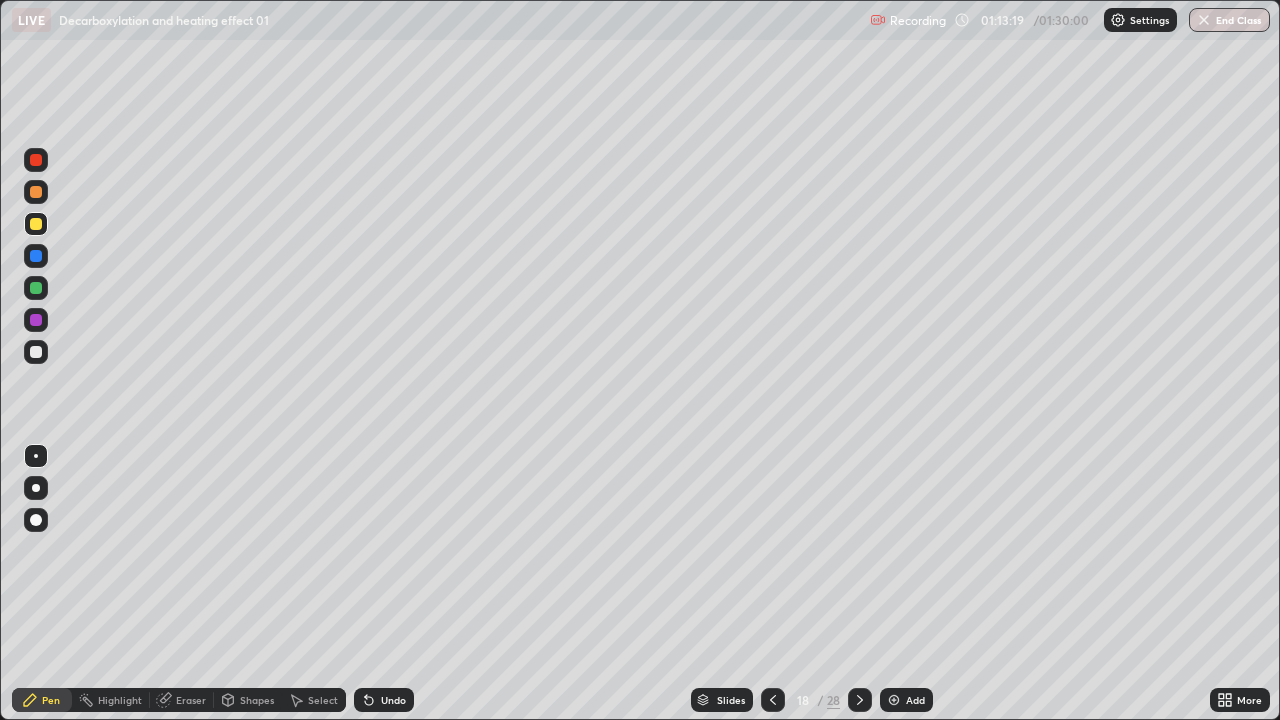 click at bounding box center [36, 224] 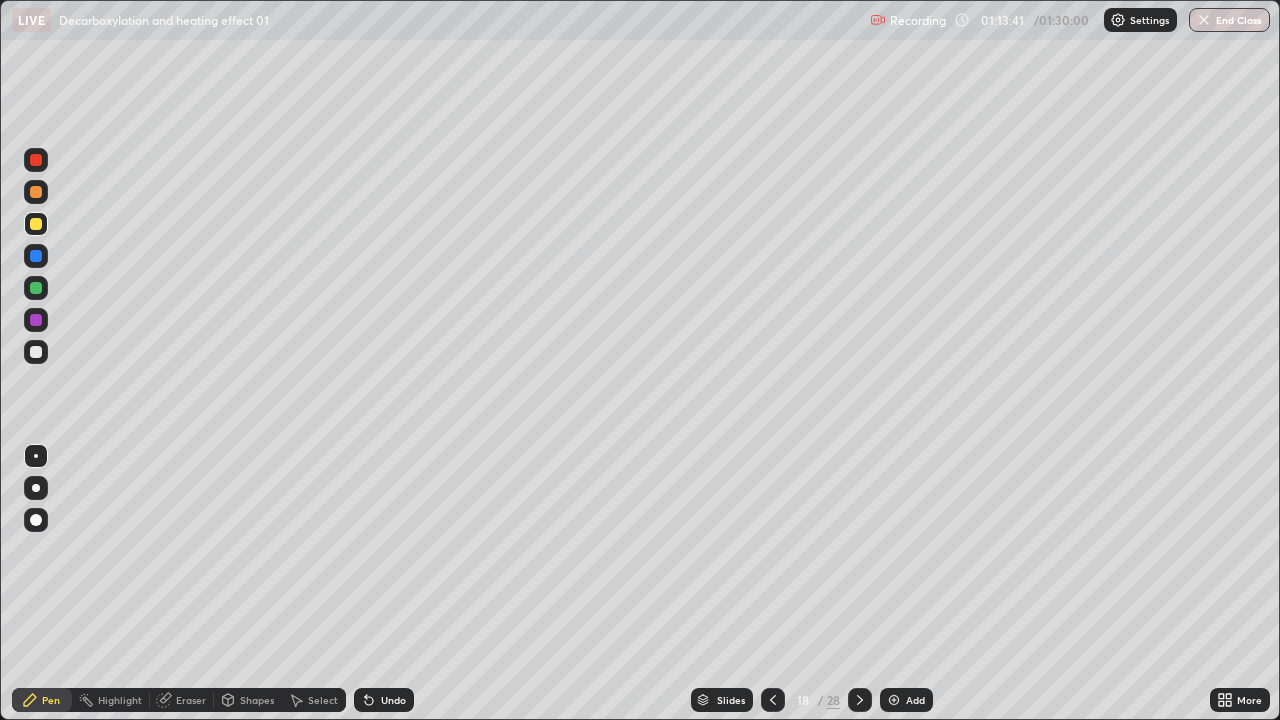 click at bounding box center (36, 352) 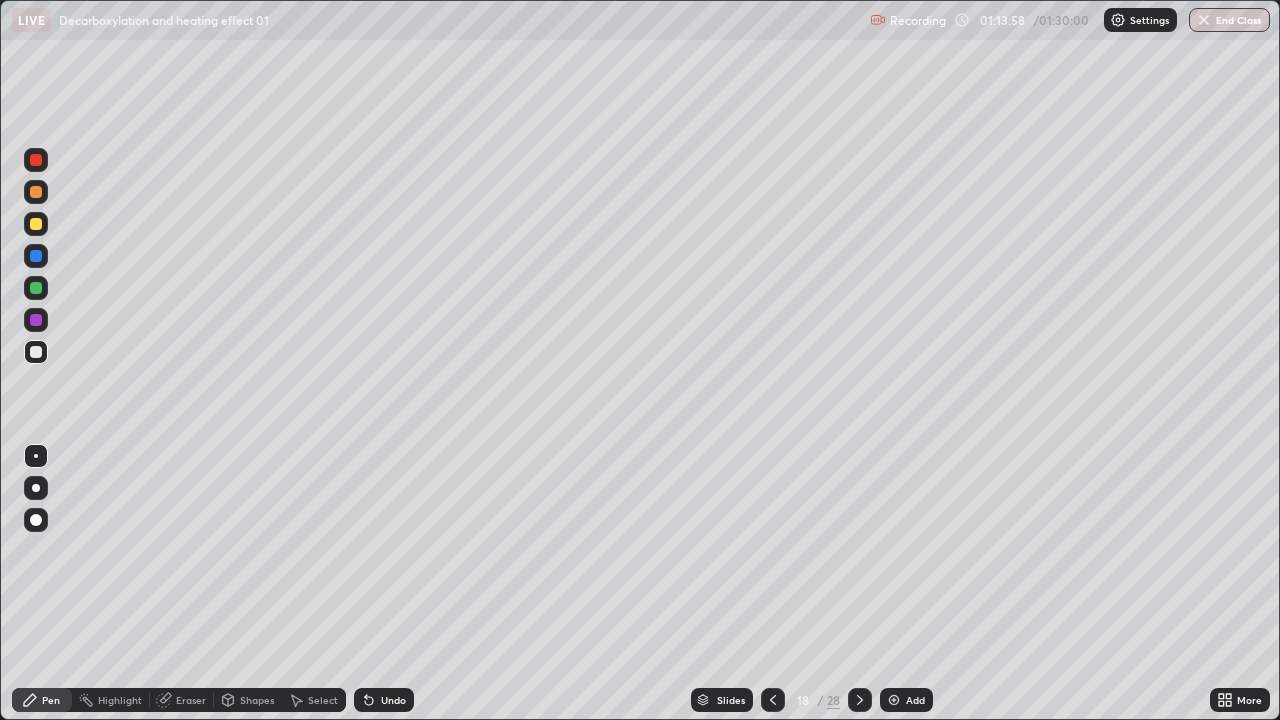 click at bounding box center [36, 224] 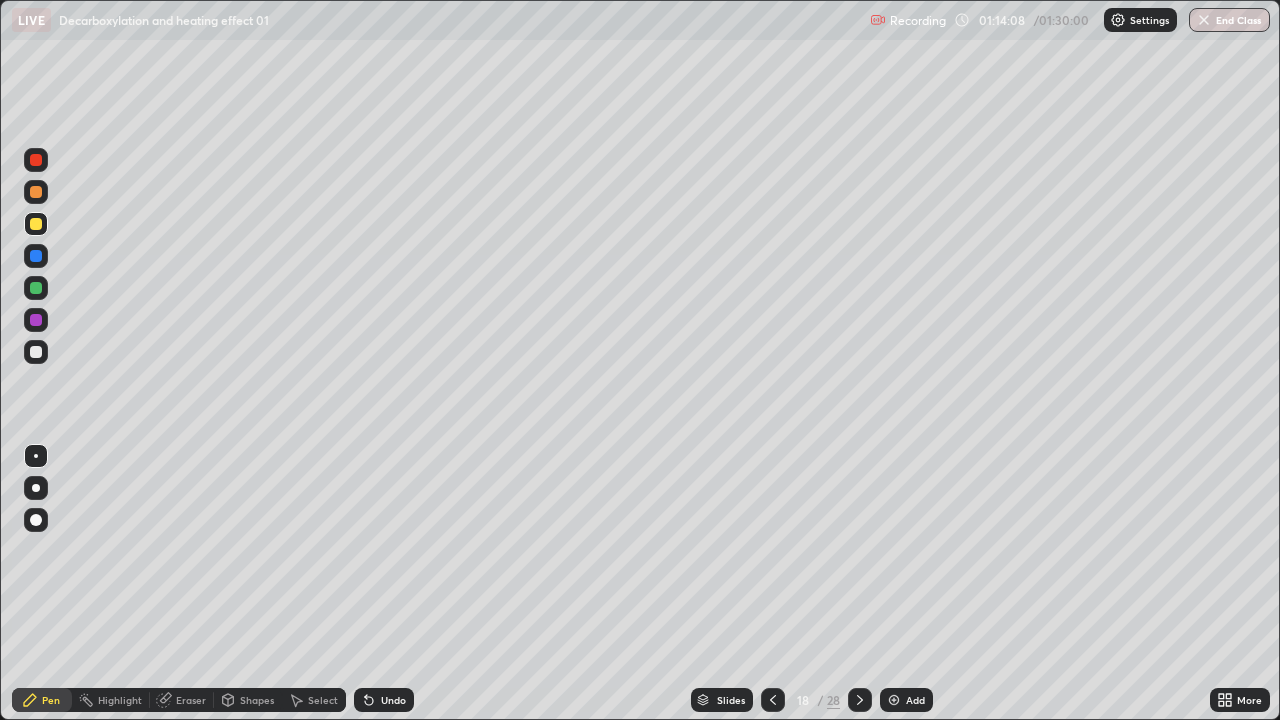 click at bounding box center [36, 256] 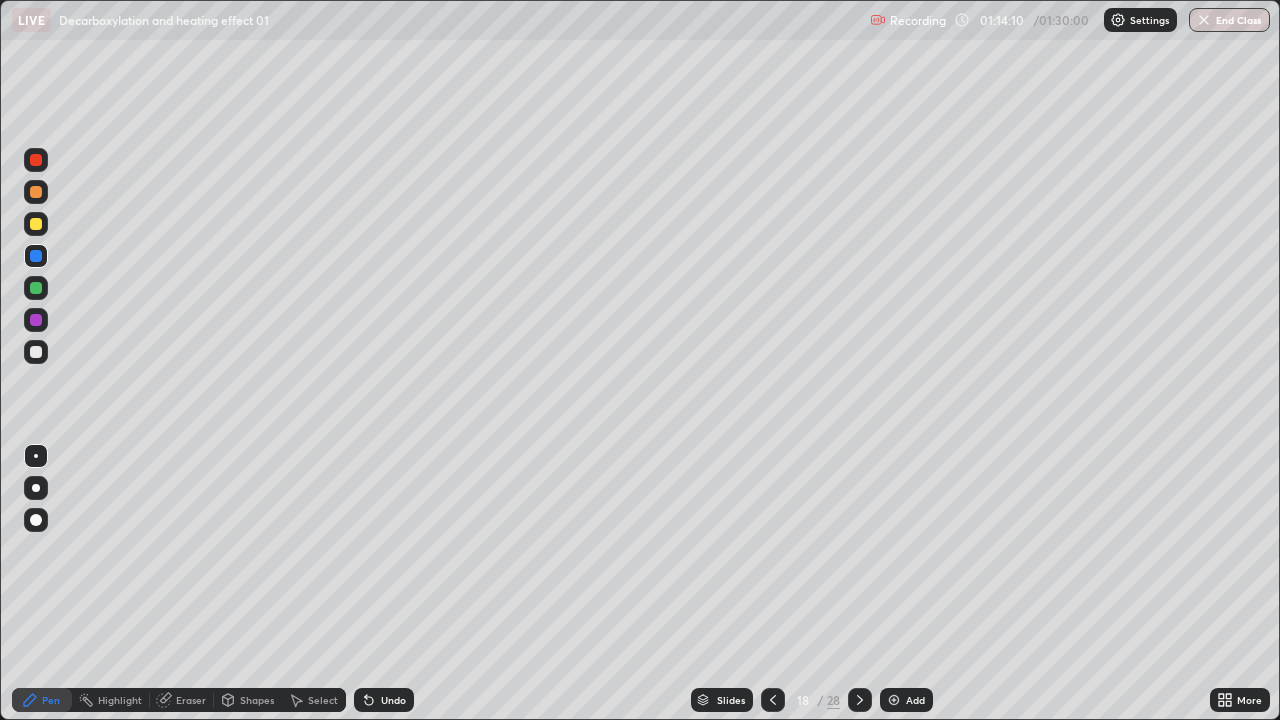 click at bounding box center (36, 352) 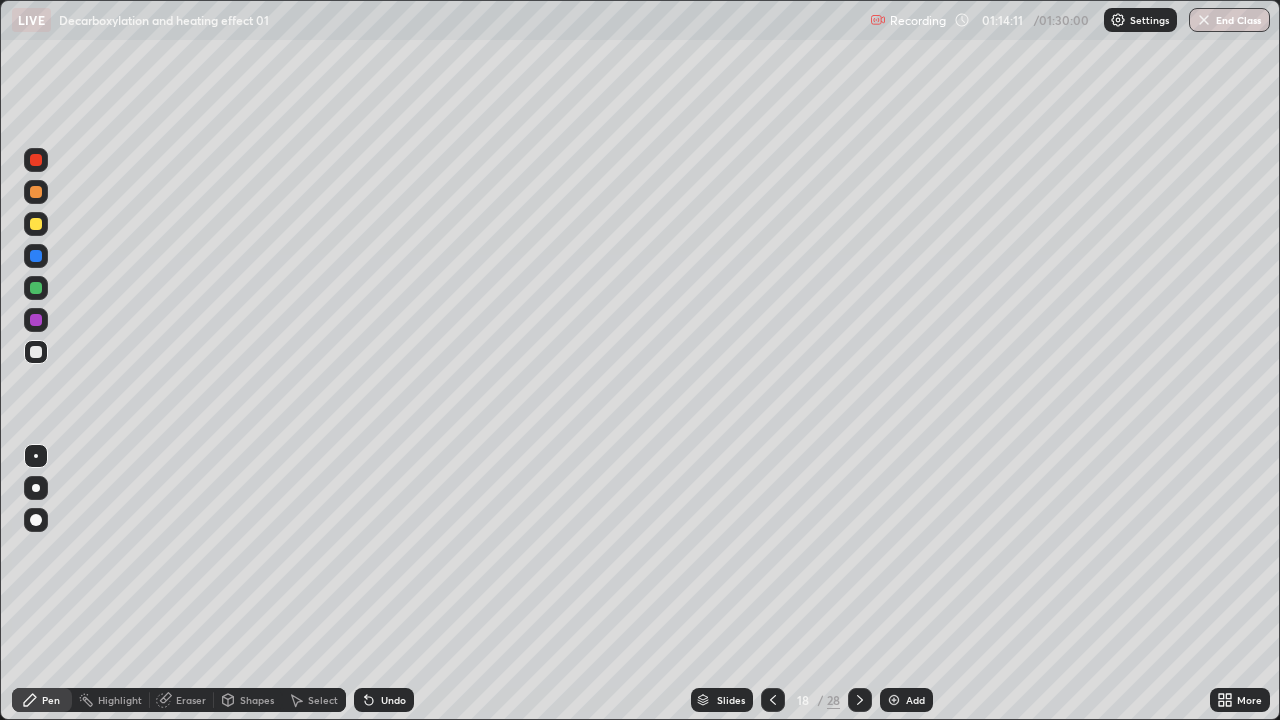 click at bounding box center (36, 352) 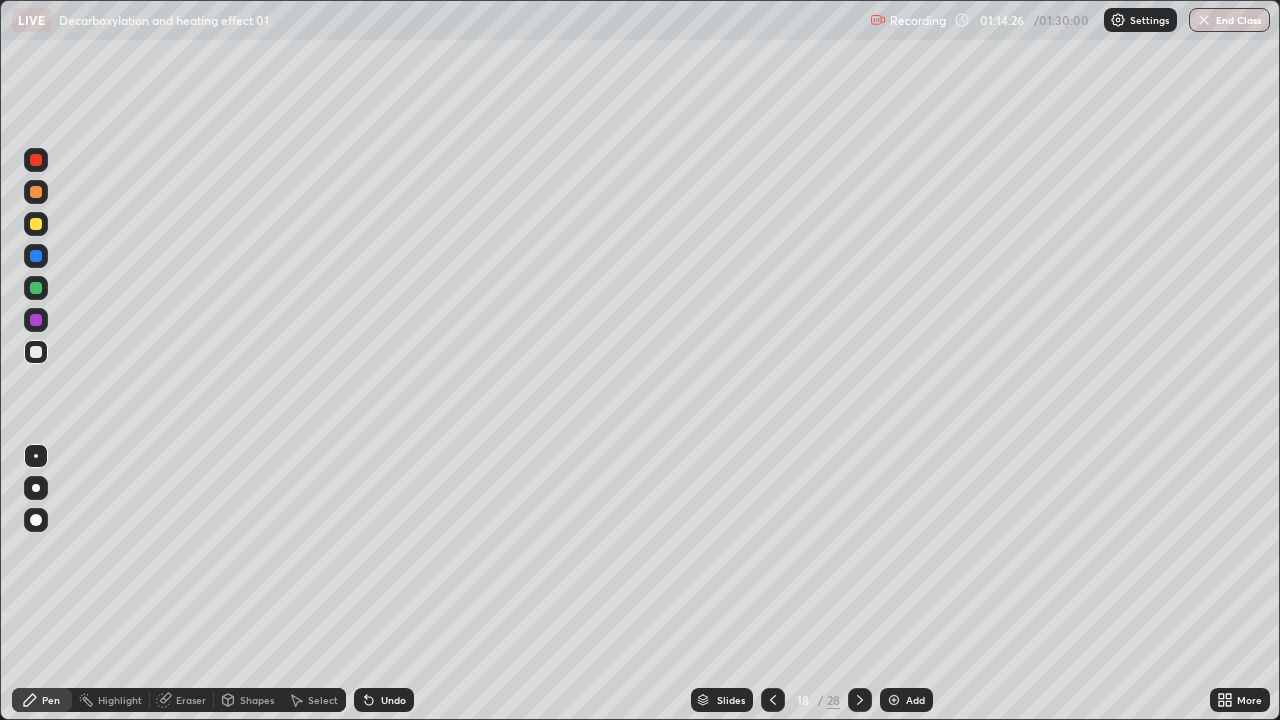click at bounding box center [36, 288] 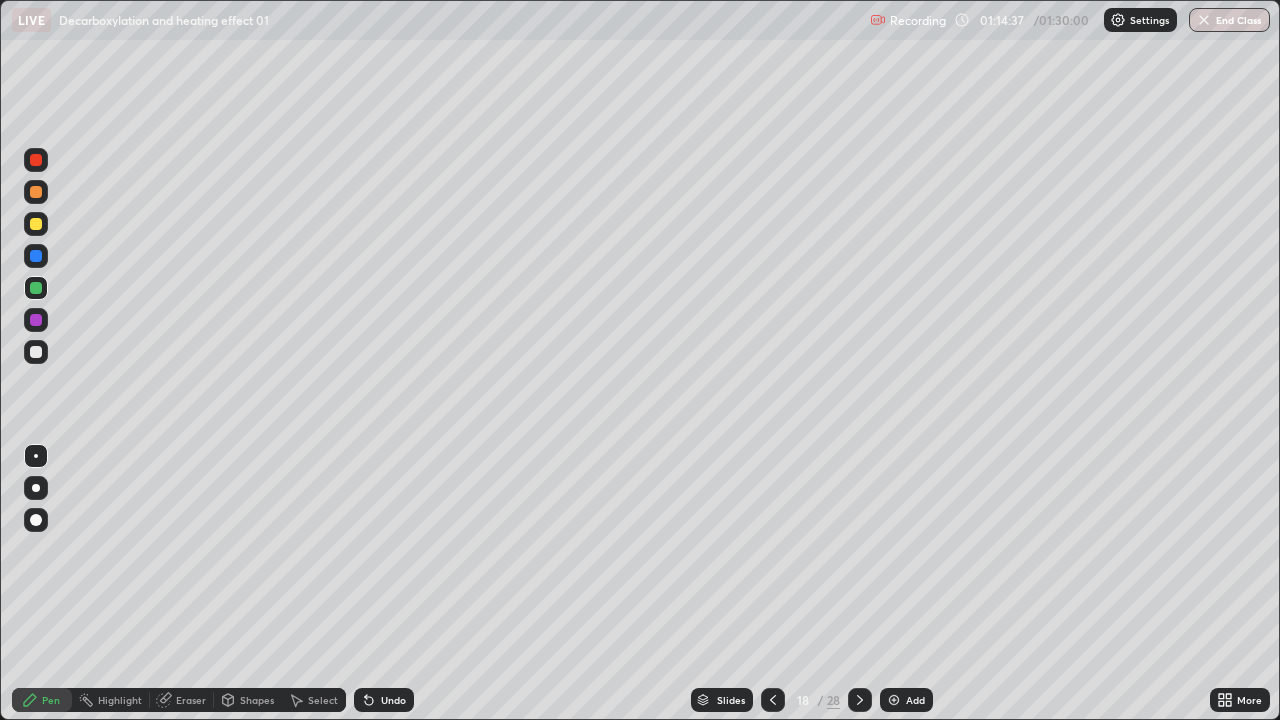 click on "Eraser" at bounding box center (191, 700) 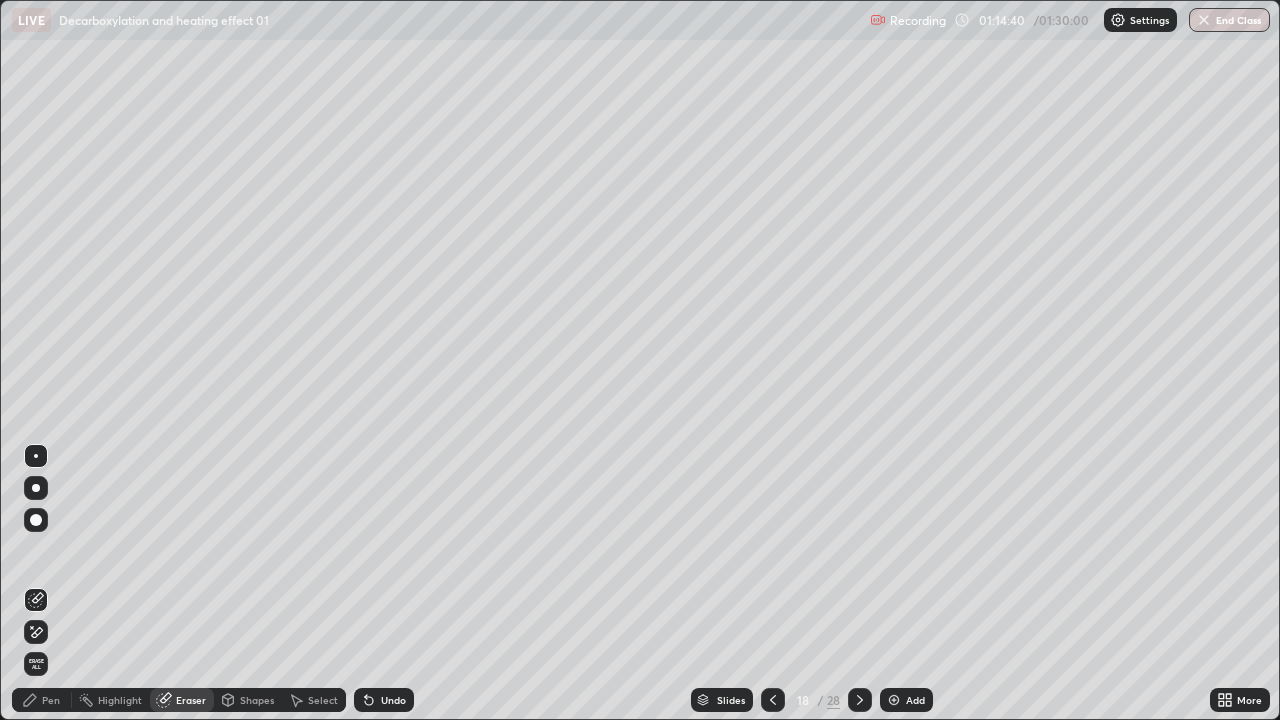 click on "Pen" at bounding box center (51, 700) 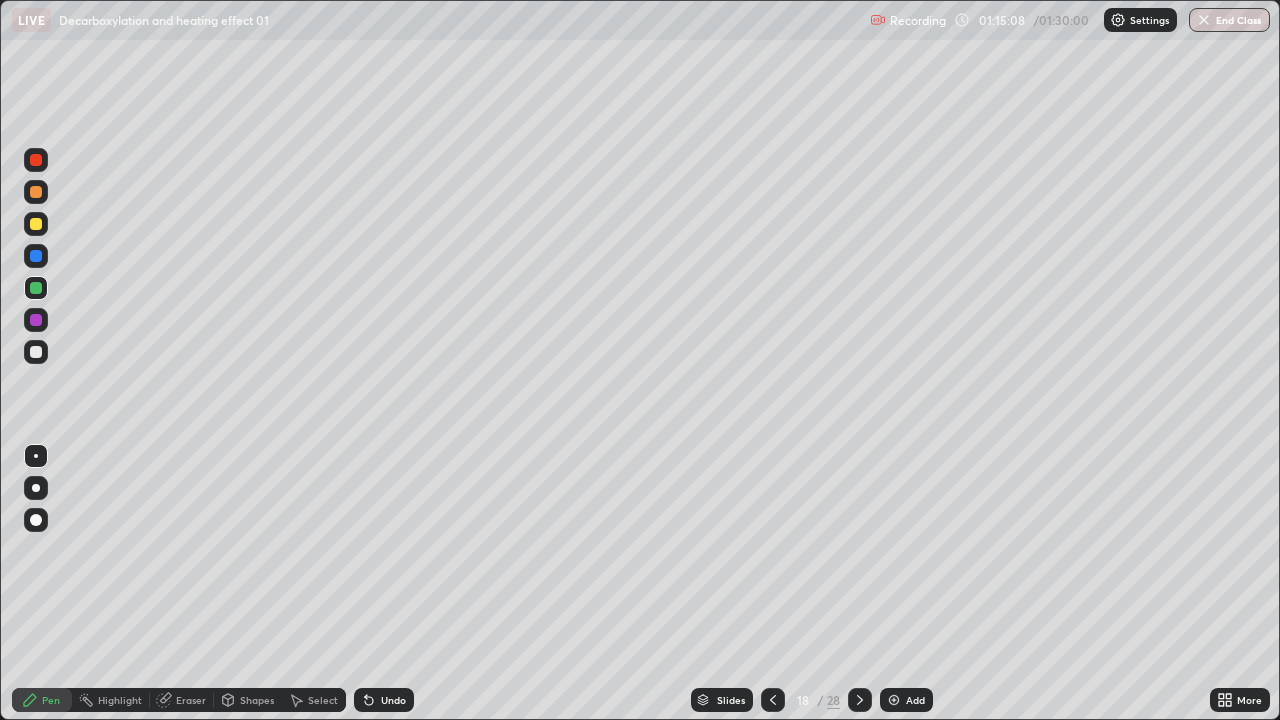 click at bounding box center (36, 352) 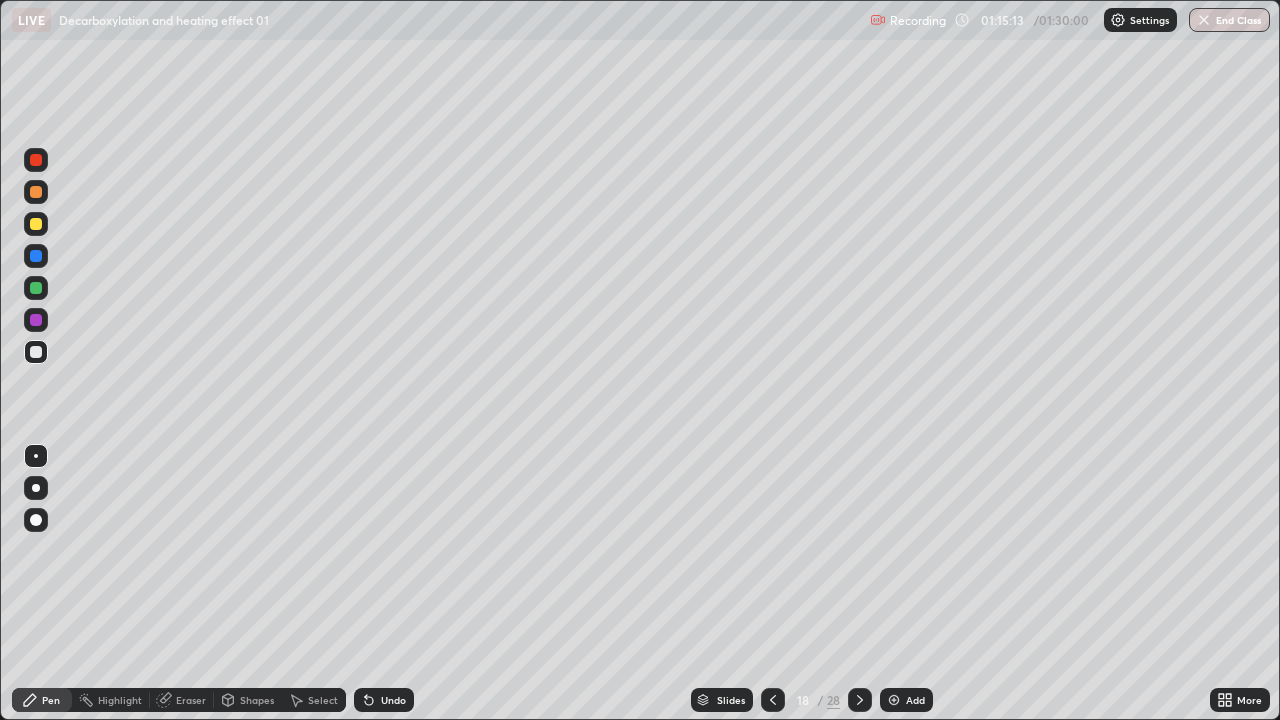 click on "Undo" at bounding box center [393, 700] 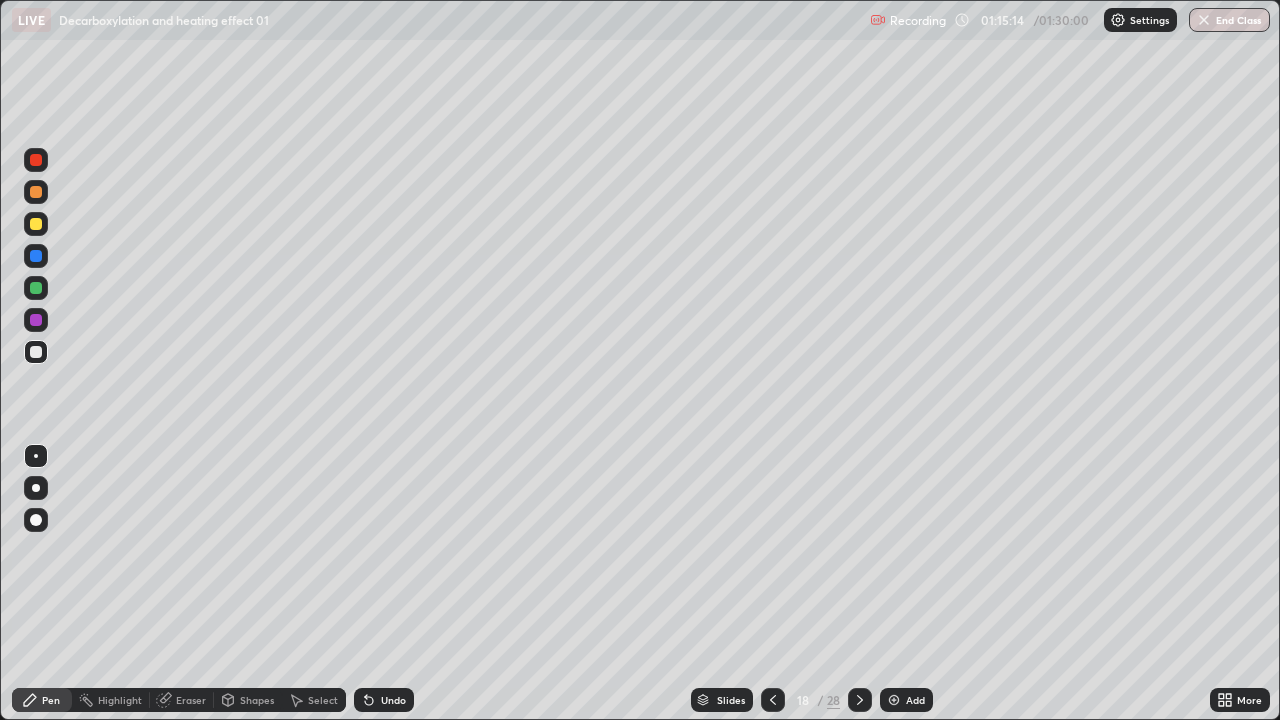 click on "Undo" at bounding box center (384, 700) 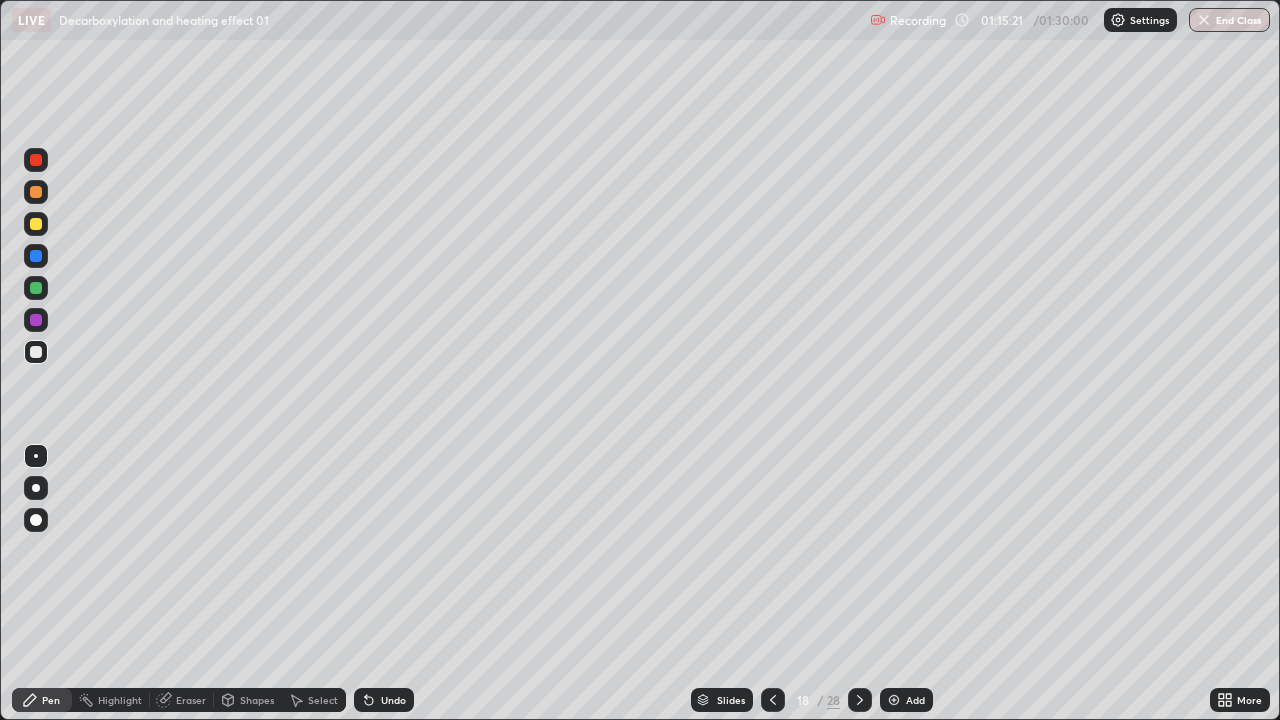 click on "Undo" at bounding box center [384, 700] 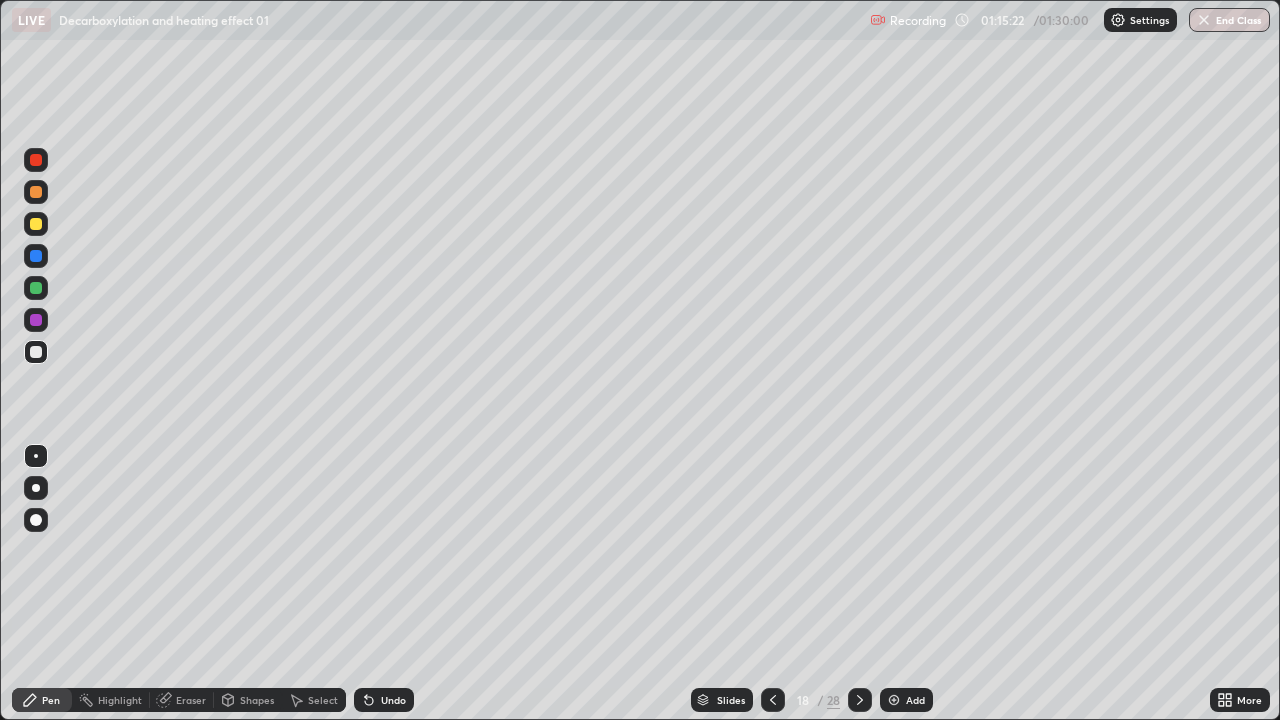click on "Undo" at bounding box center (393, 700) 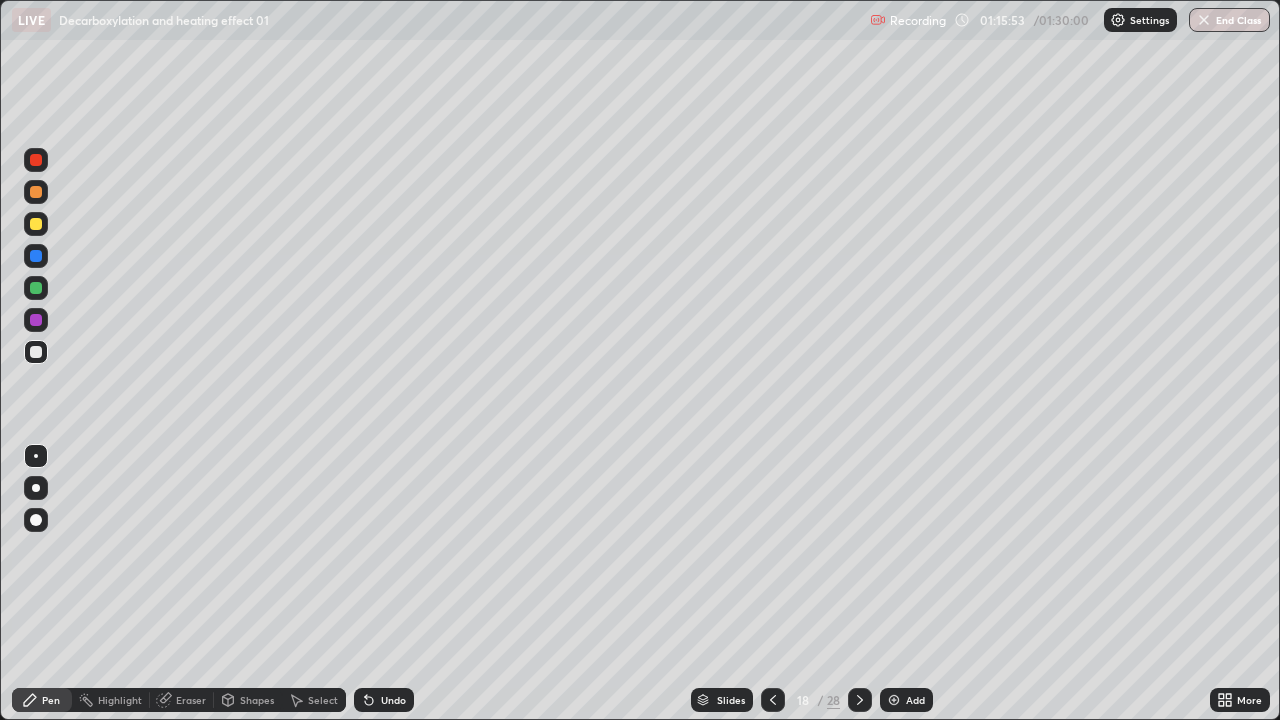 click at bounding box center (36, 288) 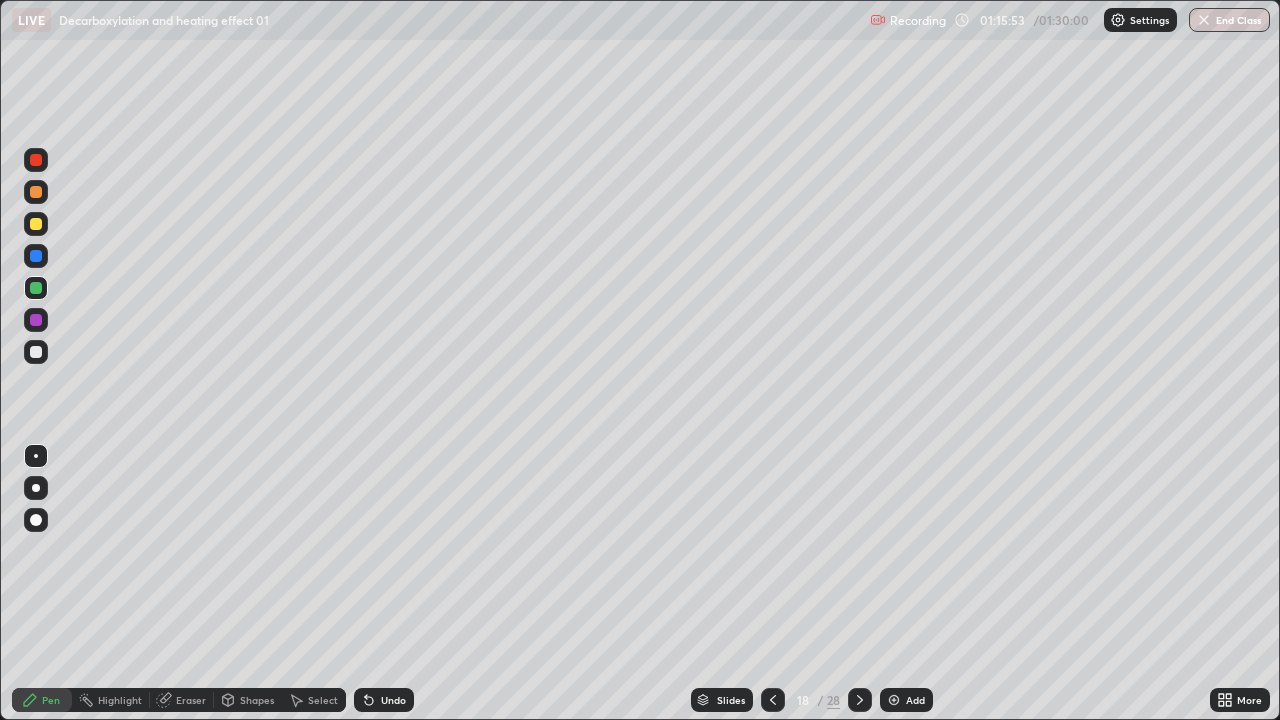 click at bounding box center [36, 288] 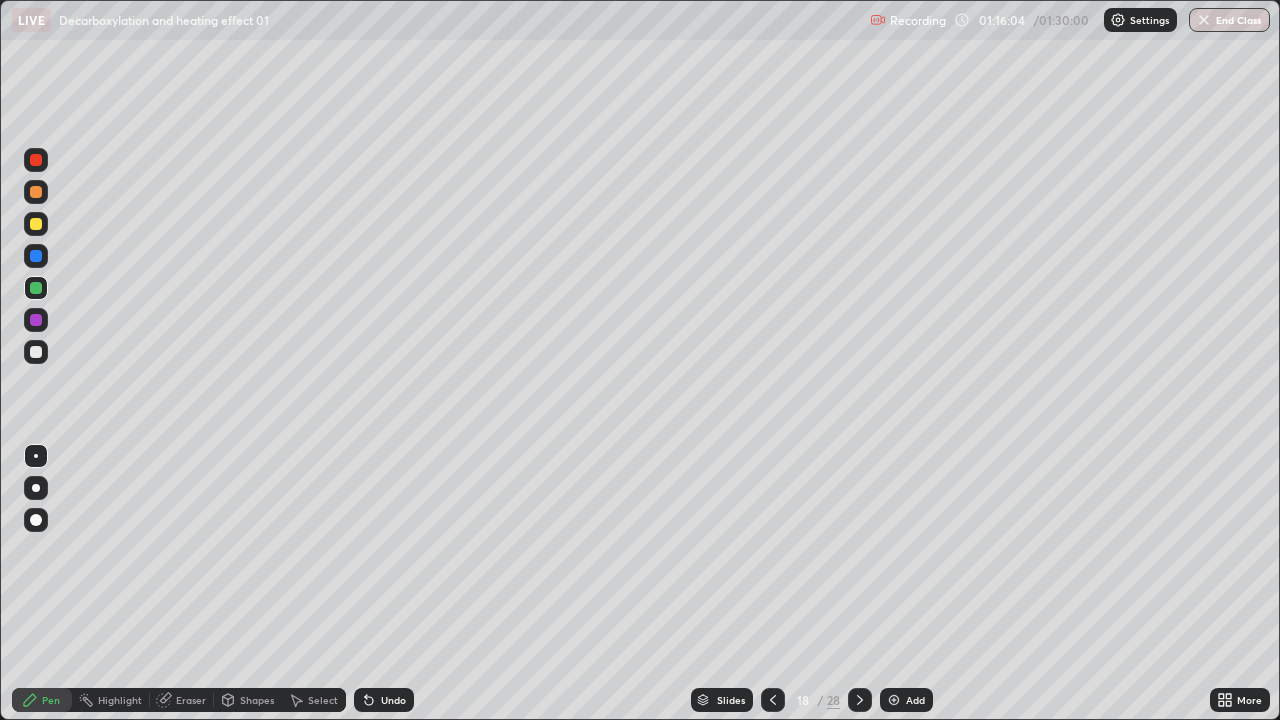 click at bounding box center [36, 352] 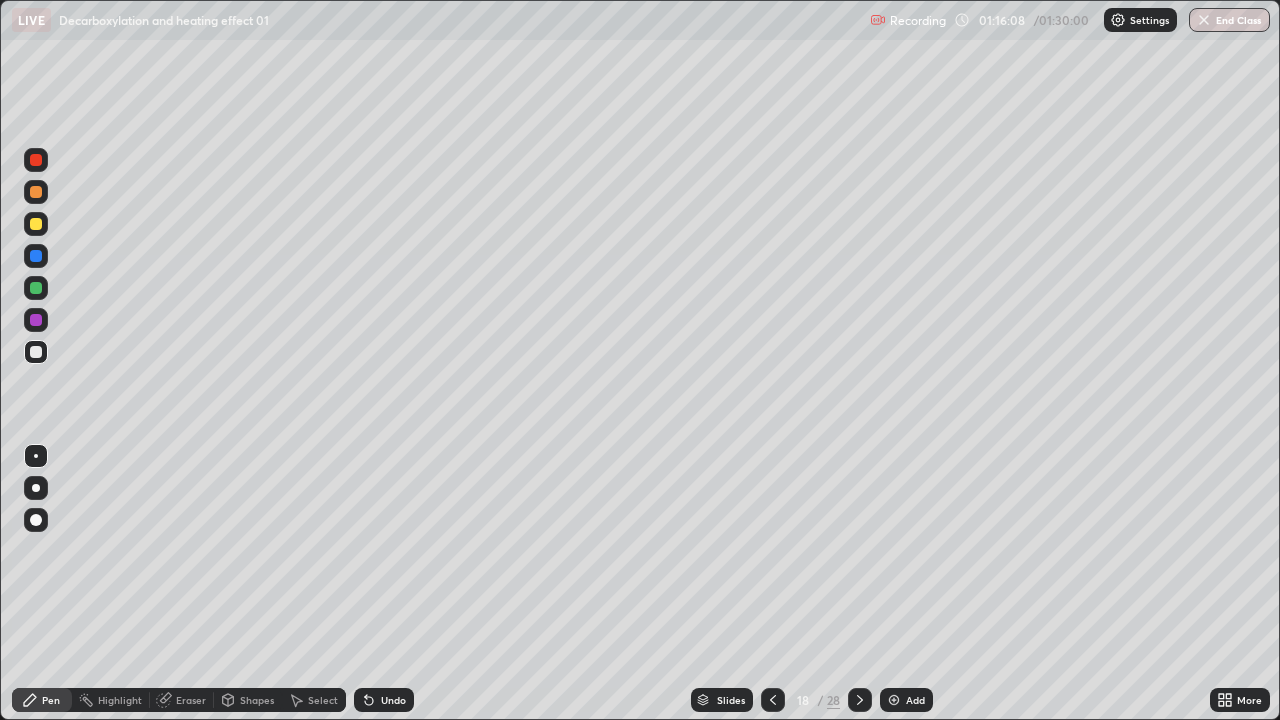 click at bounding box center [36, 288] 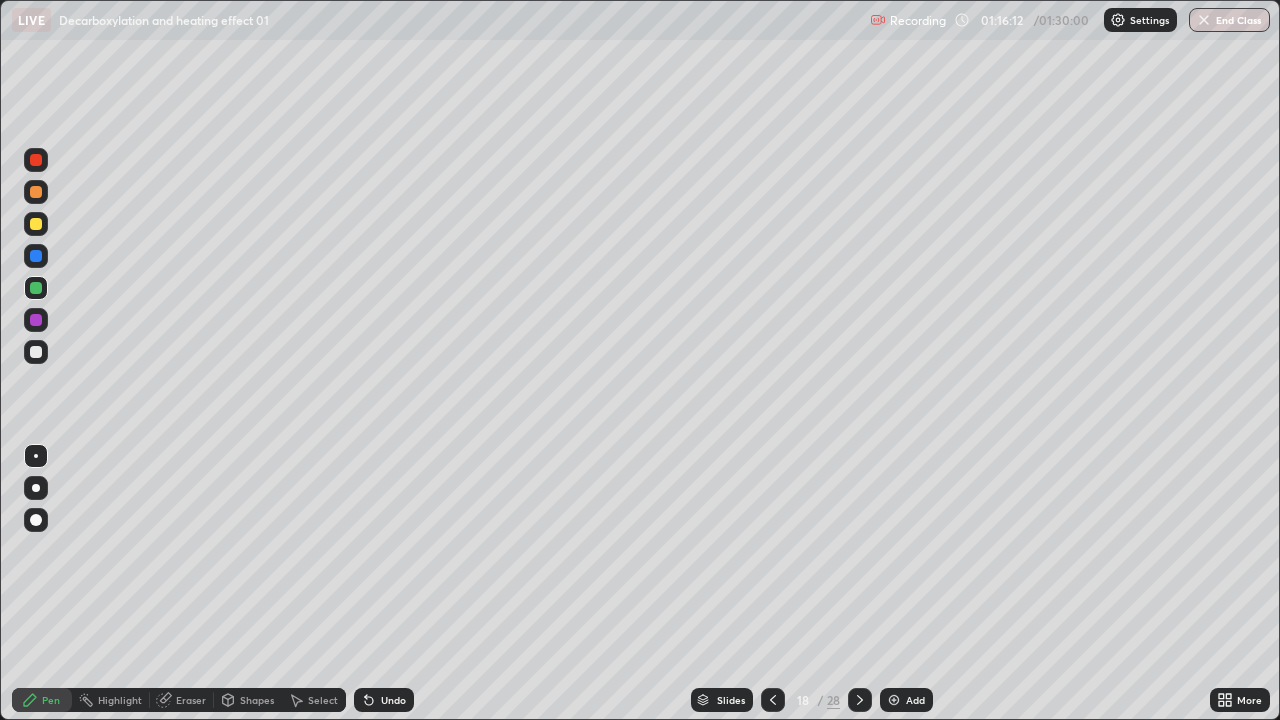 click at bounding box center [36, 352] 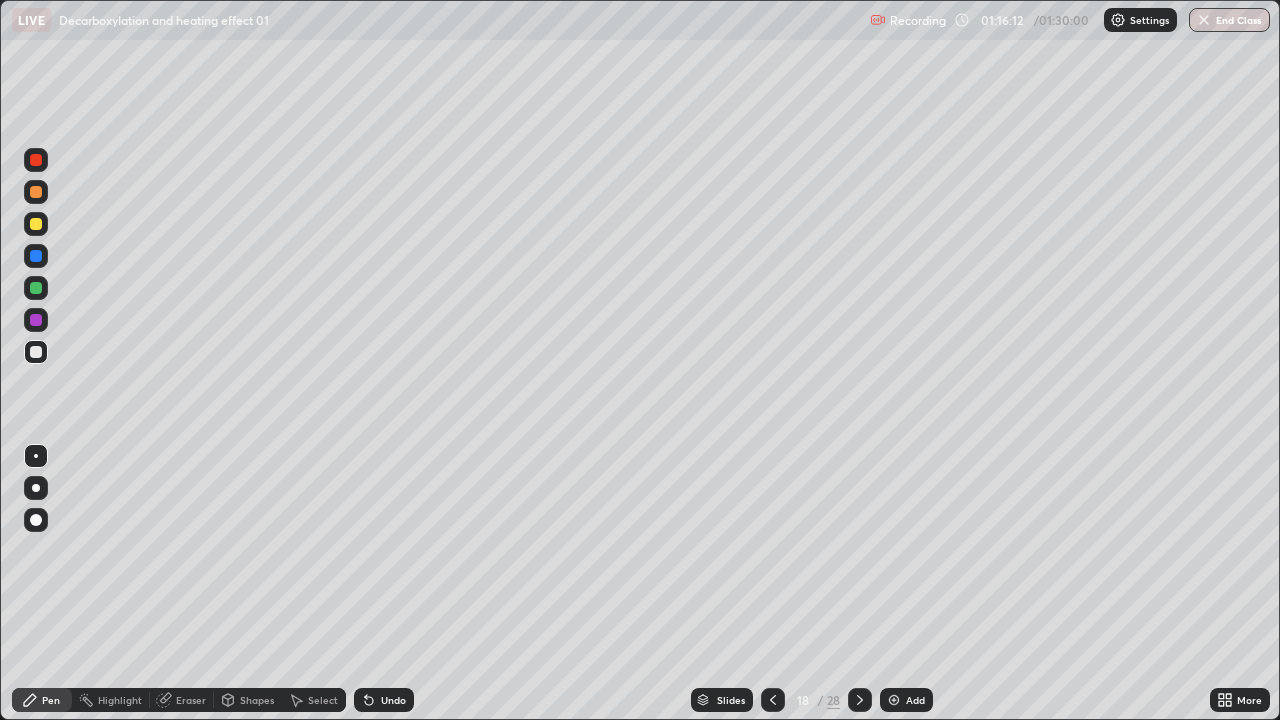 click at bounding box center (36, 352) 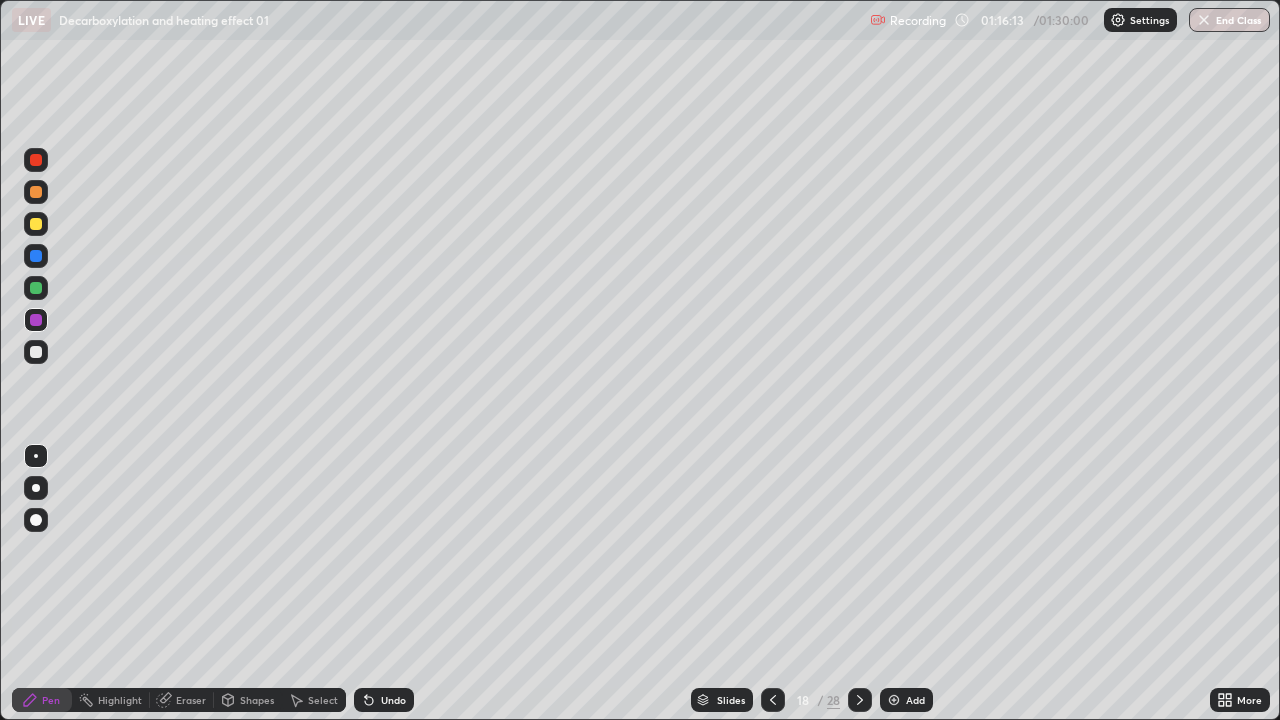 click at bounding box center [36, 320] 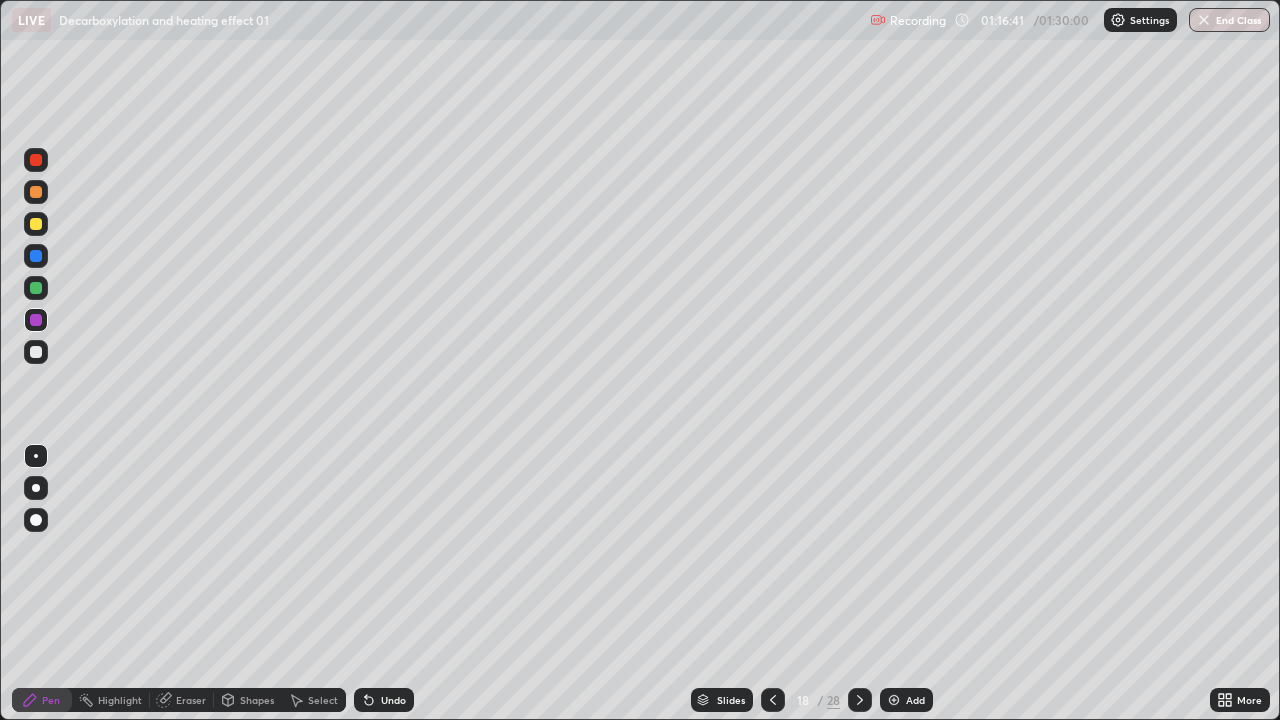 click 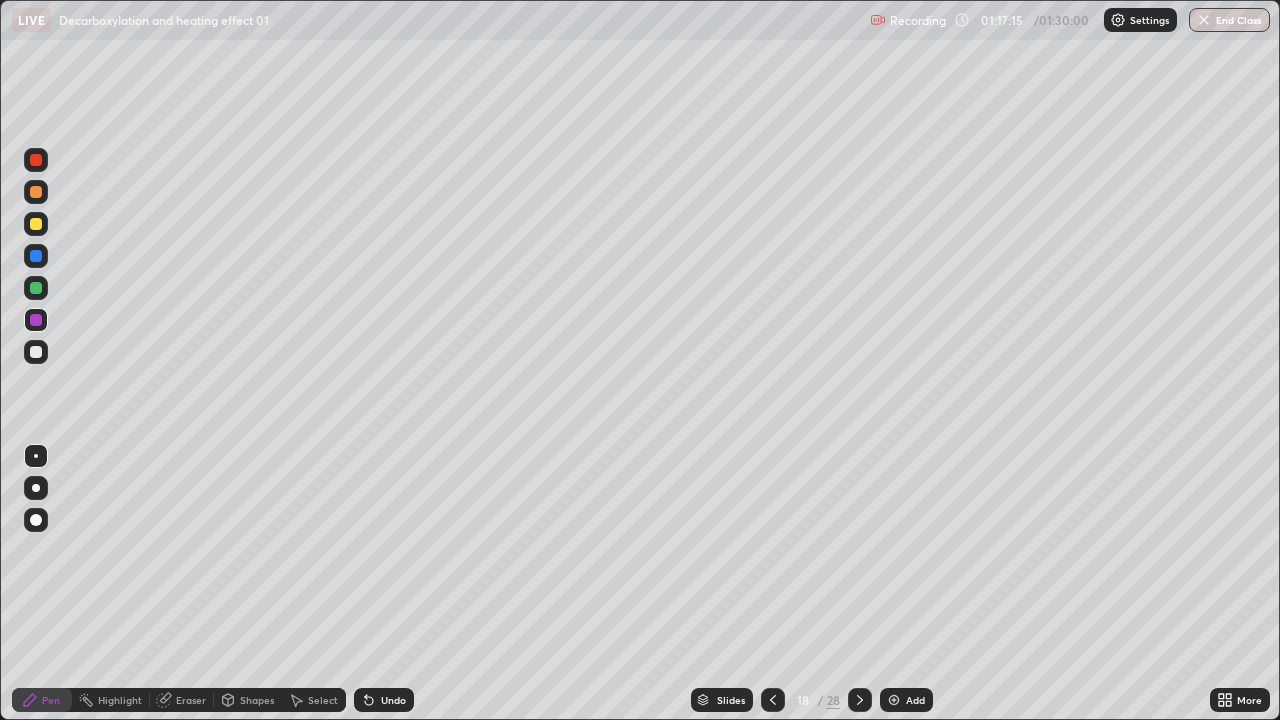 click on "Undo" at bounding box center (393, 700) 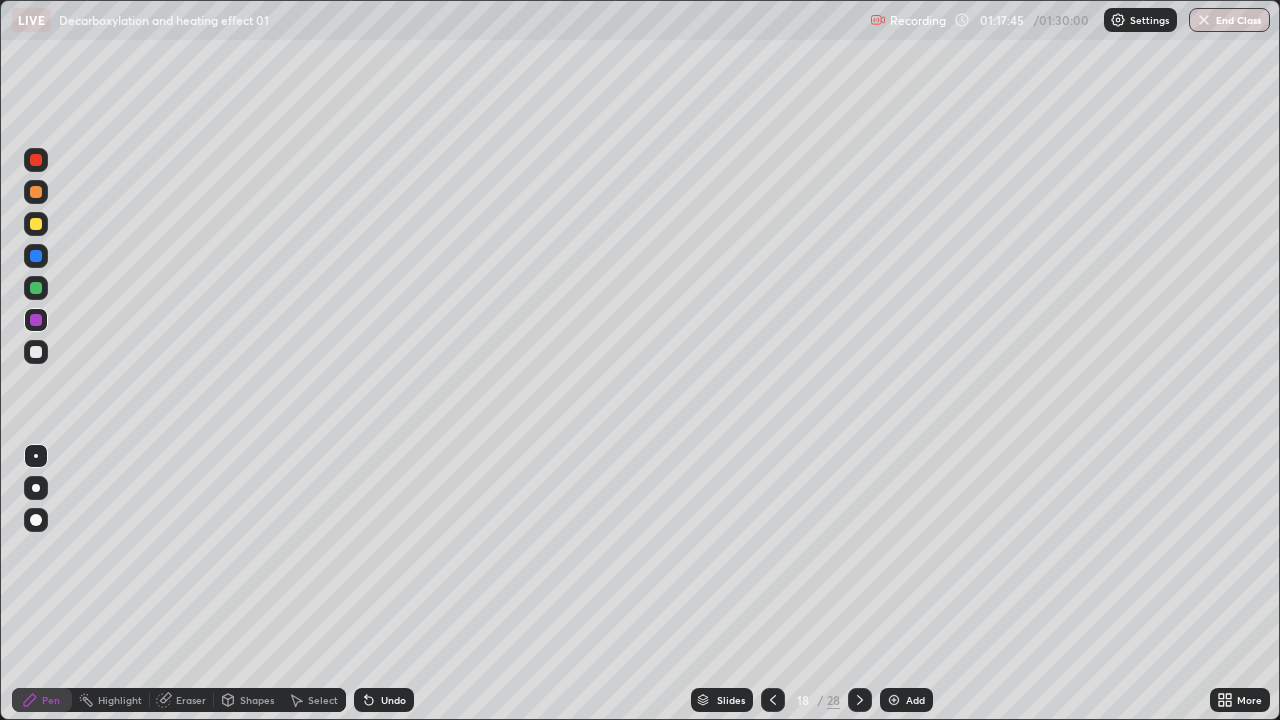 click 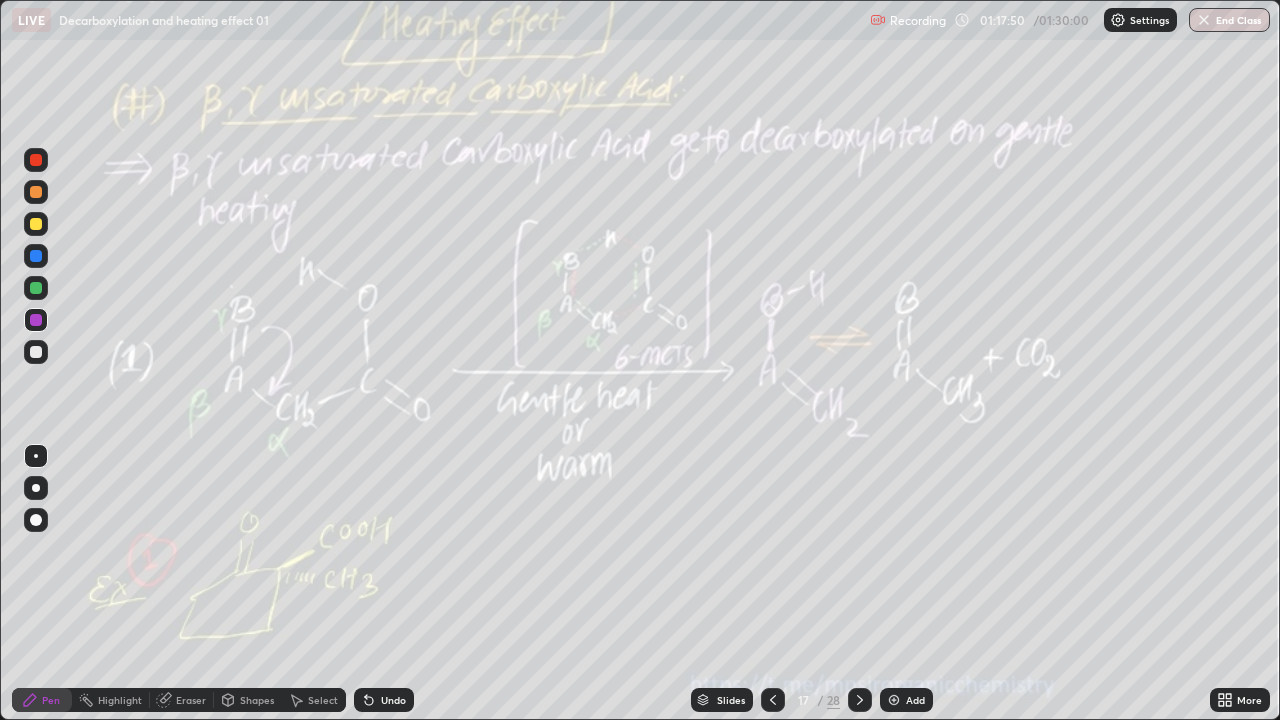 click 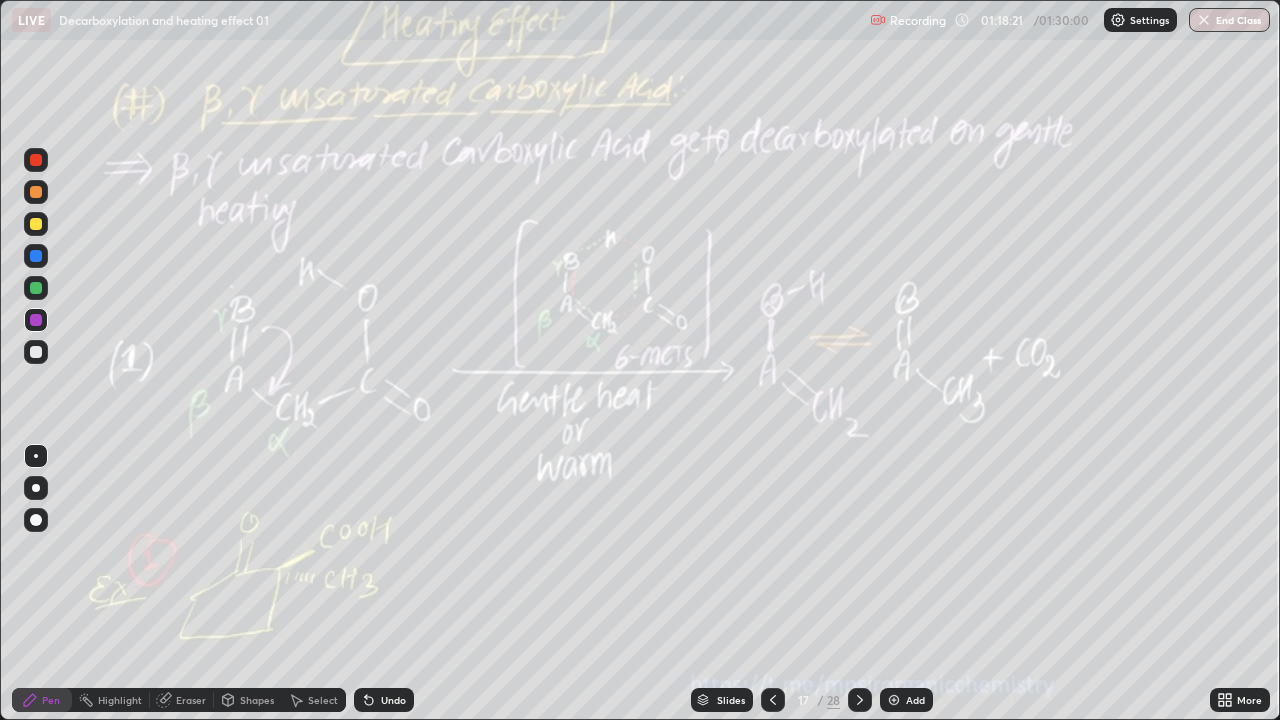 click at bounding box center (36, 192) 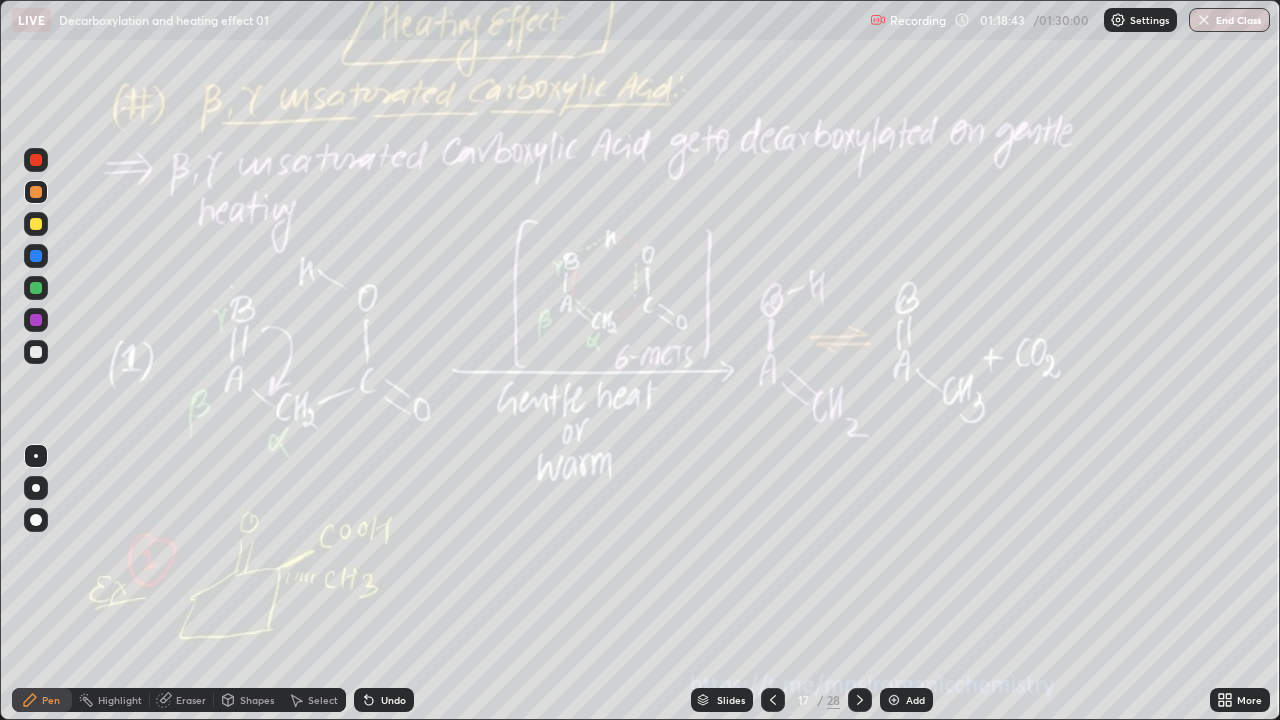 click on "Undo" at bounding box center (393, 700) 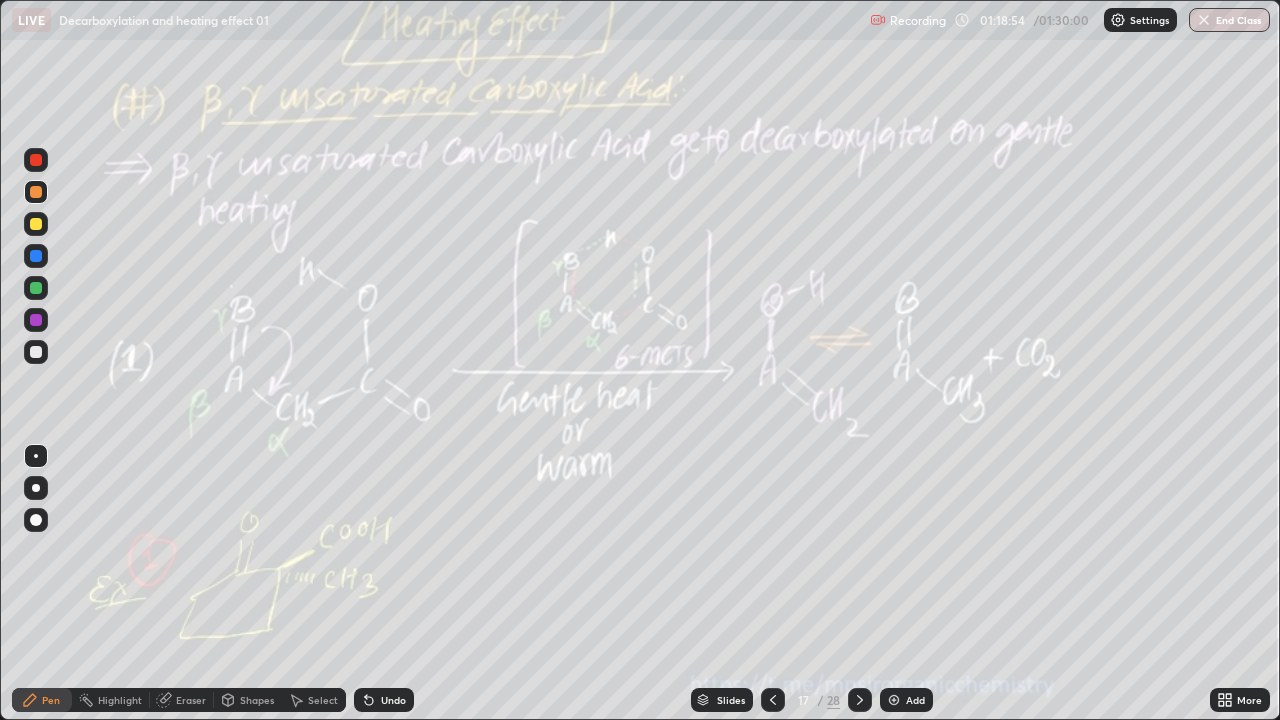 click 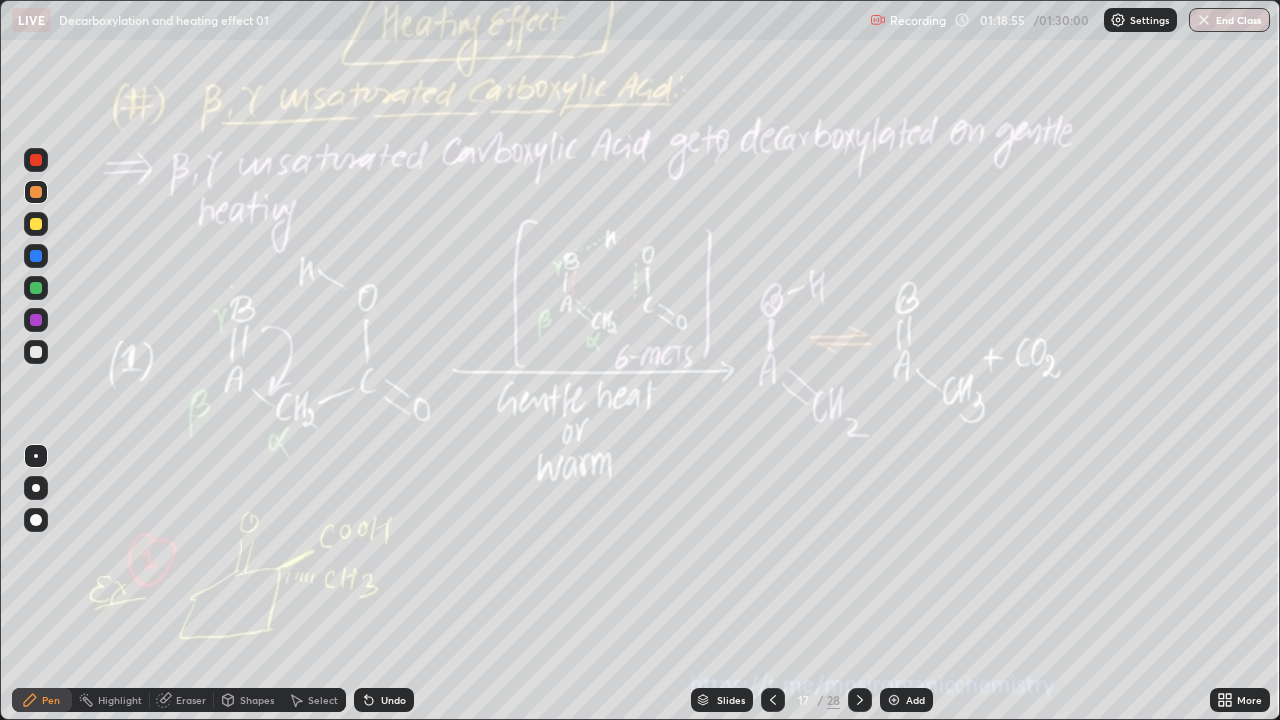 click 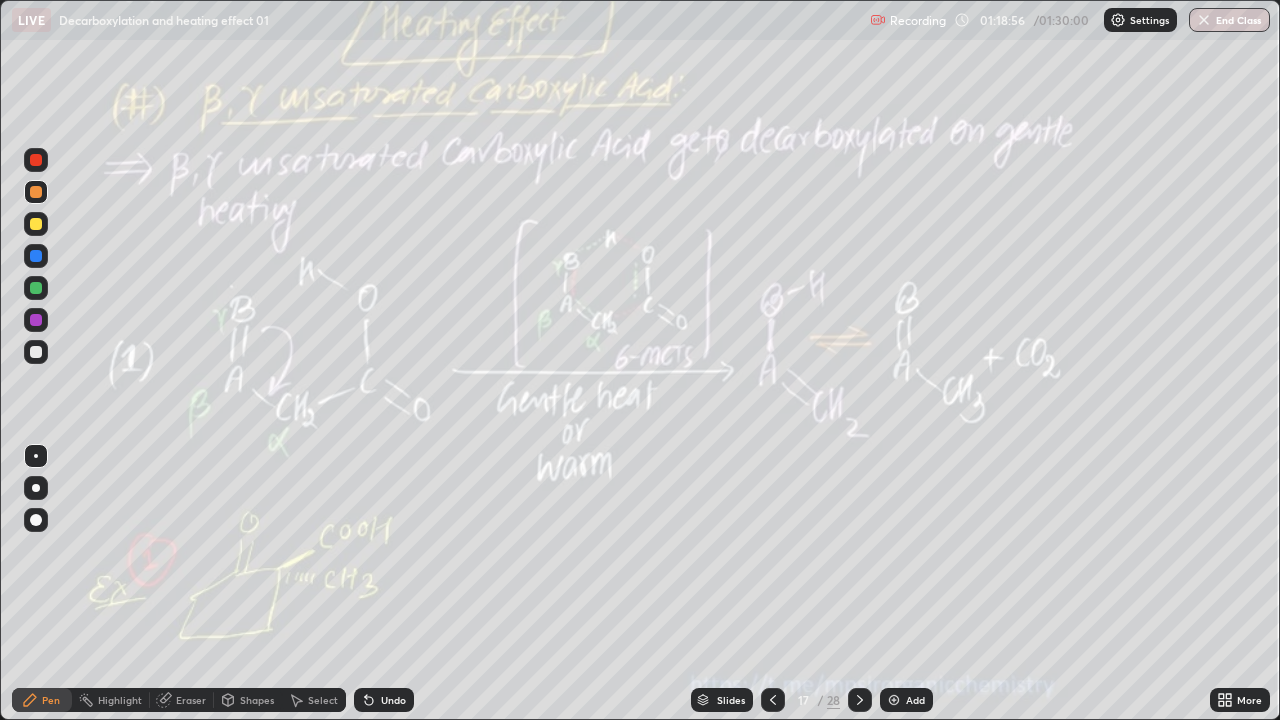 click on "Undo" at bounding box center (384, 700) 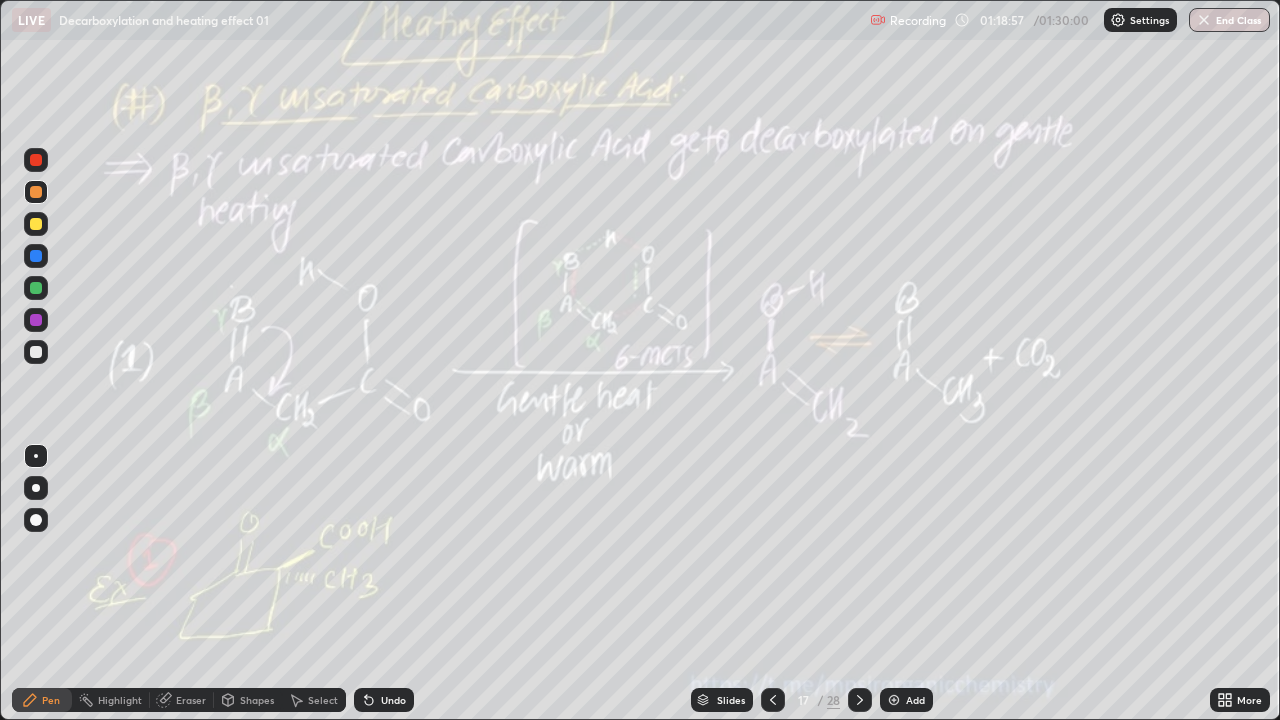 click at bounding box center [36, 288] 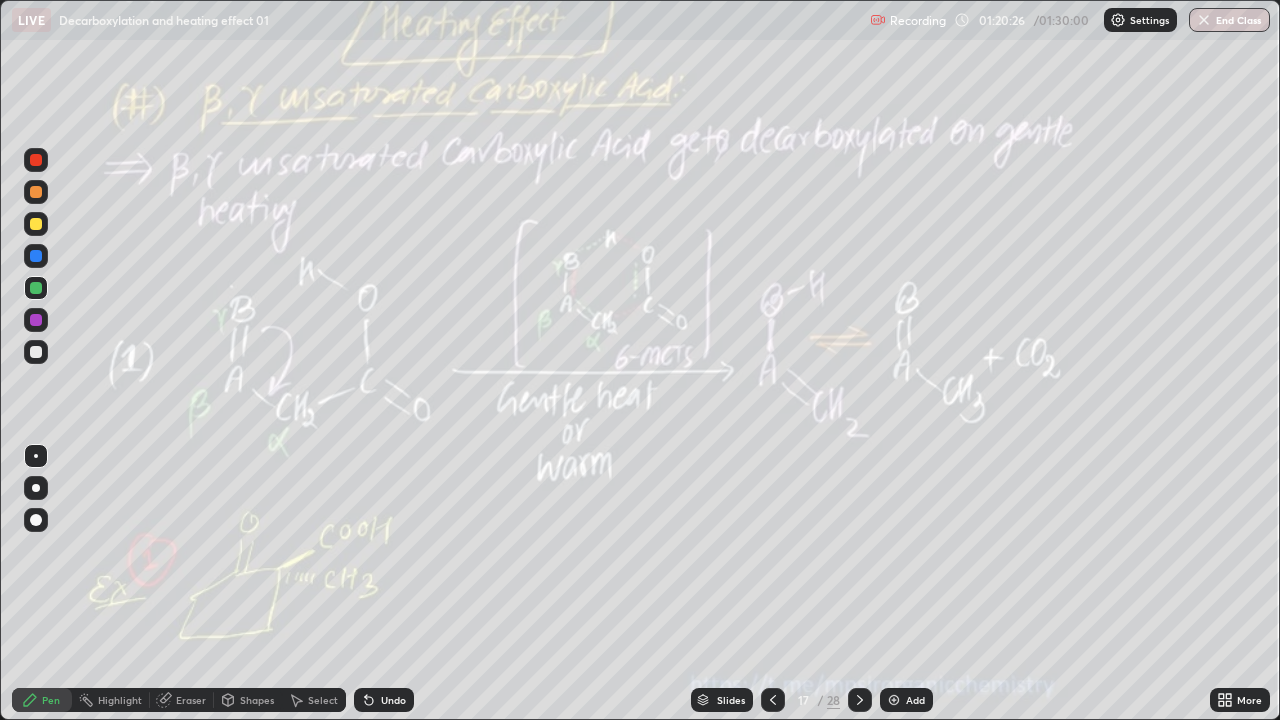 click at bounding box center [36, 352] 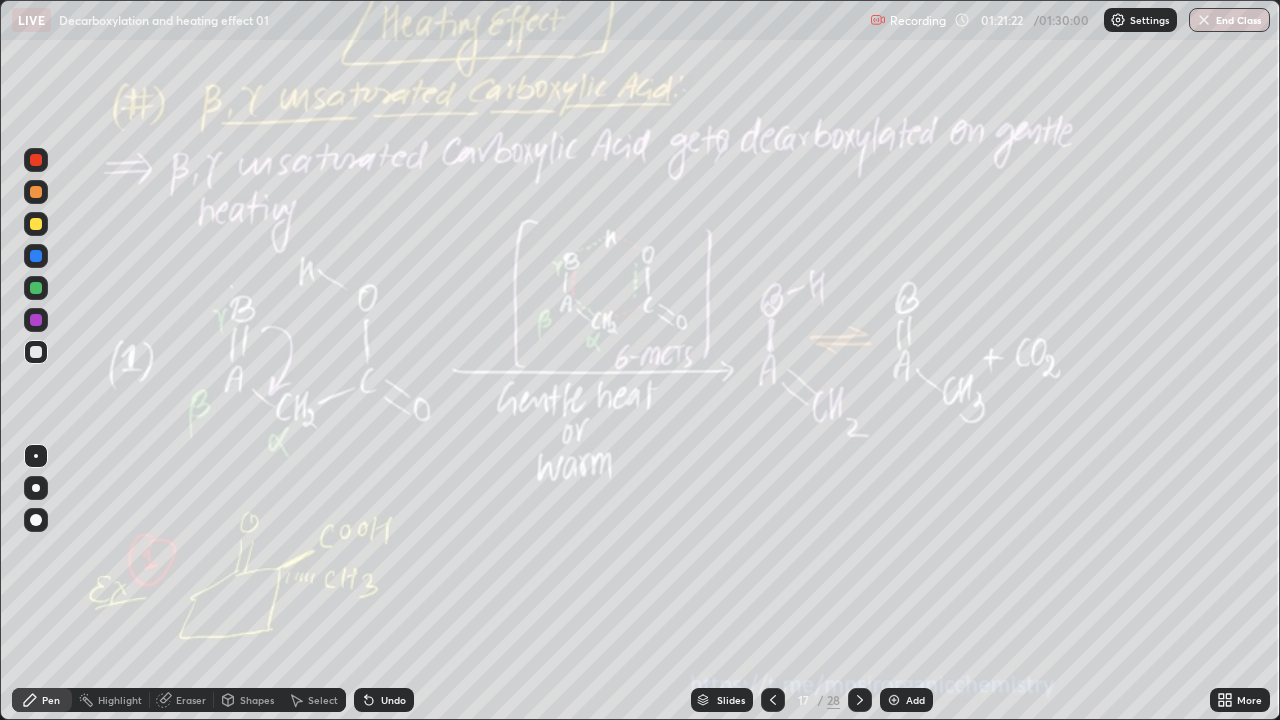 click at bounding box center (36, 224) 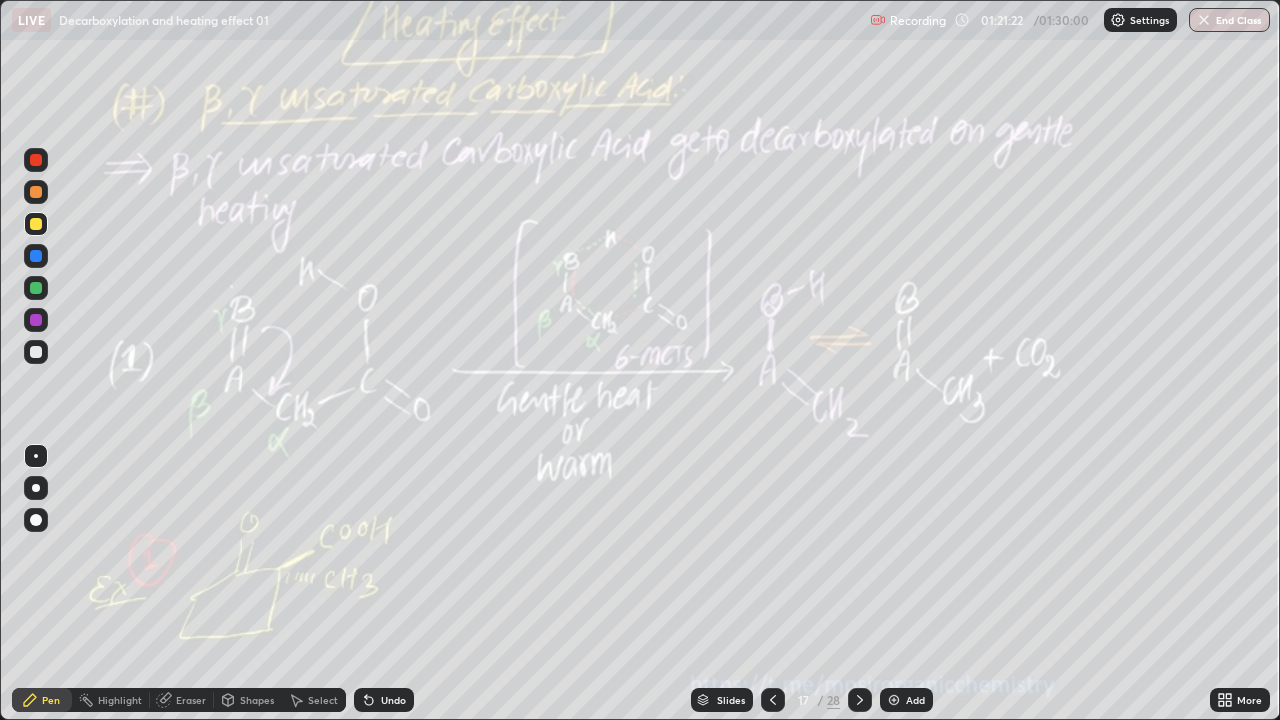 click at bounding box center [36, 224] 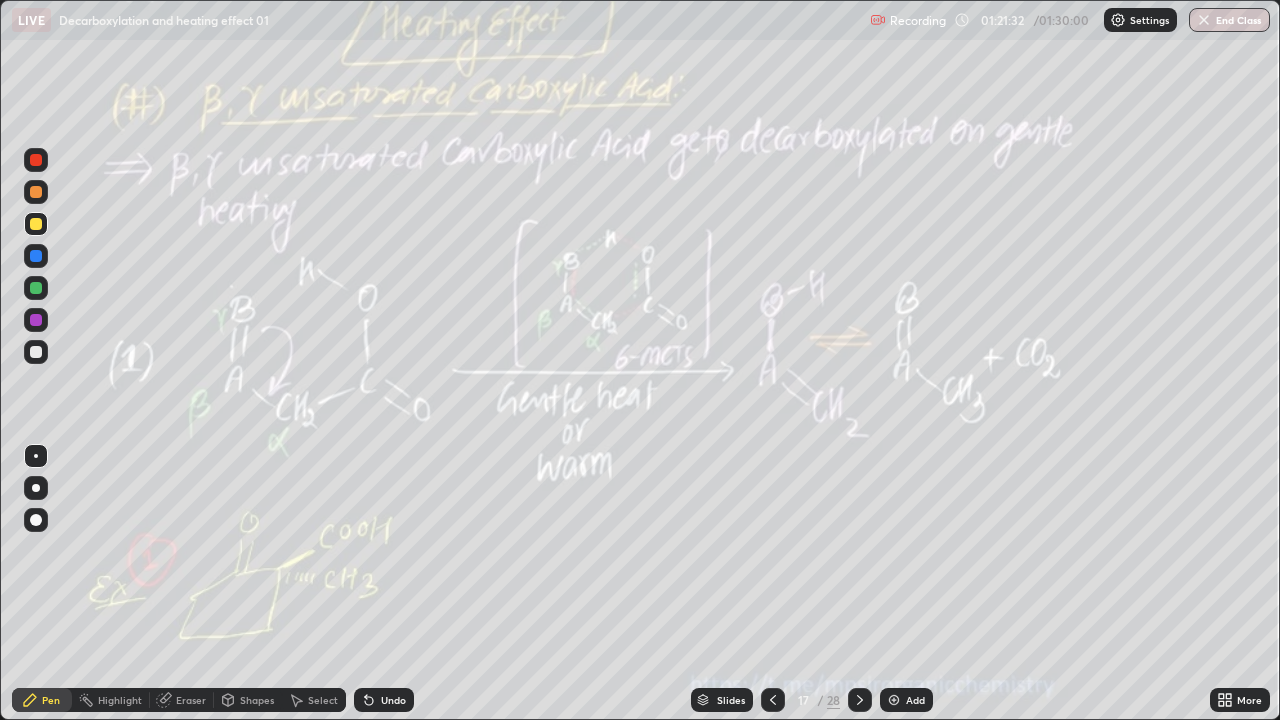click at bounding box center (36, 288) 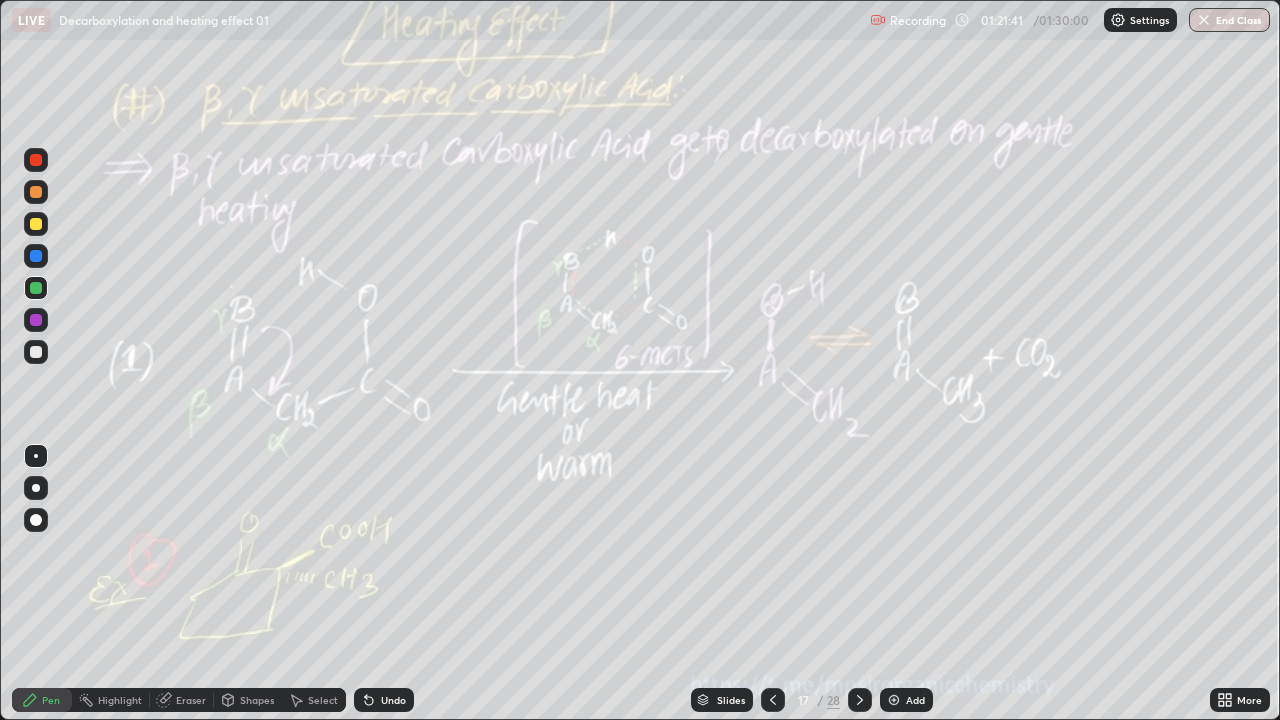 click on "Undo" at bounding box center [393, 700] 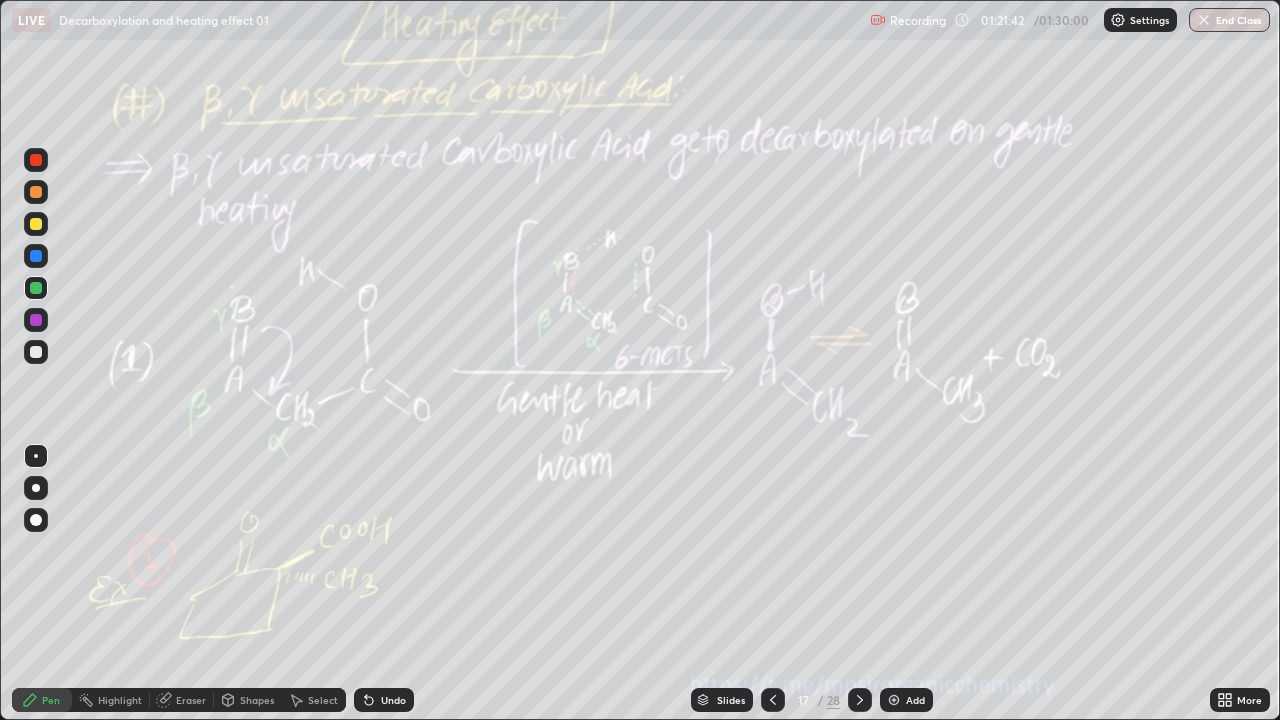click 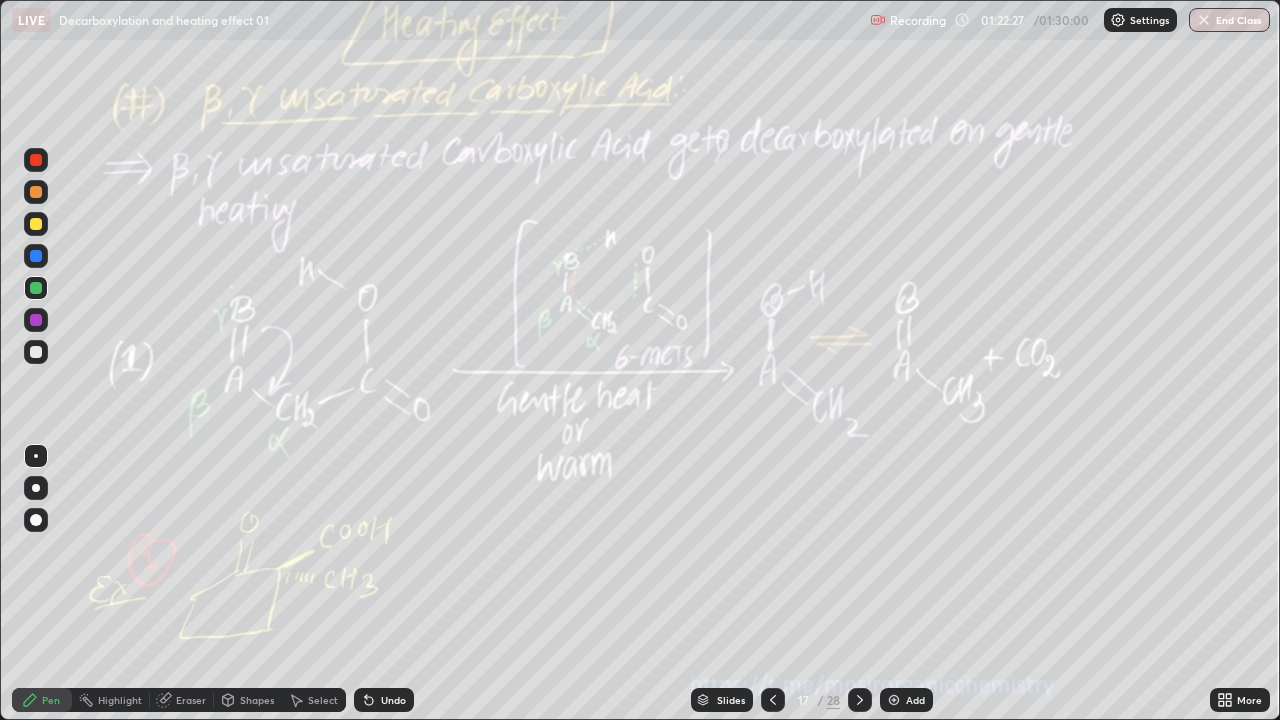 click at bounding box center (36, 352) 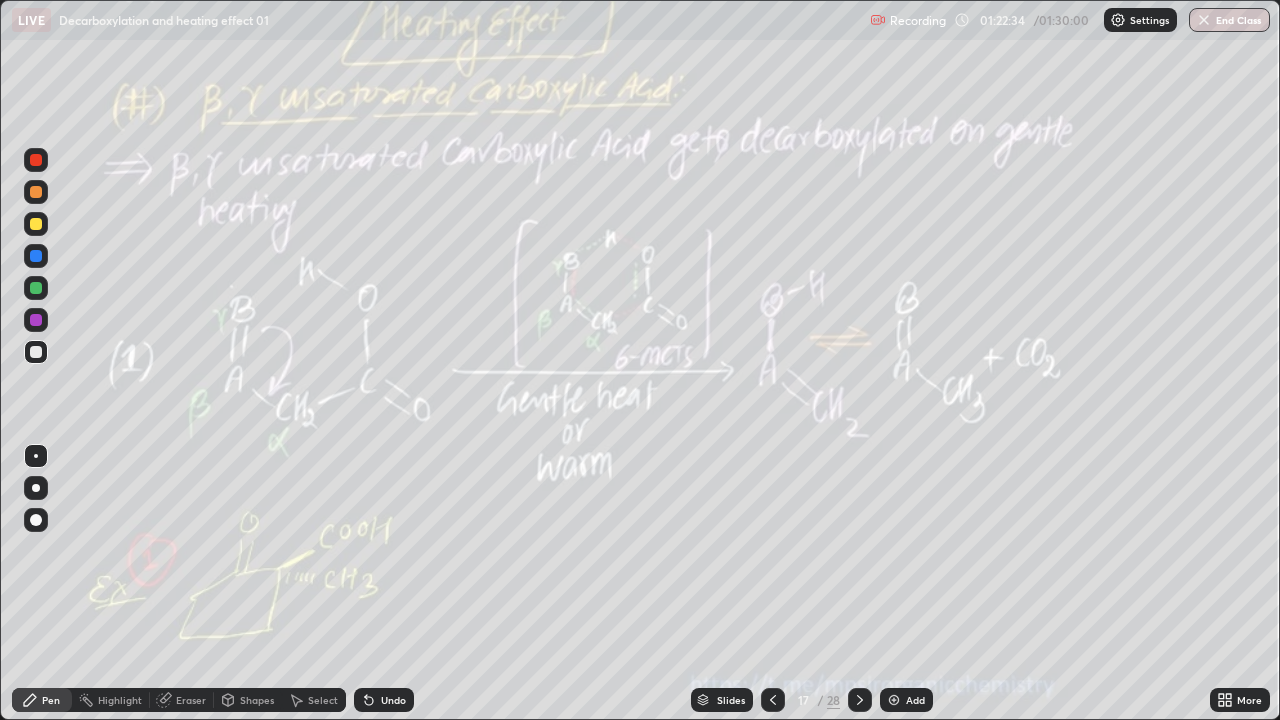 click on "Undo" at bounding box center [384, 700] 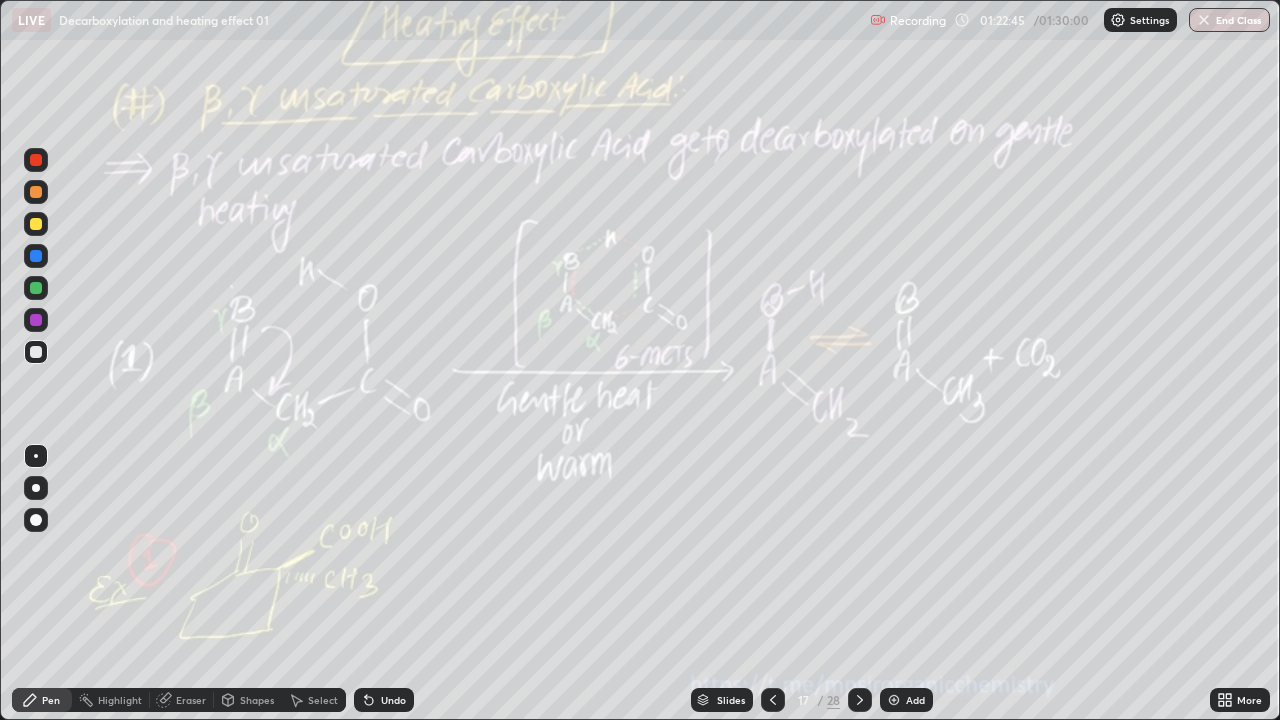 click 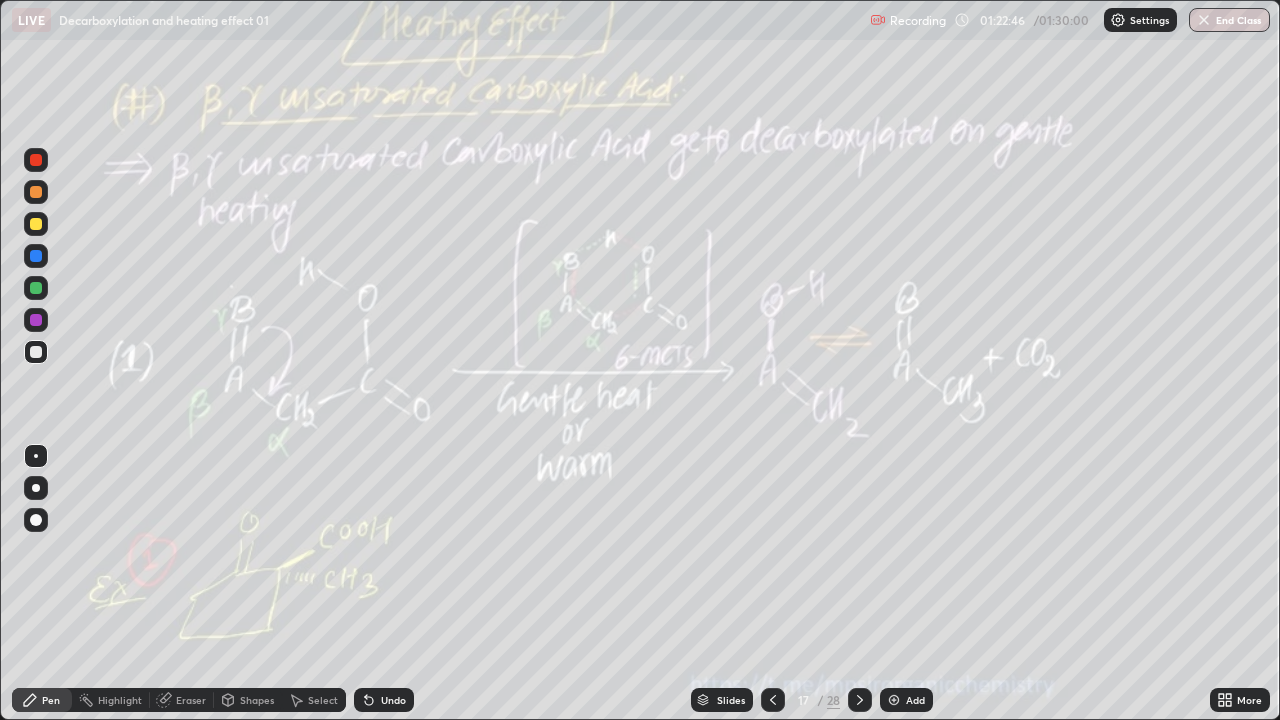 click 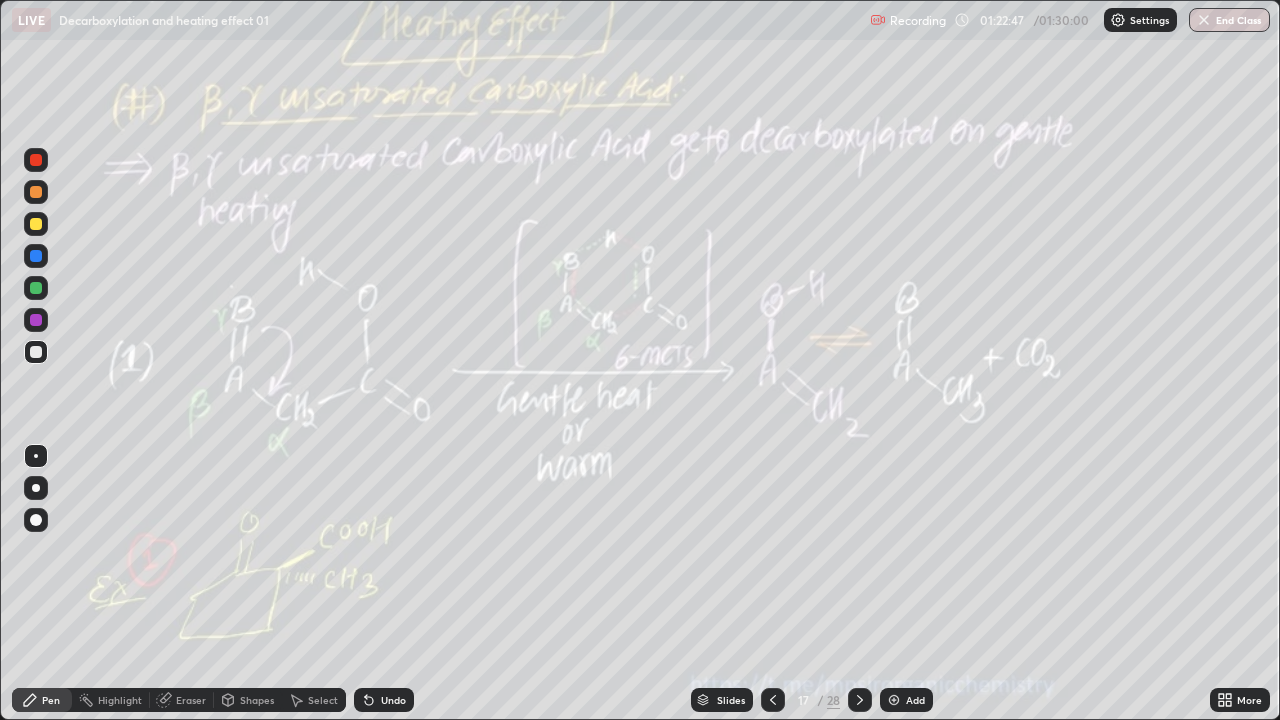 click 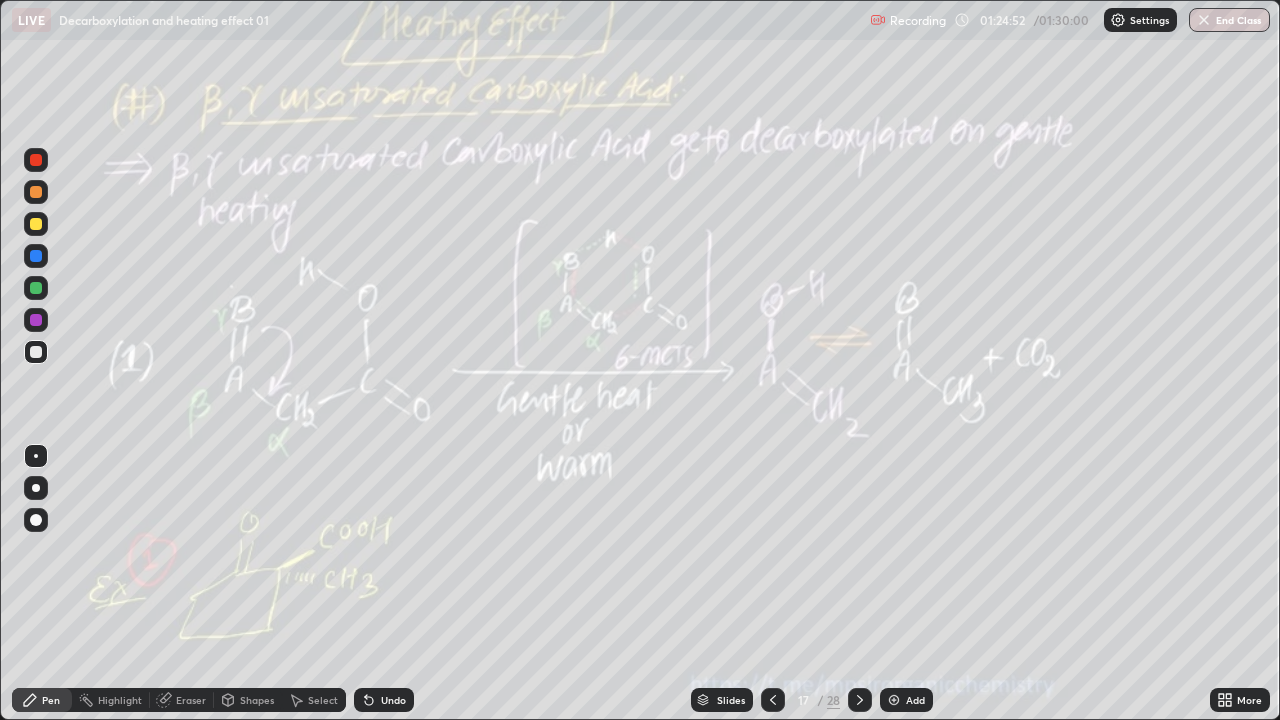 click 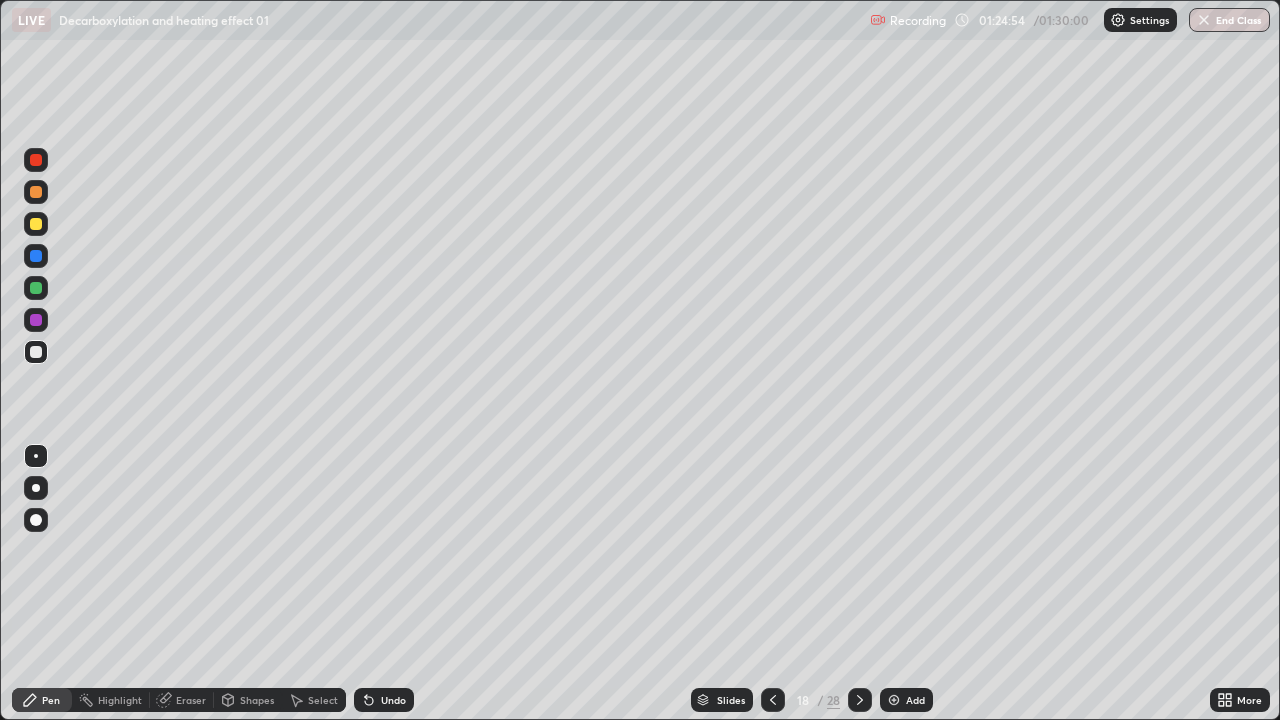 click at bounding box center (860, 700) 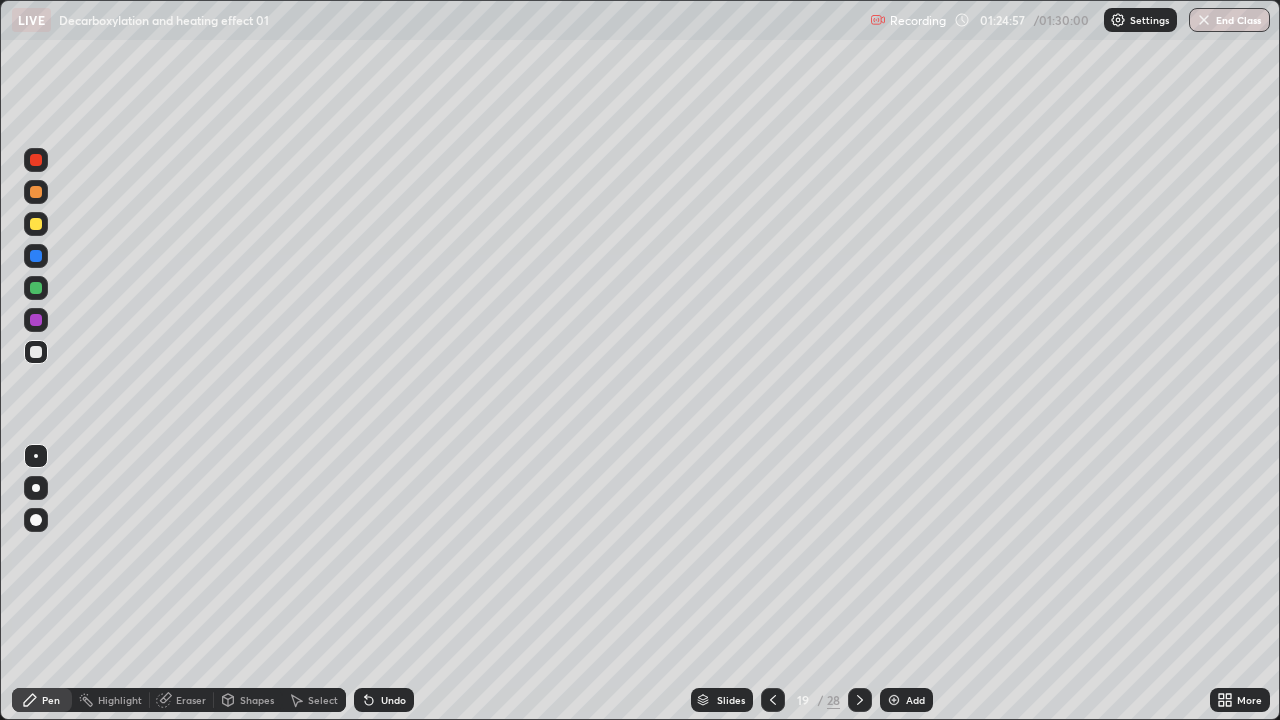 click 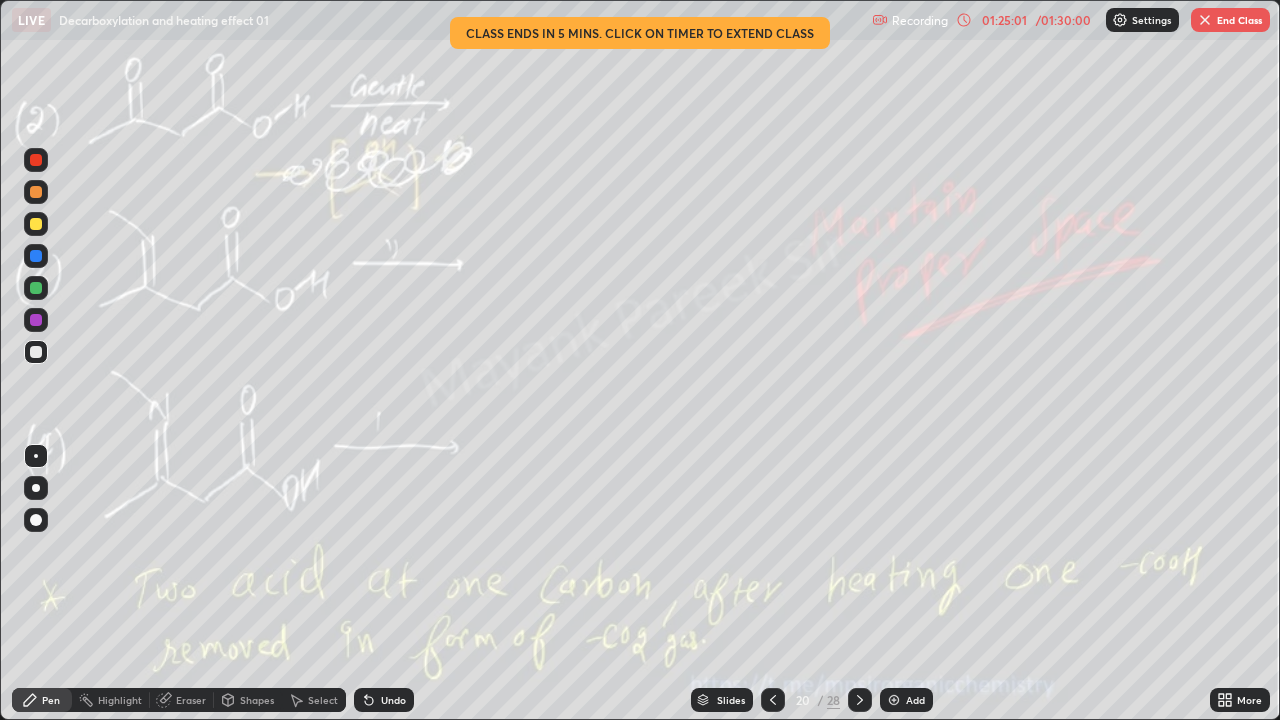 click at bounding box center [36, 352] 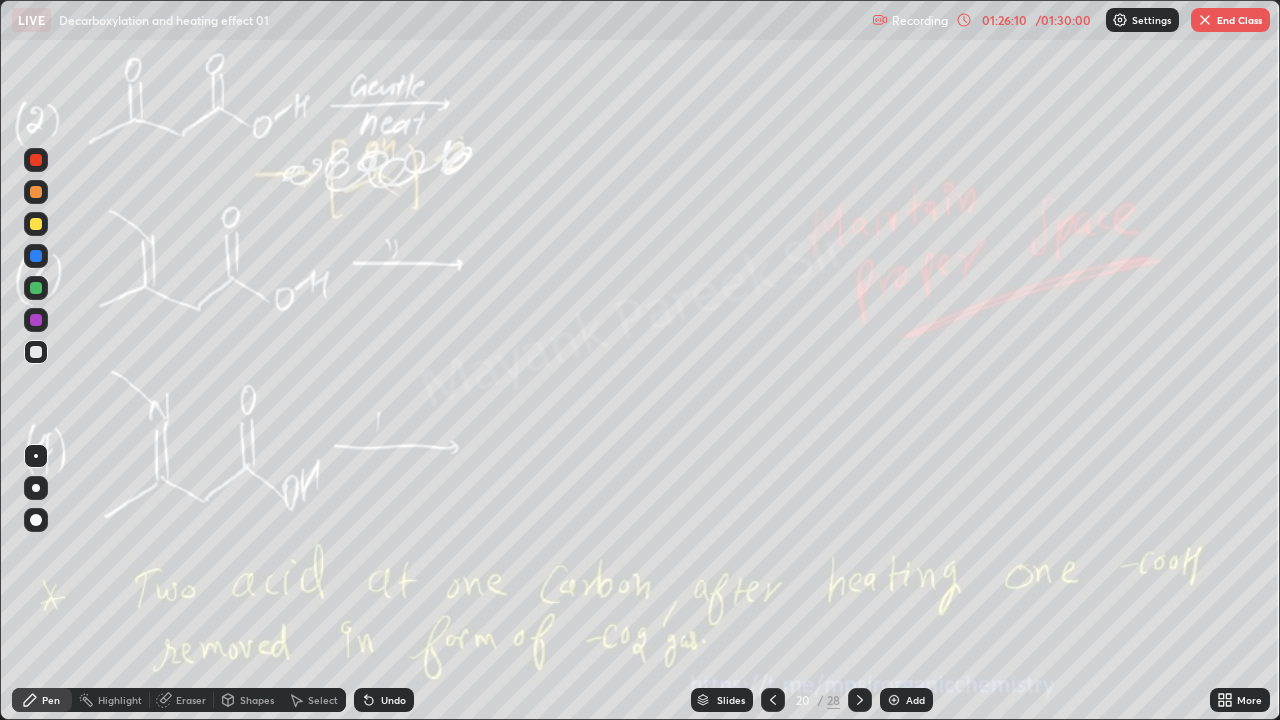 click at bounding box center (36, 288) 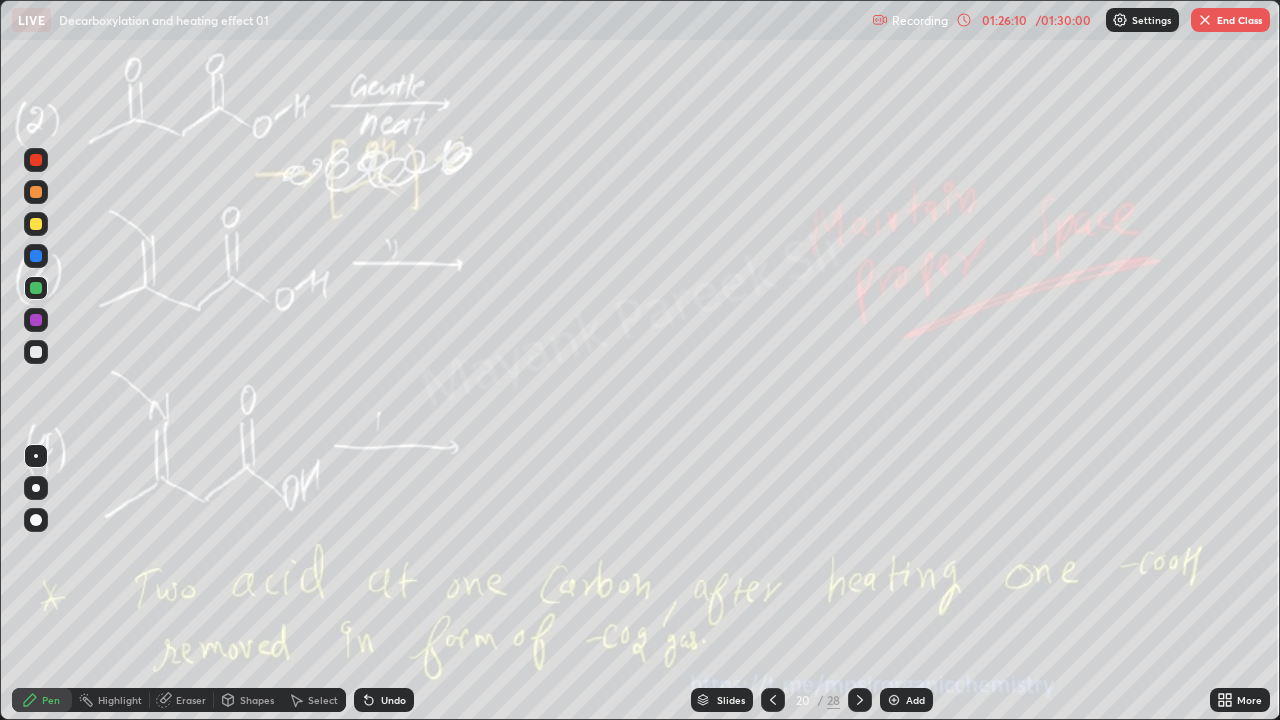 click at bounding box center (36, 288) 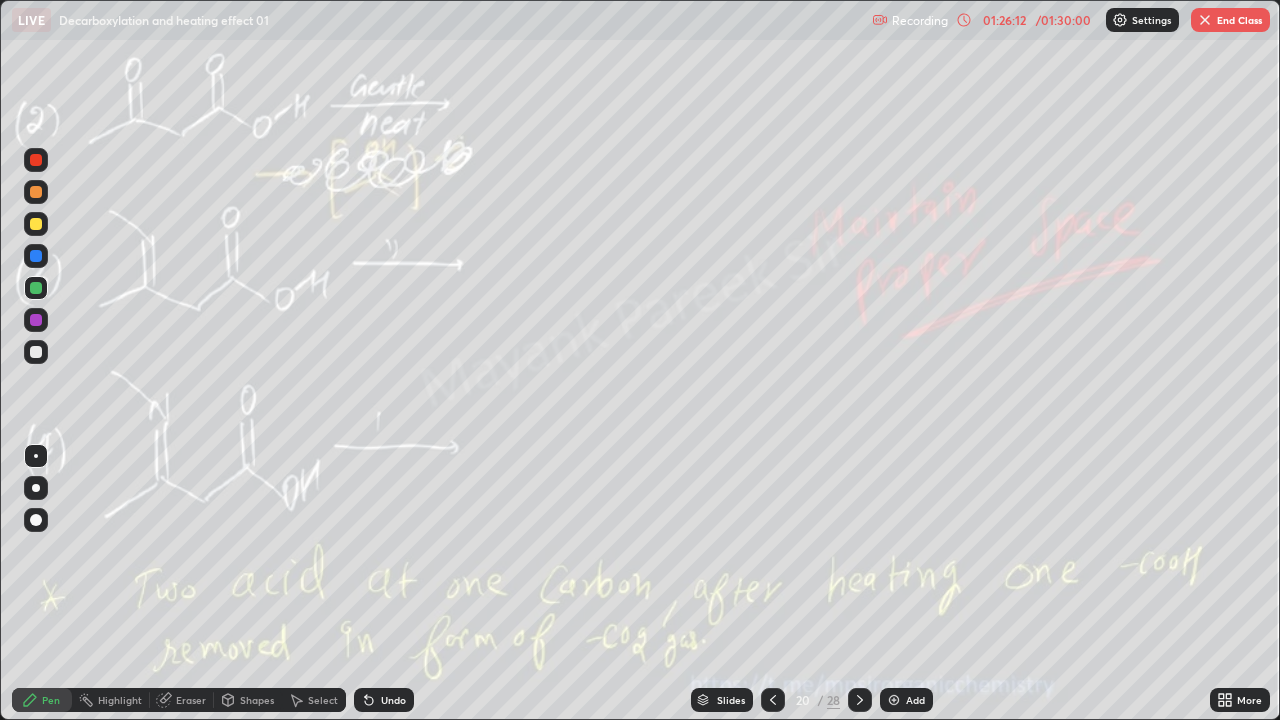 click at bounding box center [36, 352] 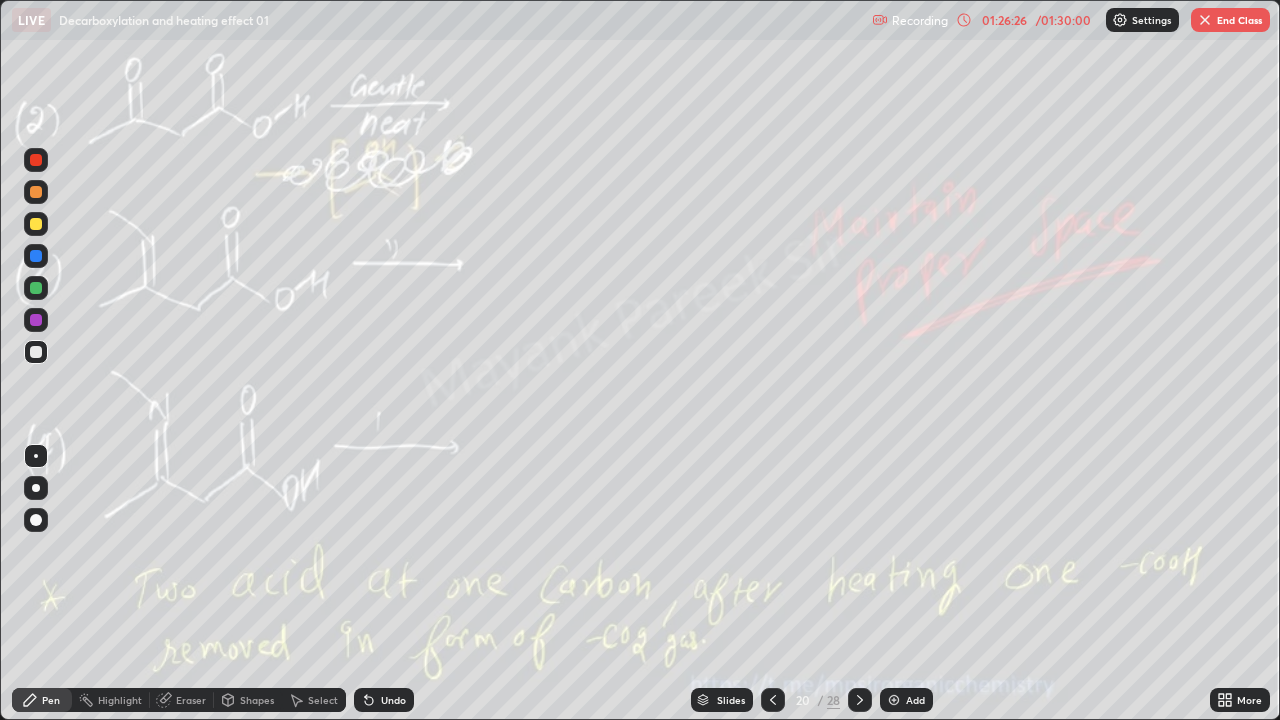 click on "Undo" at bounding box center [393, 700] 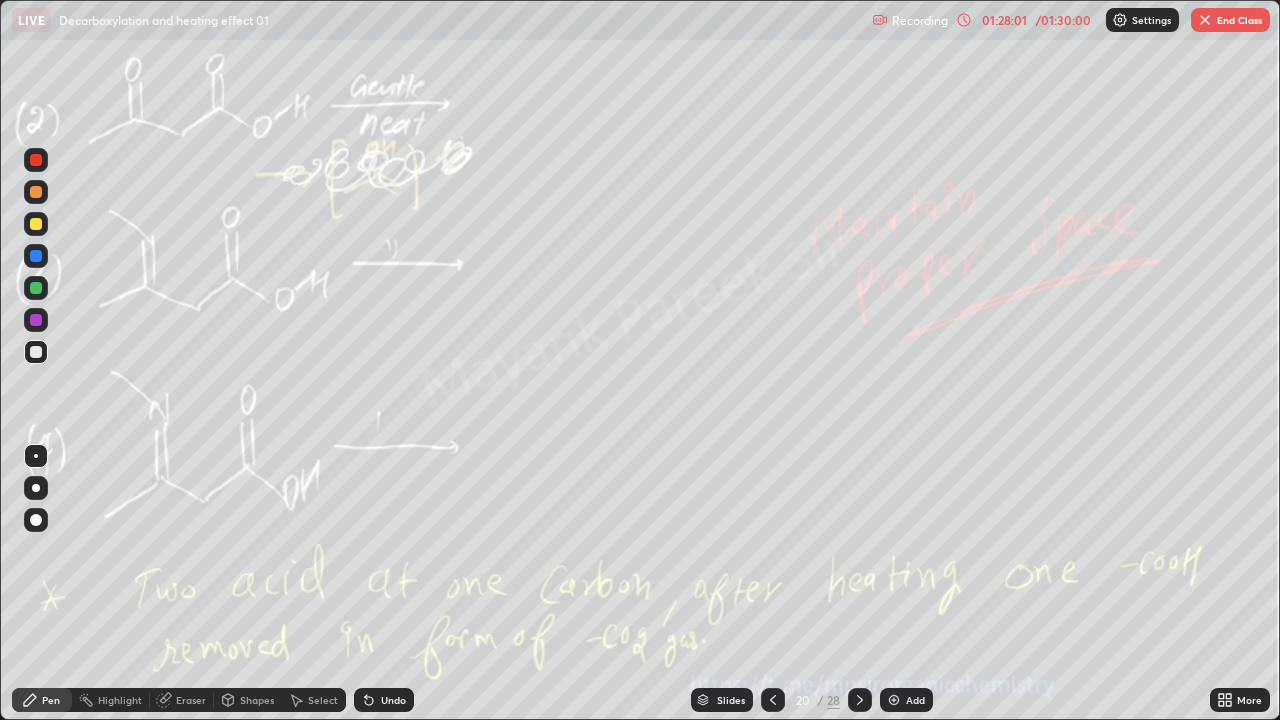 click 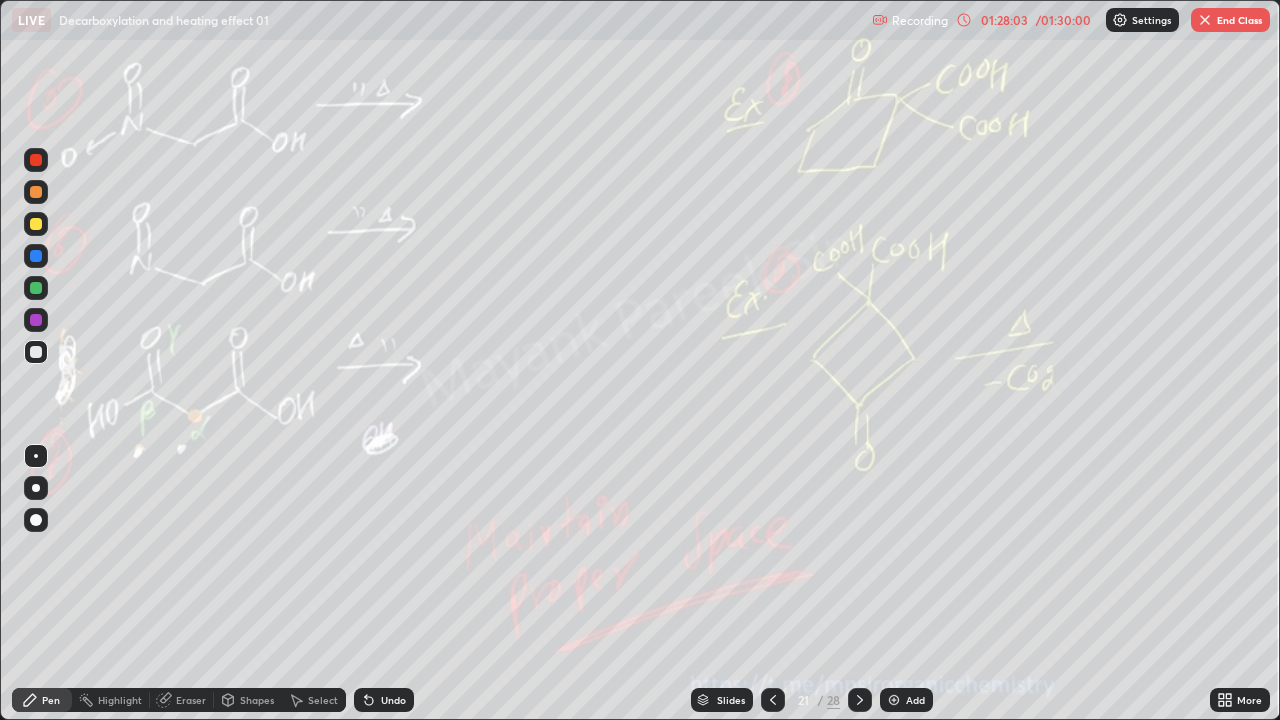 click at bounding box center (36, 352) 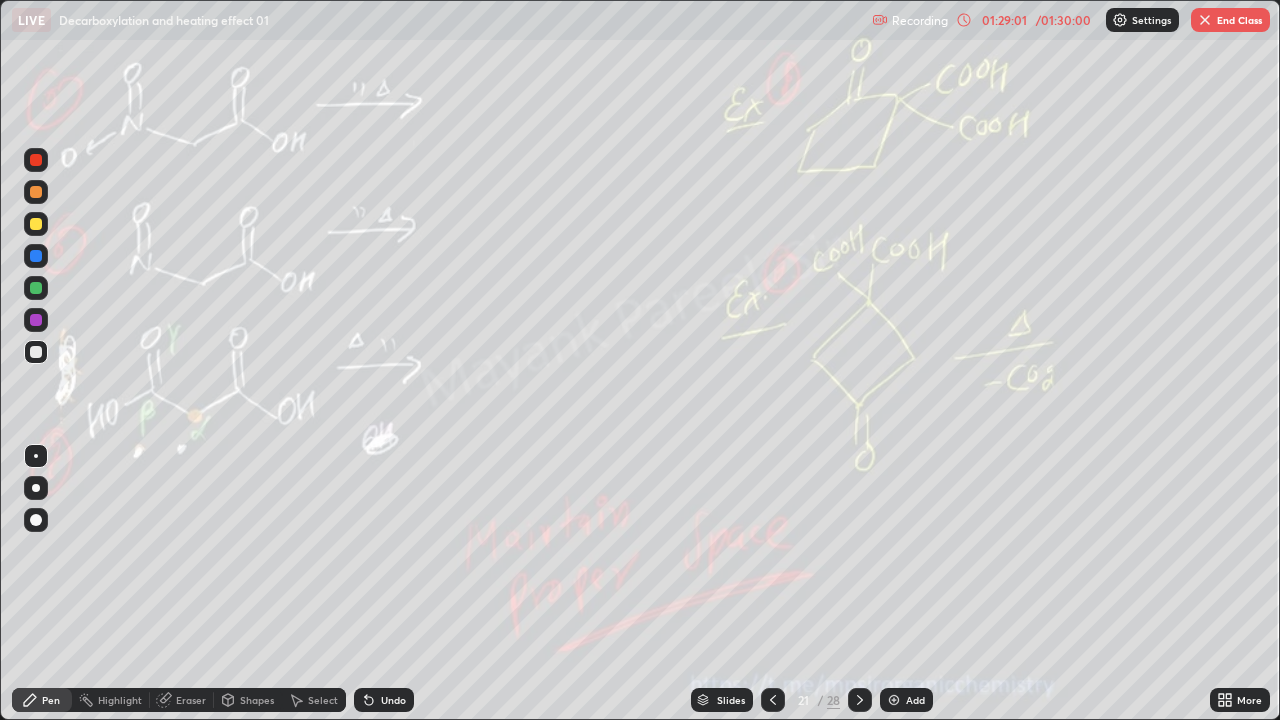 click at bounding box center [36, 288] 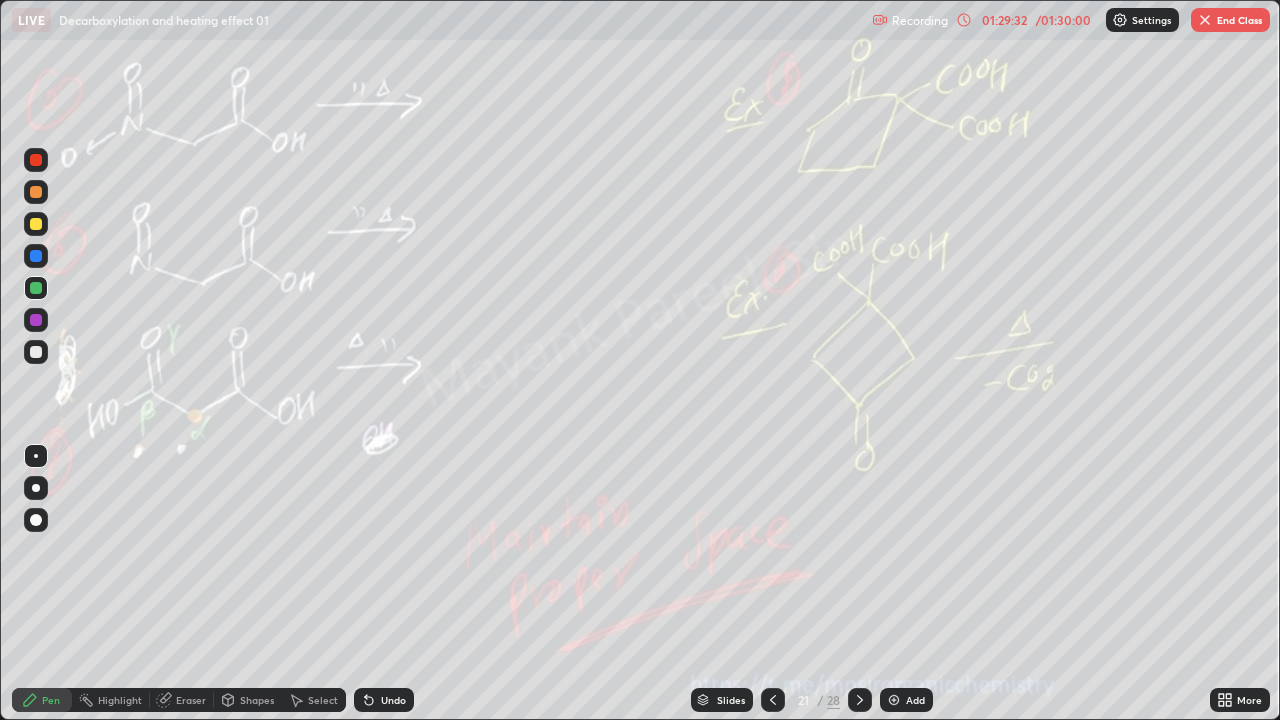 click 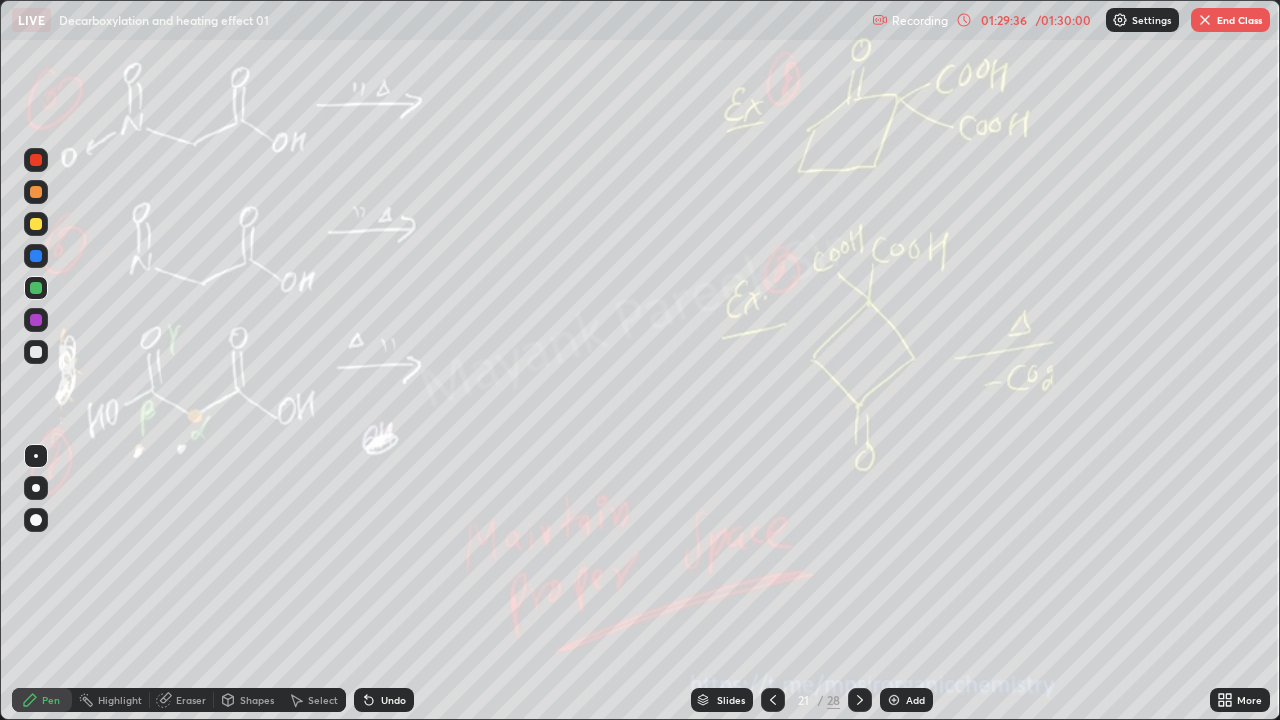 click at bounding box center (36, 320) 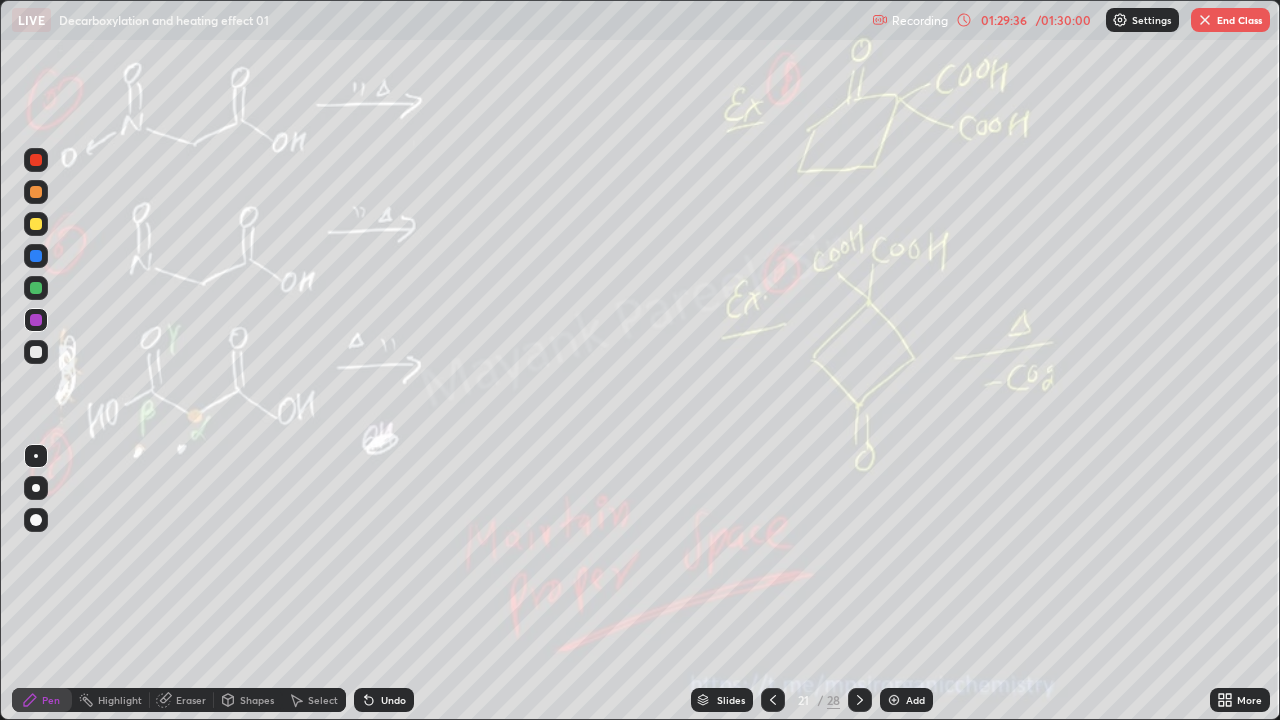 click at bounding box center (36, 352) 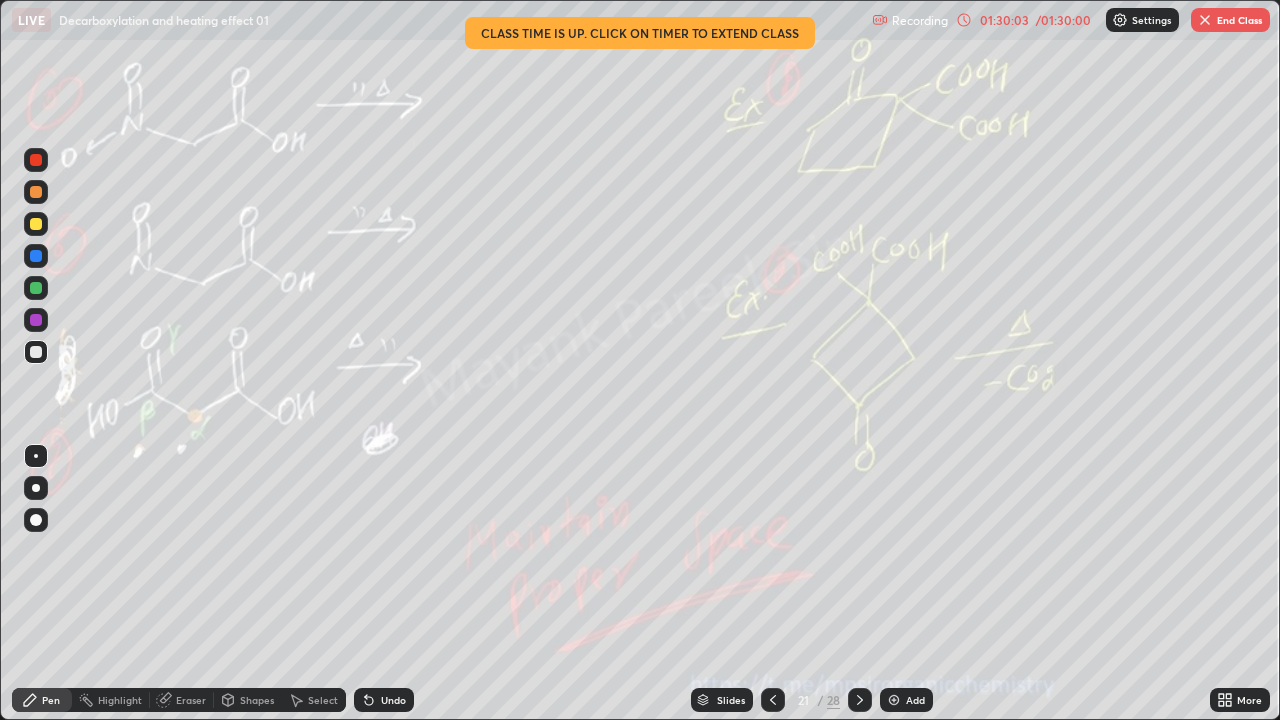 click on "01:30:03" at bounding box center [1004, 20] 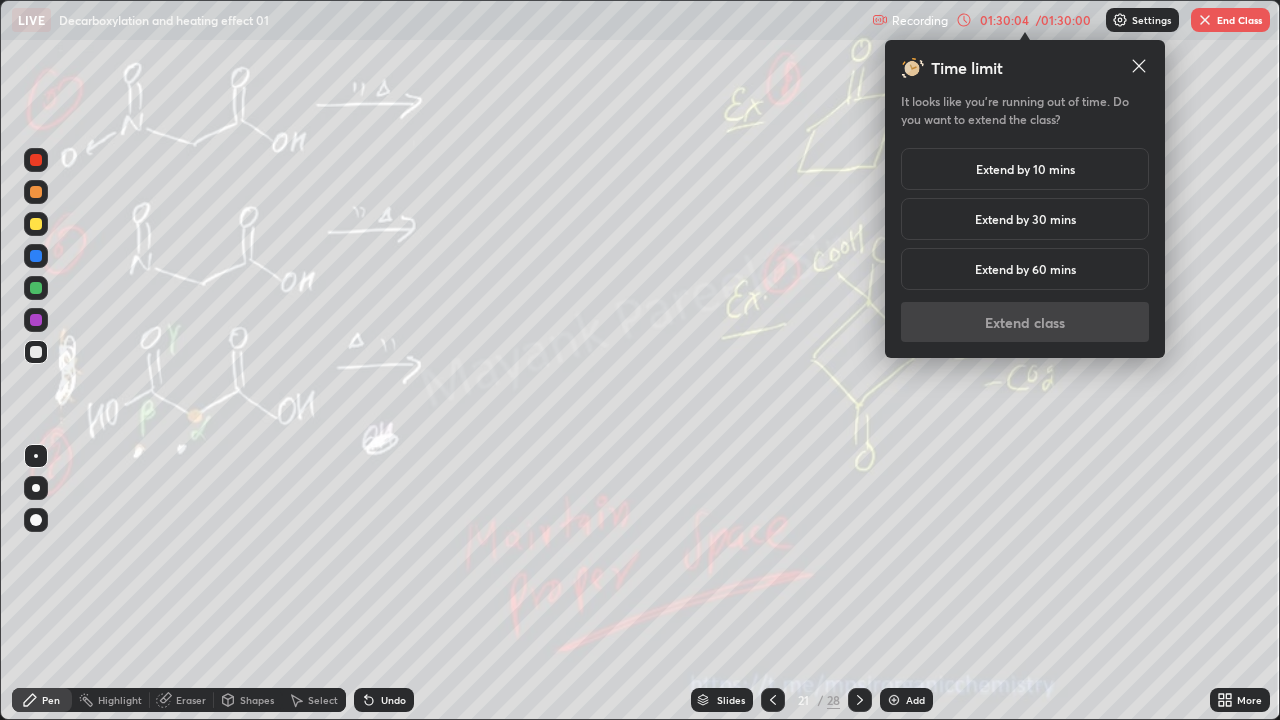 click on "Extend by 10 mins" at bounding box center (1025, 169) 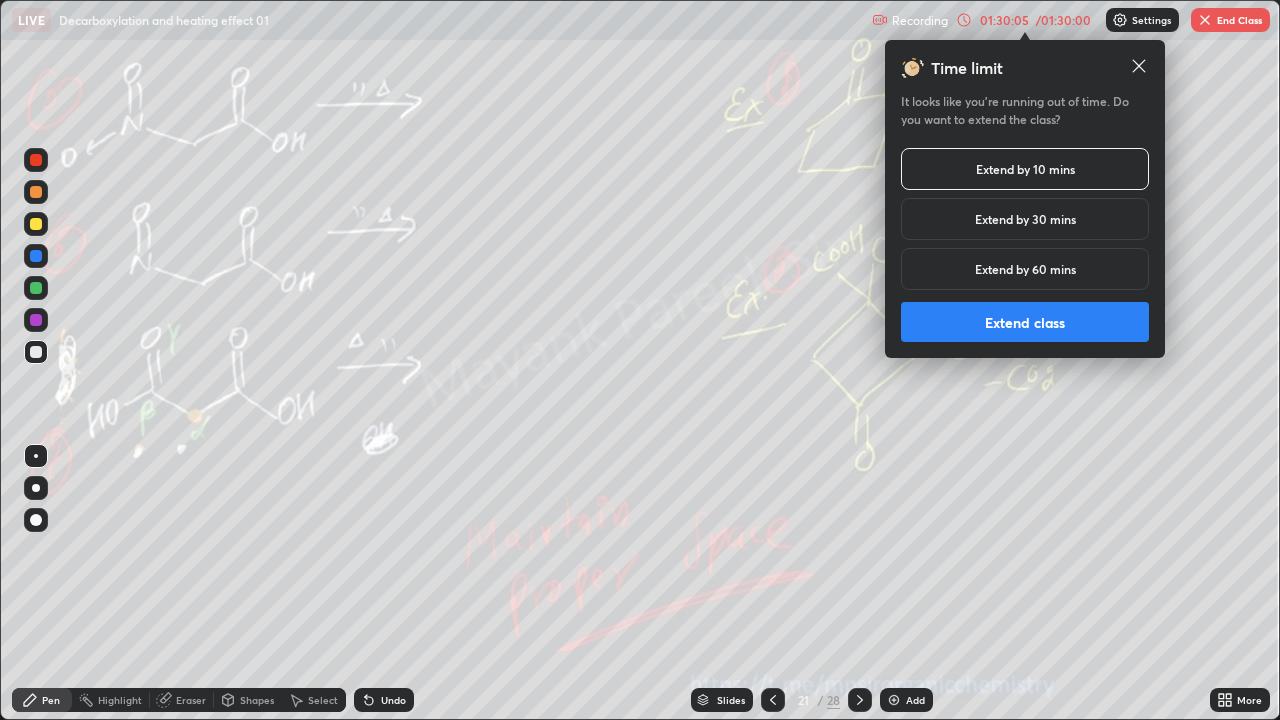 click on "Extend class" at bounding box center (1025, 322) 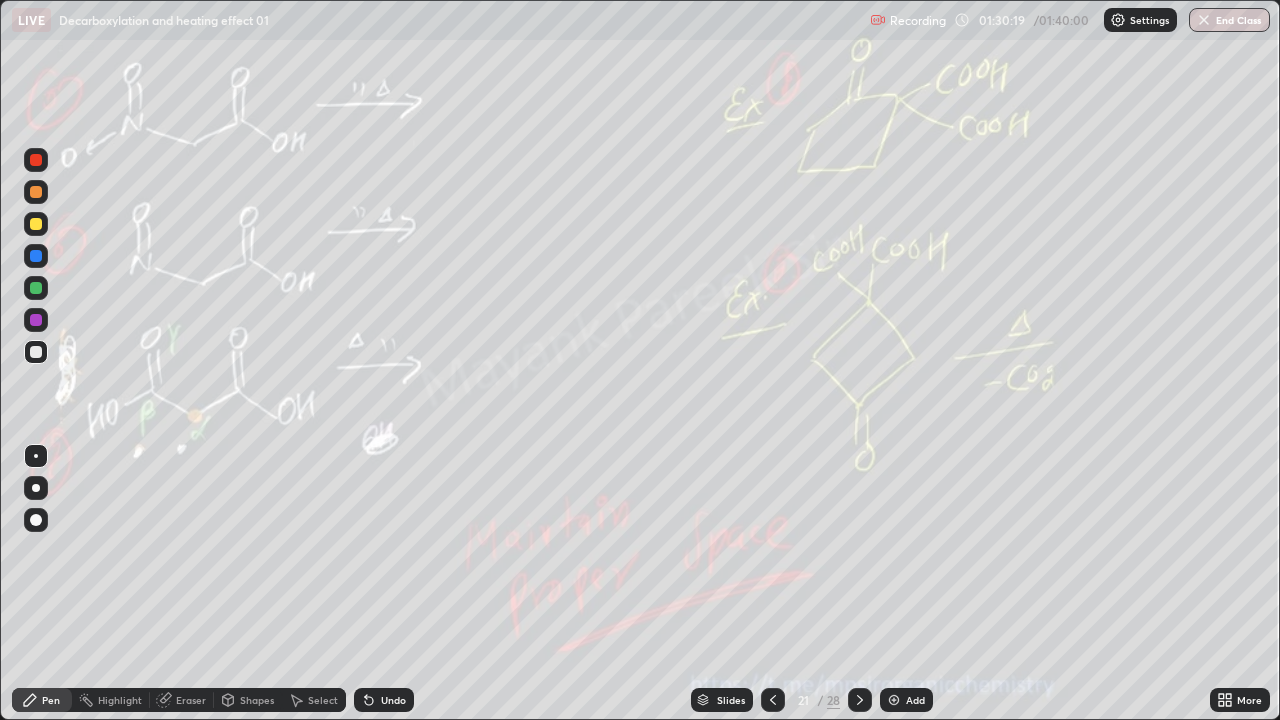 click on "Undo" at bounding box center (384, 700) 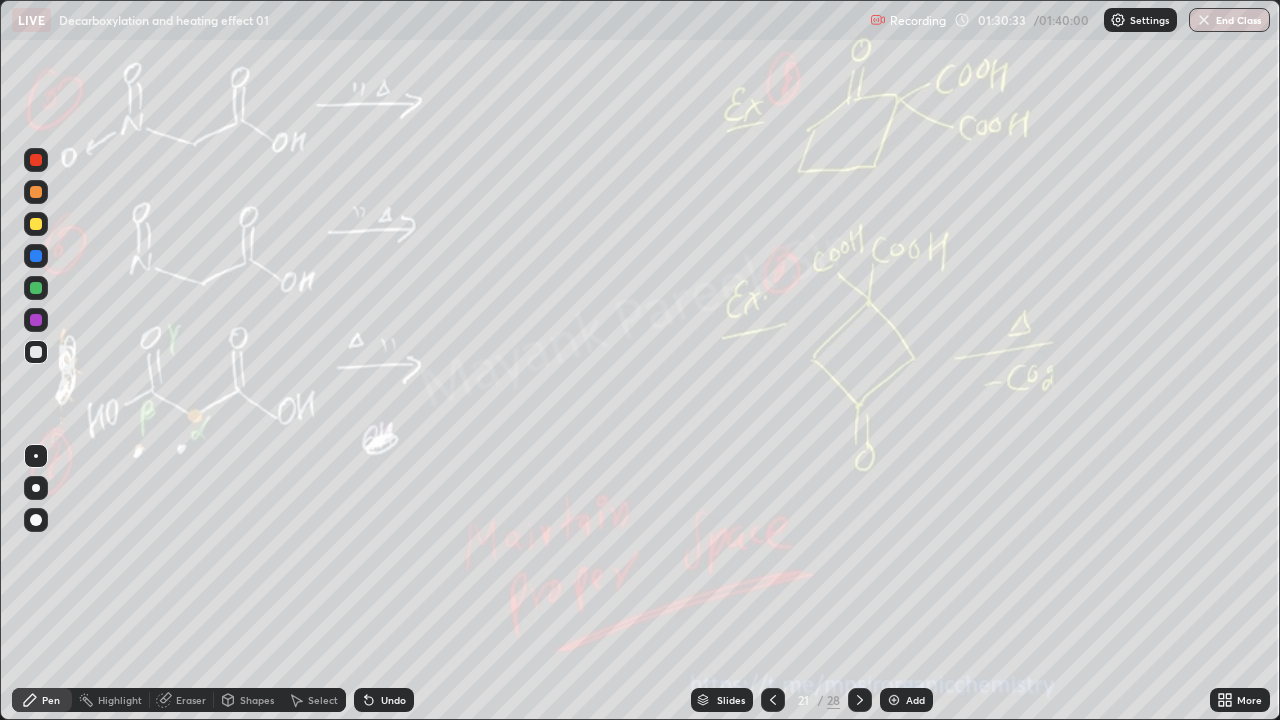 click at bounding box center [36, 288] 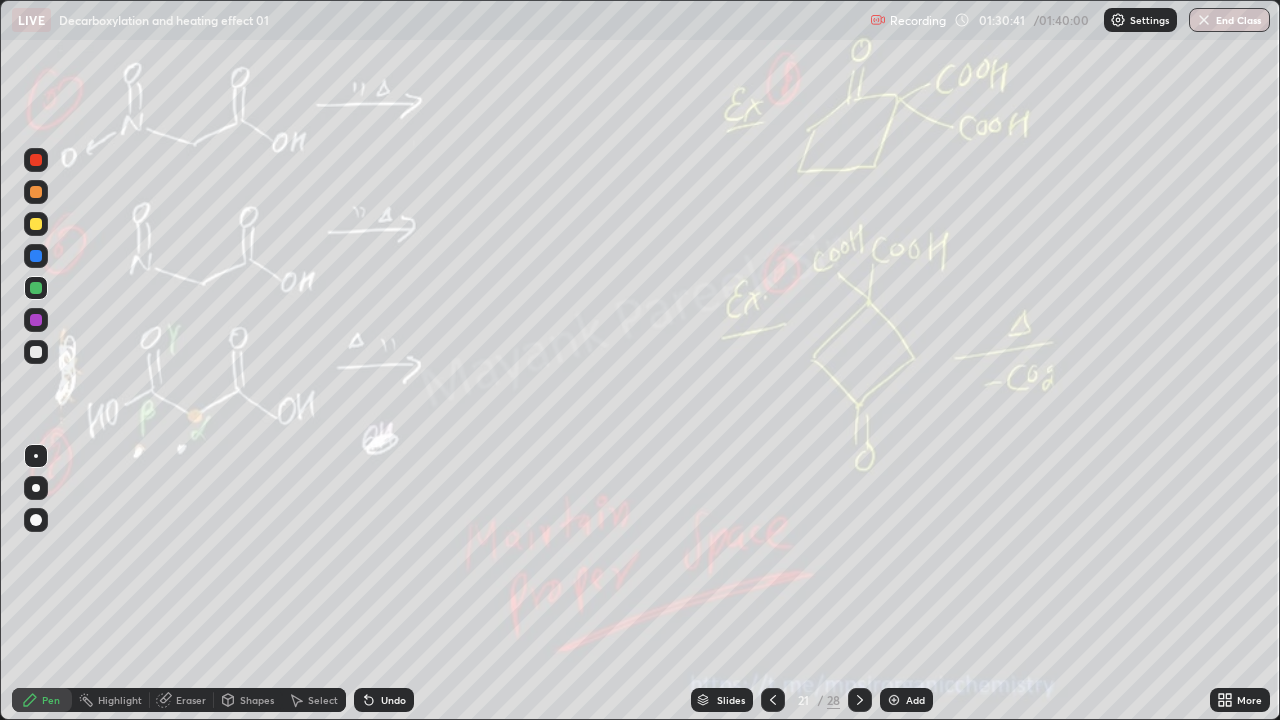 click at bounding box center [36, 352] 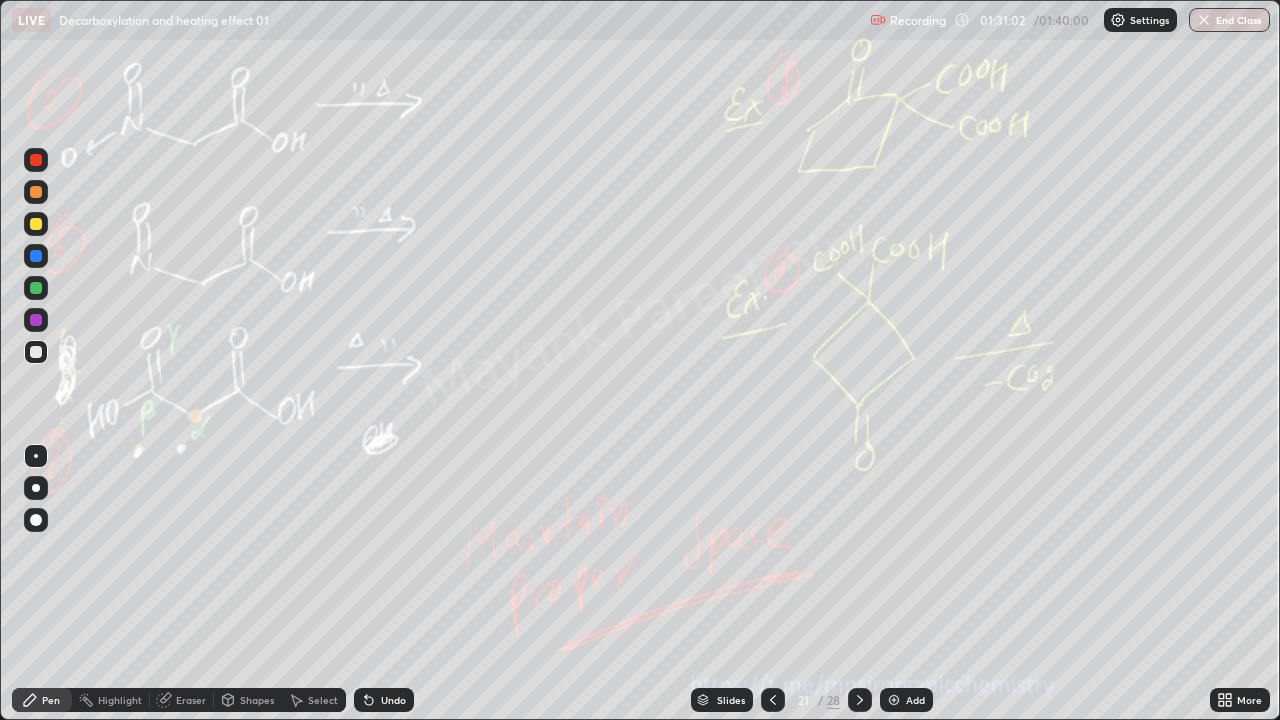 click on "Undo" at bounding box center (393, 700) 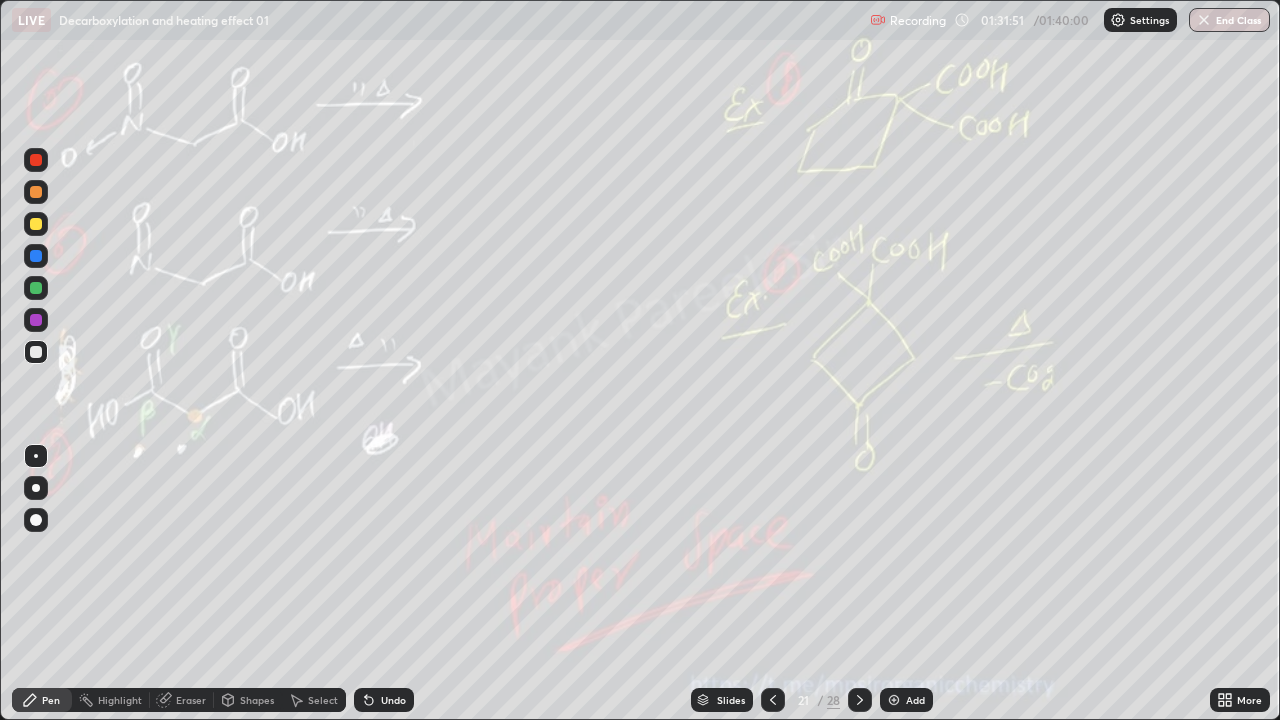 click 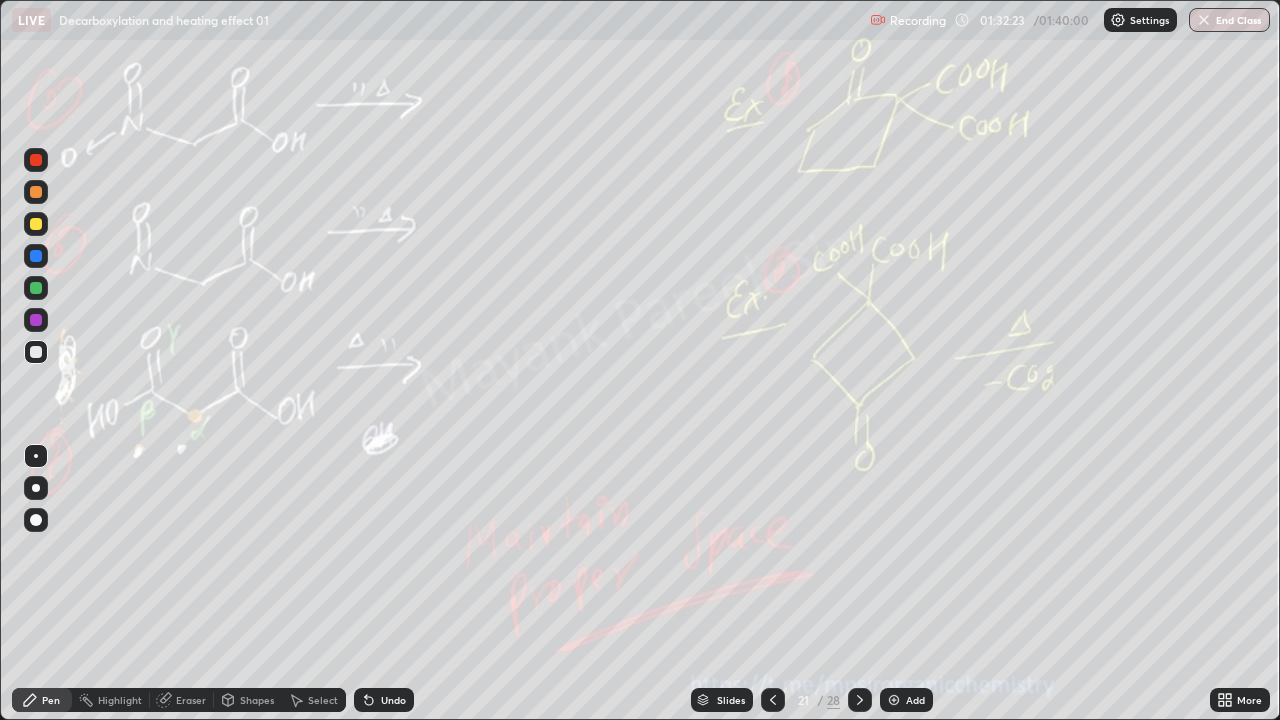 click on "End Class" at bounding box center [1229, 20] 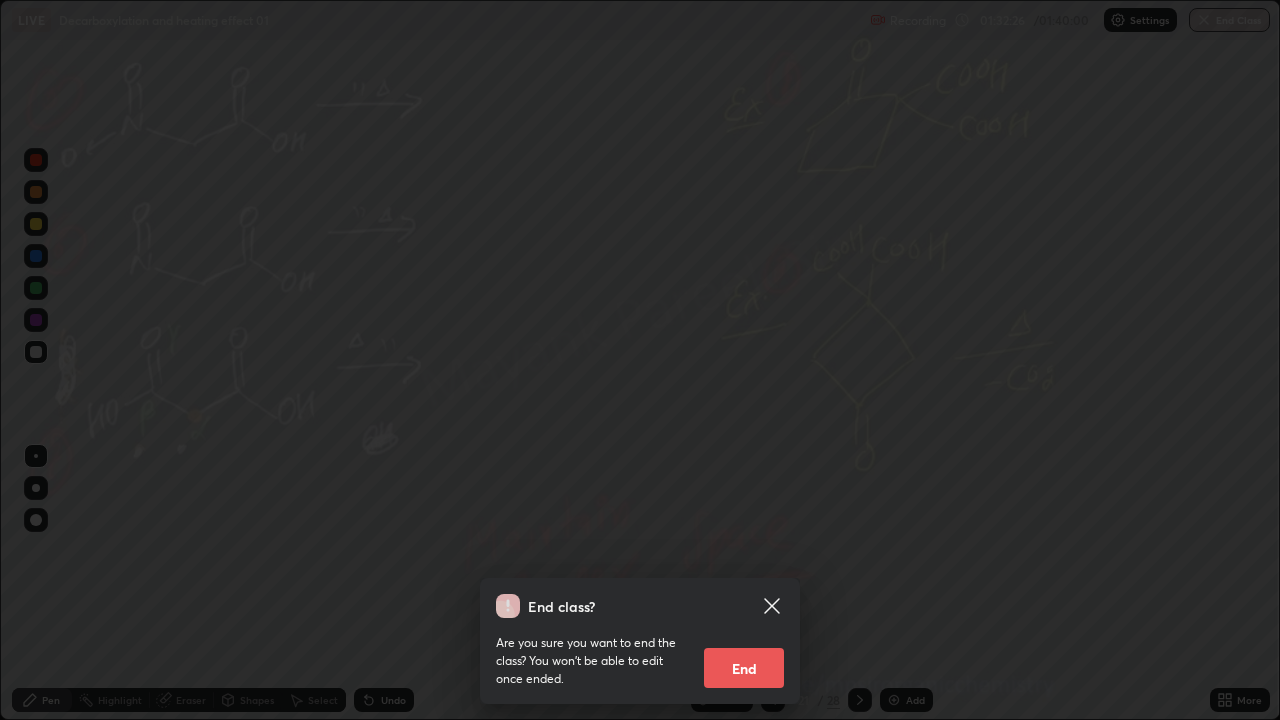 click 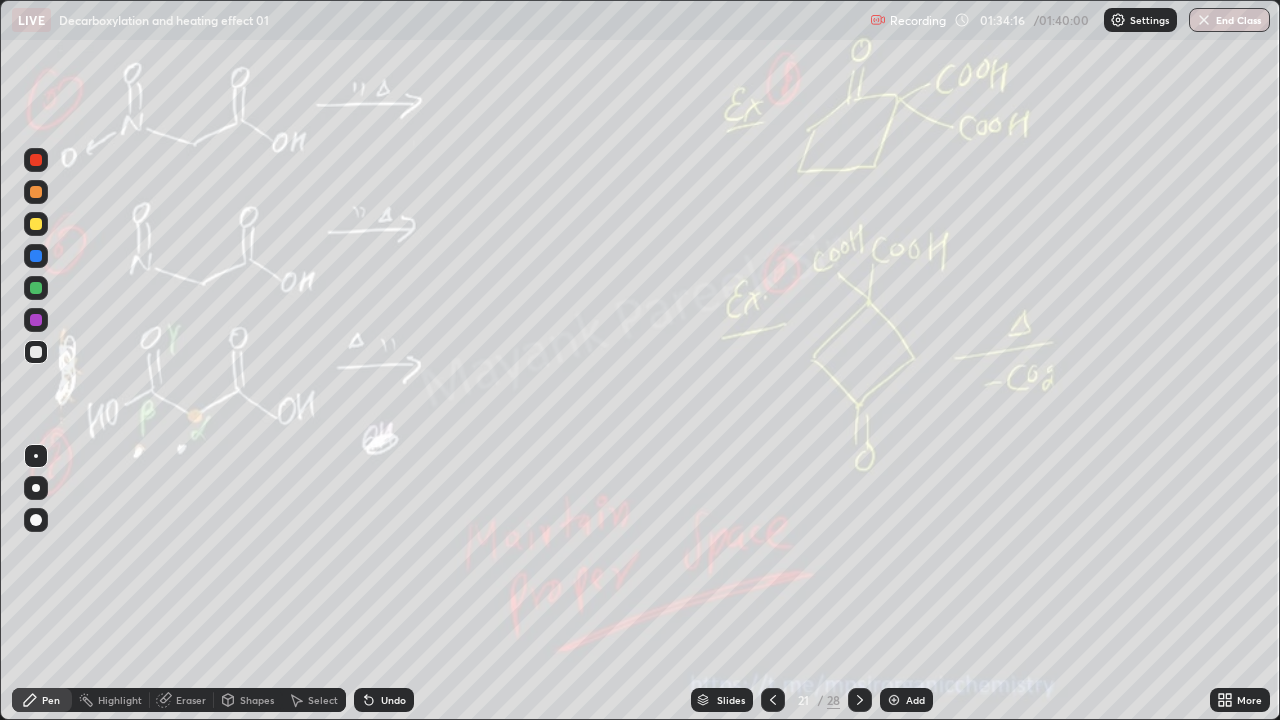 click 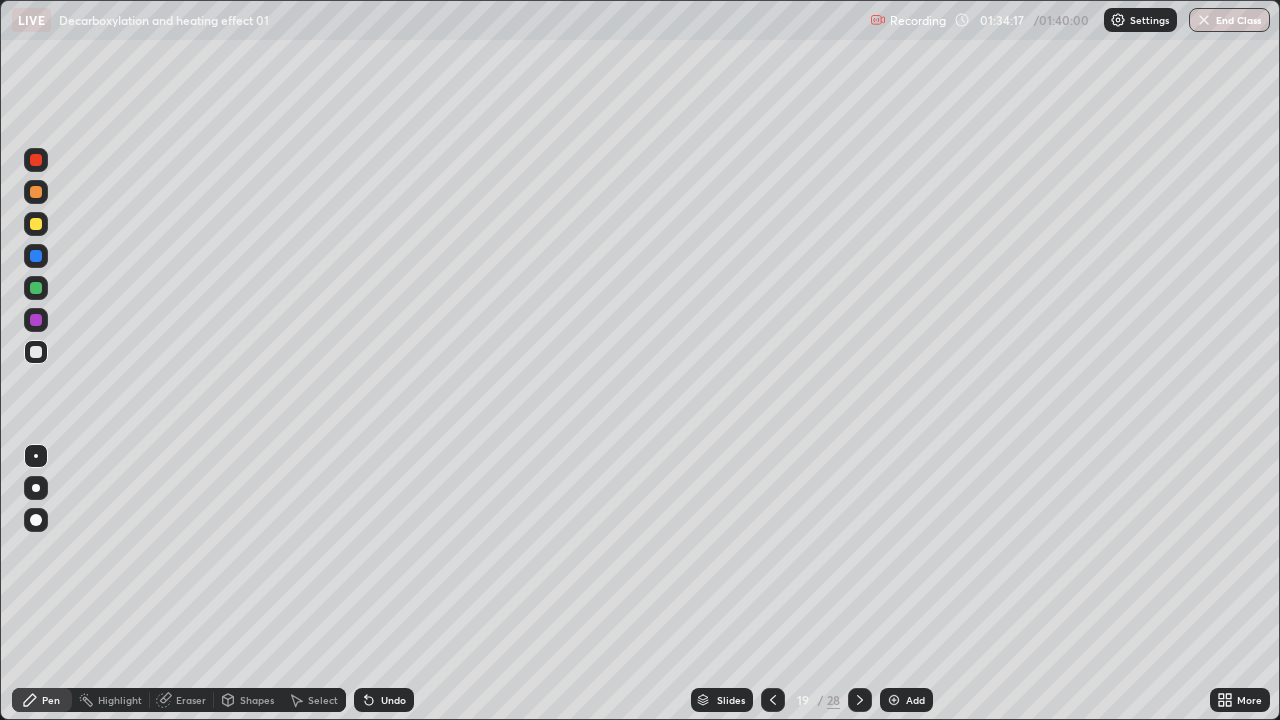 click 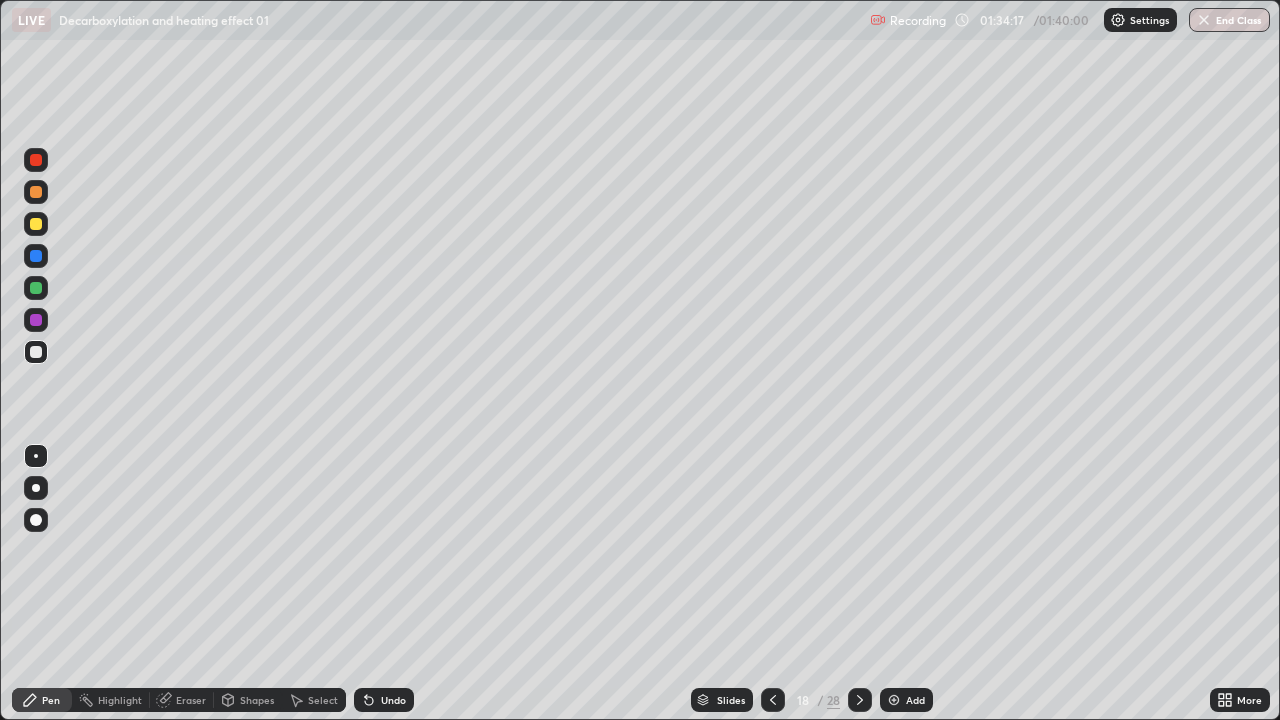 click 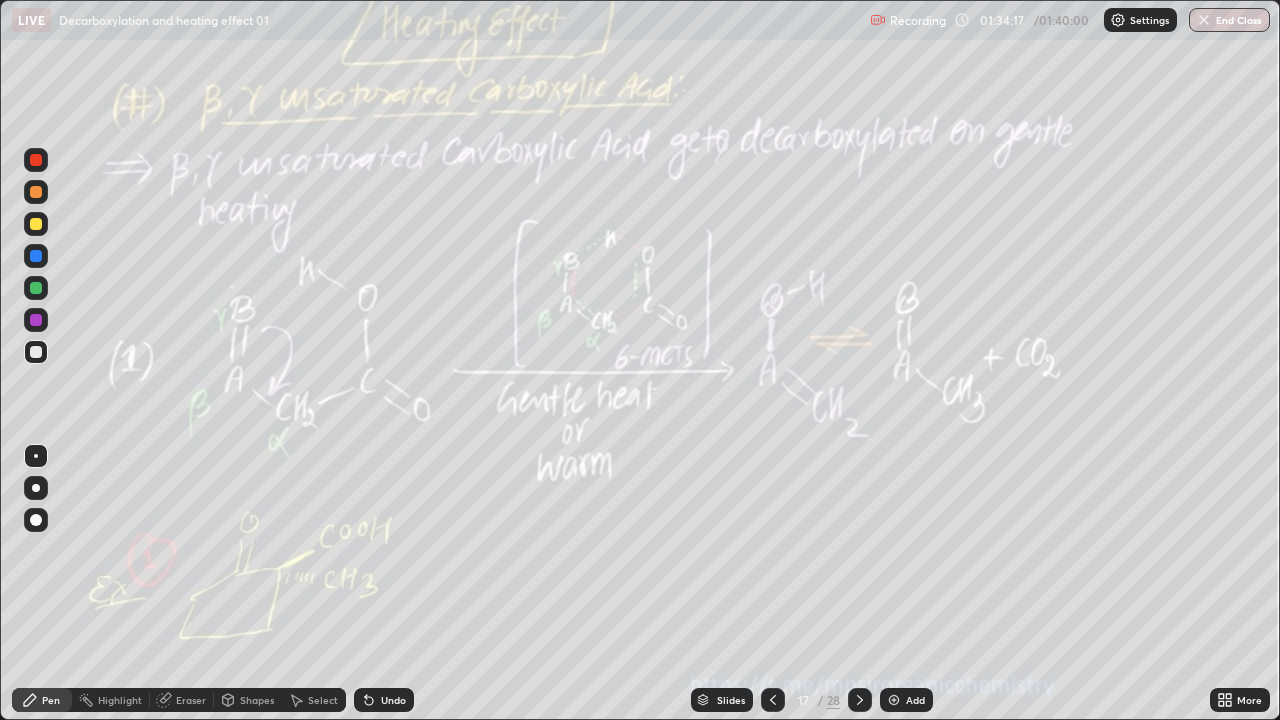 click 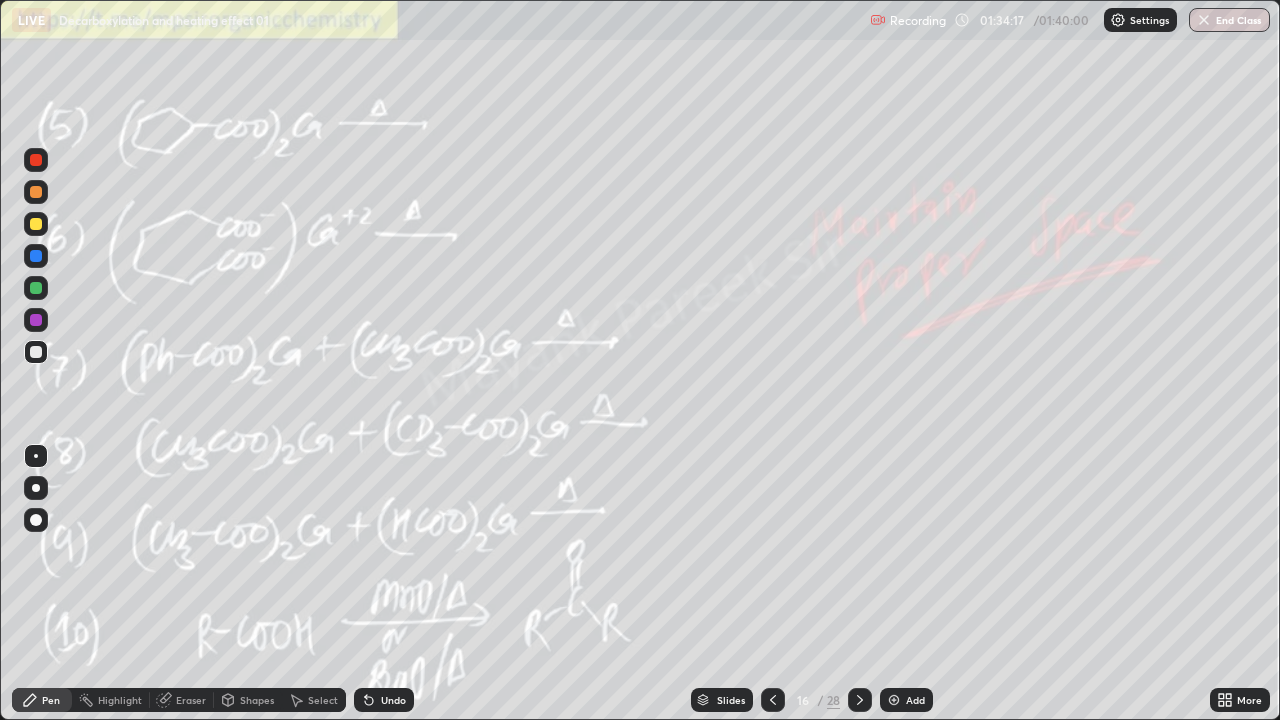 click 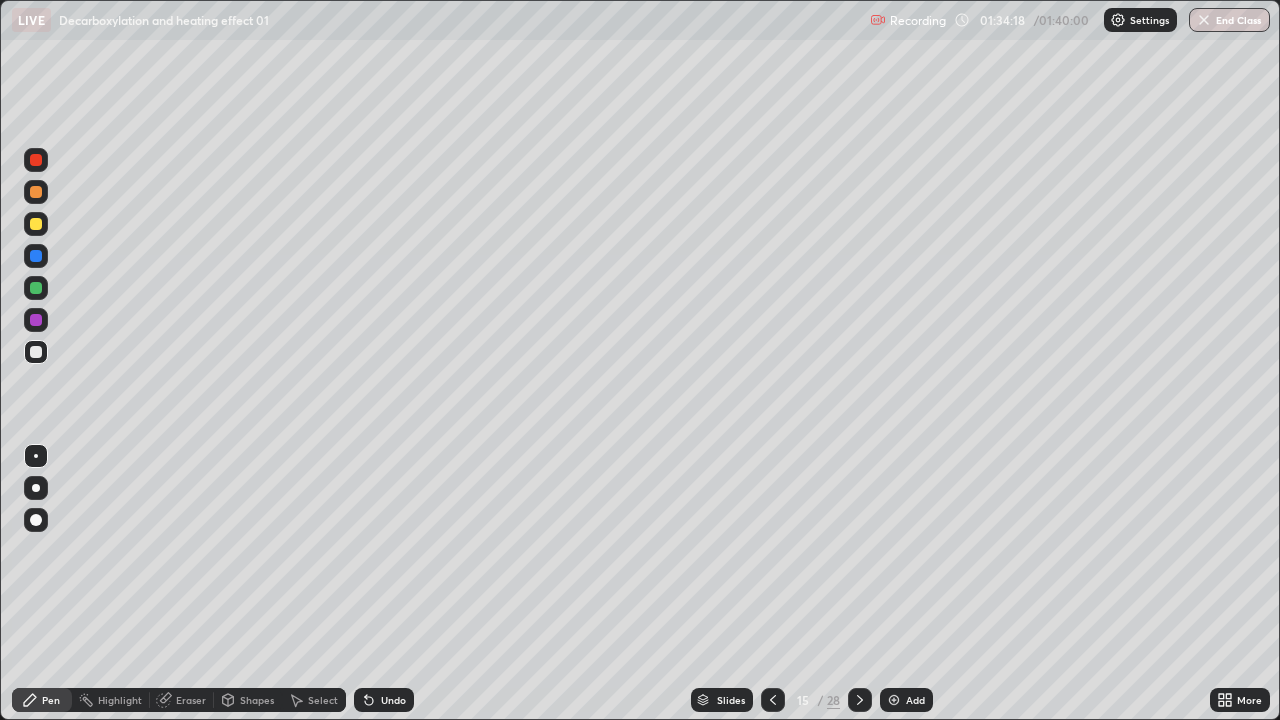 click at bounding box center [773, 700] 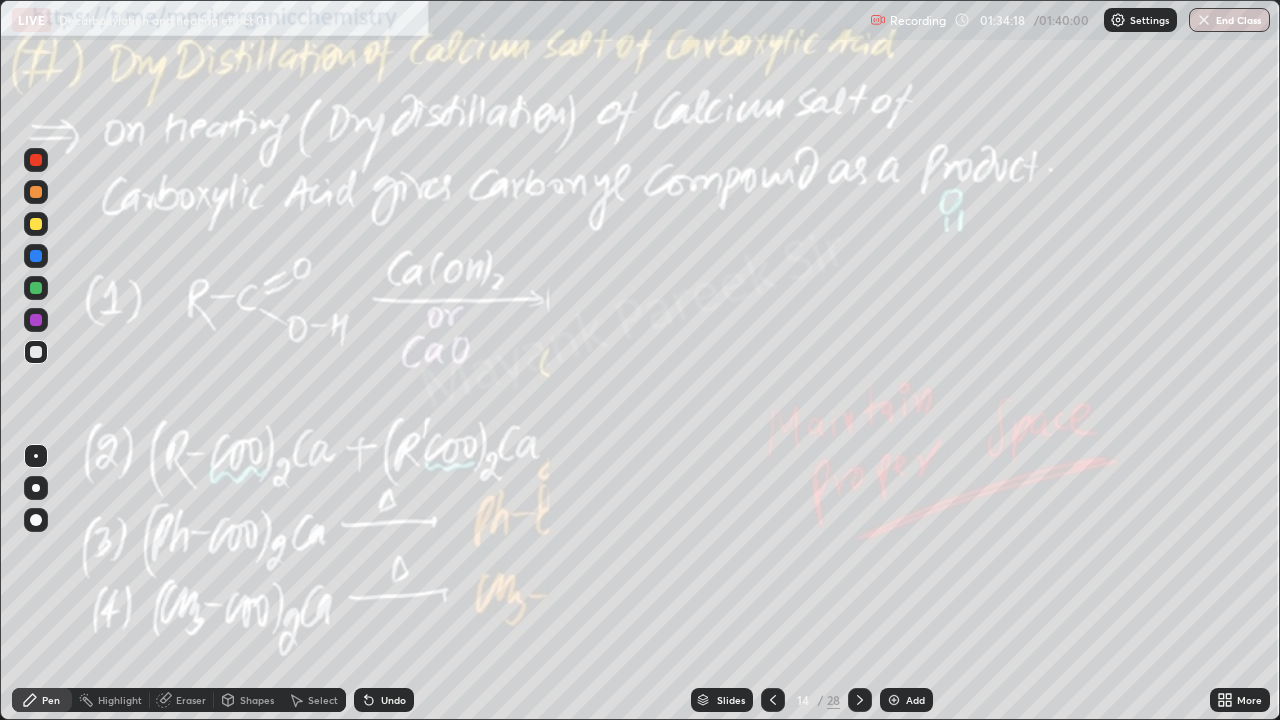 click 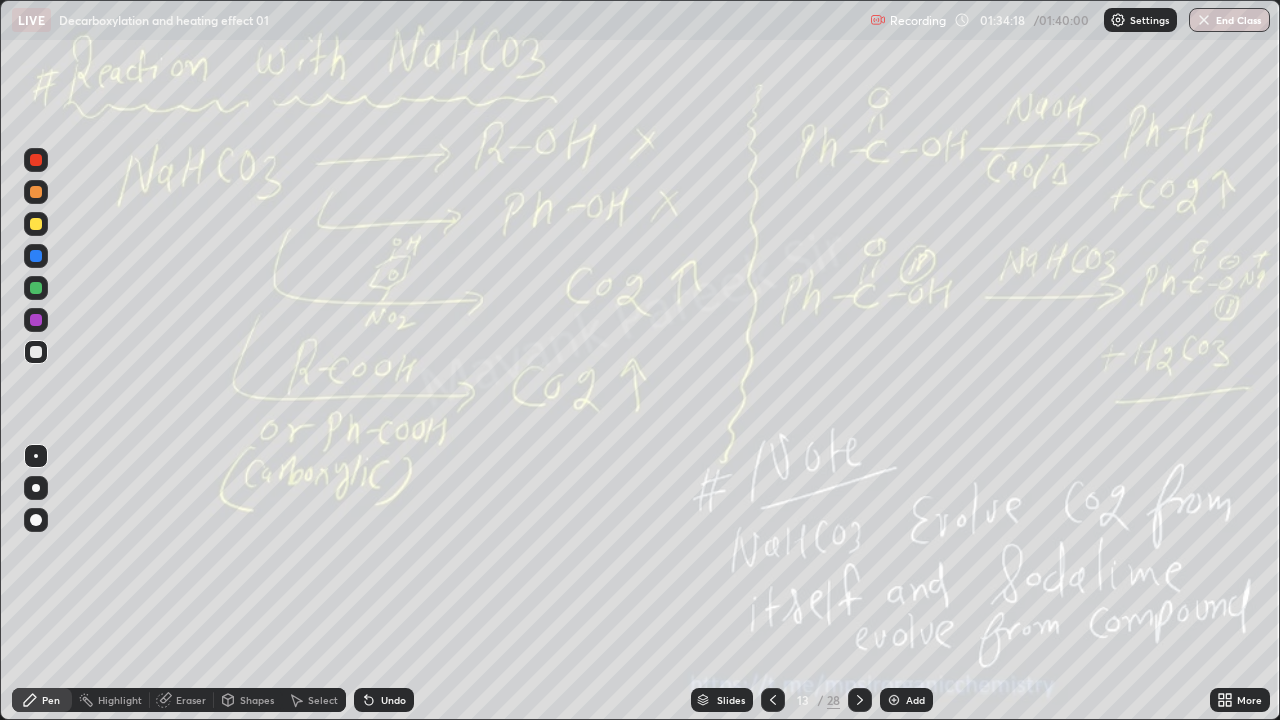 click 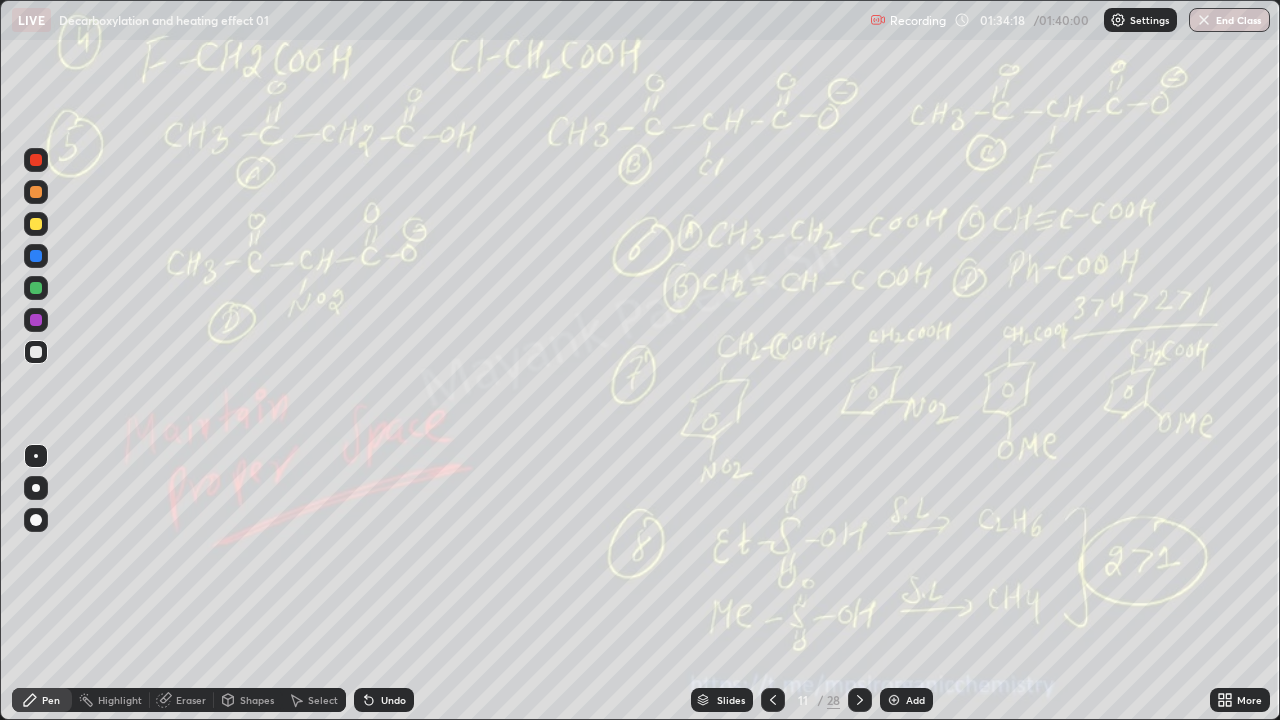 click 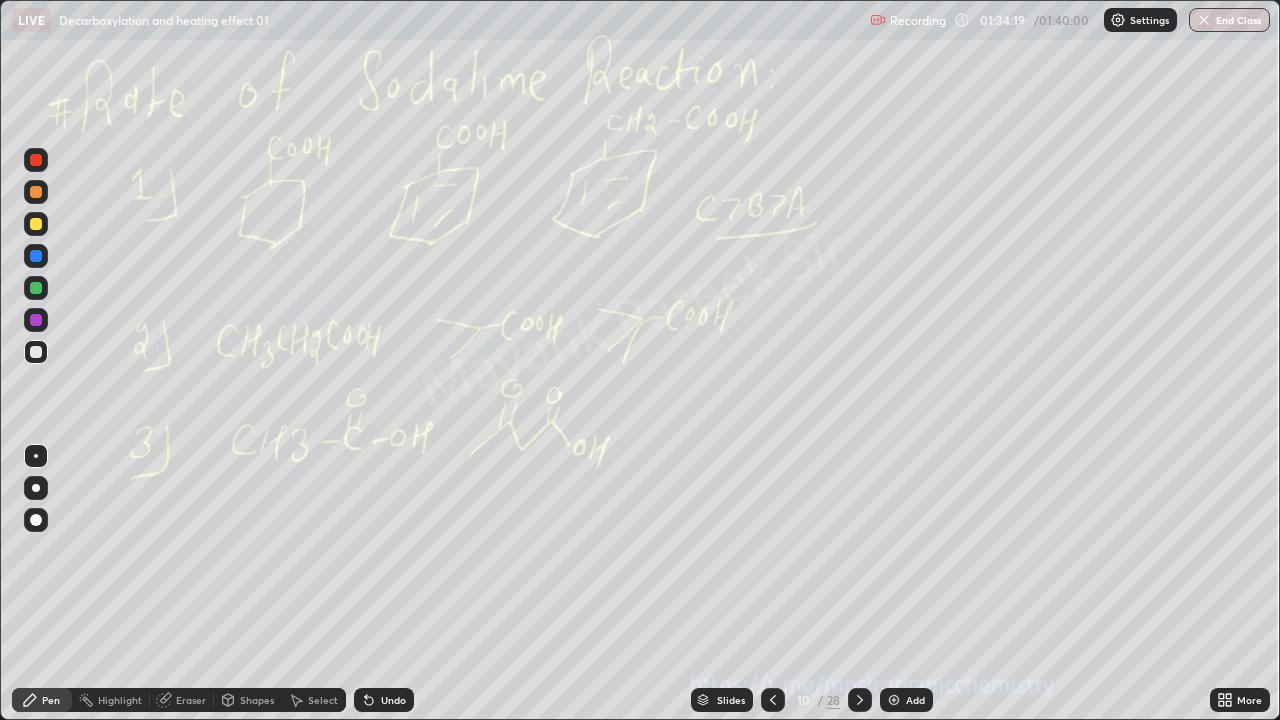 click 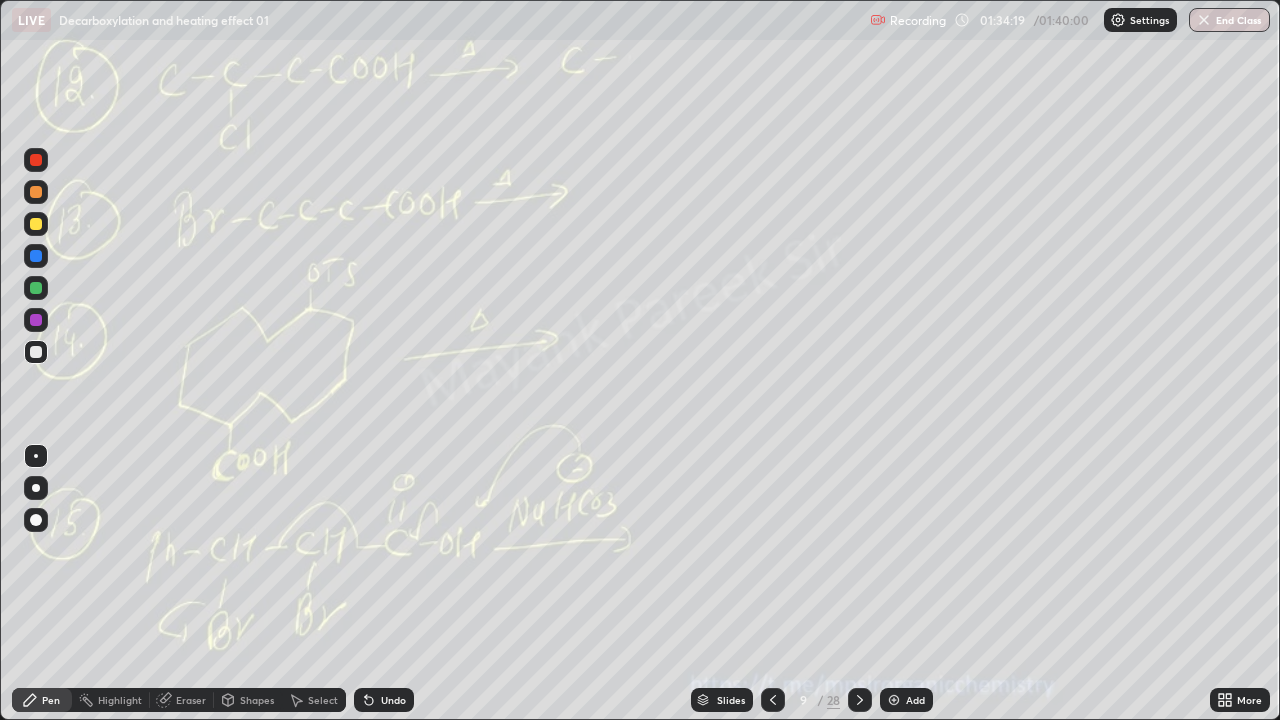 click 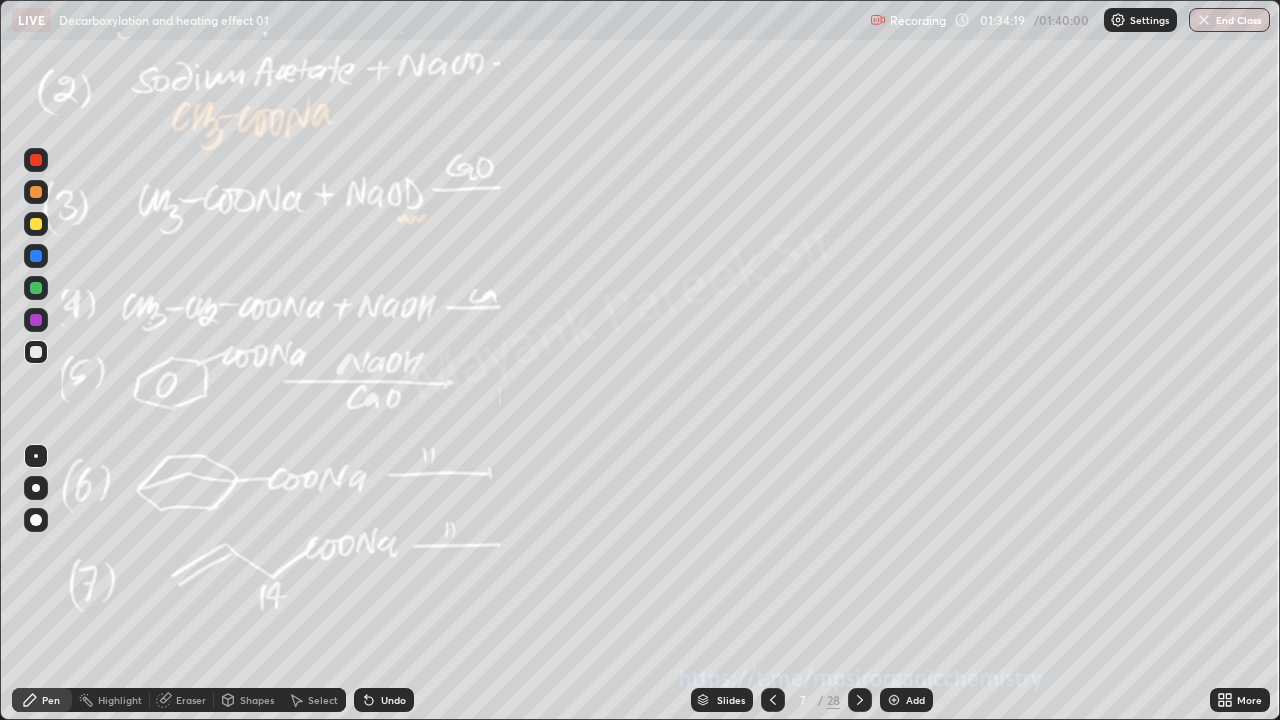 click 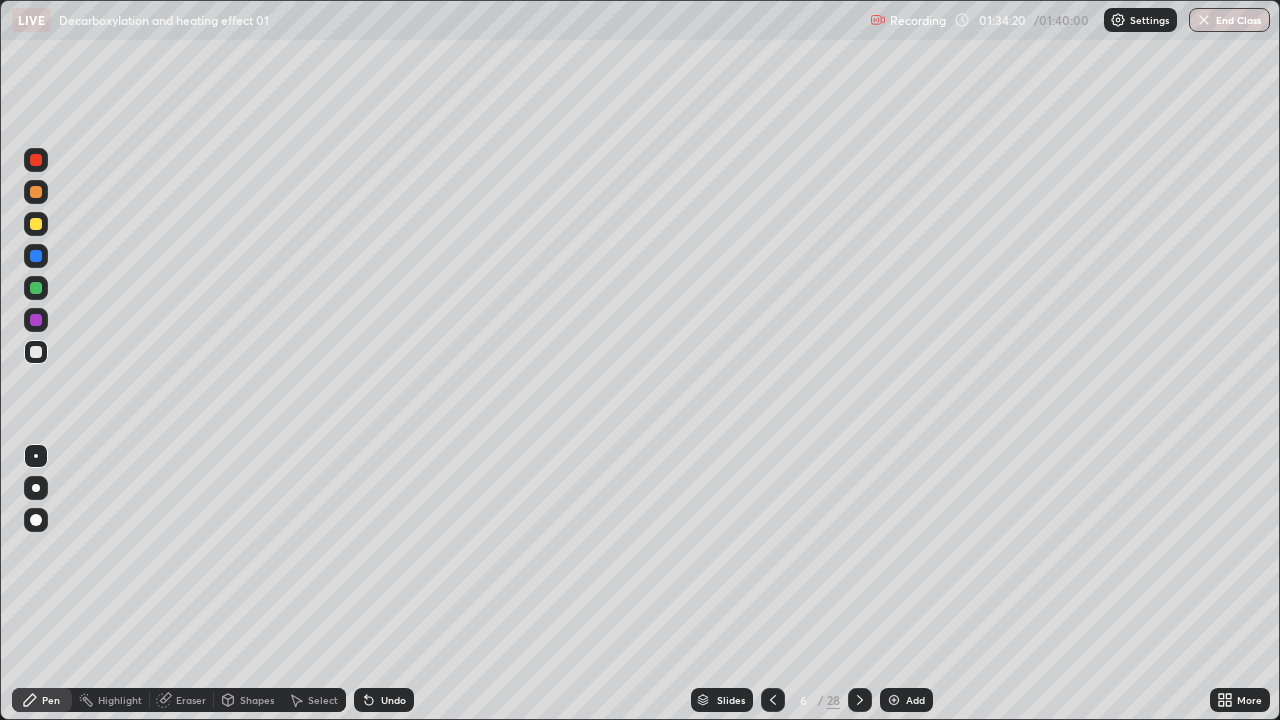 click 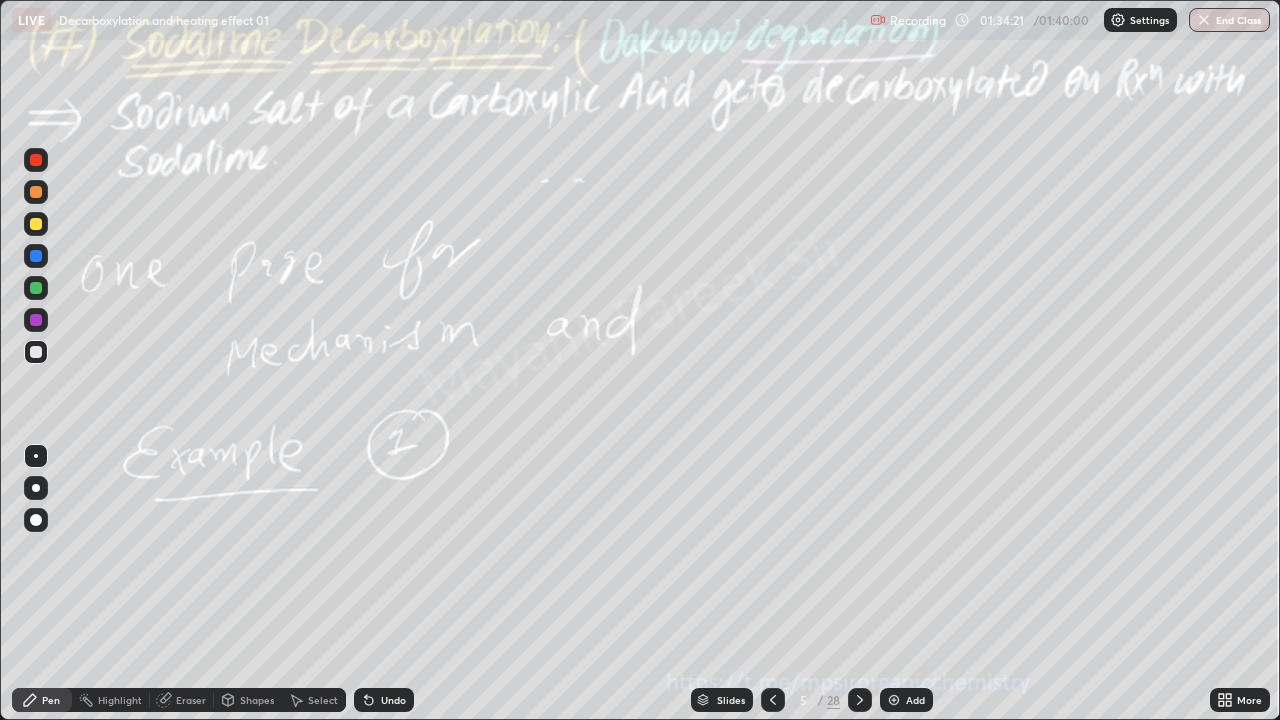 click 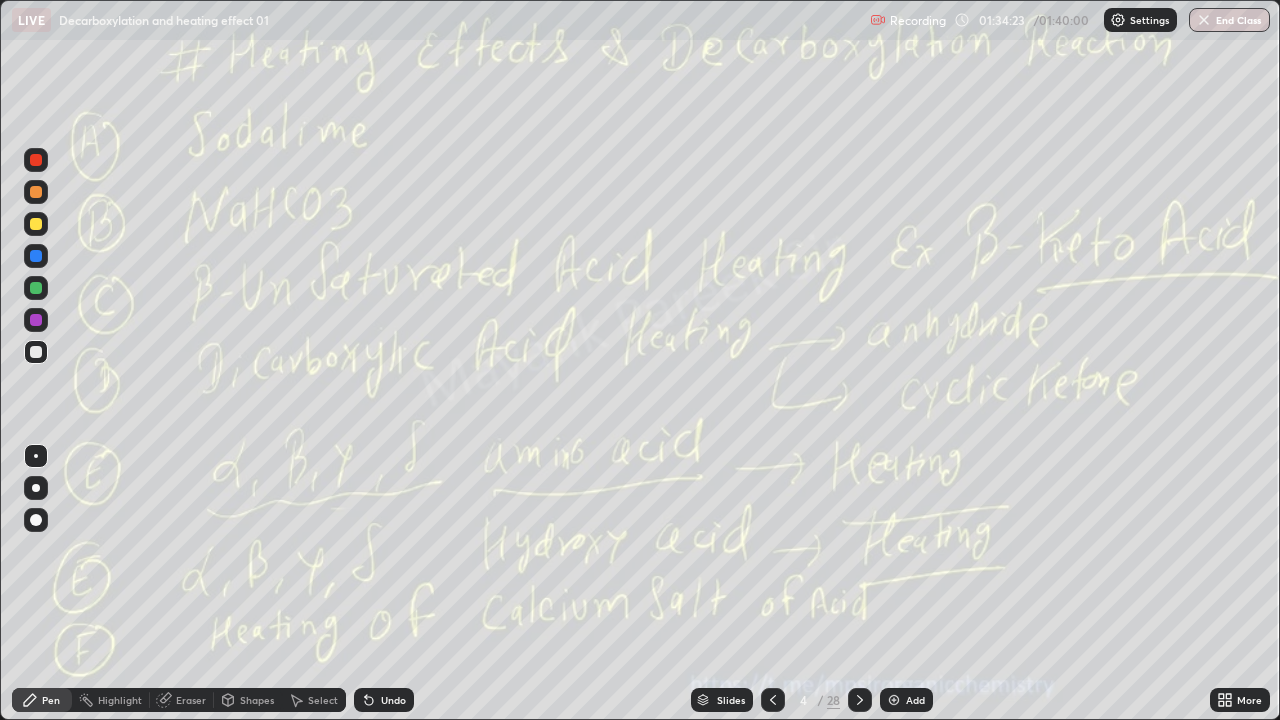 click 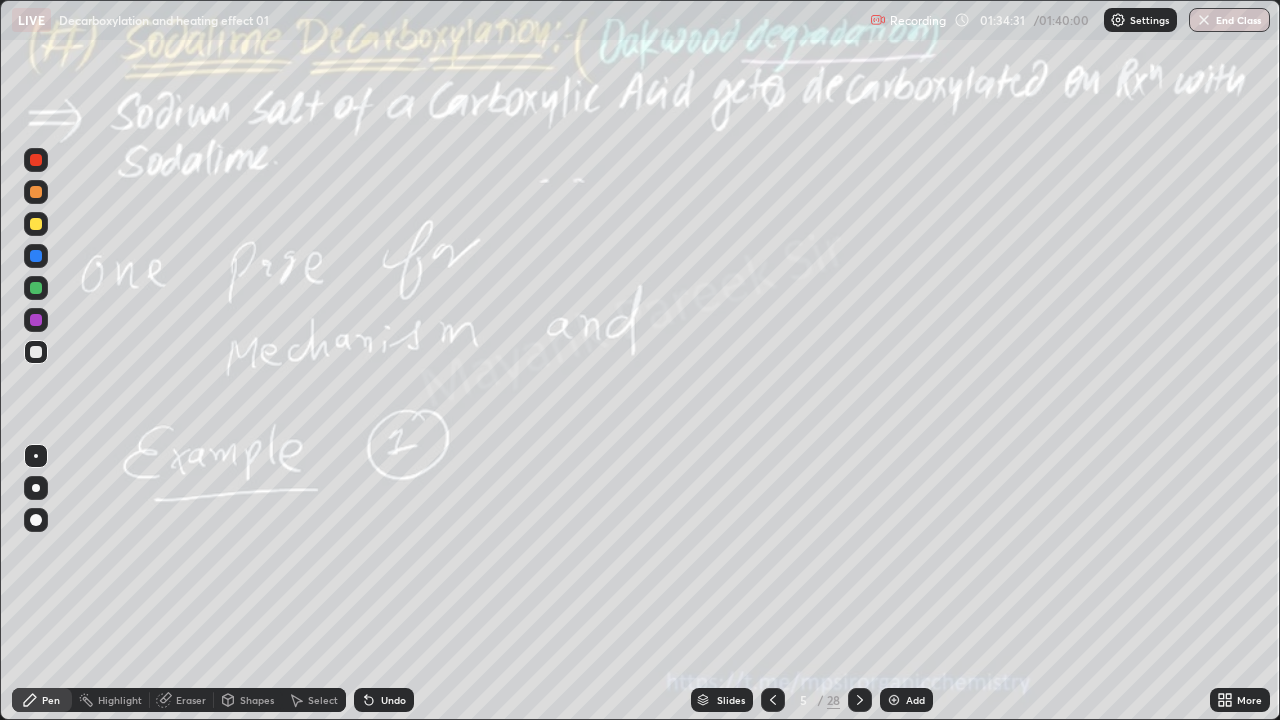click 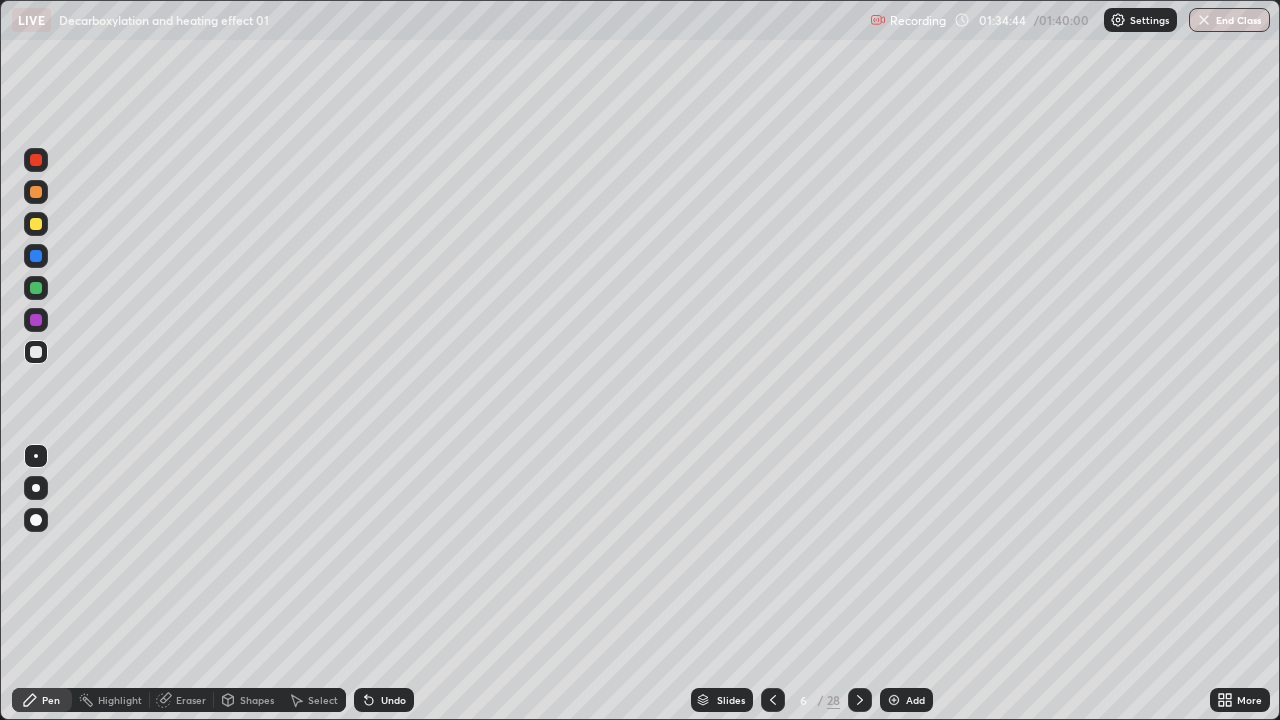 click at bounding box center [860, 700] 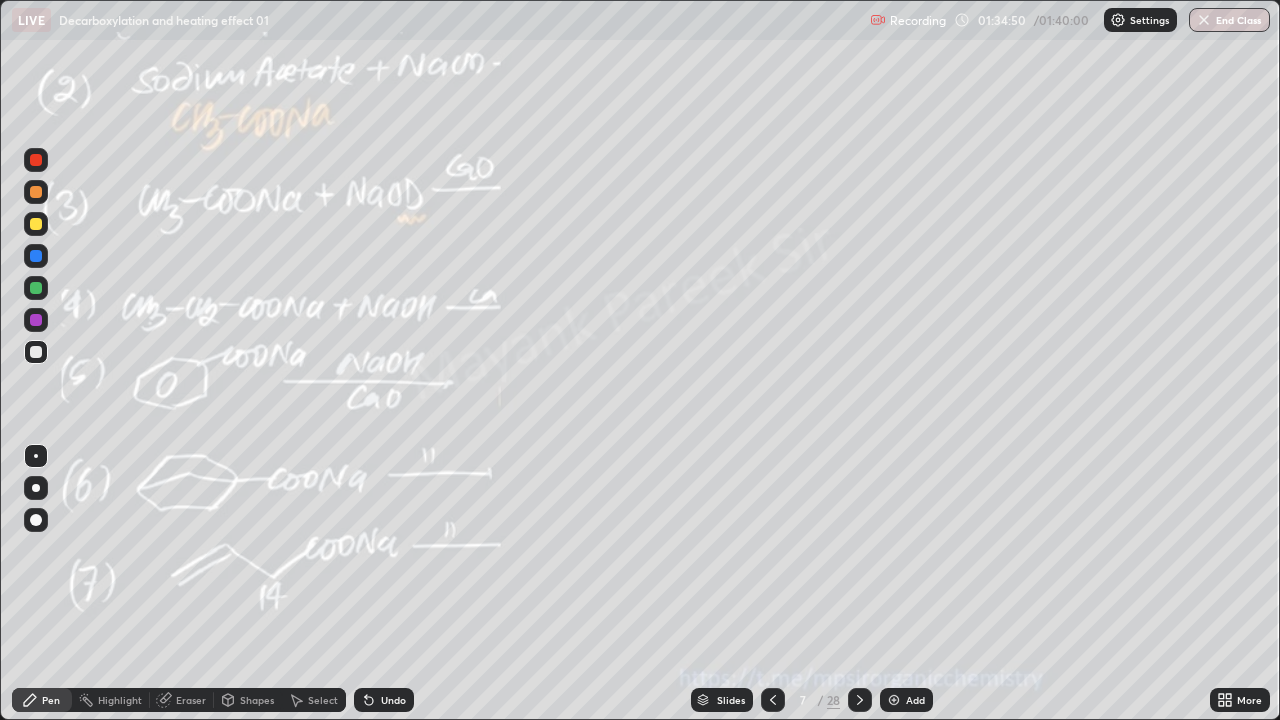 click 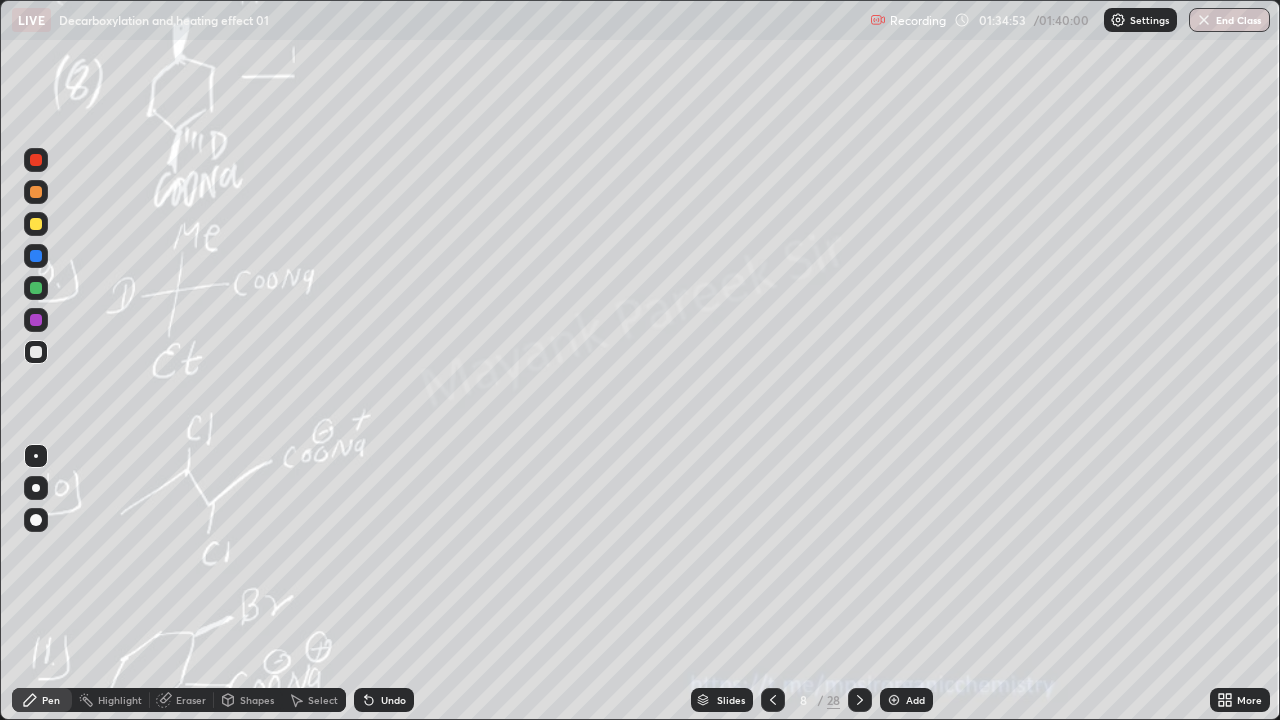 click at bounding box center [860, 700] 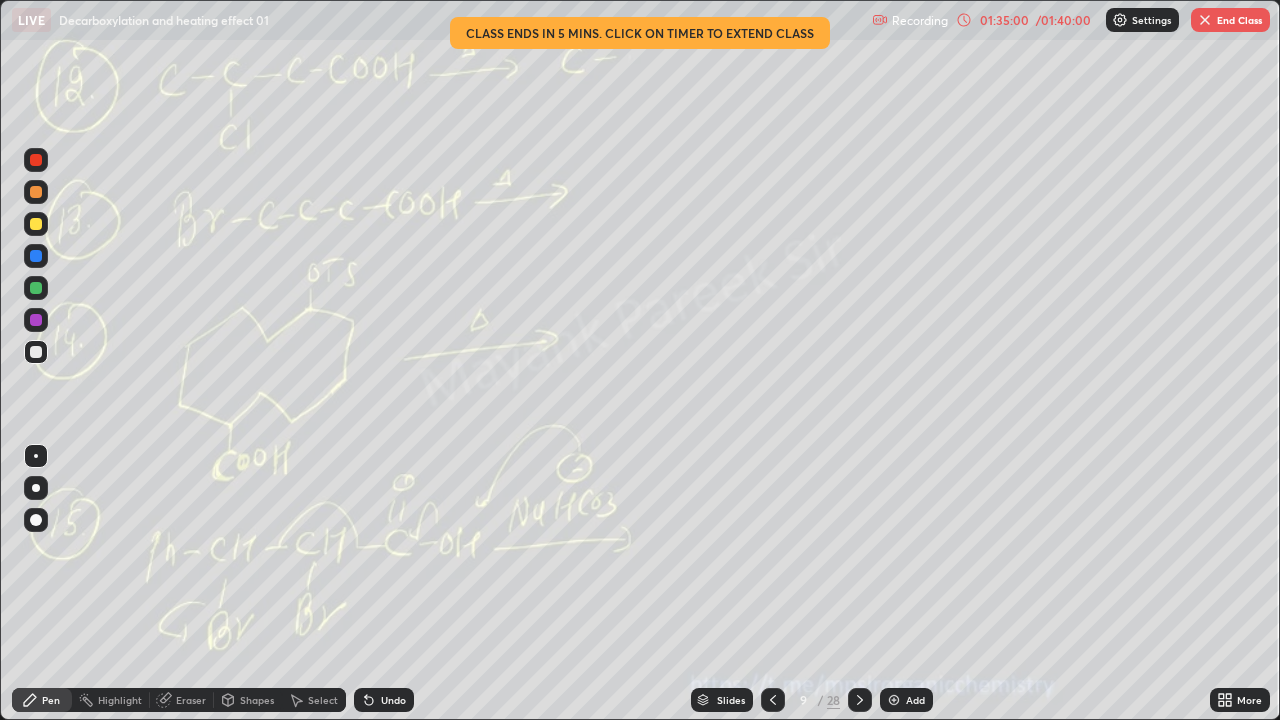 click 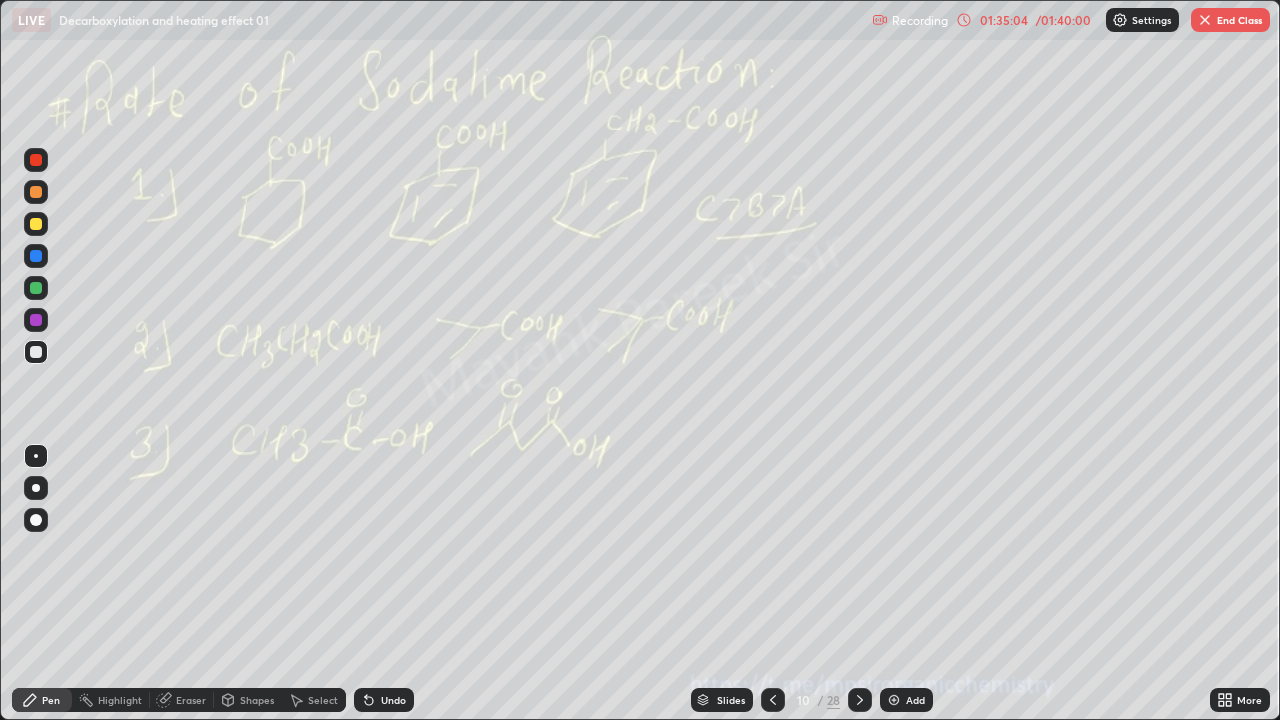click 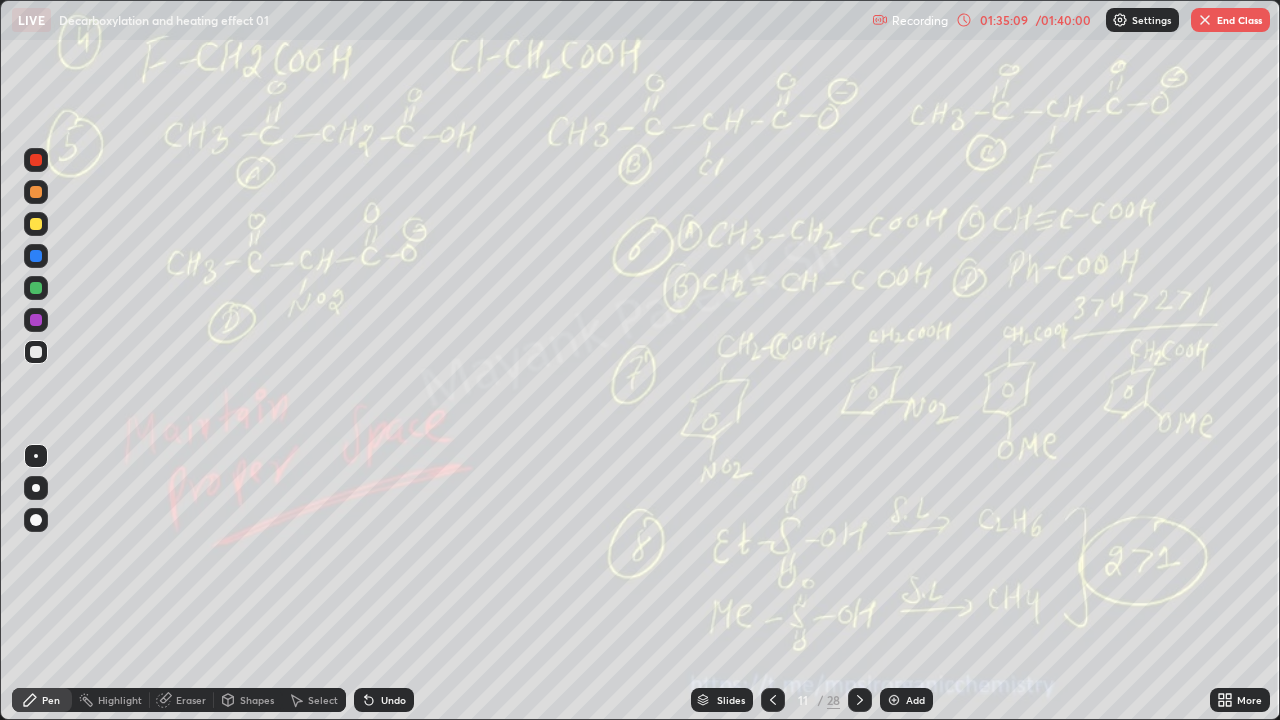 click at bounding box center [860, 700] 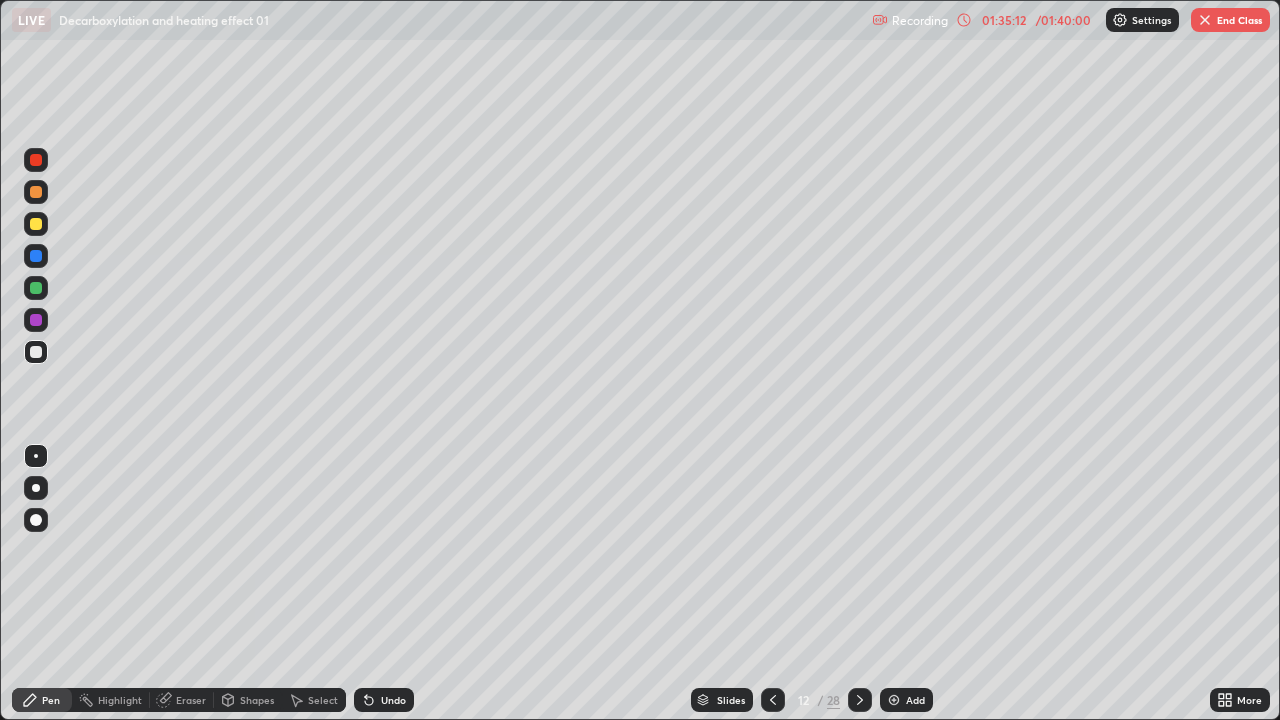 click 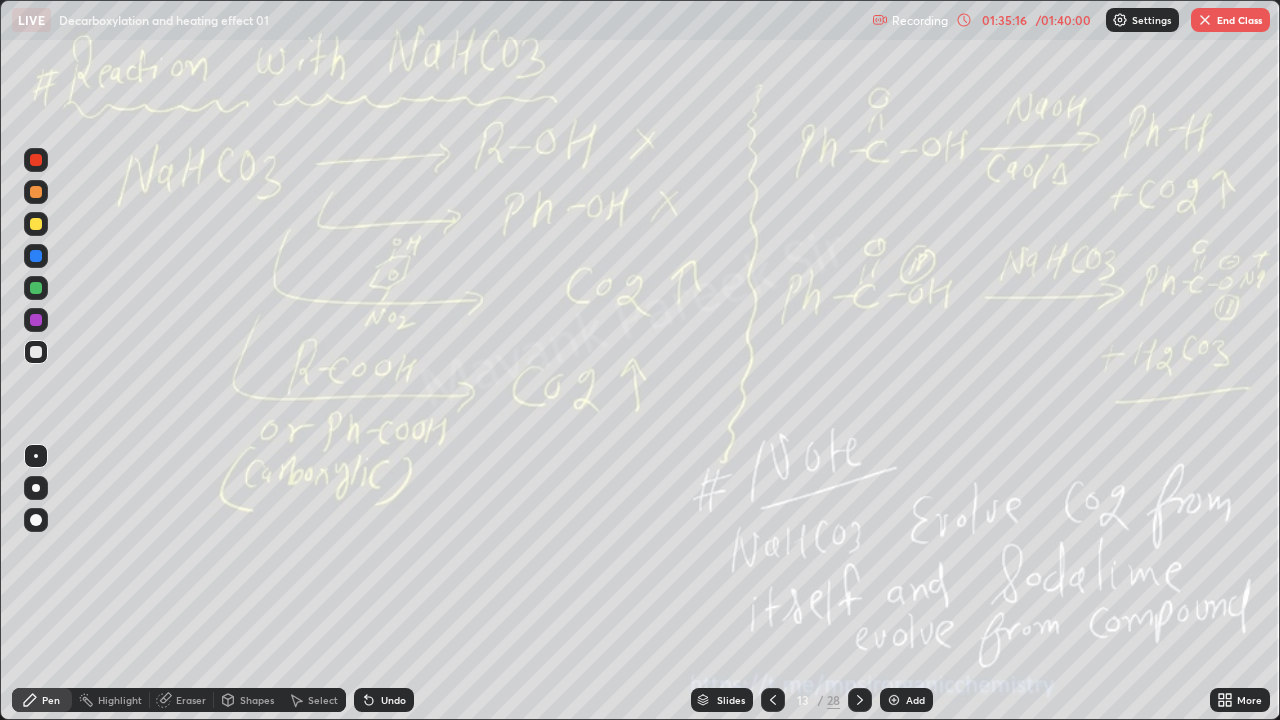 click 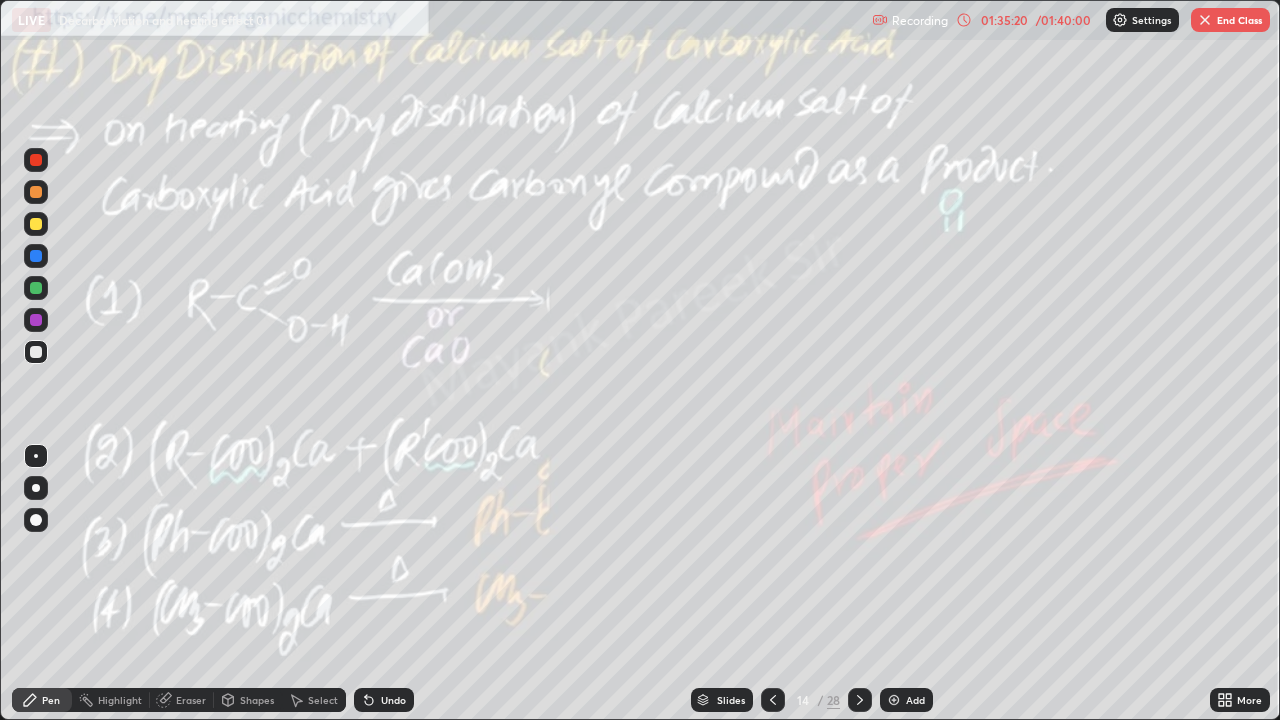 click 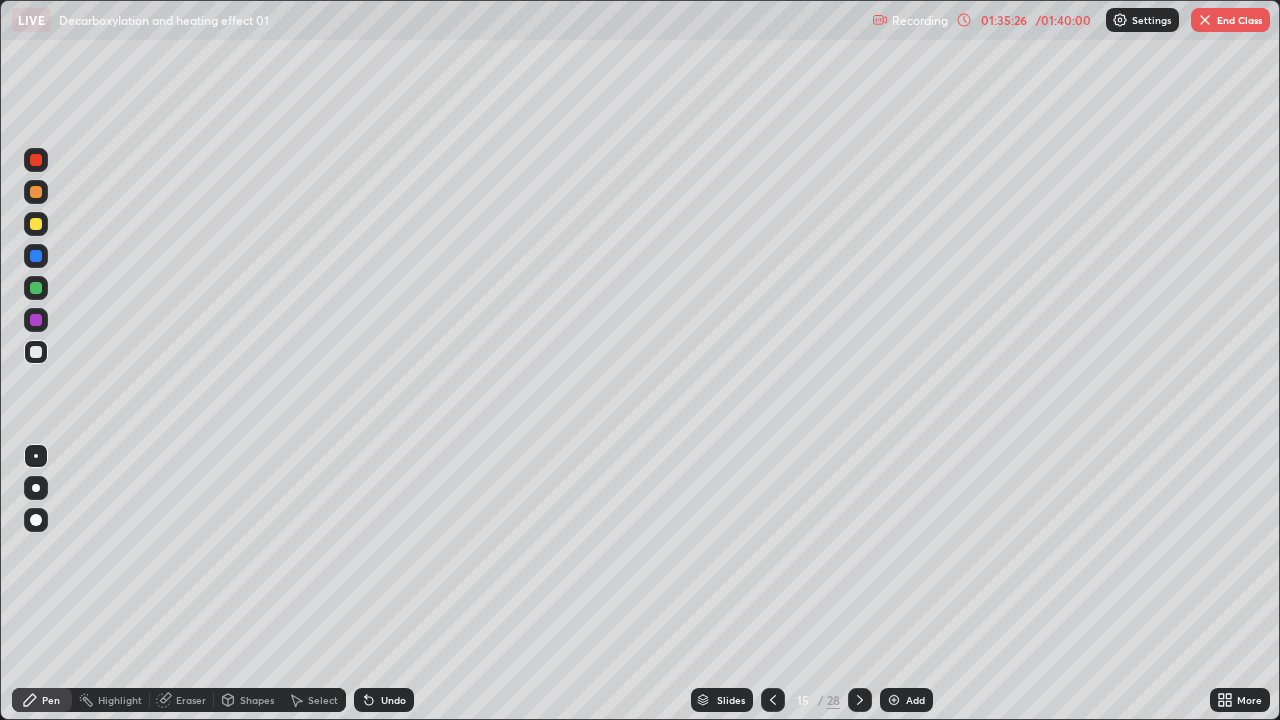 click 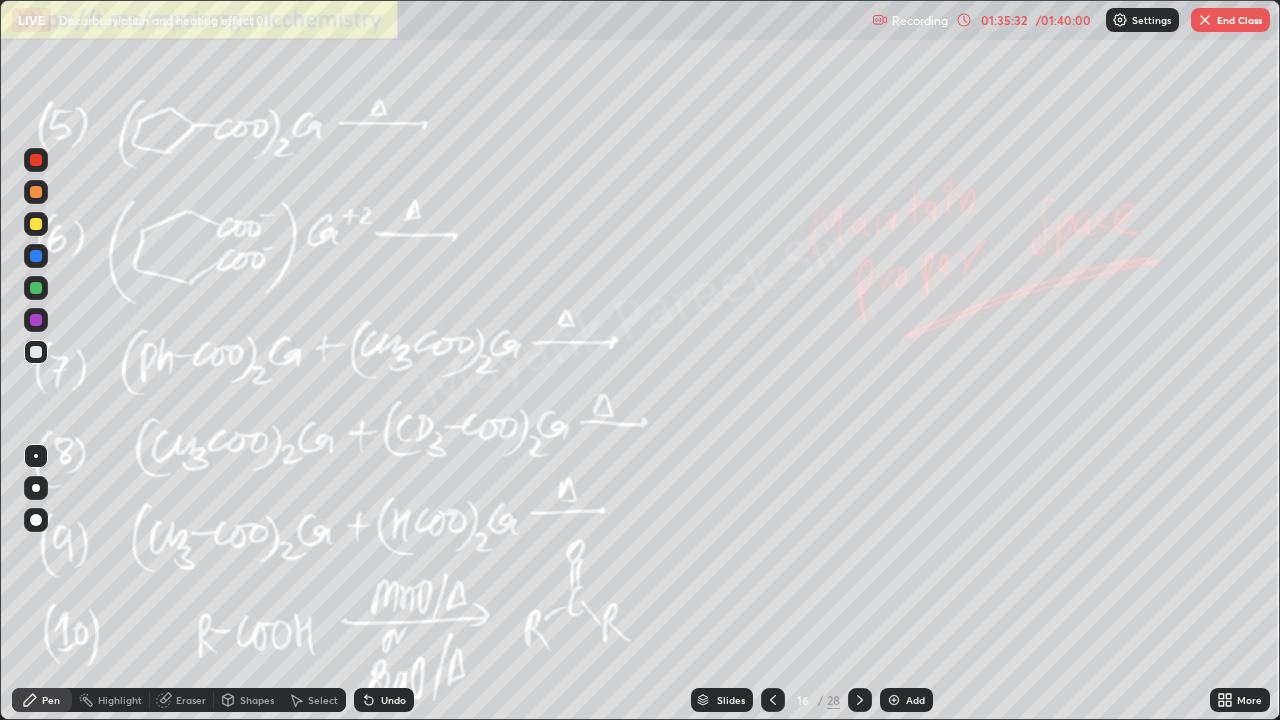 click 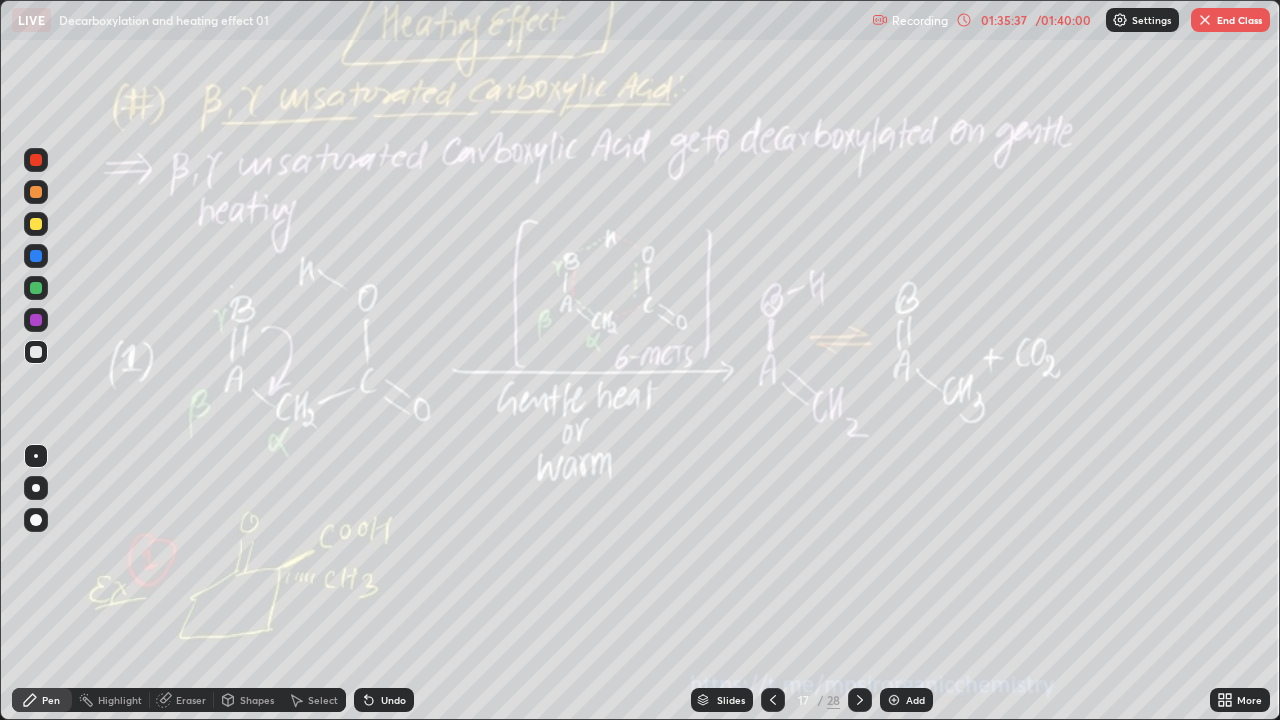 click 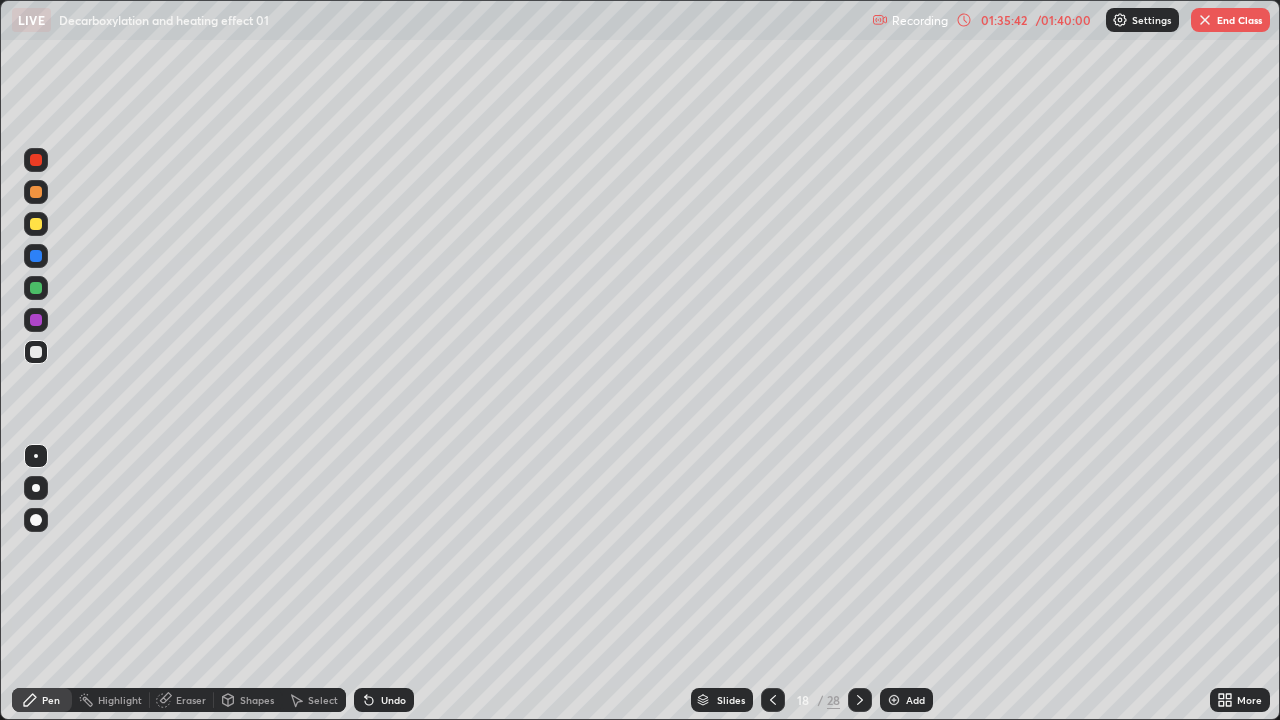 click at bounding box center [860, 700] 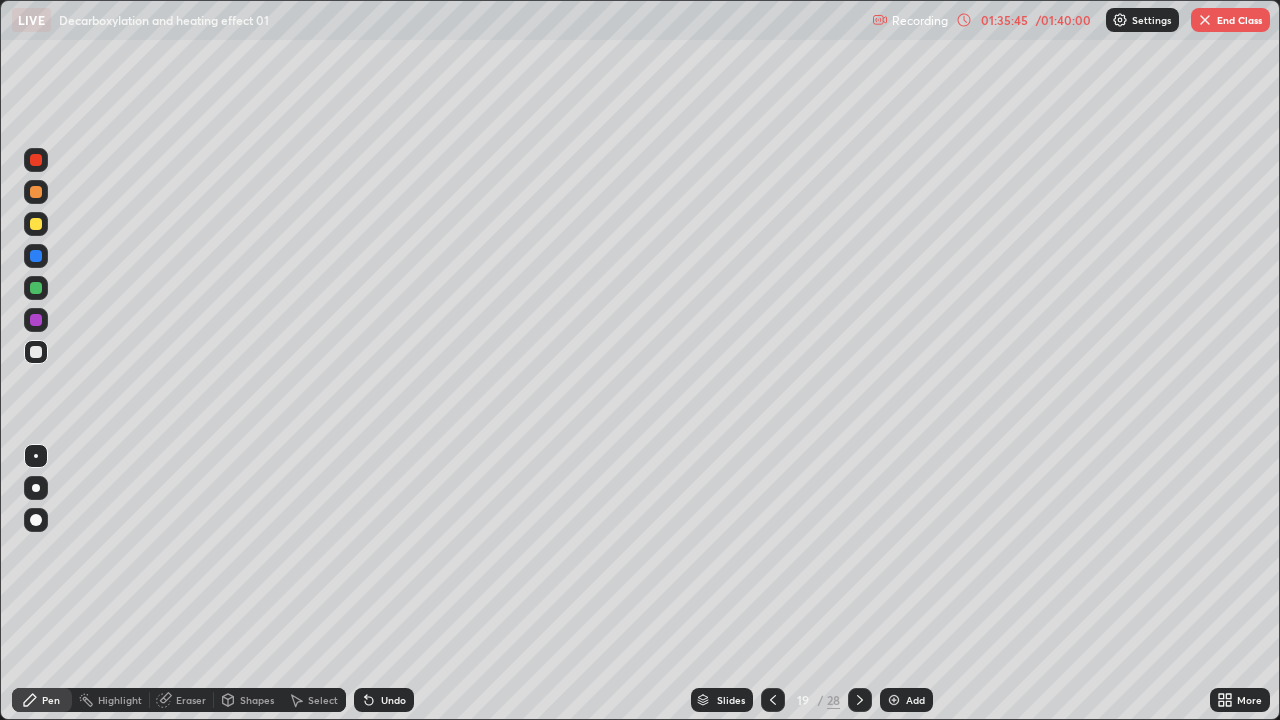 click 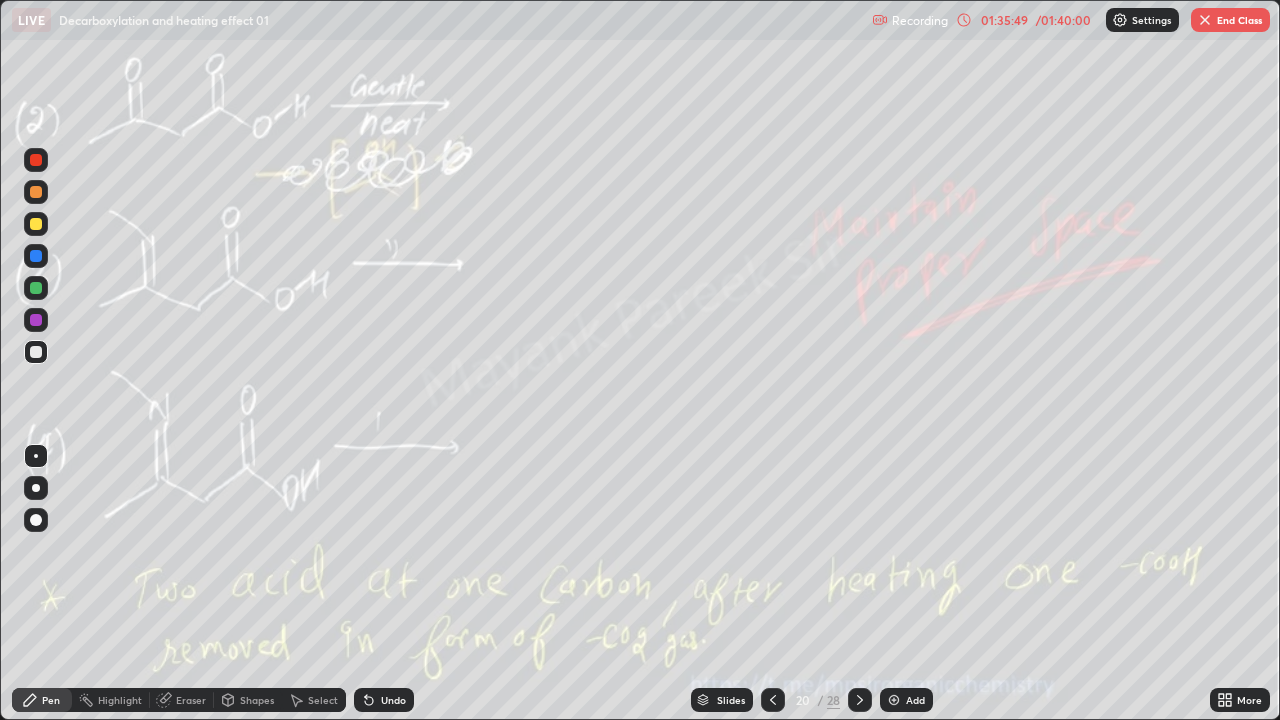 click at bounding box center (860, 700) 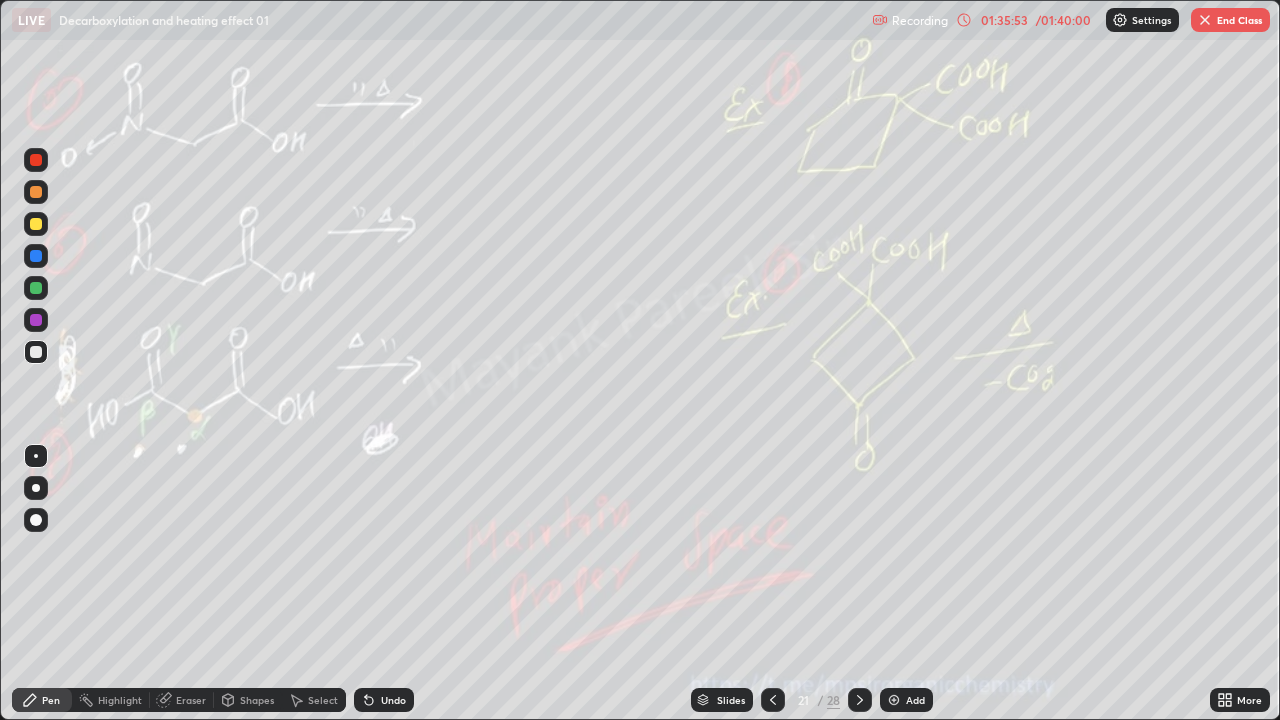 click 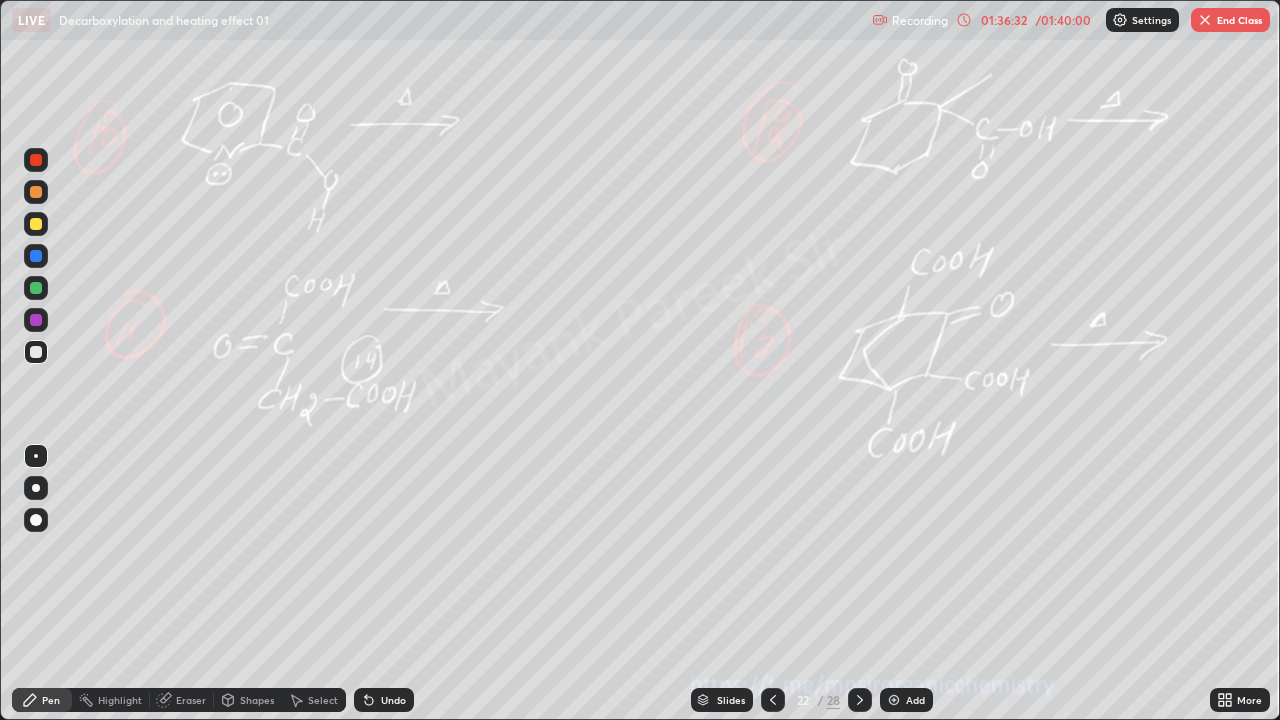 click at bounding box center (773, 700) 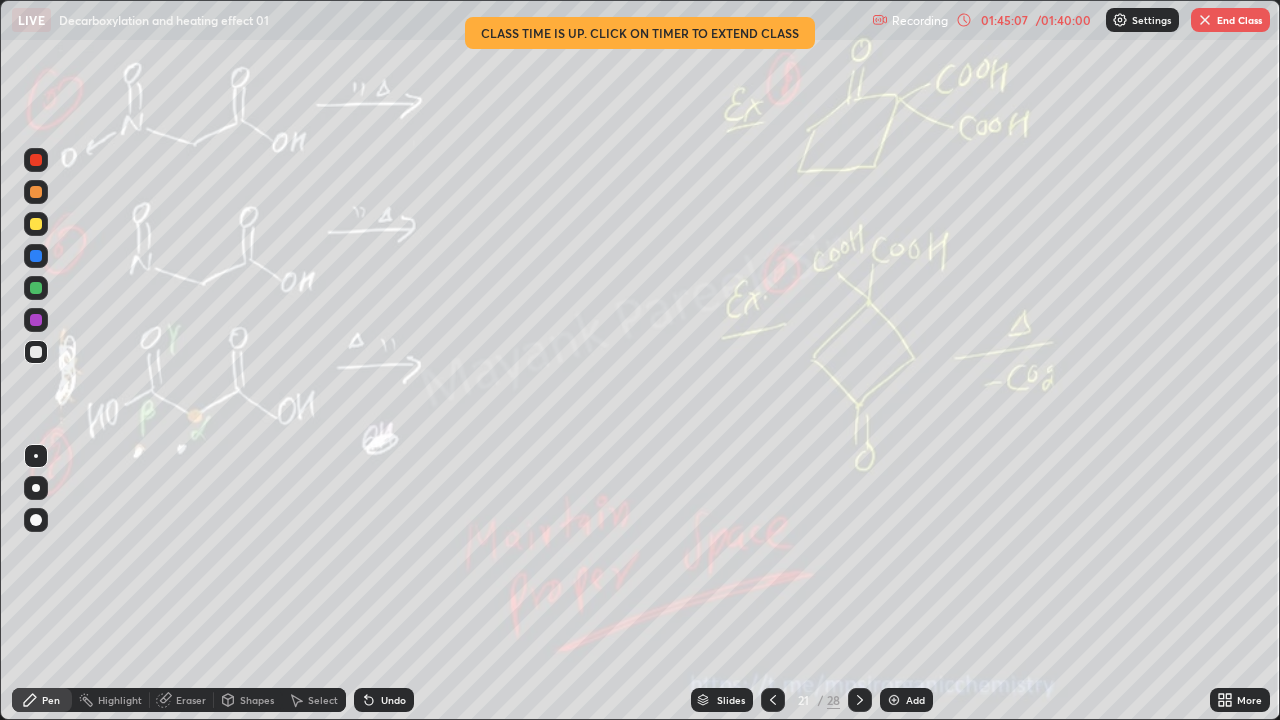 click at bounding box center (1205, 20) 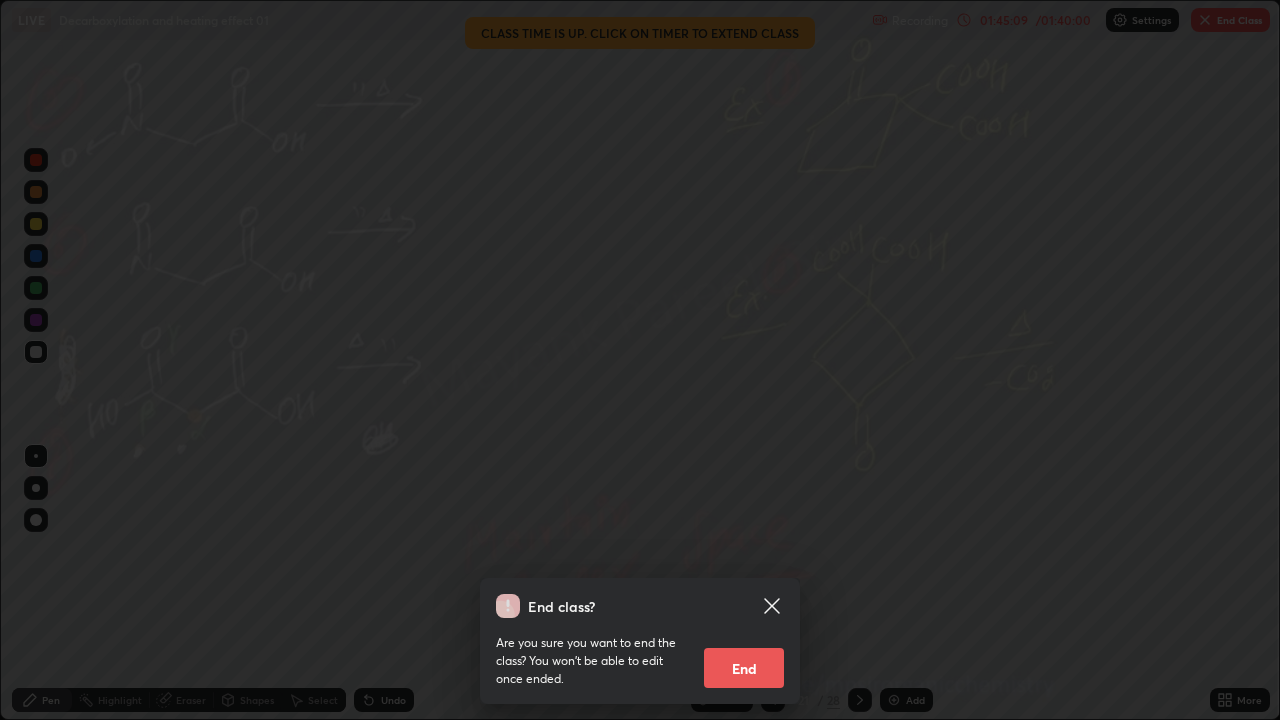 click on "End" at bounding box center [744, 668] 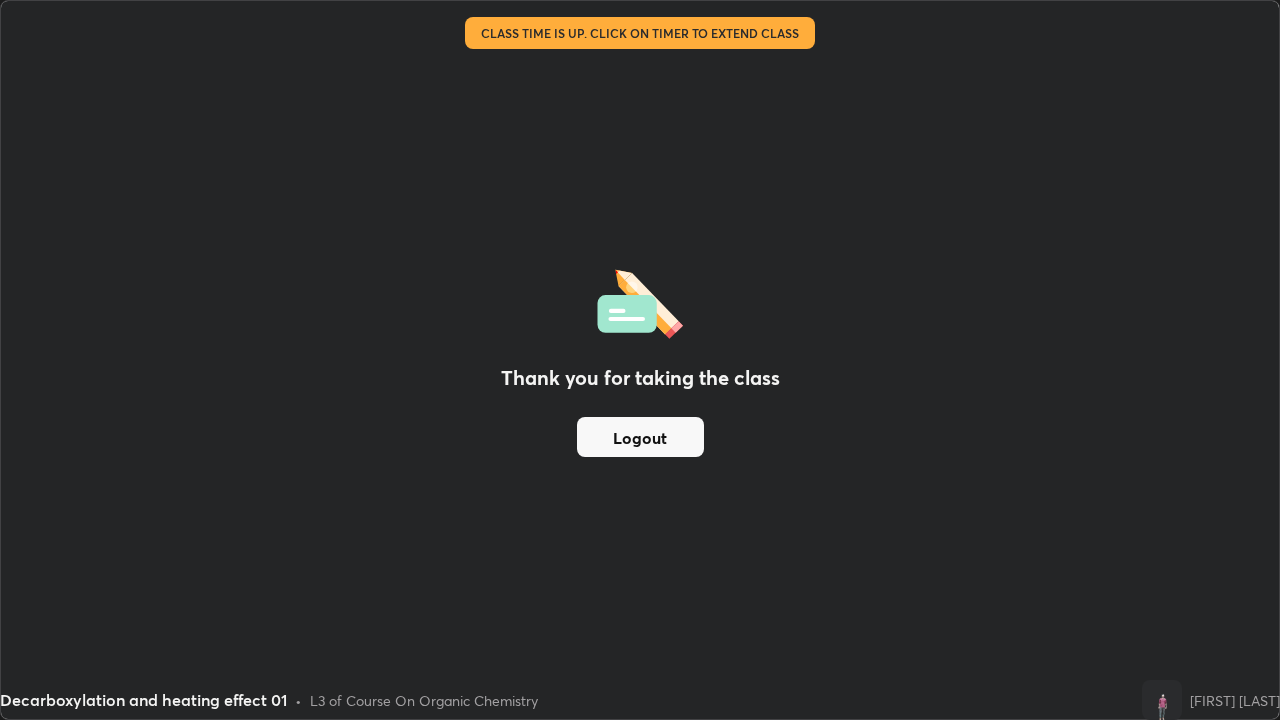 click on "Logout" at bounding box center [640, 437] 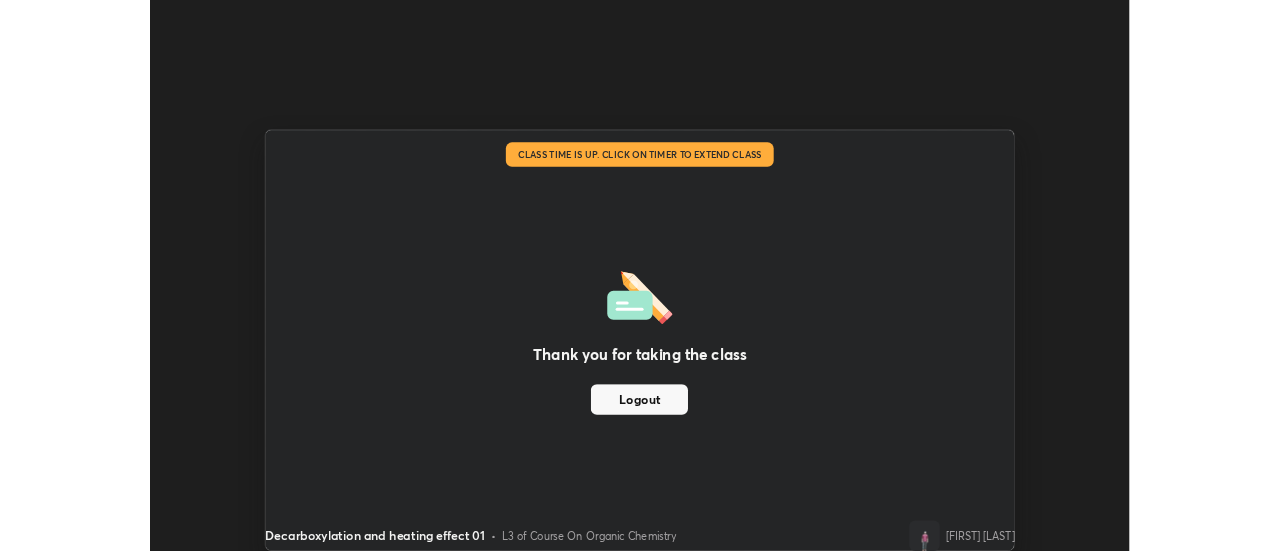 scroll, scrollTop: 551, scrollLeft: 1280, axis: both 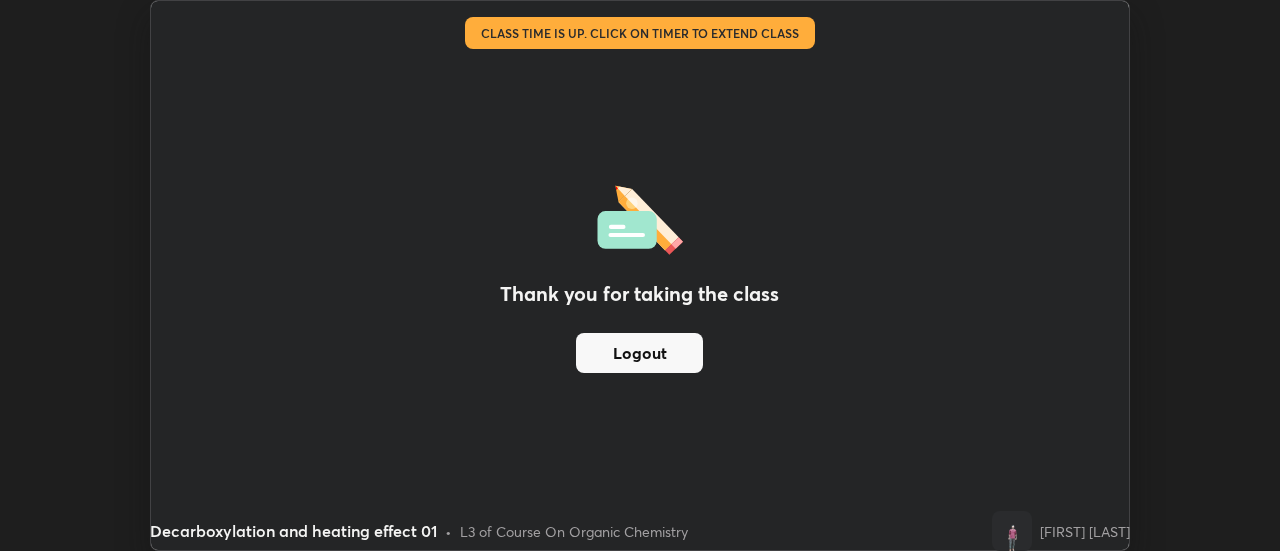 click on "Logout" at bounding box center [639, 353] 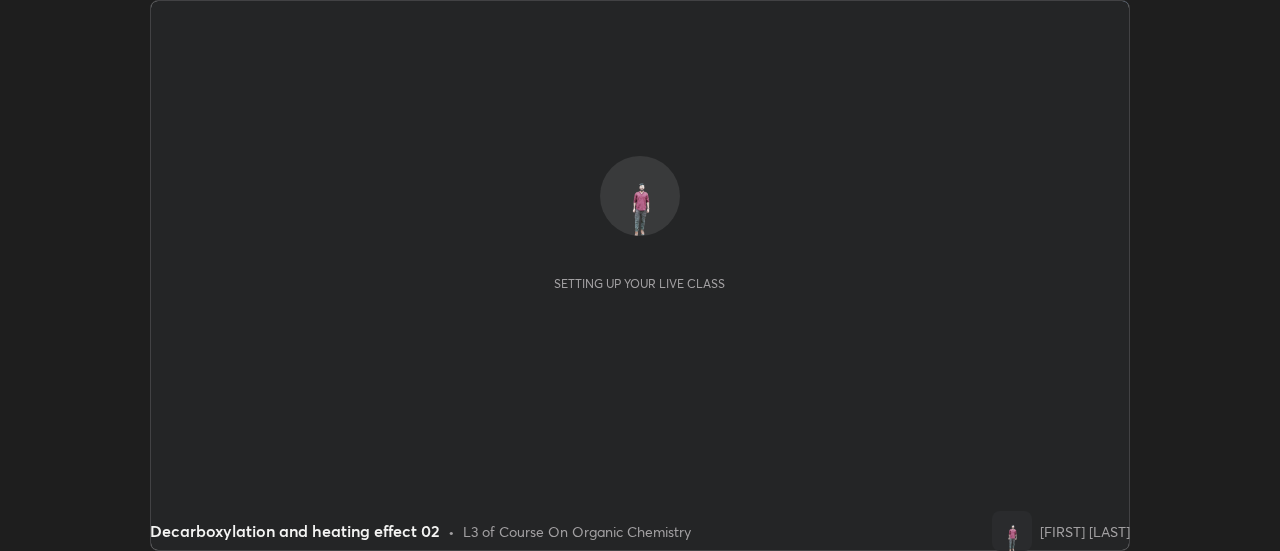 scroll, scrollTop: 0, scrollLeft: 0, axis: both 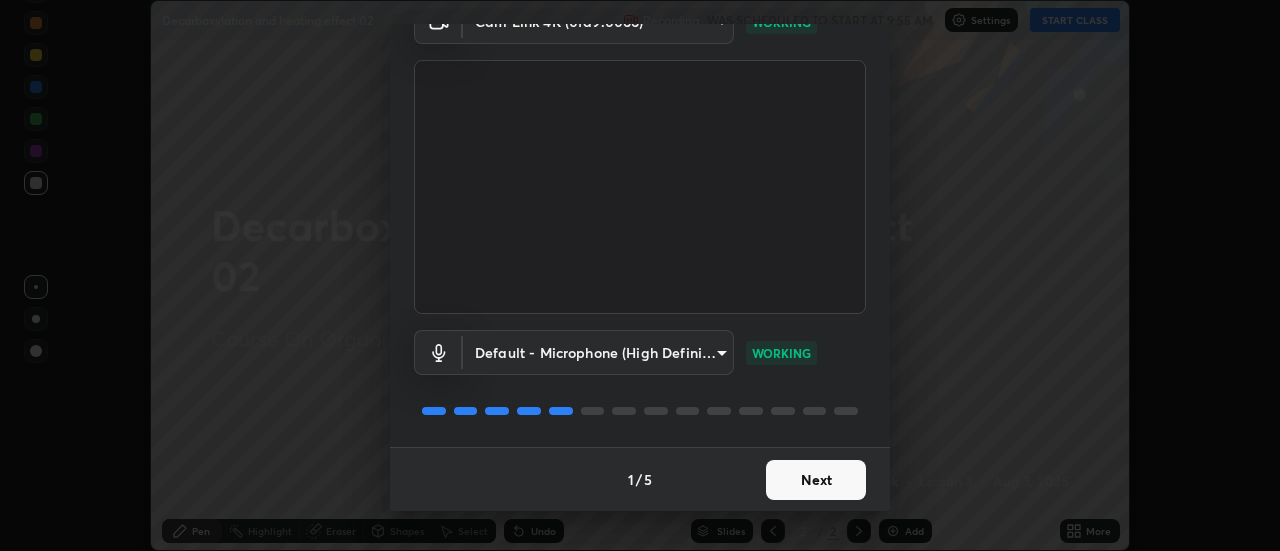 click on "Next" at bounding box center [816, 480] 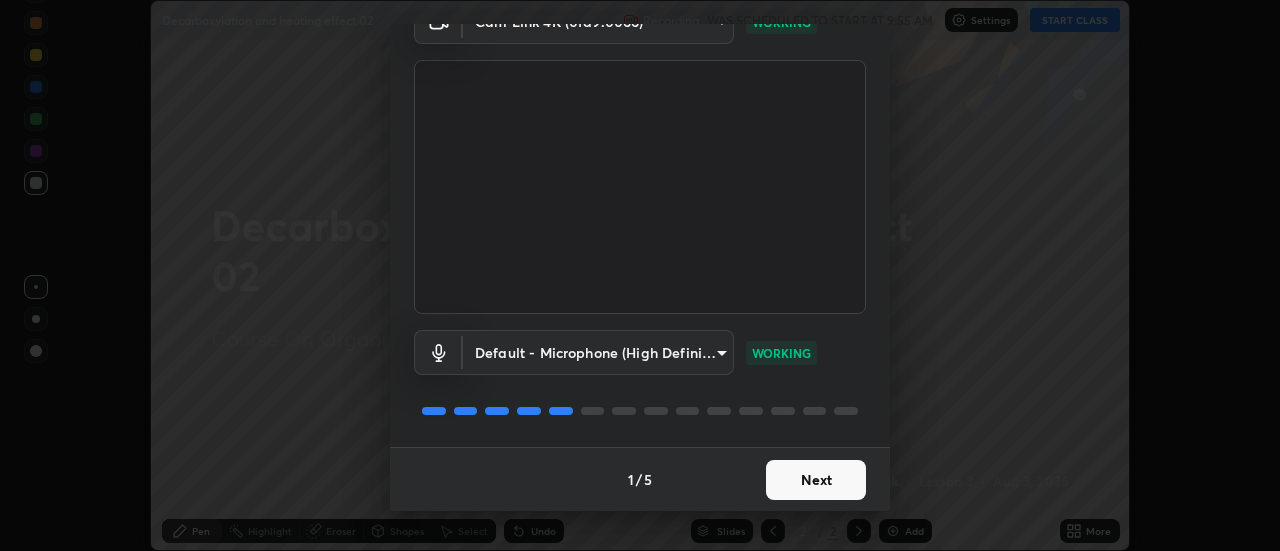 scroll, scrollTop: 0, scrollLeft: 0, axis: both 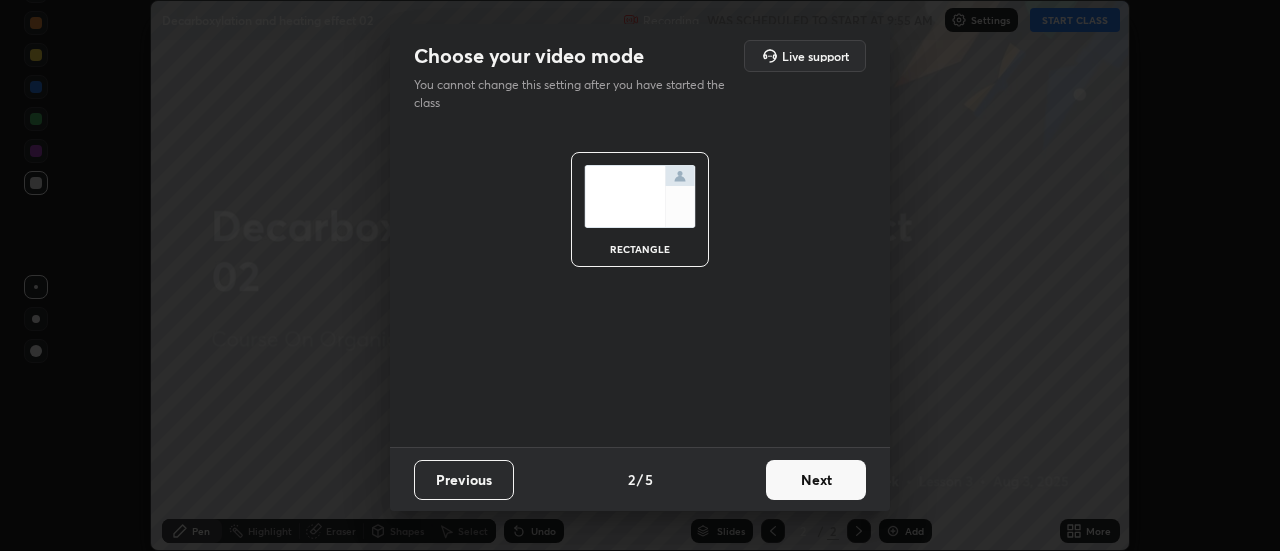 click on "Next" at bounding box center [816, 480] 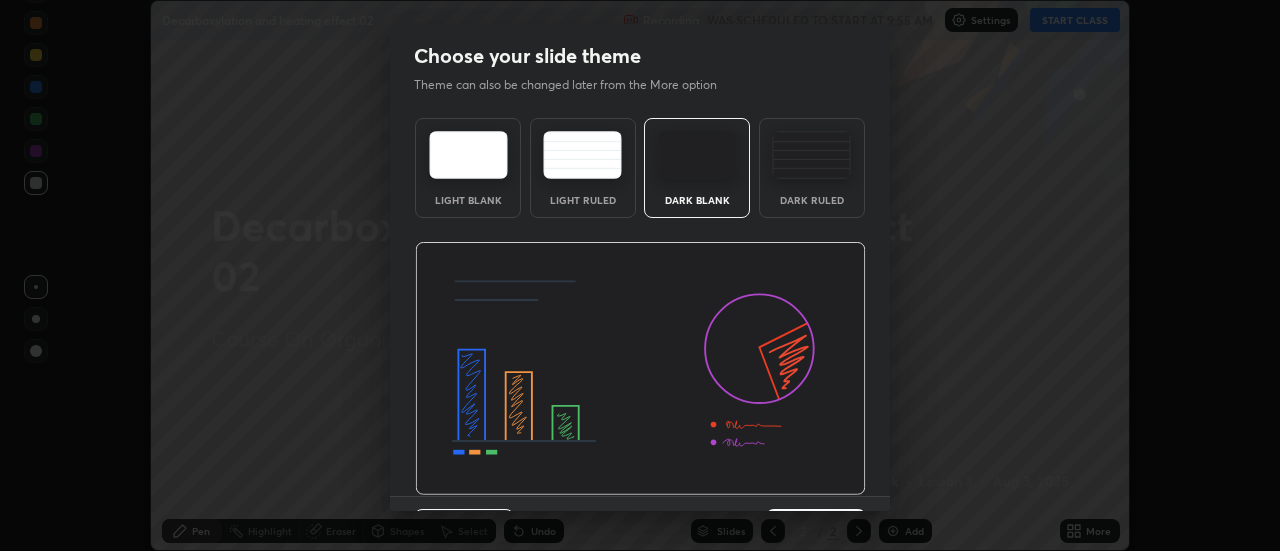 scroll, scrollTop: 49, scrollLeft: 0, axis: vertical 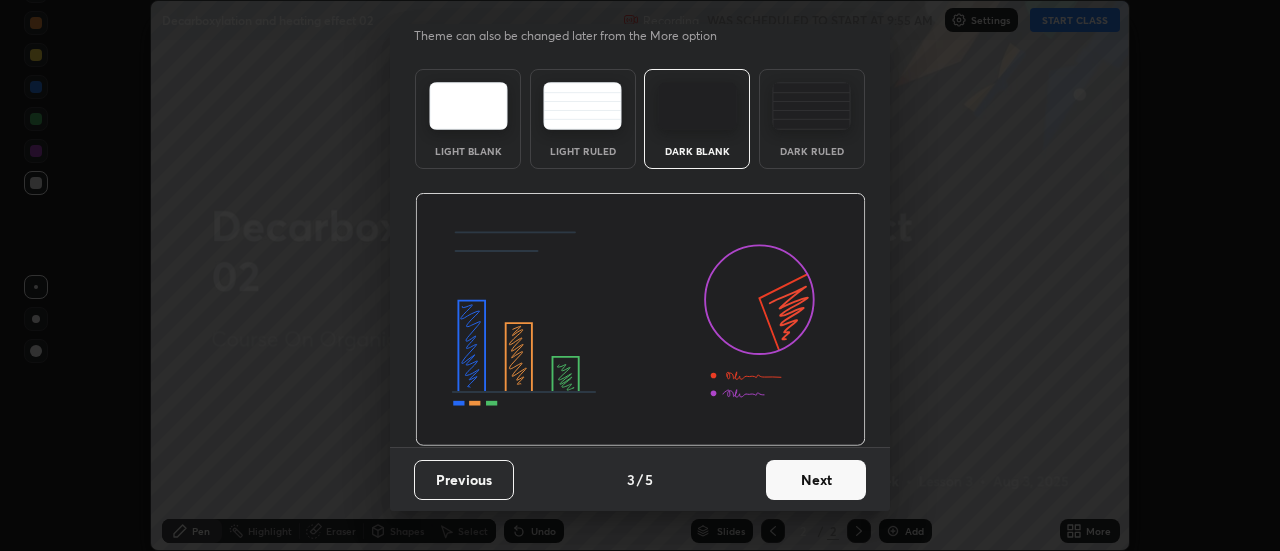 click on "Next" at bounding box center [816, 480] 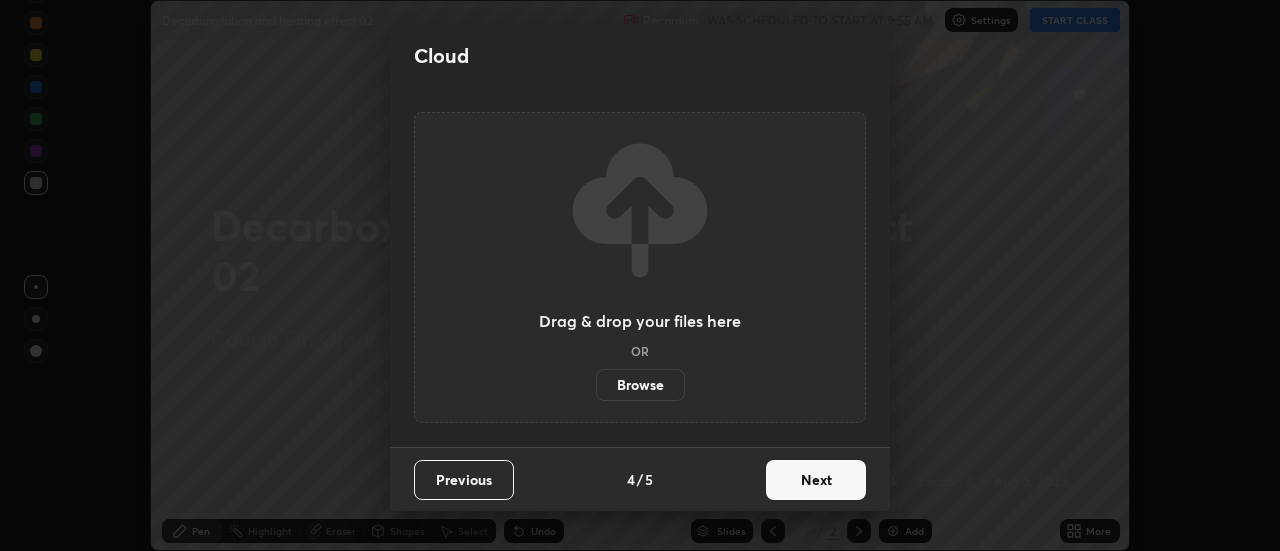 click on "Next" at bounding box center [816, 480] 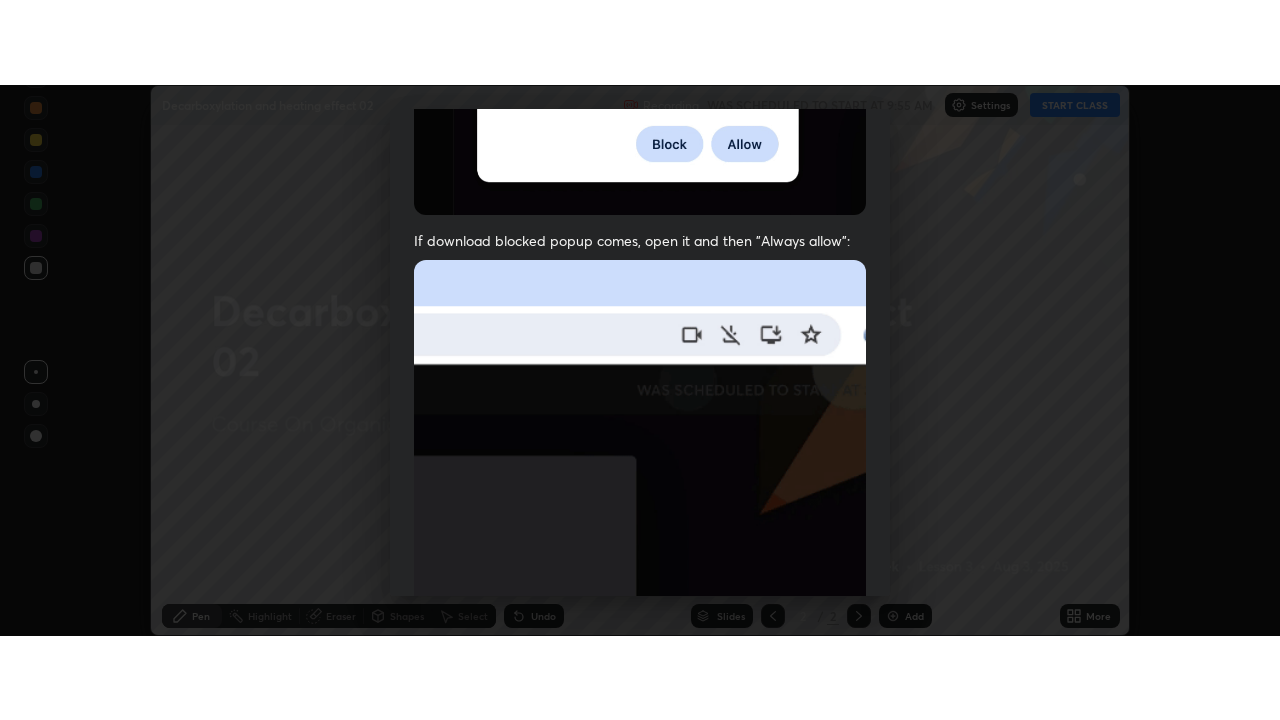 scroll, scrollTop: 513, scrollLeft: 0, axis: vertical 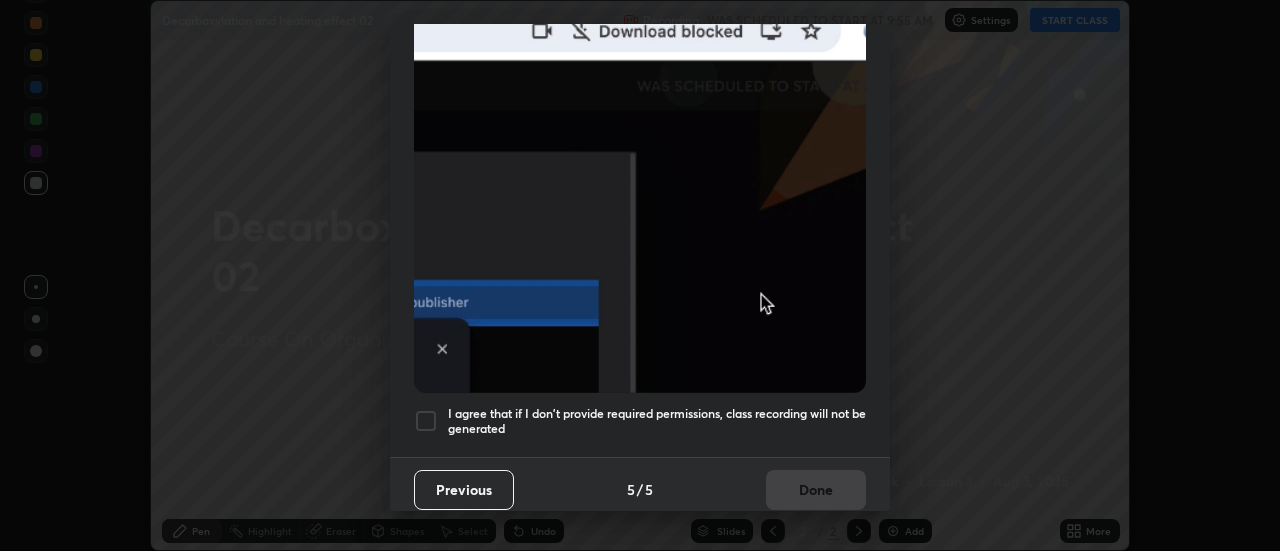 click on "I agree that if I don't provide required permissions, class recording will not be generated" at bounding box center [657, 421] 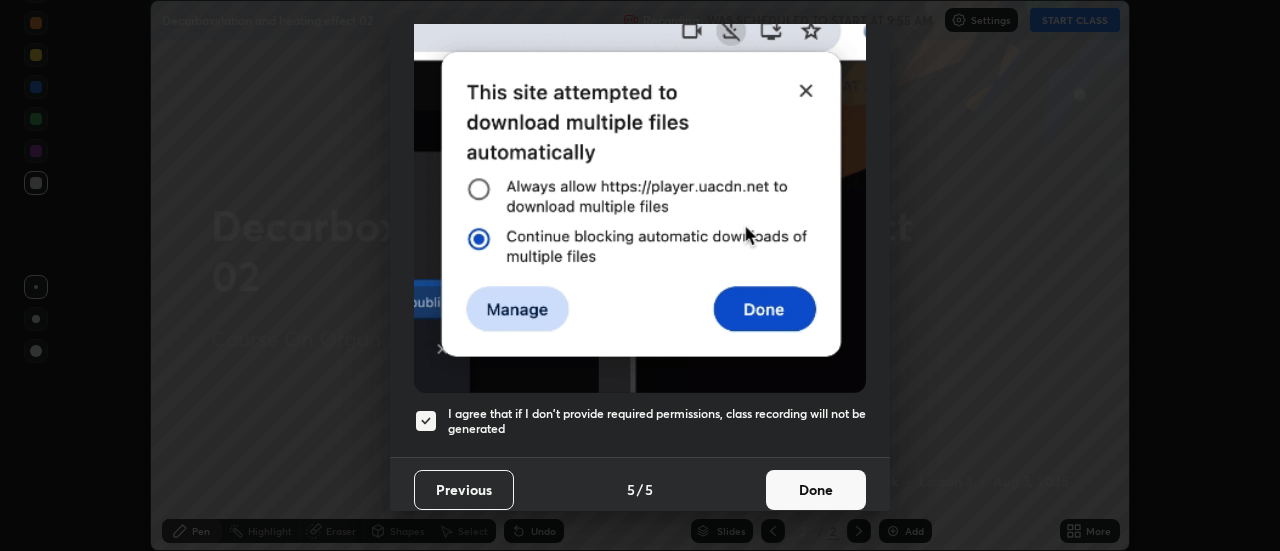 click on "Done" at bounding box center (816, 490) 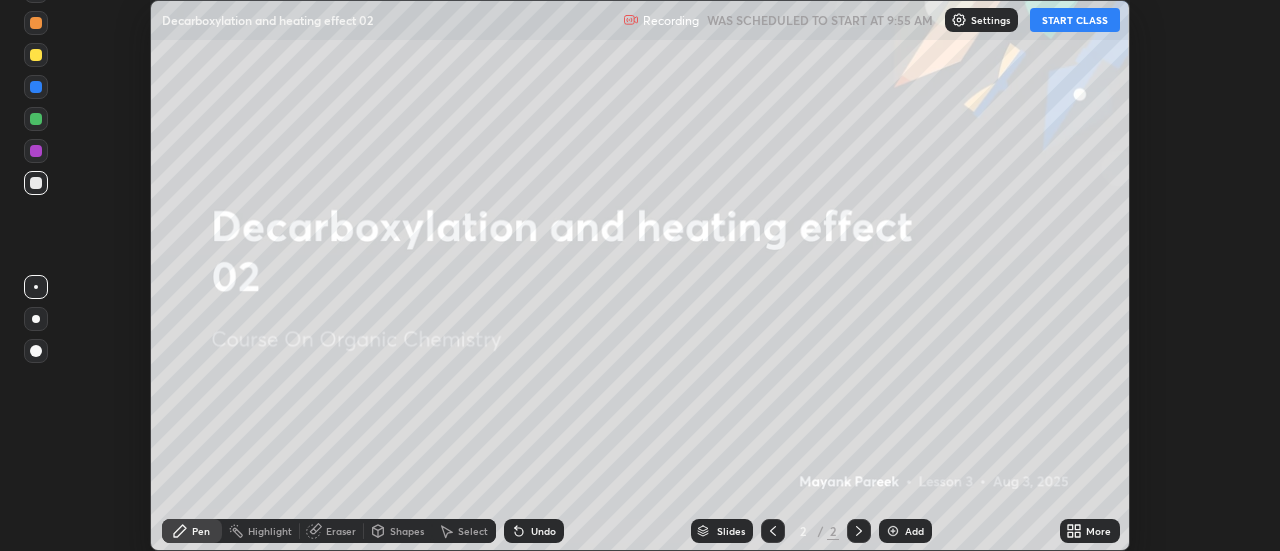 click at bounding box center [893, 531] 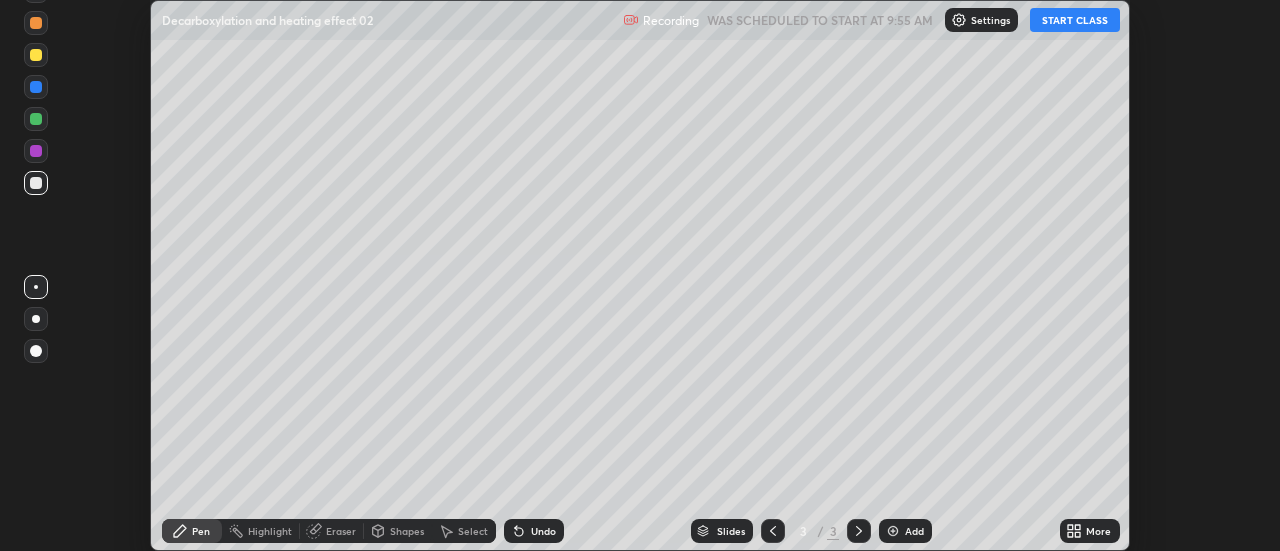 click 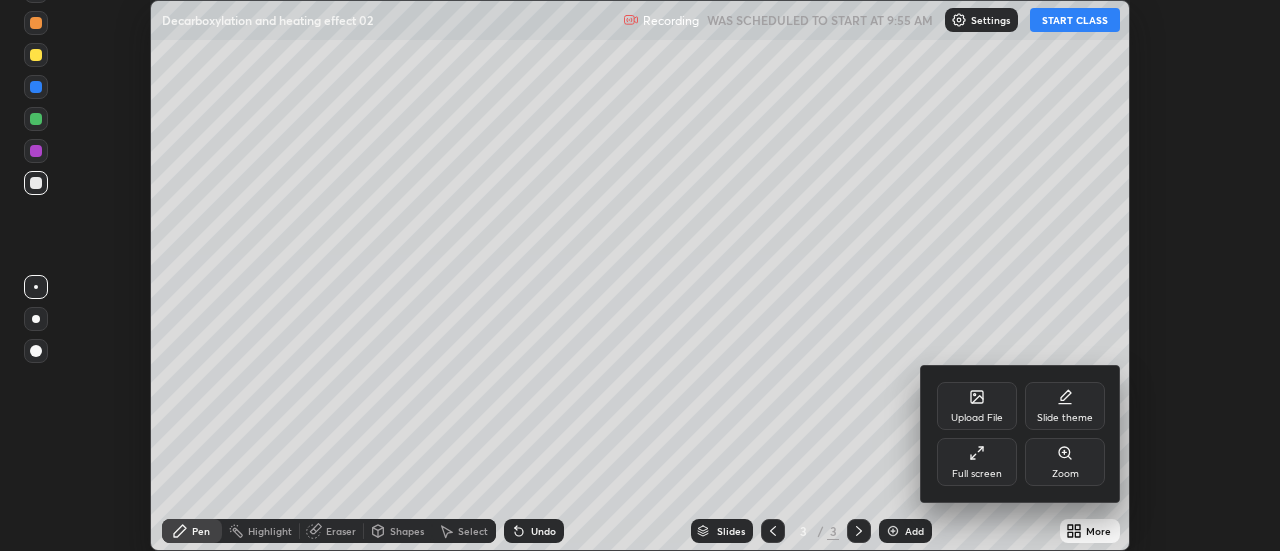 click 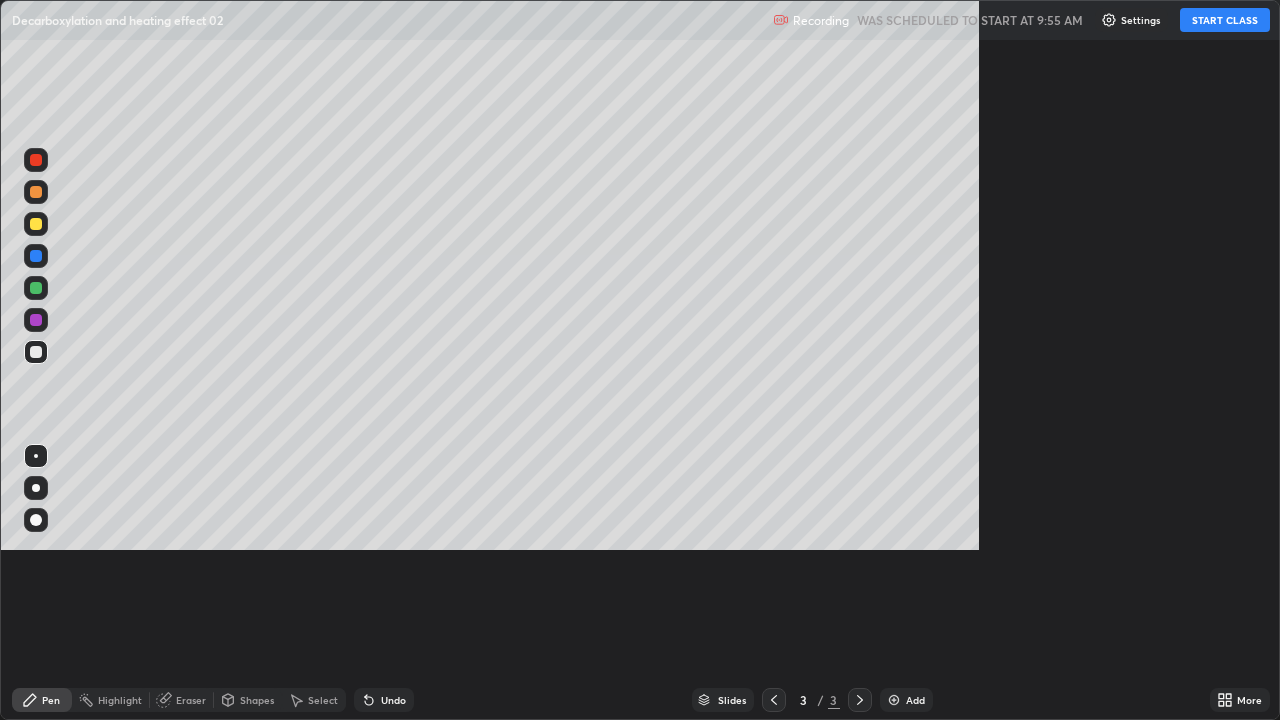 scroll, scrollTop: 99280, scrollLeft: 98720, axis: both 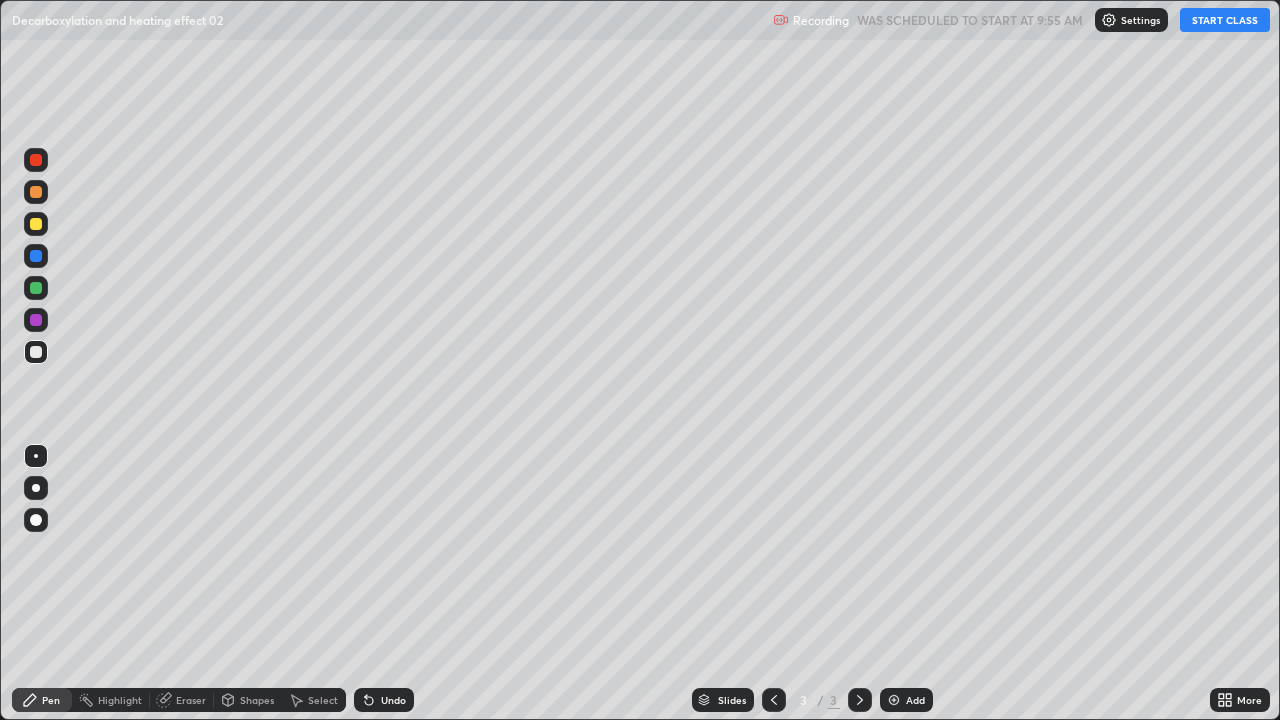 click 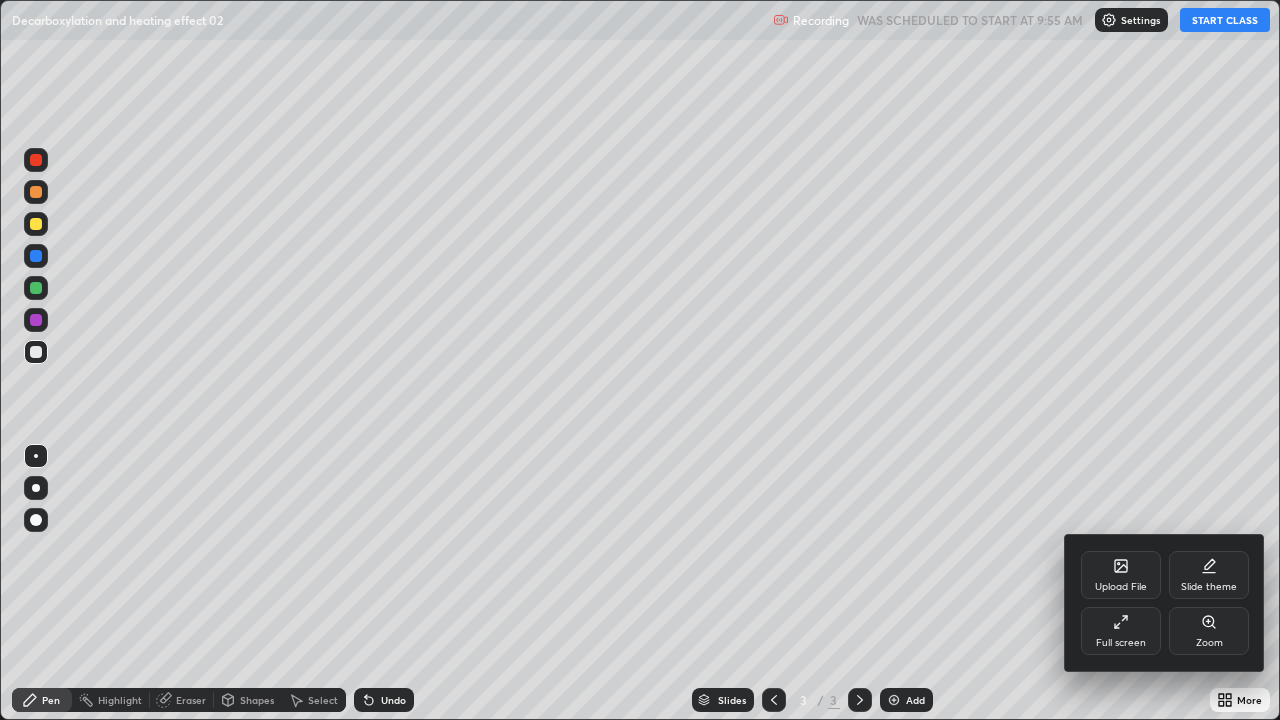 click on "Upload File" at bounding box center (1121, 587) 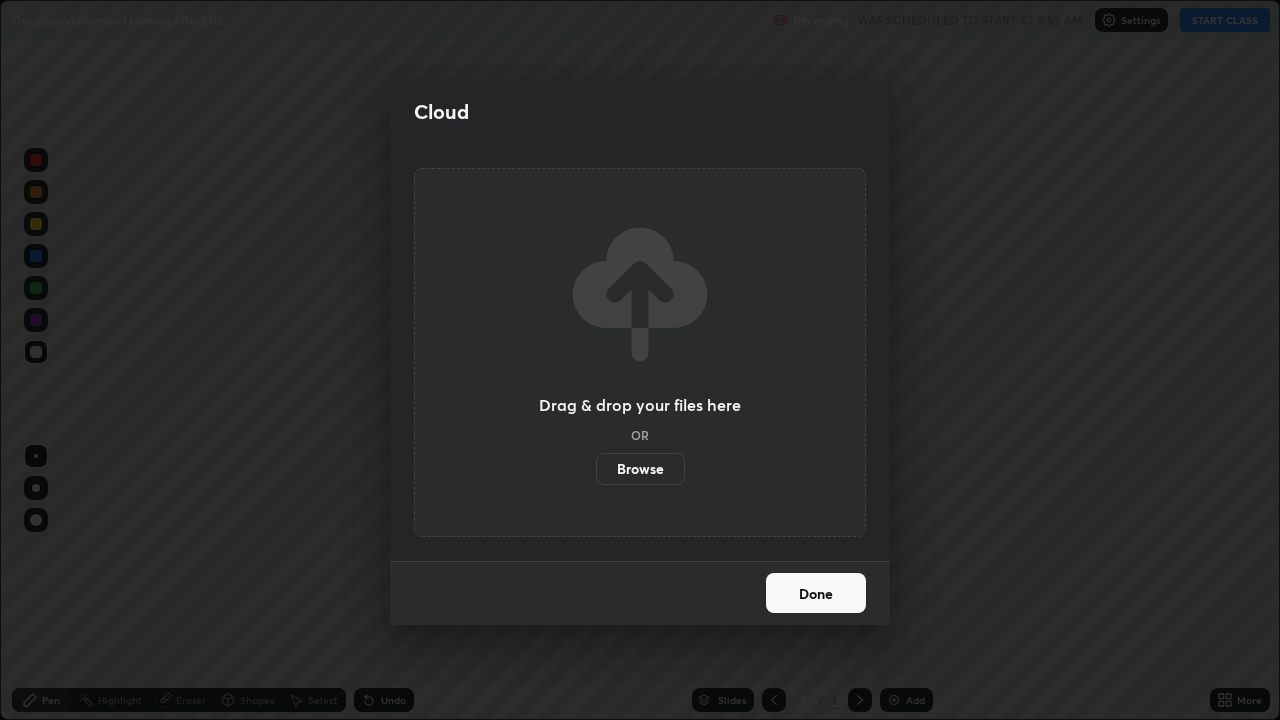 click on "Browse" at bounding box center (640, 469) 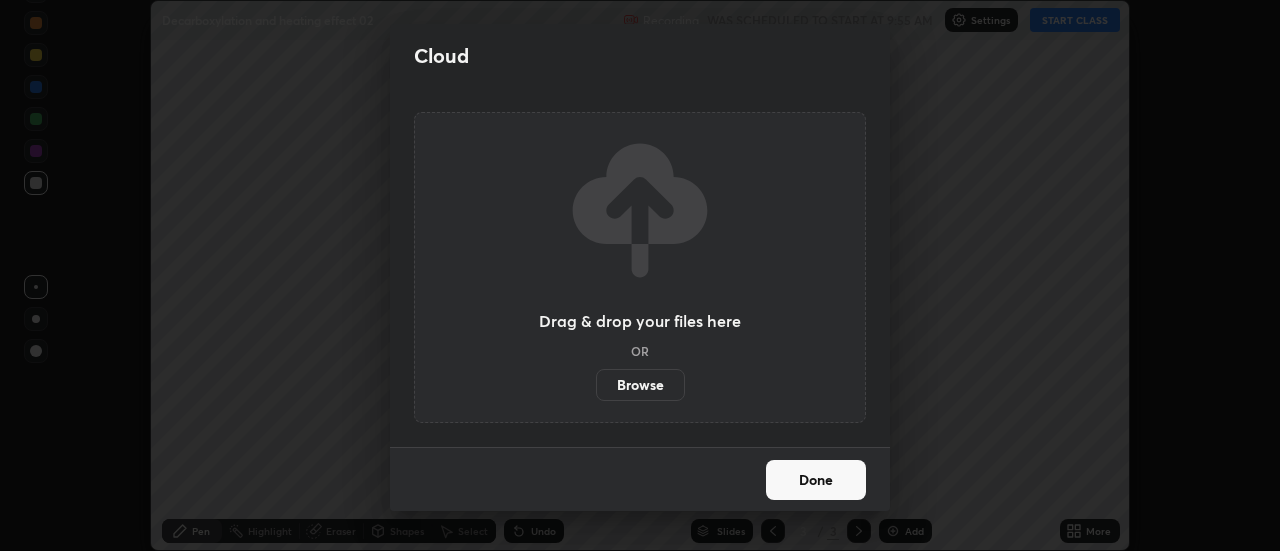 scroll, scrollTop: 551, scrollLeft: 1280, axis: both 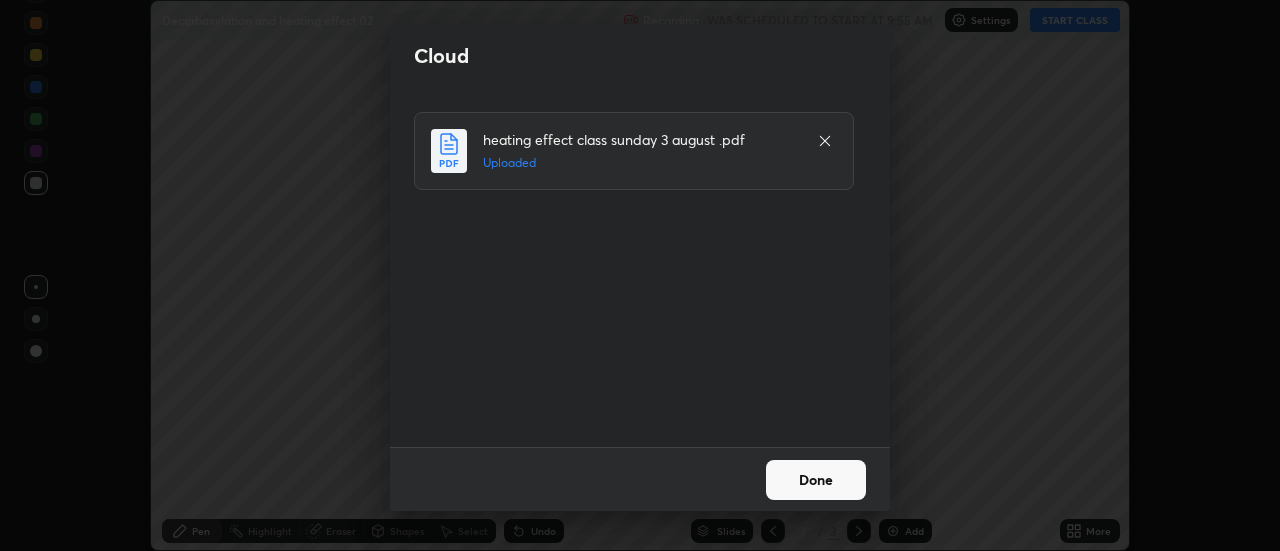 click on "Done" at bounding box center [816, 480] 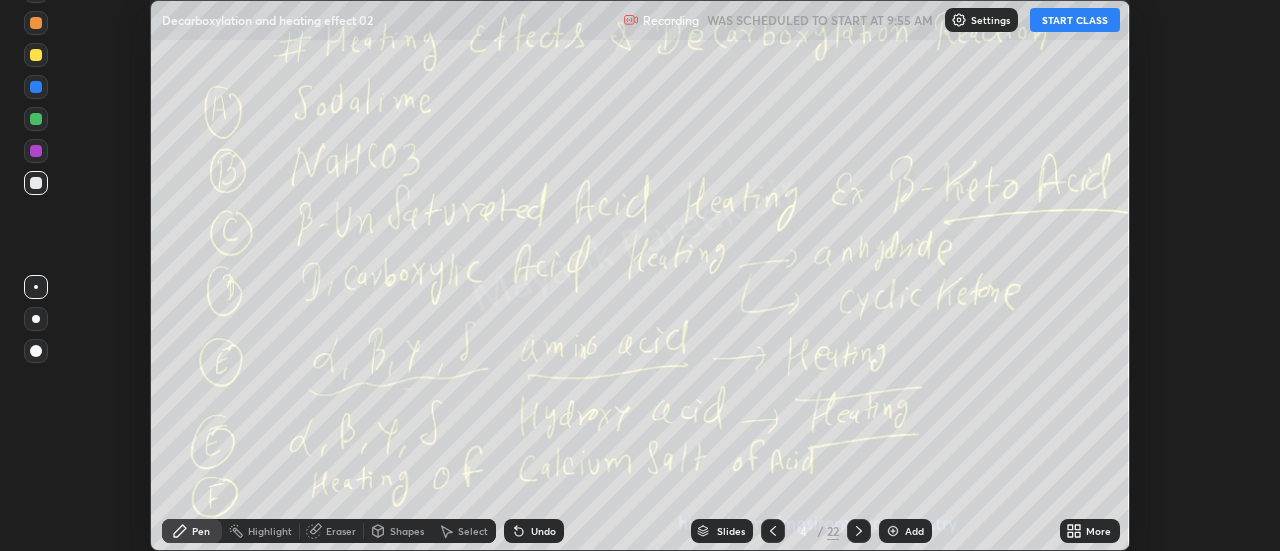 click 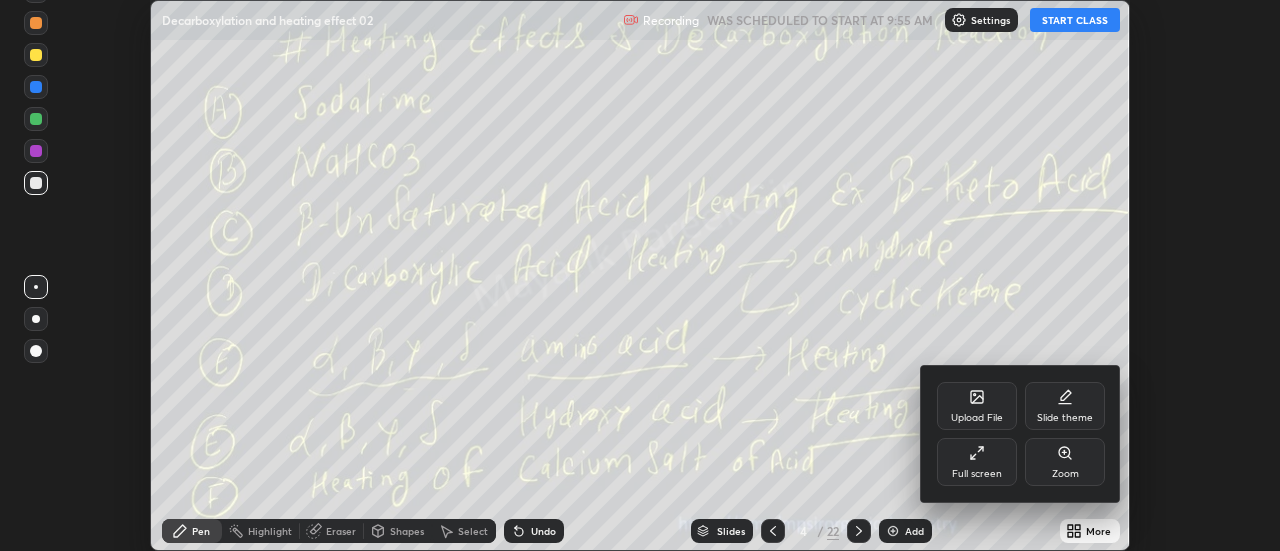 click on "Full screen" at bounding box center [977, 462] 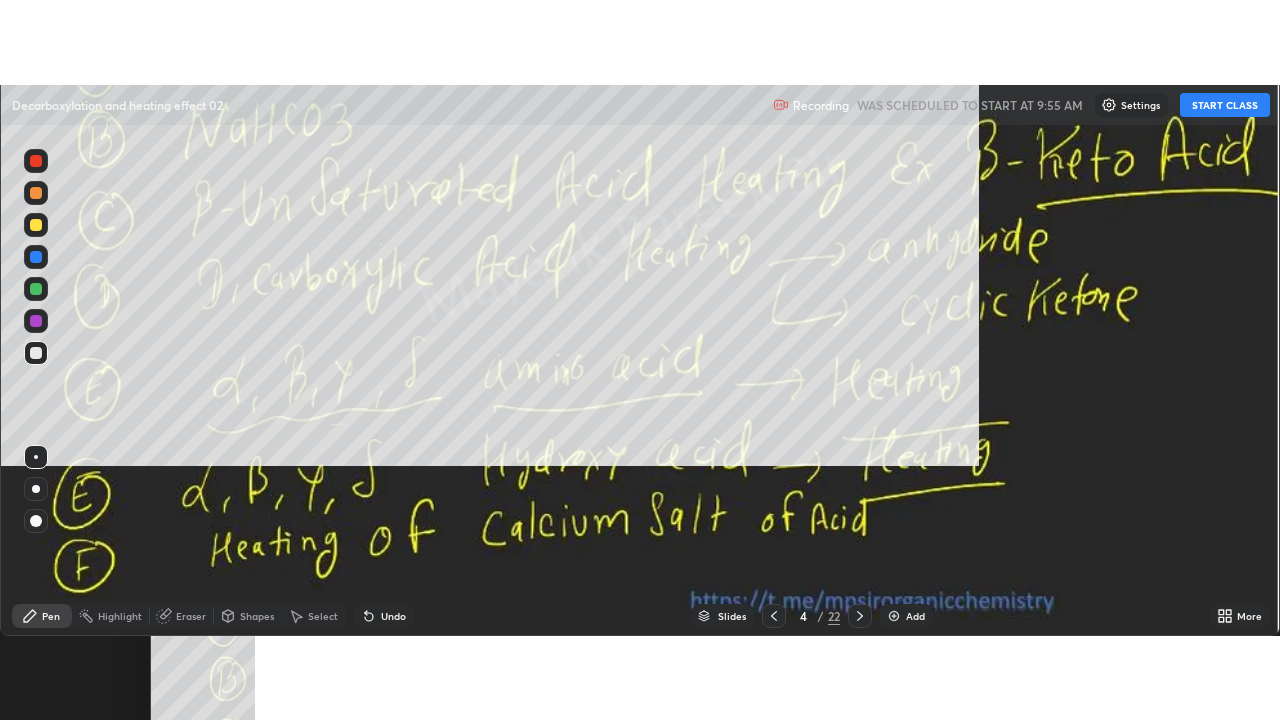 scroll, scrollTop: 99280, scrollLeft: 98720, axis: both 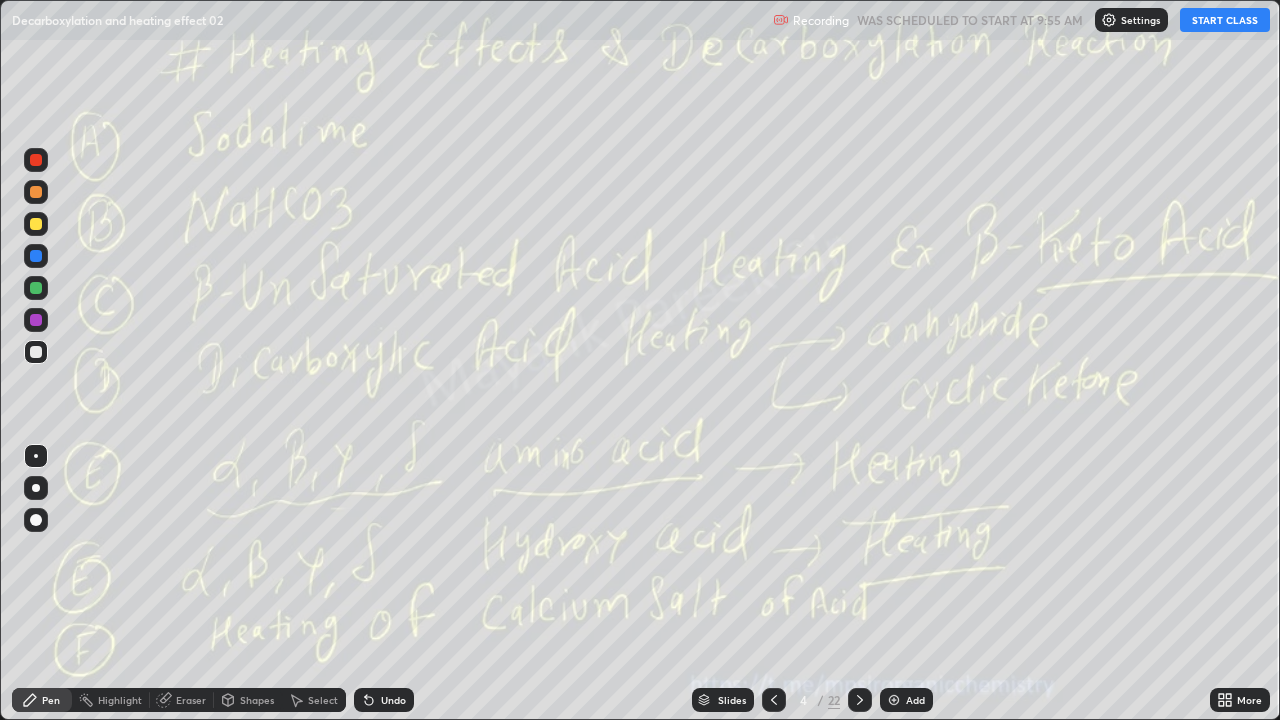 click on "4 / 22" at bounding box center [817, 700] 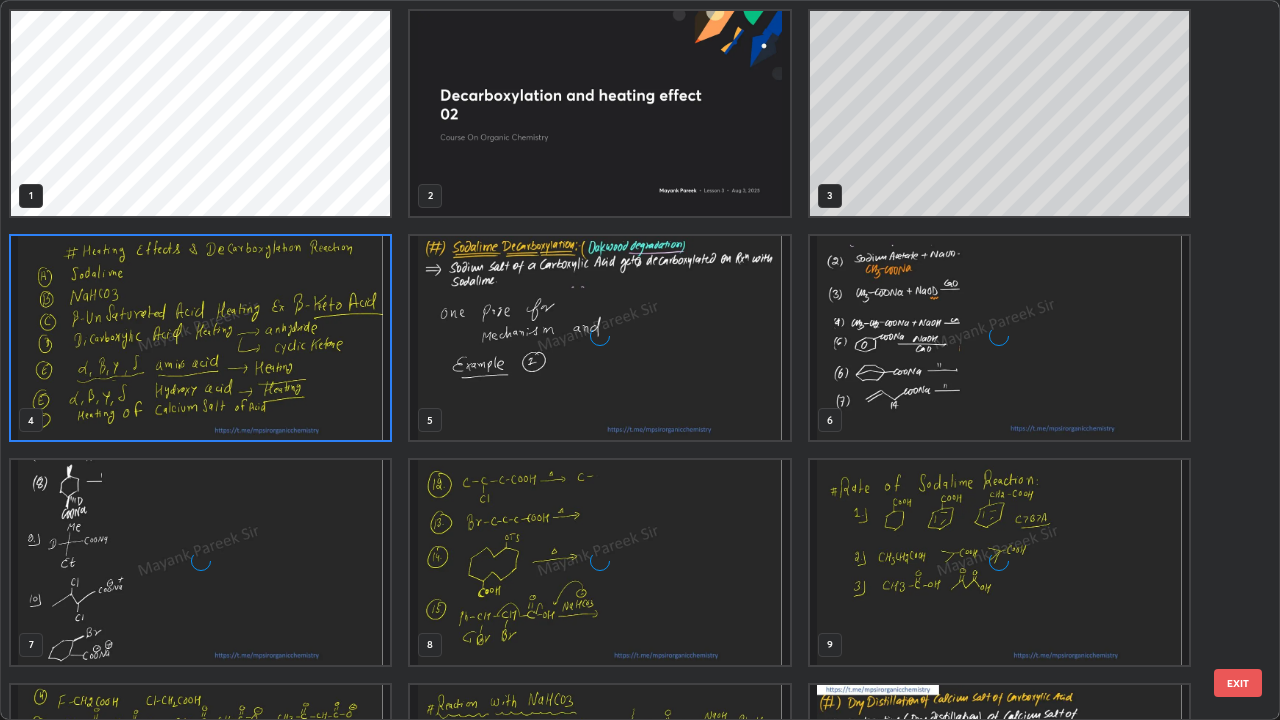 scroll, scrollTop: 7, scrollLeft: 11, axis: both 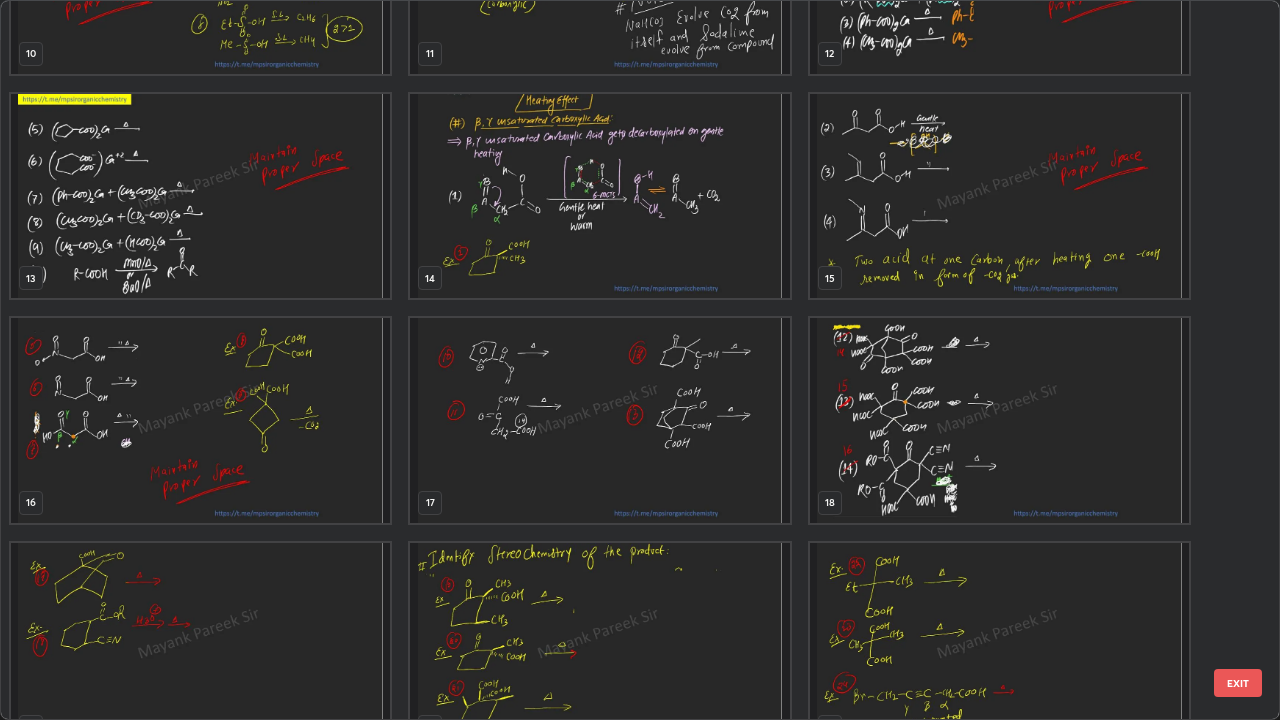 click at bounding box center [599, 420] 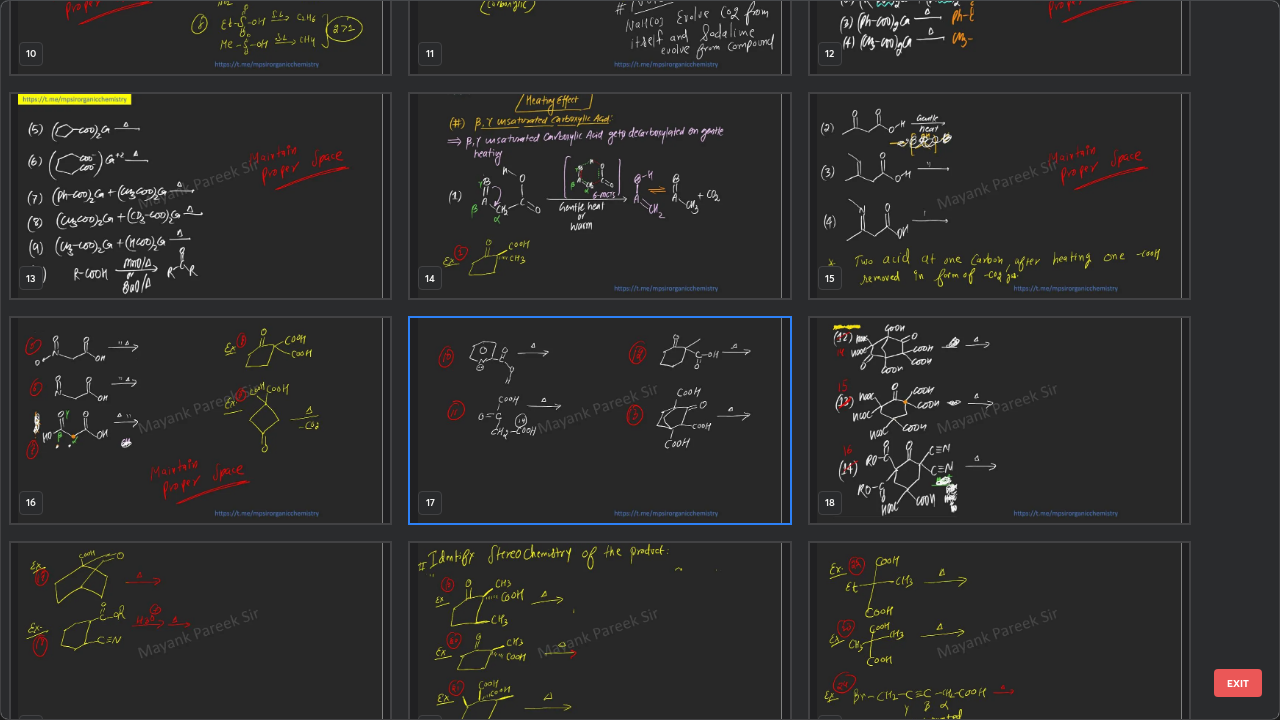 click at bounding box center [599, 420] 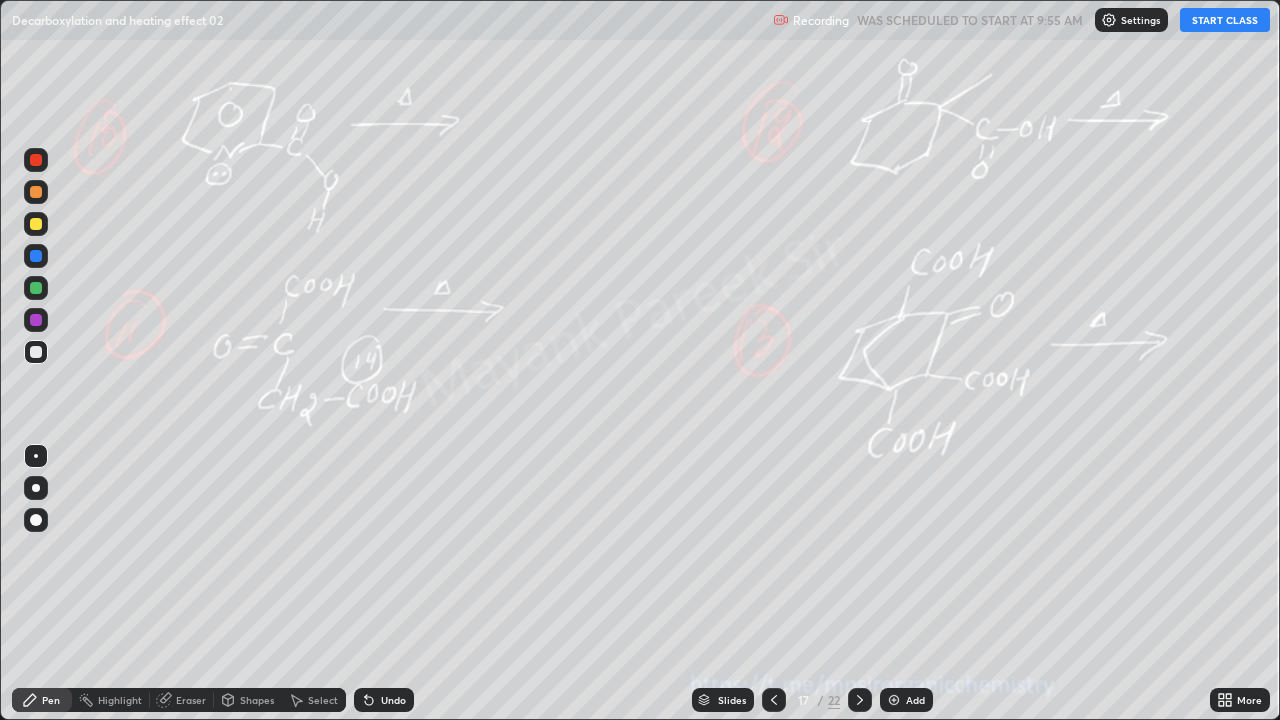 click on "Pen" at bounding box center (42, 700) 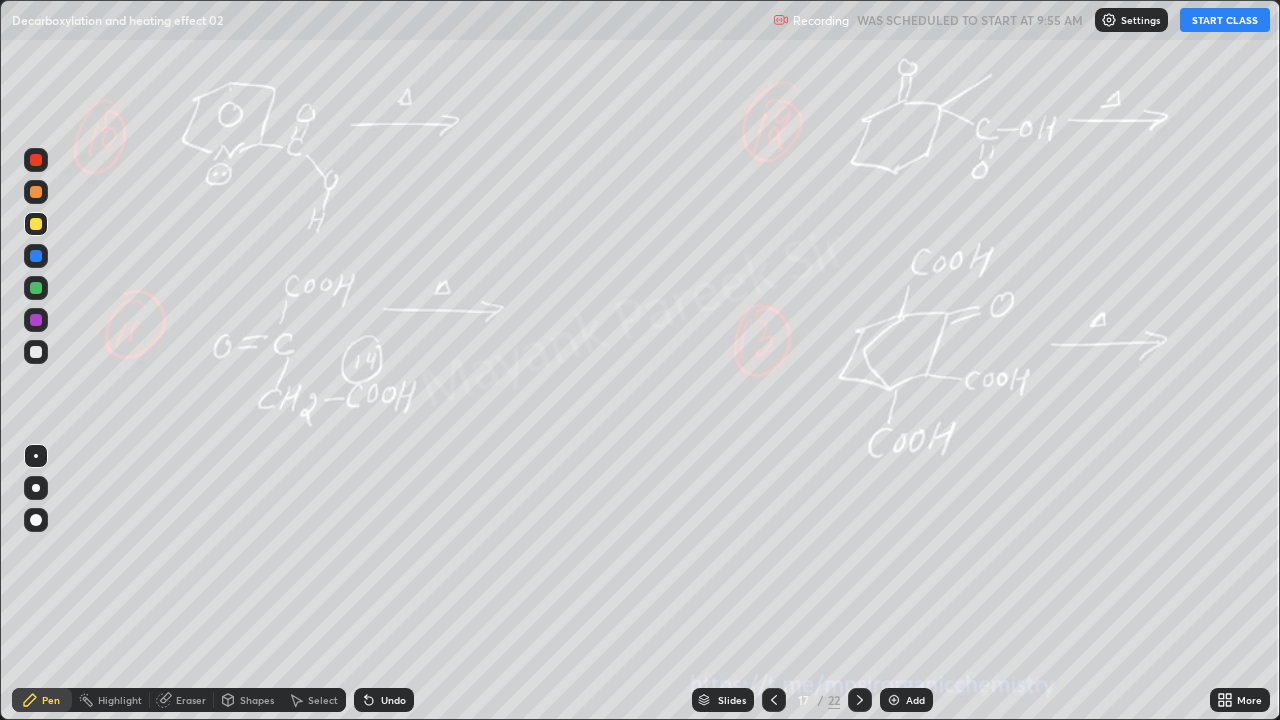 click on "START CLASS" at bounding box center (1225, 20) 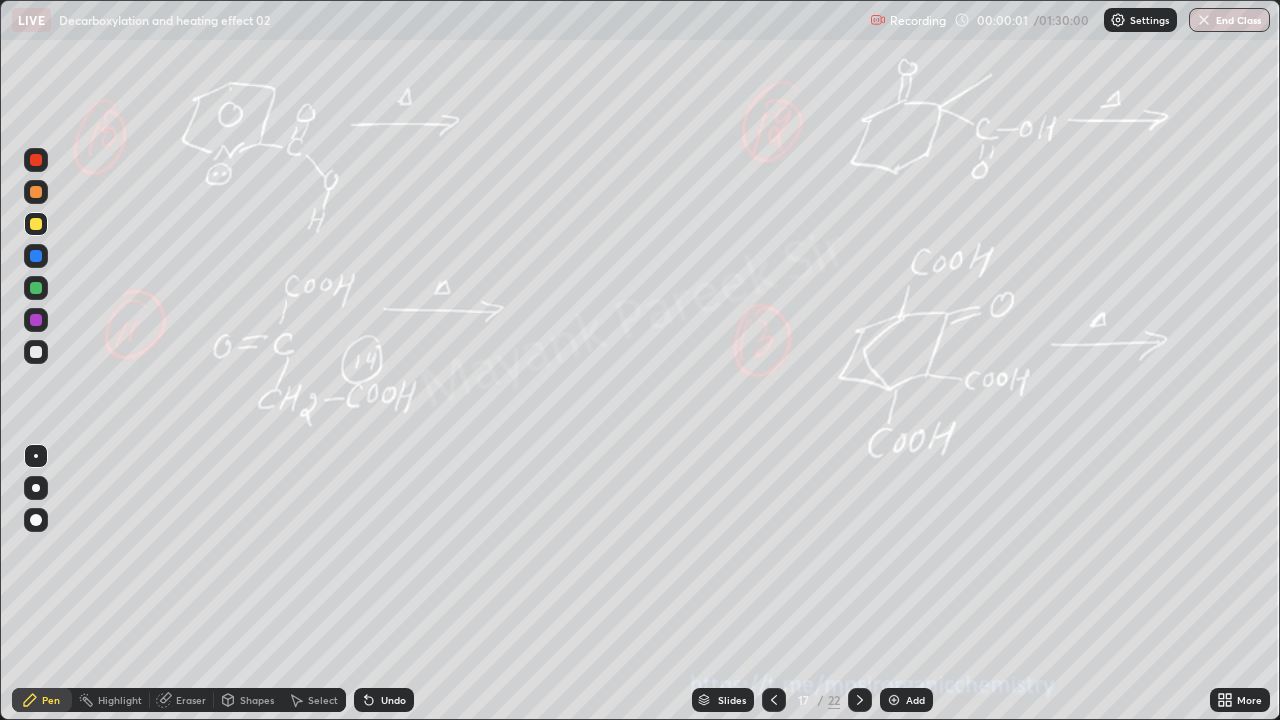 click at bounding box center [36, 352] 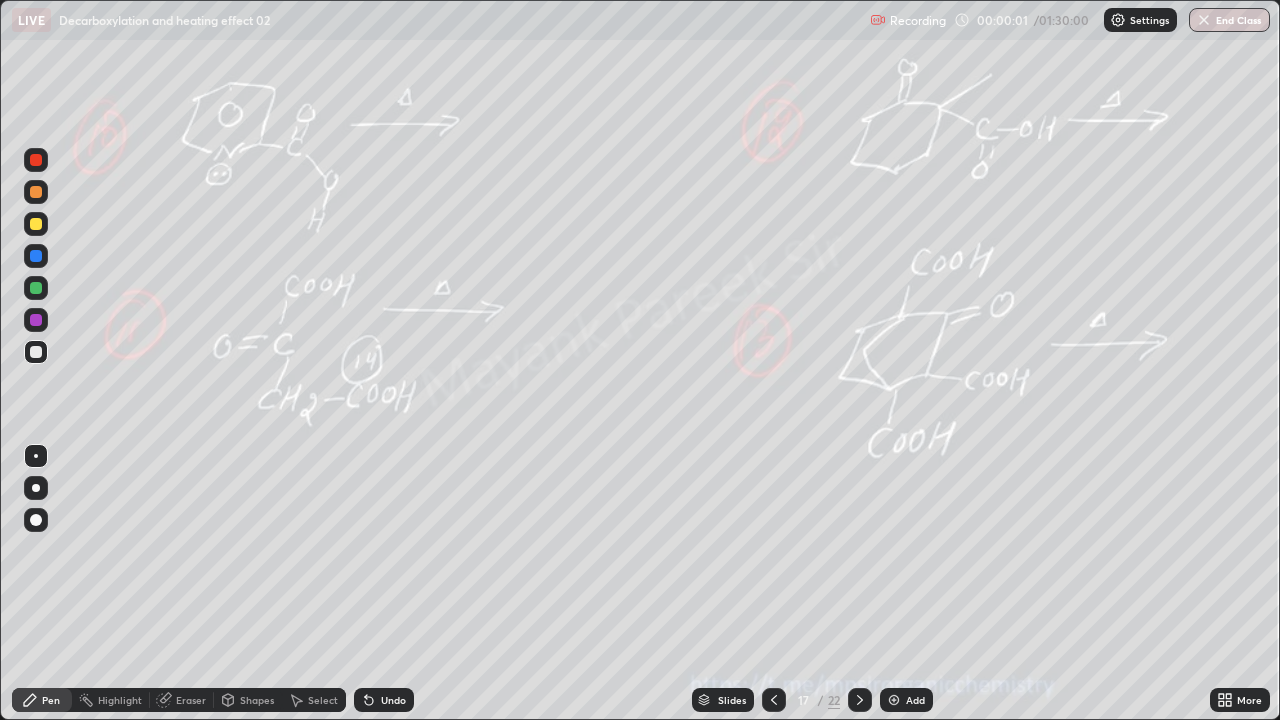 click at bounding box center [36, 352] 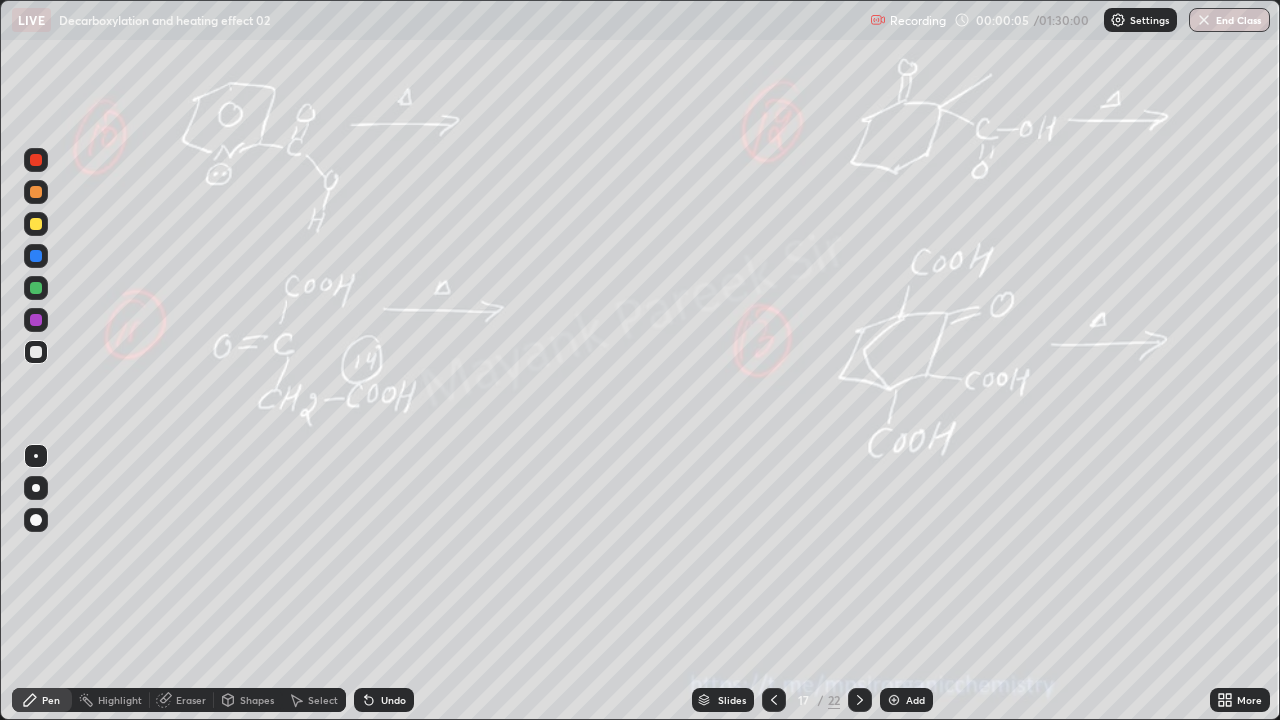 click on "Undo" at bounding box center (384, 700) 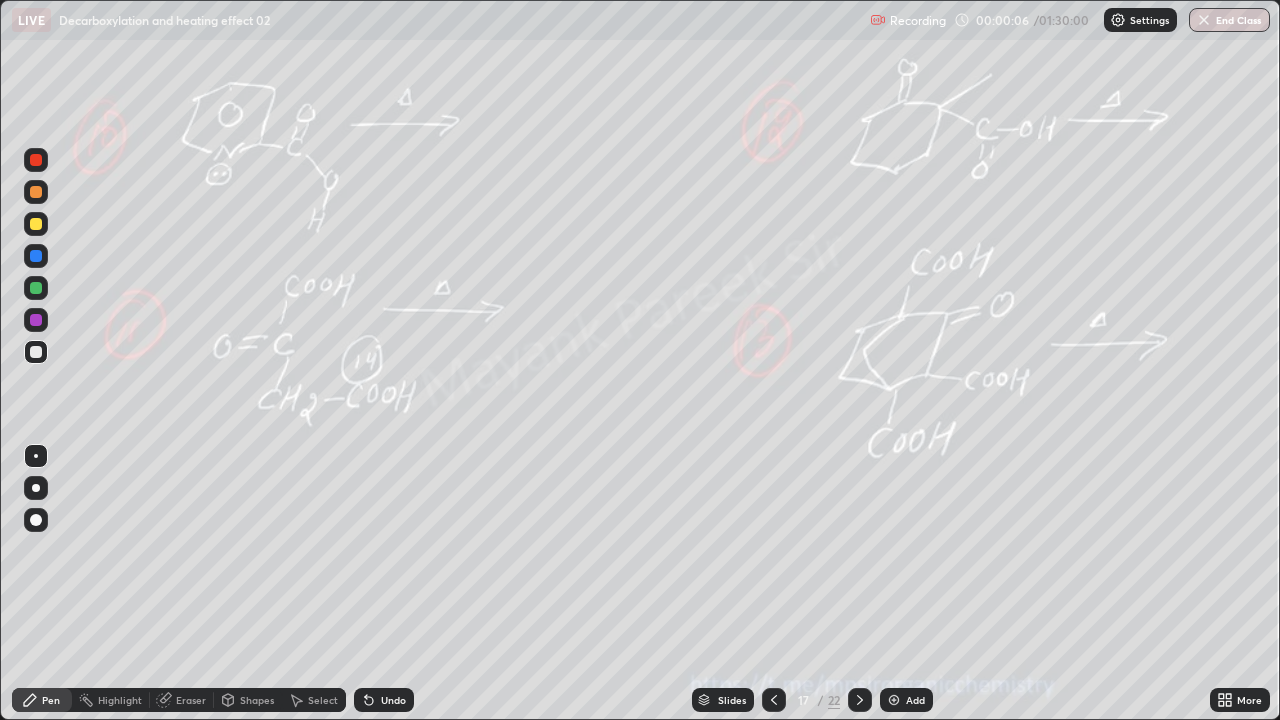 click on "Undo" at bounding box center [384, 700] 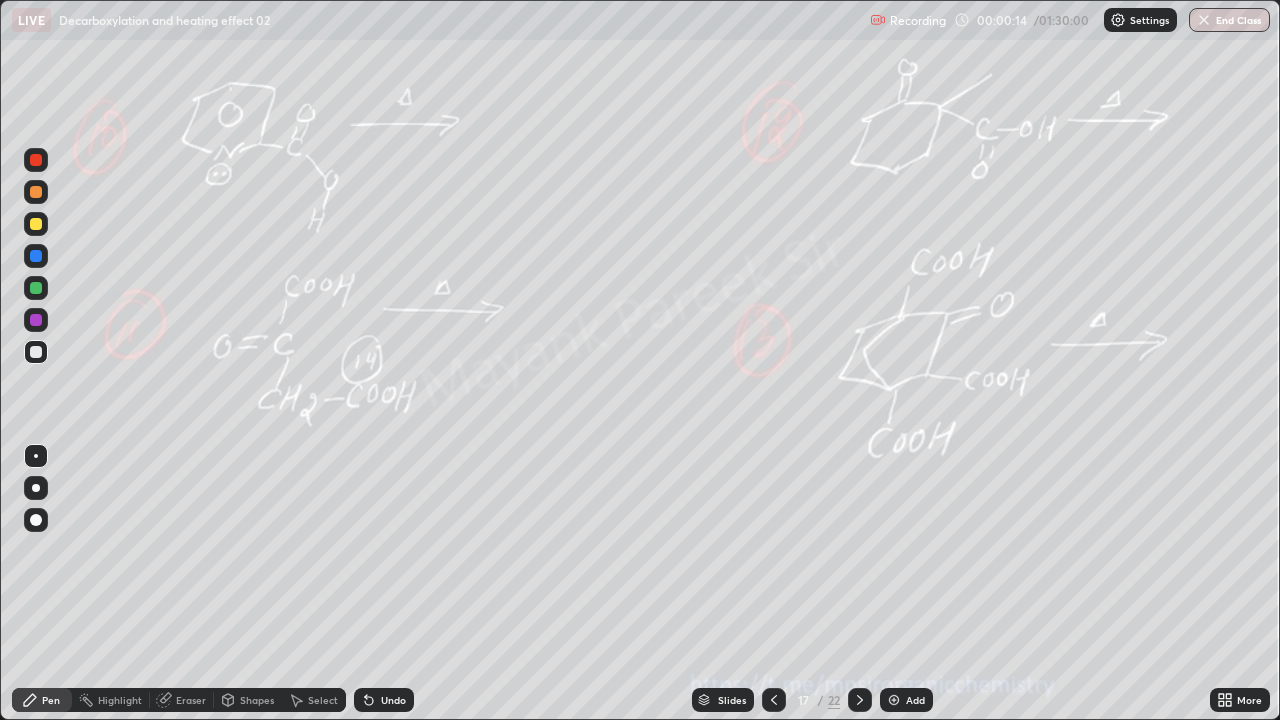 click at bounding box center (36, 352) 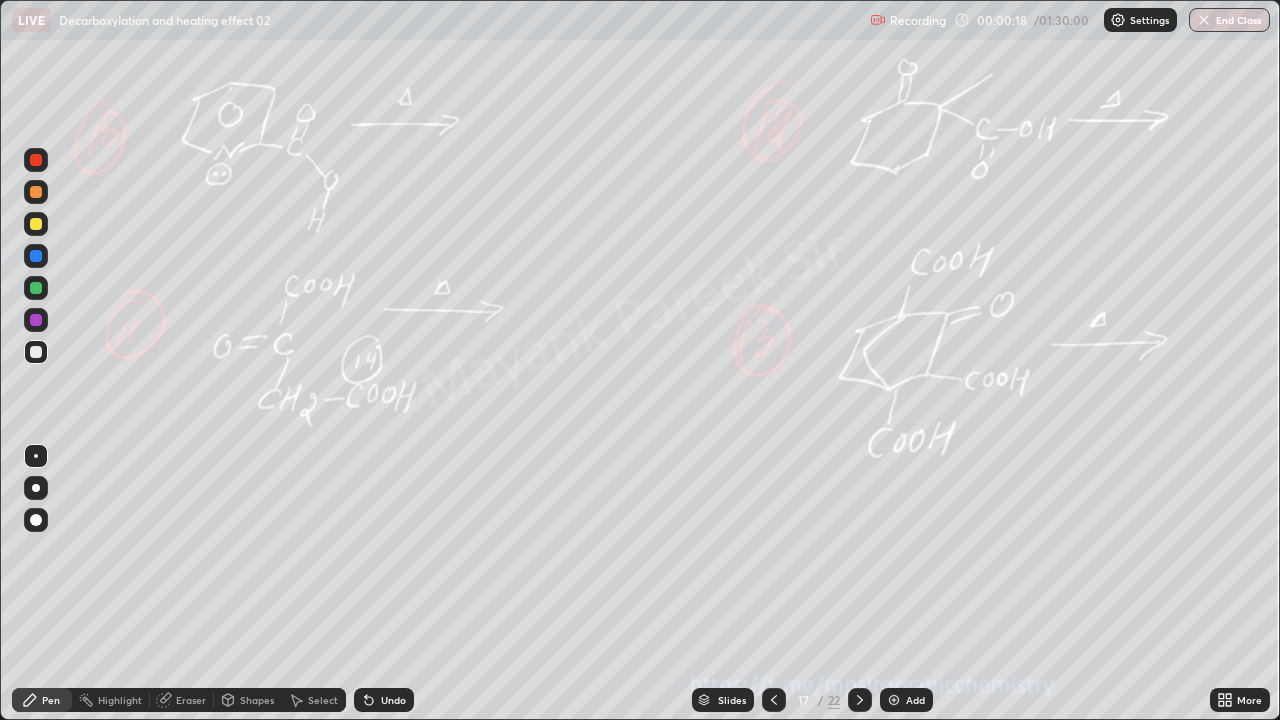 click on "Undo" at bounding box center (393, 700) 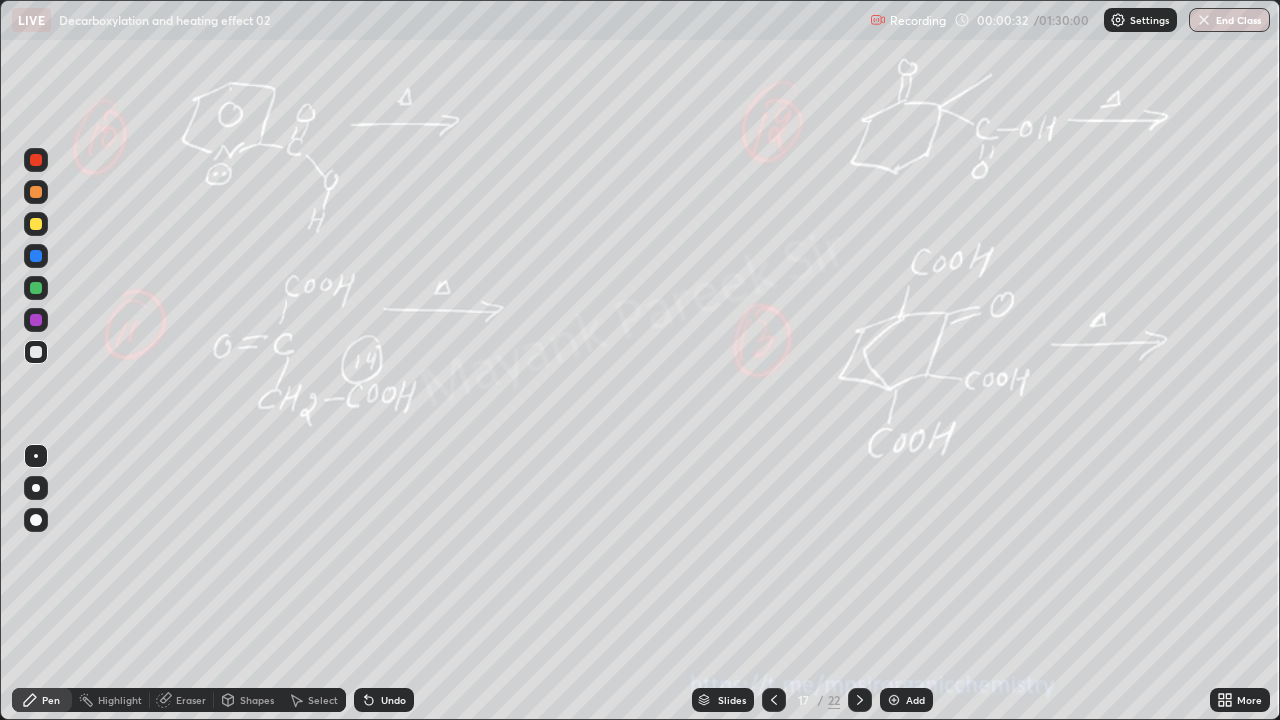 click at bounding box center (36, 352) 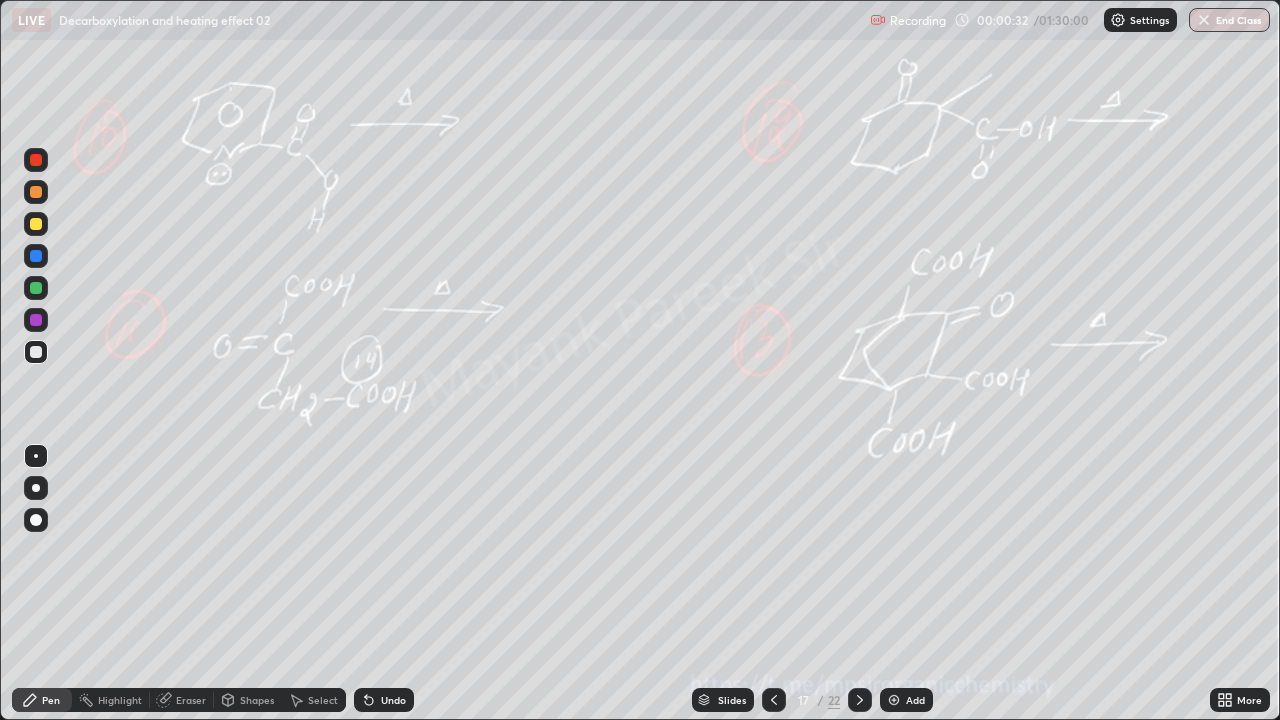 click at bounding box center (36, 352) 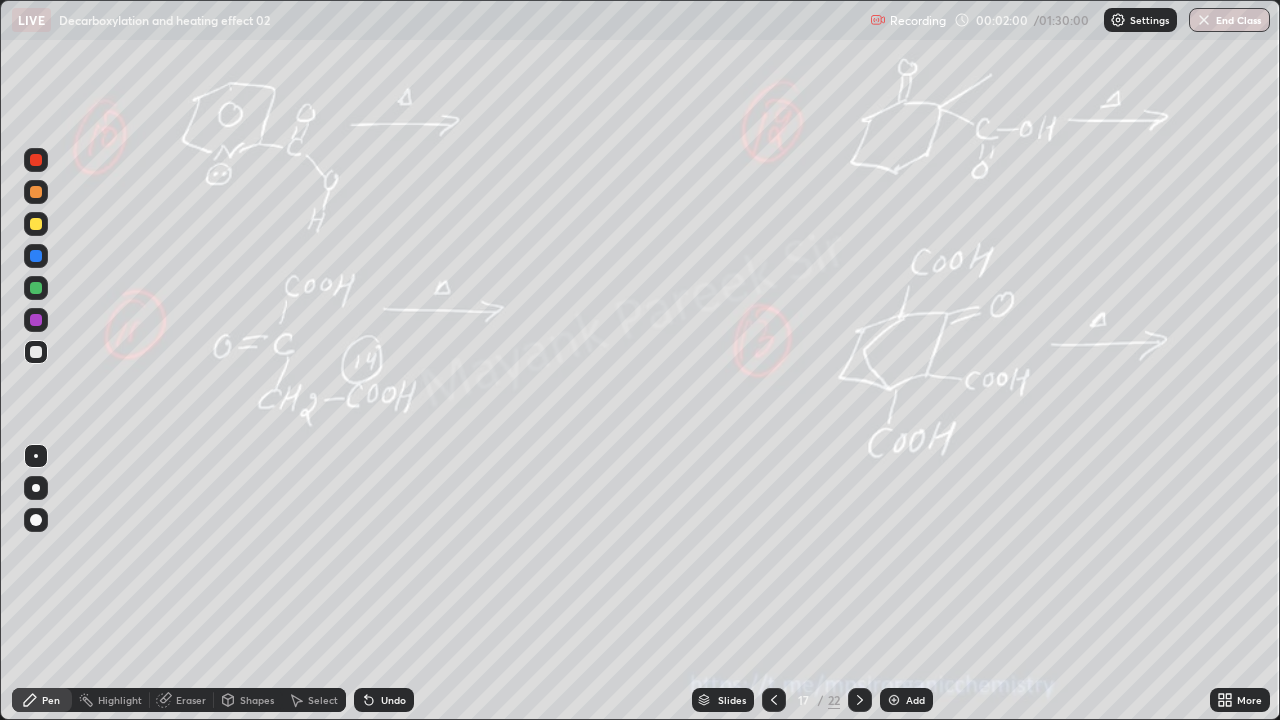 click on "Undo" at bounding box center (384, 700) 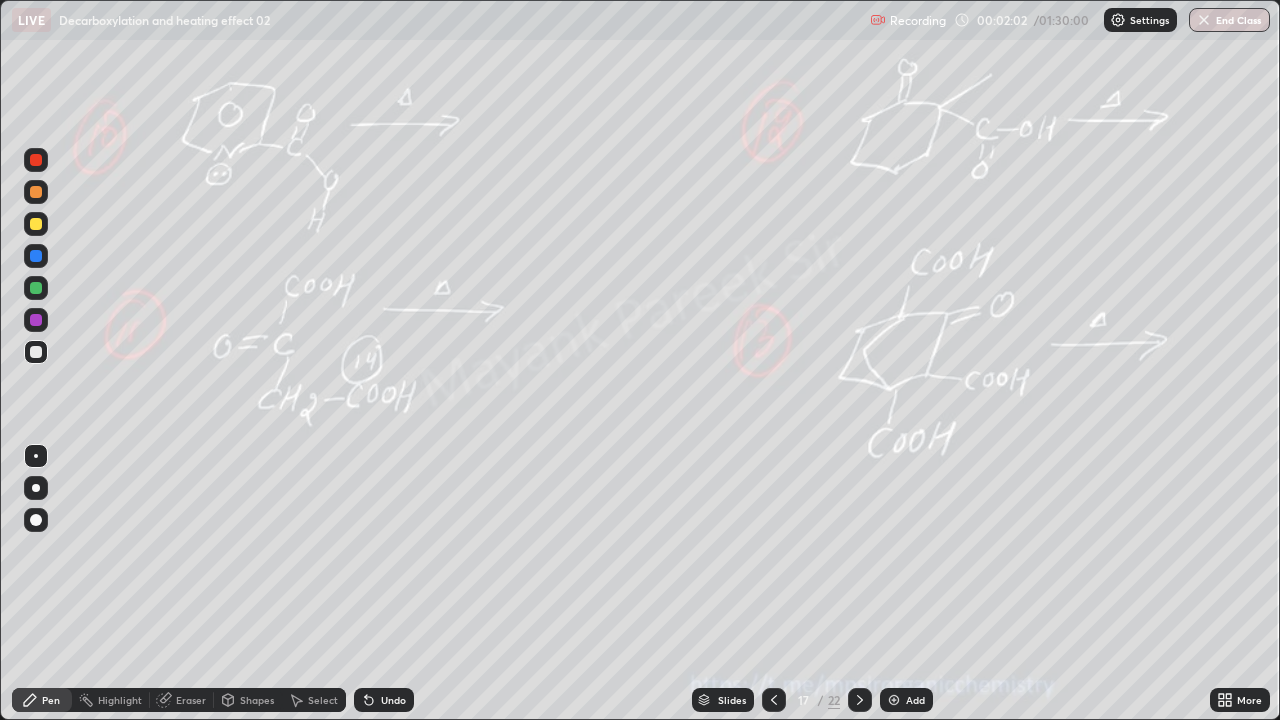 click on "Undo" at bounding box center (384, 700) 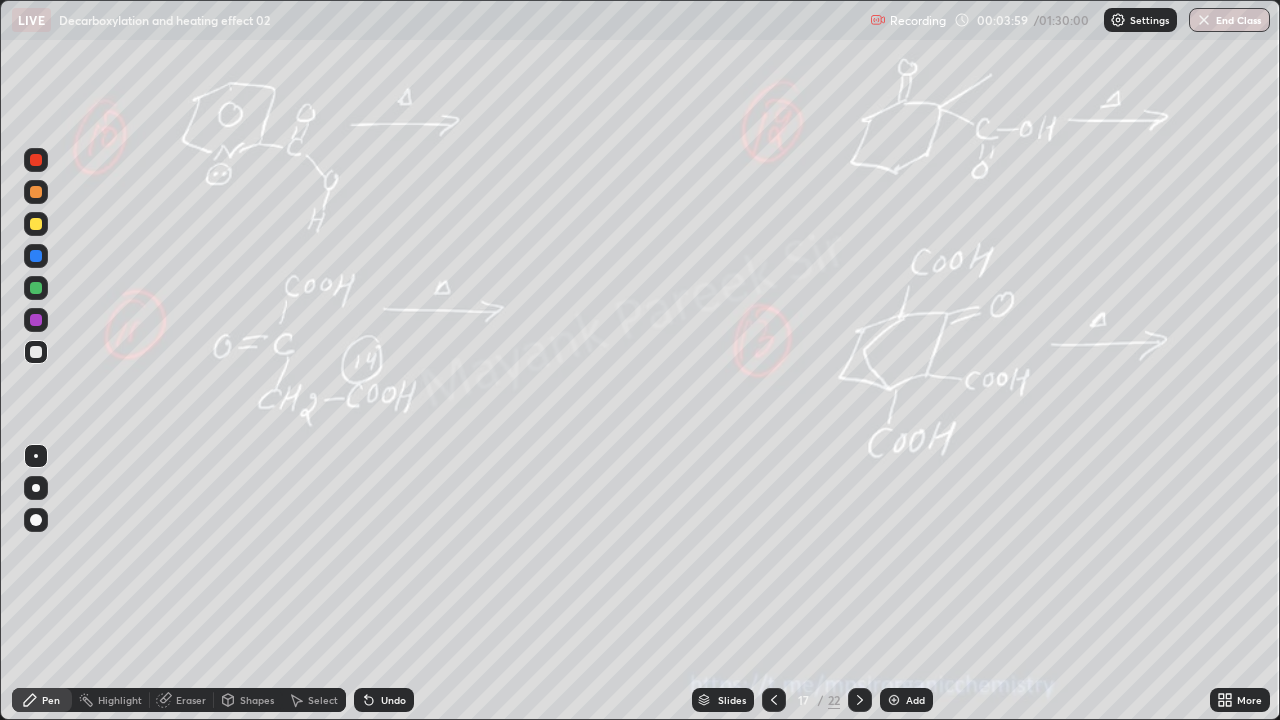 click on "Undo" at bounding box center (393, 700) 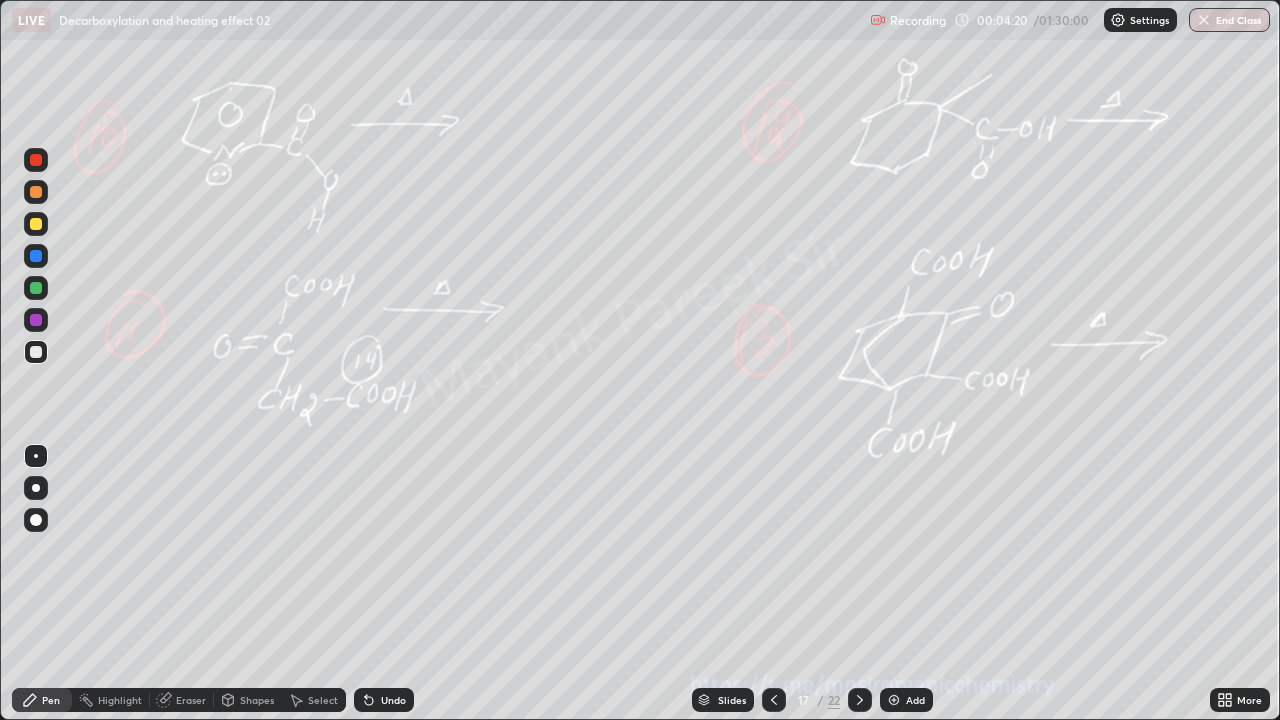 click at bounding box center (36, 224) 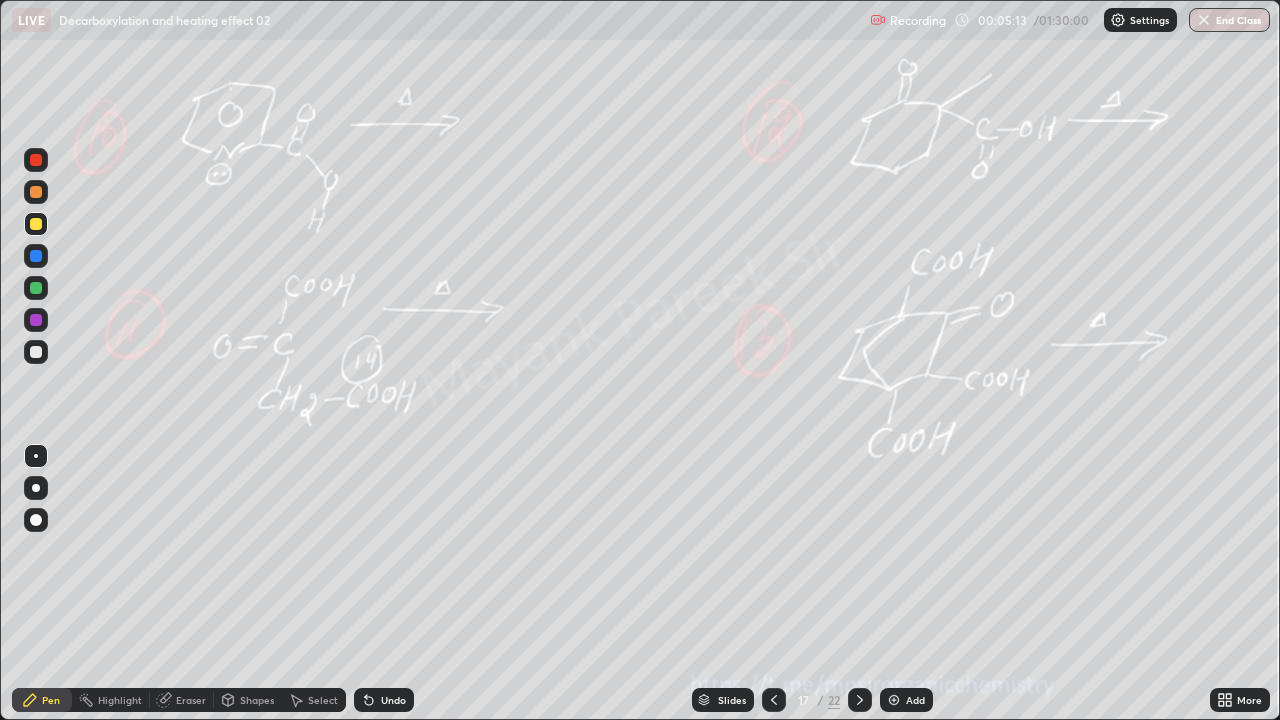 click at bounding box center [36, 160] 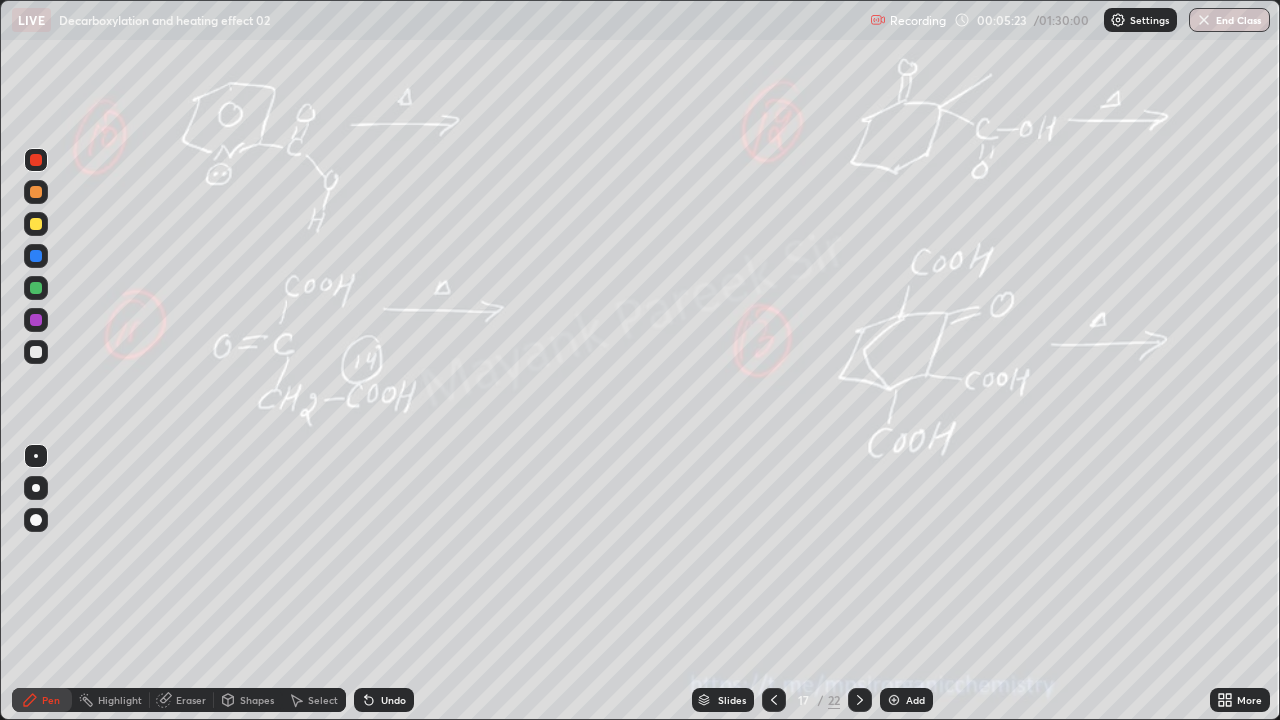 click on "Undo" at bounding box center (384, 700) 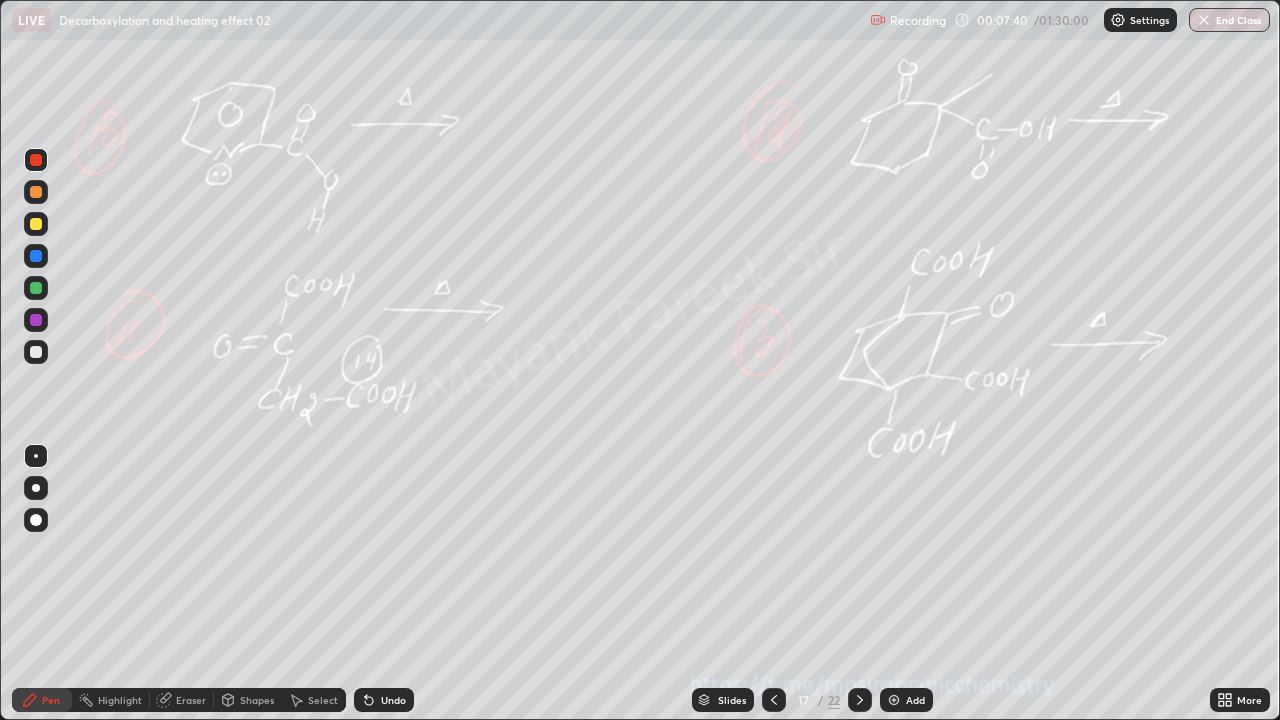 click at bounding box center [36, 352] 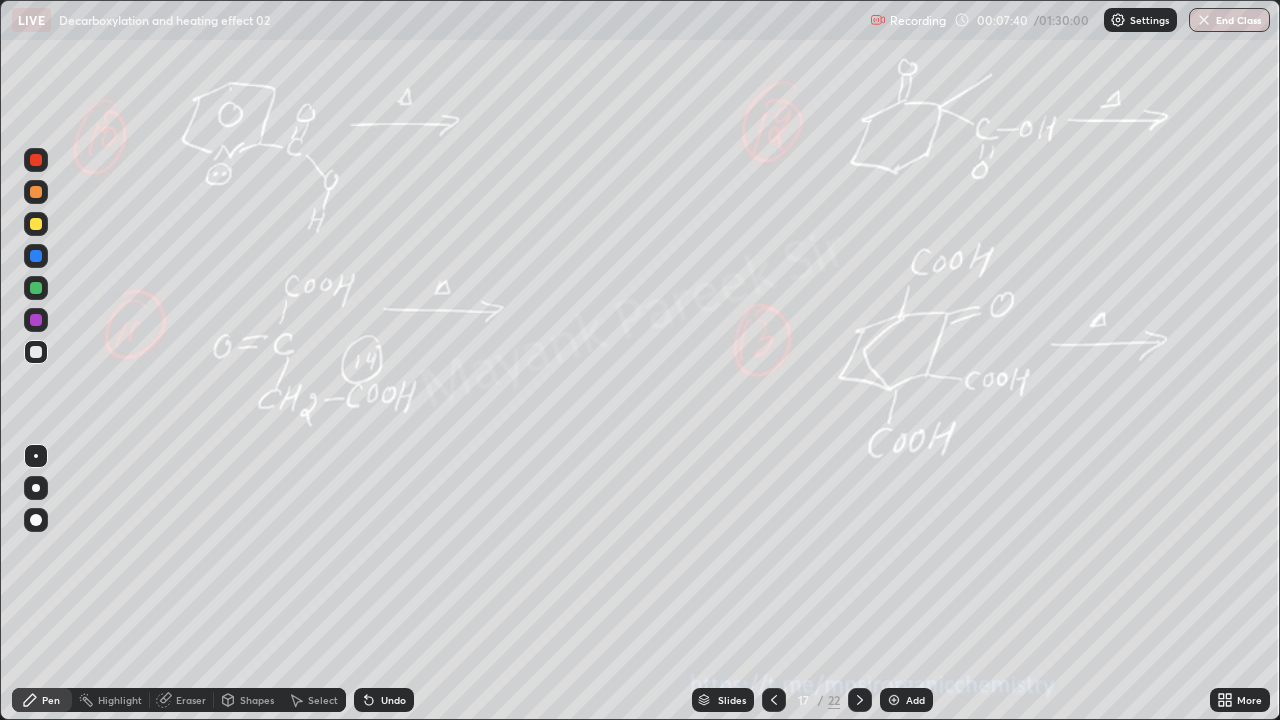click at bounding box center (36, 352) 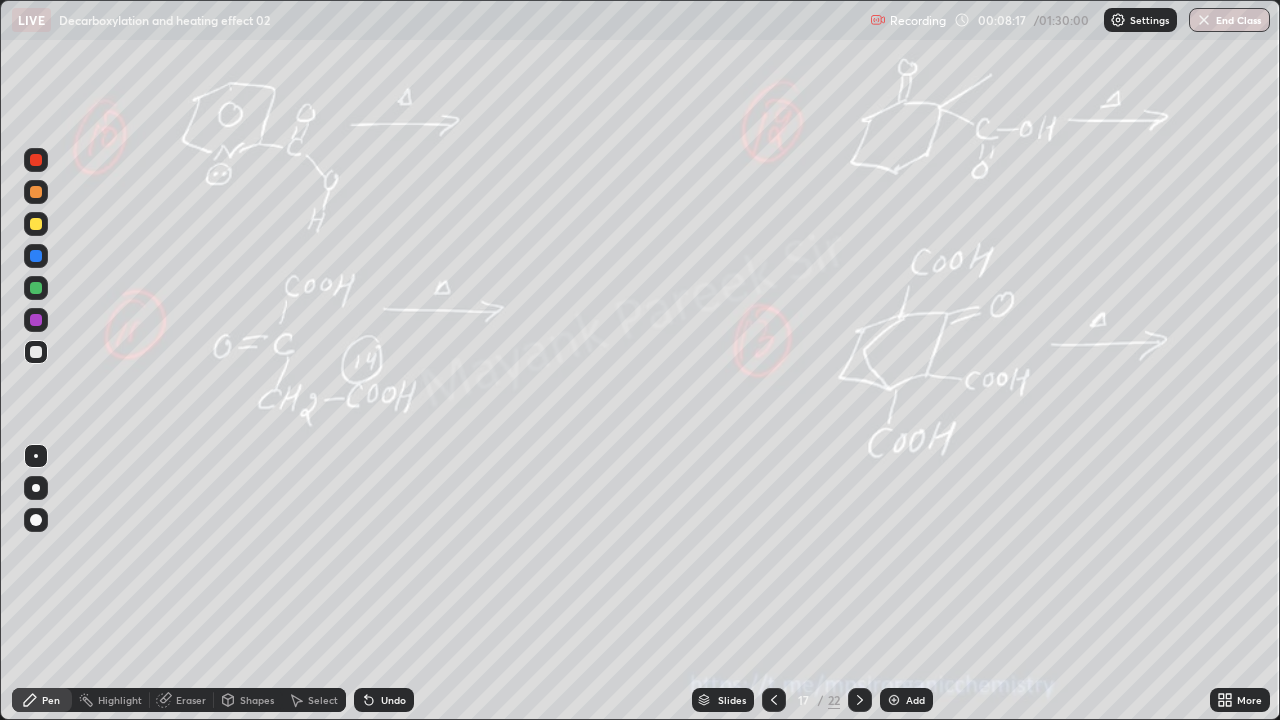 click 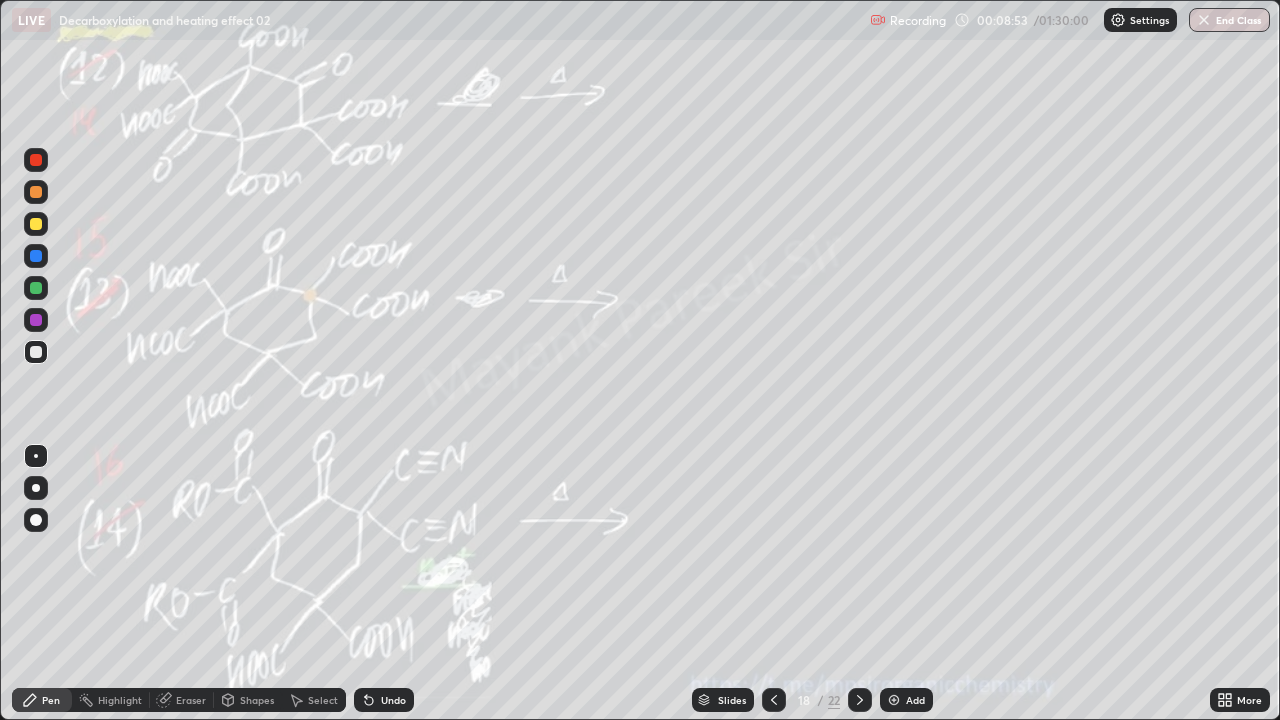 click at bounding box center (36, 224) 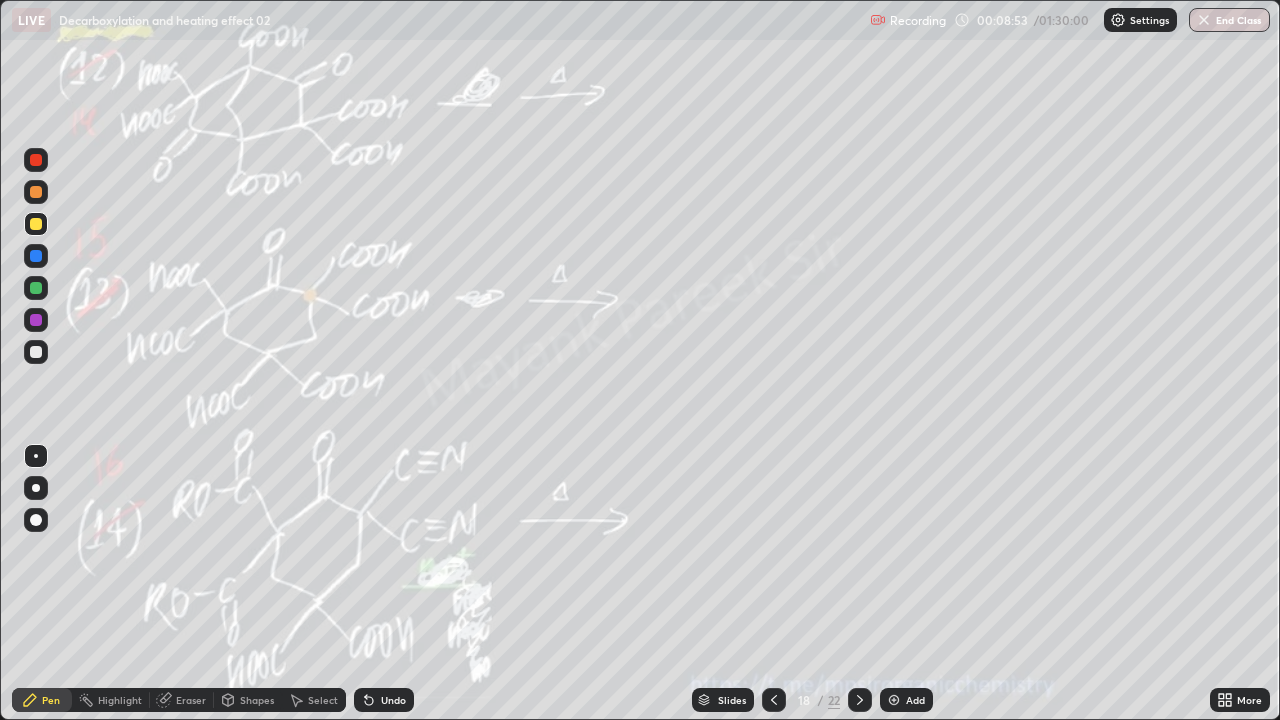 click at bounding box center [36, 224] 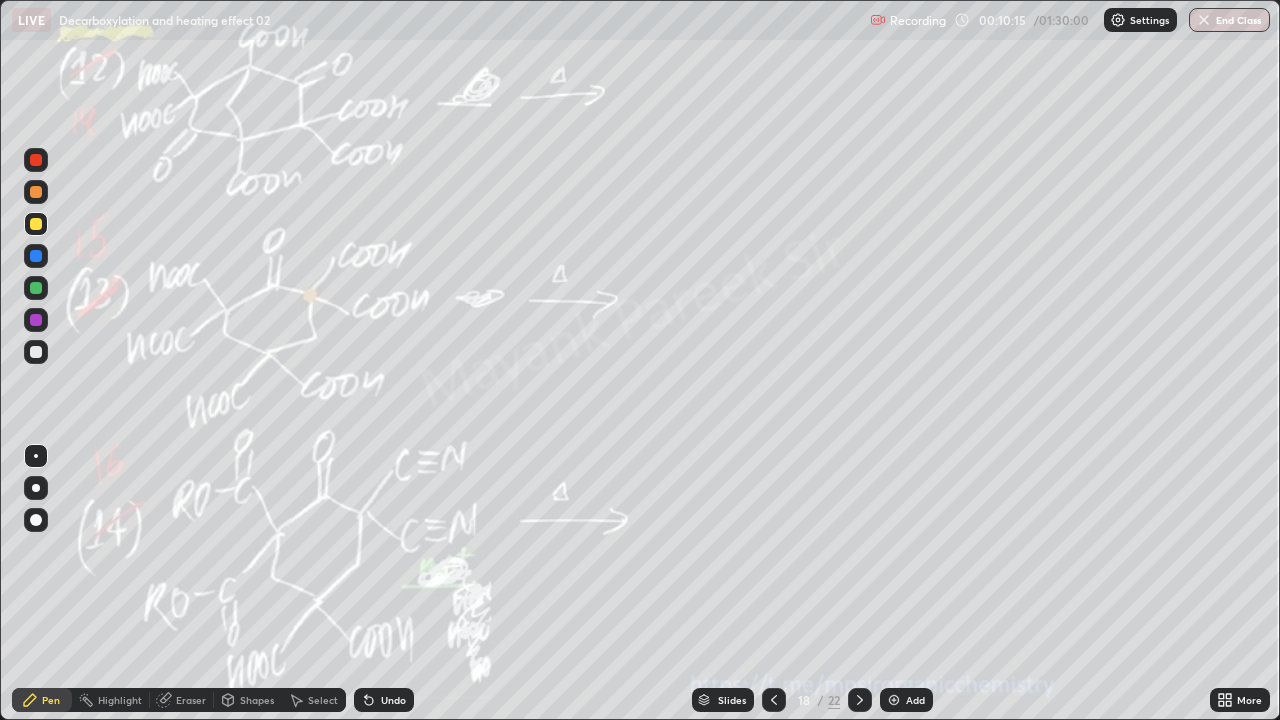 click at bounding box center [36, 352] 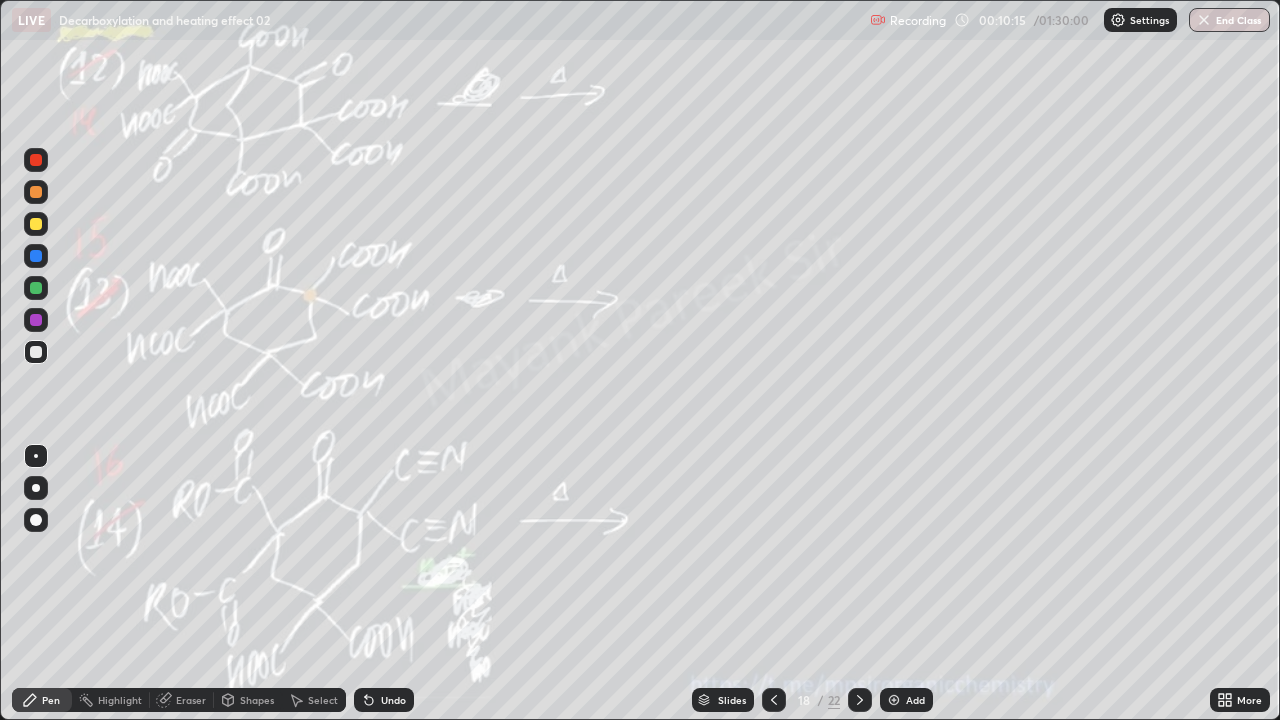click at bounding box center (36, 352) 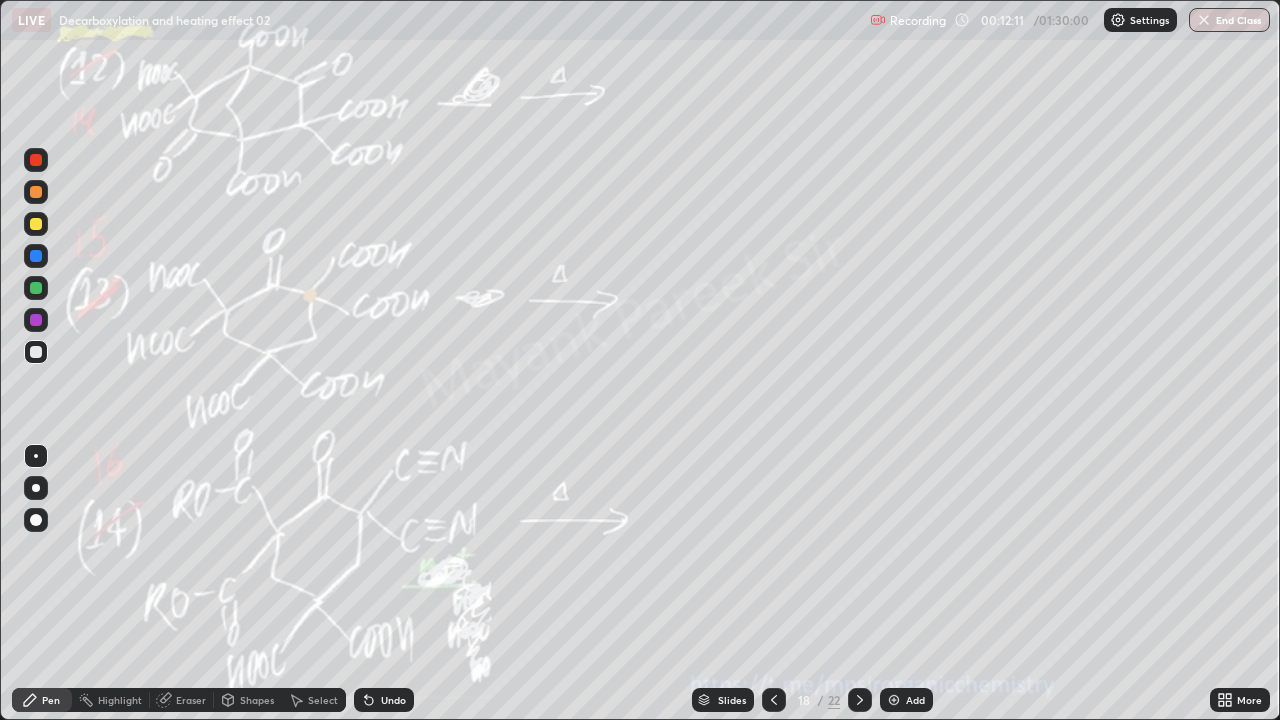 click at bounding box center [36, 224] 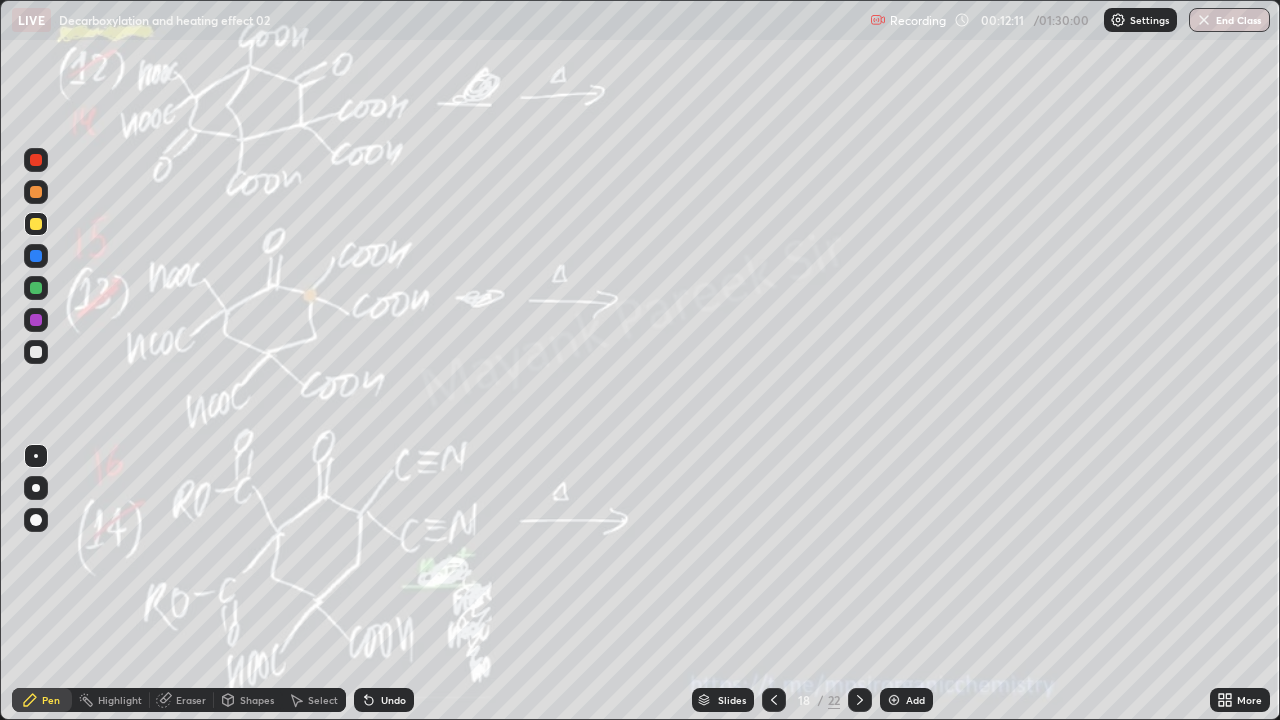 click at bounding box center (36, 224) 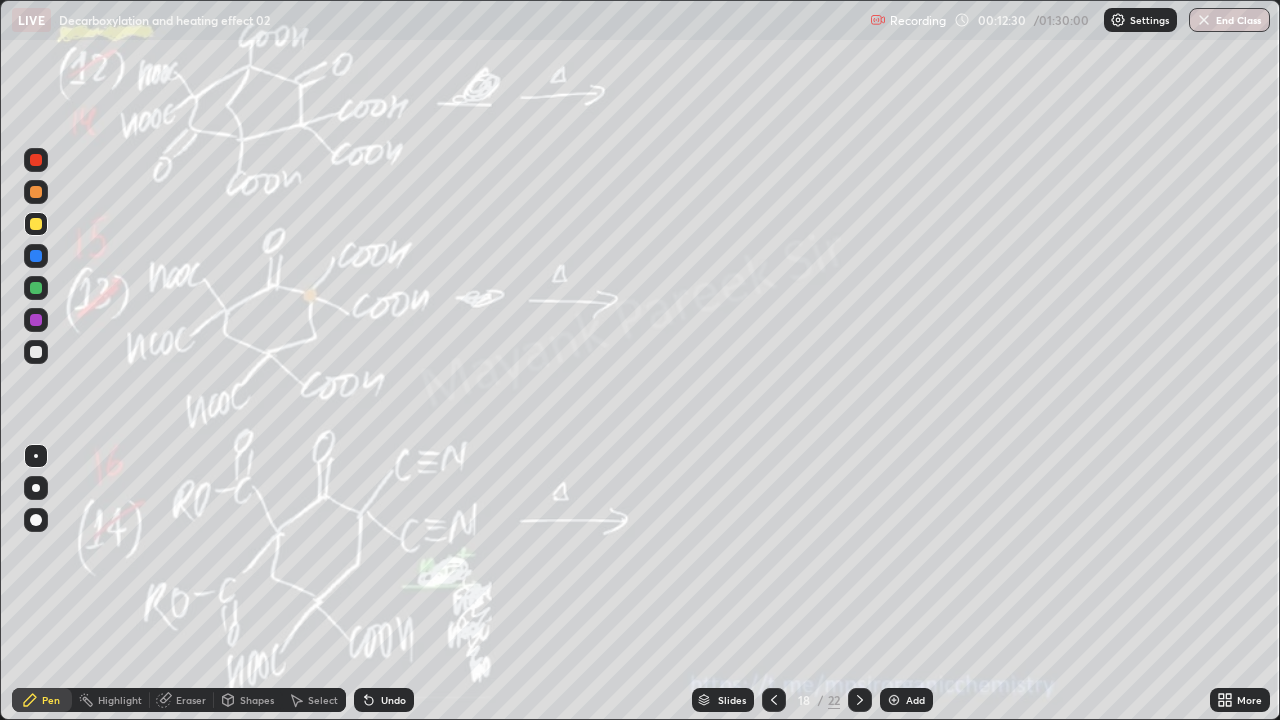 click on "Eraser" at bounding box center (191, 700) 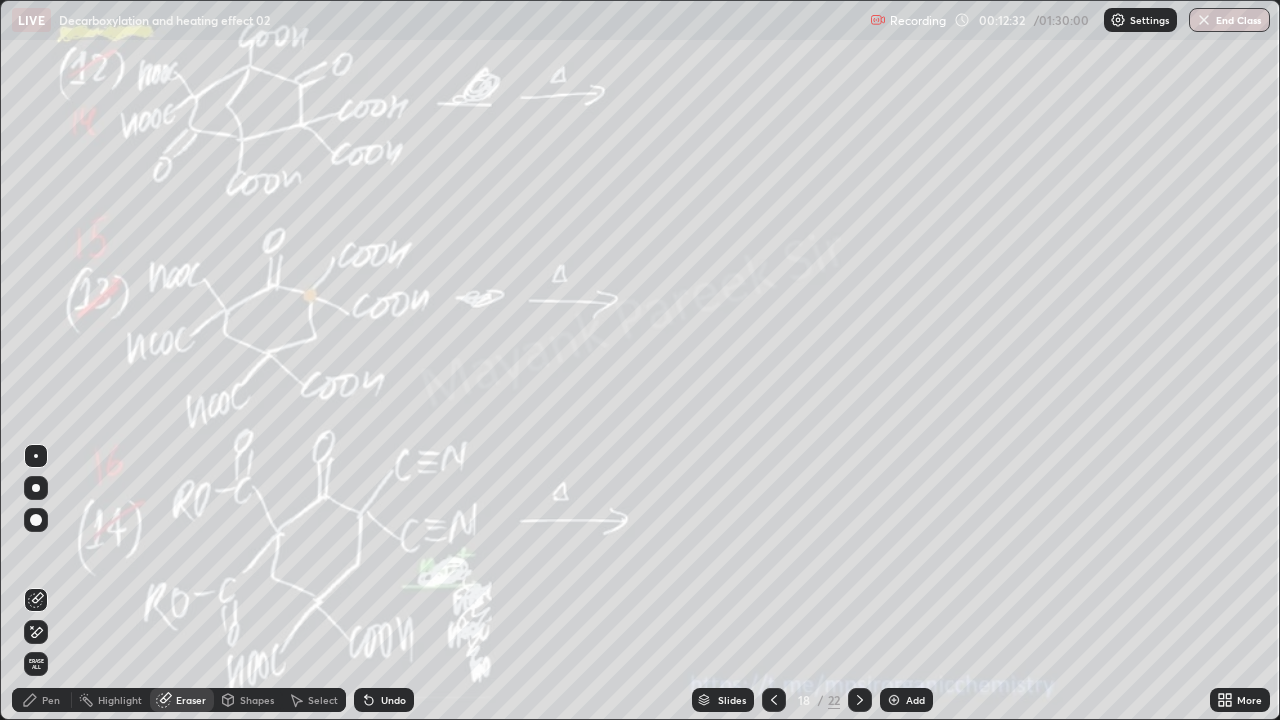 click on "Pen" at bounding box center [42, 700] 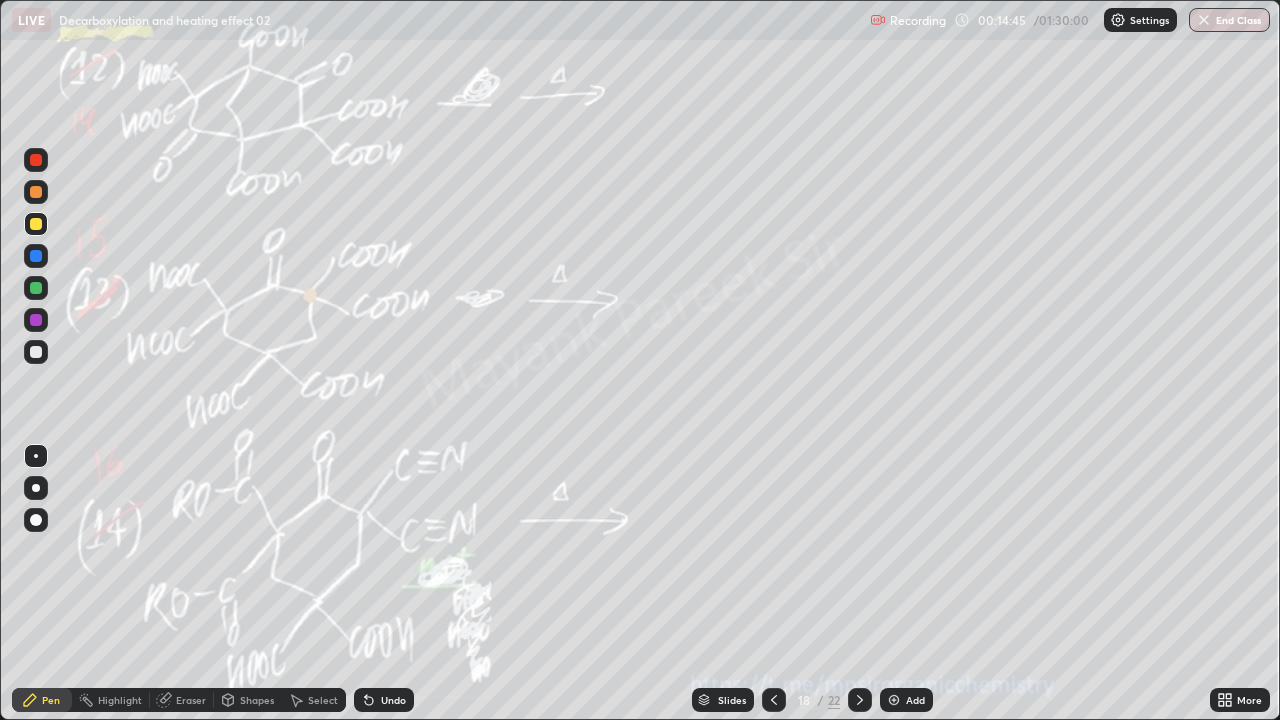 click 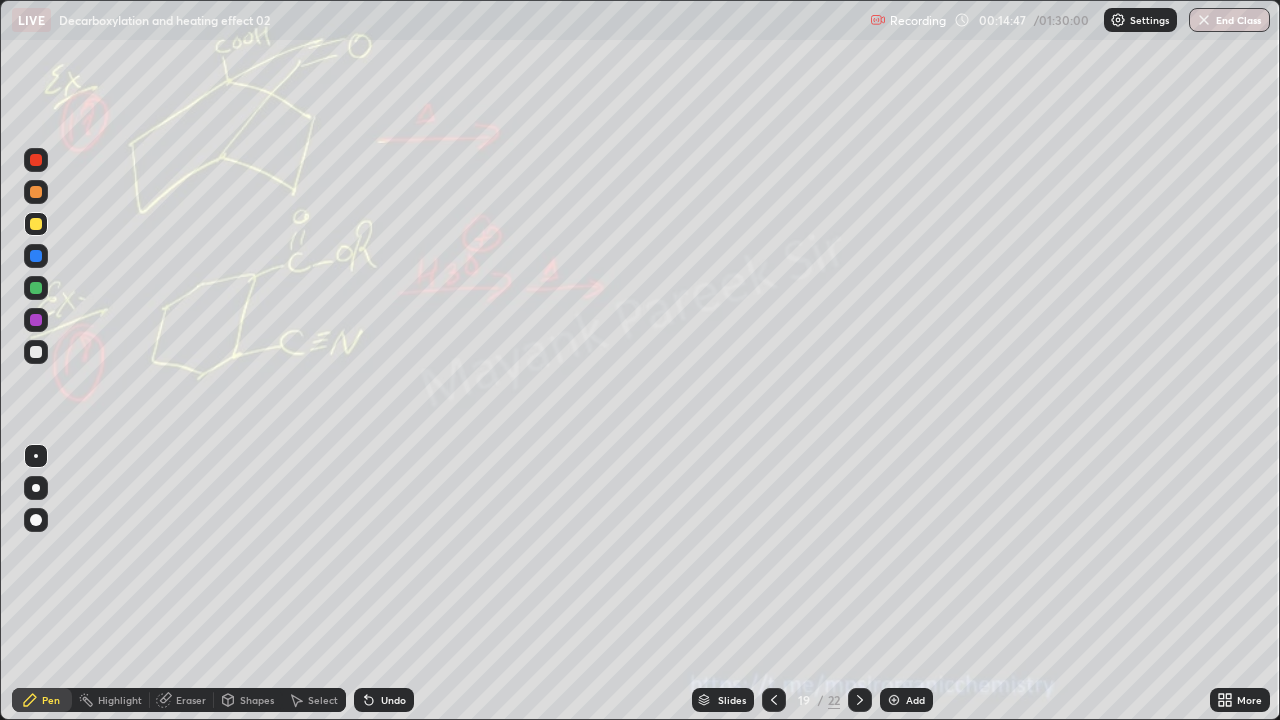 click at bounding box center (36, 352) 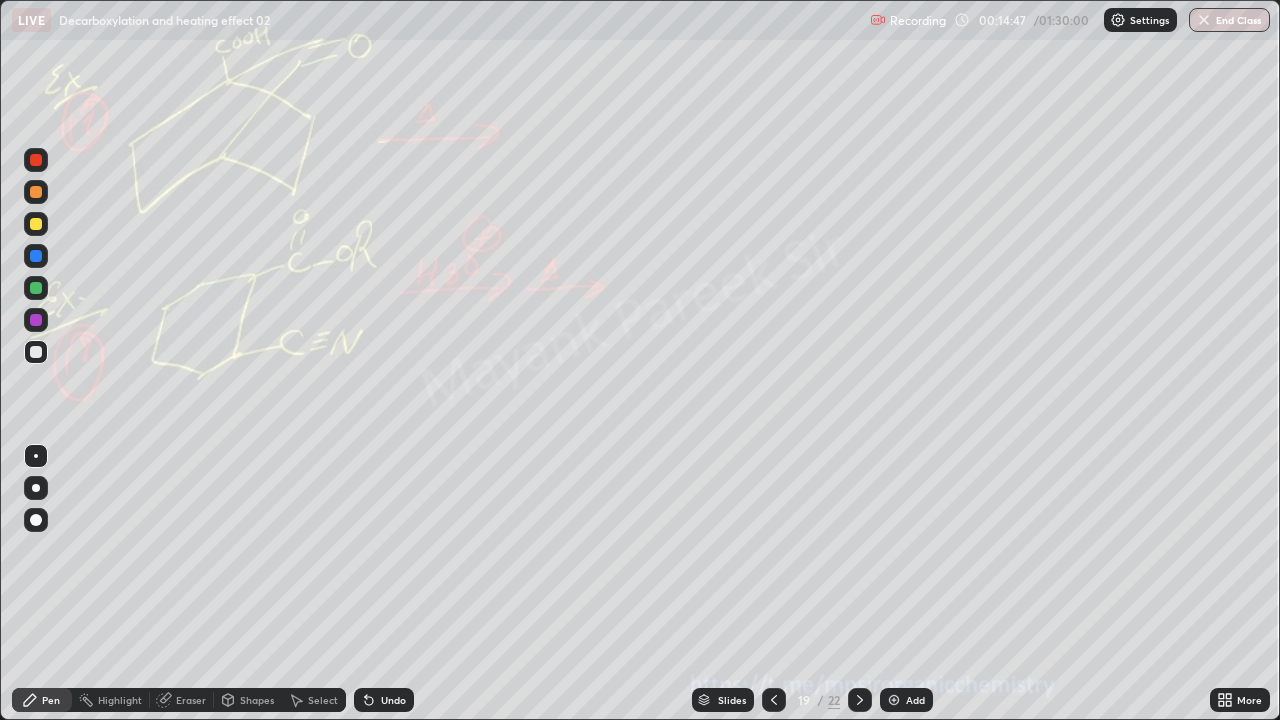 click at bounding box center [36, 352] 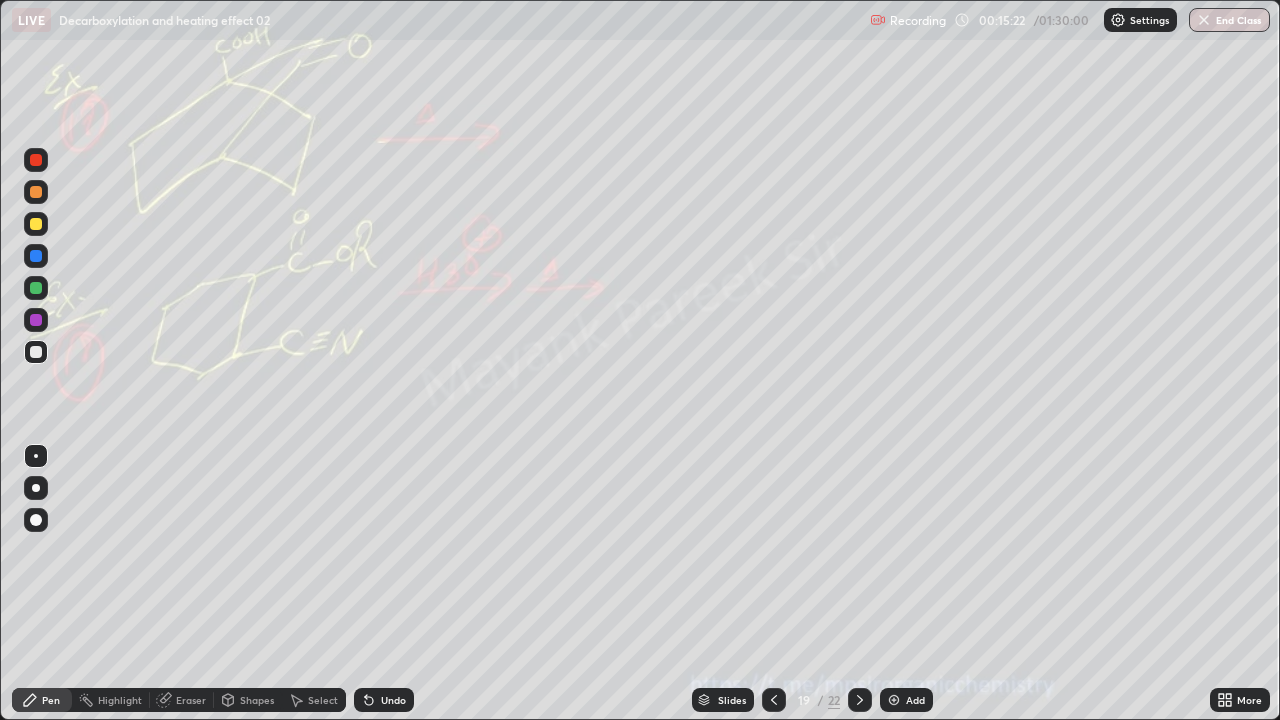 click on "Undo" at bounding box center [384, 700] 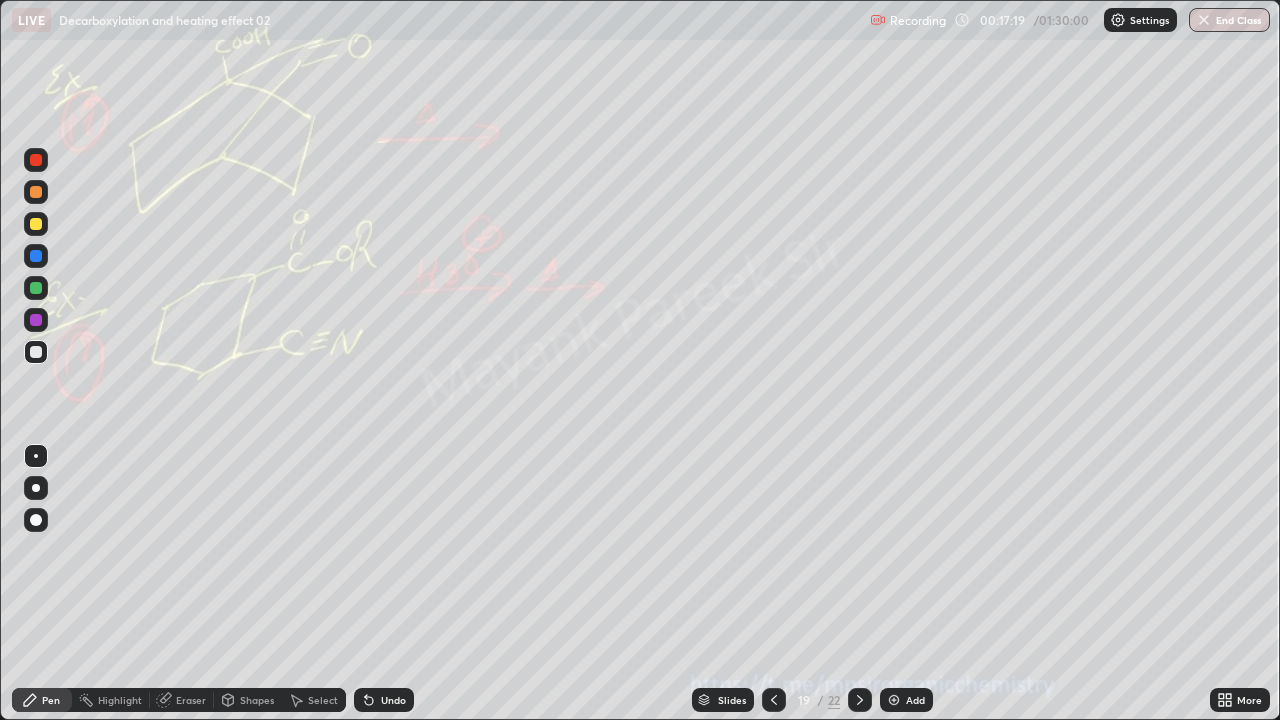 click 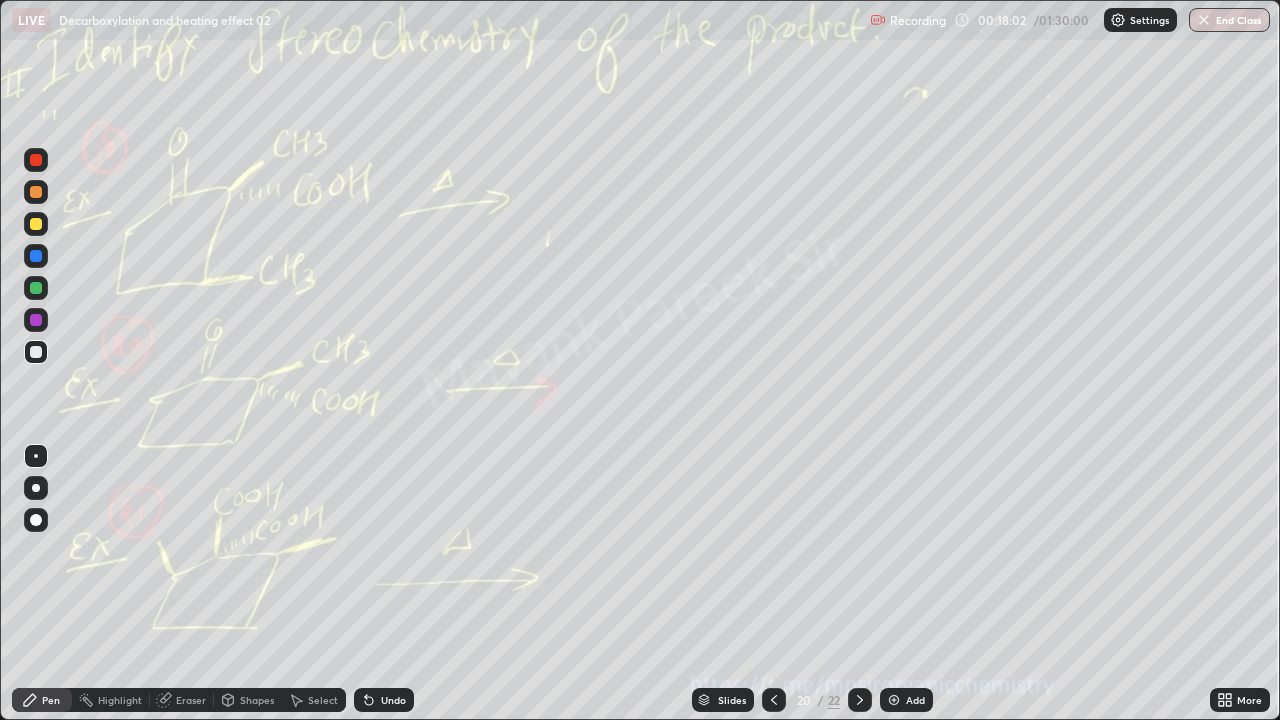click at bounding box center [36, 352] 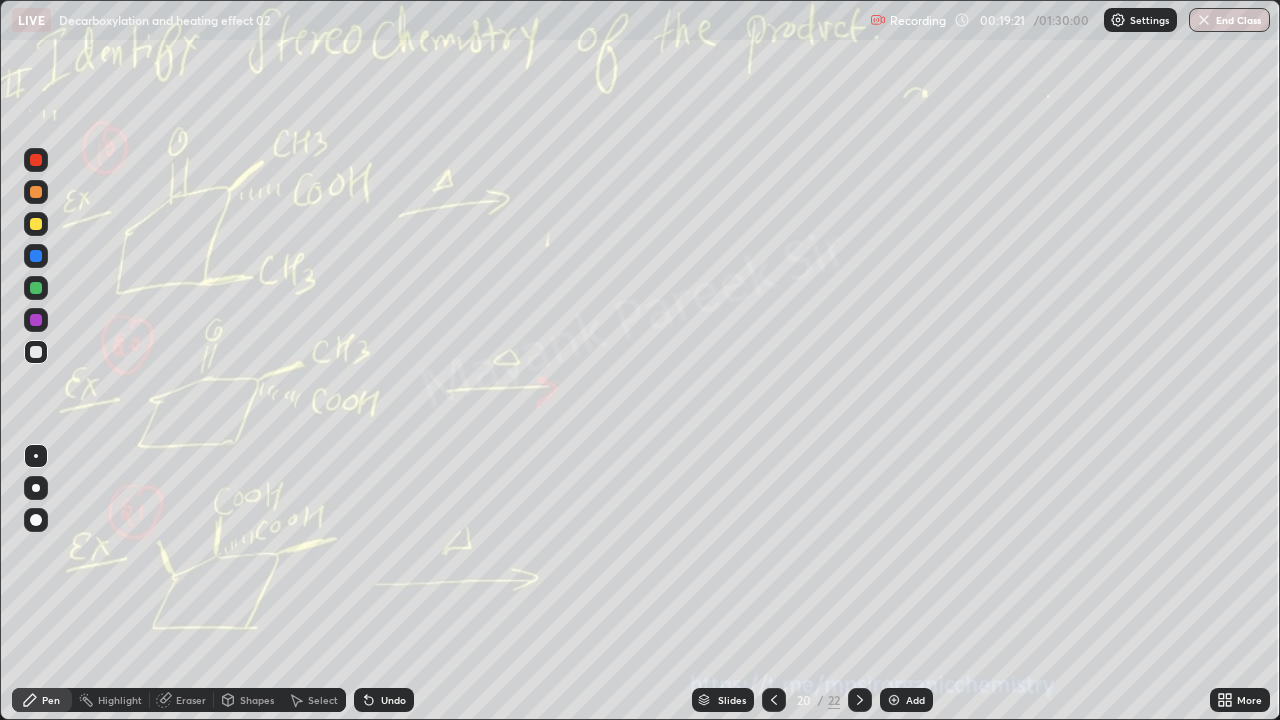 click 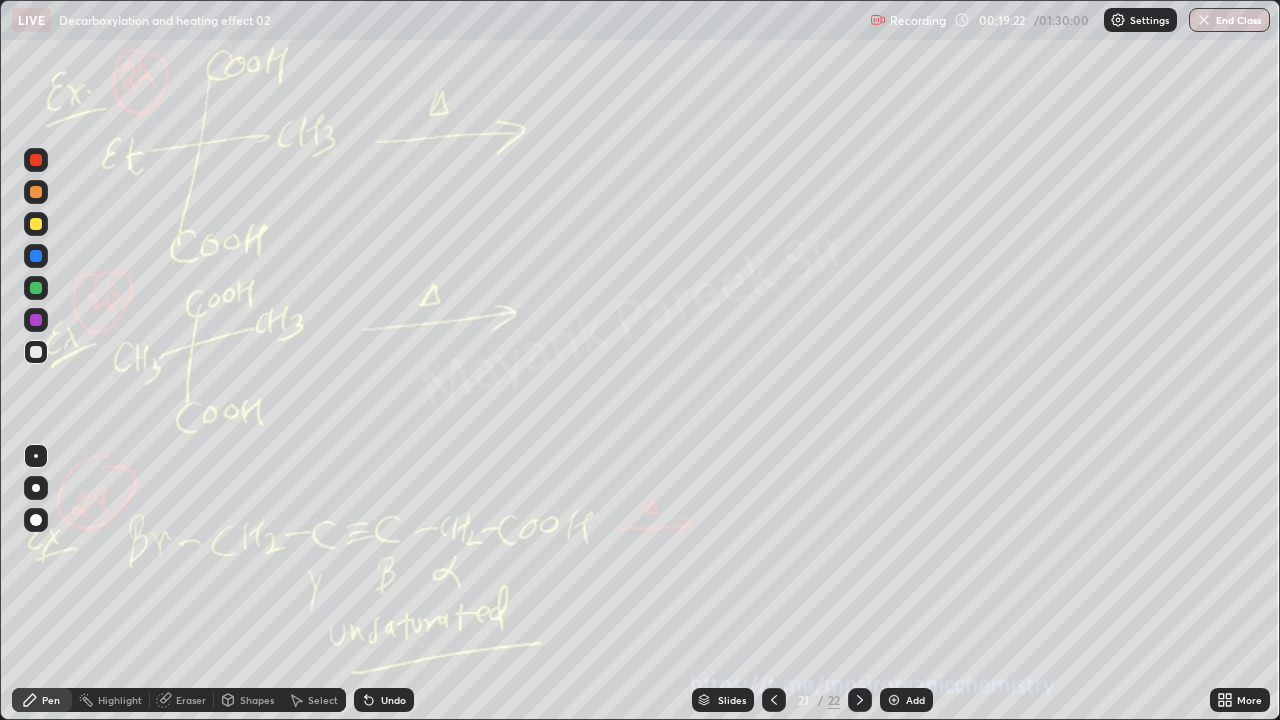 click at bounding box center (860, 700) 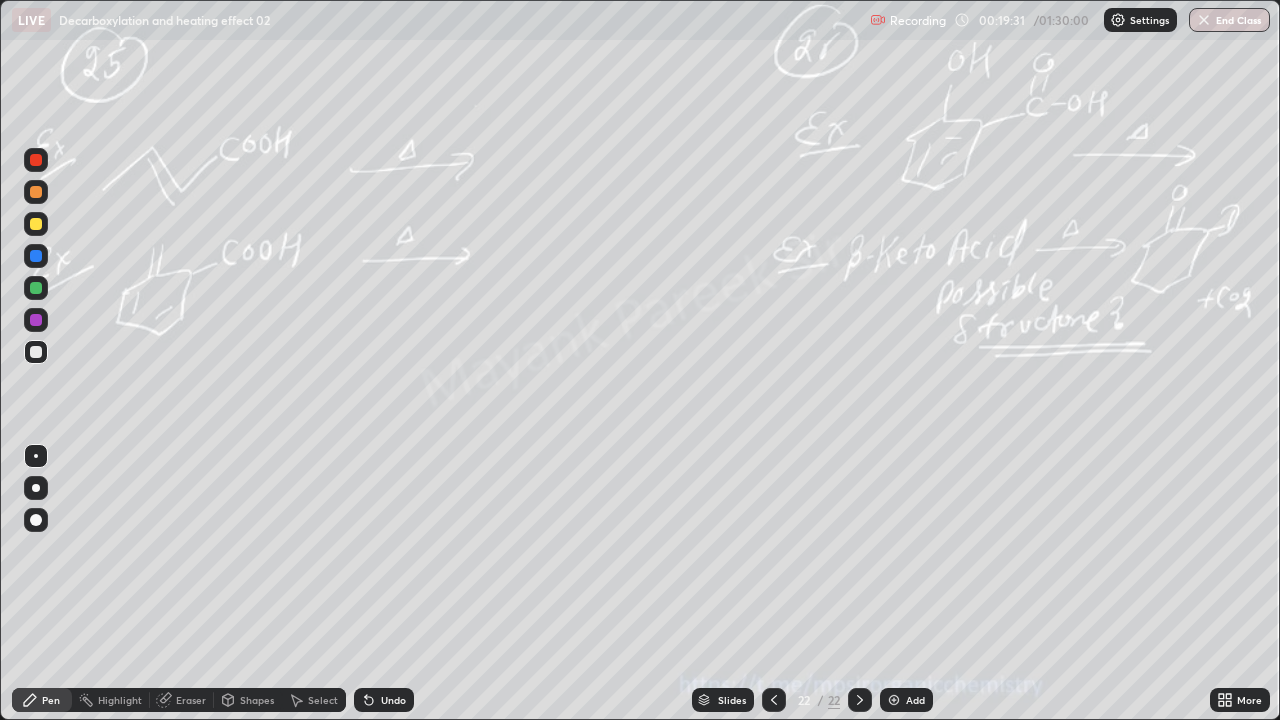 click 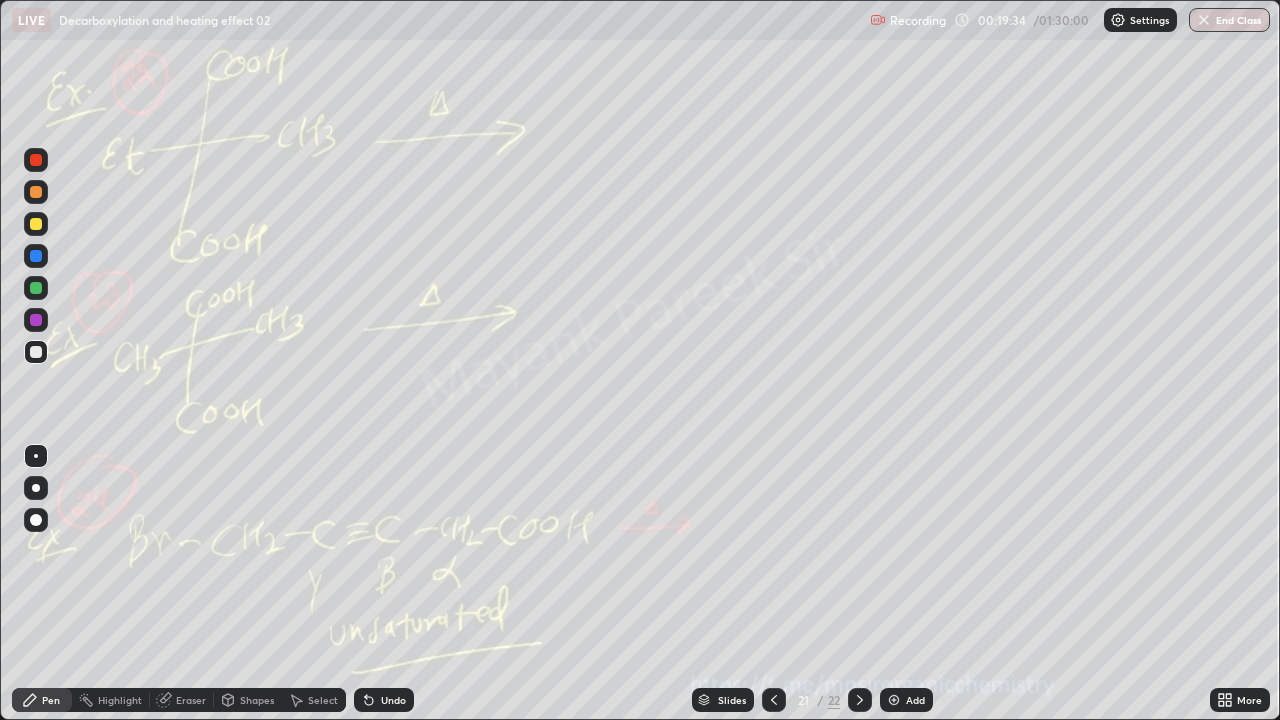 click at bounding box center [860, 700] 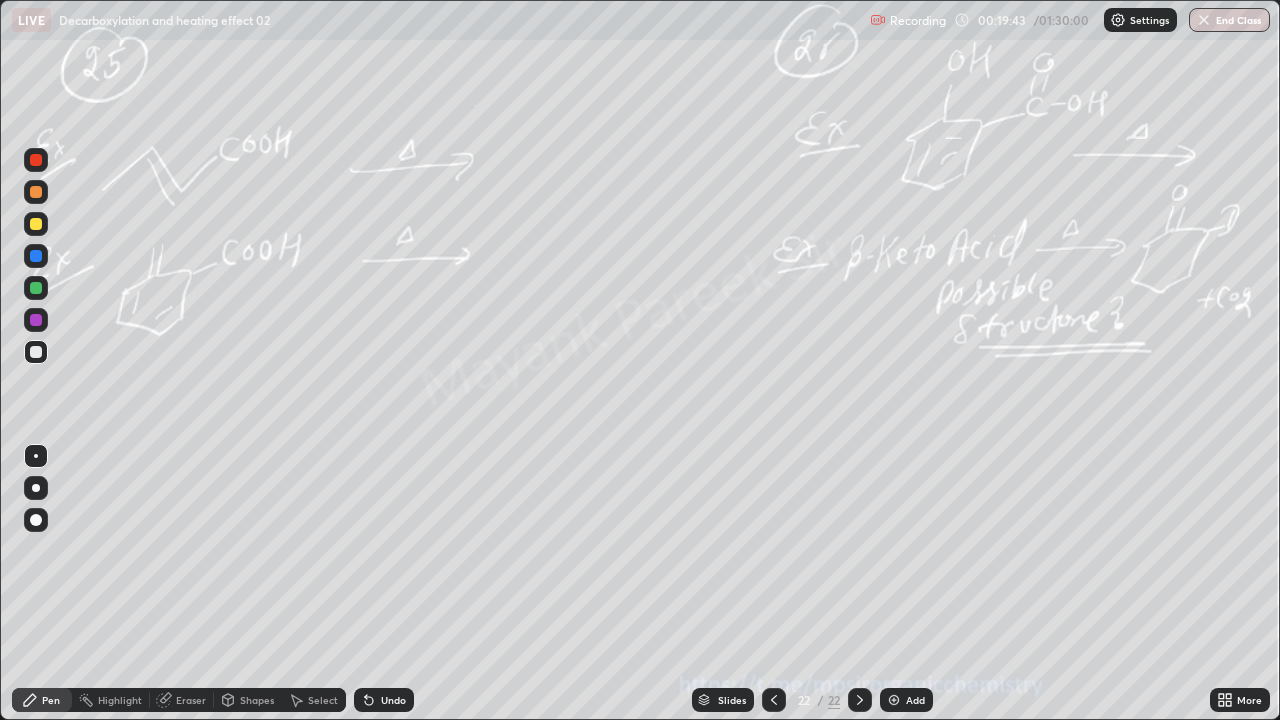 click 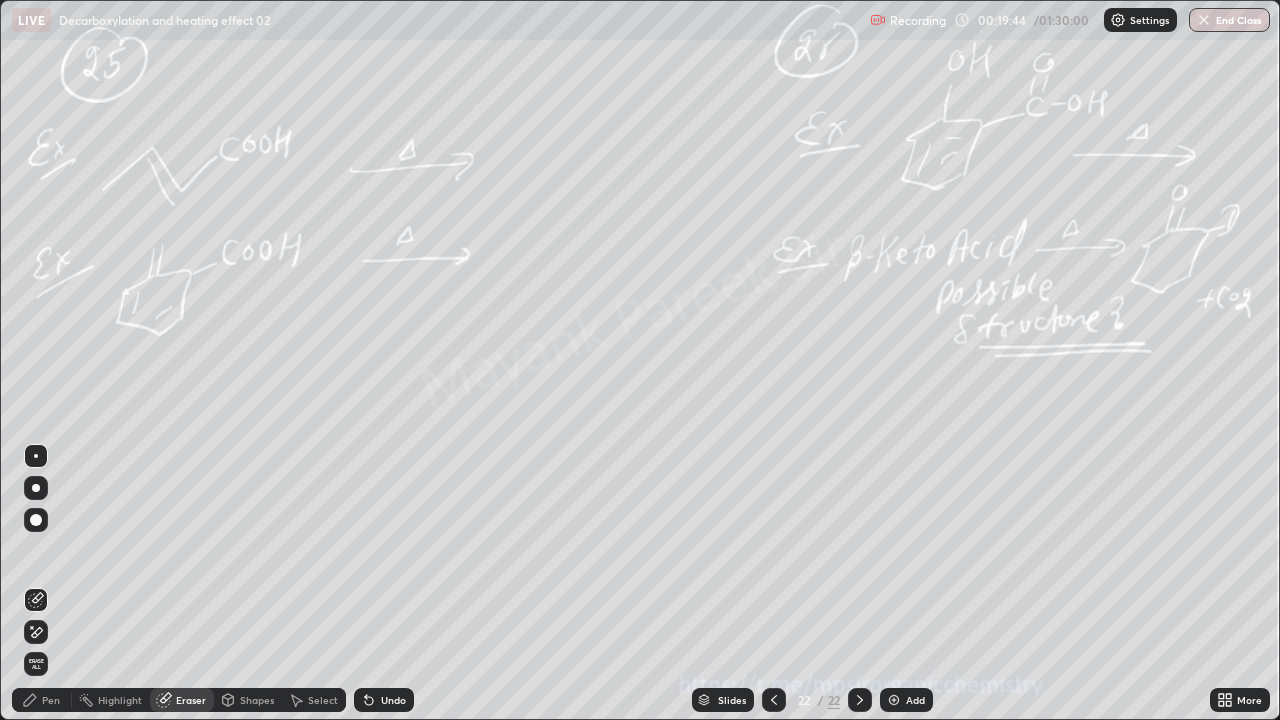 click on "Pen" at bounding box center (42, 700) 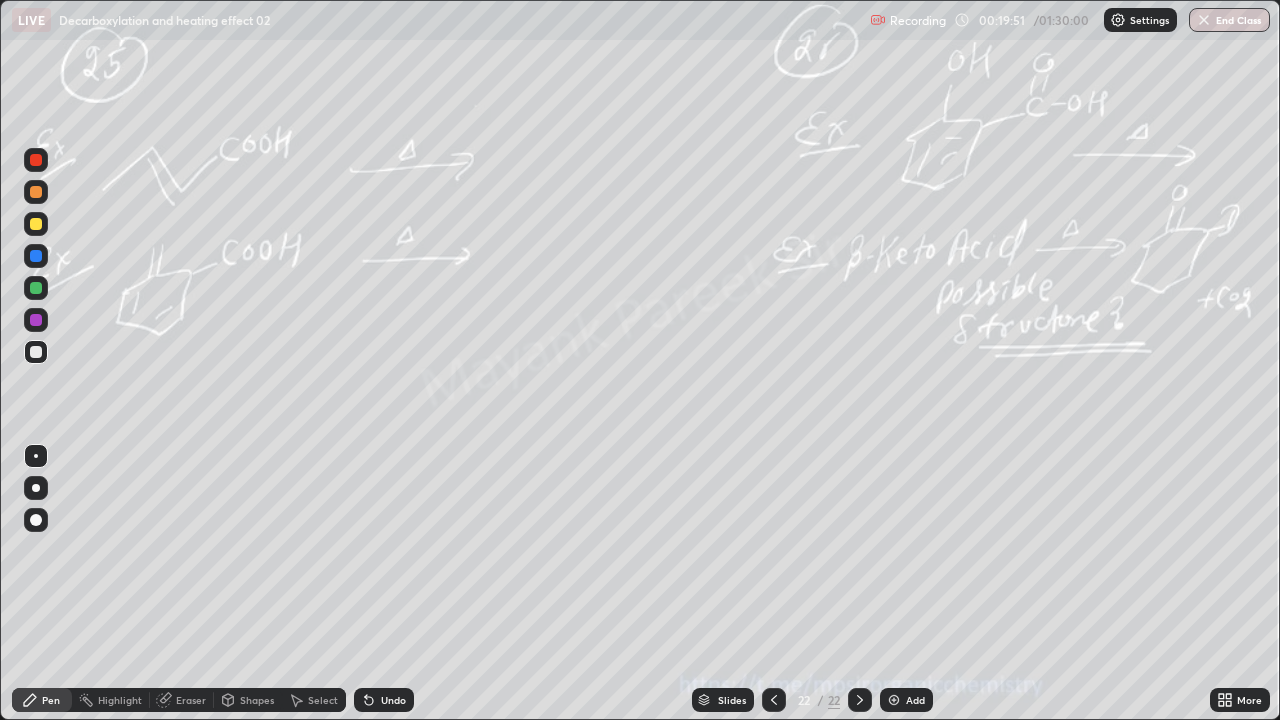 click on "Eraser" at bounding box center [182, 700] 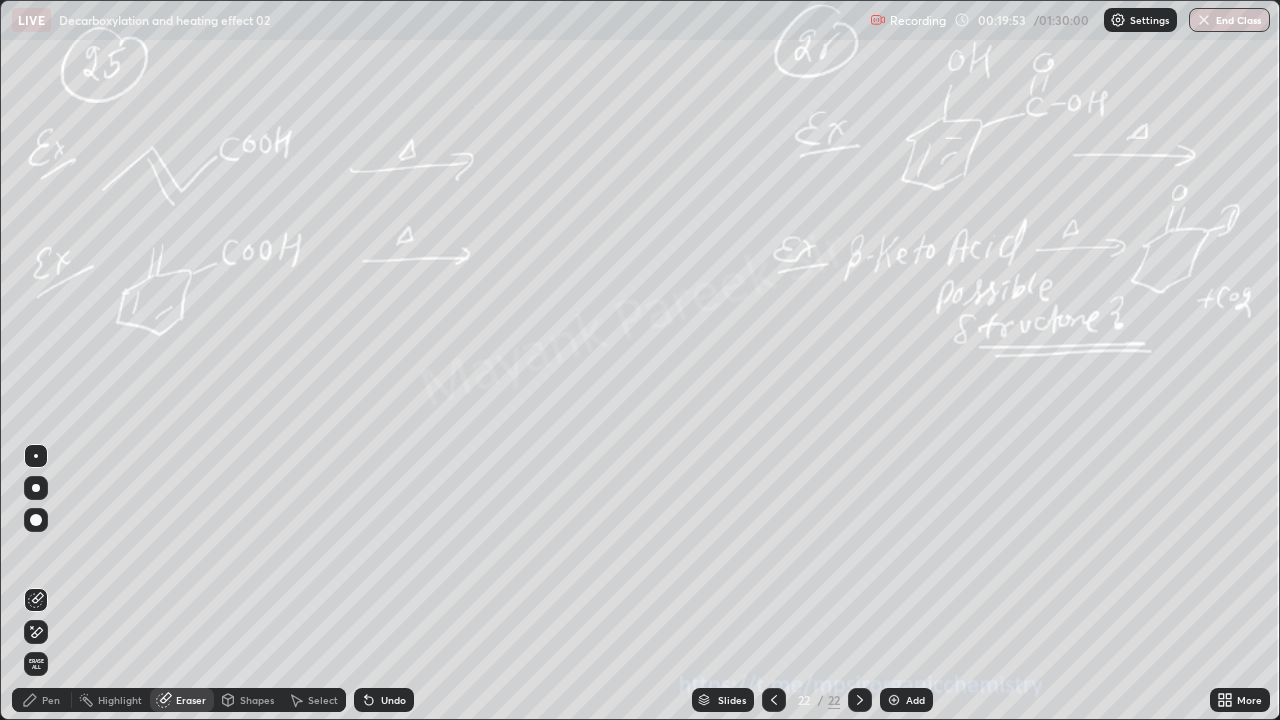 click on "Pen" at bounding box center [42, 700] 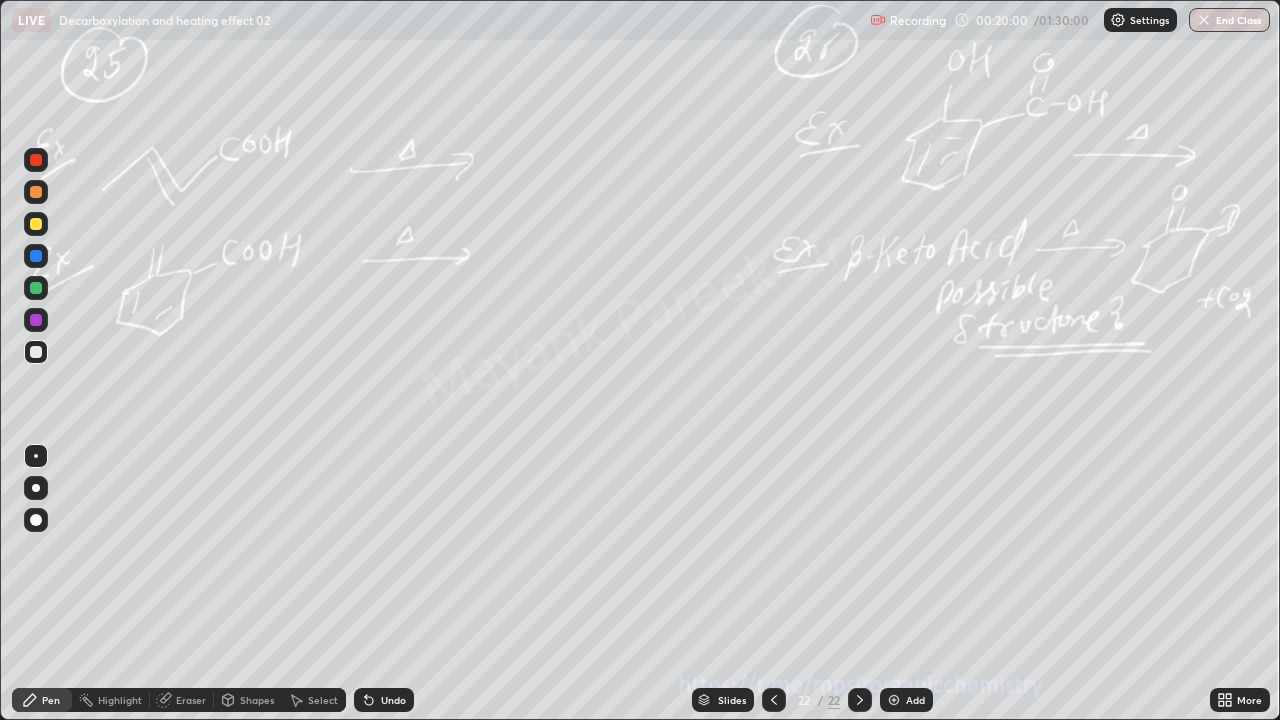 click at bounding box center (36, 224) 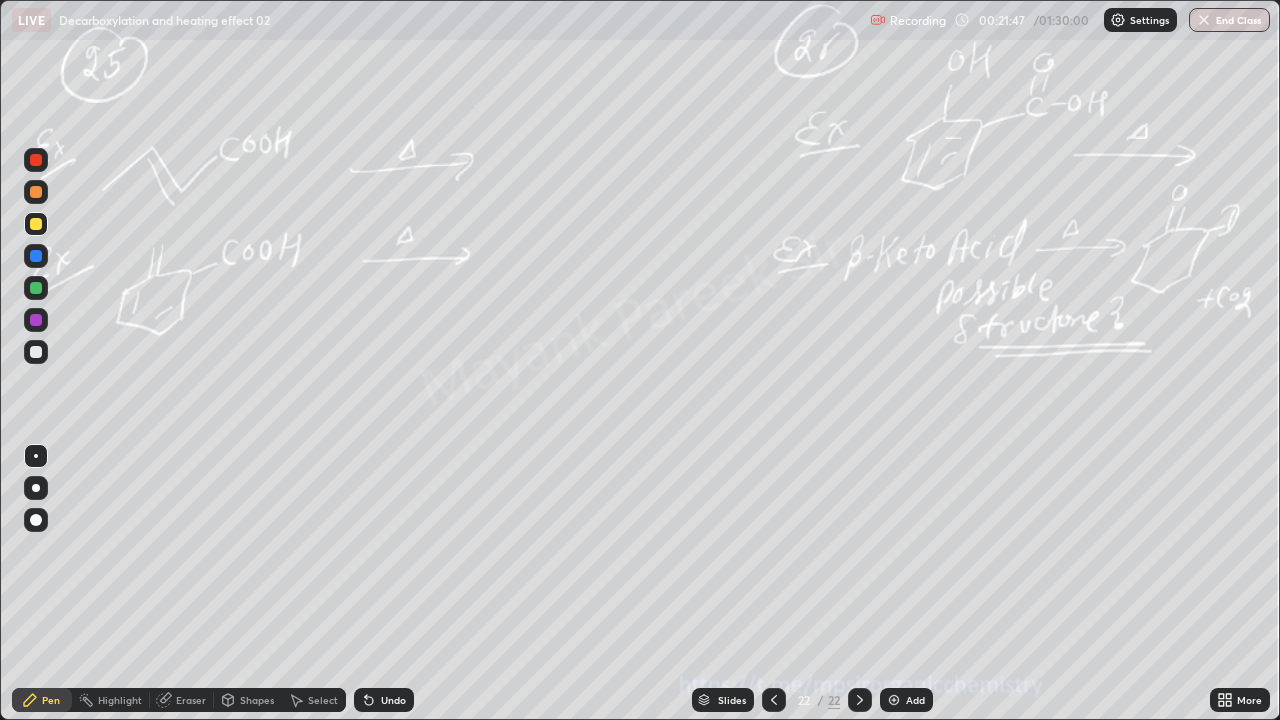 click at bounding box center [36, 224] 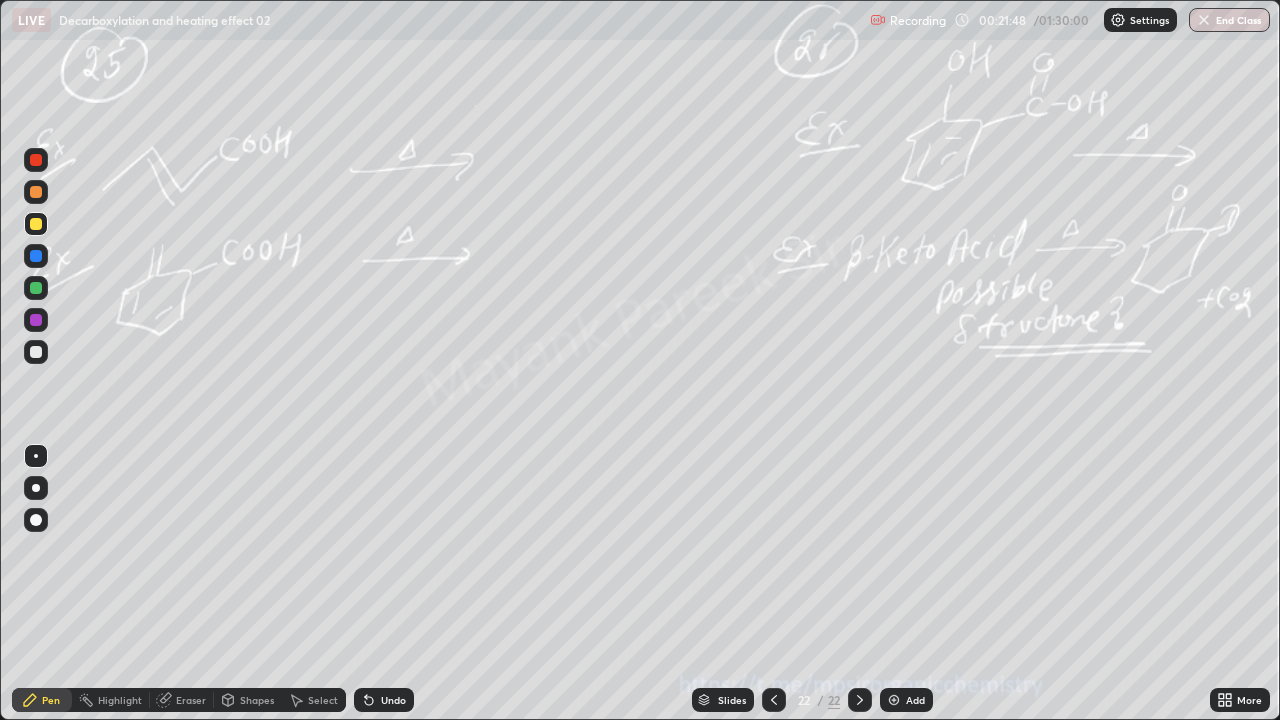 click at bounding box center (36, 288) 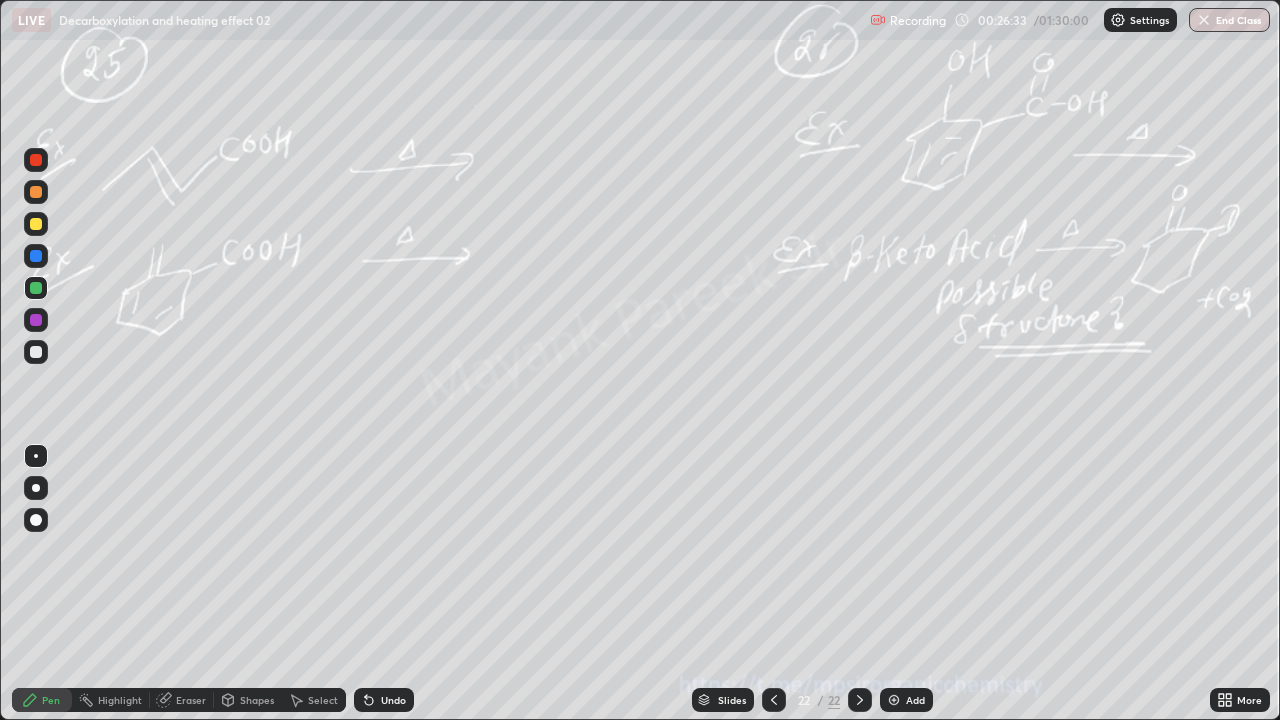 click on "Add" at bounding box center [906, 700] 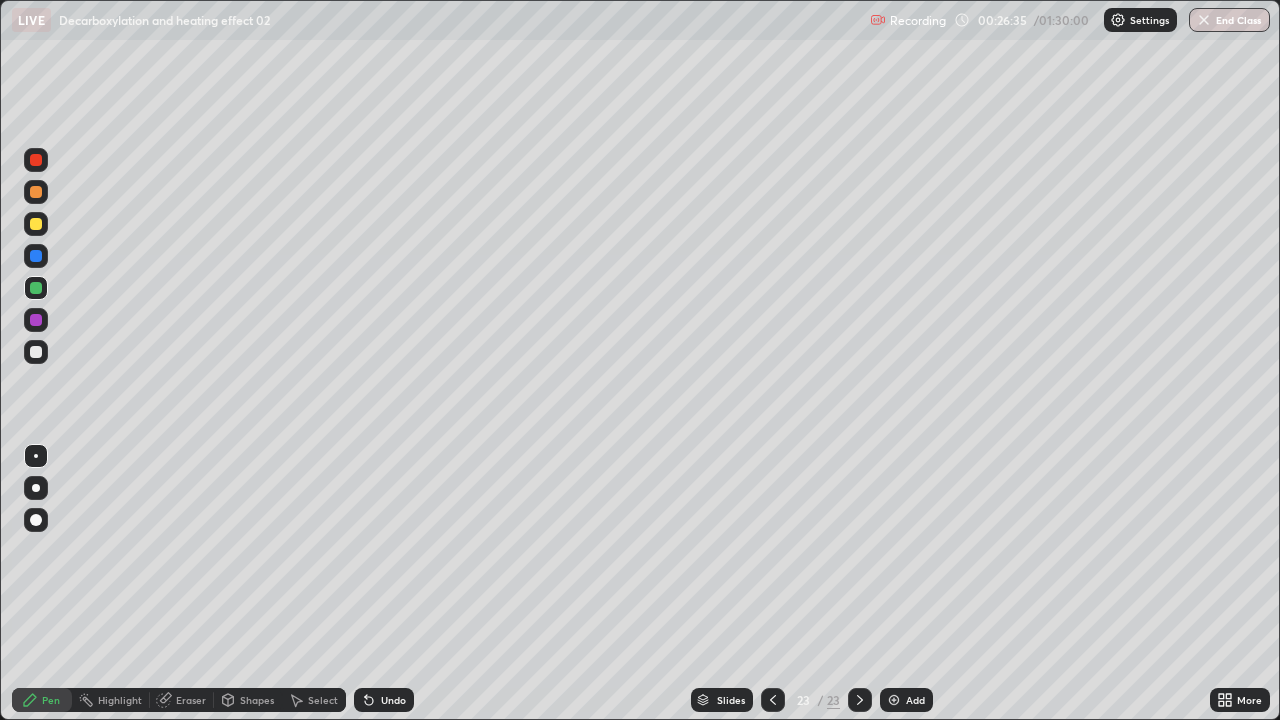 click at bounding box center (36, 352) 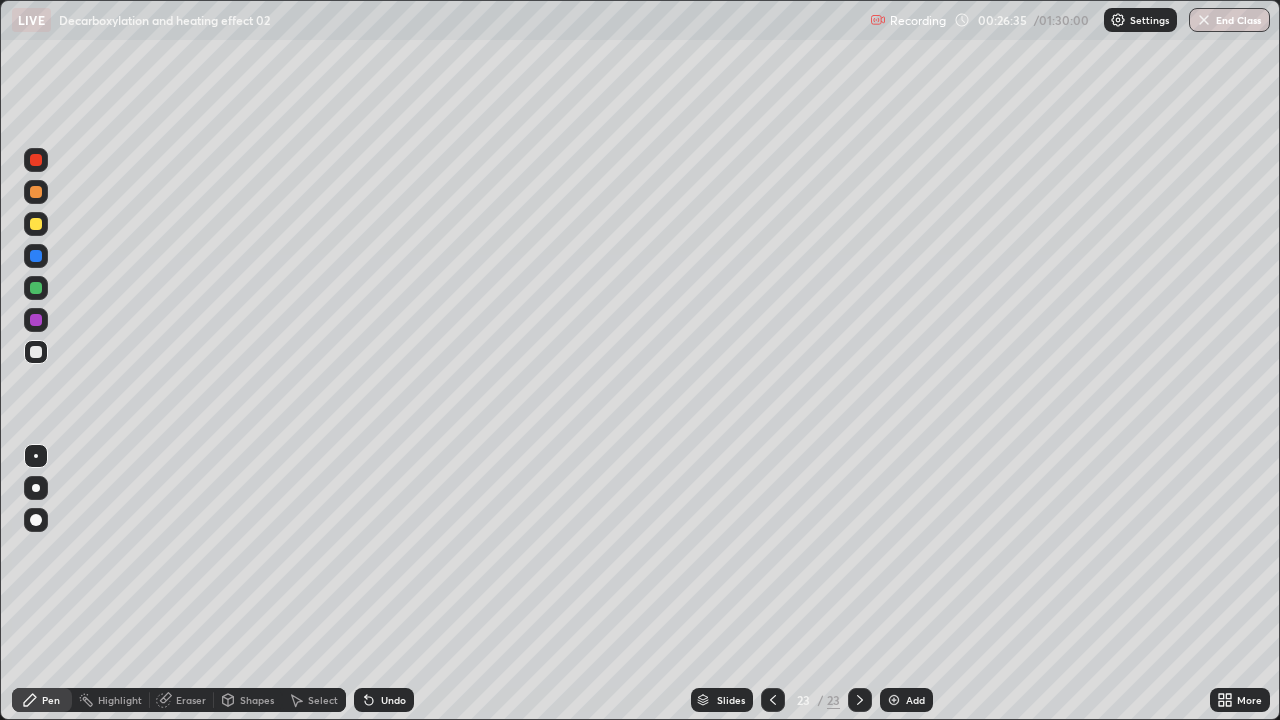 click at bounding box center [36, 352] 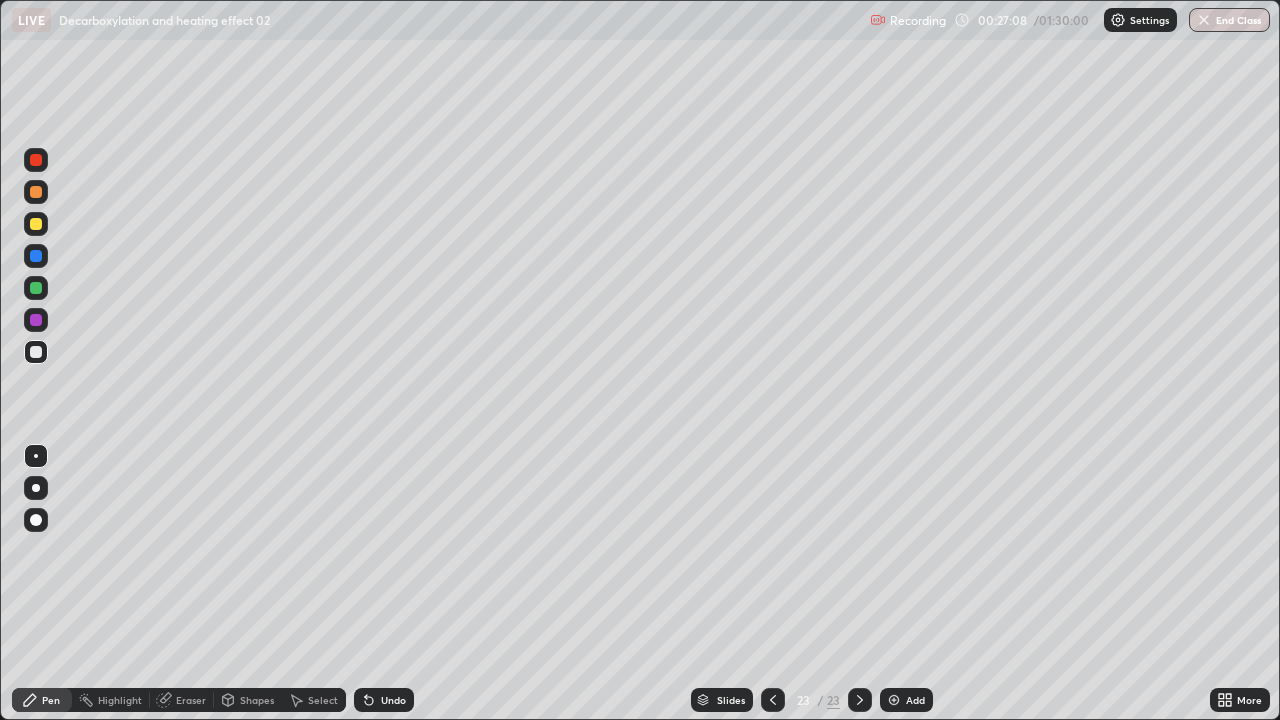 click on "Eraser" at bounding box center [182, 700] 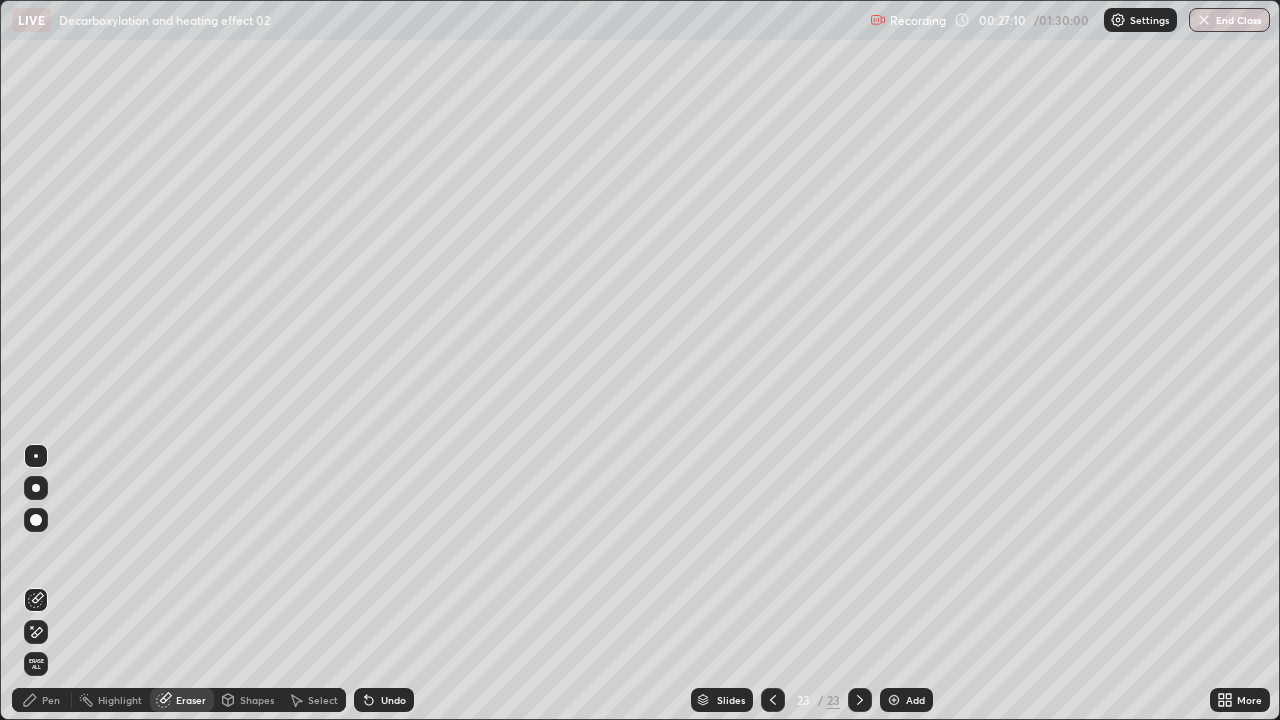 click on "Pen" at bounding box center [42, 700] 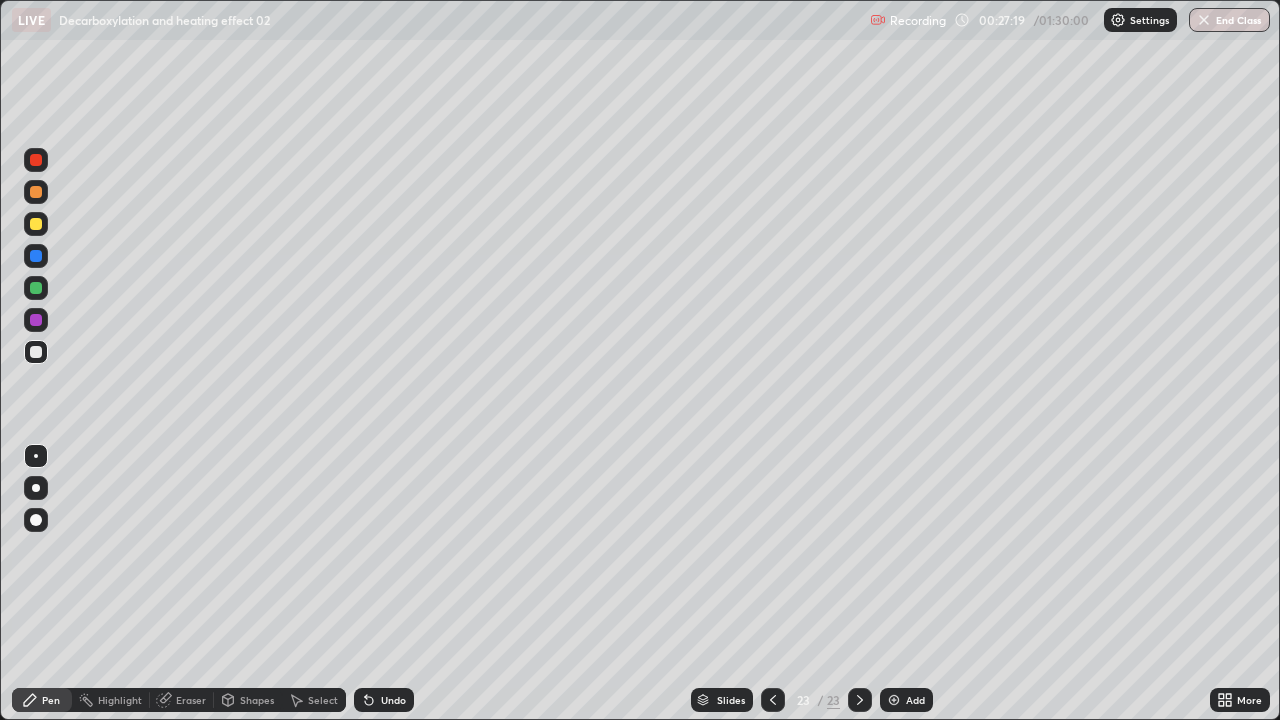 click on "Eraser" at bounding box center [182, 700] 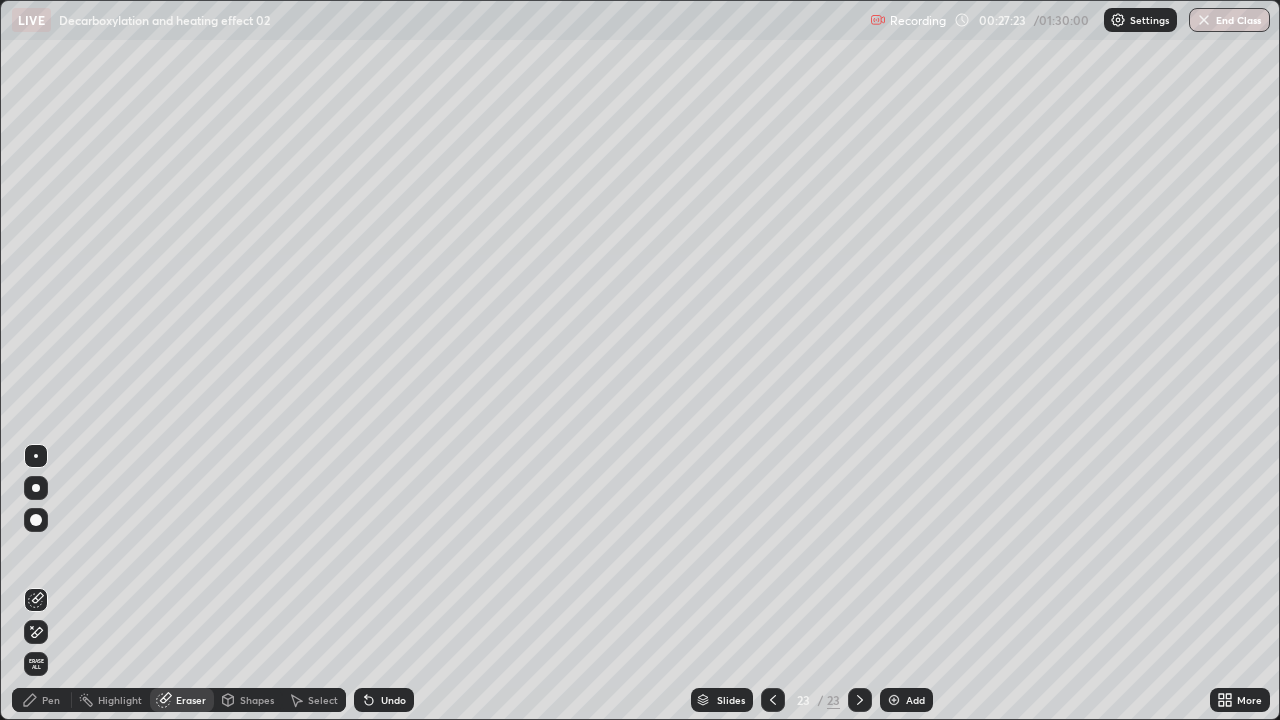 click on "Pen" at bounding box center (51, 700) 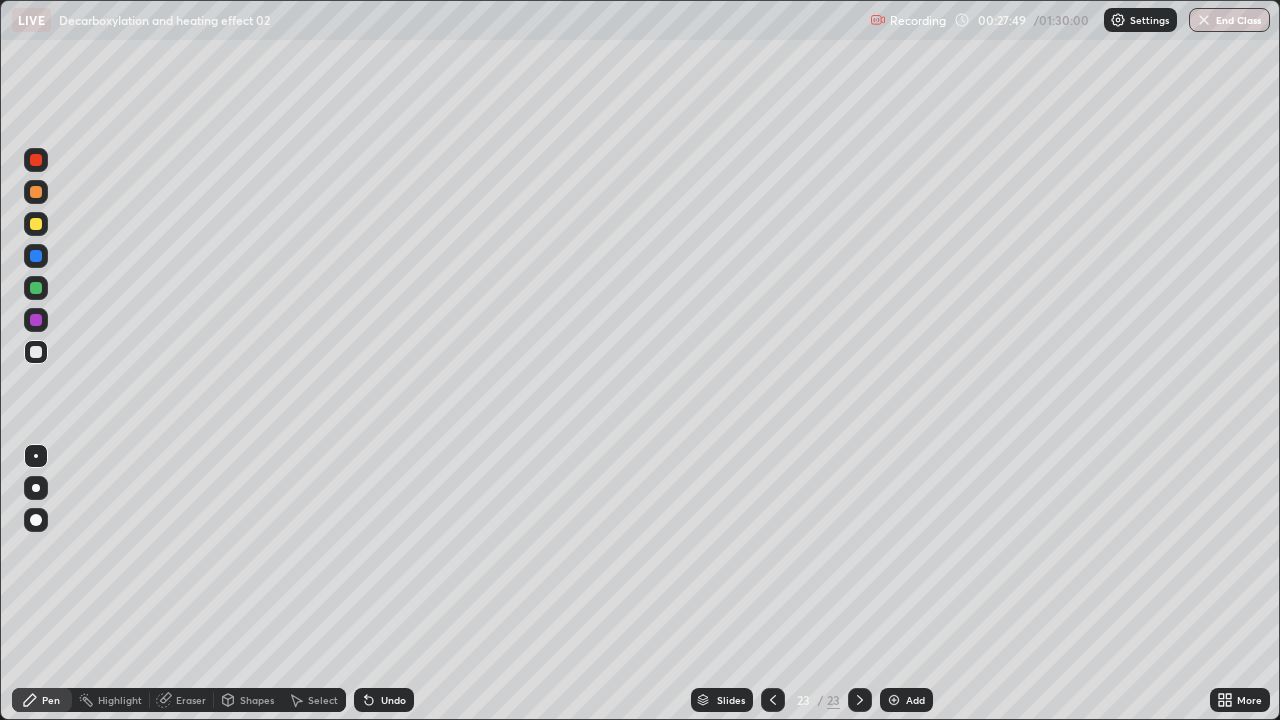 click 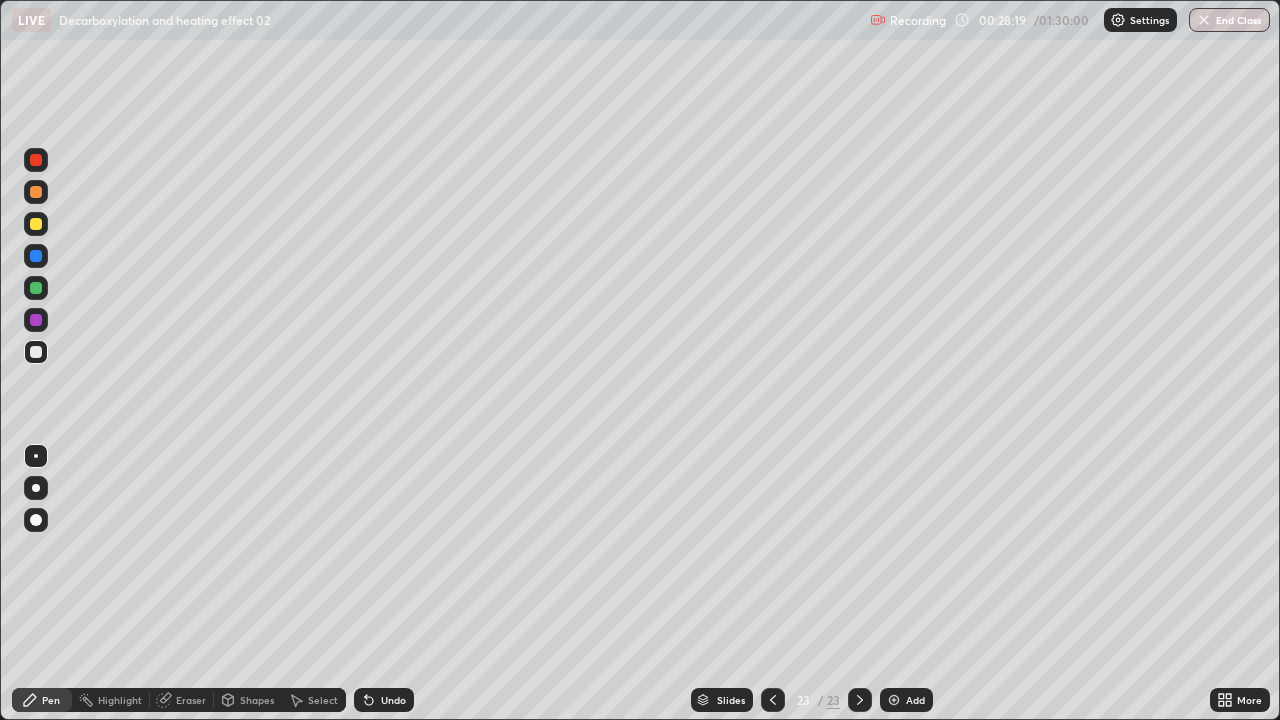 click on "Add" at bounding box center [906, 700] 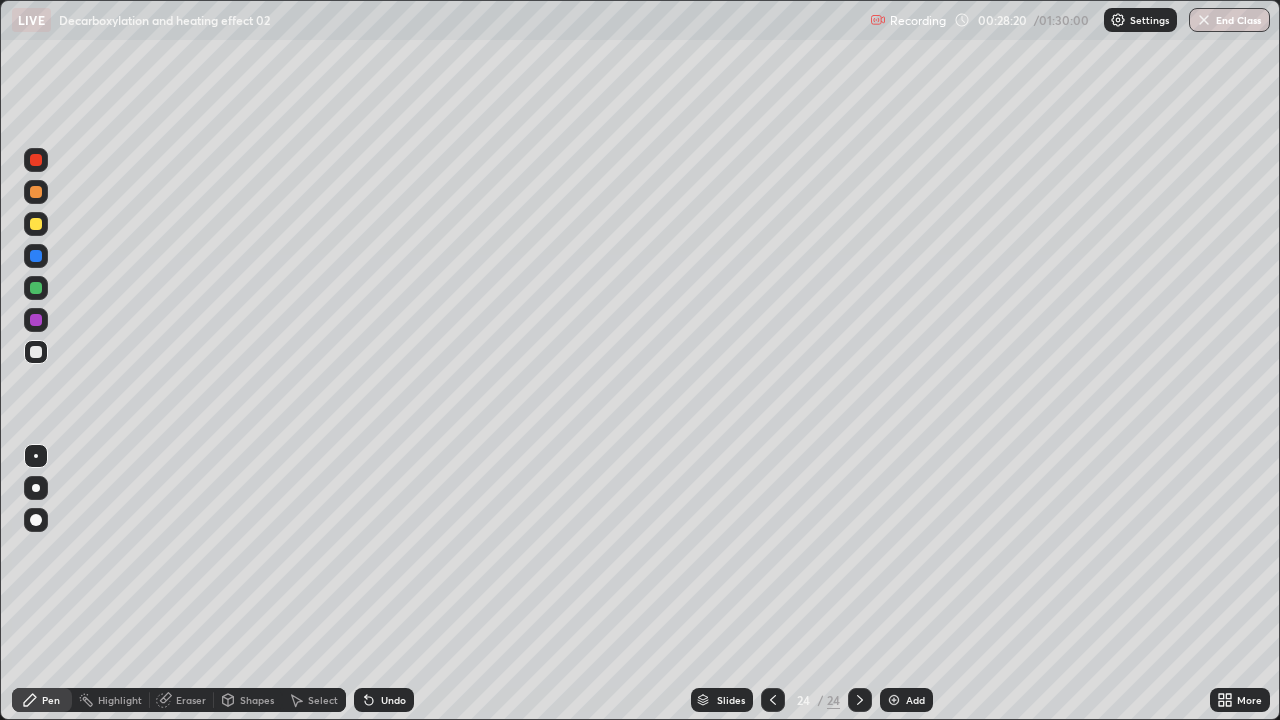 click on "Pen" at bounding box center [51, 700] 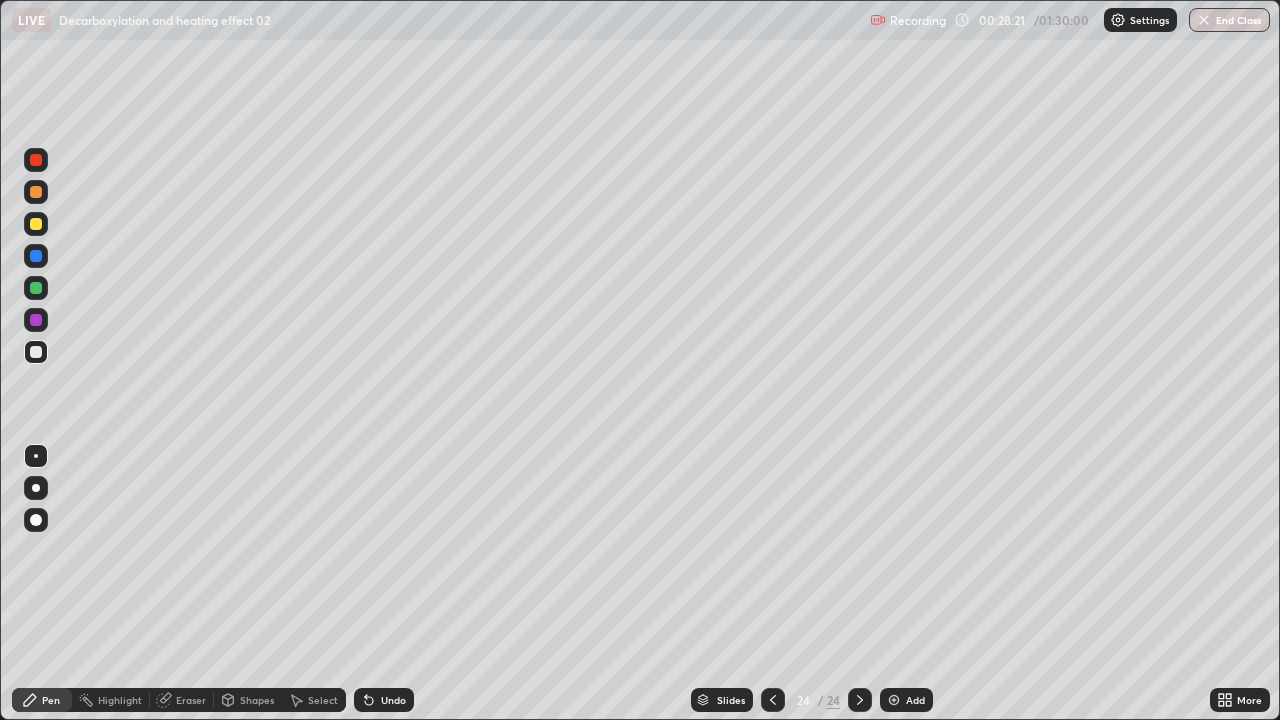 click at bounding box center (36, 224) 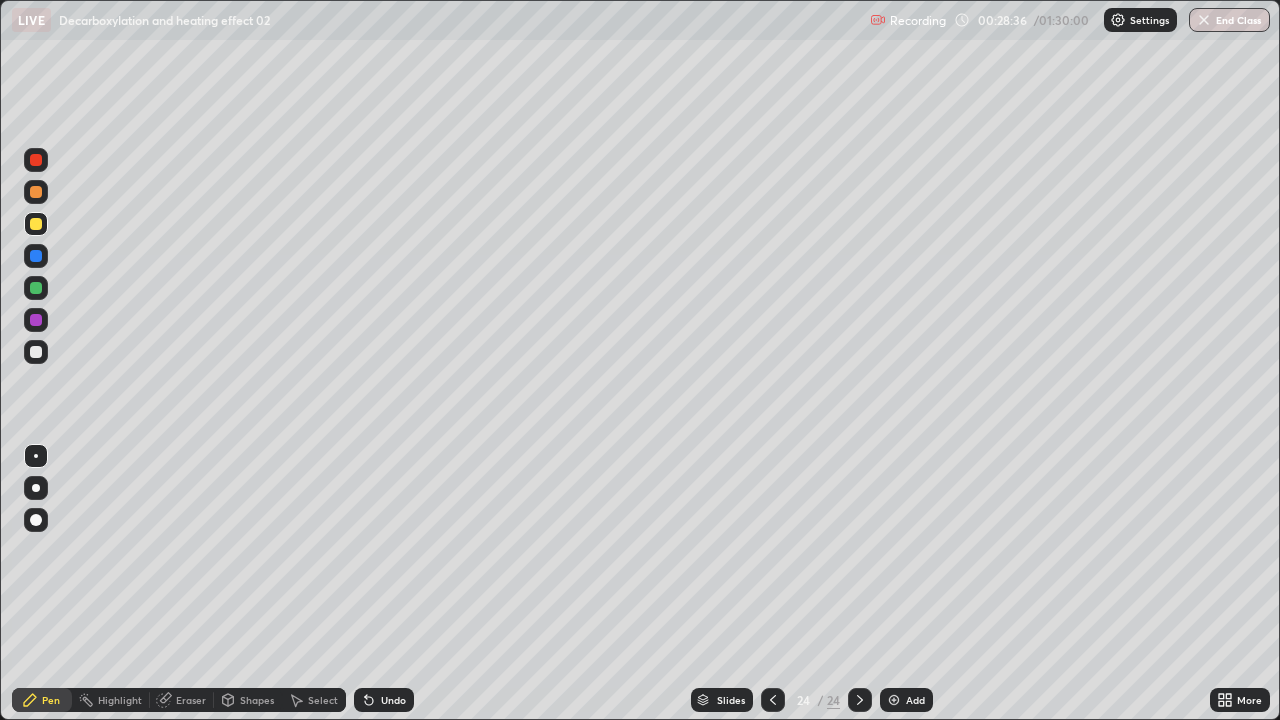 click at bounding box center (36, 352) 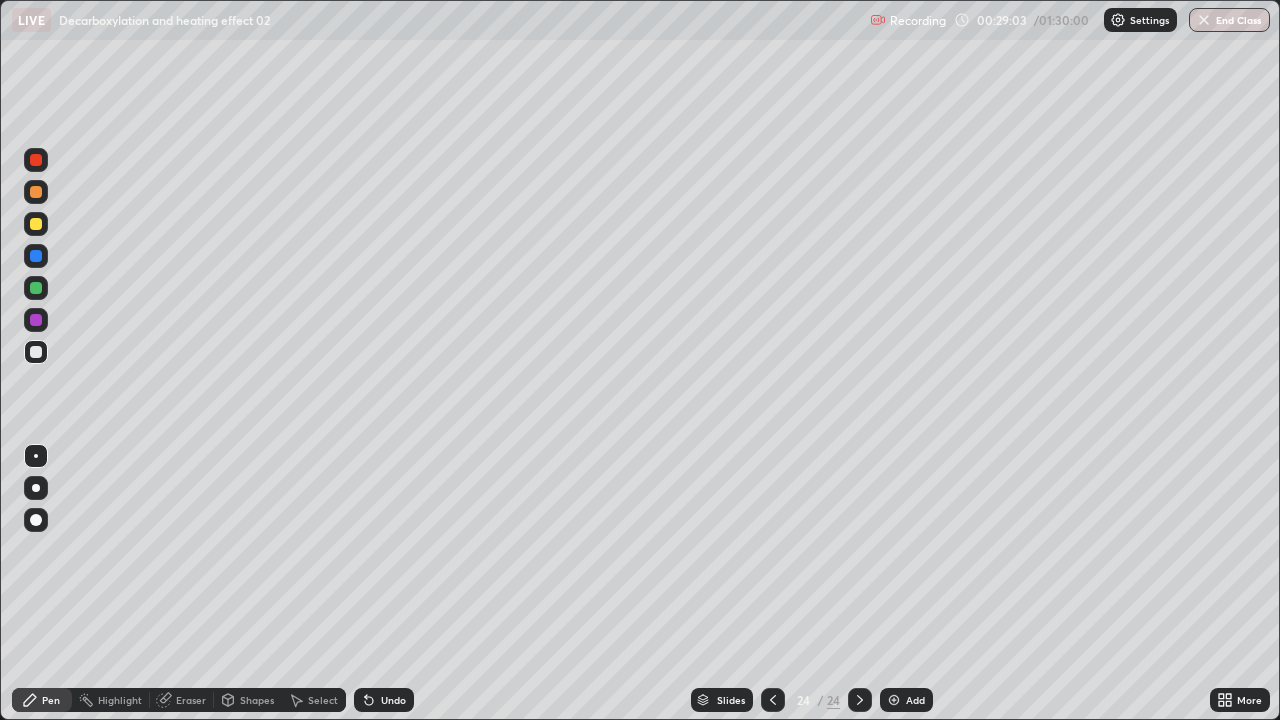 click at bounding box center (36, 352) 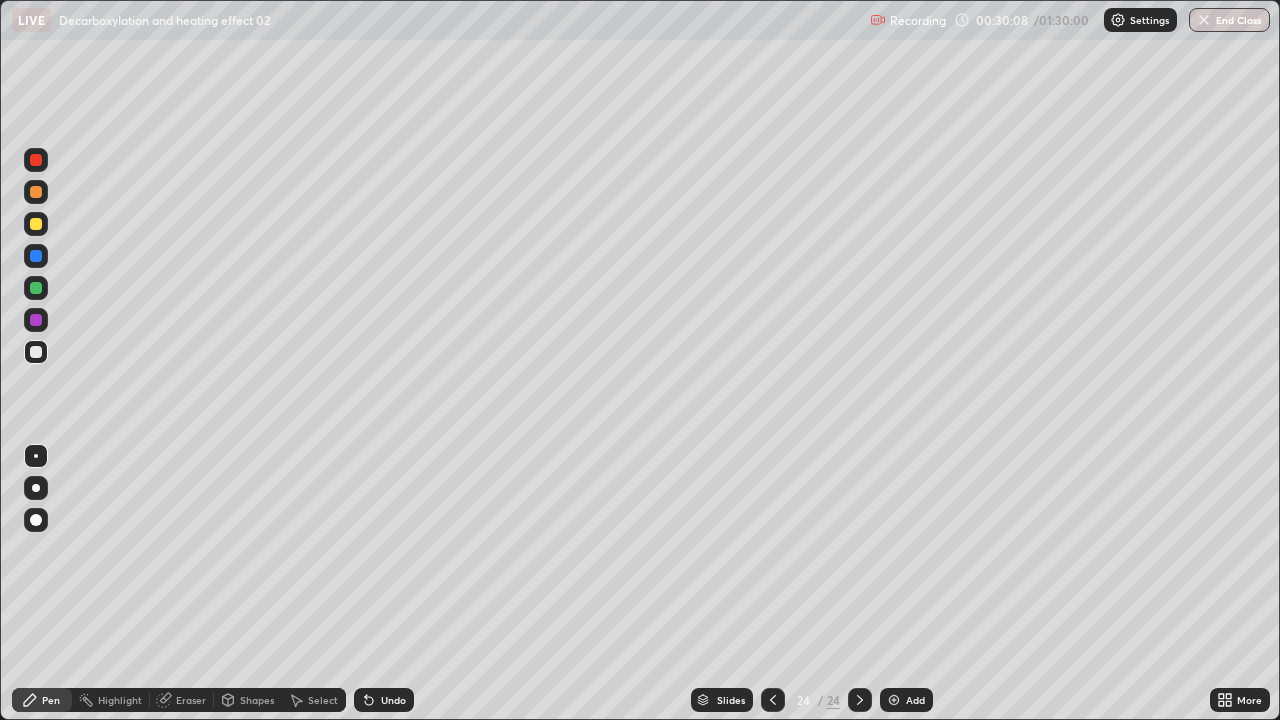 click at bounding box center (36, 352) 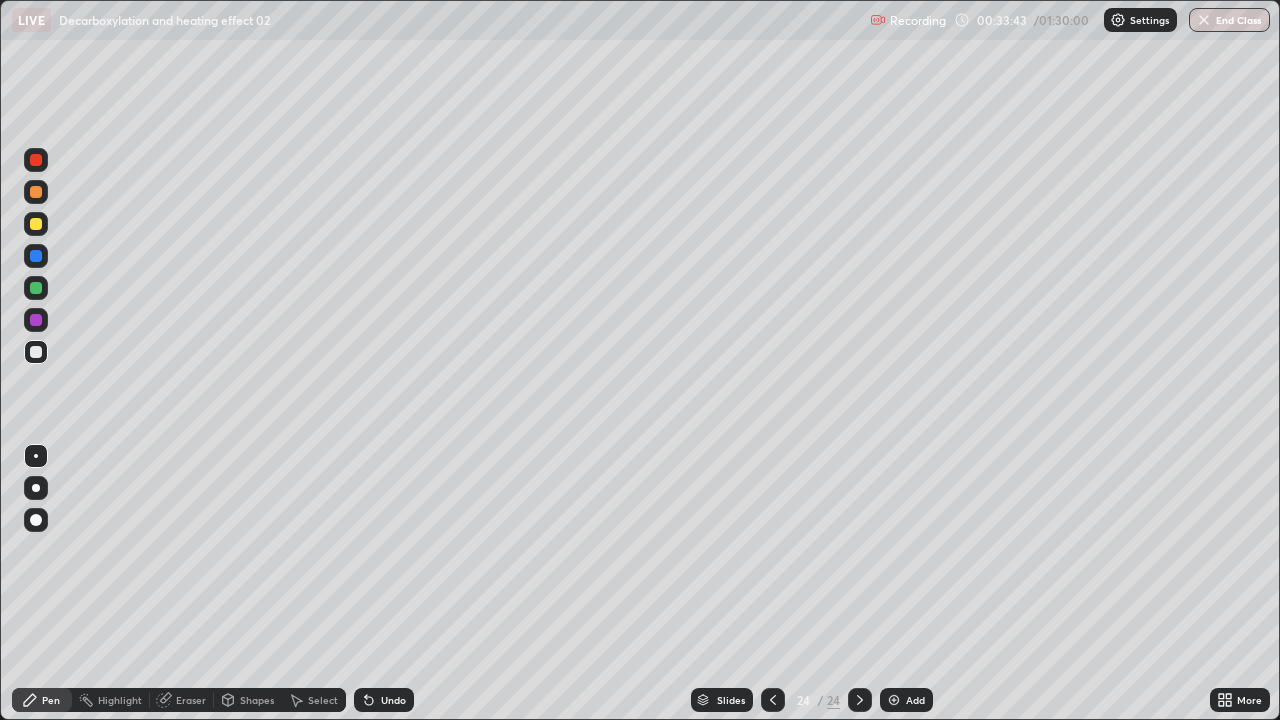 click at bounding box center [36, 224] 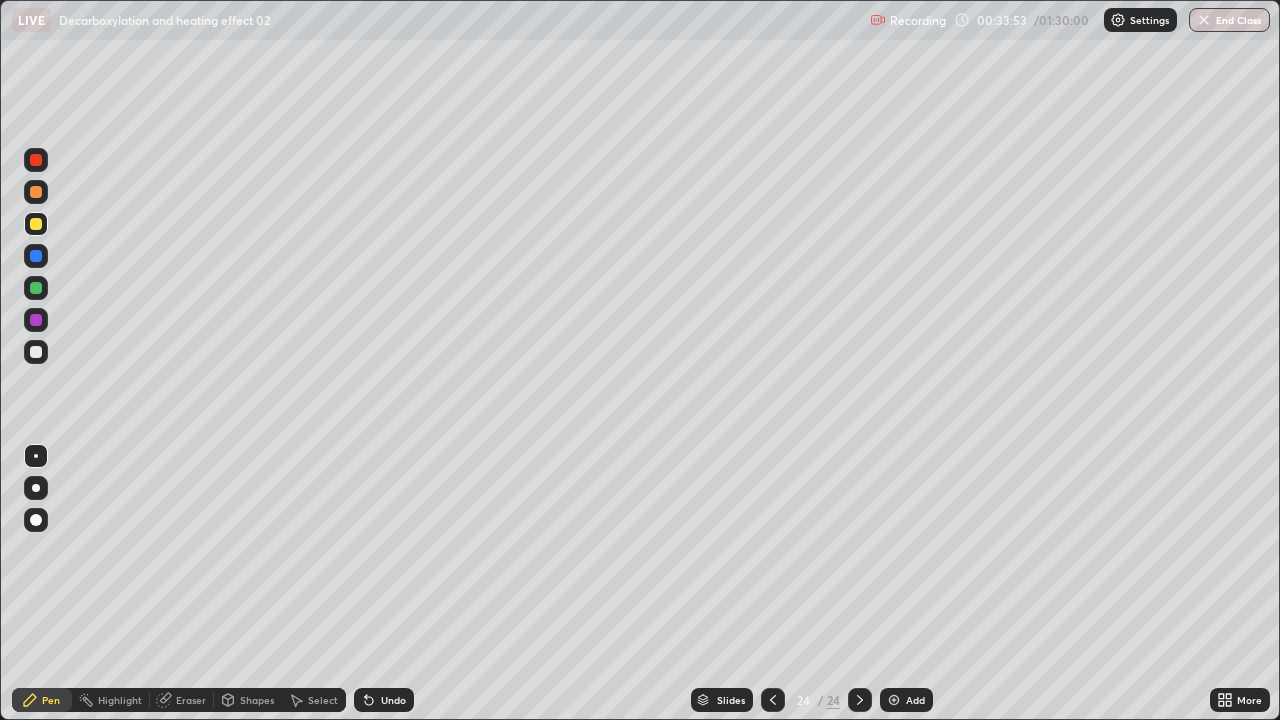 click at bounding box center [36, 352] 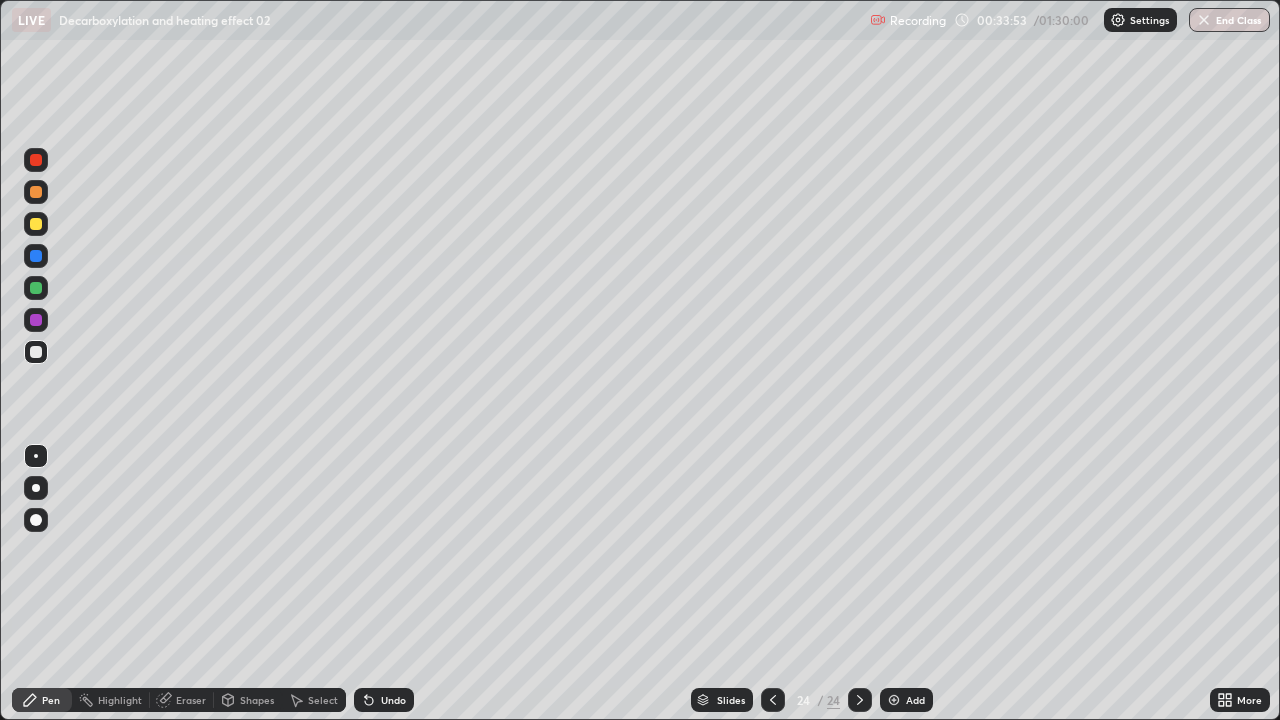 click at bounding box center [36, 352] 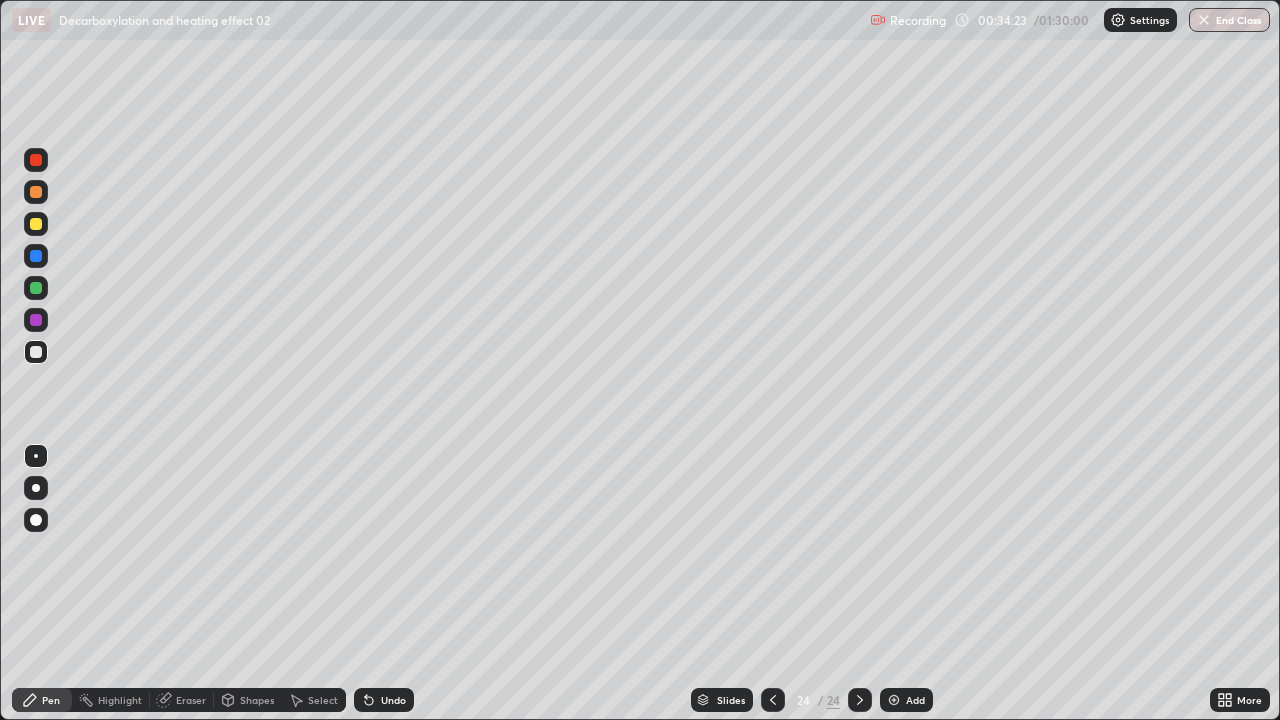 click at bounding box center (36, 352) 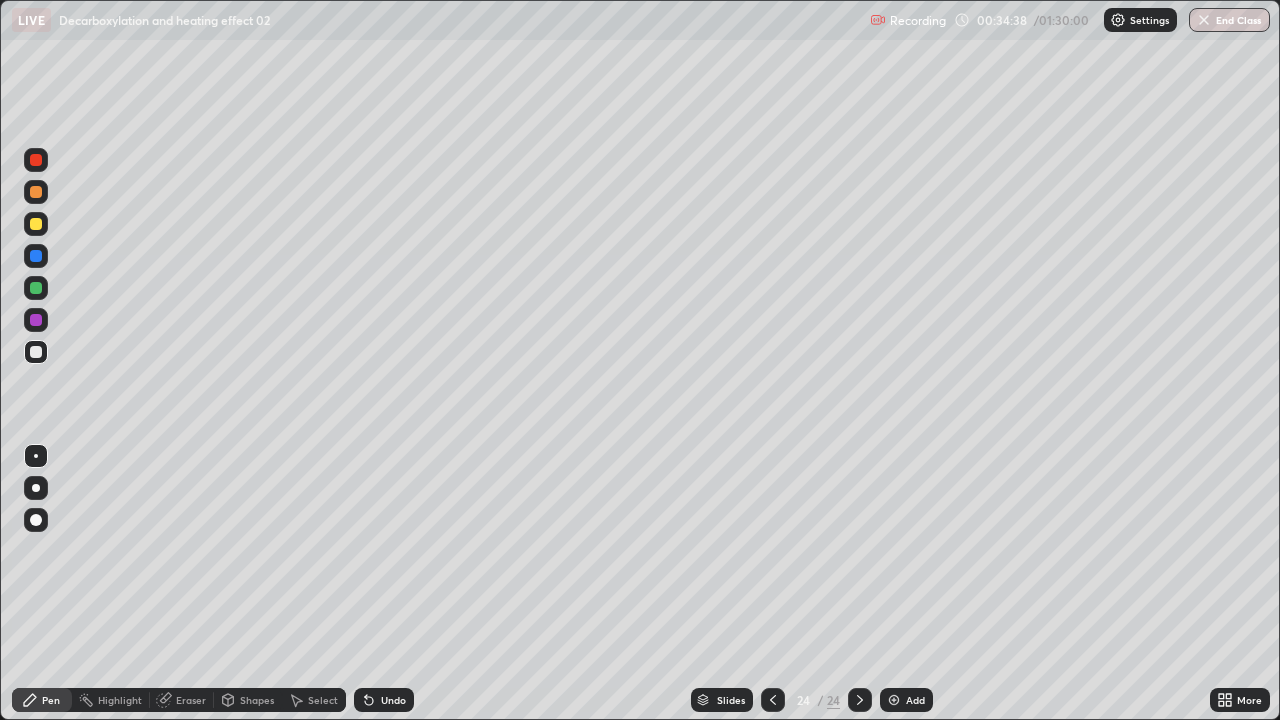 click on "Eraser" at bounding box center (191, 700) 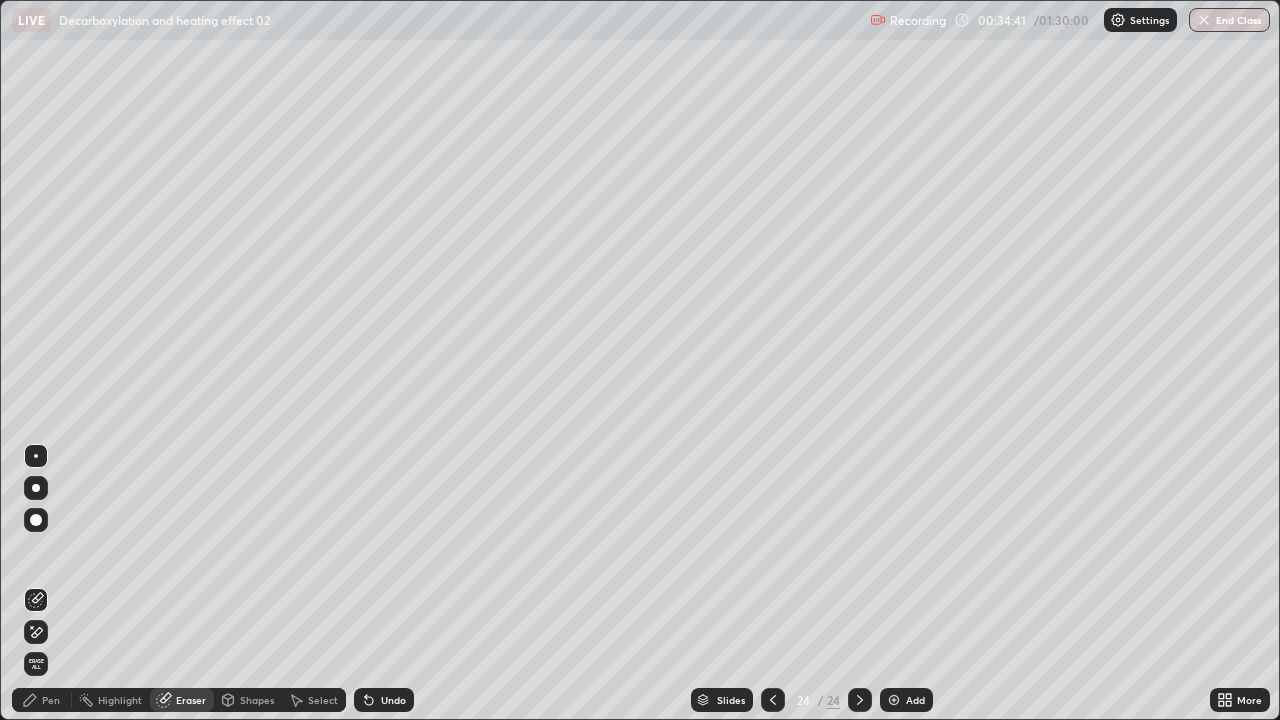 click on "Pen" at bounding box center (42, 700) 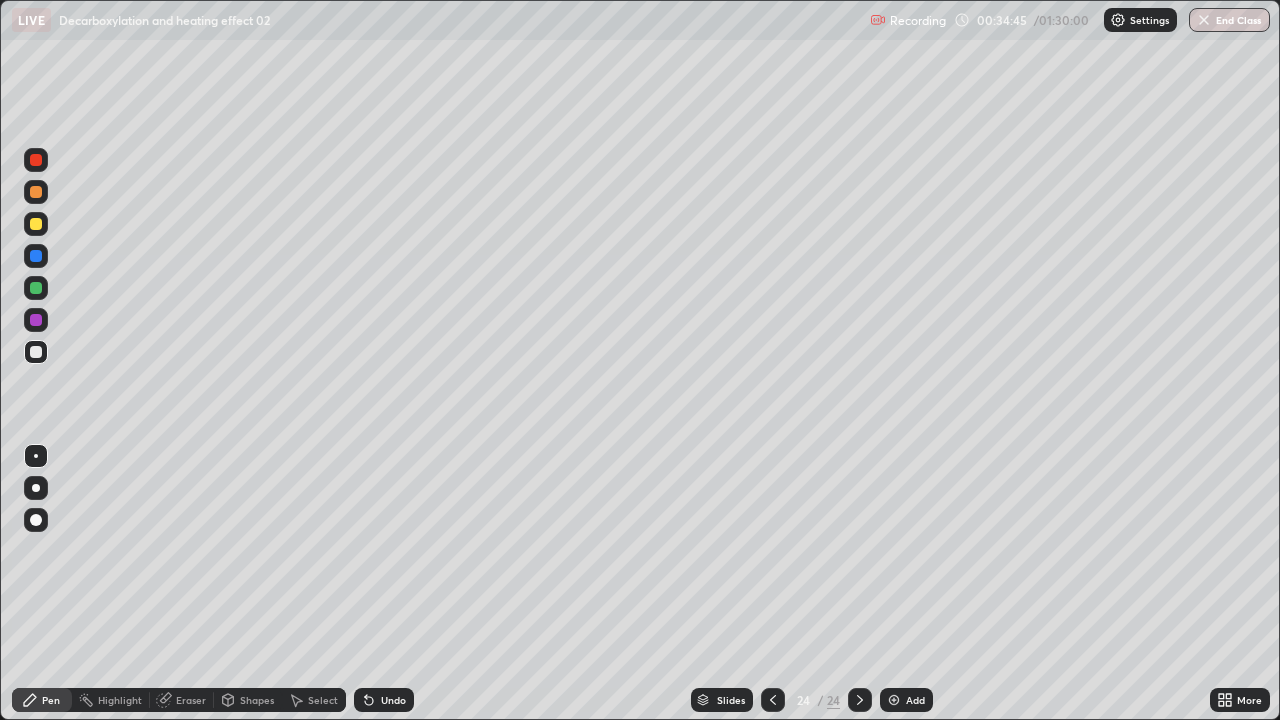 click on "Undo" at bounding box center [384, 700] 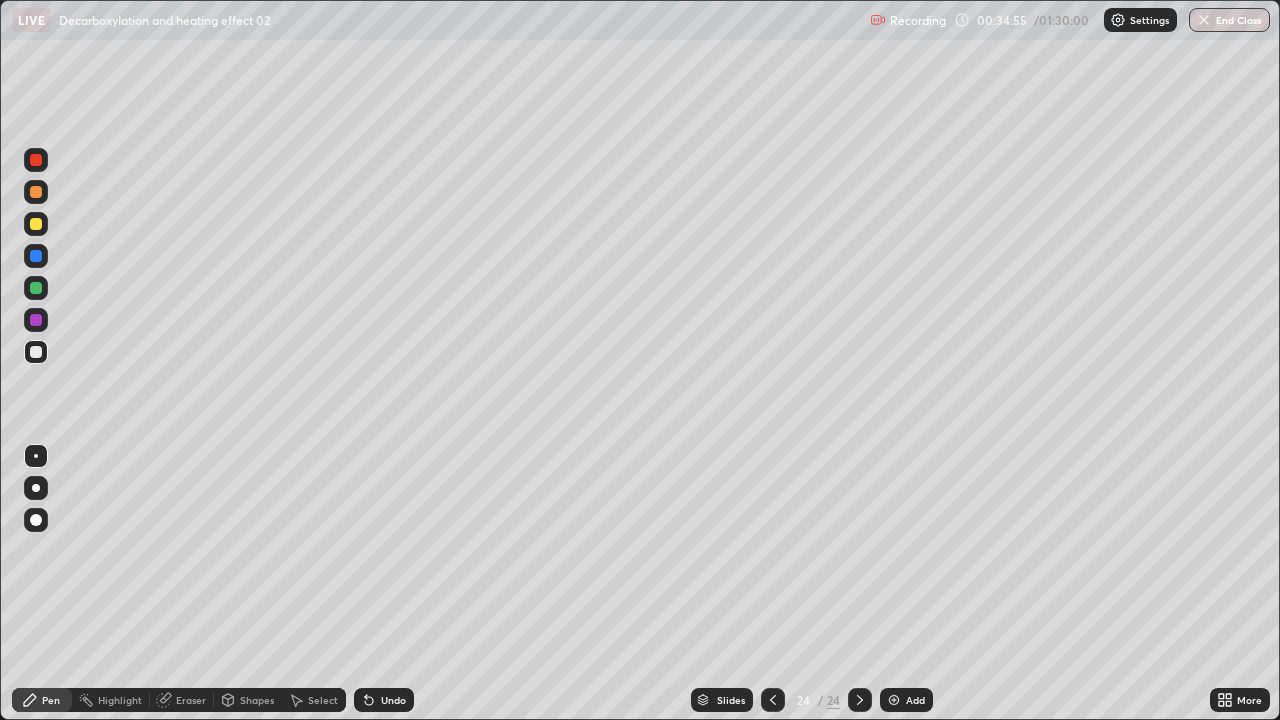 click at bounding box center (36, 224) 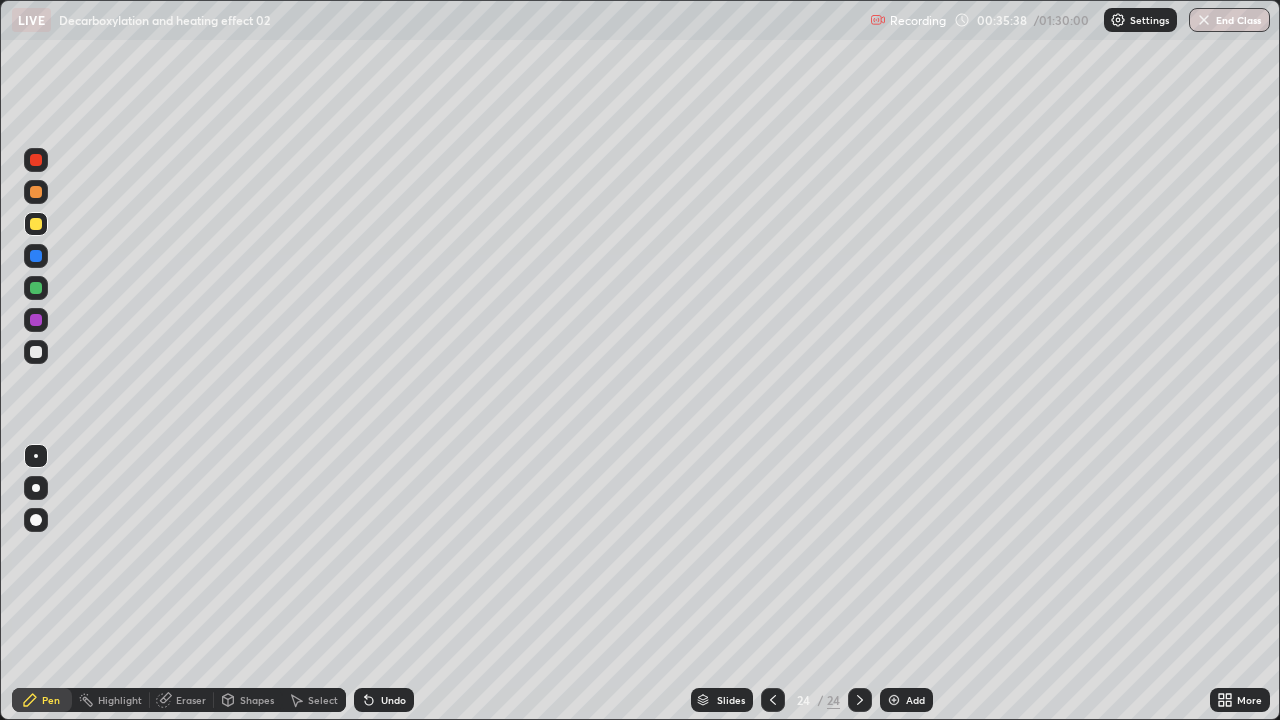 click at bounding box center [36, 352] 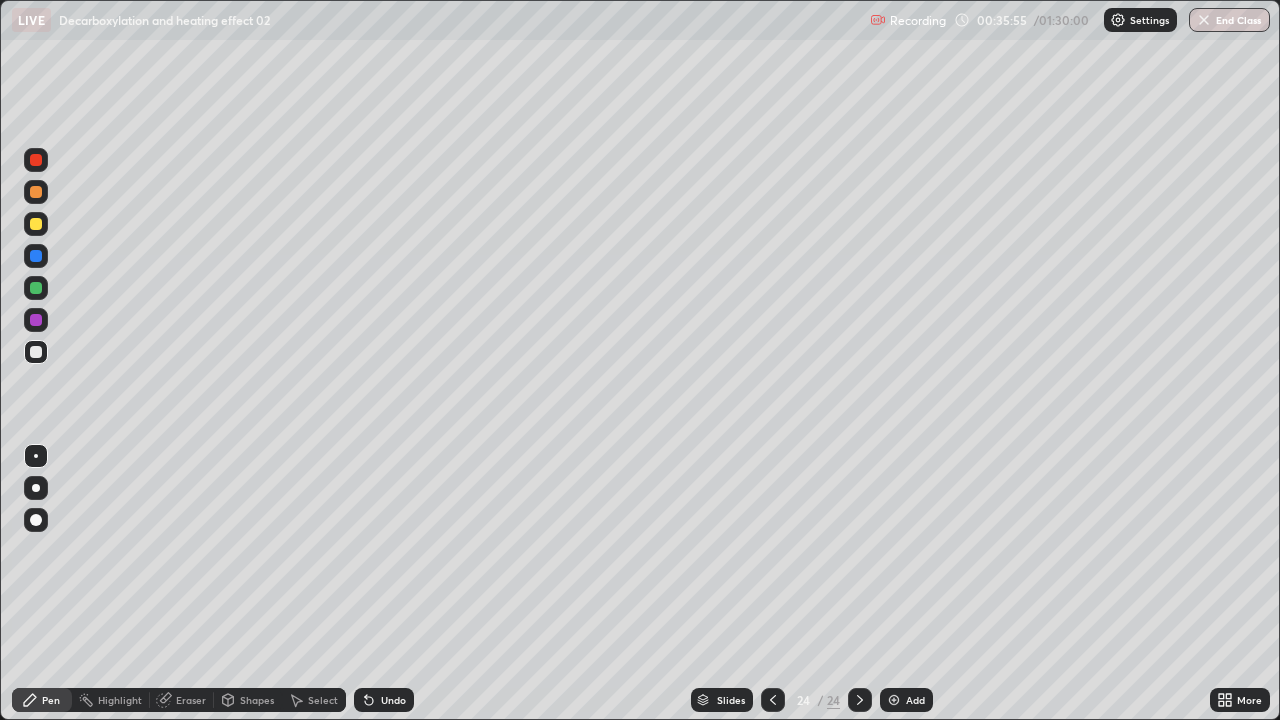 click on "Undo" at bounding box center [393, 700] 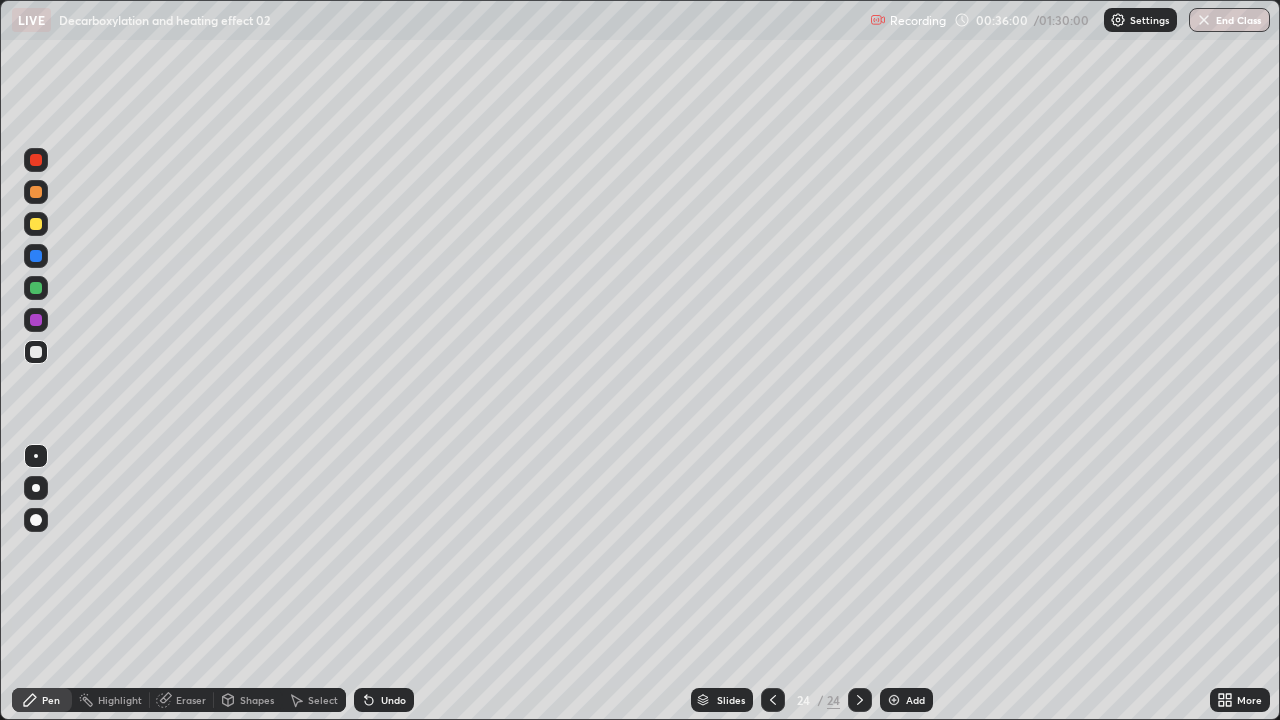 click on "Undo" at bounding box center [393, 700] 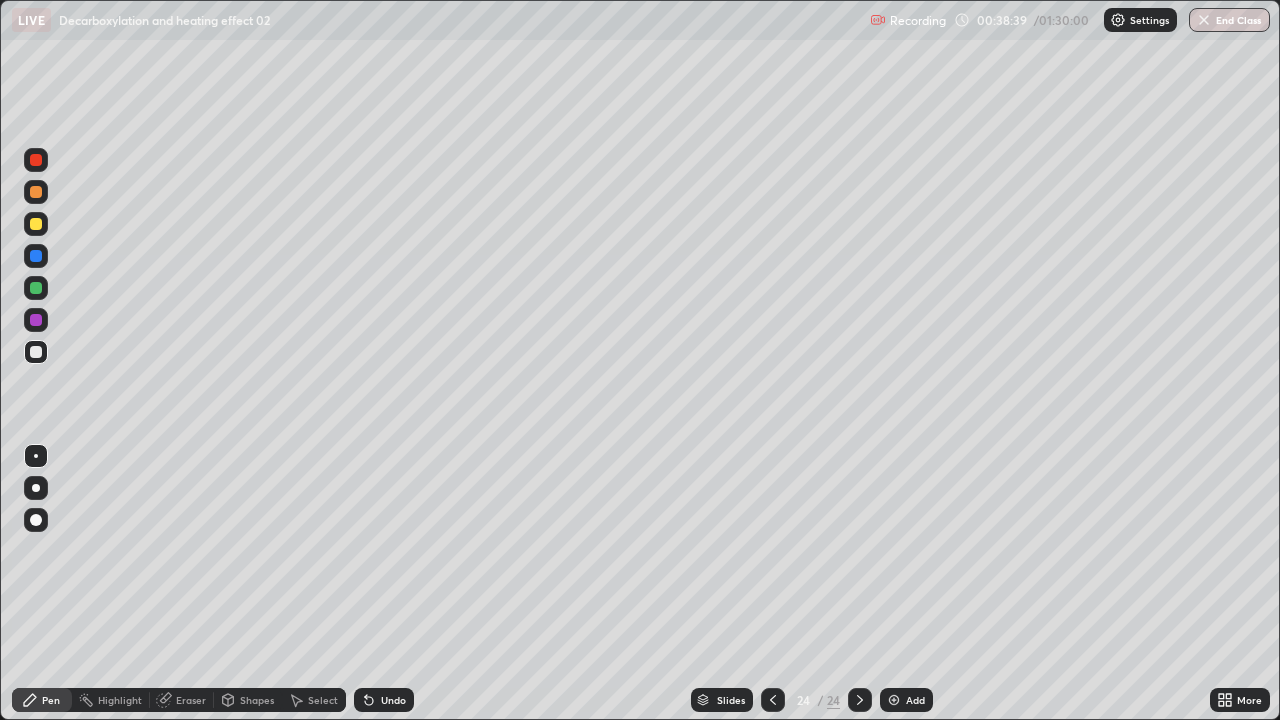 click 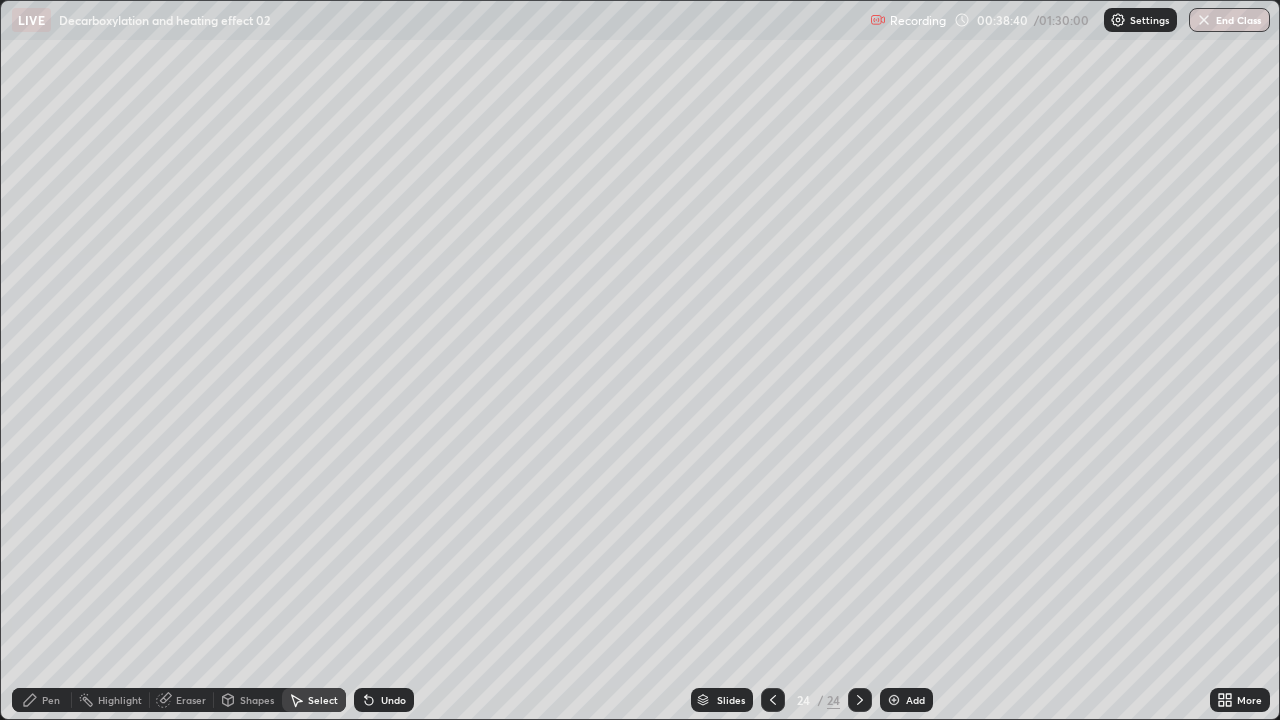 click 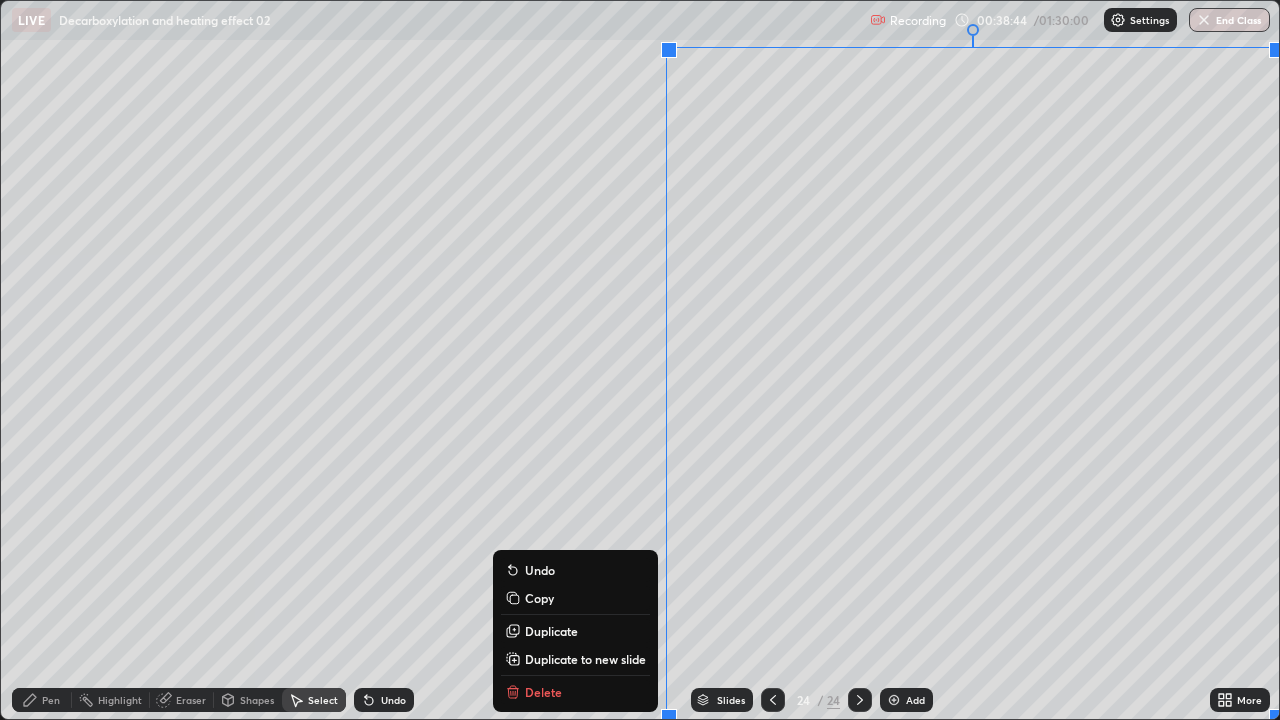 click on "Duplicate to new slide" at bounding box center (585, 659) 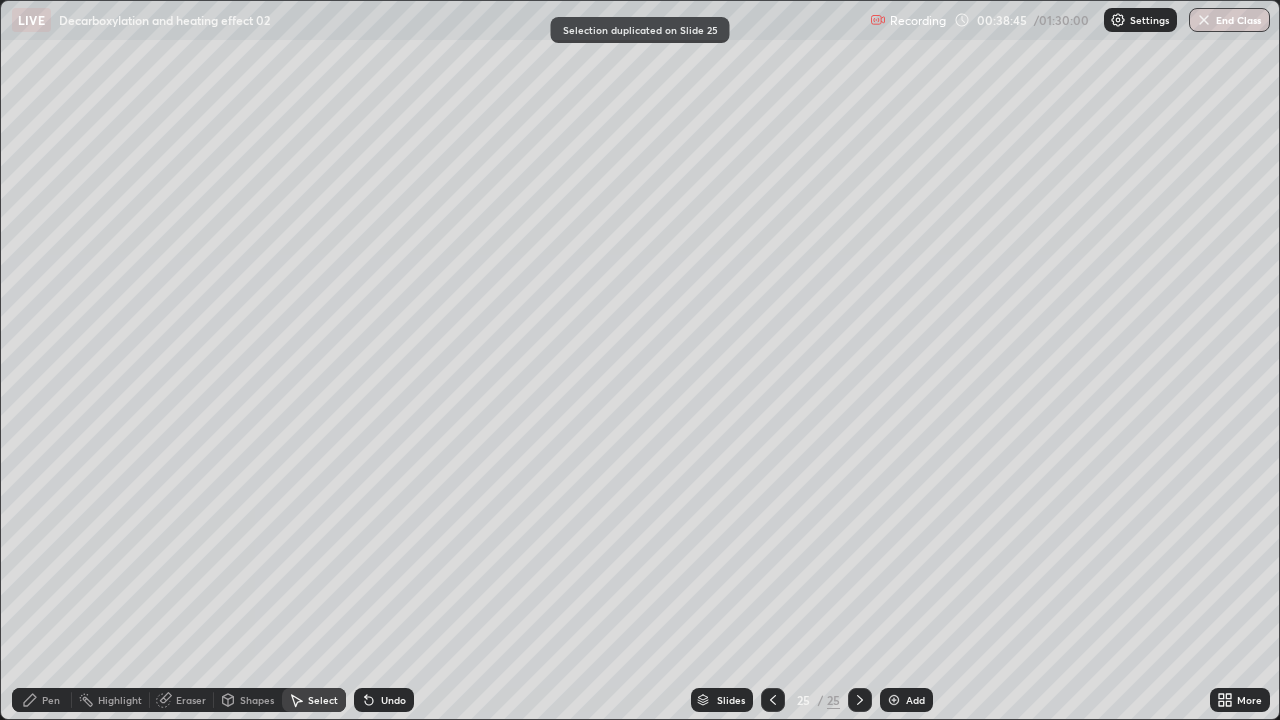 click on "Pen" at bounding box center [42, 700] 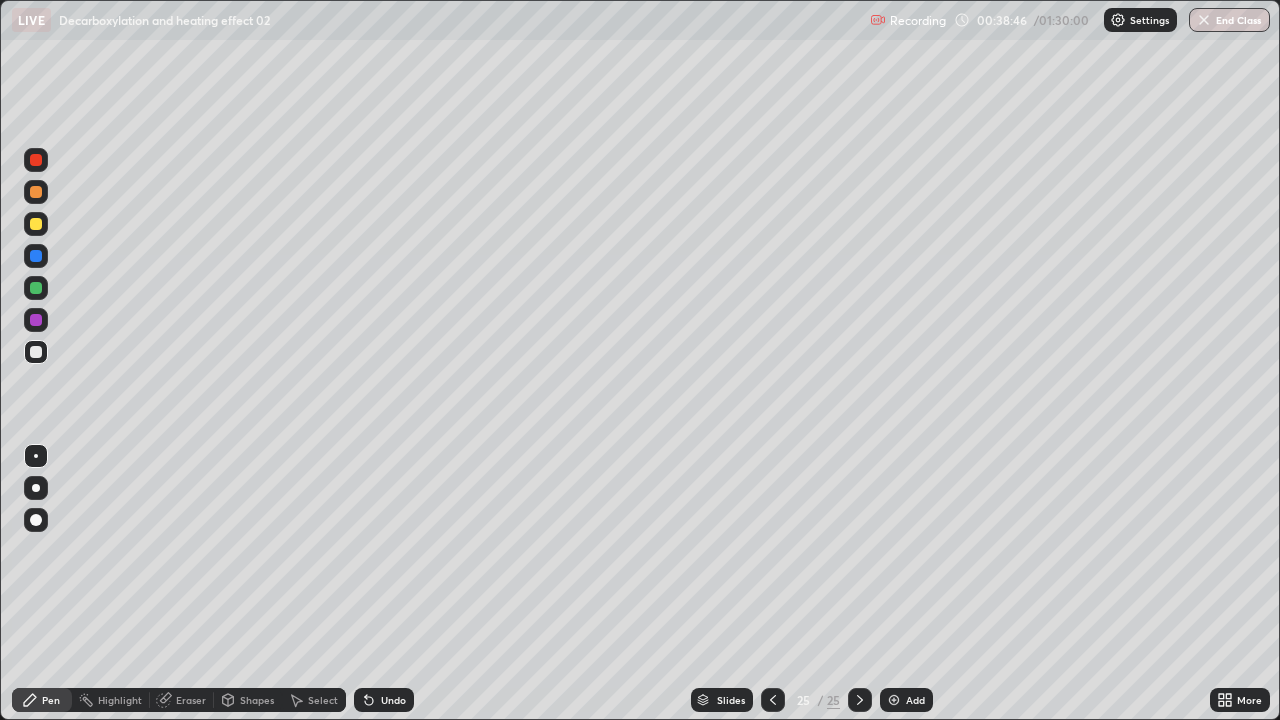 click at bounding box center [36, 352] 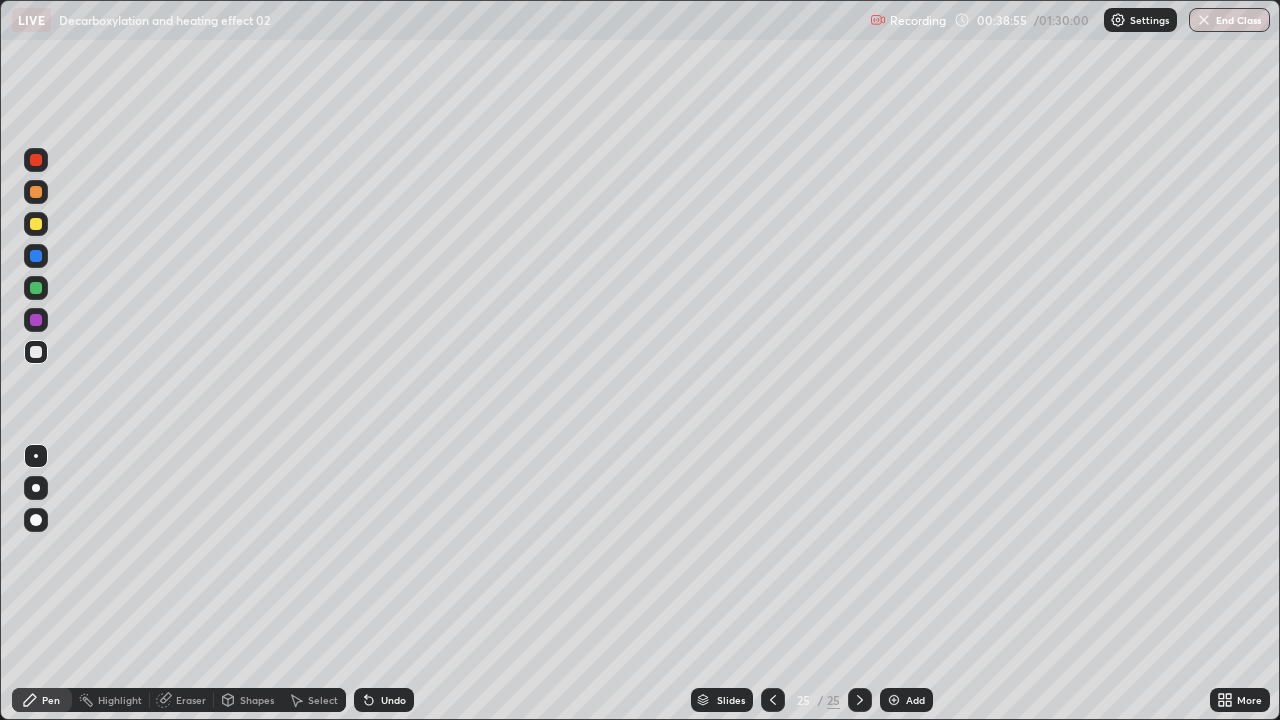click at bounding box center (773, 700) 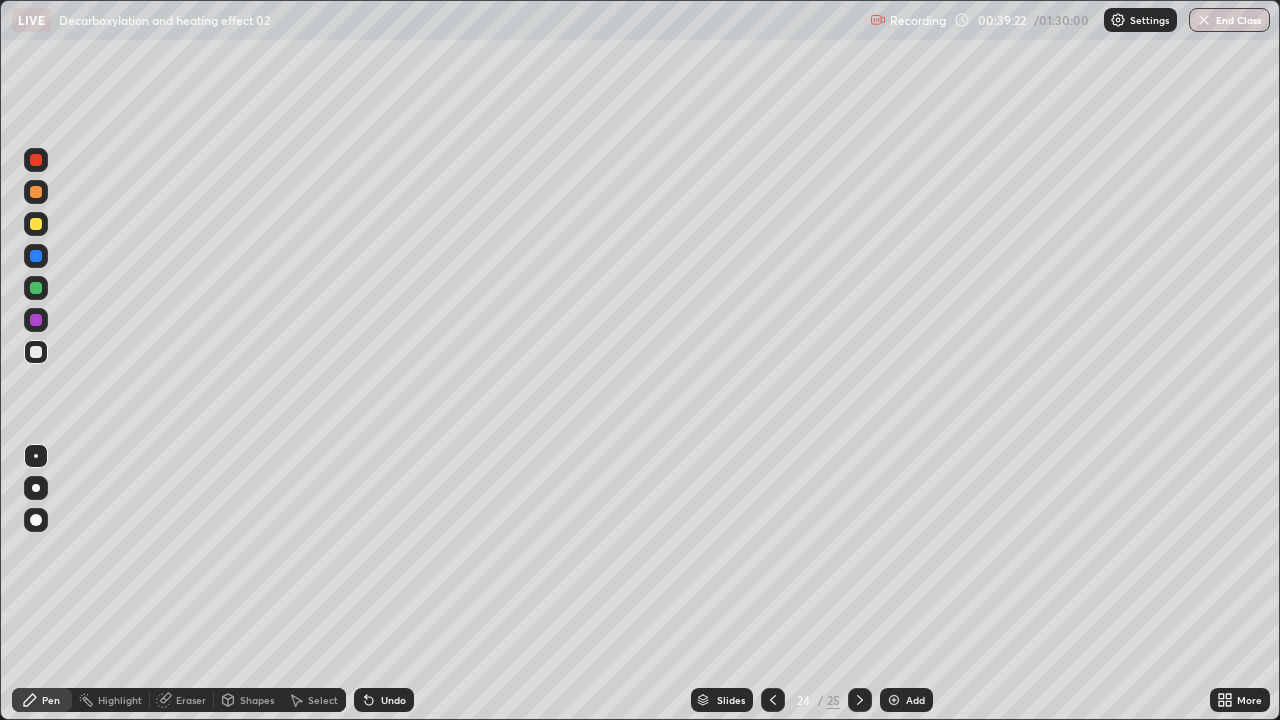 click 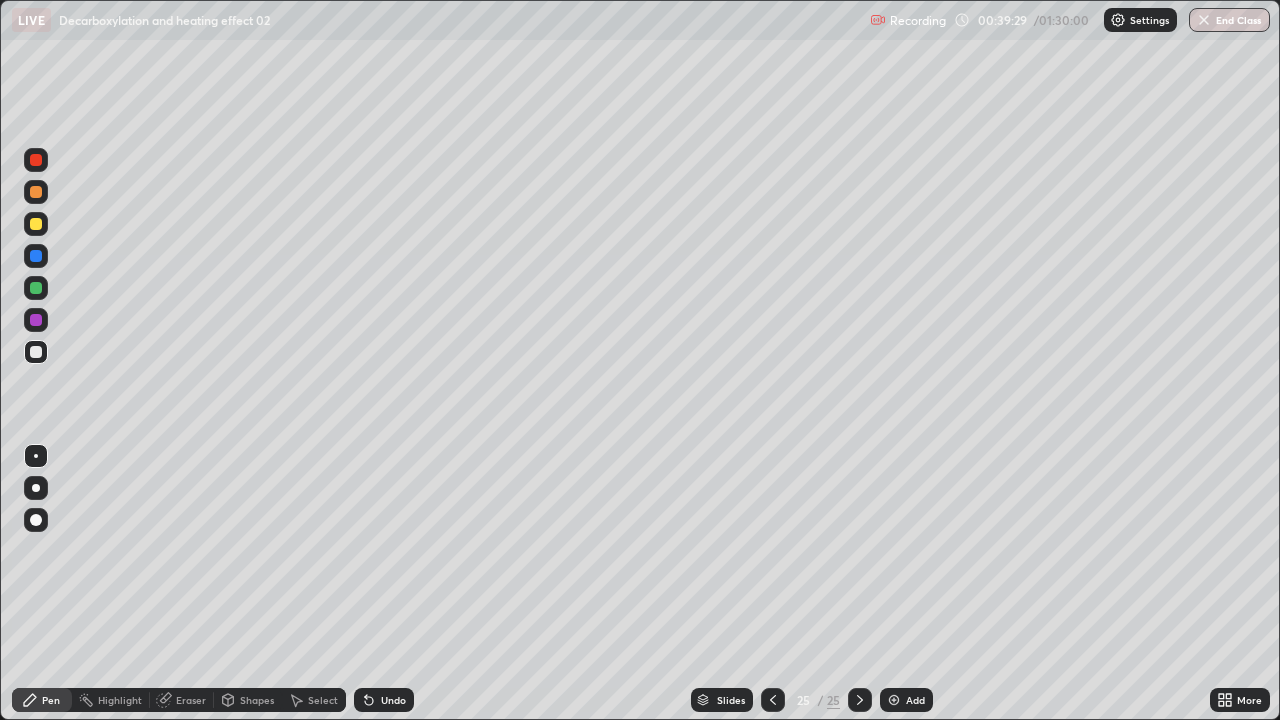 click on "Undo" at bounding box center (393, 700) 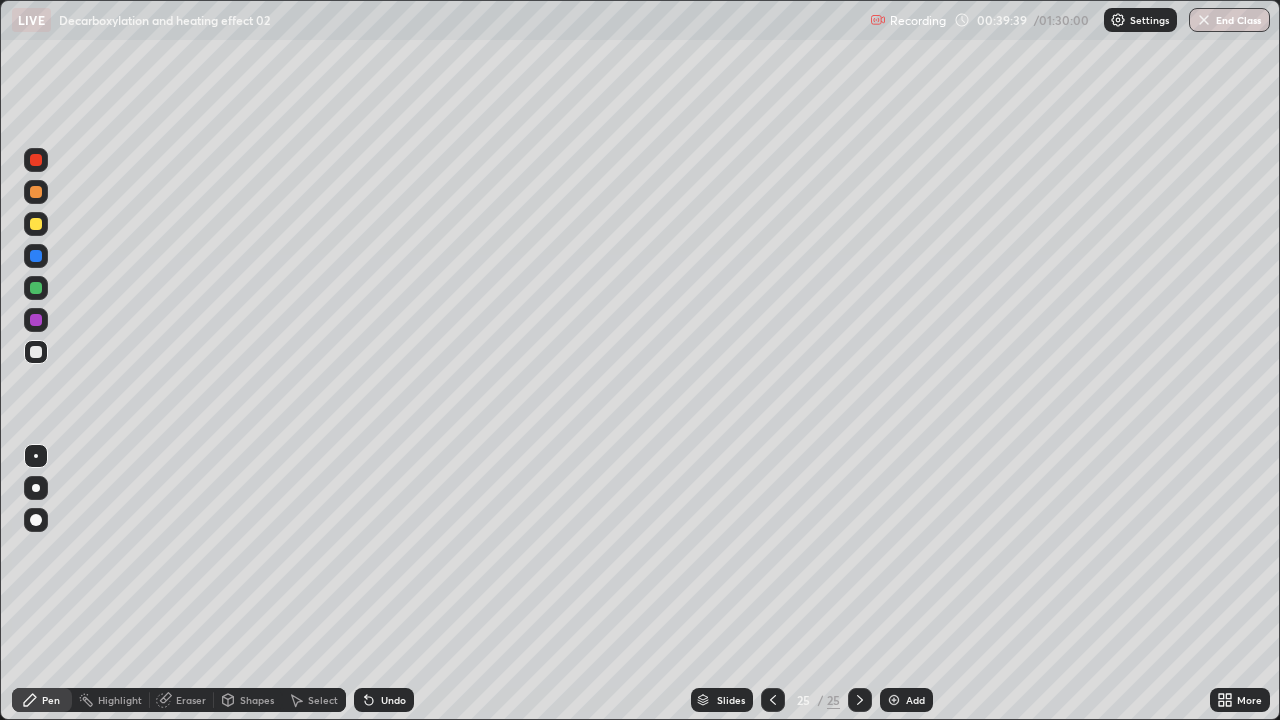 click on "Undo" at bounding box center [393, 700] 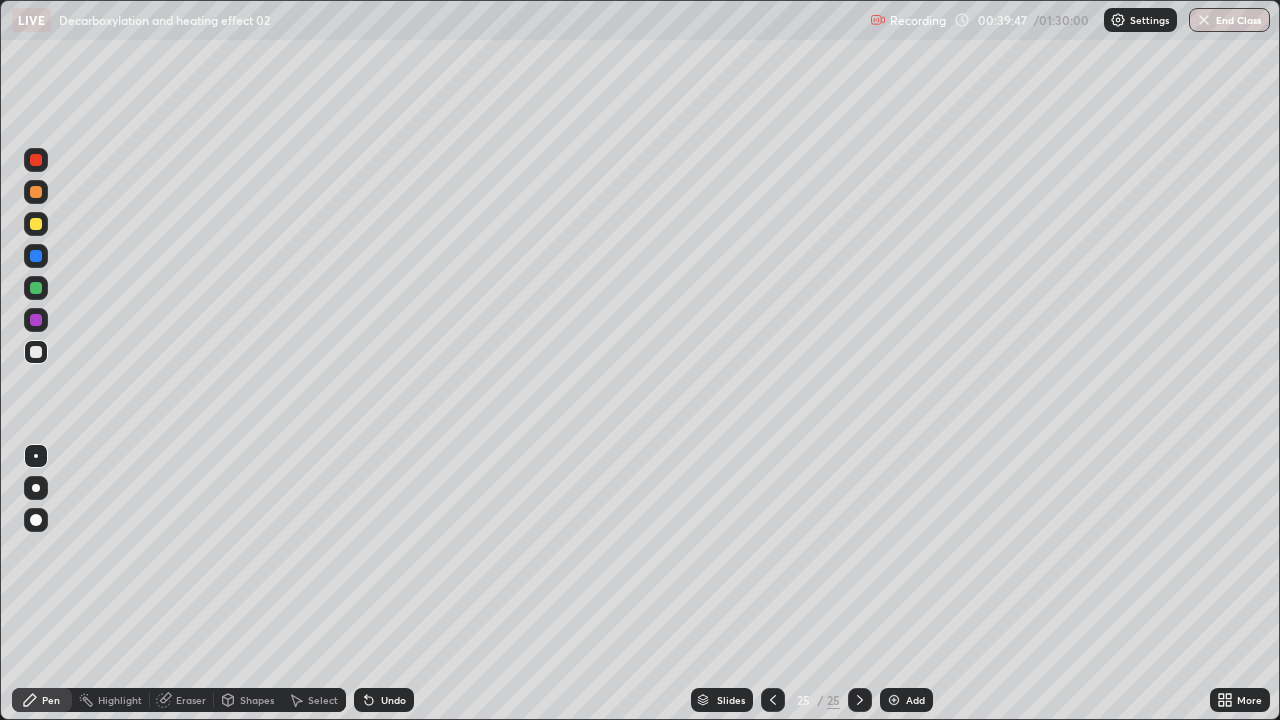click 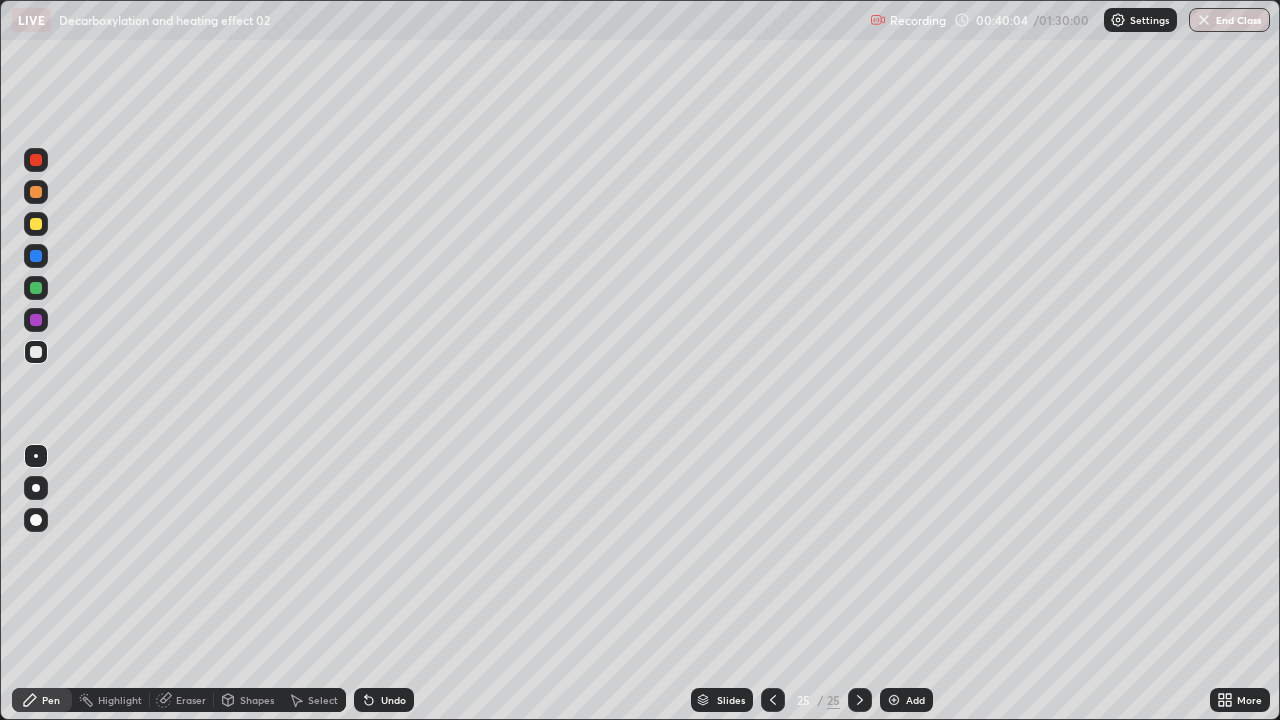 click at bounding box center [36, 224] 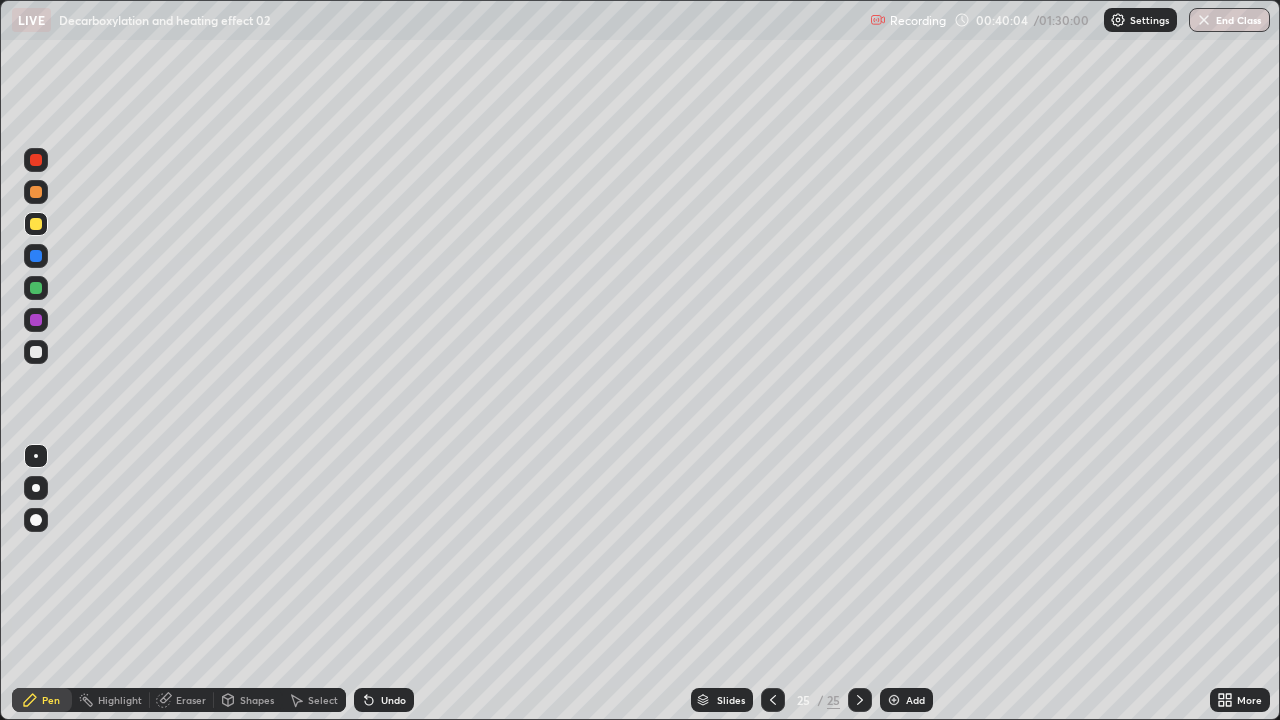 click at bounding box center (36, 224) 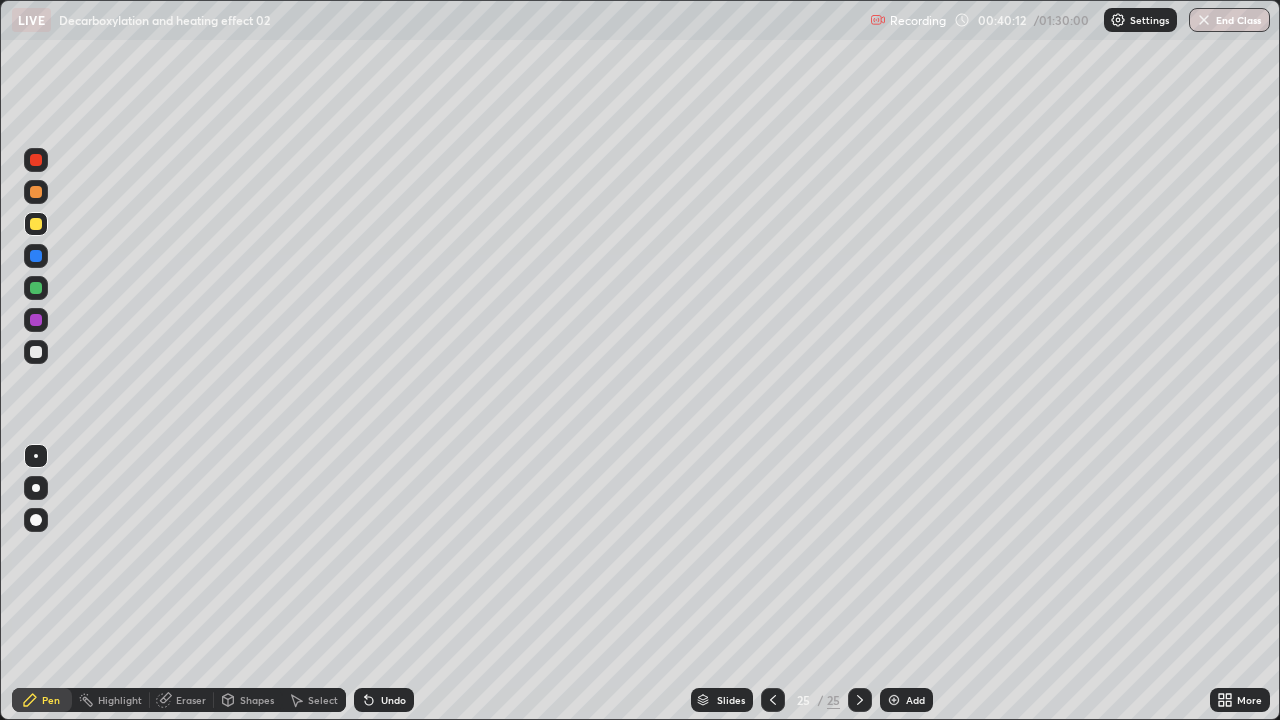 click at bounding box center (36, 352) 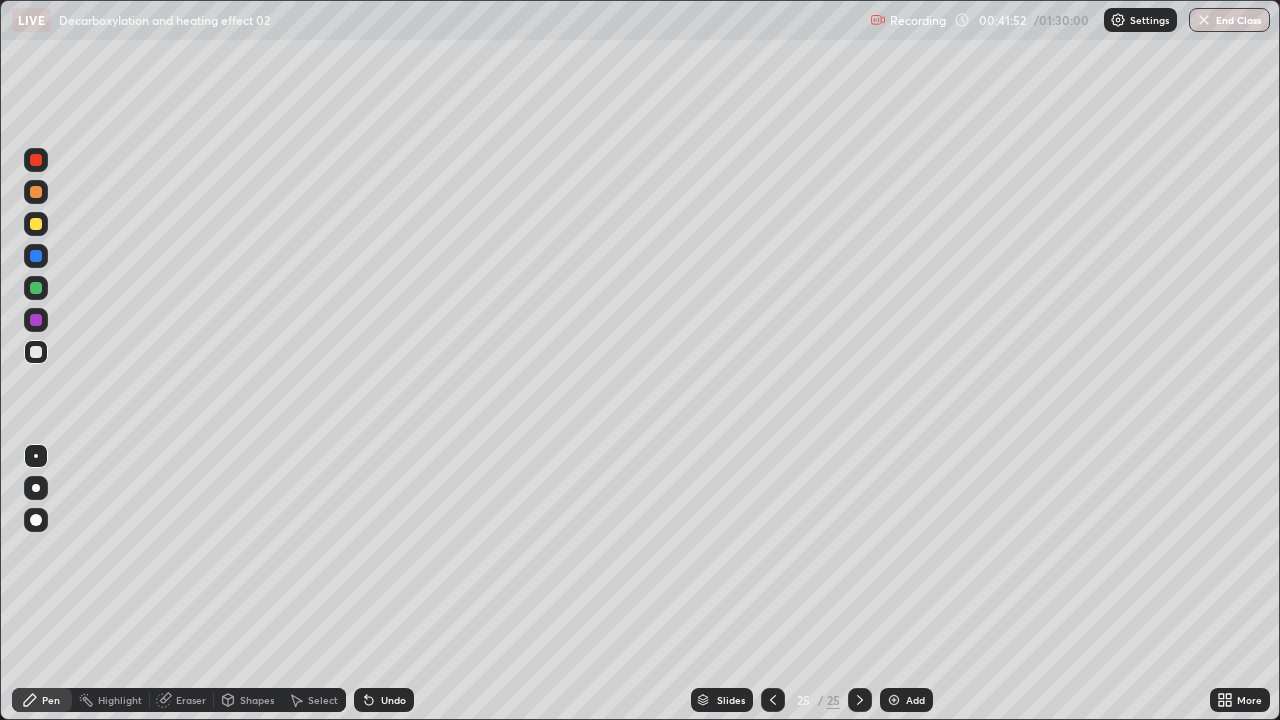 click at bounding box center (36, 288) 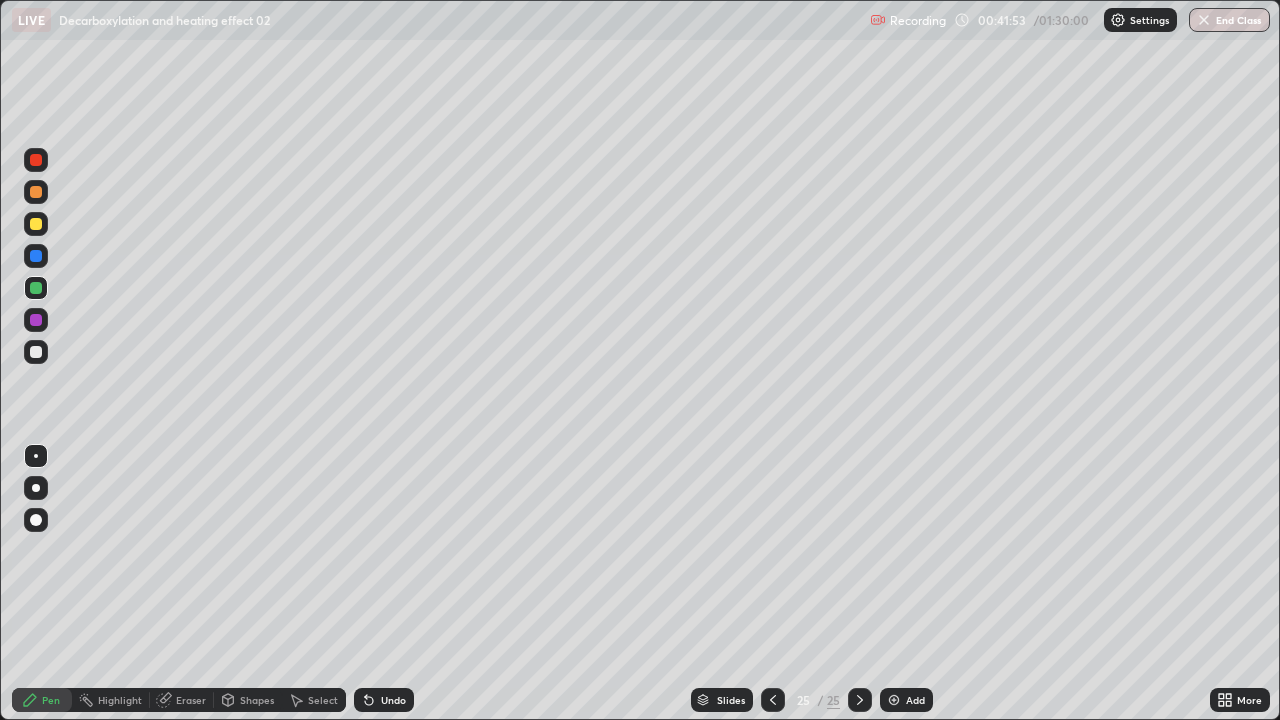 click at bounding box center [36, 288] 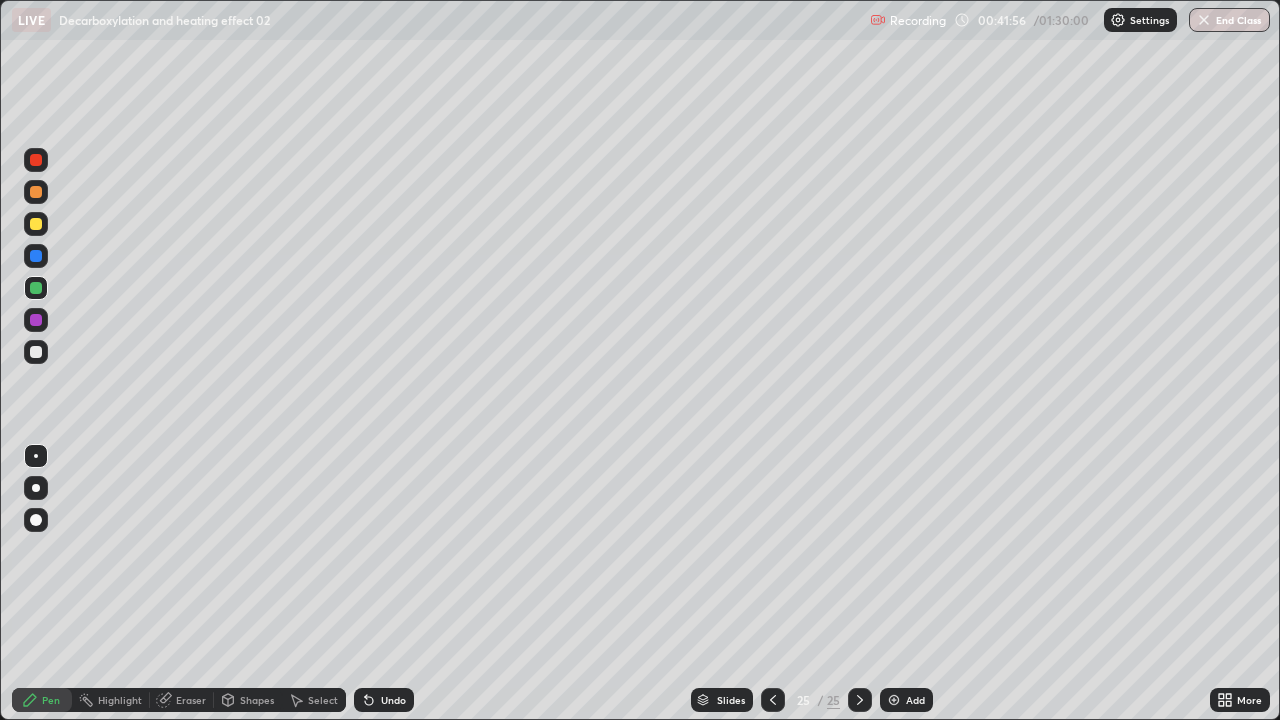 click at bounding box center (36, 352) 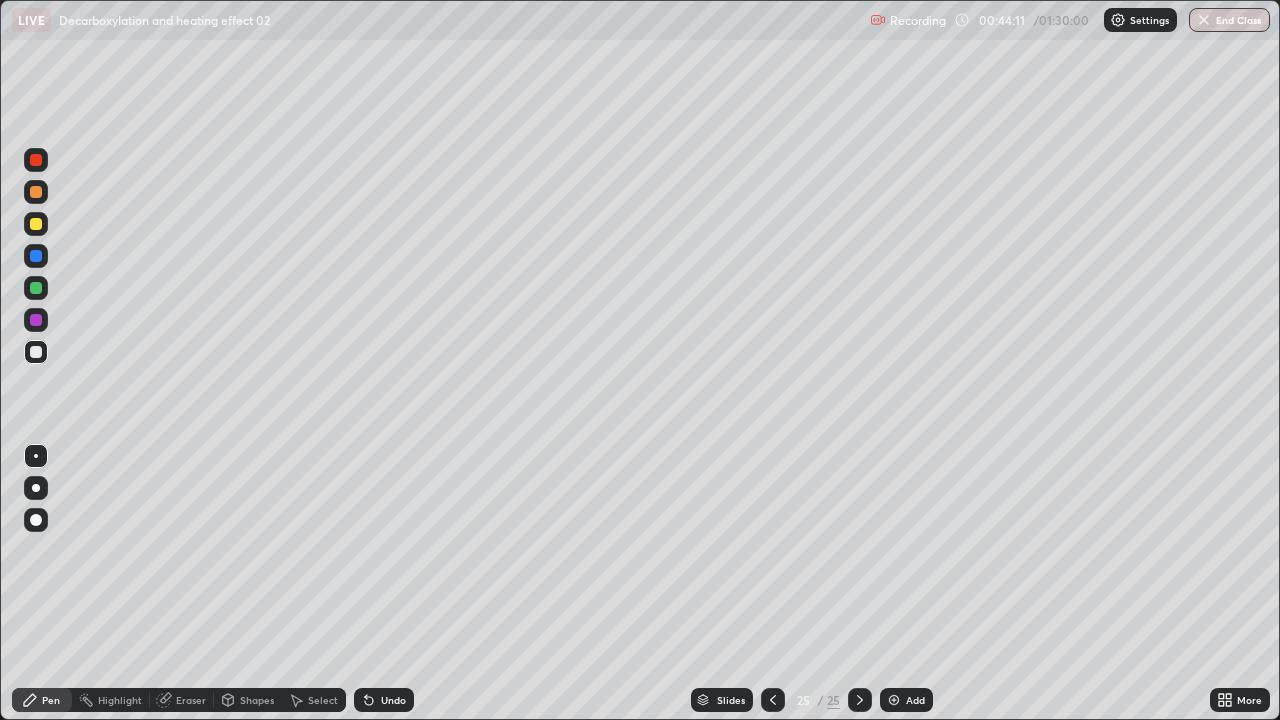click on "Select" at bounding box center [314, 700] 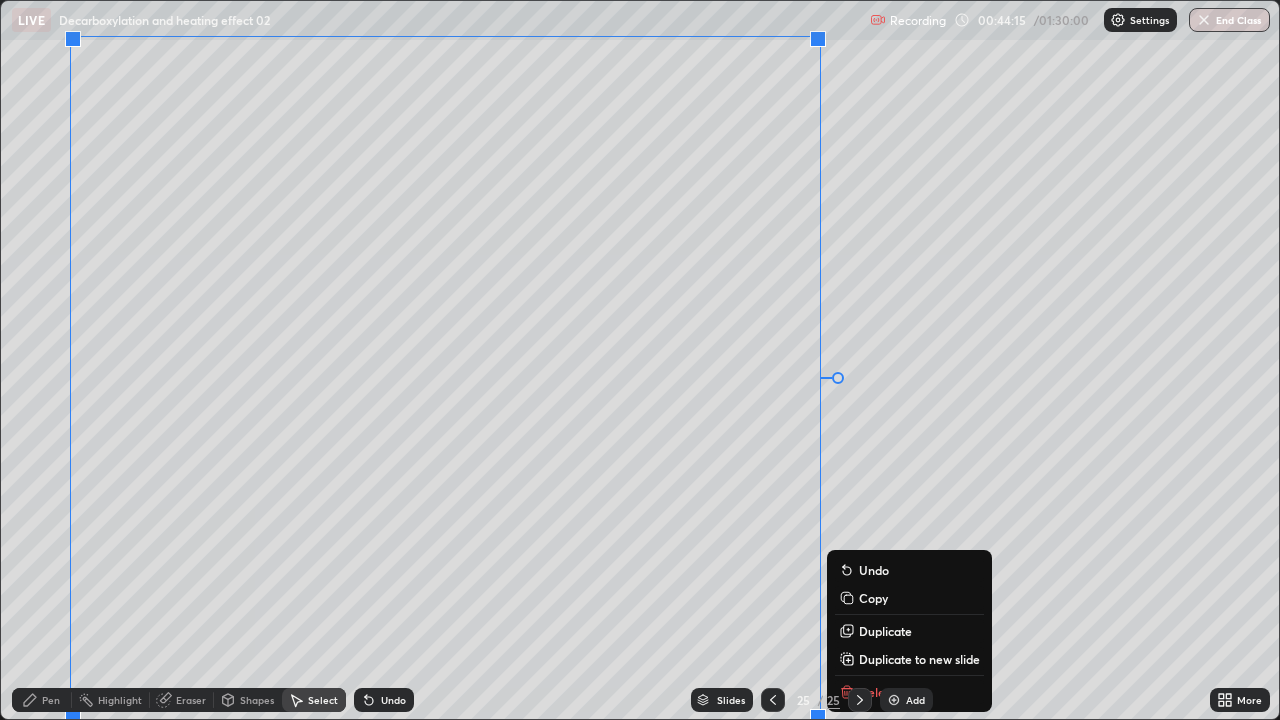 click on "Duplicate to new slide" at bounding box center [919, 659] 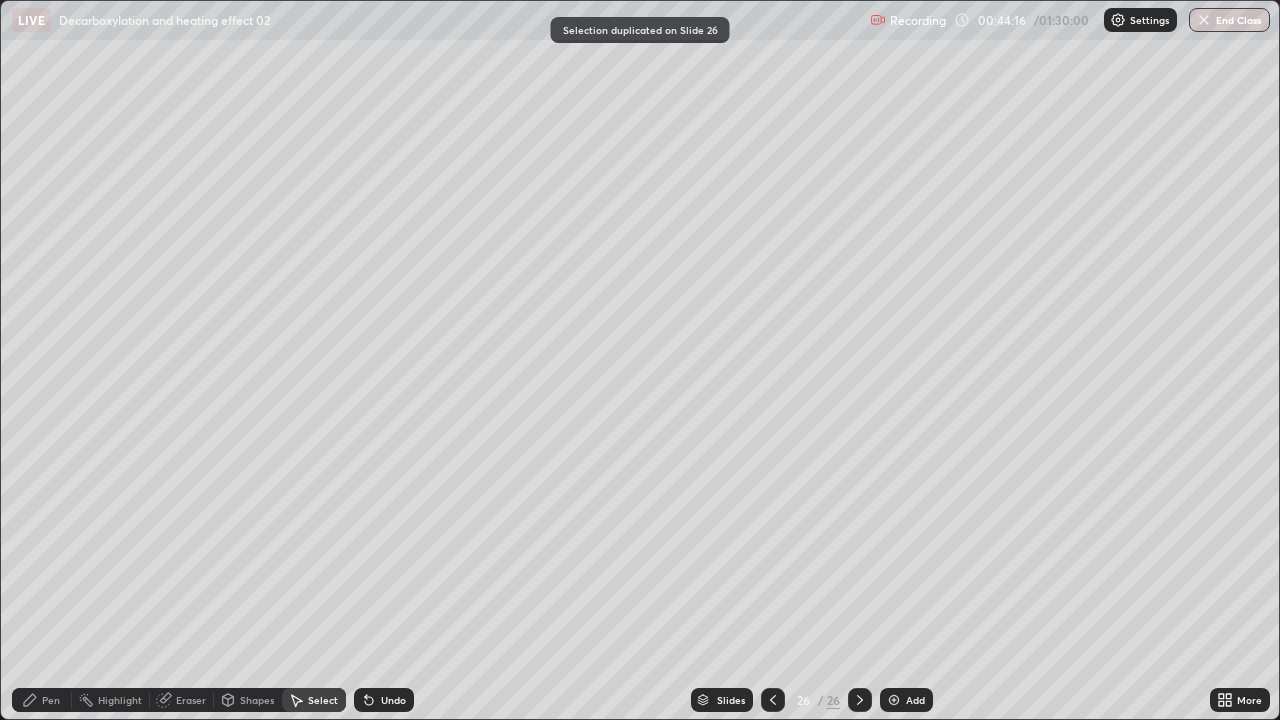 click on "Eraser" at bounding box center (182, 700) 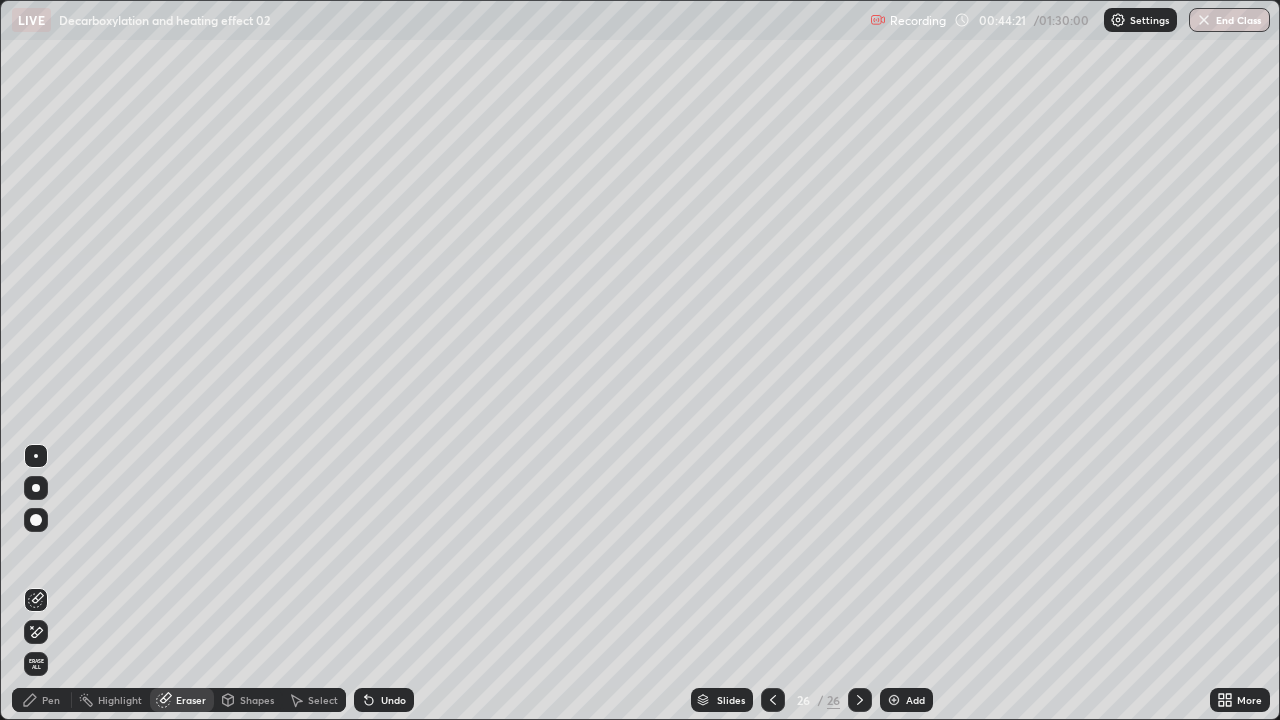 click on "Pen" at bounding box center [51, 700] 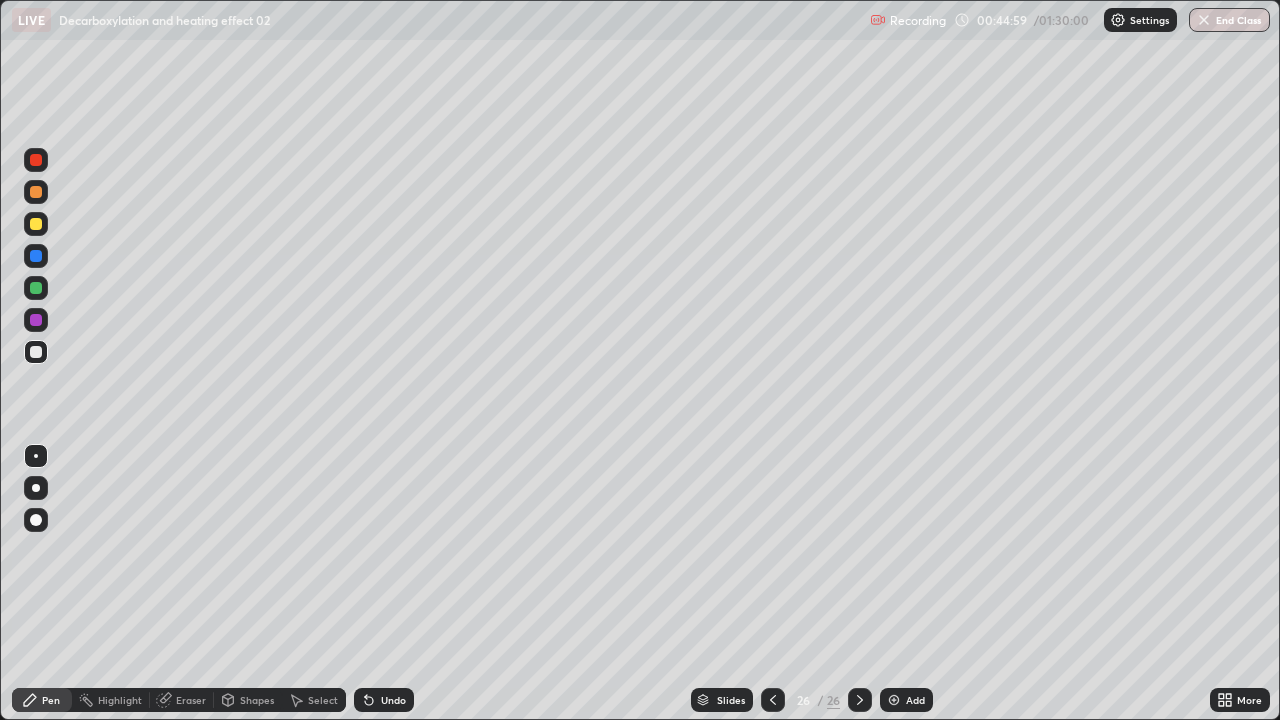 click on "Undo" at bounding box center [393, 700] 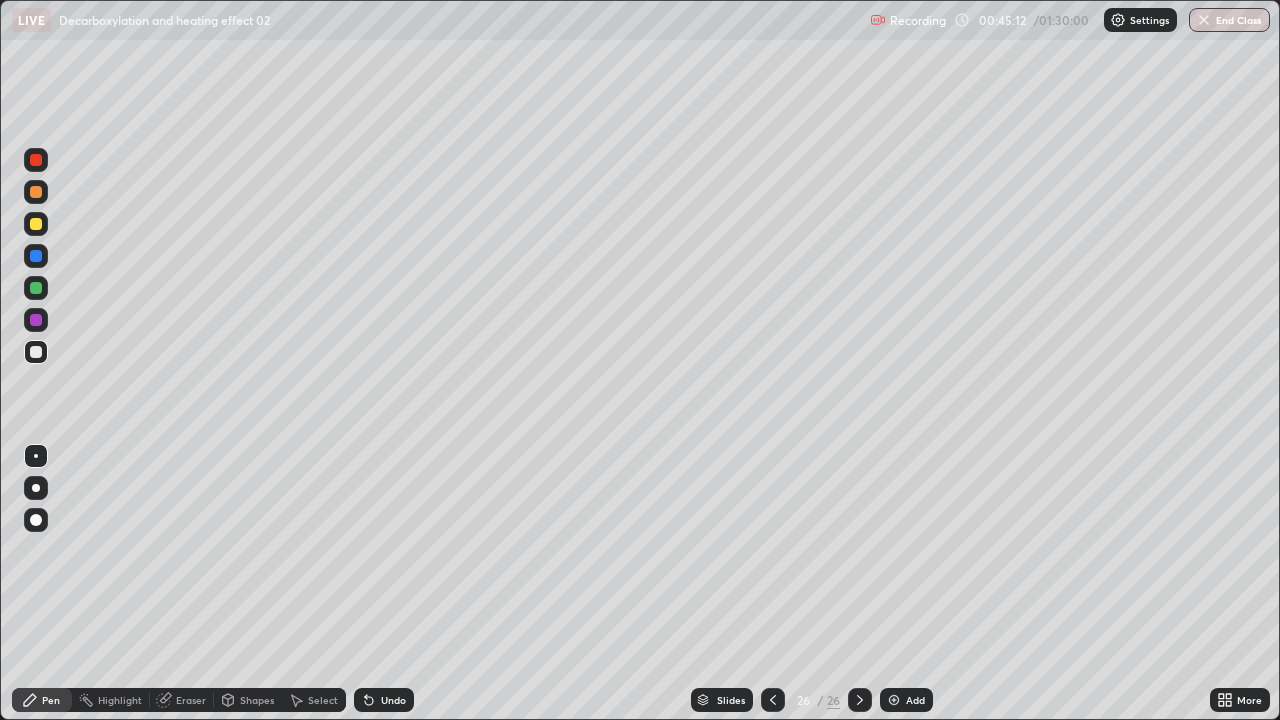 click at bounding box center (36, 224) 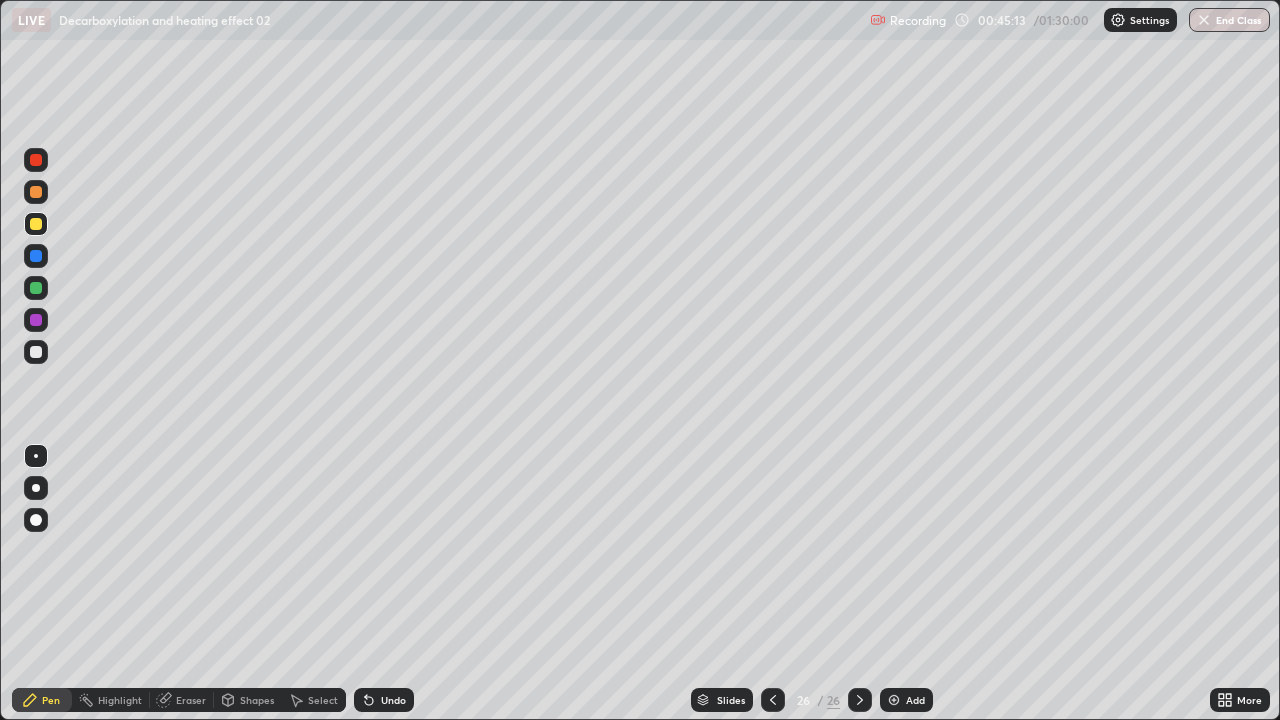 click at bounding box center (36, 224) 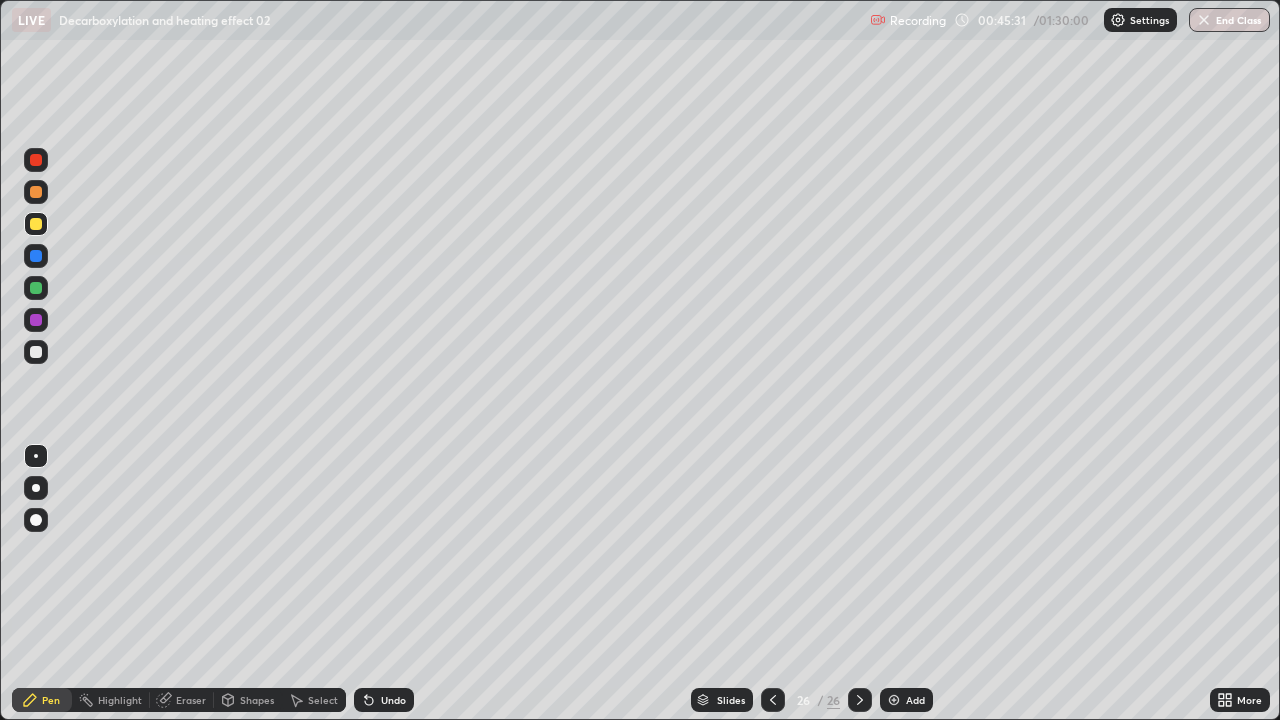 click at bounding box center [773, 700] 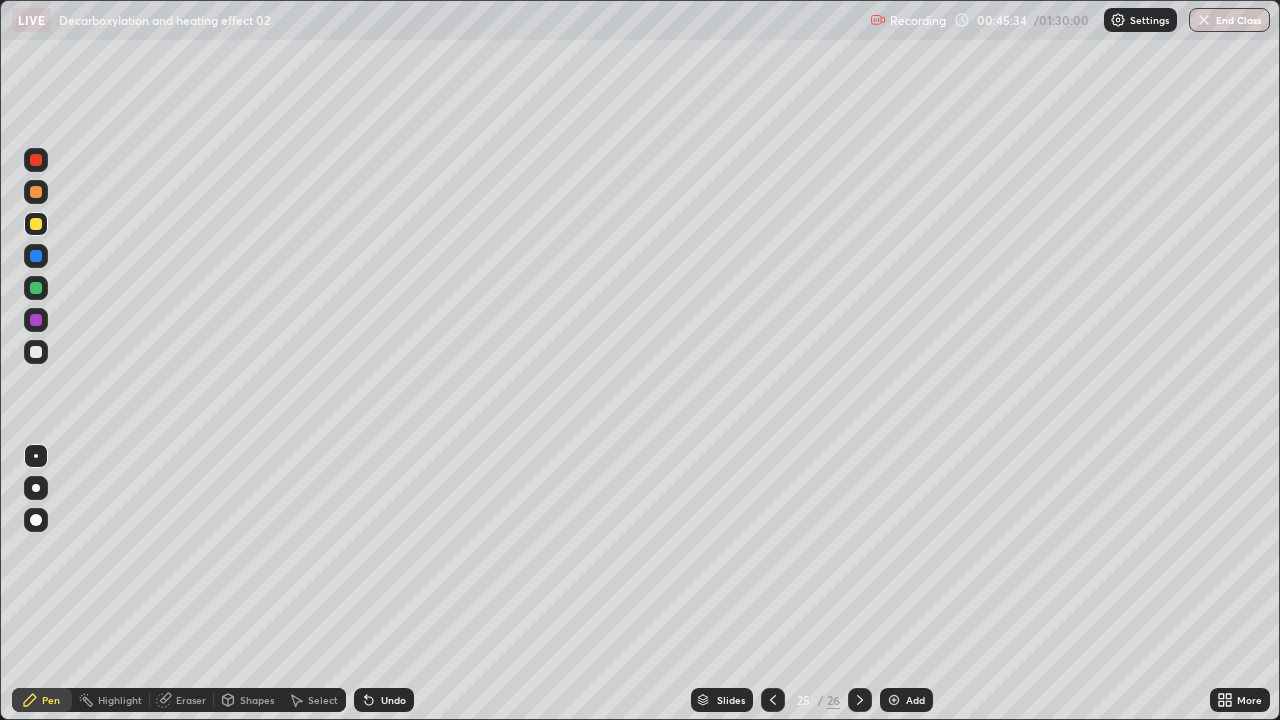 click at bounding box center [860, 700] 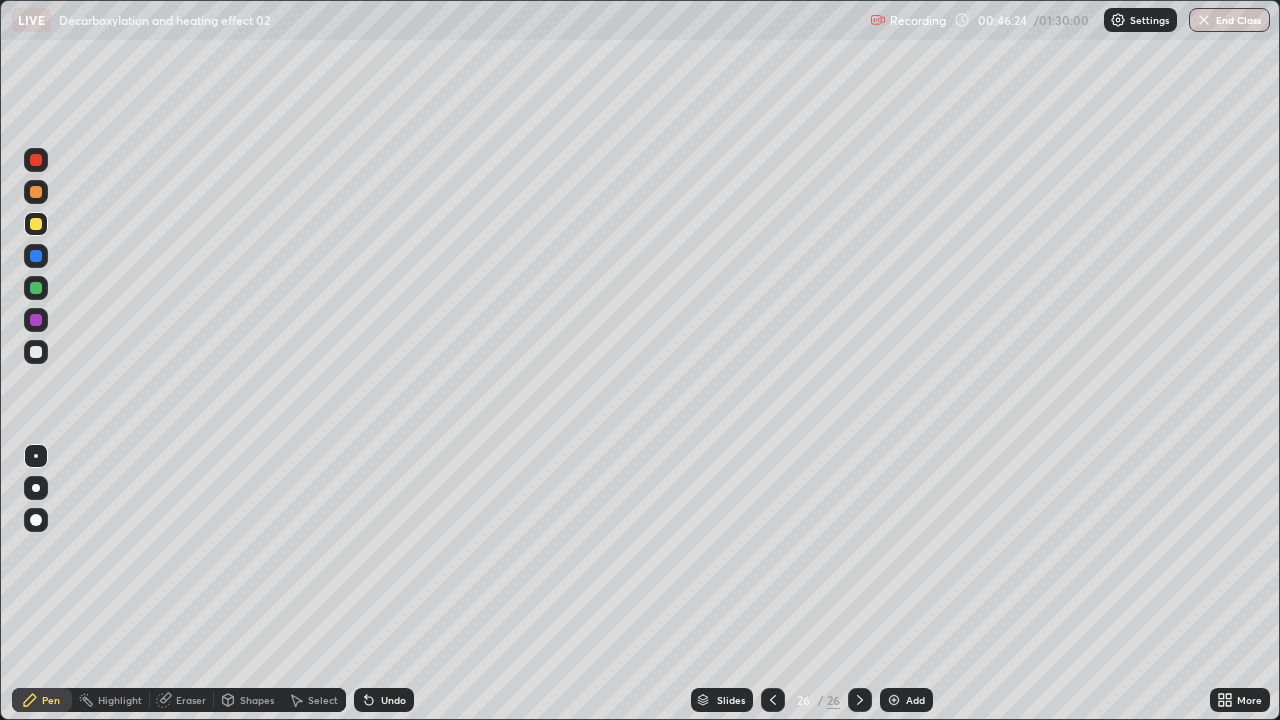 click on "Undo" at bounding box center [384, 700] 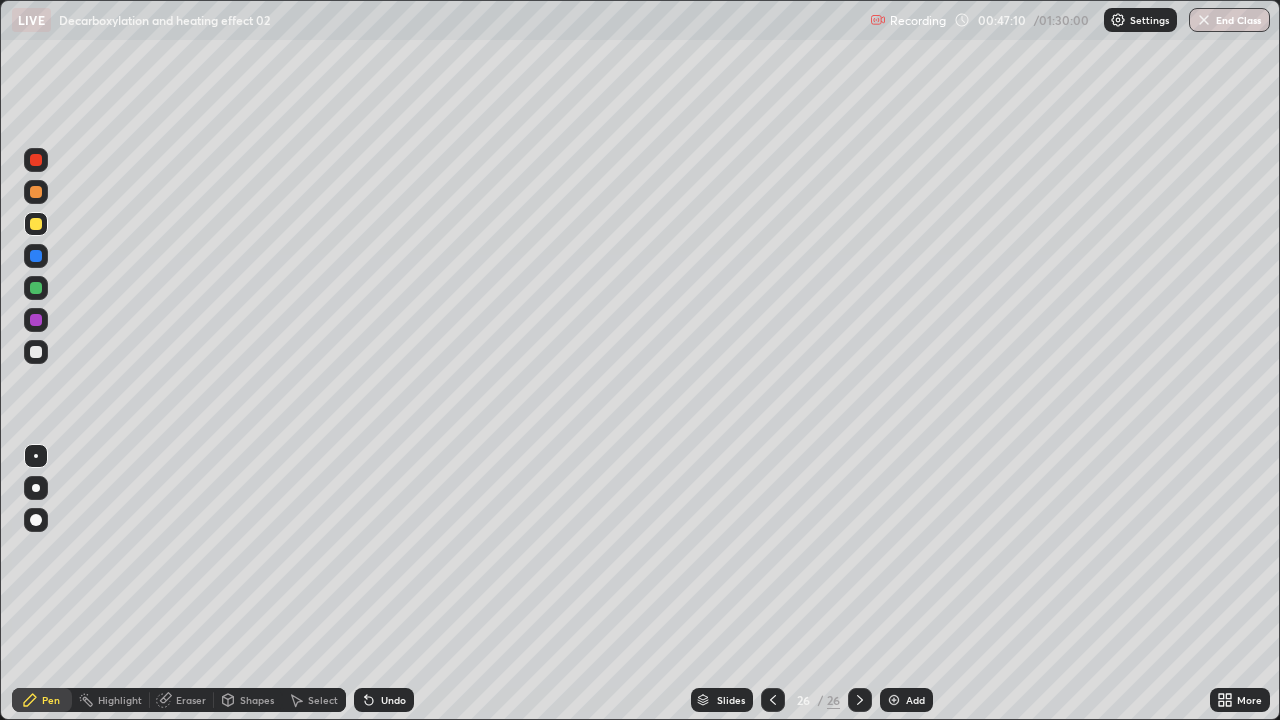 click on "Undo" at bounding box center (393, 700) 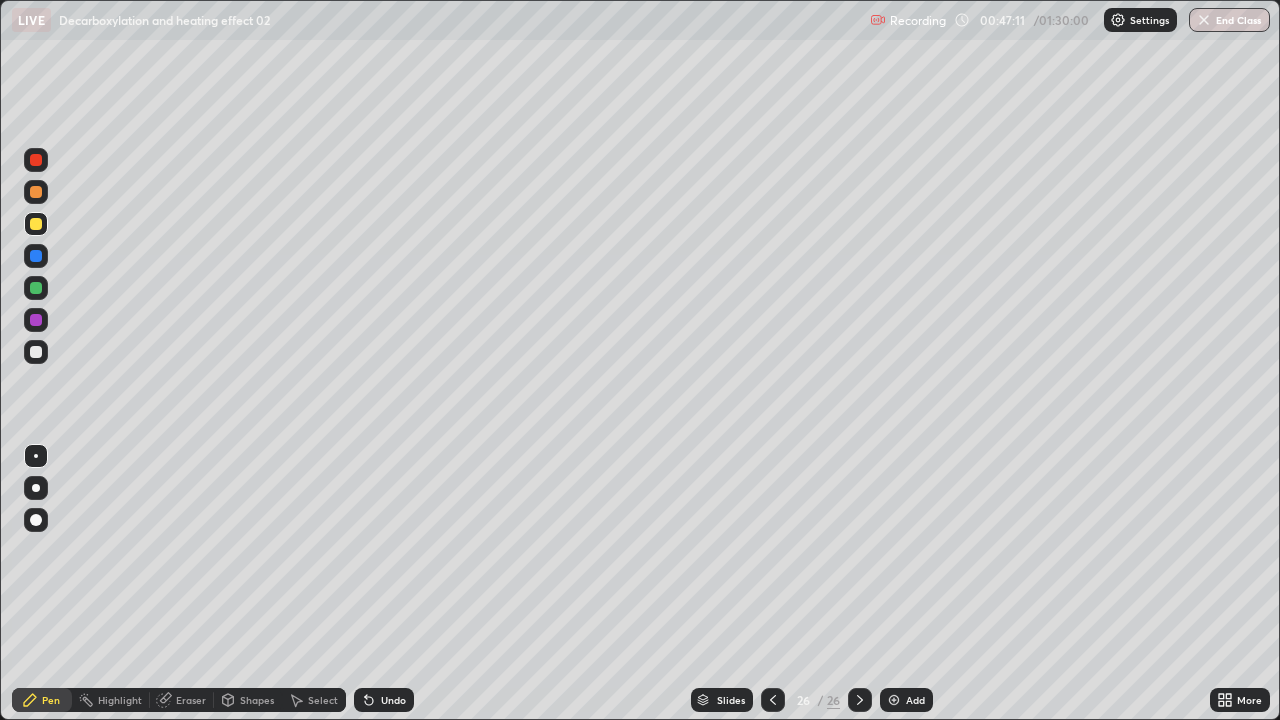 click on "Undo" at bounding box center [384, 700] 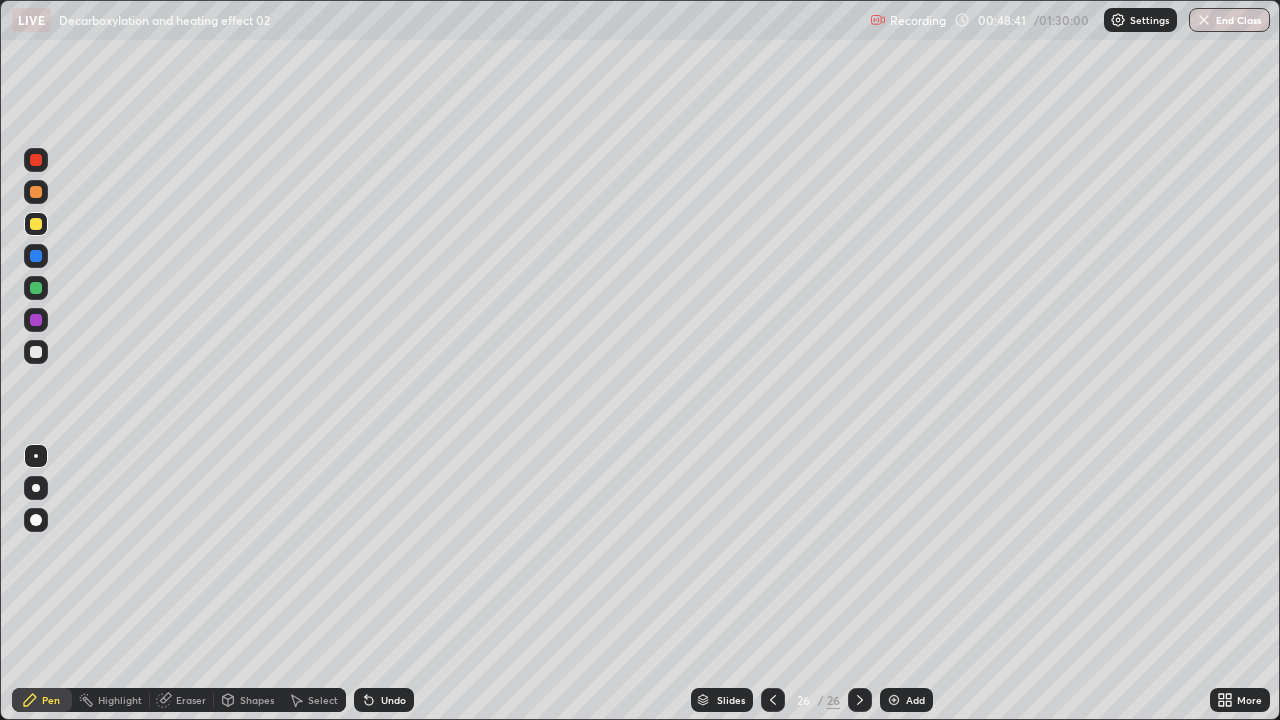 click on "Select" at bounding box center [314, 700] 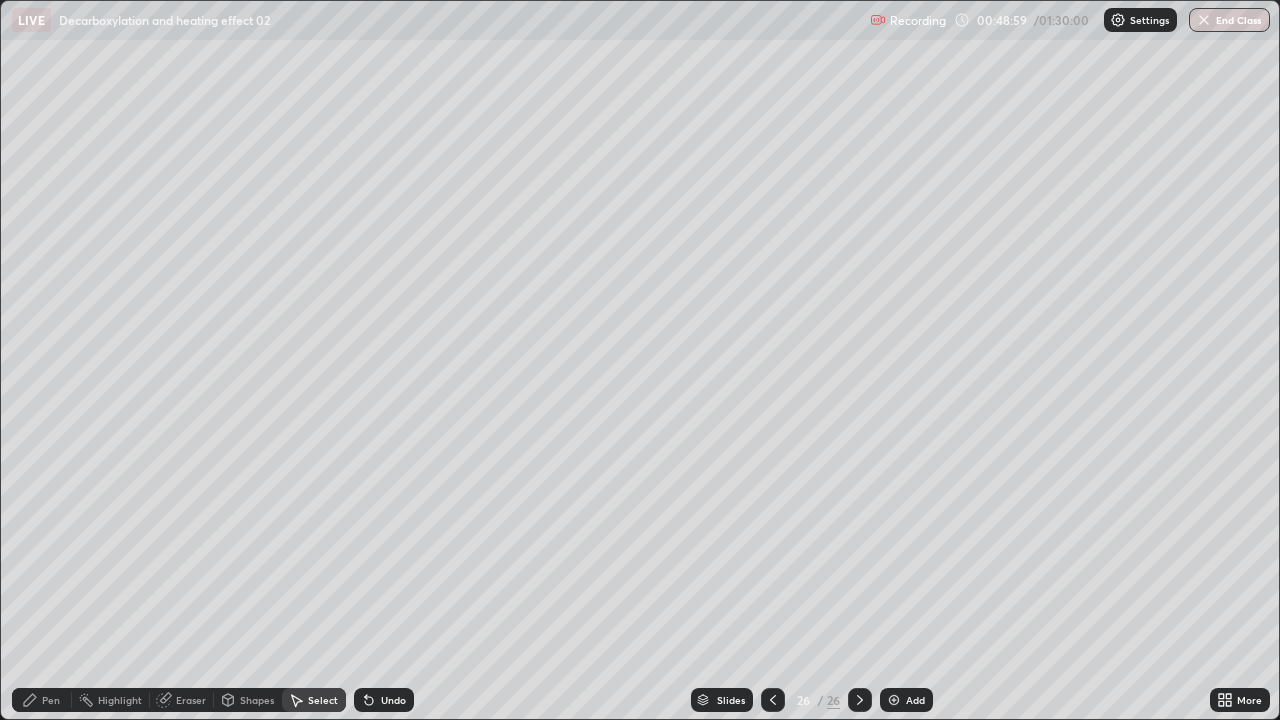 click on "Select" at bounding box center [323, 700] 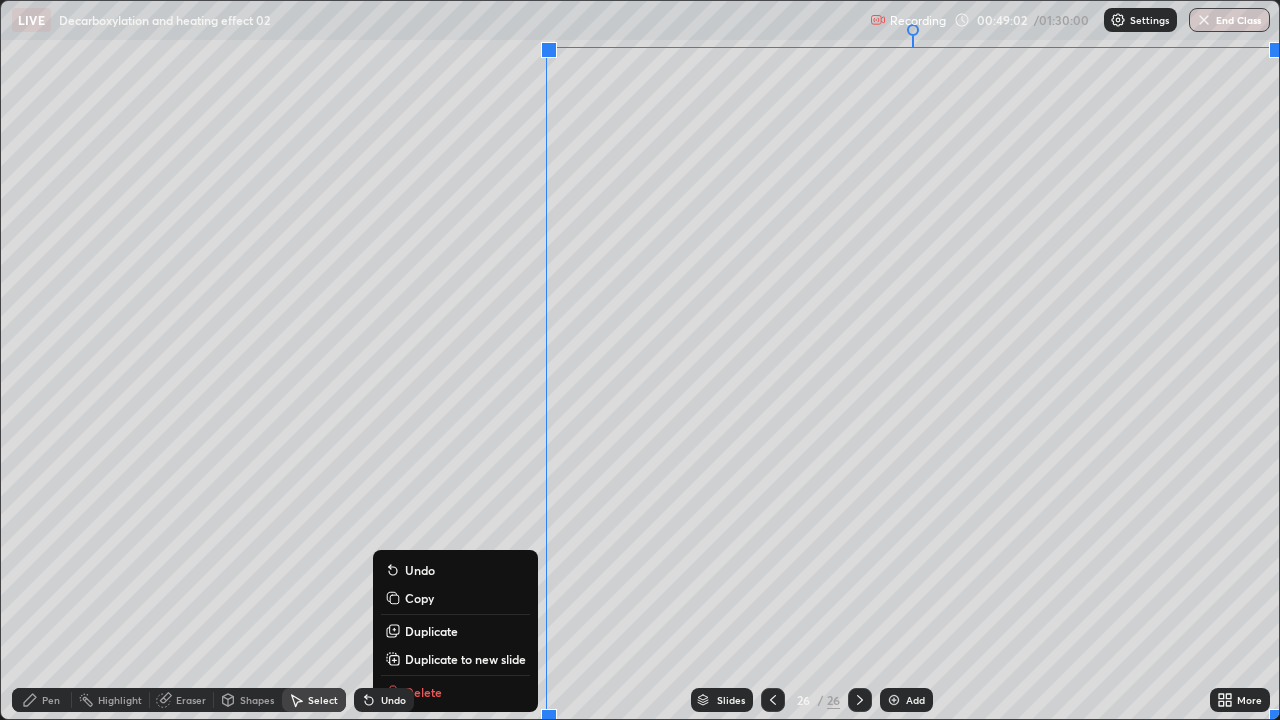 click on "Duplicate to new slide" at bounding box center [465, 659] 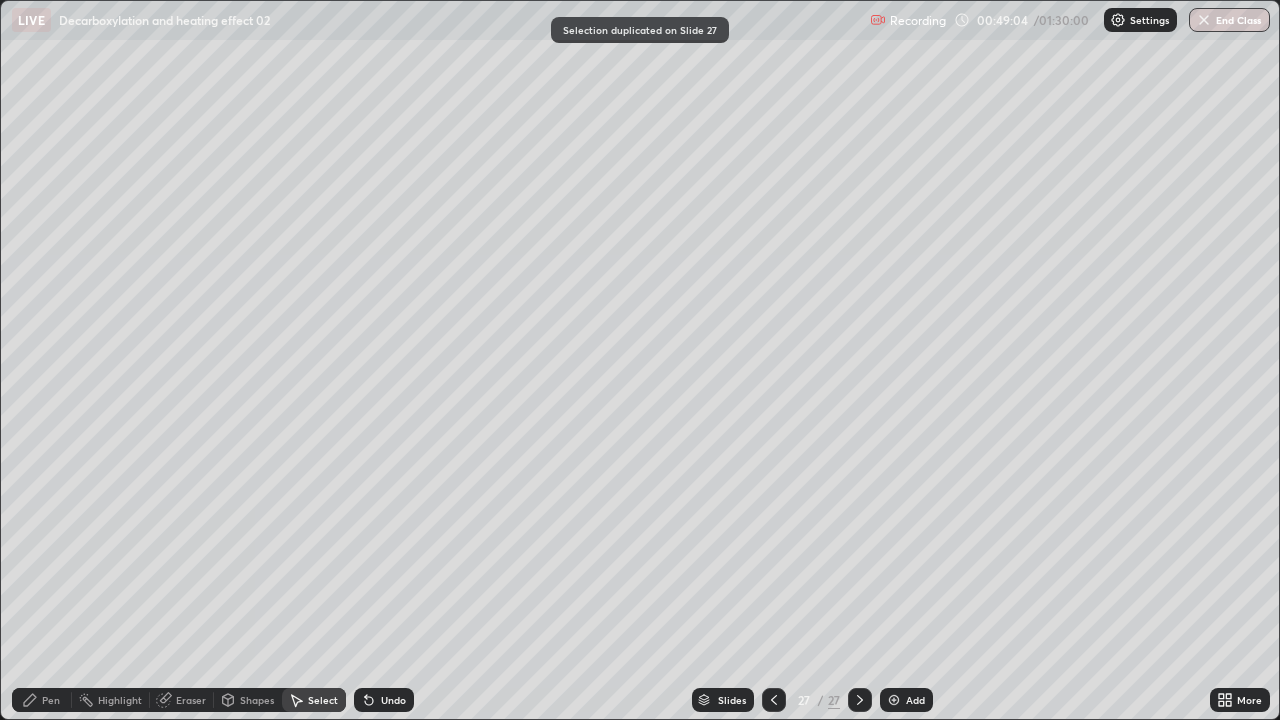 click on "Eraser" at bounding box center [182, 700] 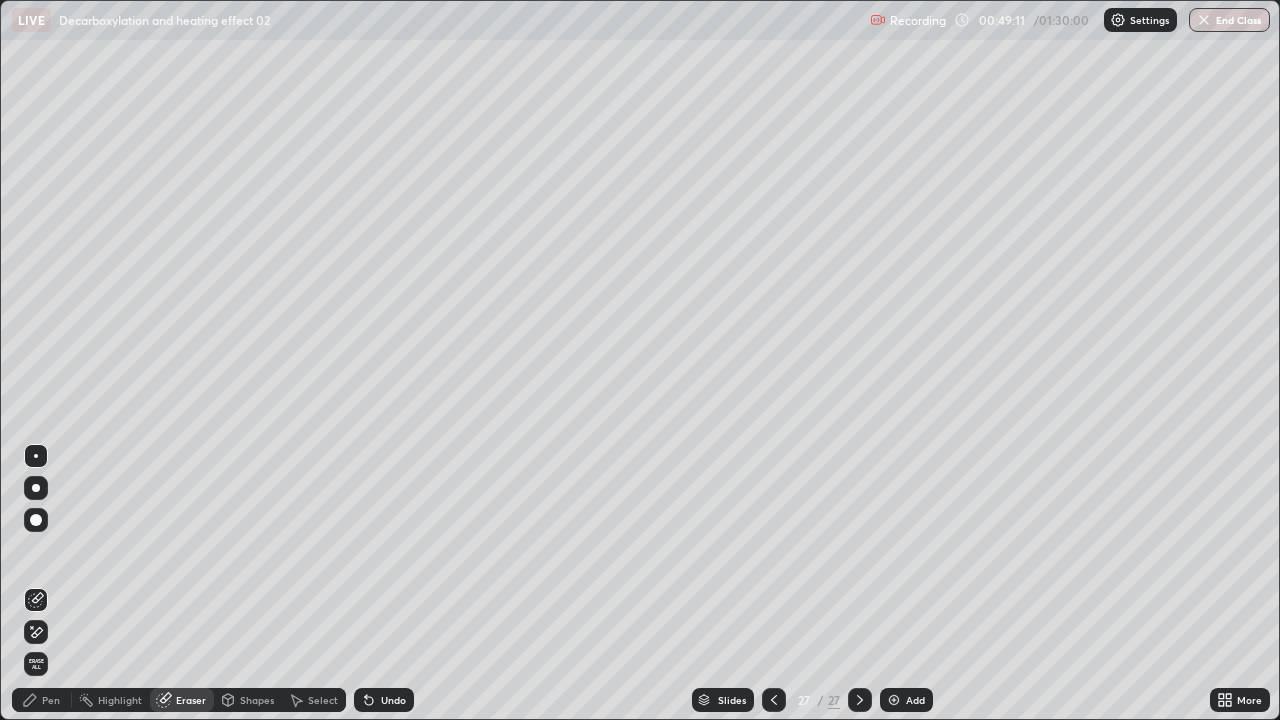 click on "Pen" at bounding box center (51, 700) 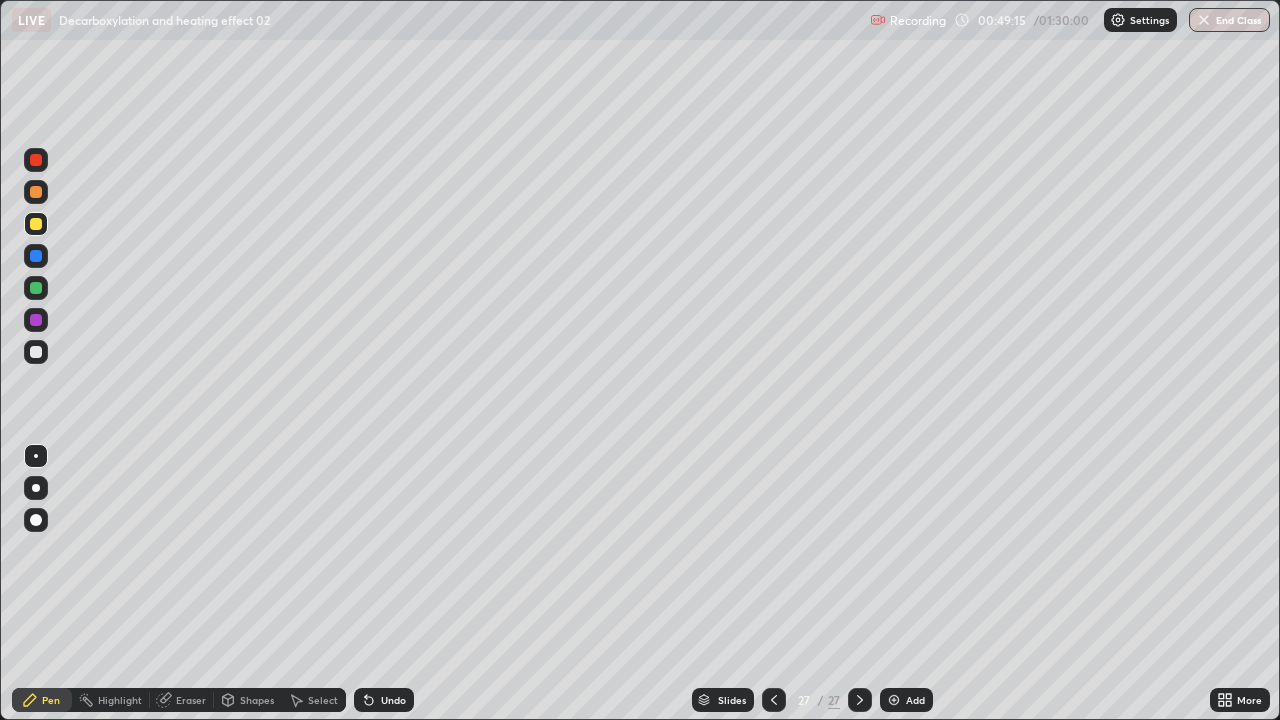 click on "Pen" at bounding box center (51, 700) 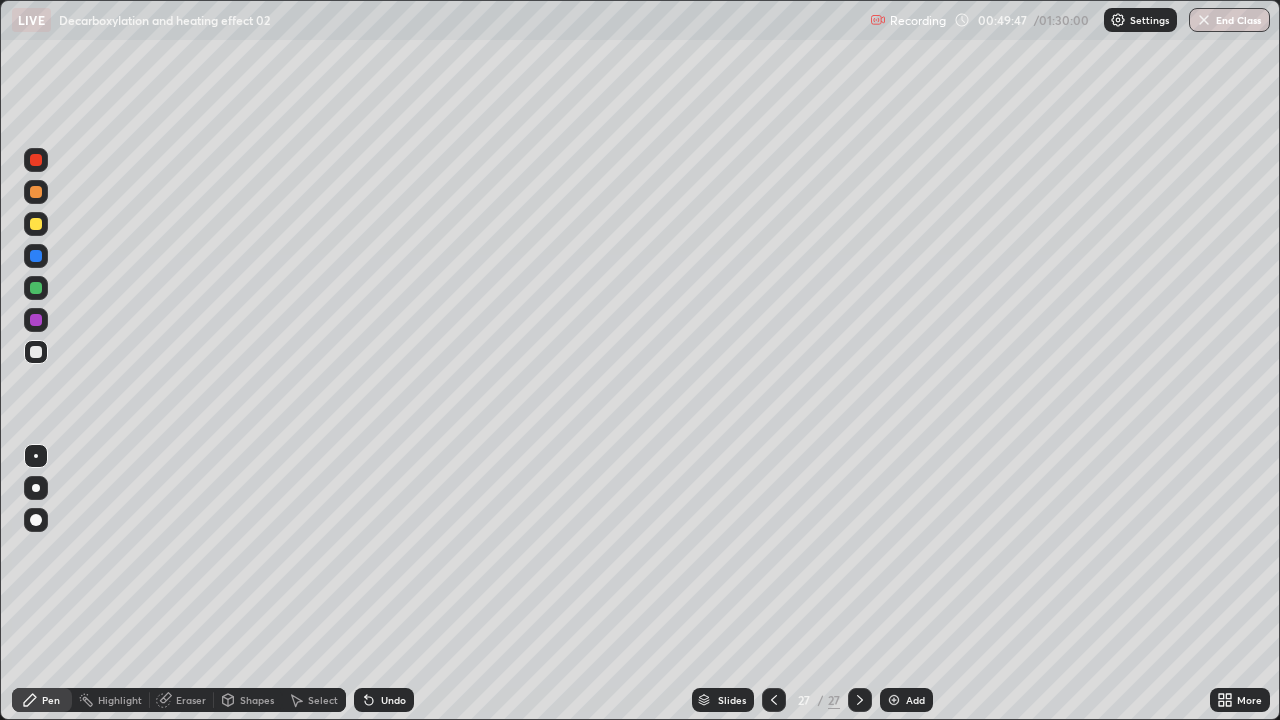 click on "Eraser" at bounding box center [191, 700] 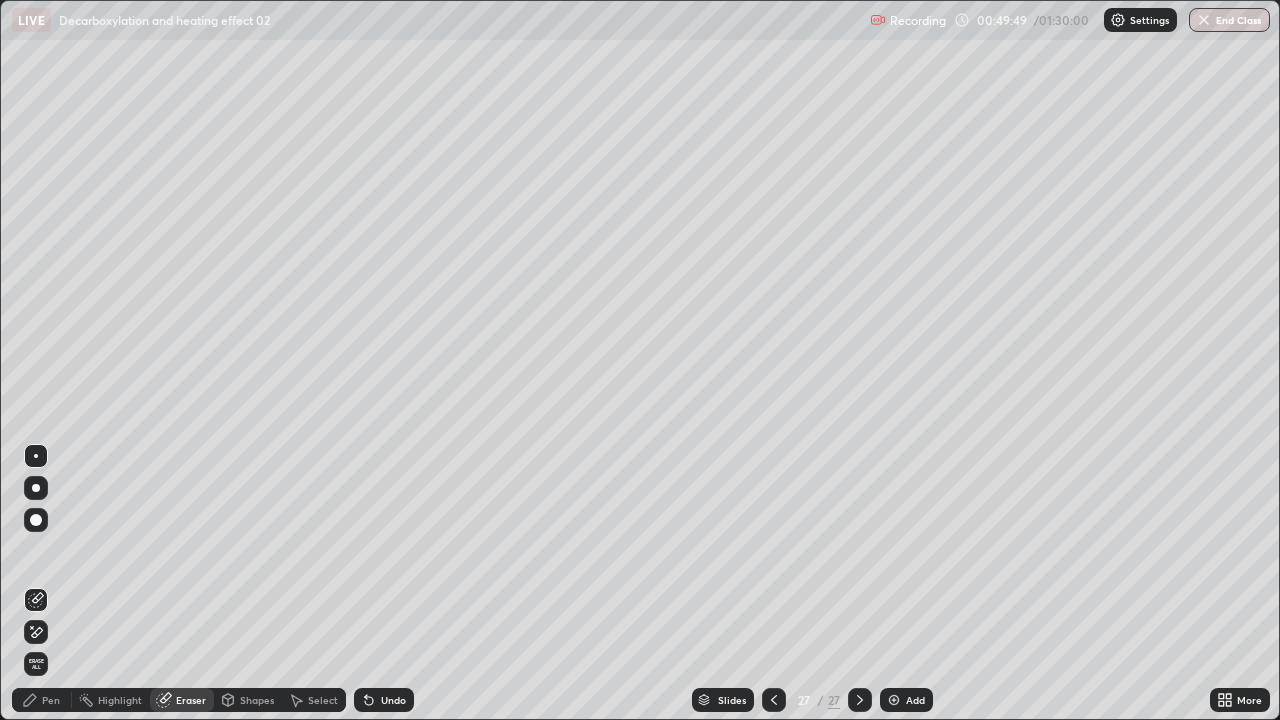 click on "Pen" at bounding box center [42, 700] 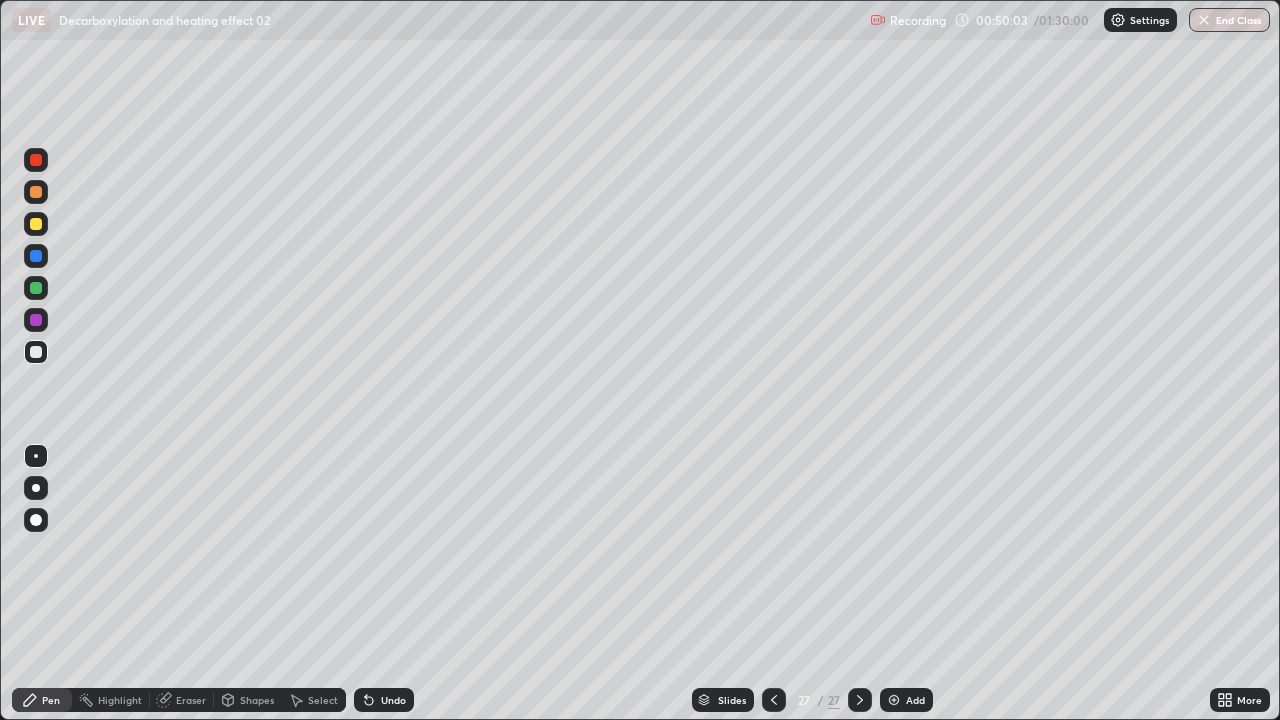 click on "Shapes" at bounding box center (257, 700) 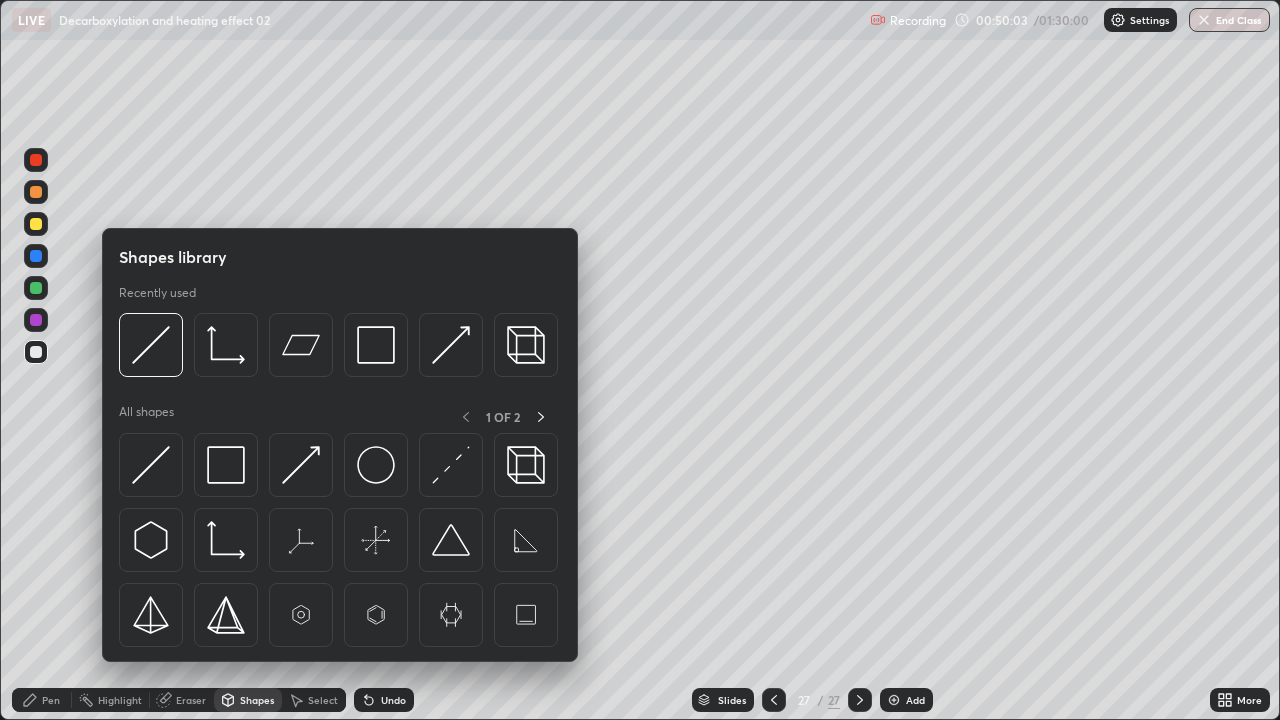 click on "Shapes" at bounding box center (248, 700) 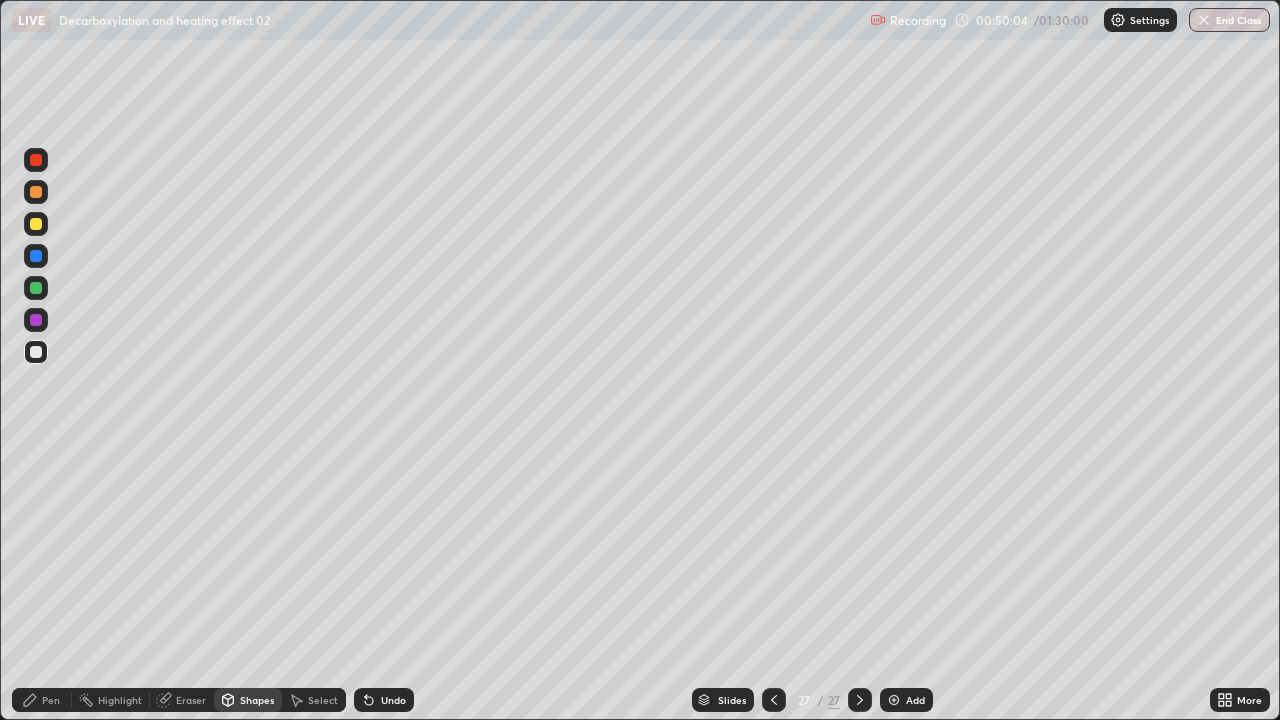click on "Eraser" at bounding box center [182, 700] 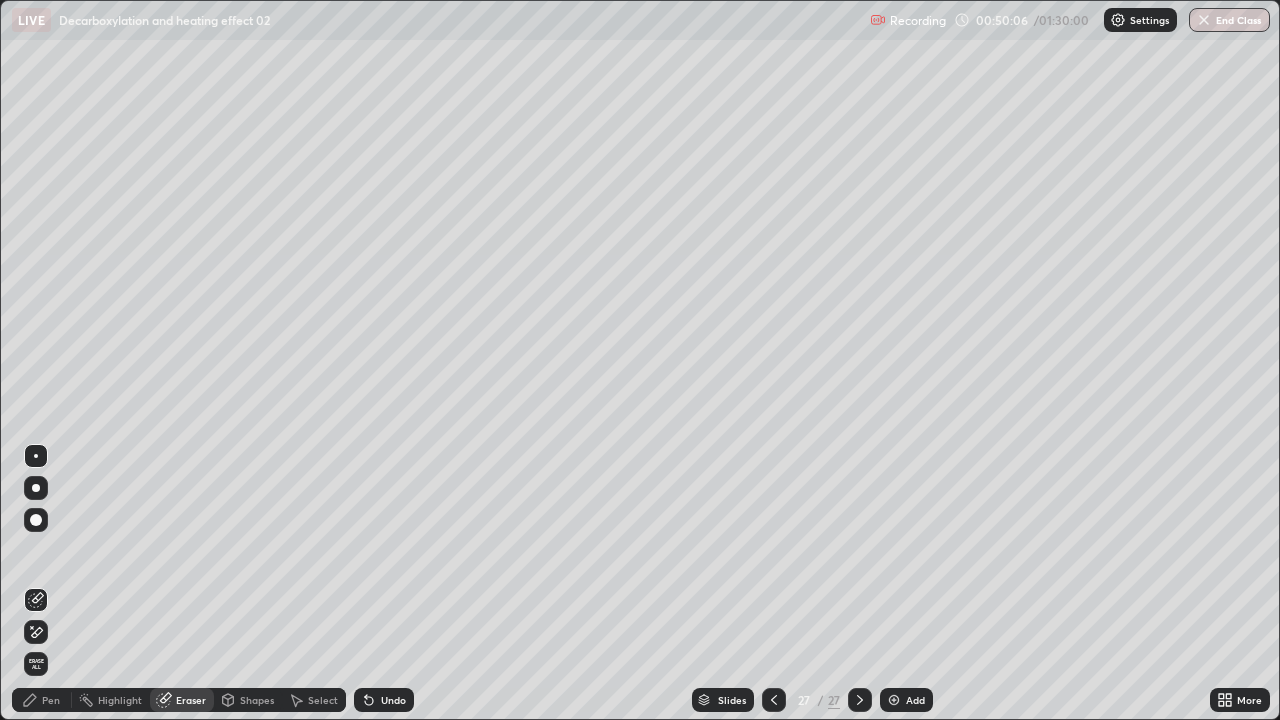 click on "Pen" at bounding box center [42, 700] 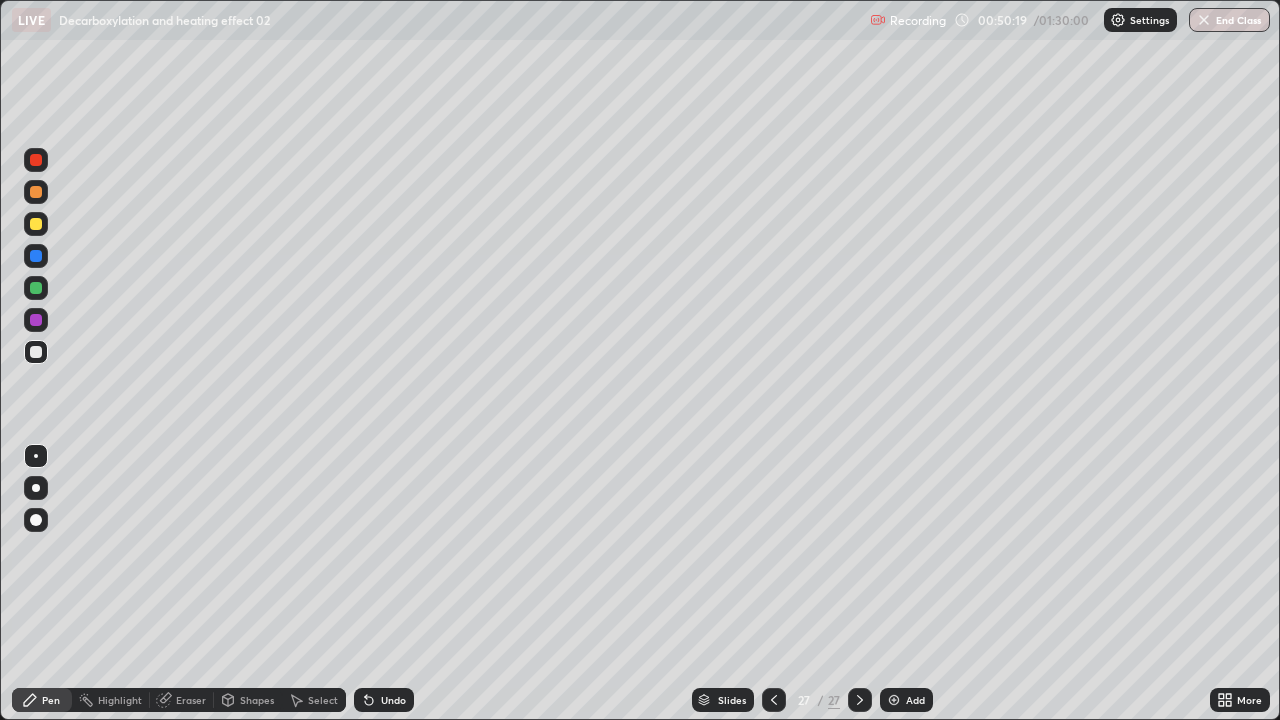 click 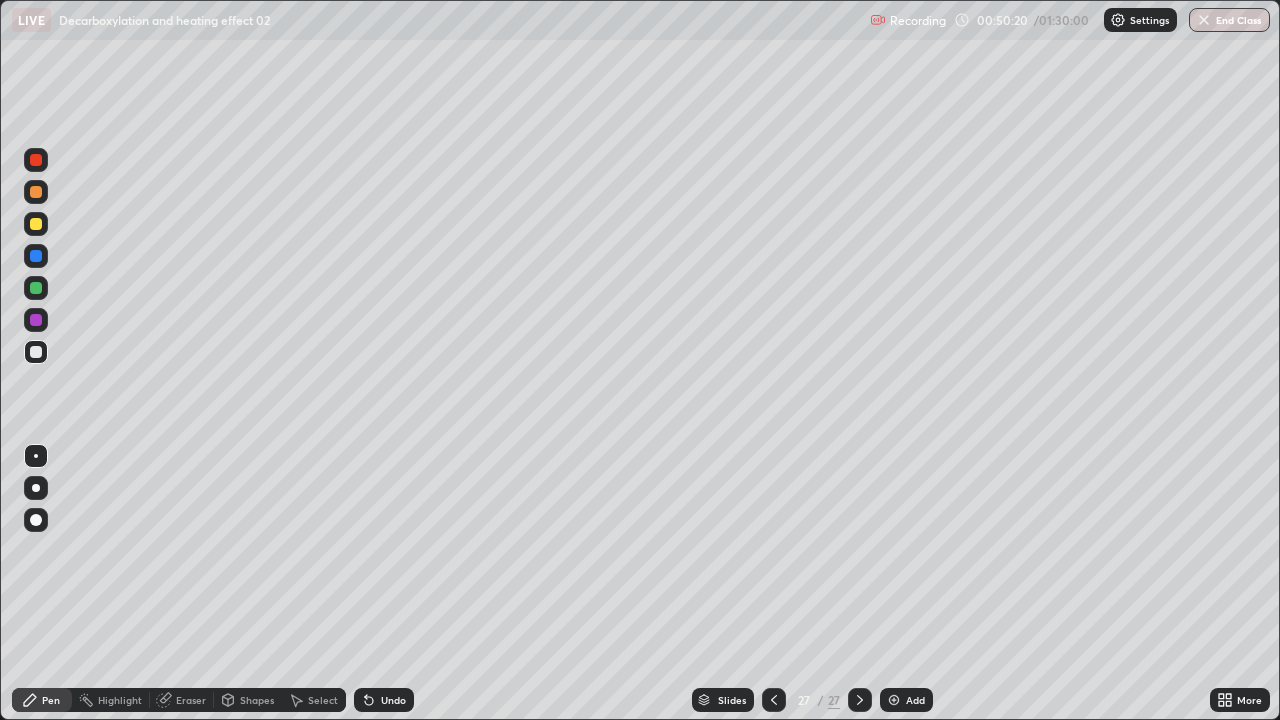 click 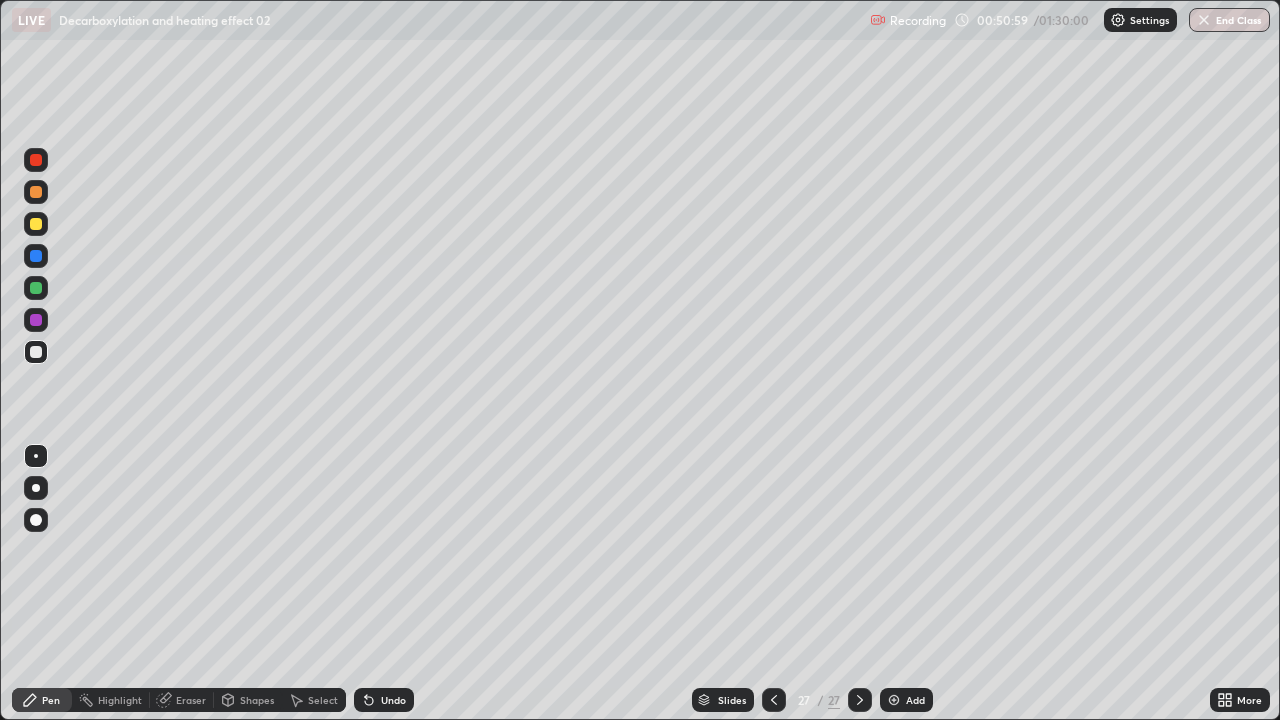 click on "Eraser" at bounding box center [191, 700] 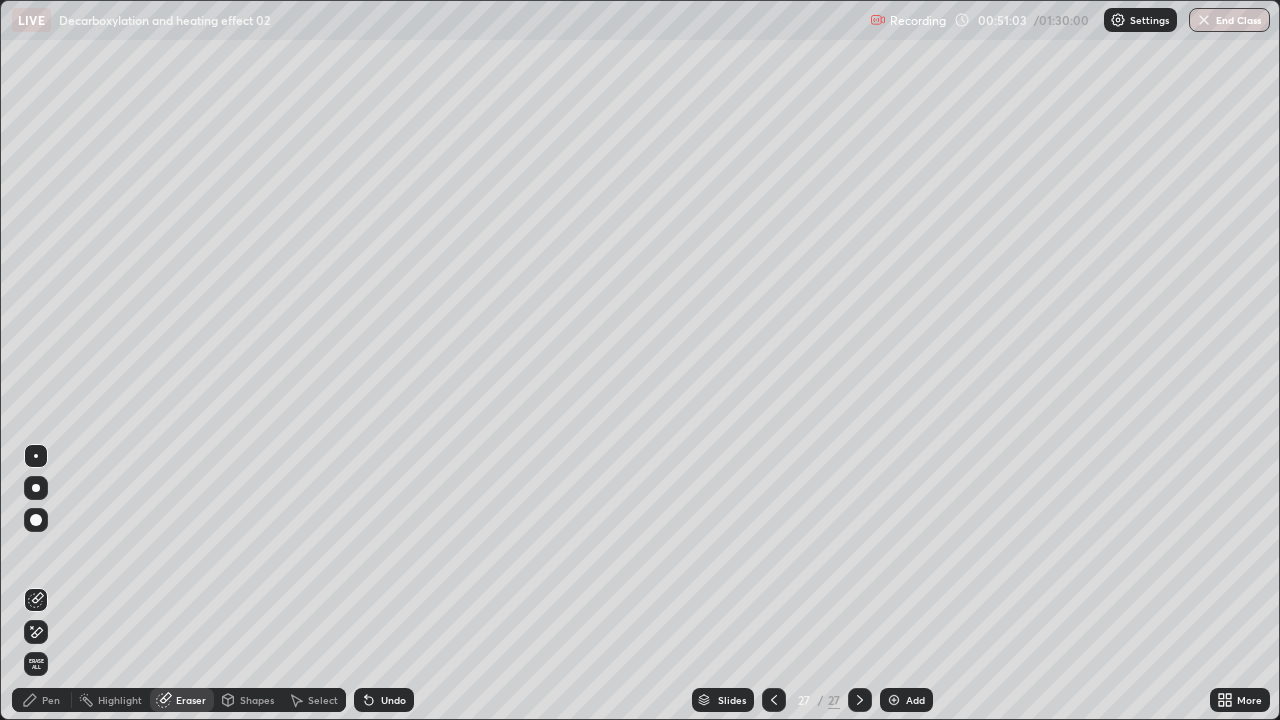 click on "Pen" at bounding box center [42, 700] 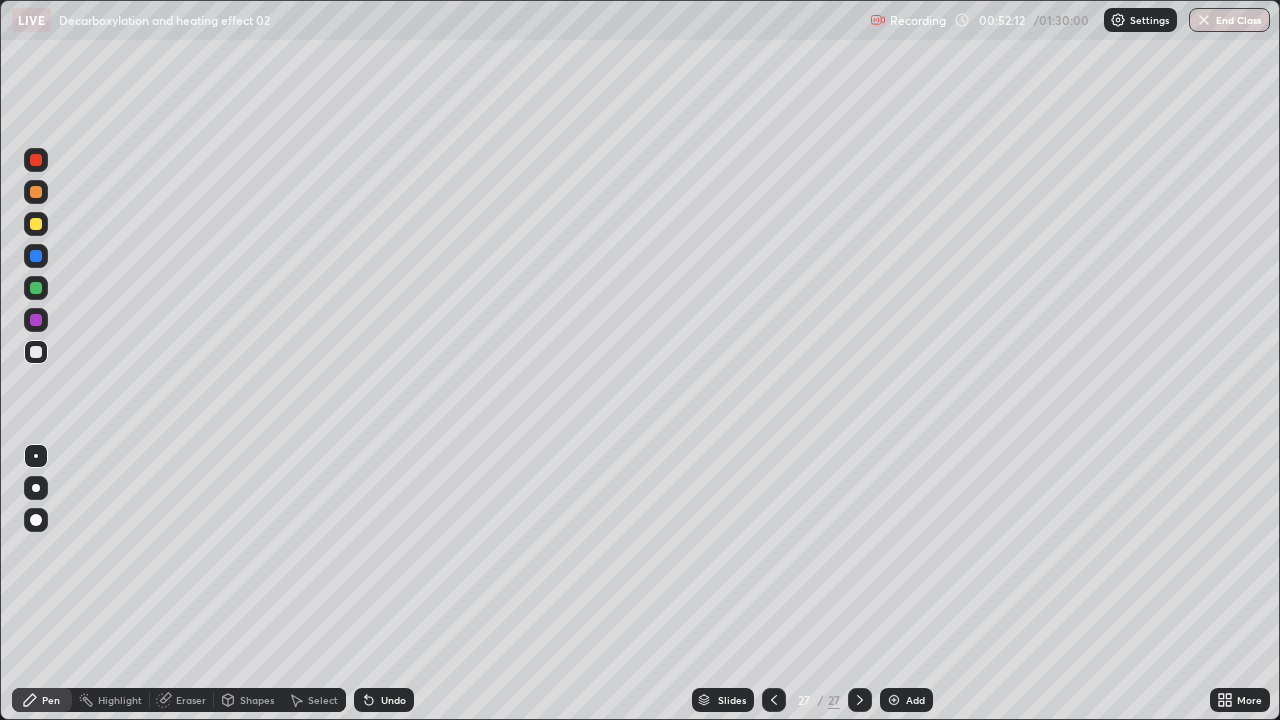 click at bounding box center [36, 224] 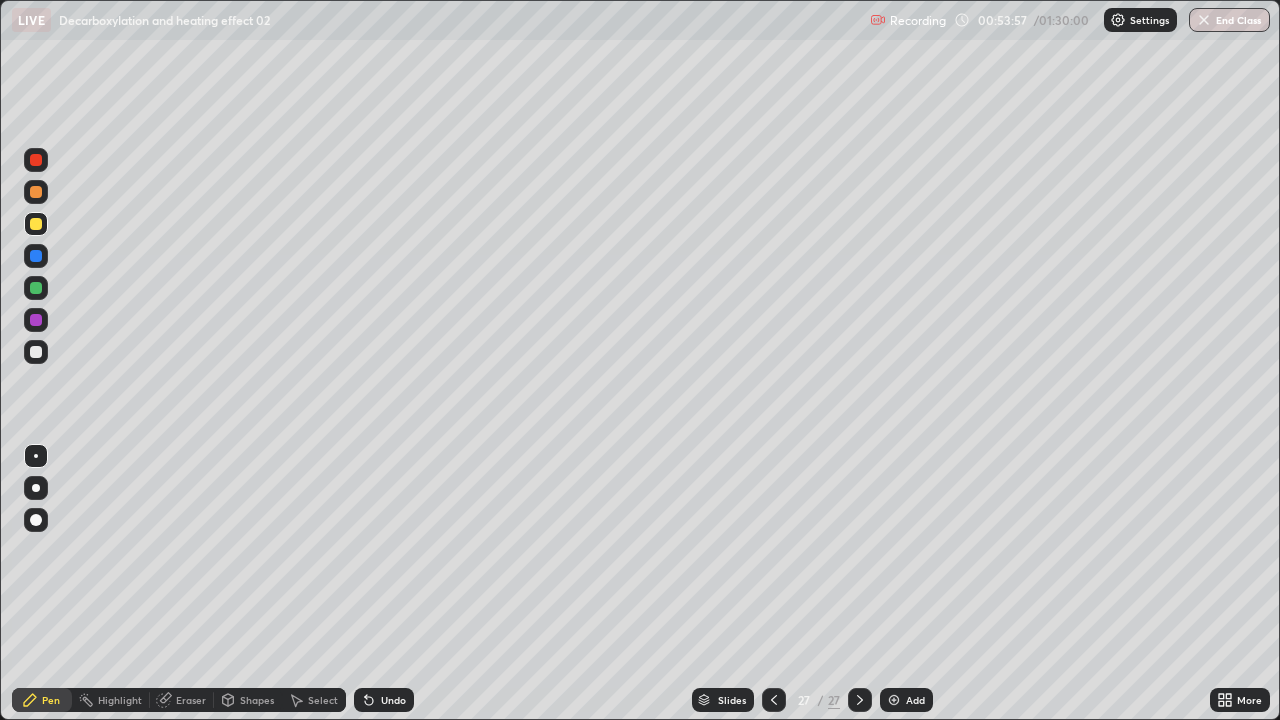 click on "Undo" at bounding box center (384, 700) 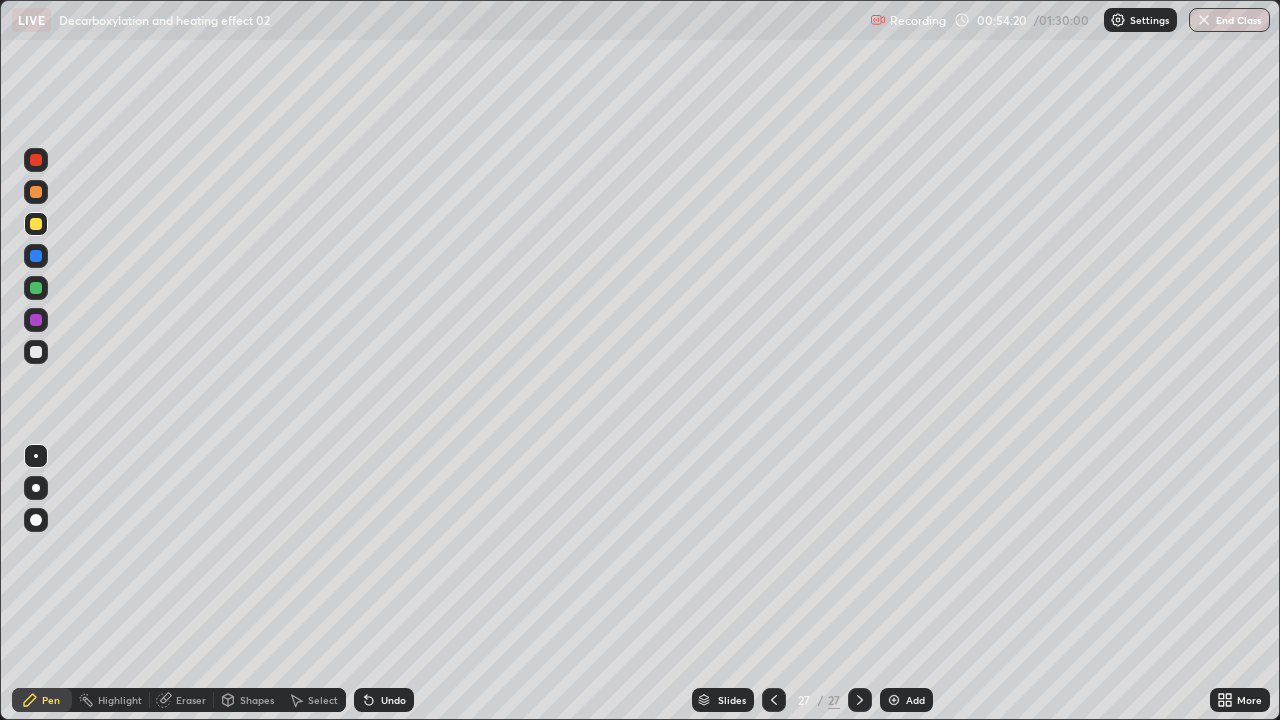 click 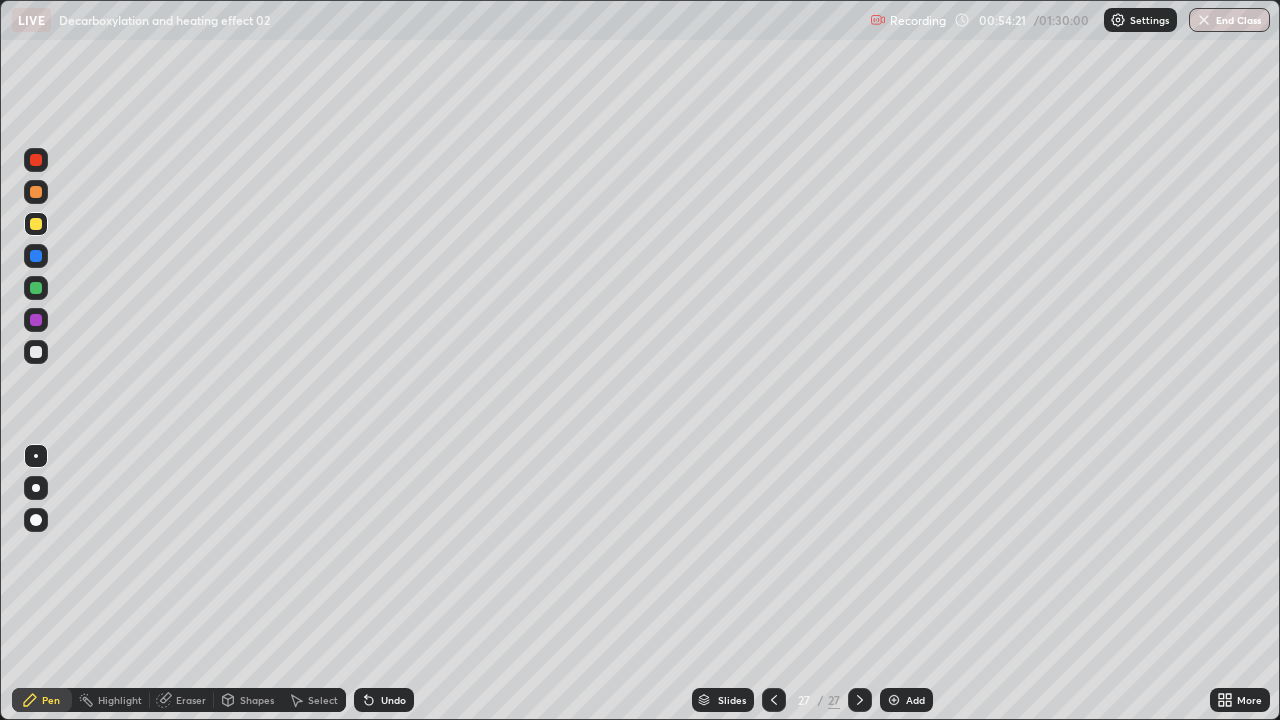 click on "Undo" at bounding box center [384, 700] 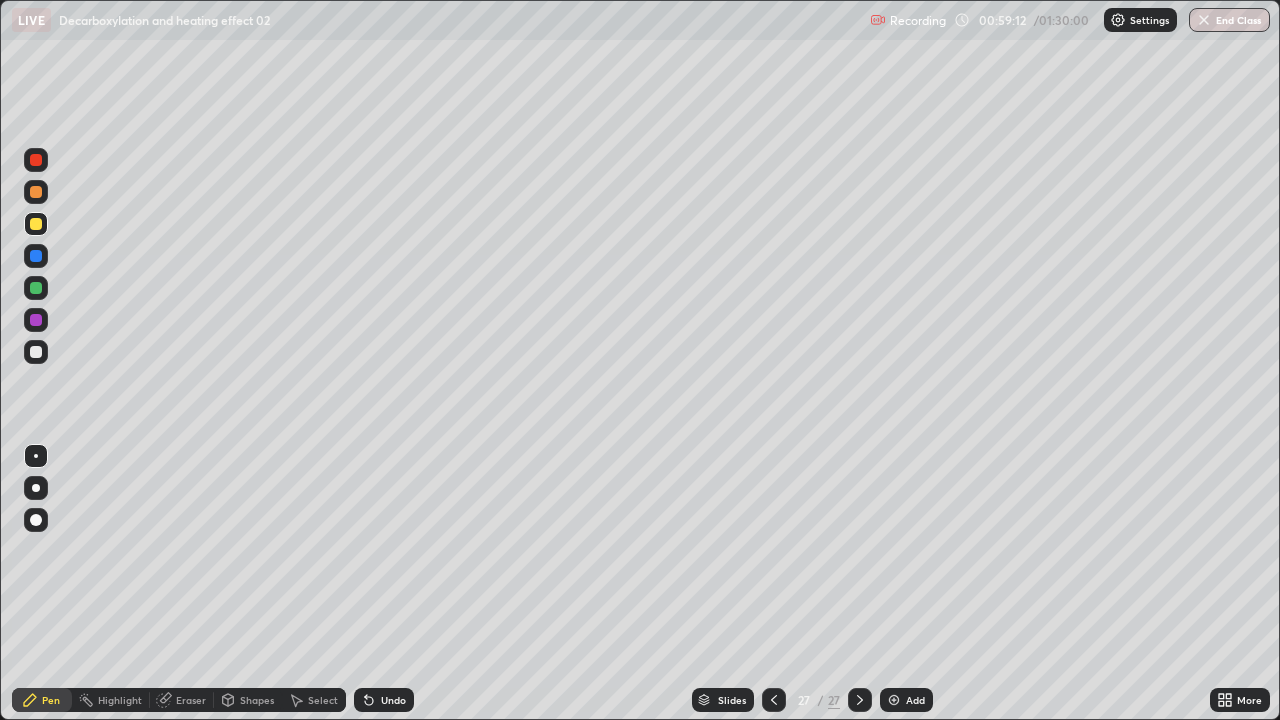 click 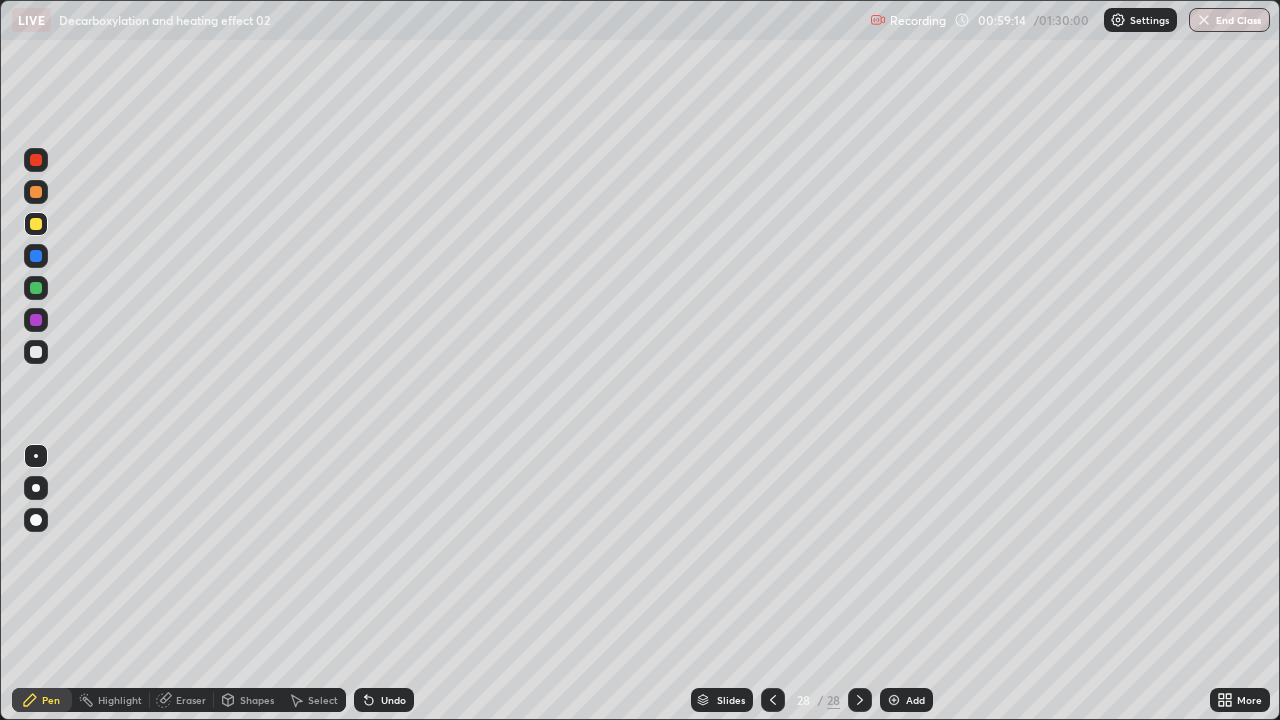 click at bounding box center (36, 288) 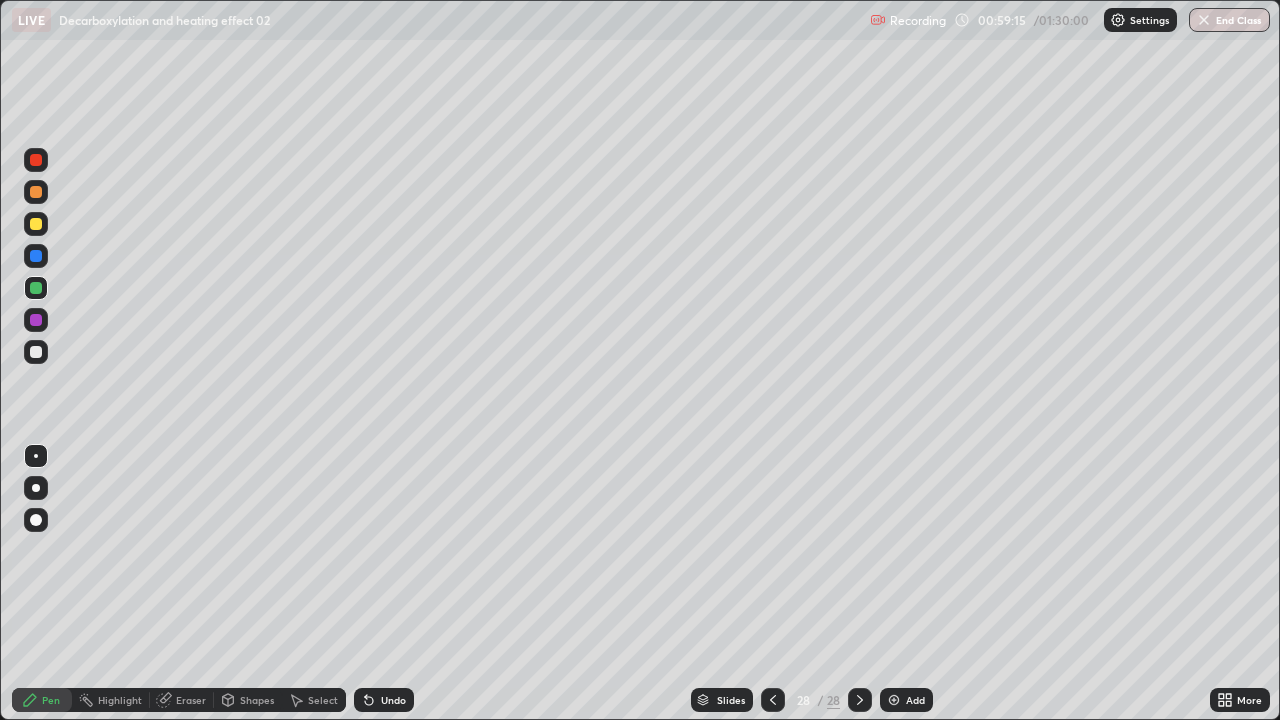 click at bounding box center [36, 352] 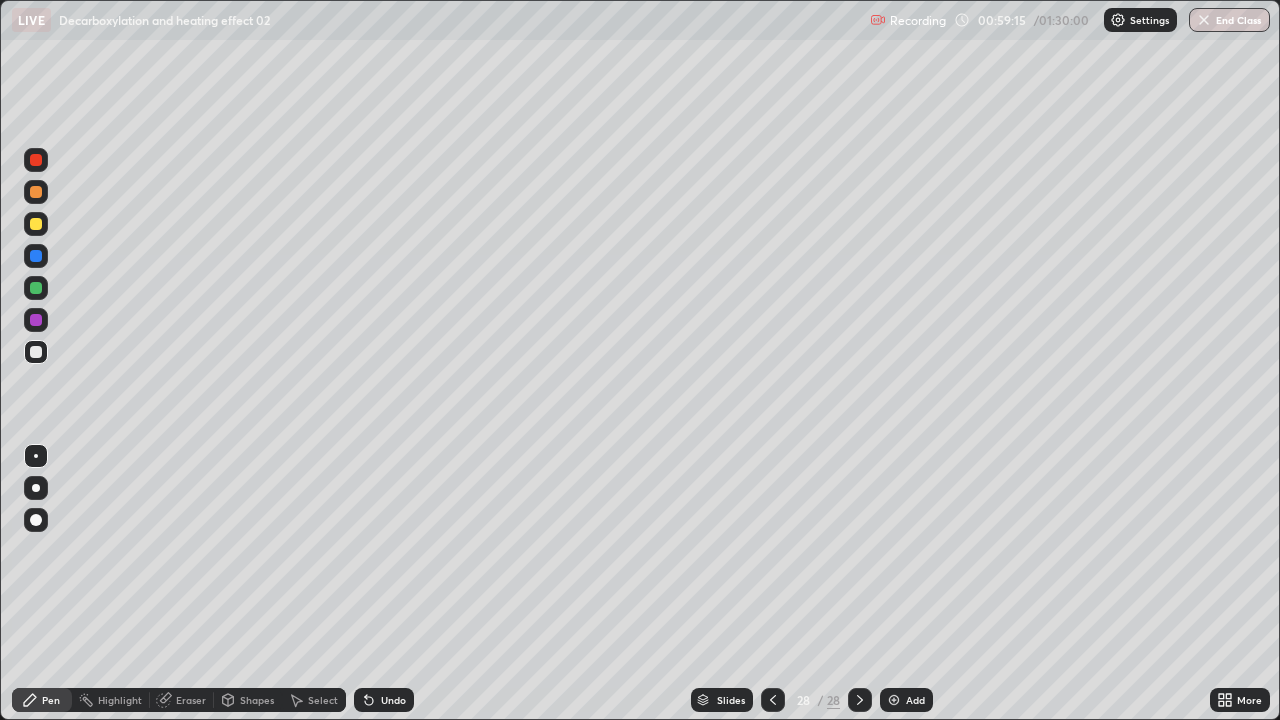 click at bounding box center [36, 352] 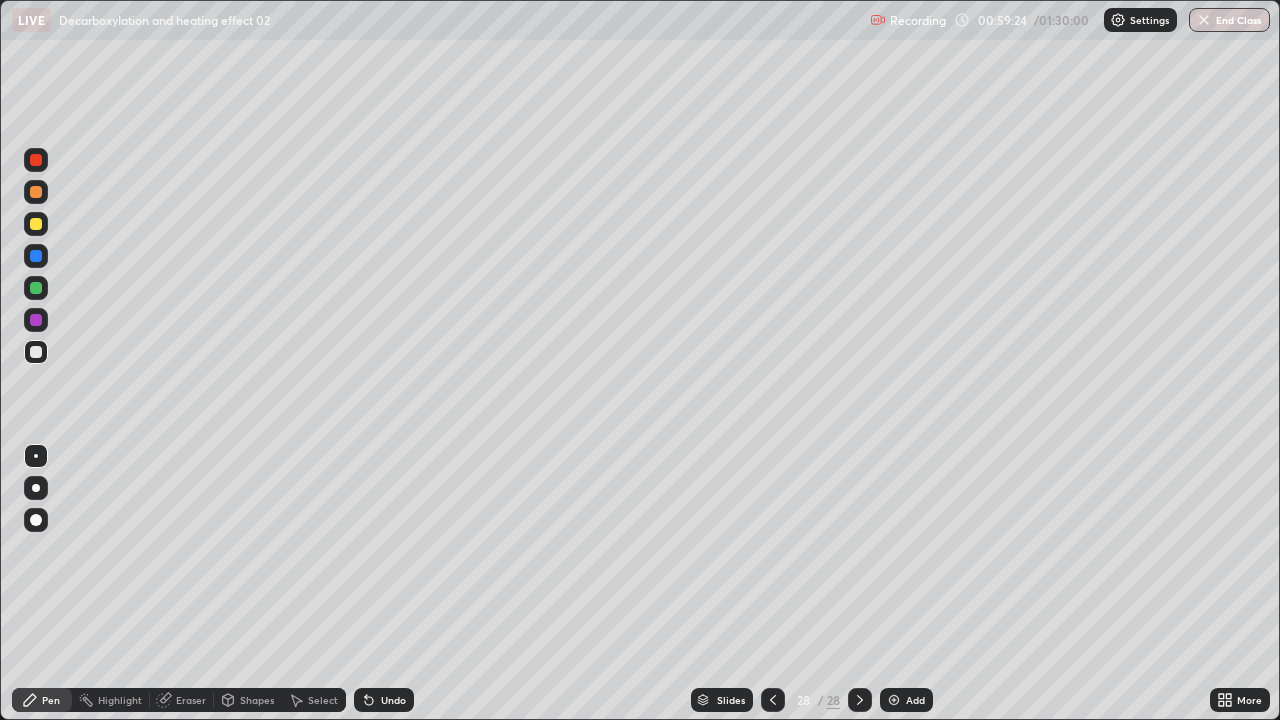 click at bounding box center [36, 352] 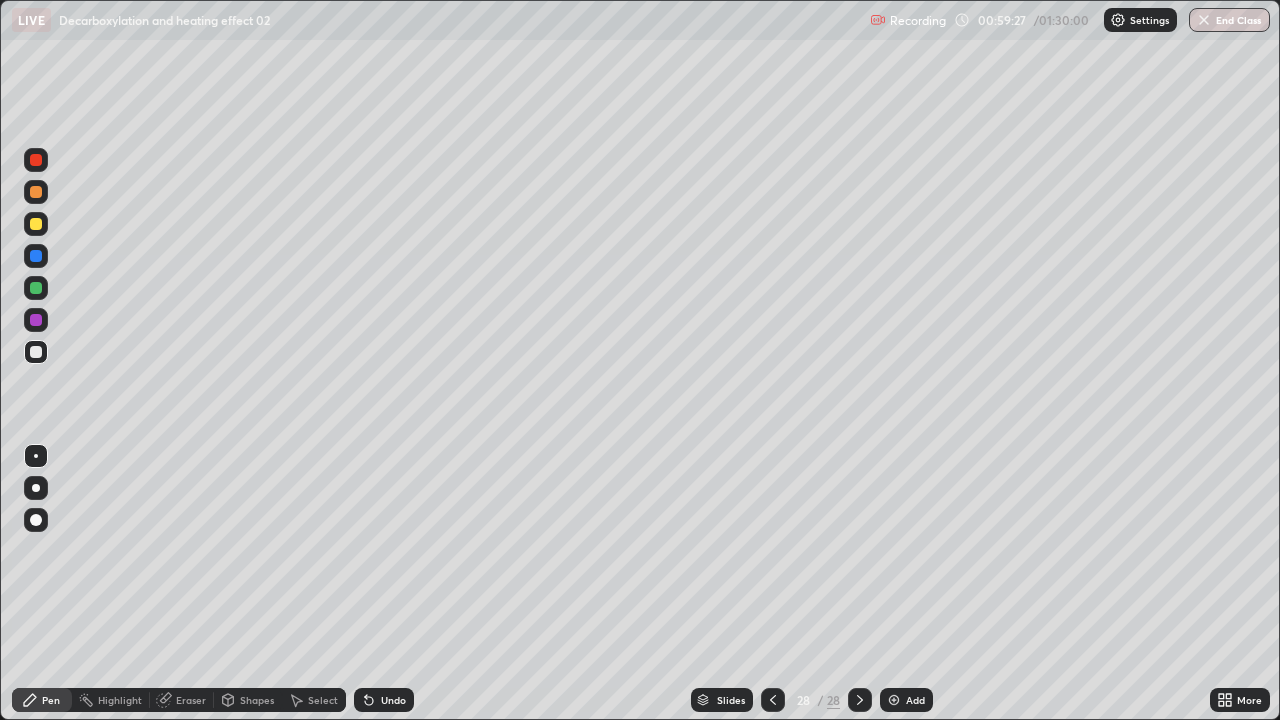 click 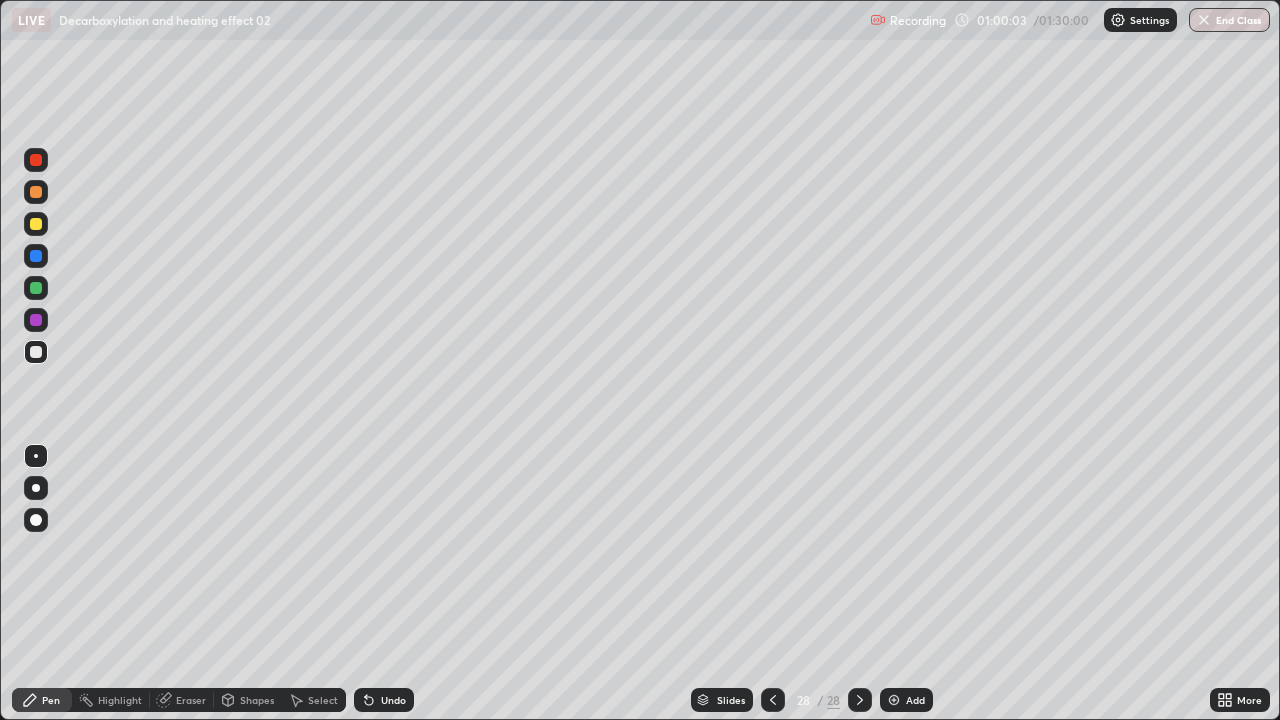 click on "Eraser" at bounding box center (191, 700) 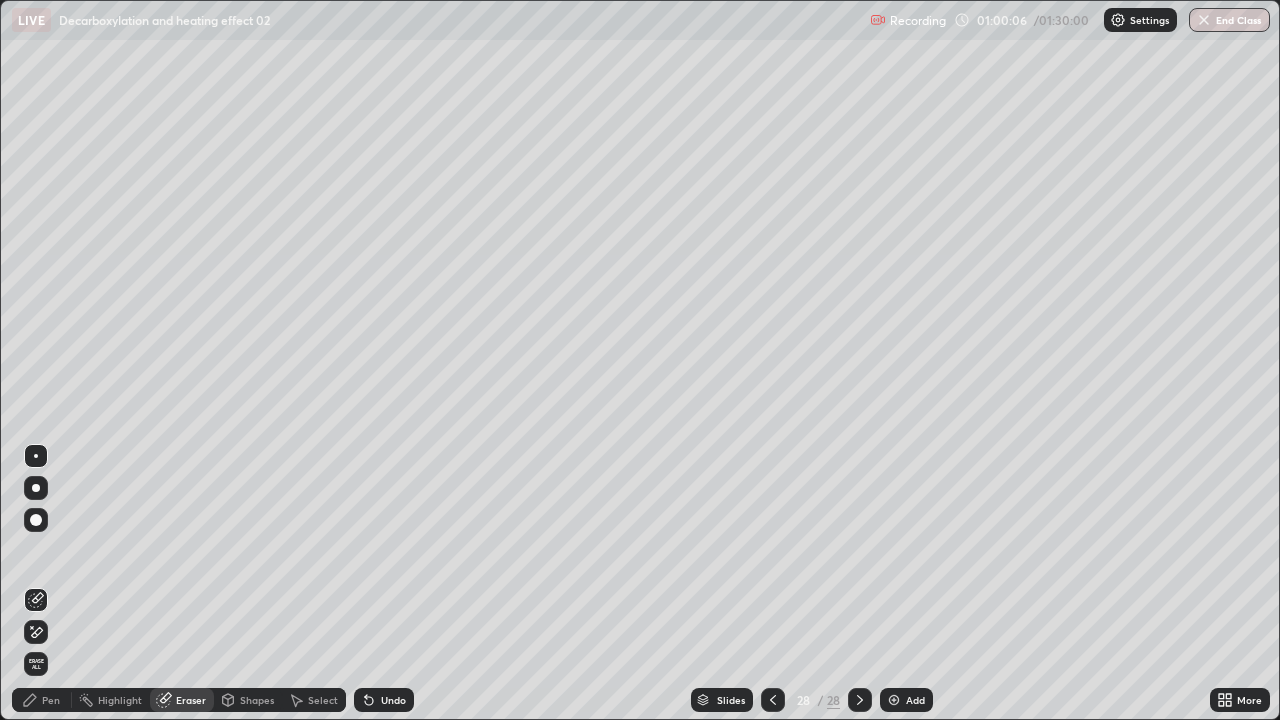 click on "Pen" at bounding box center (42, 700) 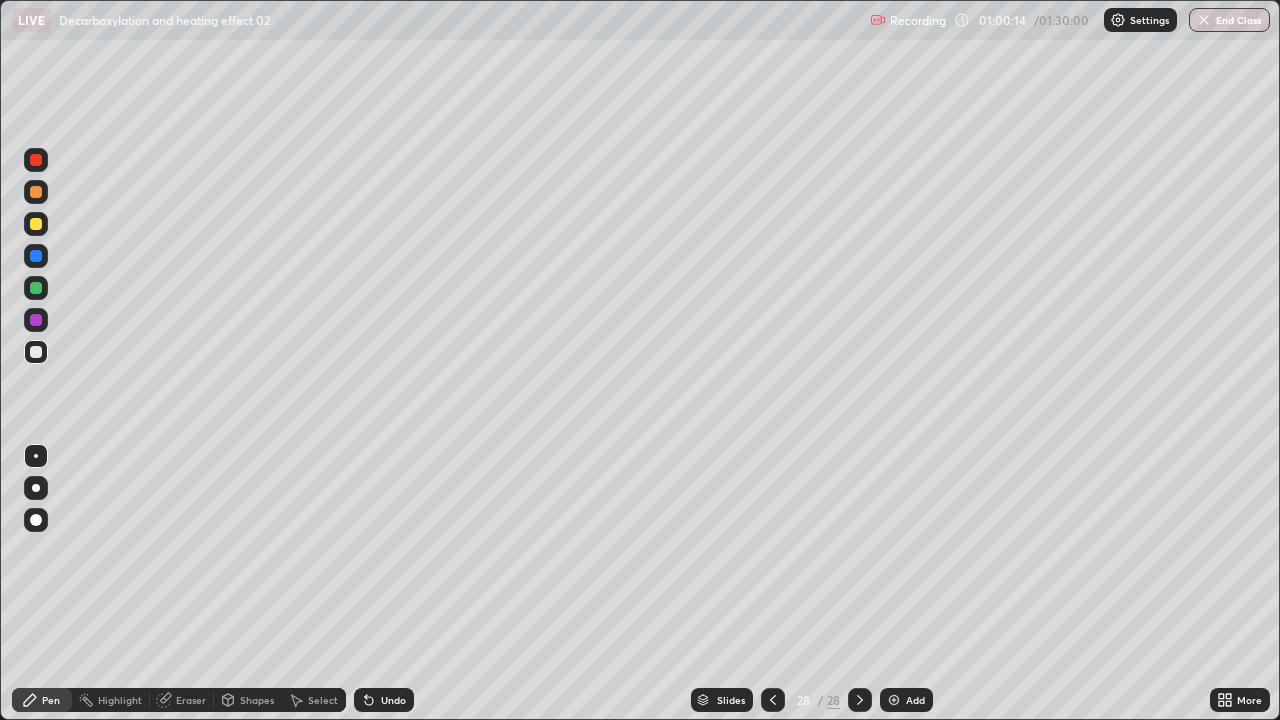 click at bounding box center (36, 352) 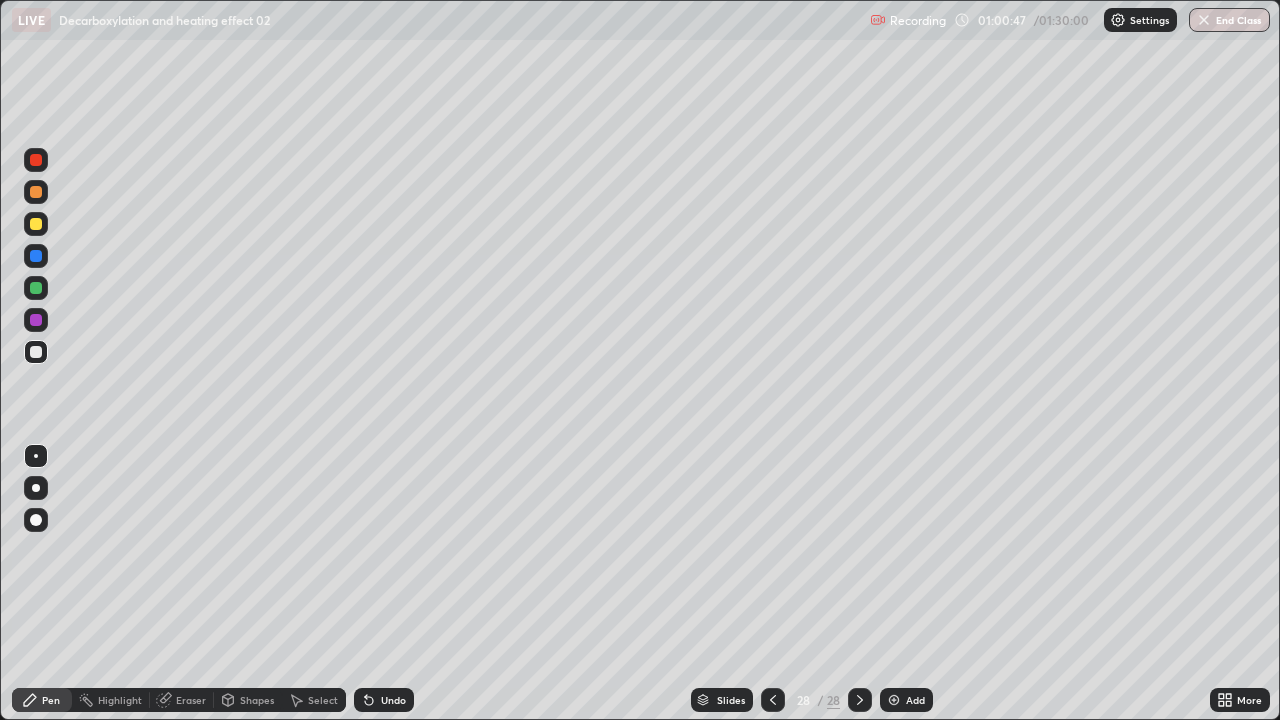 click at bounding box center [36, 288] 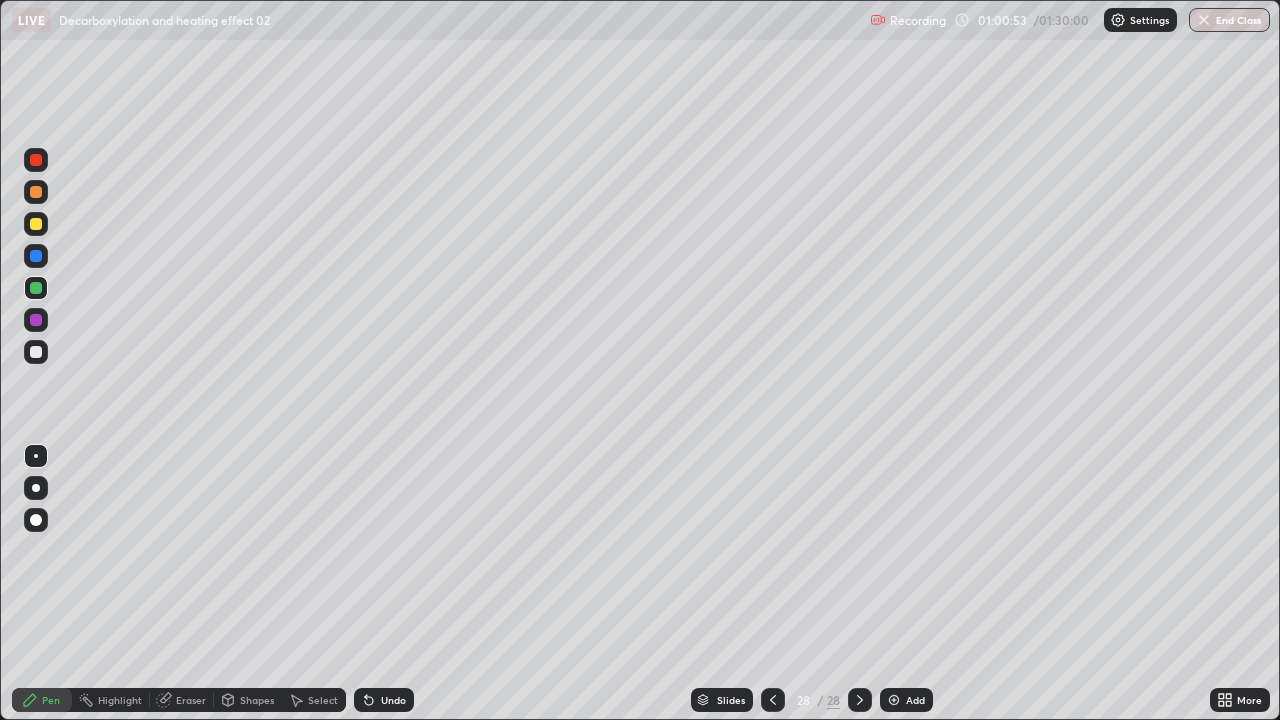 click at bounding box center (36, 352) 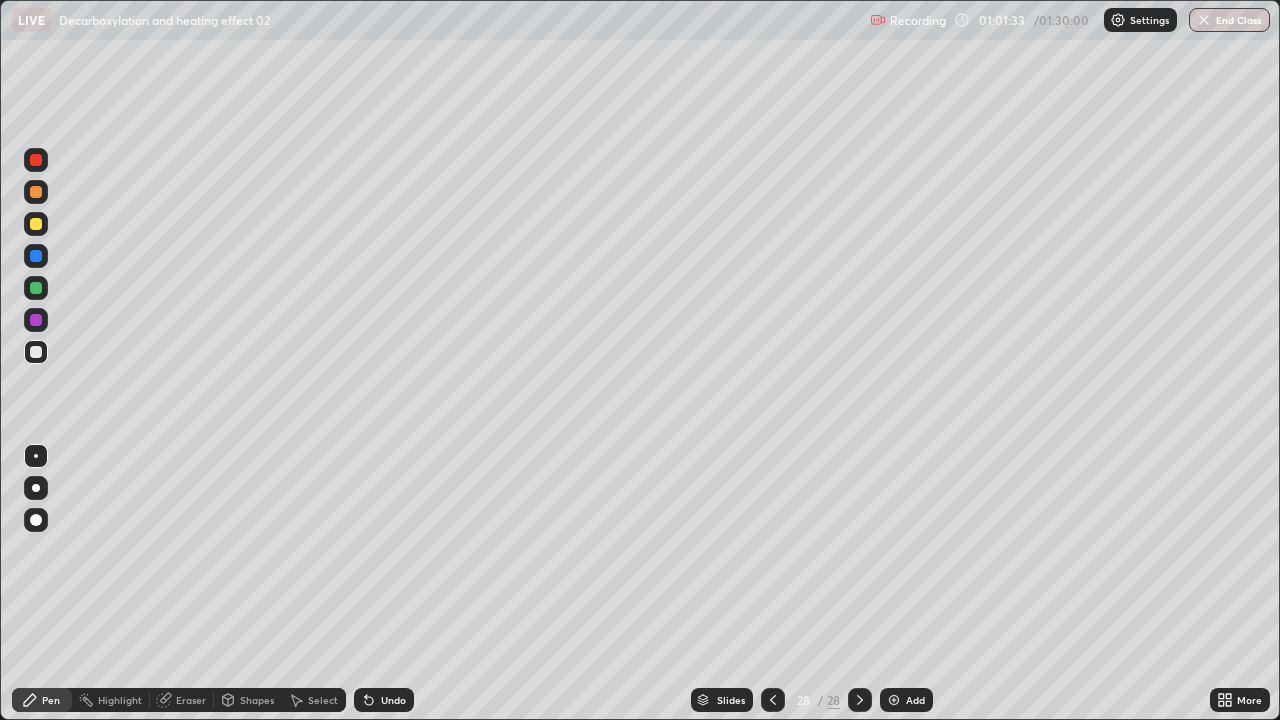 click 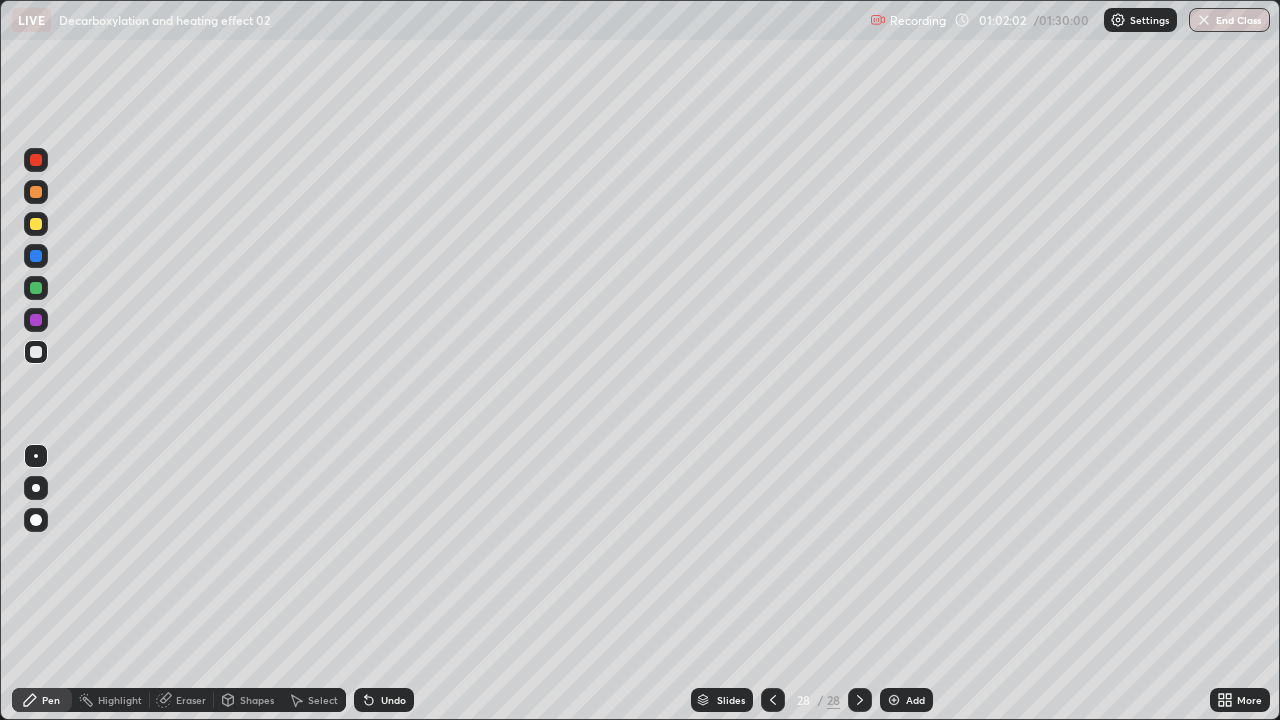 click on "Select" at bounding box center (314, 700) 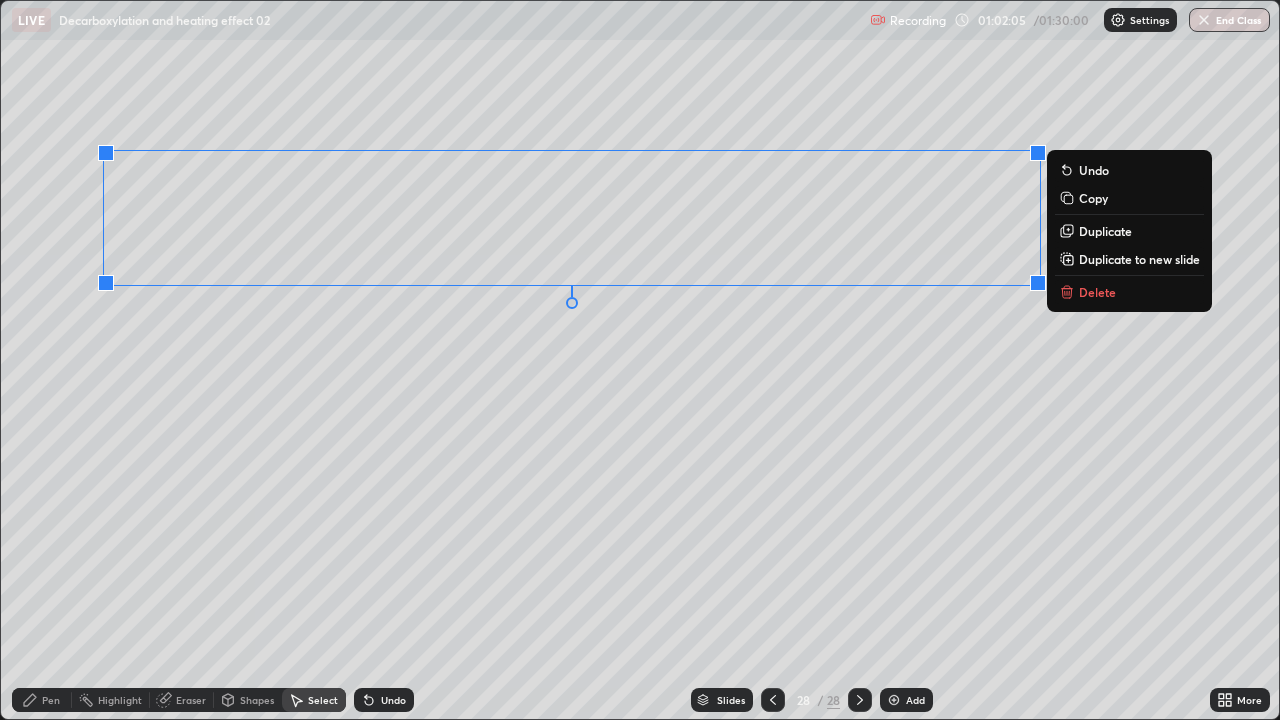 click on "0 ° Undo Copy Duplicate Duplicate to new slide Delete" at bounding box center [640, 360] 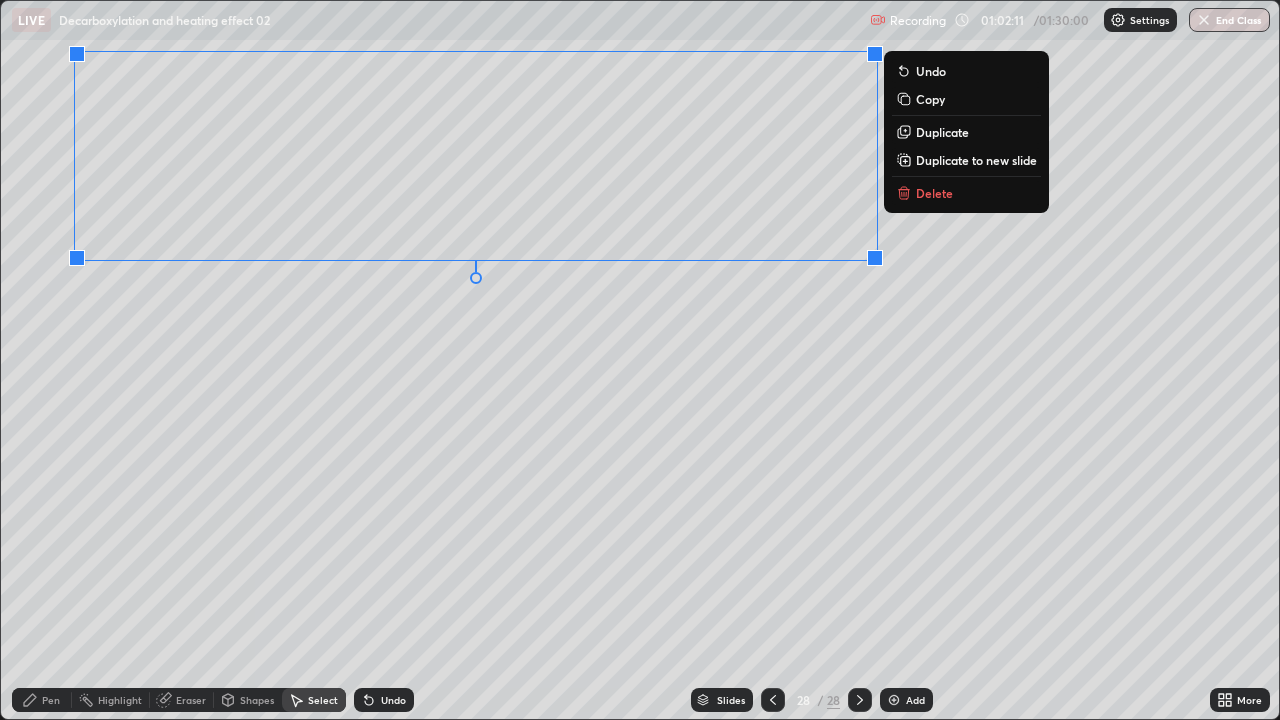 click on "0 ° Undo Copy Duplicate Duplicate to new slide Delete" at bounding box center [640, 360] 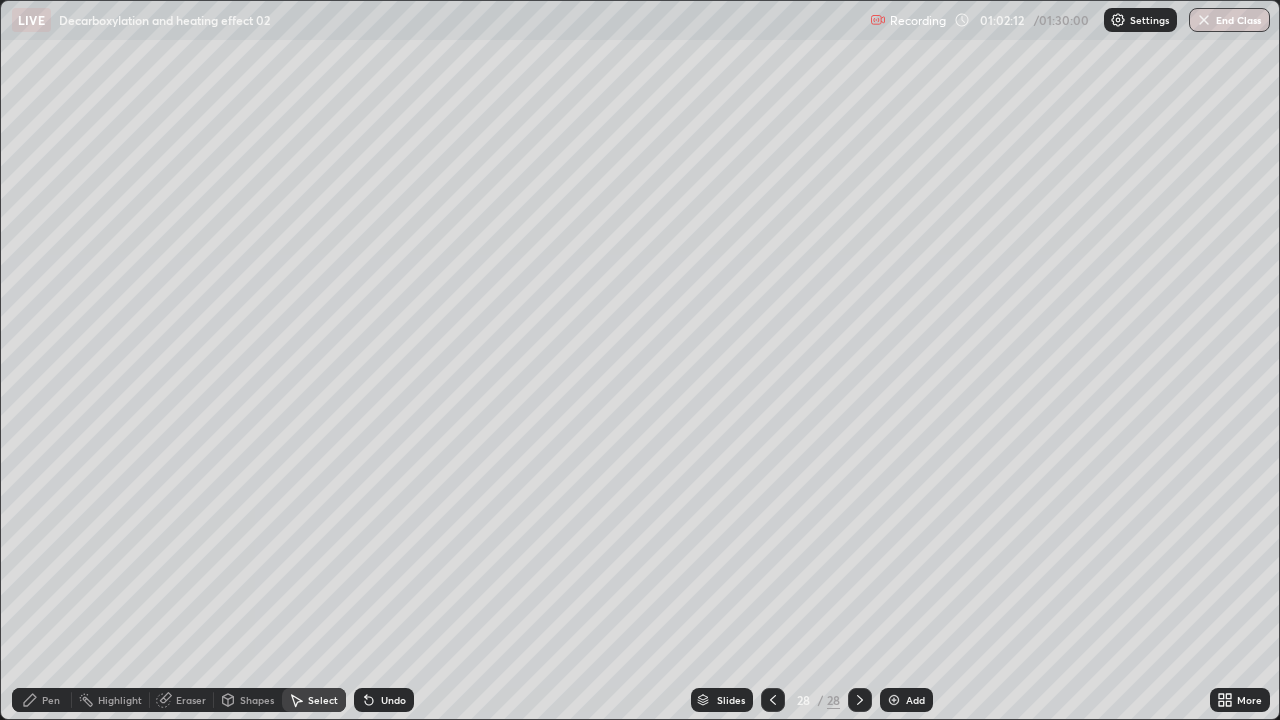 click on "Pen" at bounding box center [42, 700] 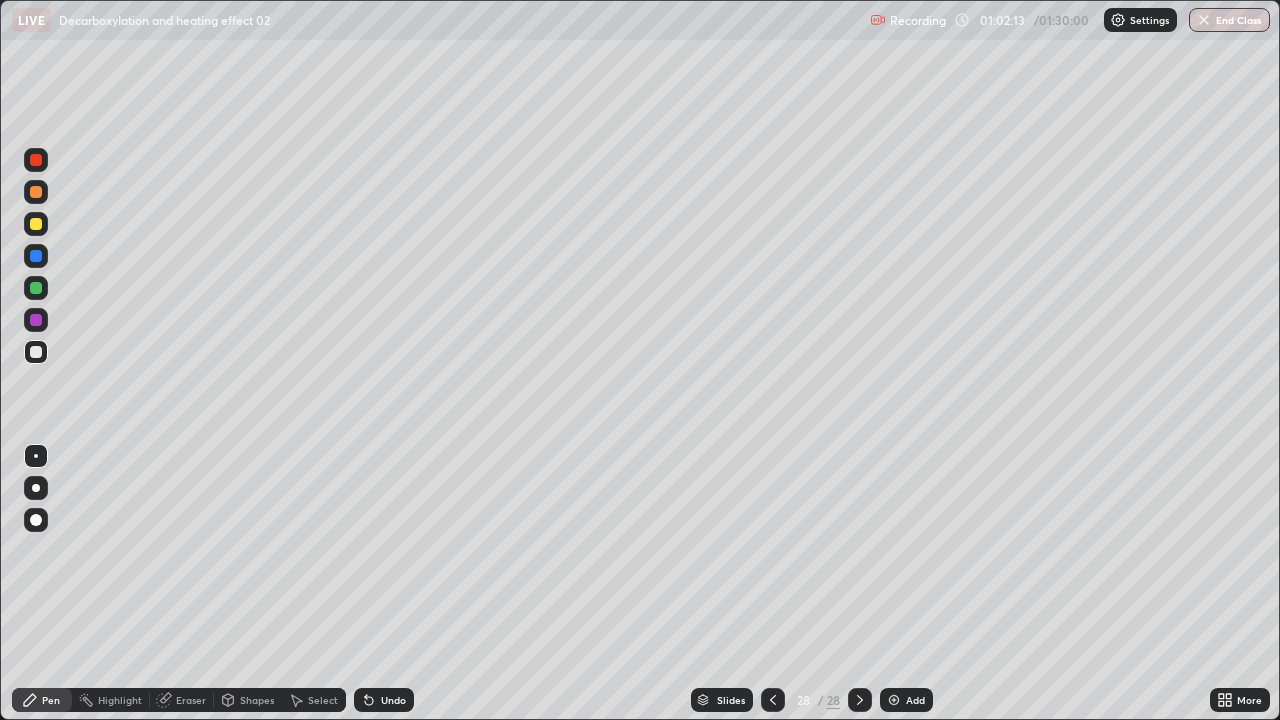 click at bounding box center (36, 224) 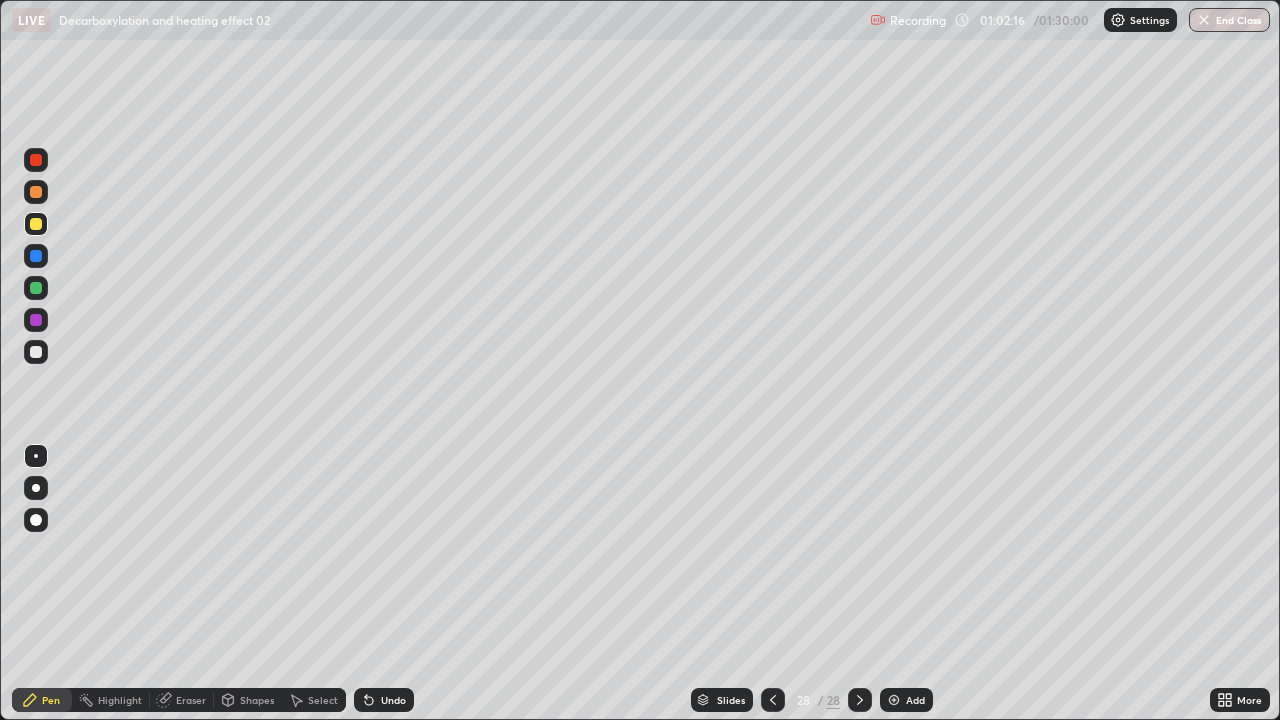click 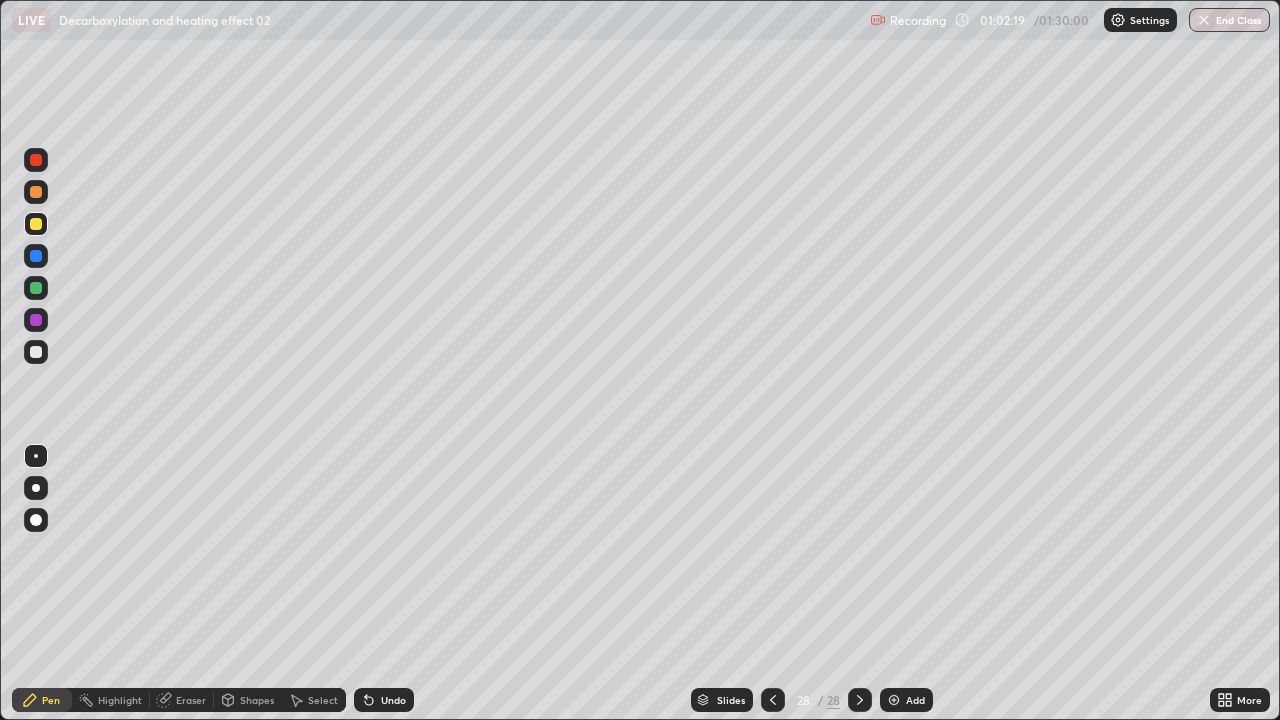 click at bounding box center [36, 352] 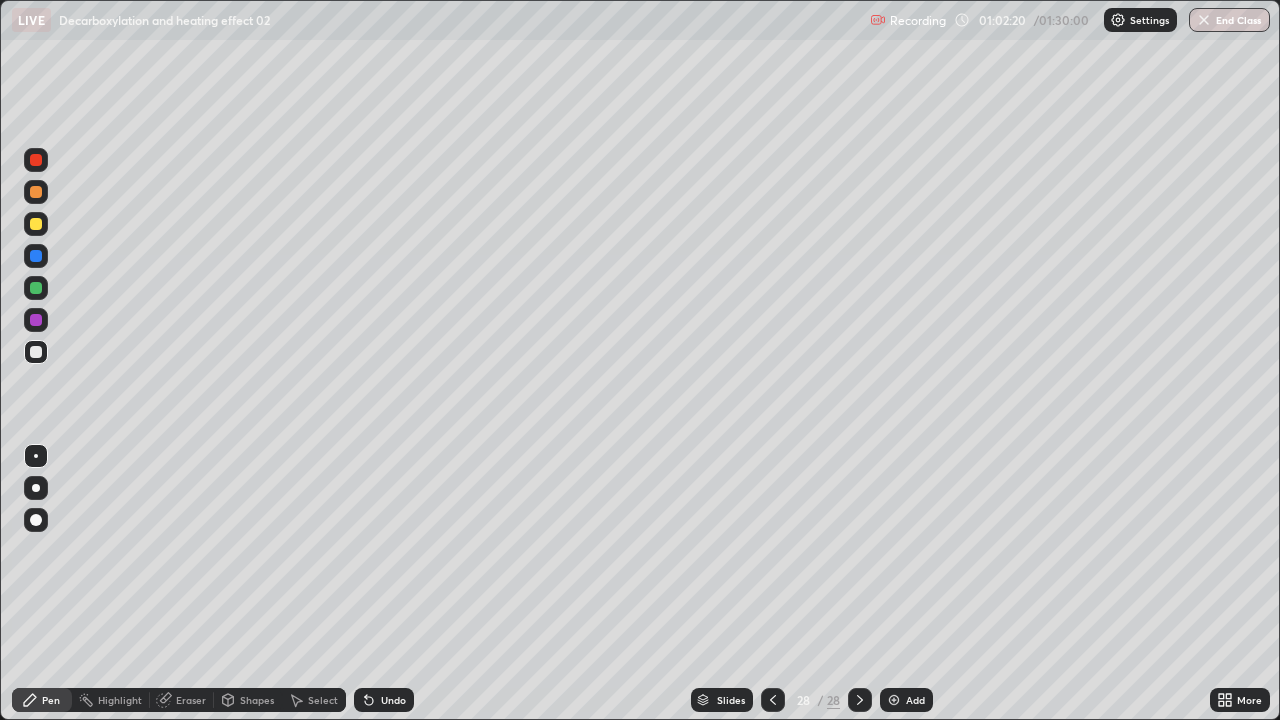click at bounding box center (36, 352) 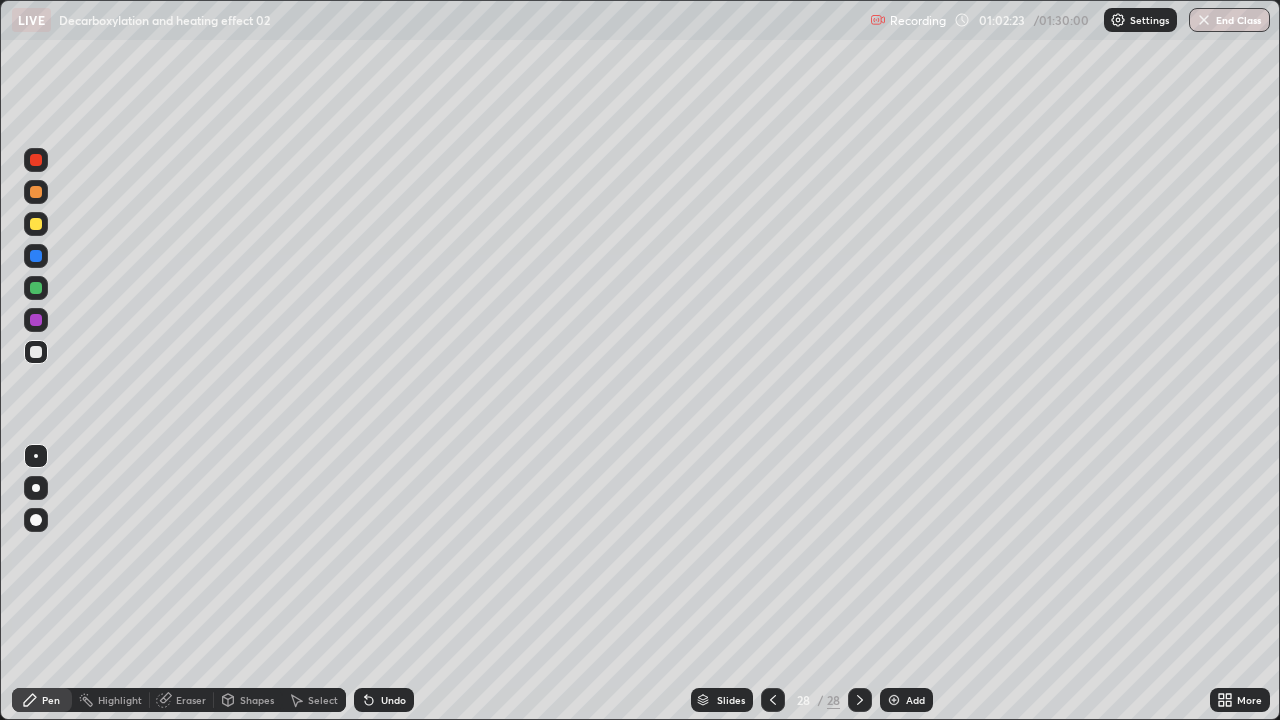 click on "Undo" at bounding box center [393, 700] 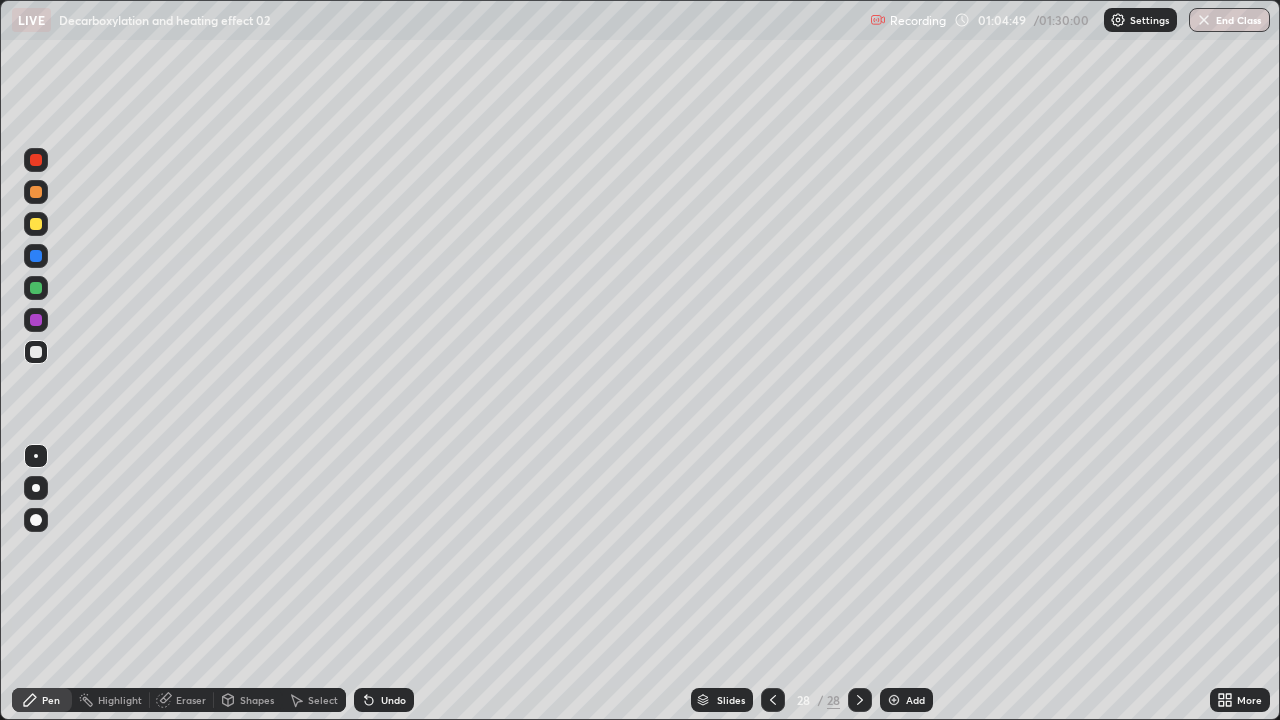 click on "Eraser" at bounding box center (182, 700) 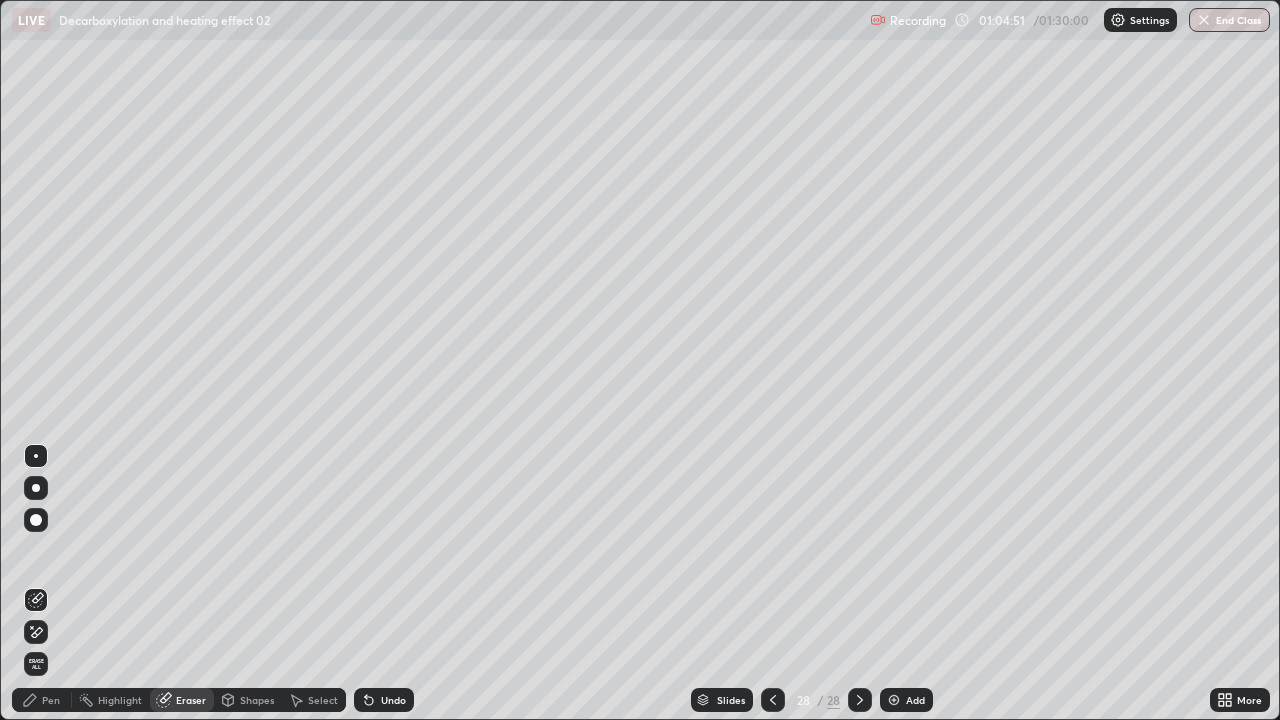 click on "Pen" at bounding box center [51, 700] 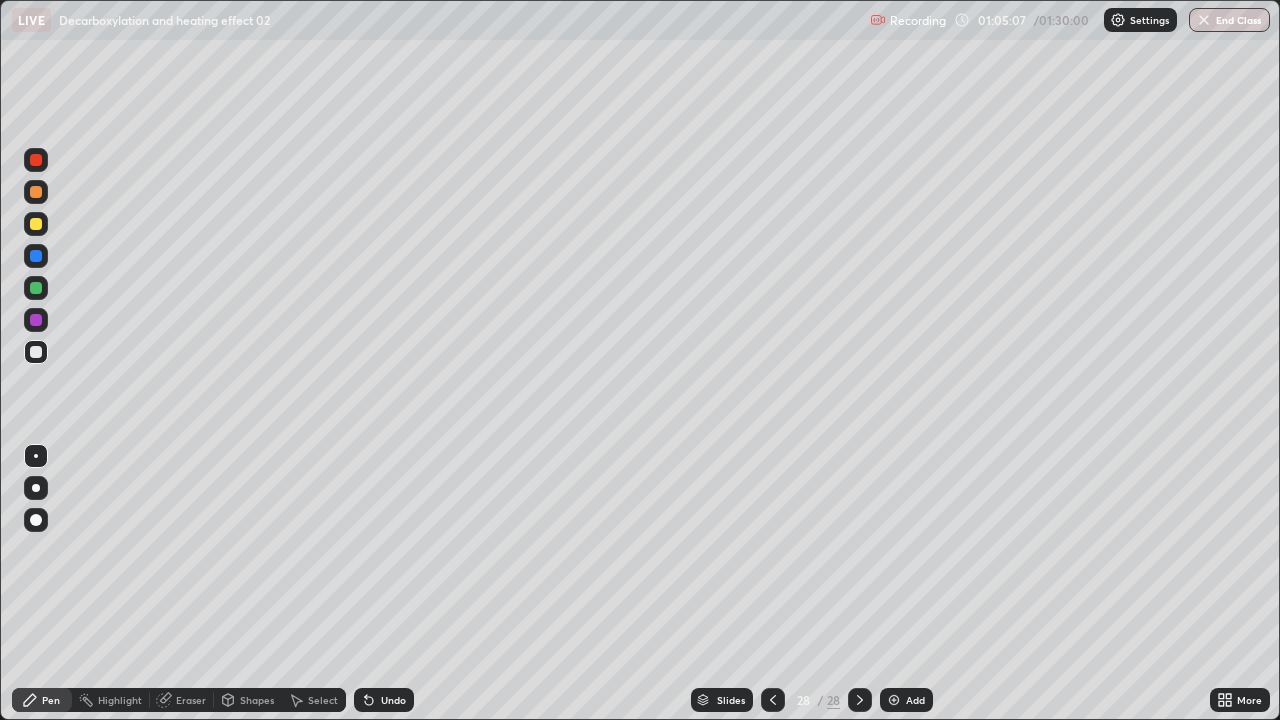 click at bounding box center (36, 352) 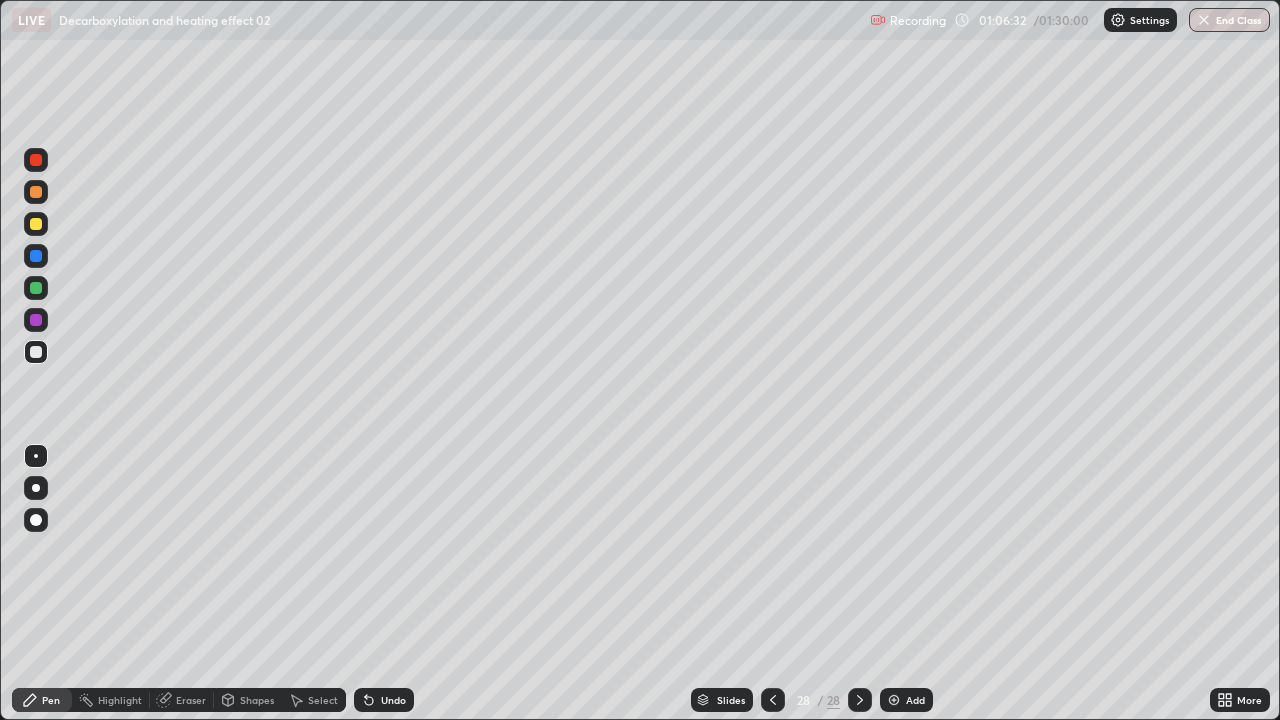 click on "Eraser" at bounding box center (182, 700) 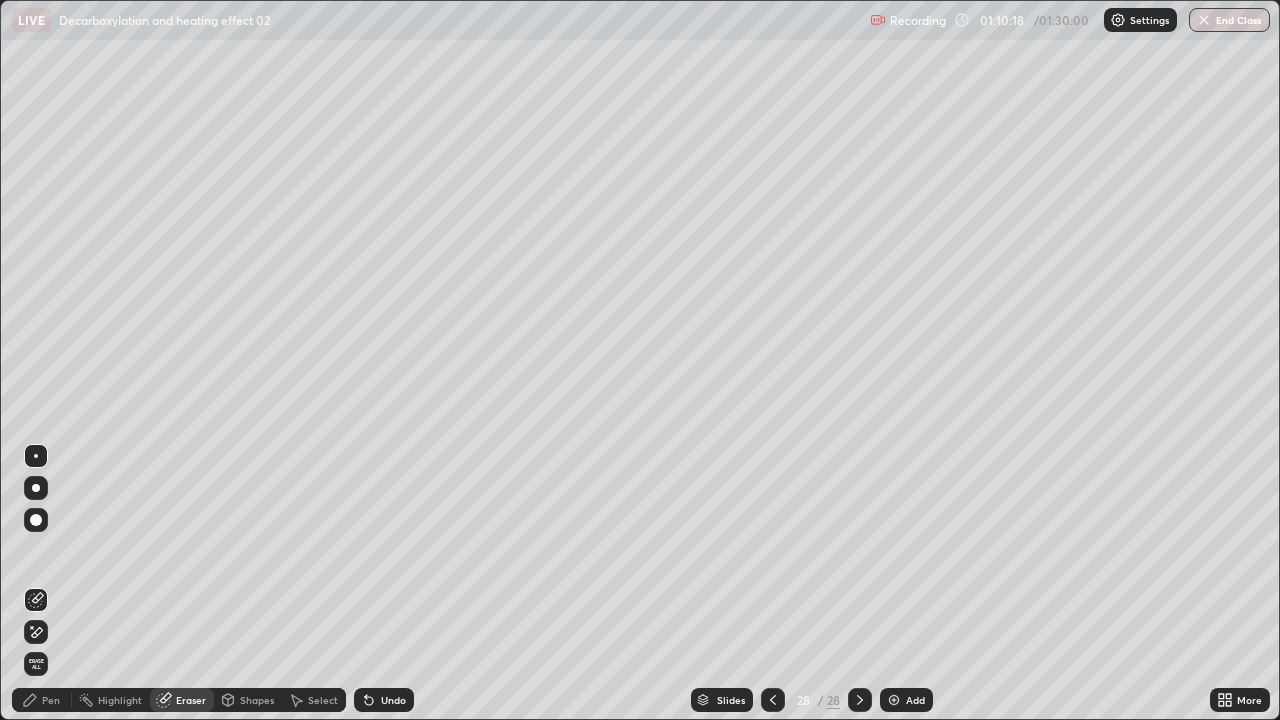 click on "Add" at bounding box center (906, 700) 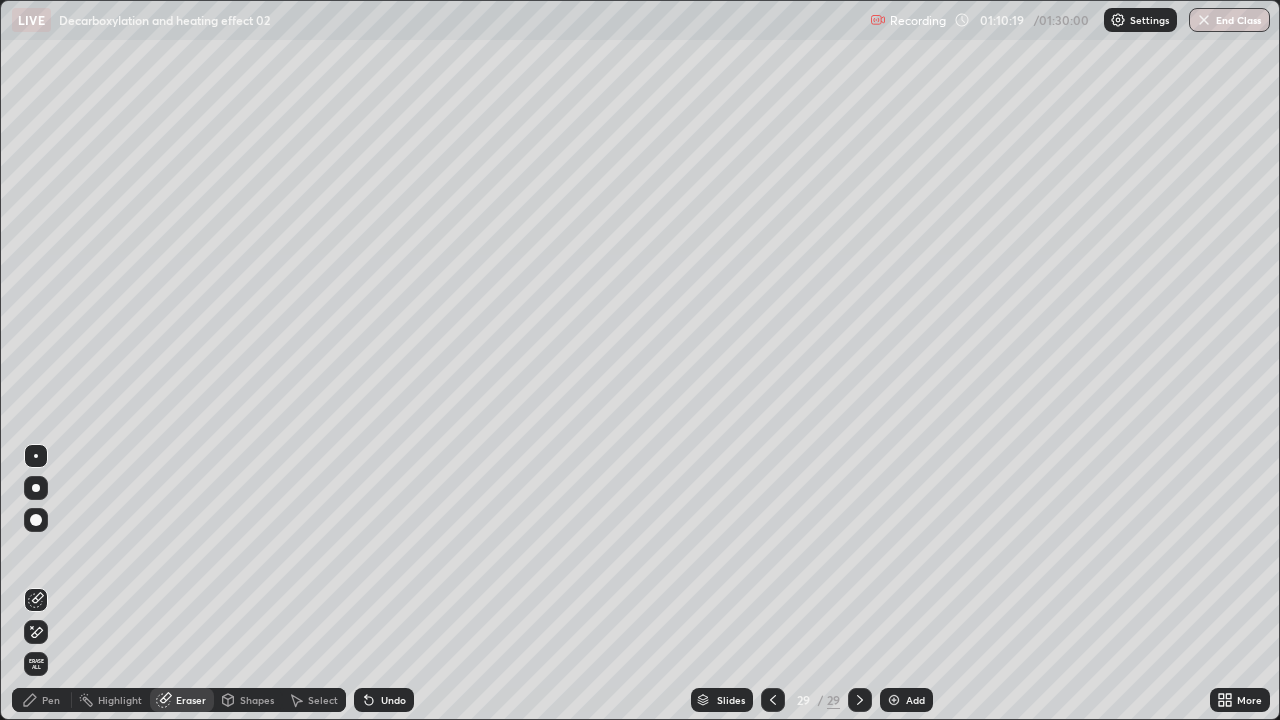 click on "Pen" at bounding box center [51, 700] 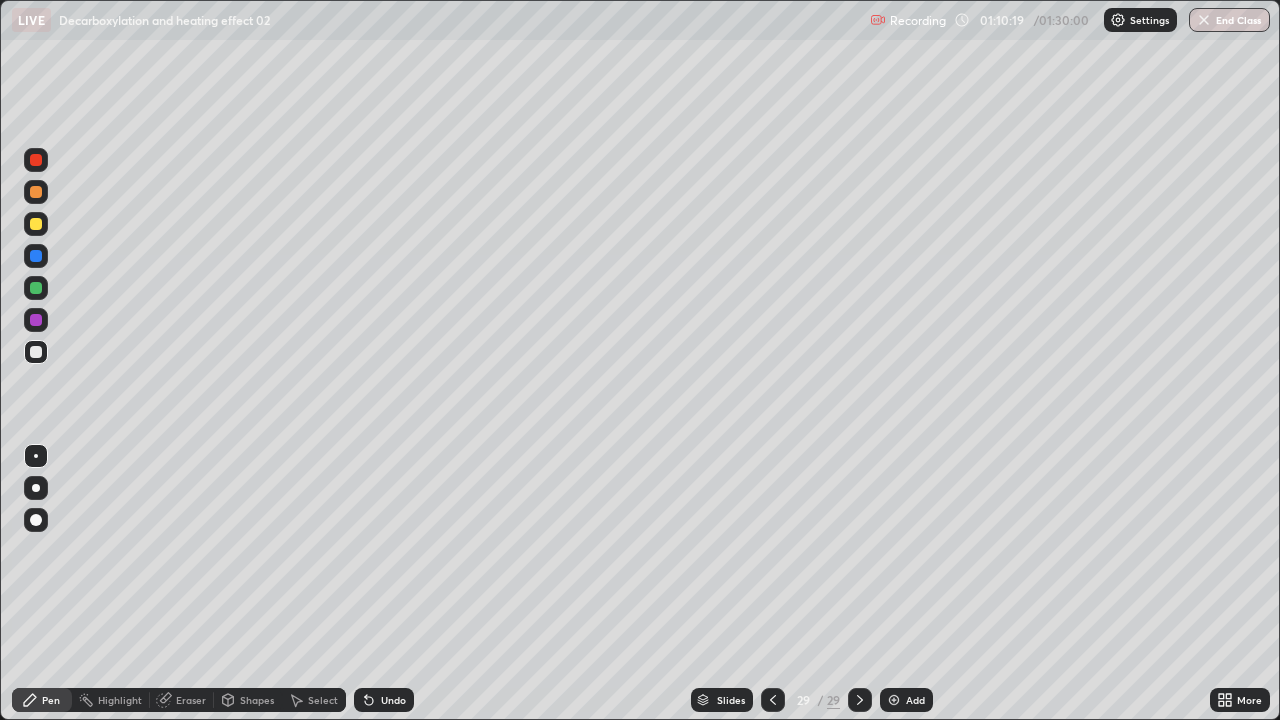 click on "Pen" at bounding box center [51, 700] 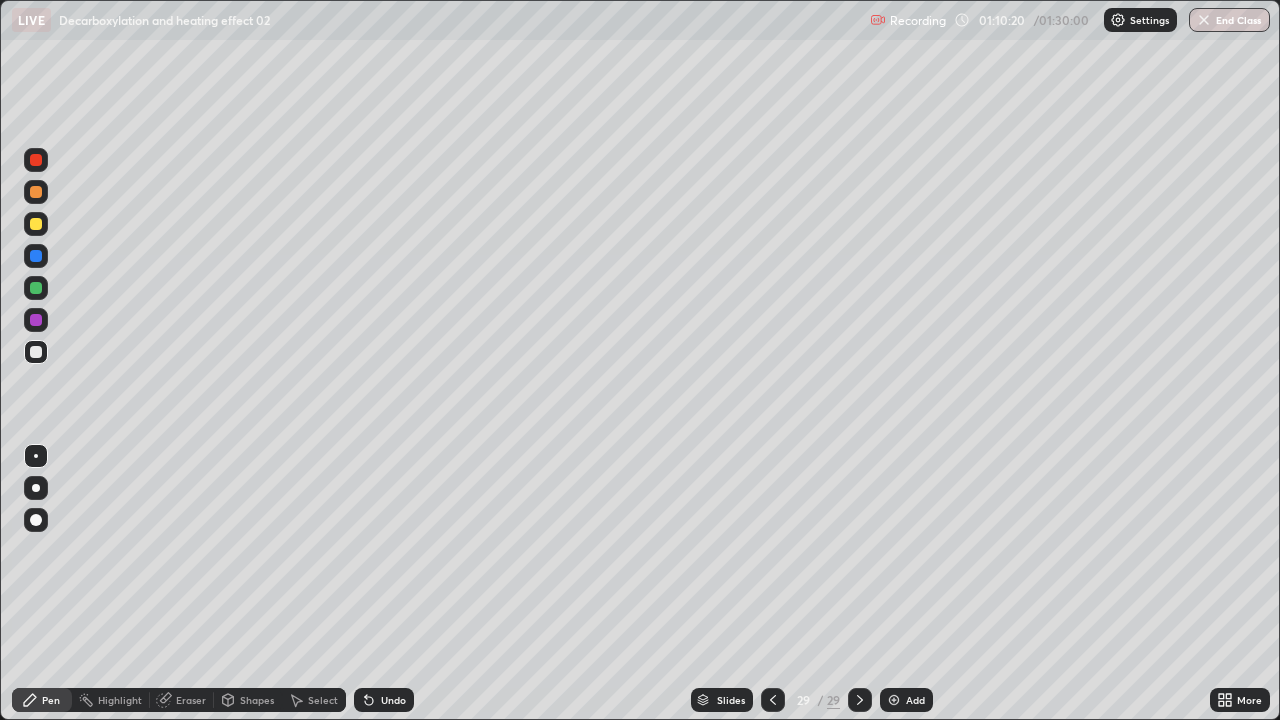 click at bounding box center (36, 352) 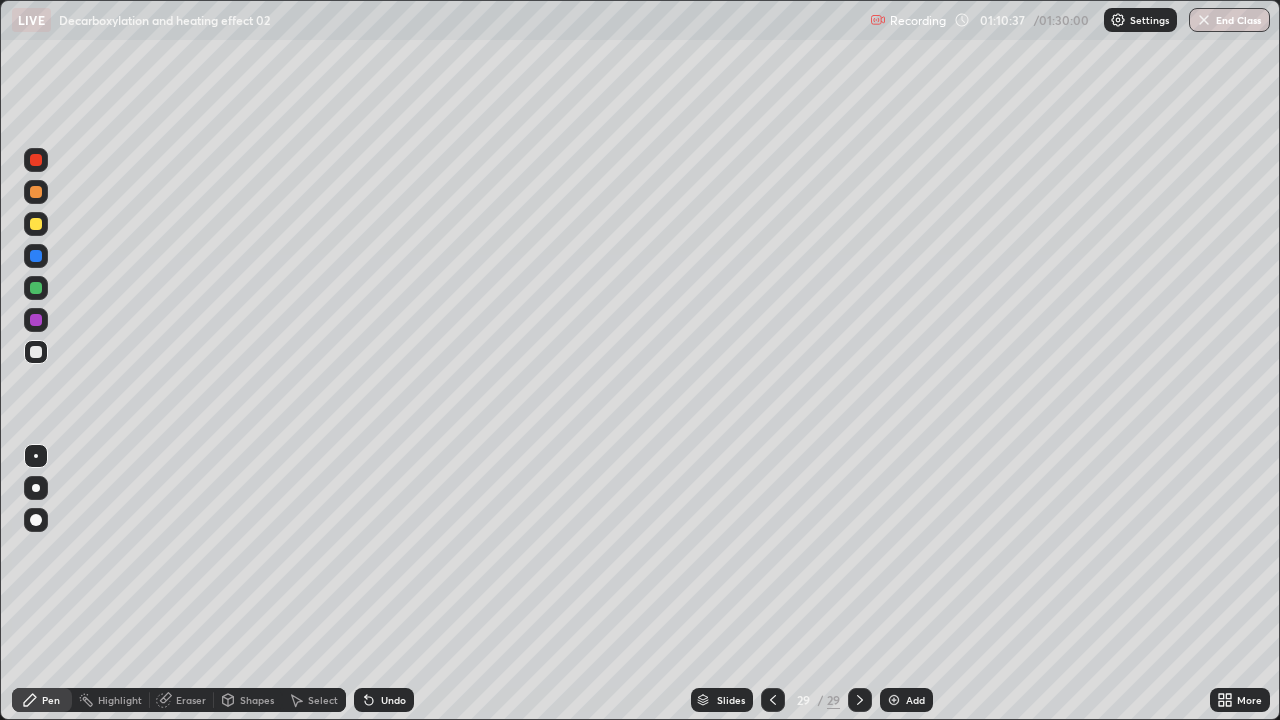 click on "Undo" at bounding box center [393, 700] 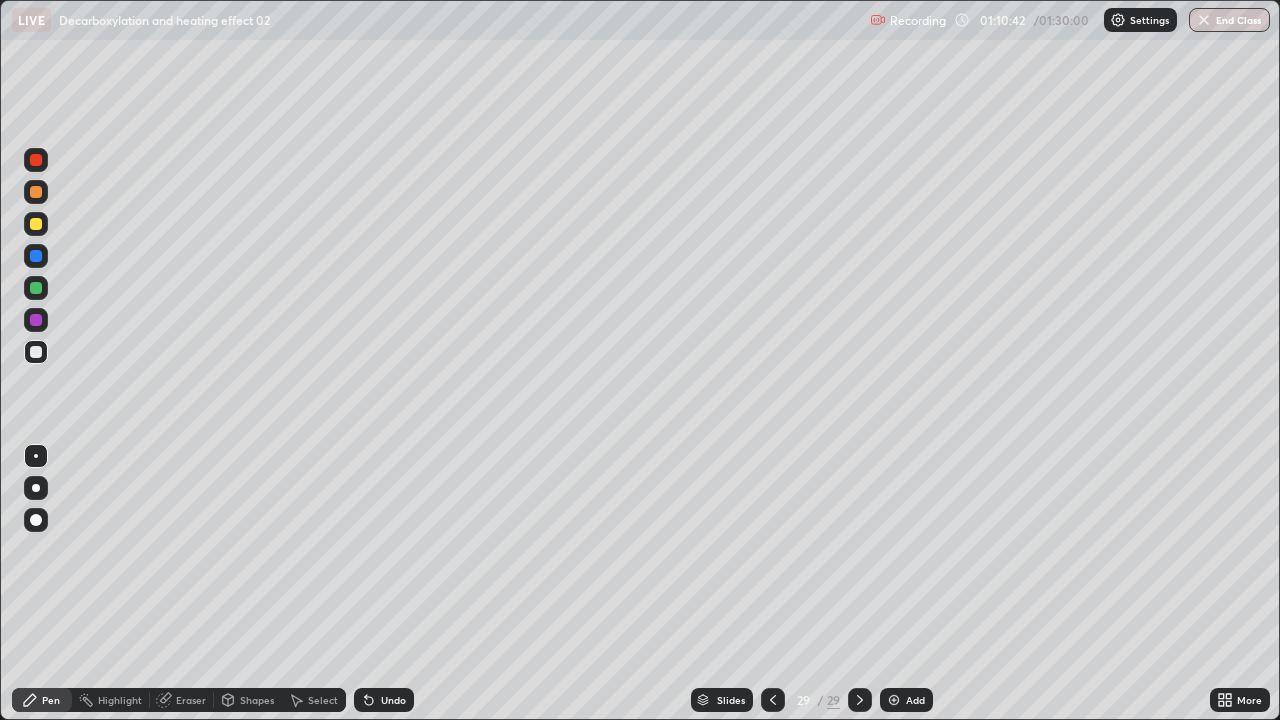 click on "Undo" at bounding box center [384, 700] 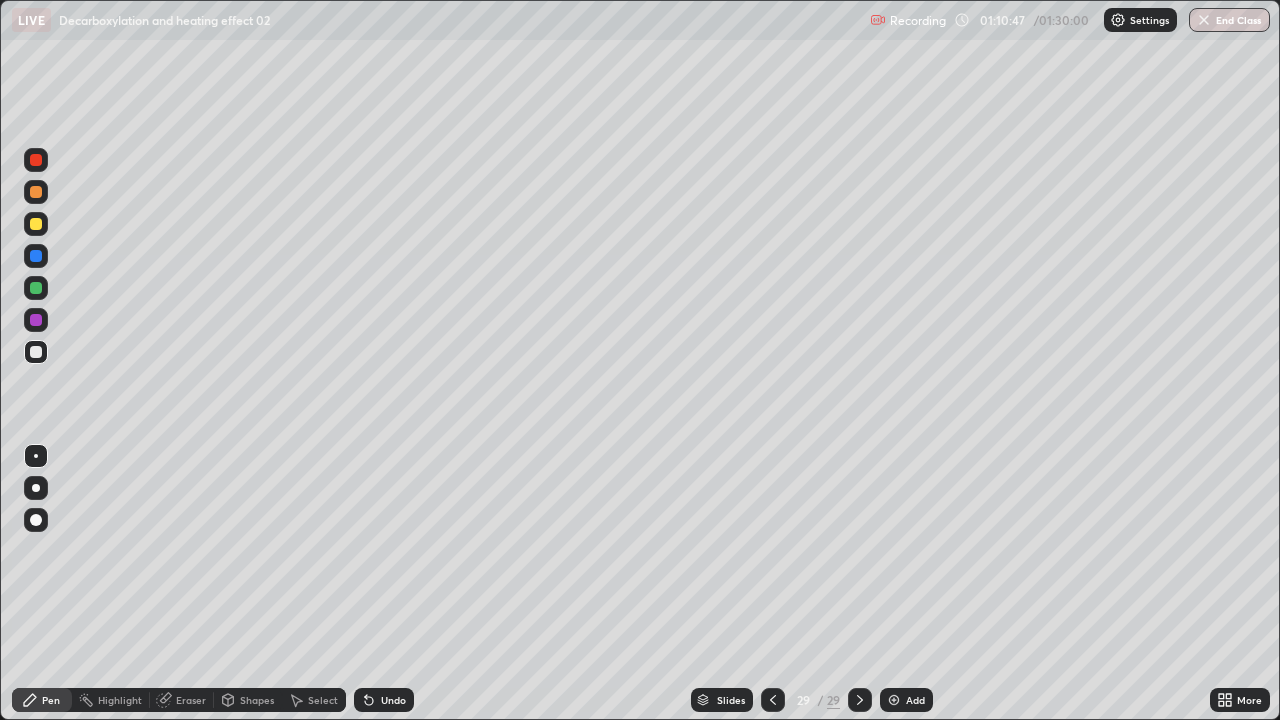 click at bounding box center [36, 224] 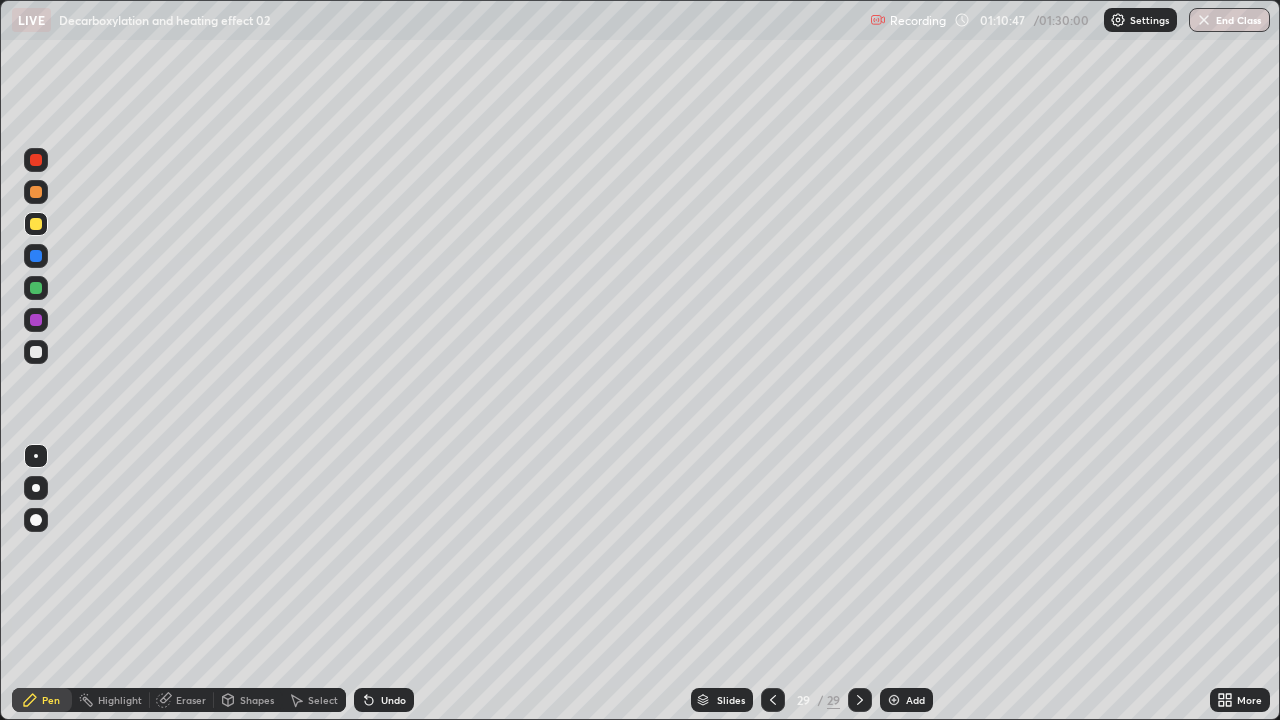 click at bounding box center (36, 224) 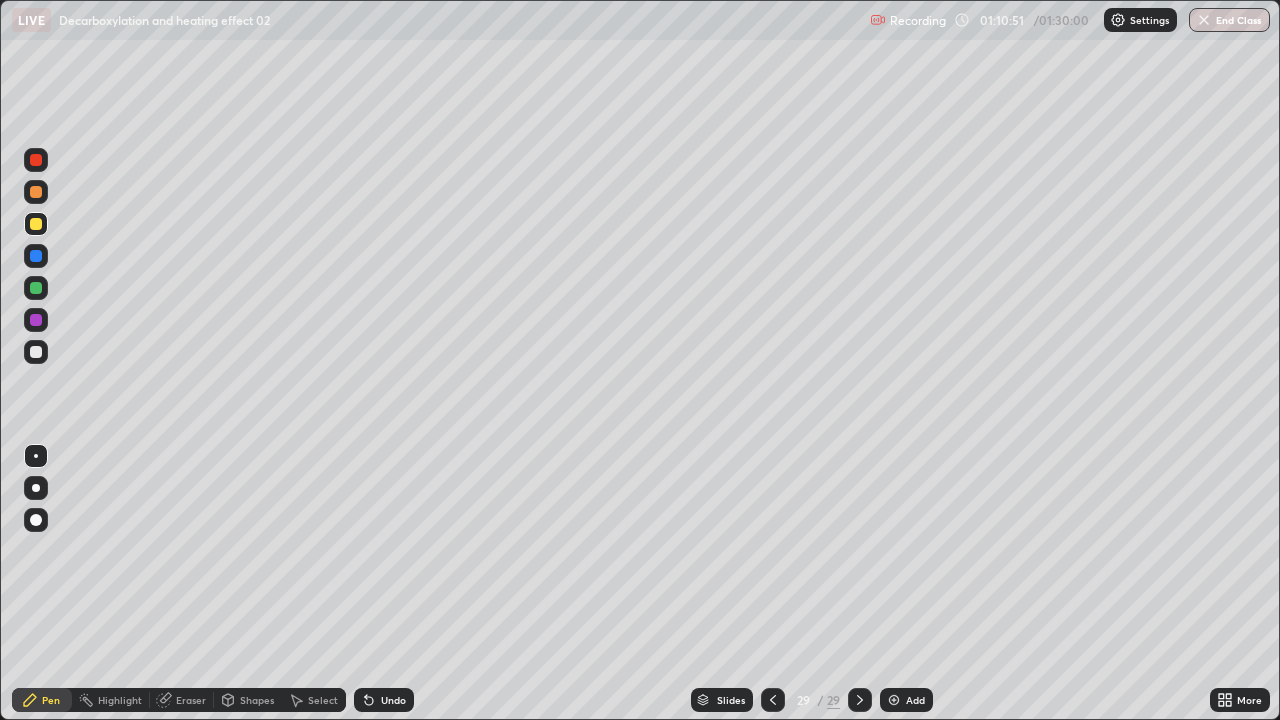 click at bounding box center [36, 352] 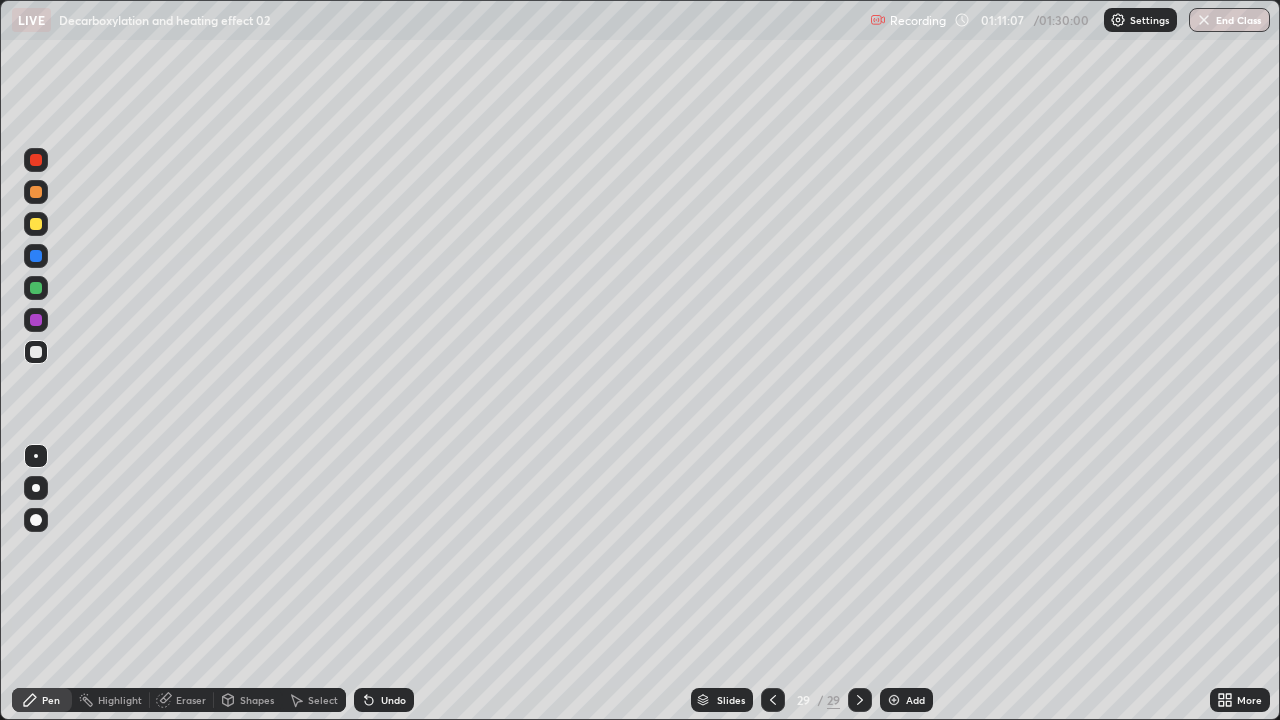 click on "Undo" at bounding box center (393, 700) 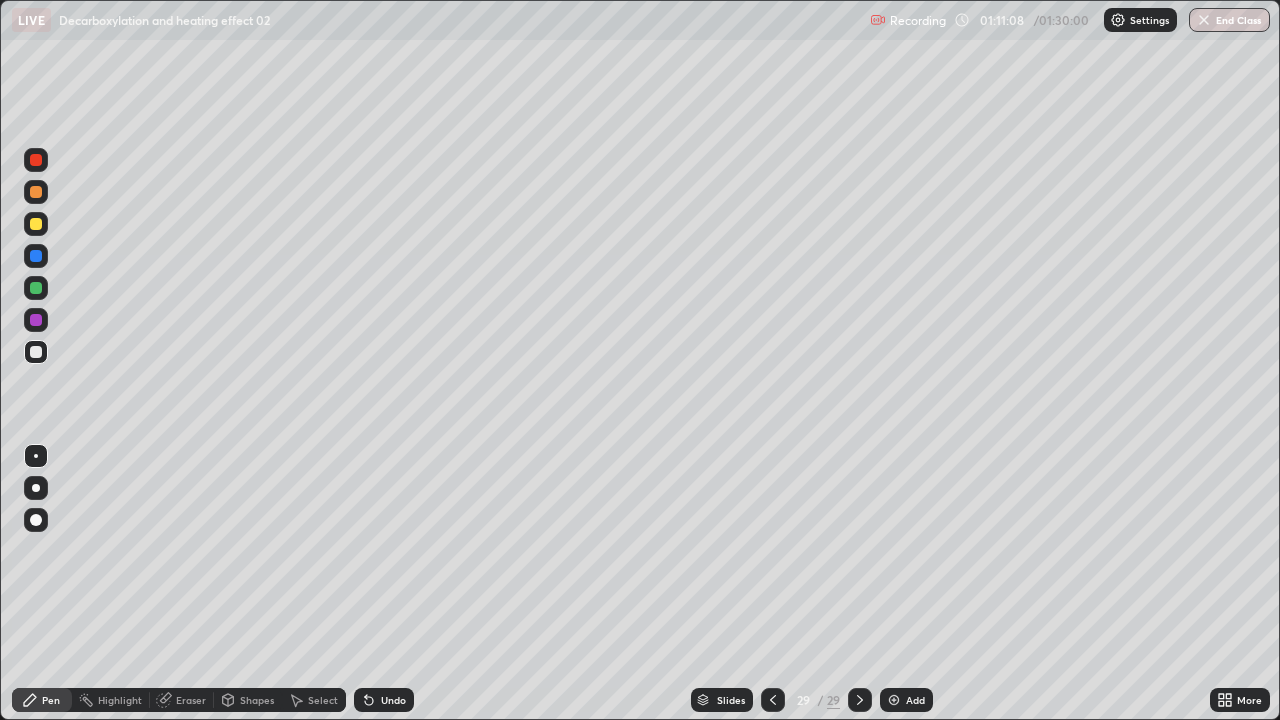 click at bounding box center [36, 288] 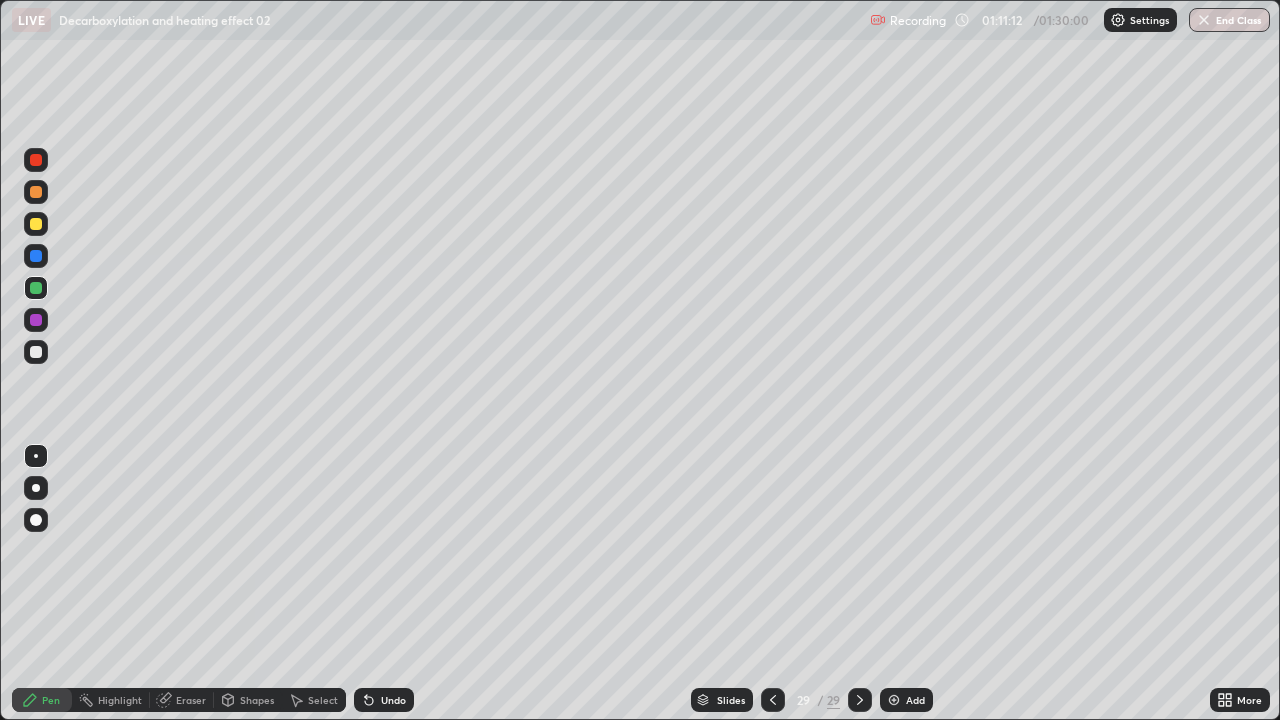 click at bounding box center (36, 520) 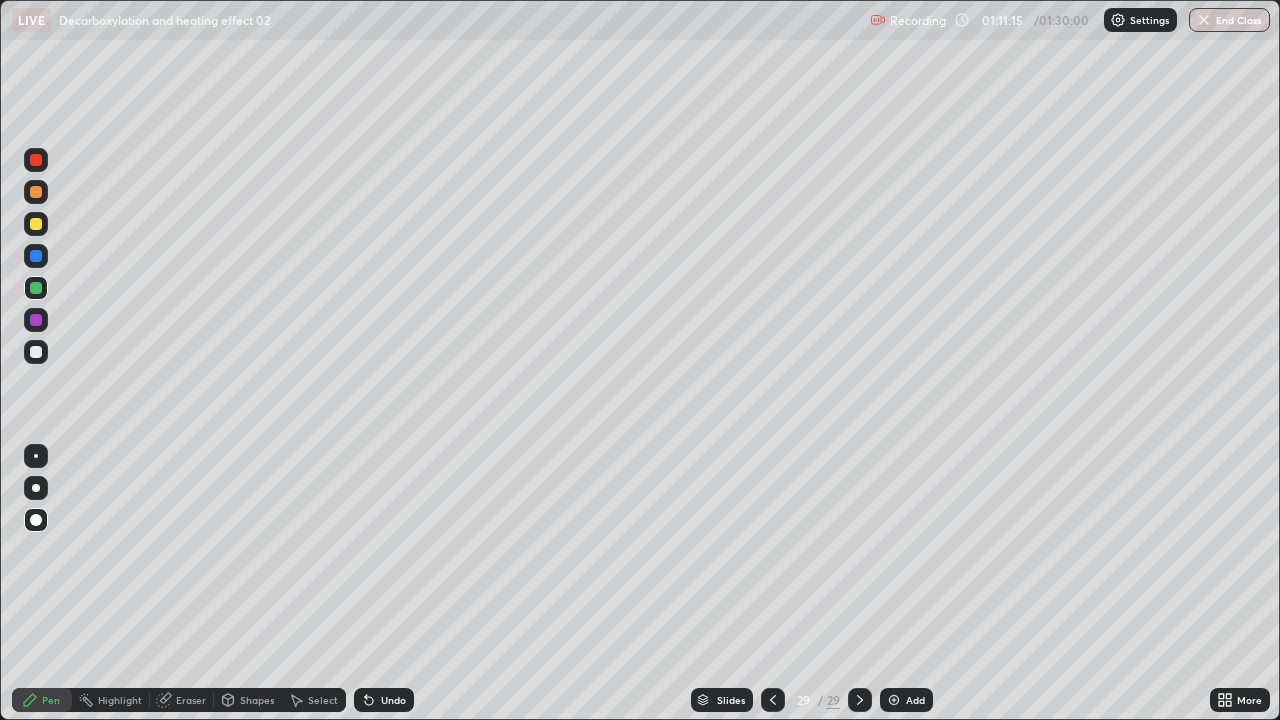 click at bounding box center (36, 352) 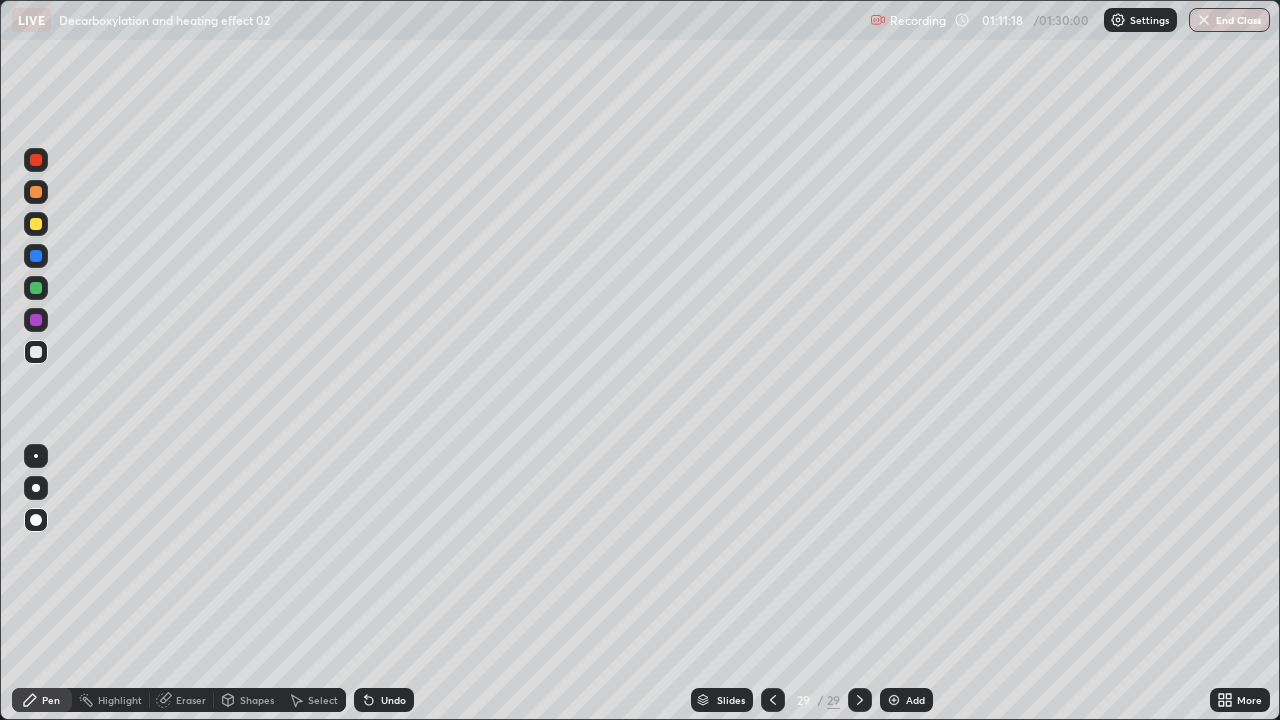 click at bounding box center [36, 456] 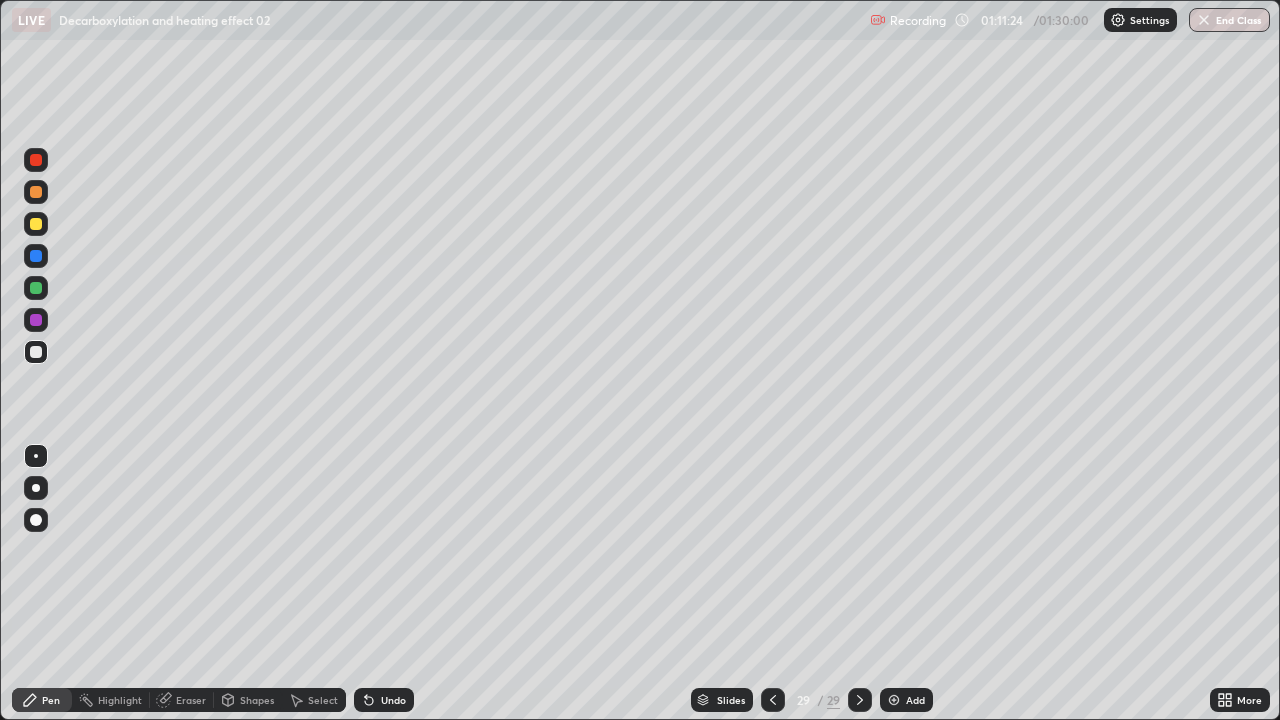 click at bounding box center [36, 224] 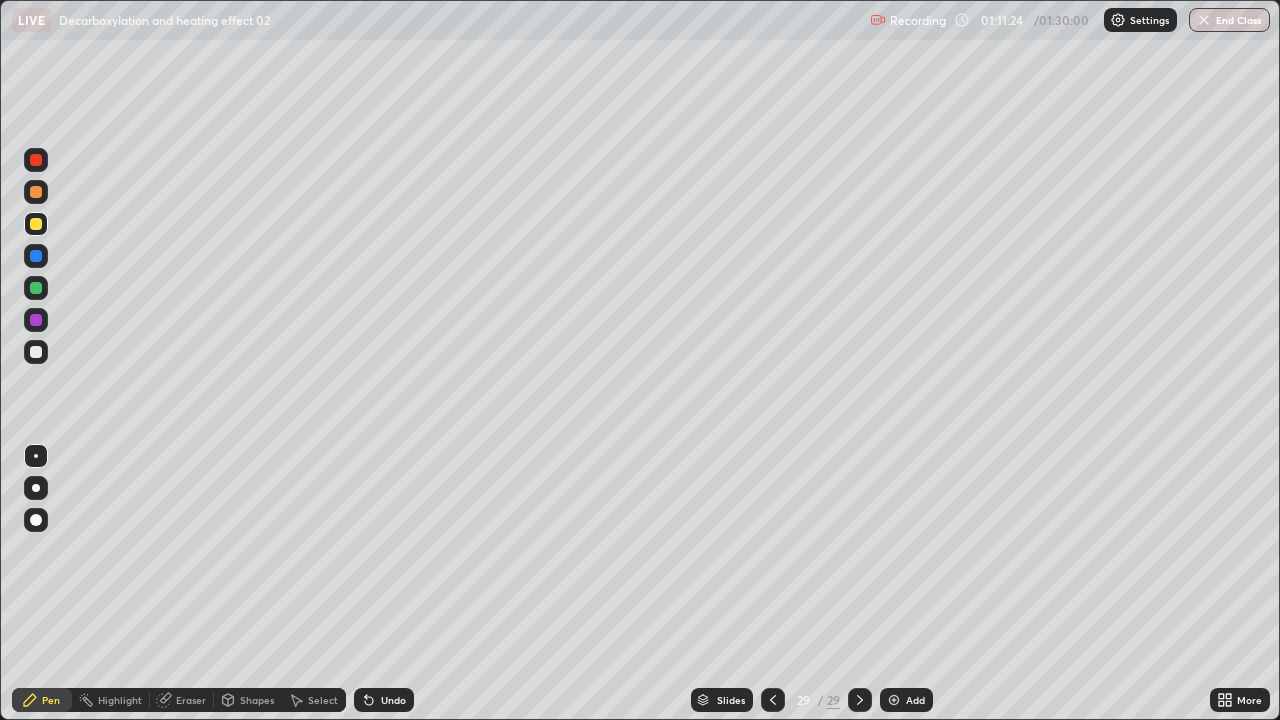 click at bounding box center [36, 224] 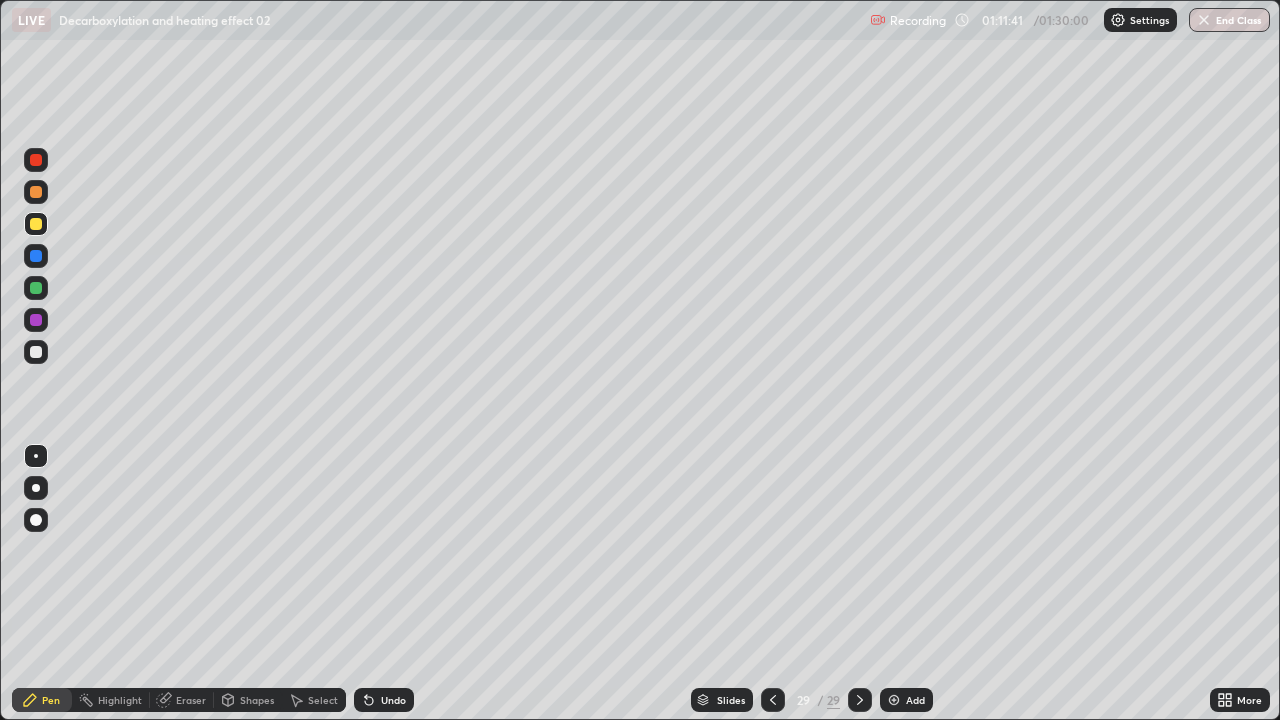 click on "Eraser" at bounding box center (191, 700) 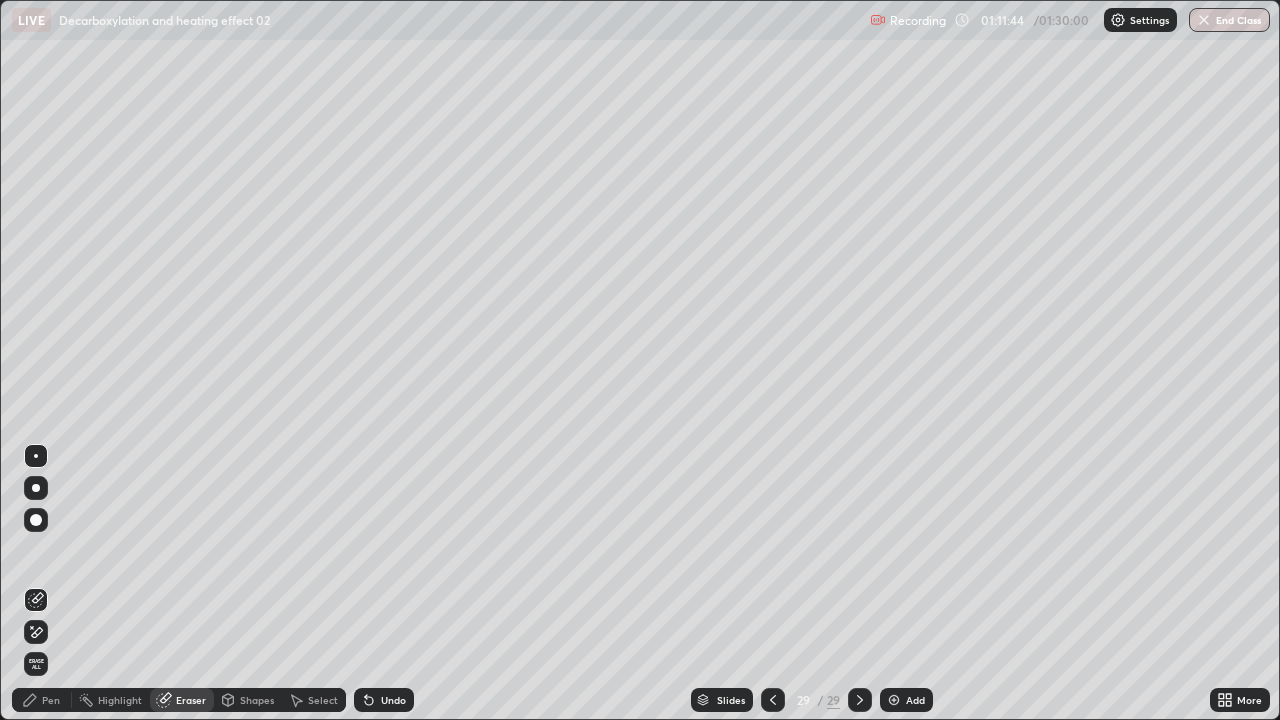 click on "Pen" at bounding box center [51, 700] 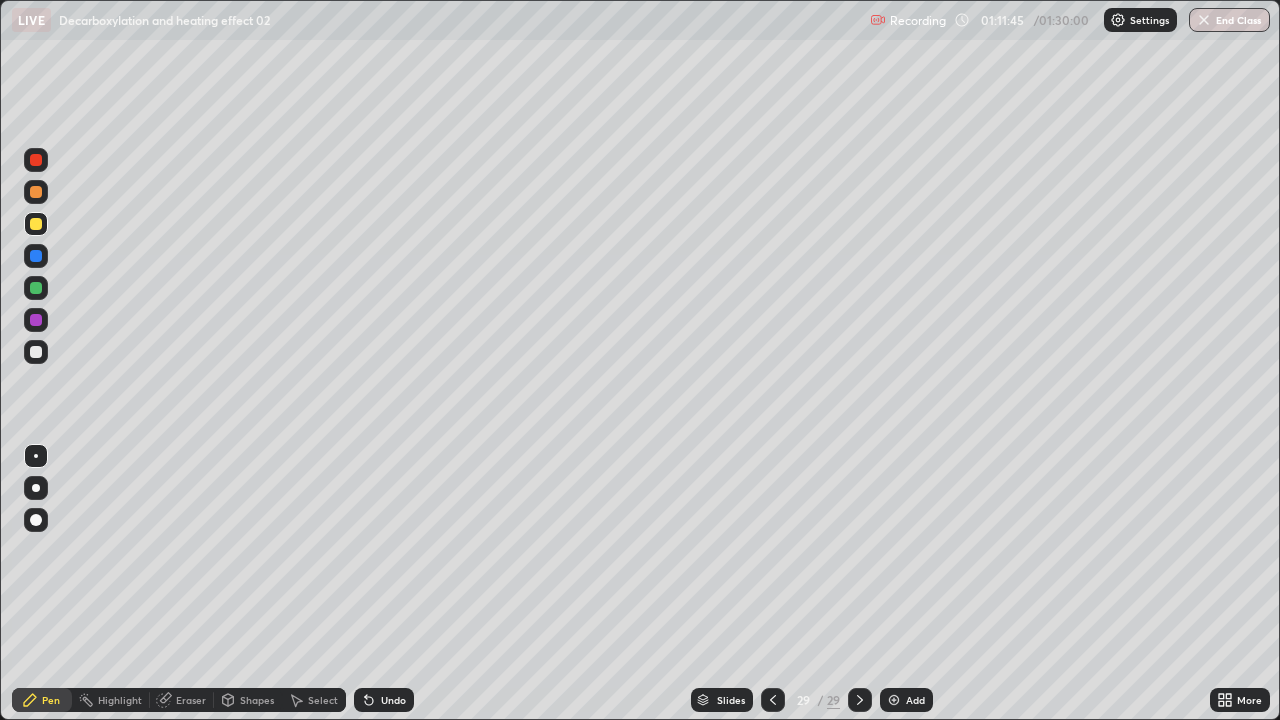 click at bounding box center (36, 352) 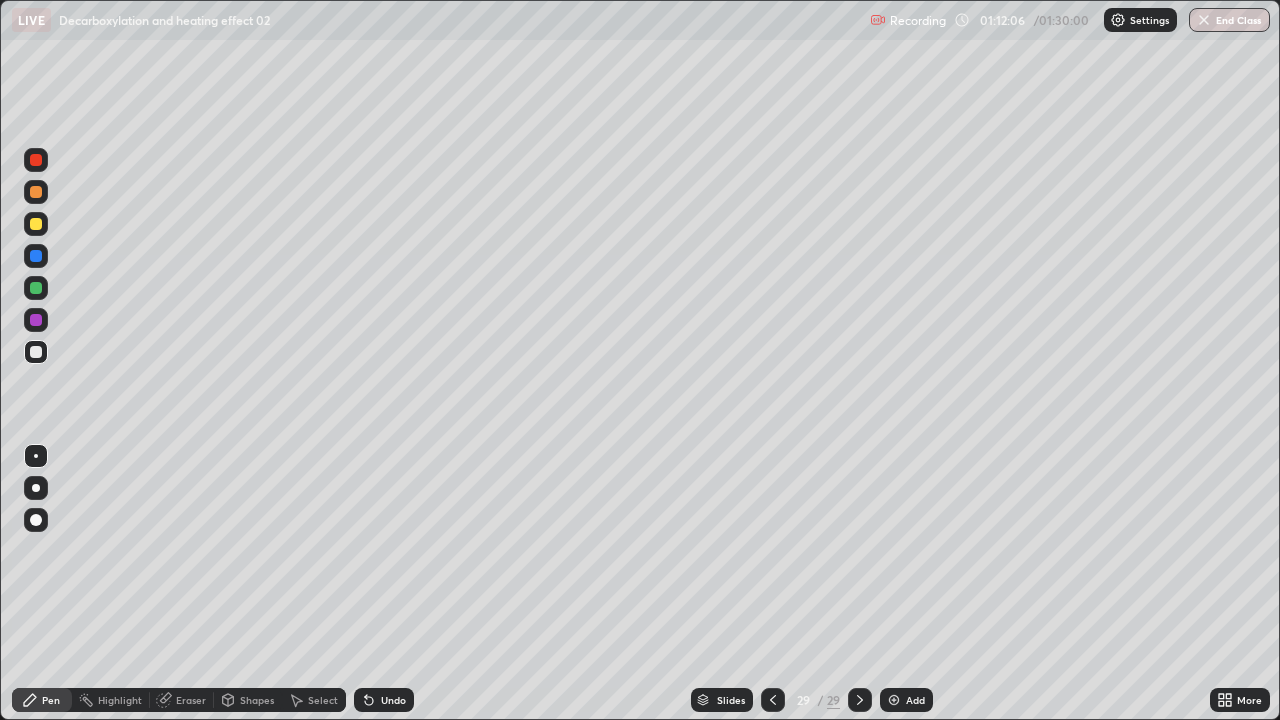 click on "Undo" at bounding box center (384, 700) 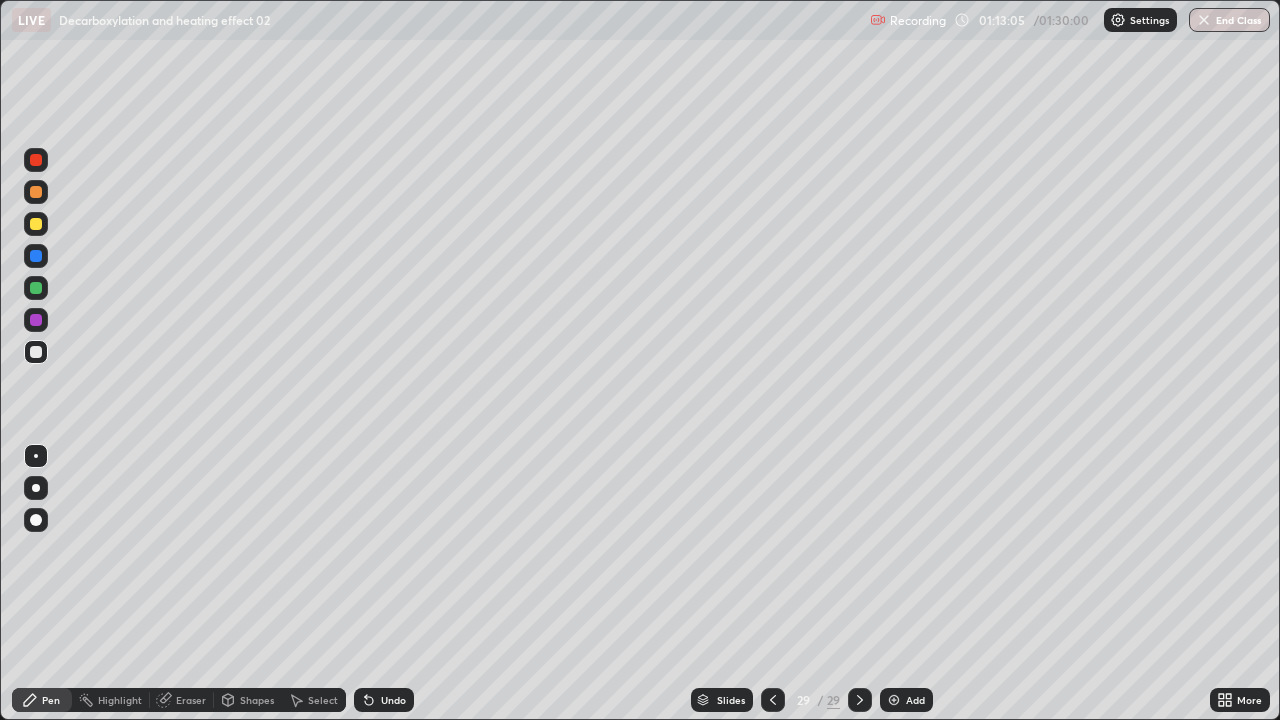 click on "Undo" at bounding box center [384, 700] 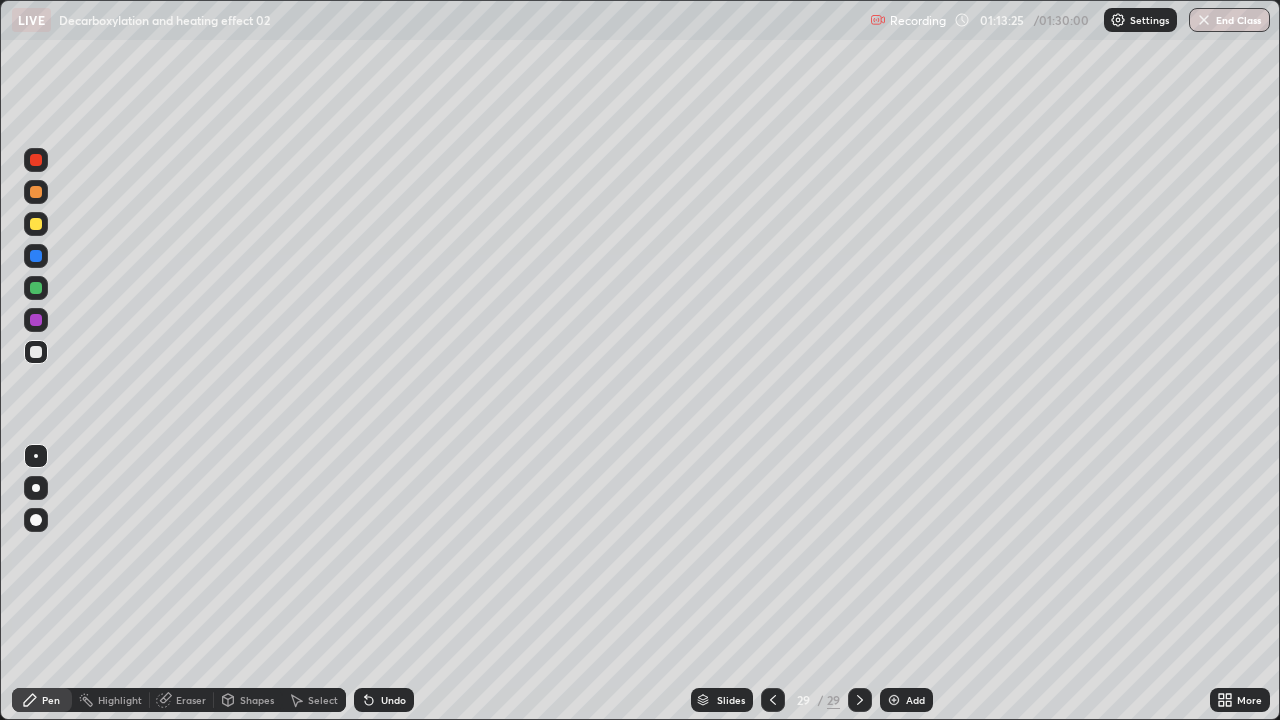 click on "Undo" at bounding box center (393, 700) 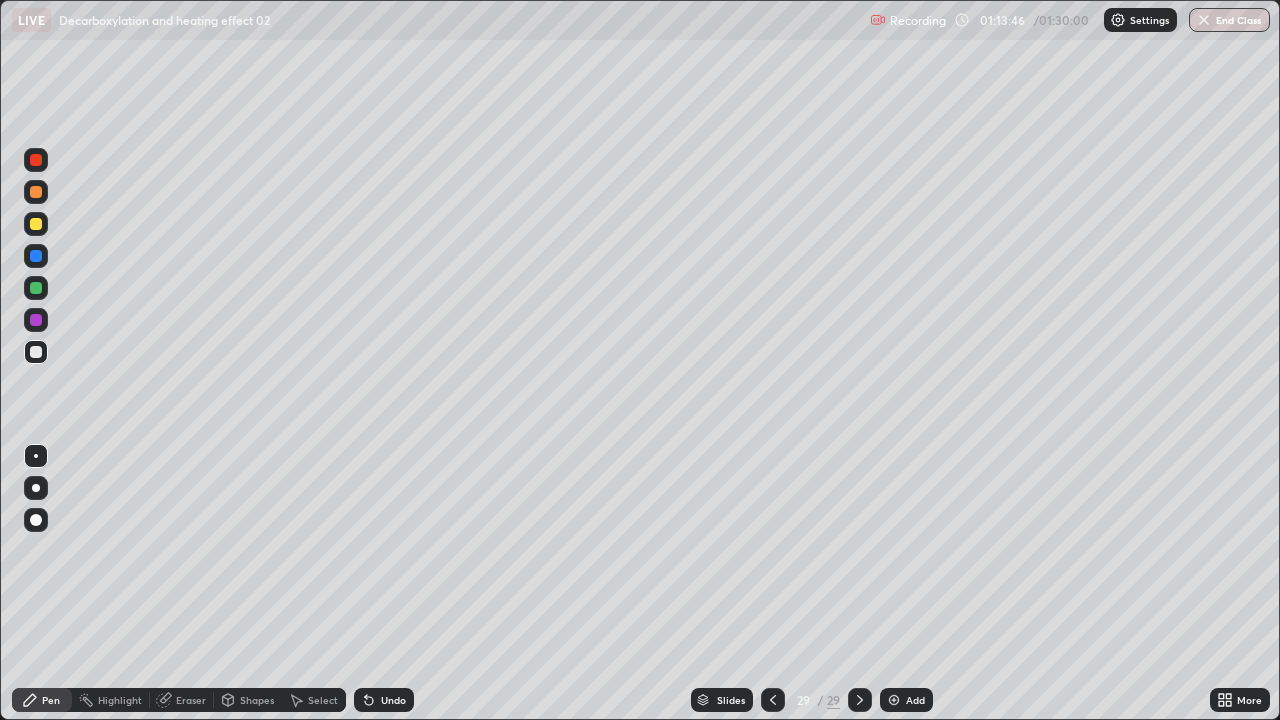 click on "Eraser" at bounding box center (191, 700) 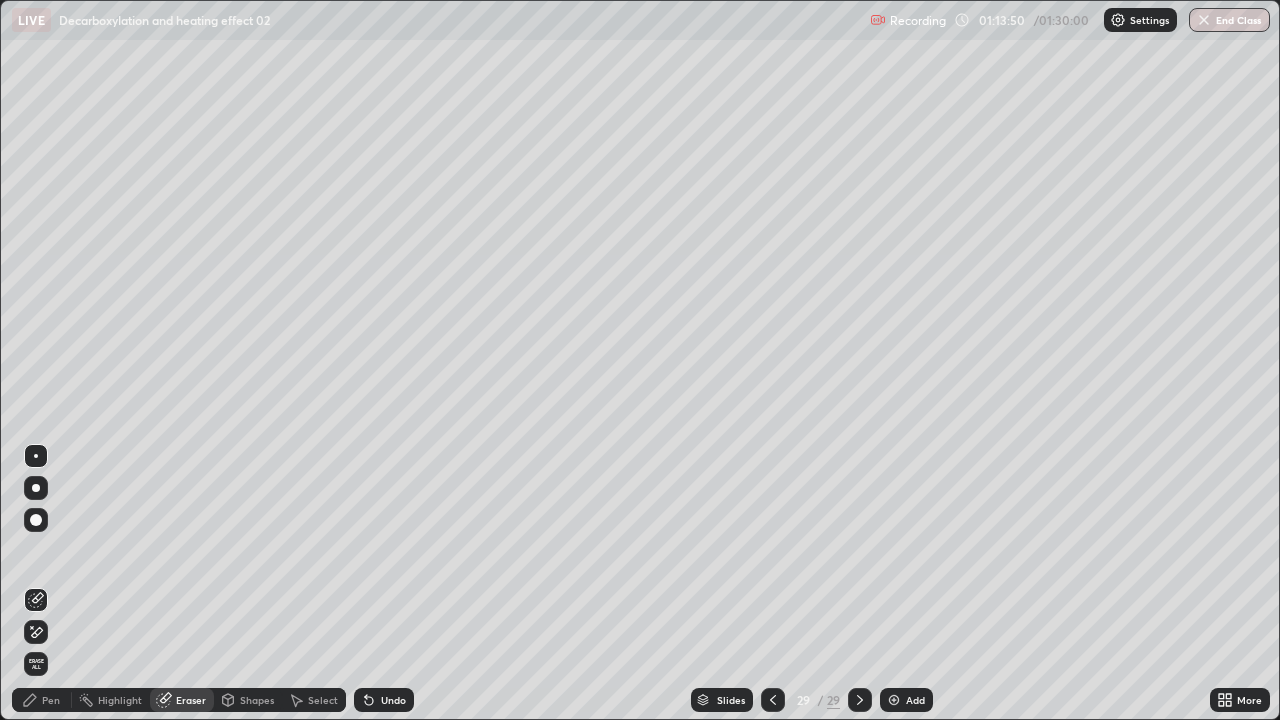 click on "Pen" at bounding box center (51, 700) 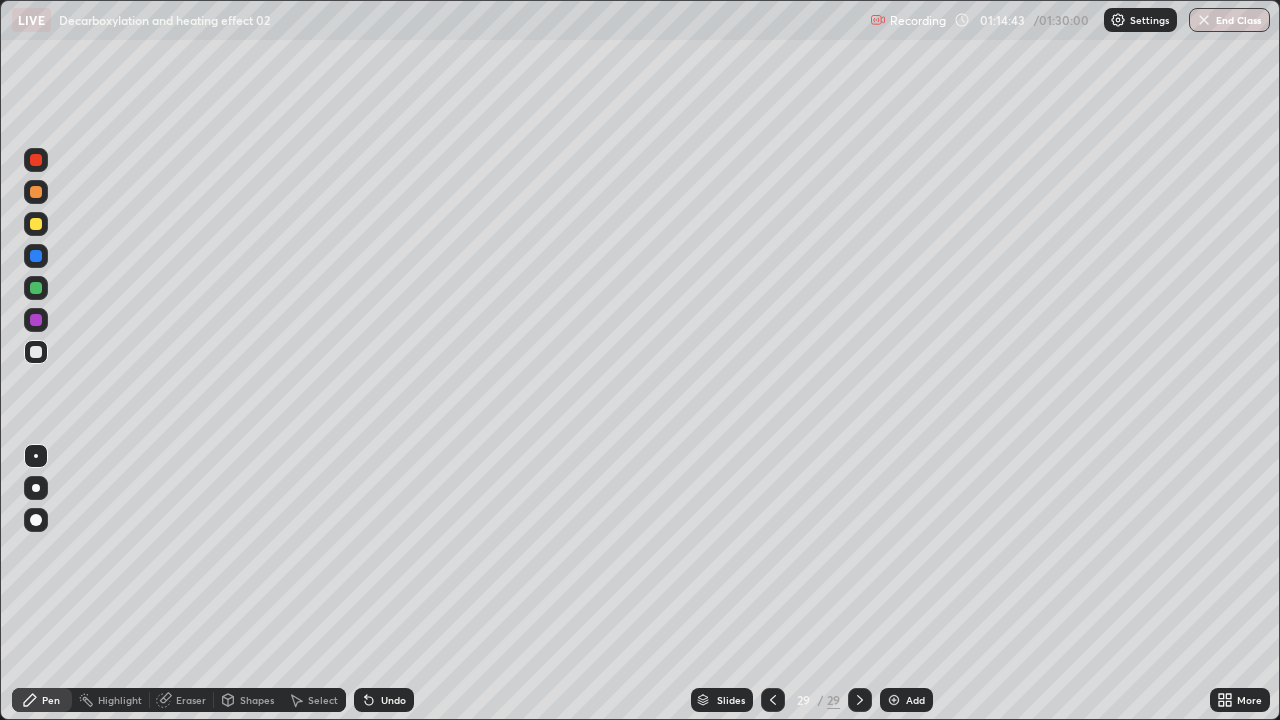click 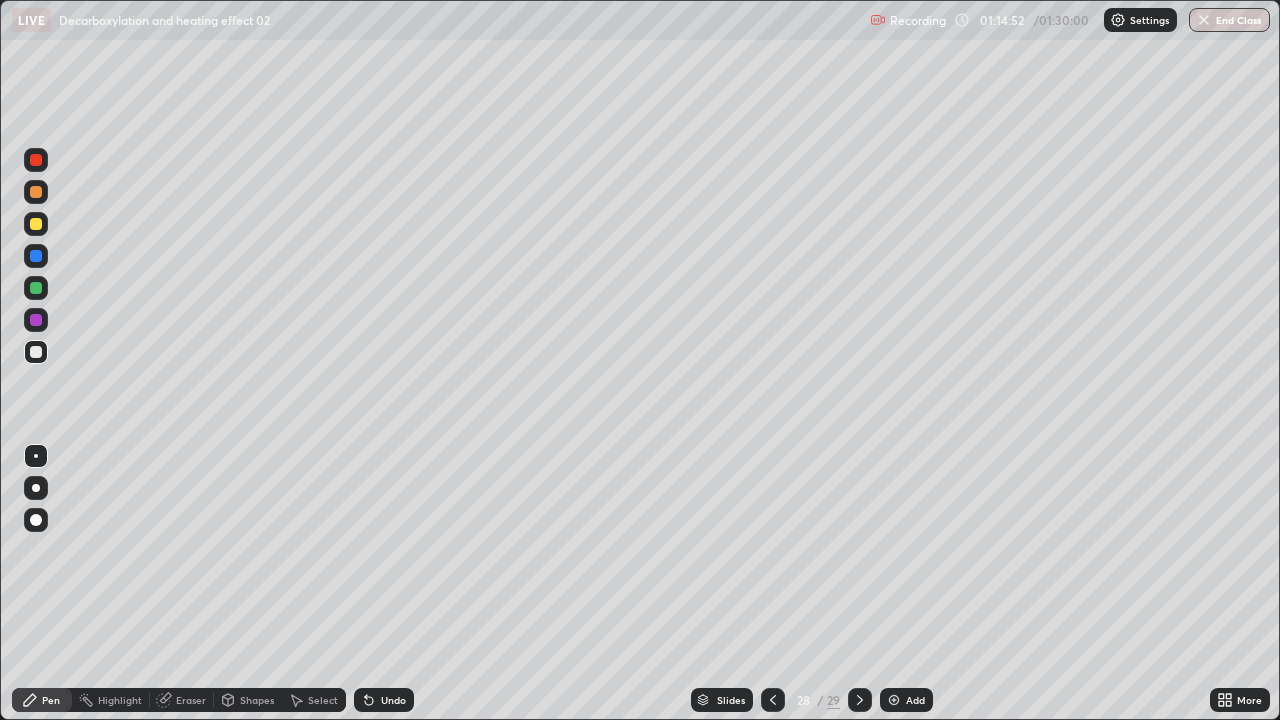 click on "Undo" at bounding box center [384, 700] 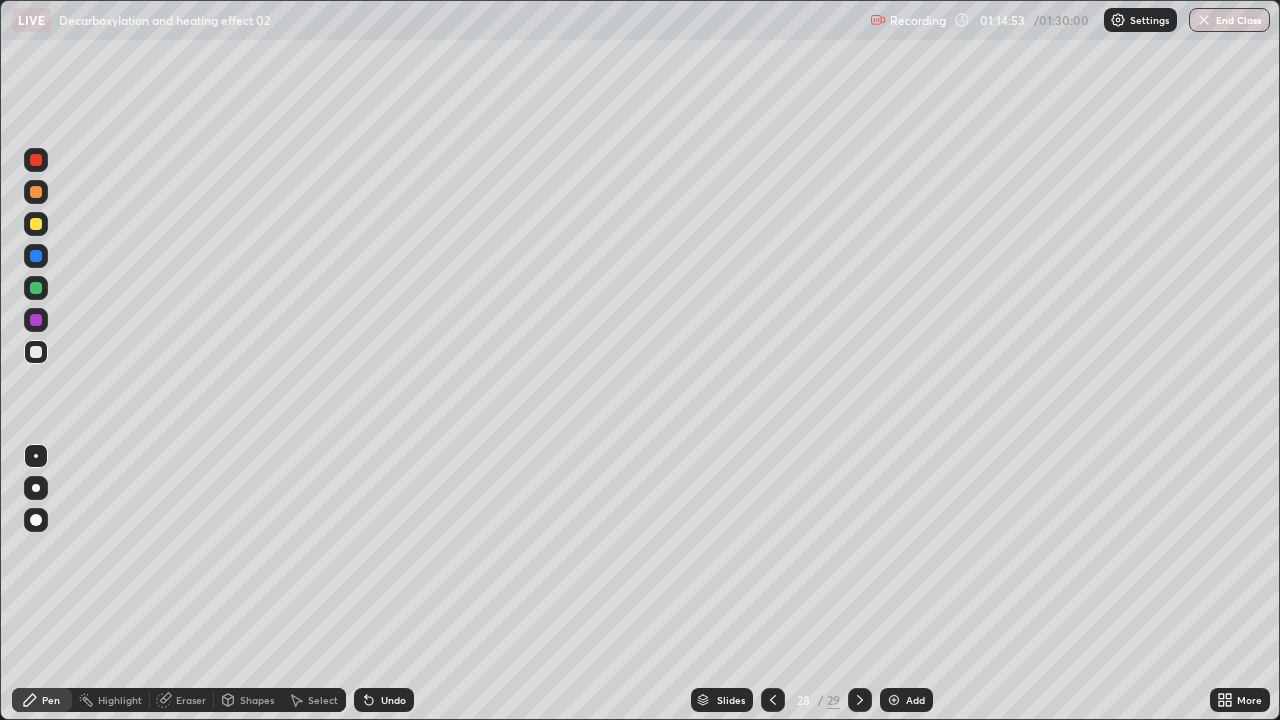 click 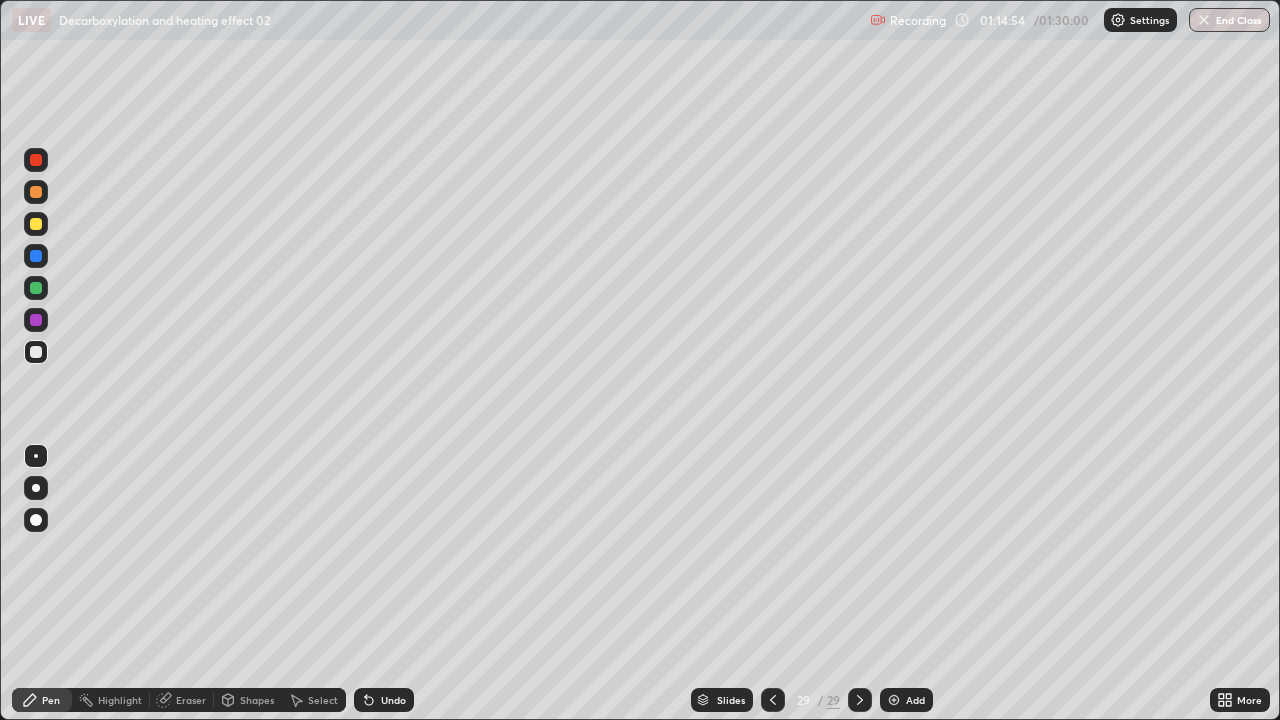 click on "29" at bounding box center (833, 700) 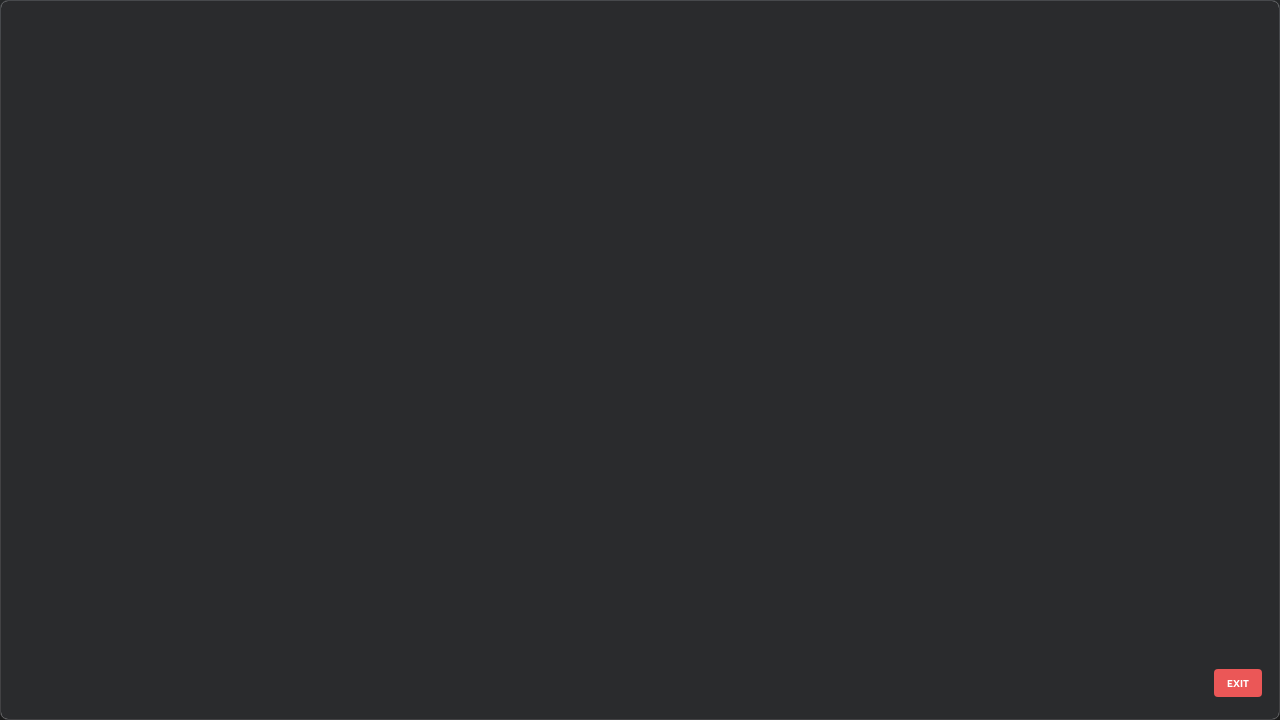 scroll, scrollTop: 1528, scrollLeft: 0, axis: vertical 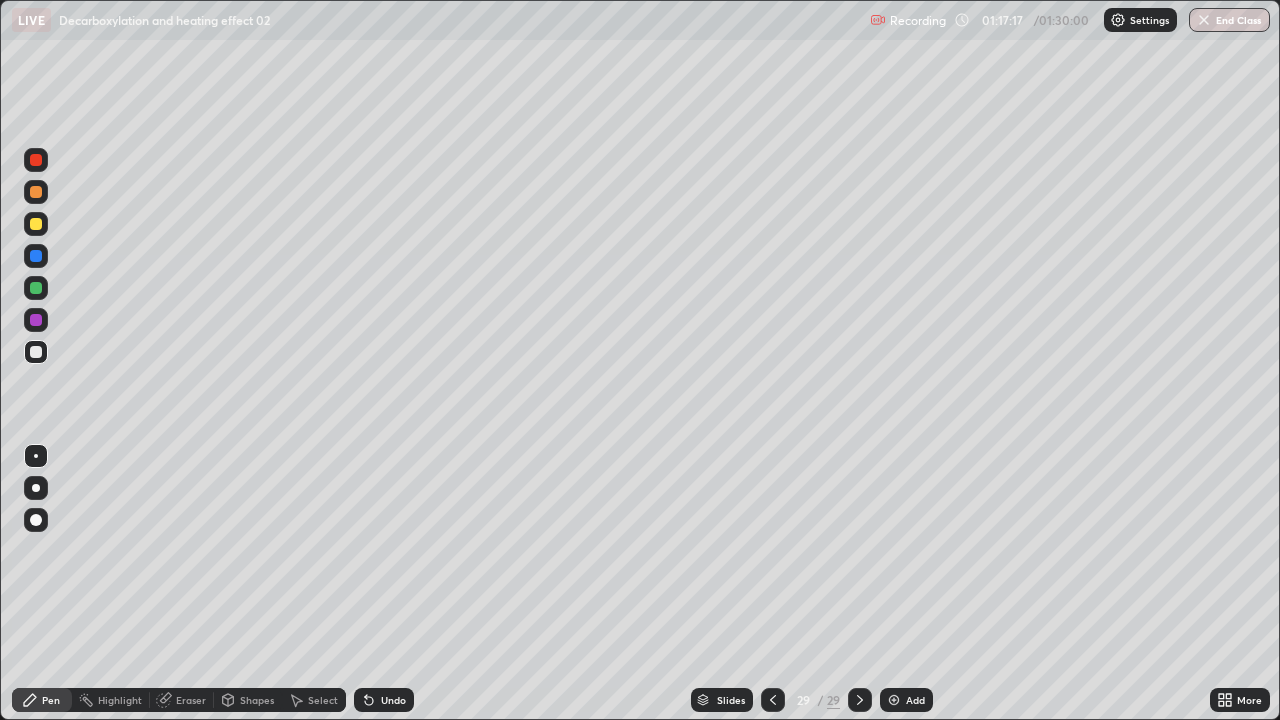 click at bounding box center [773, 700] 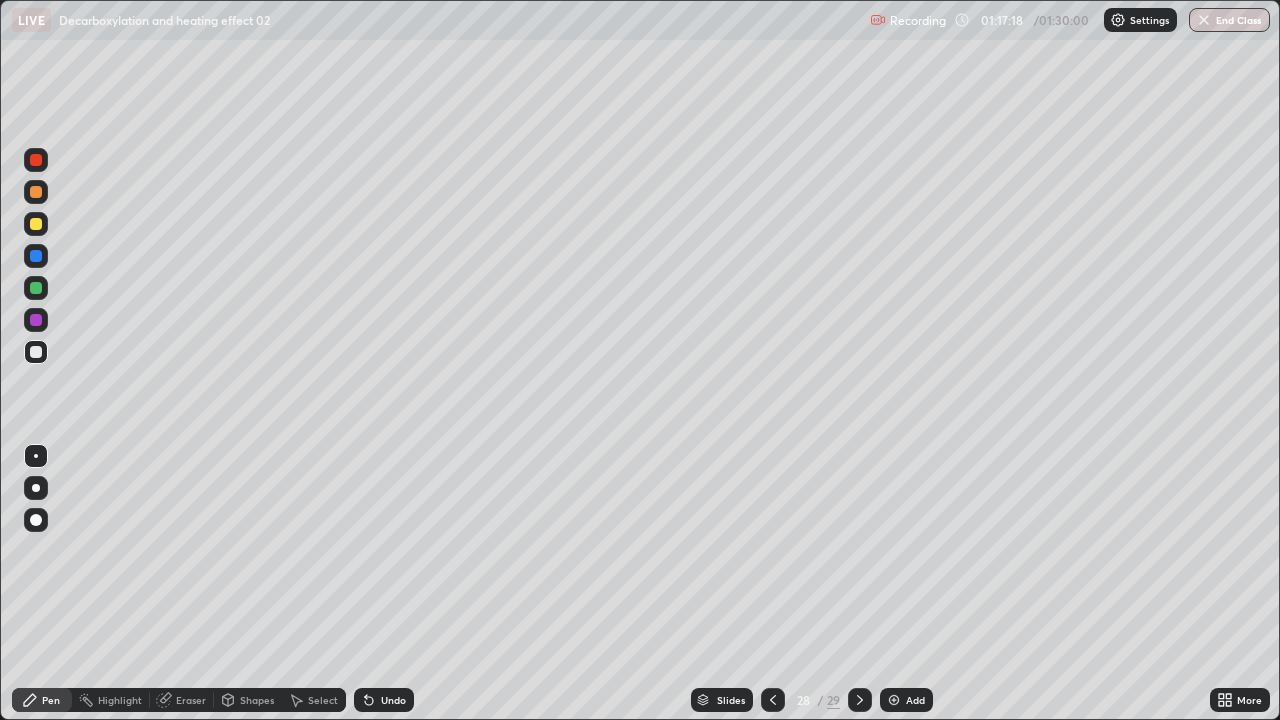 click at bounding box center [773, 700] 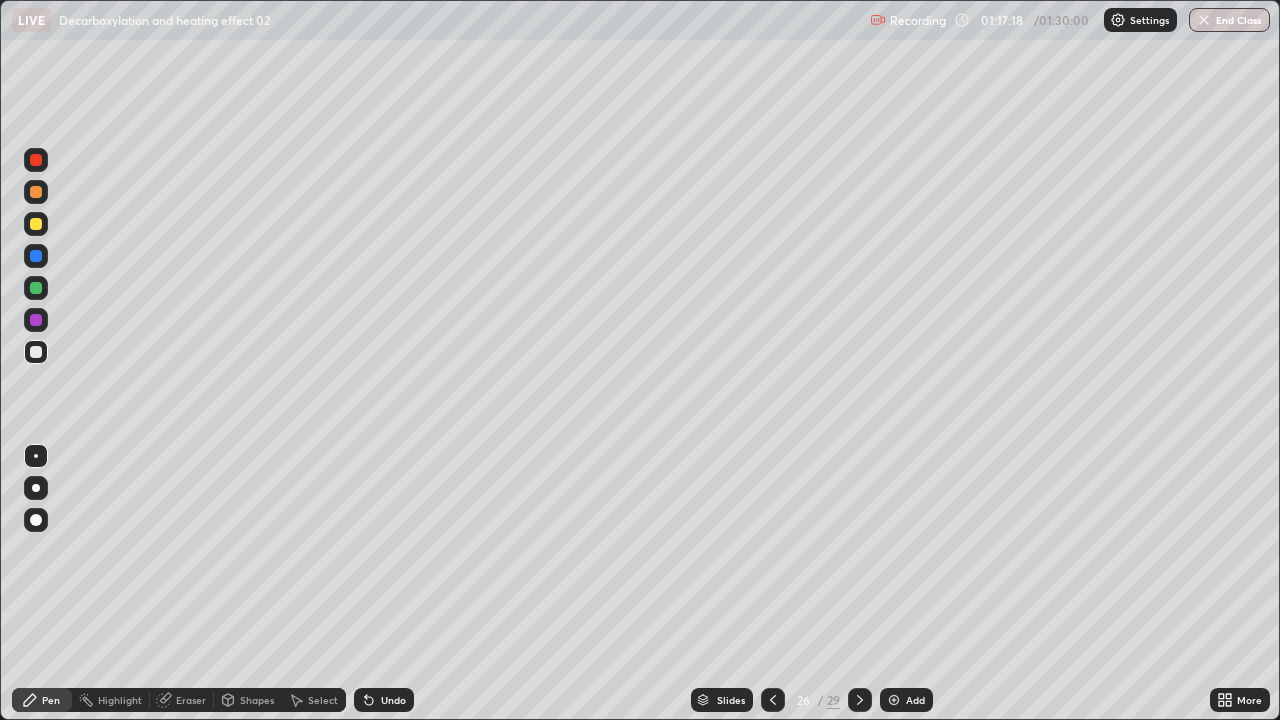 click 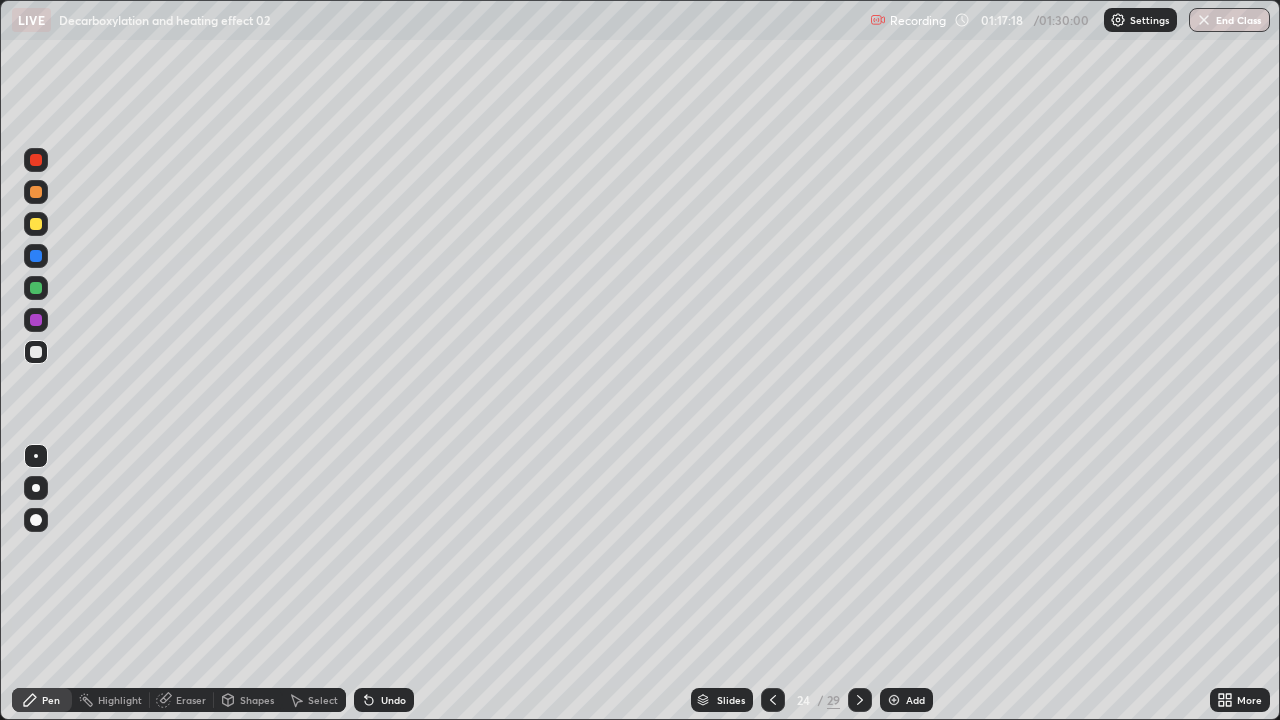click 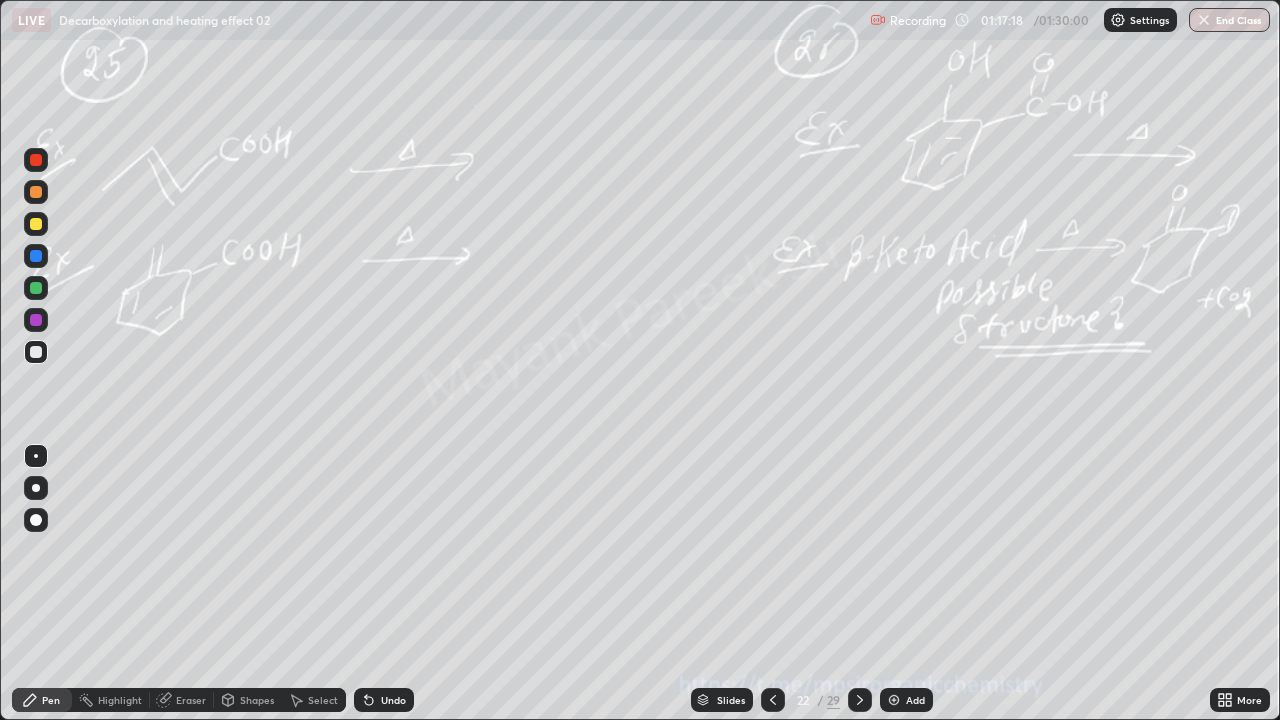 click at bounding box center (773, 700) 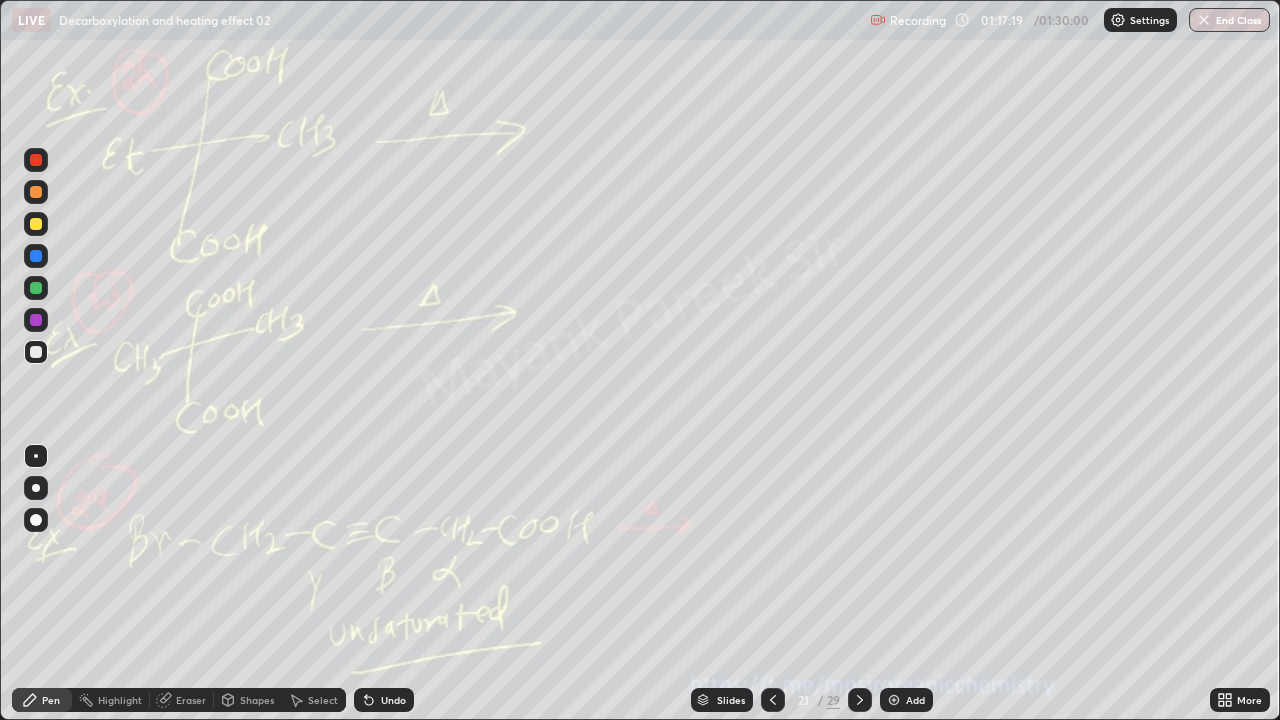 click at bounding box center [773, 700] 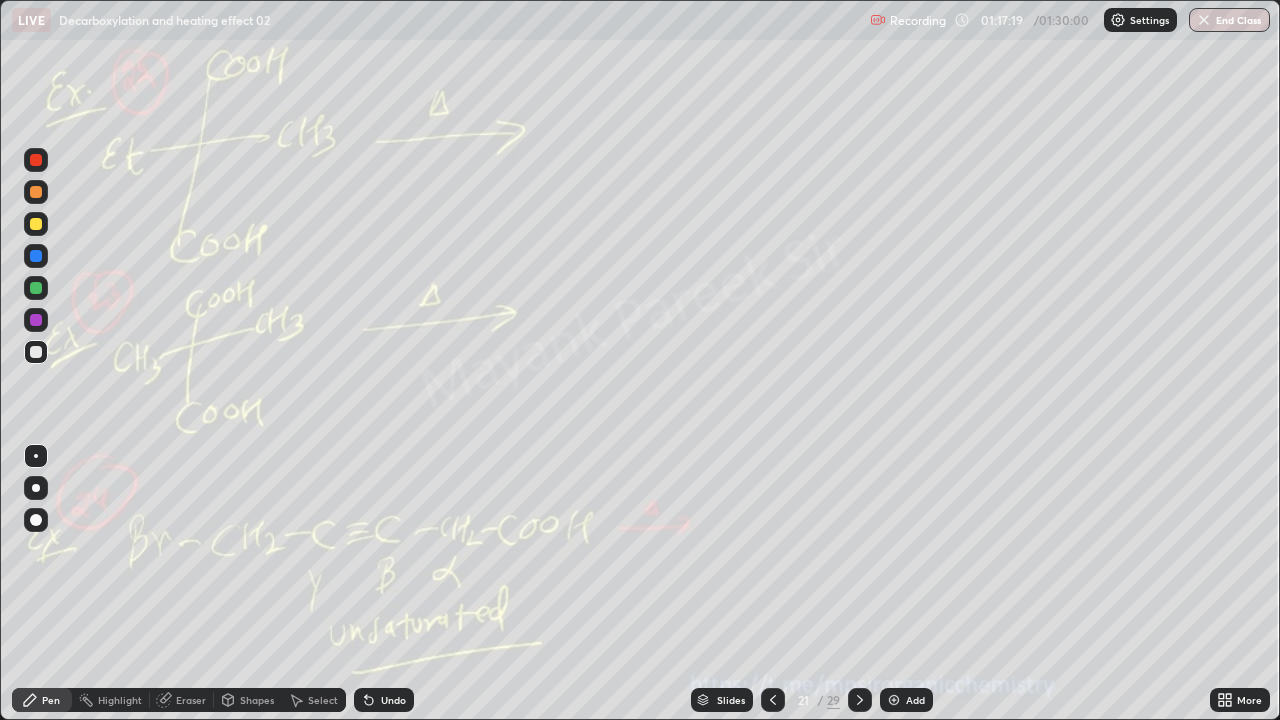 click at bounding box center [773, 700] 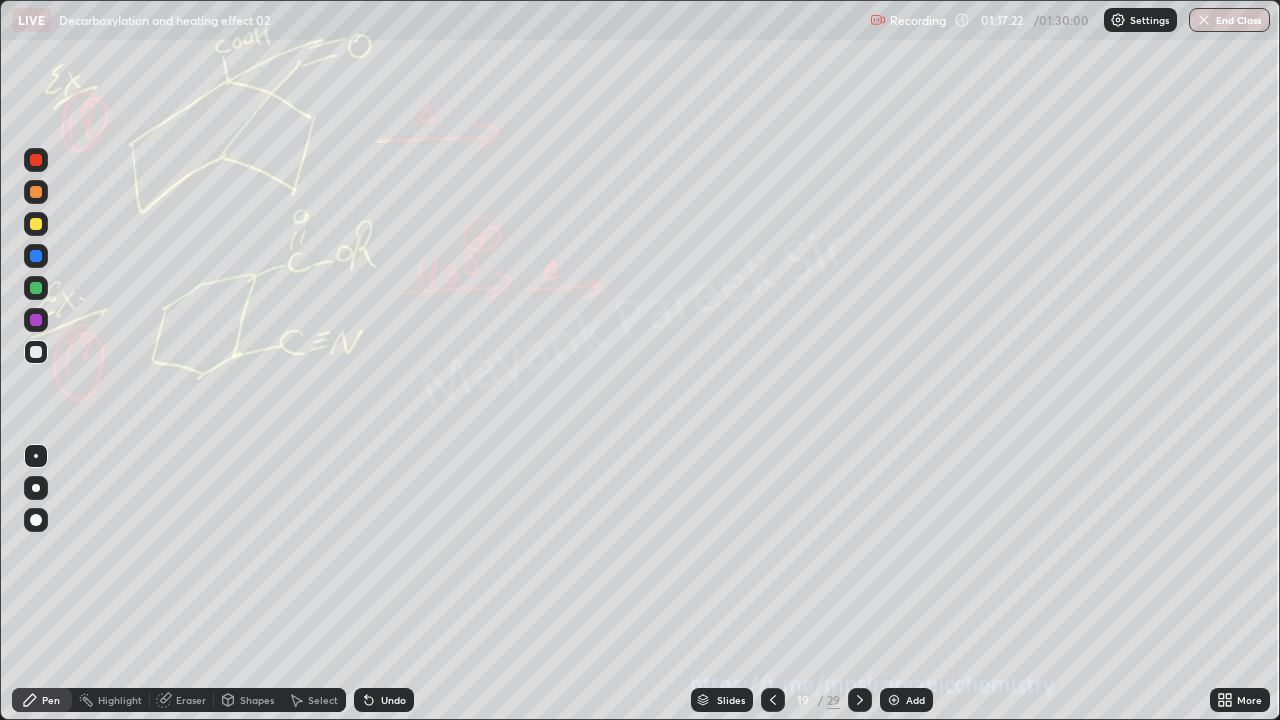 click 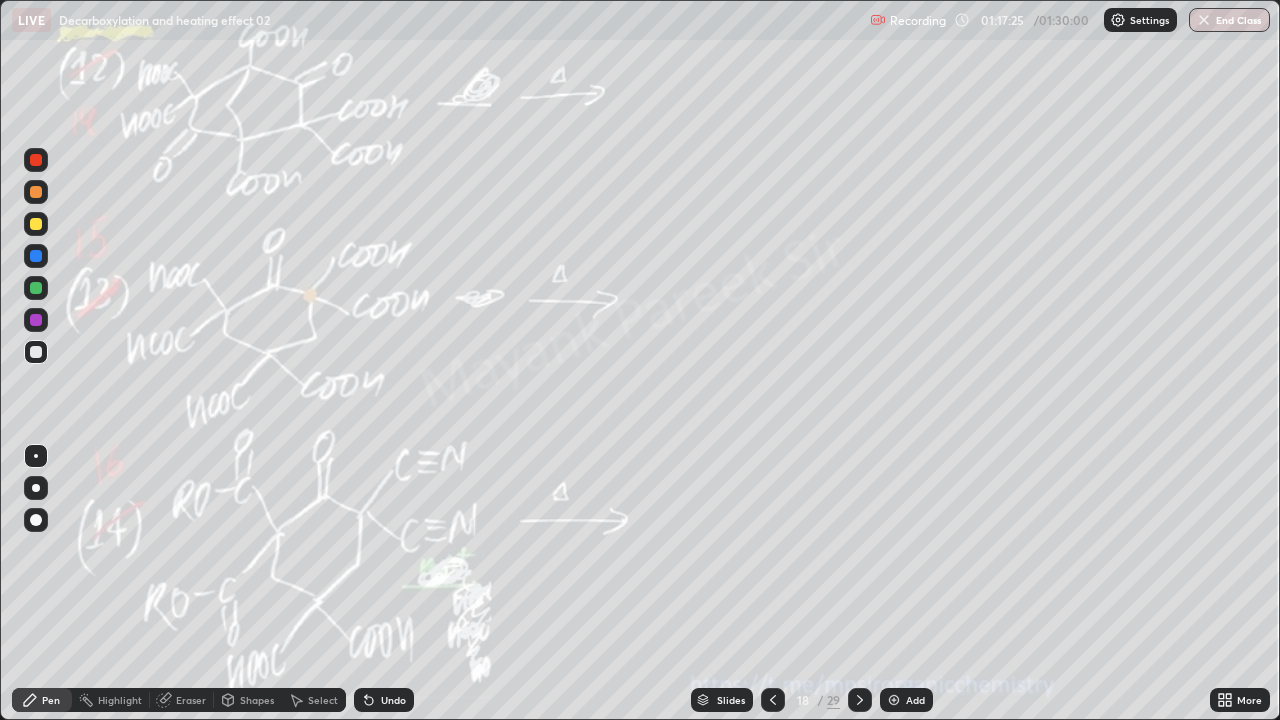 click at bounding box center [773, 700] 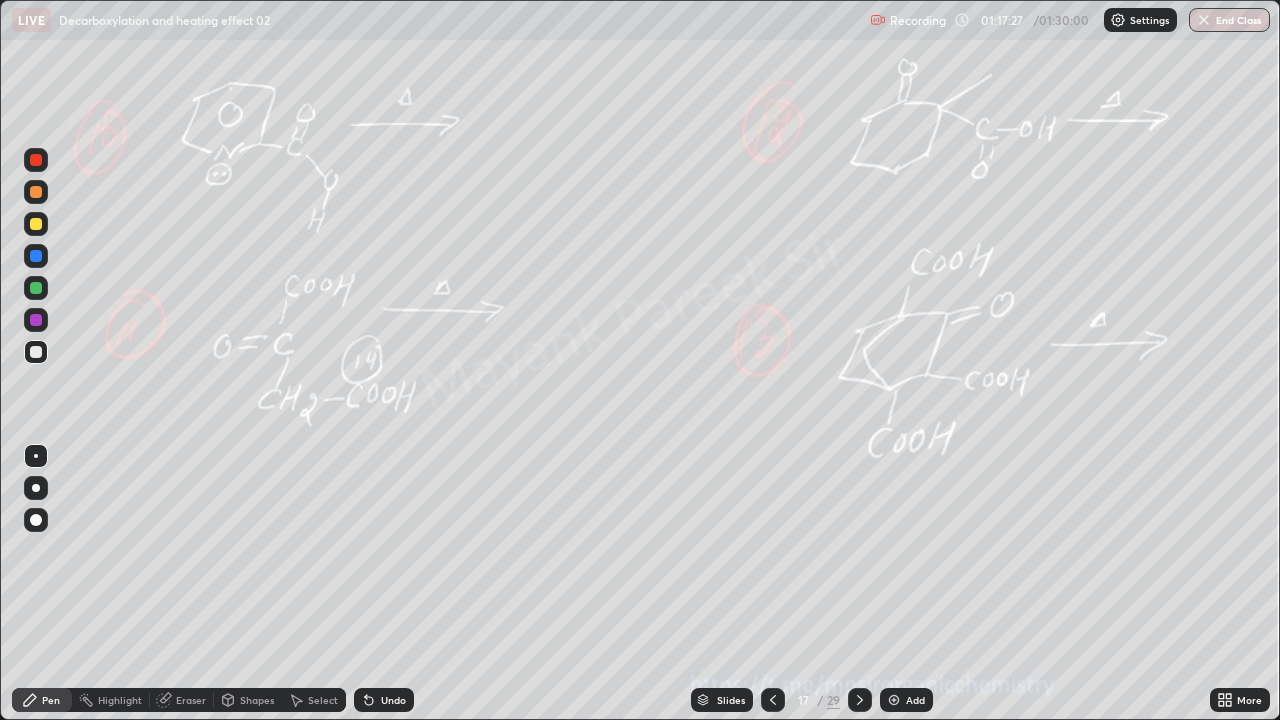 click 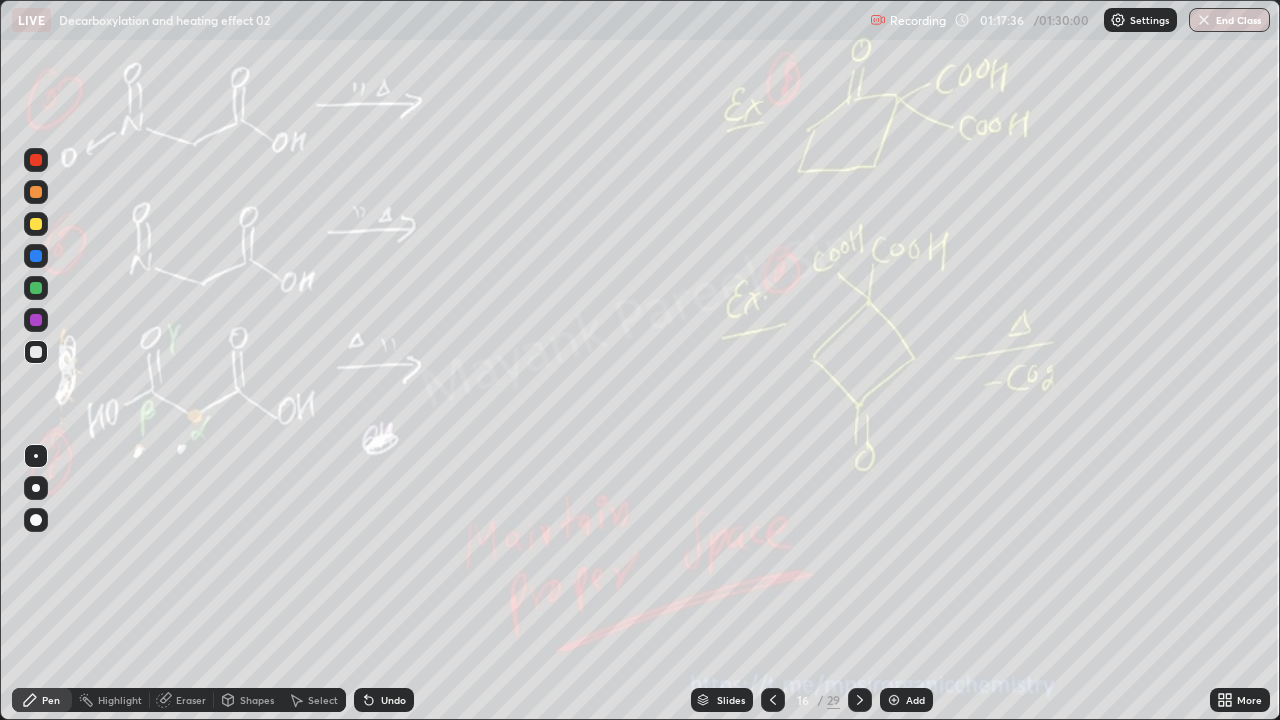 click 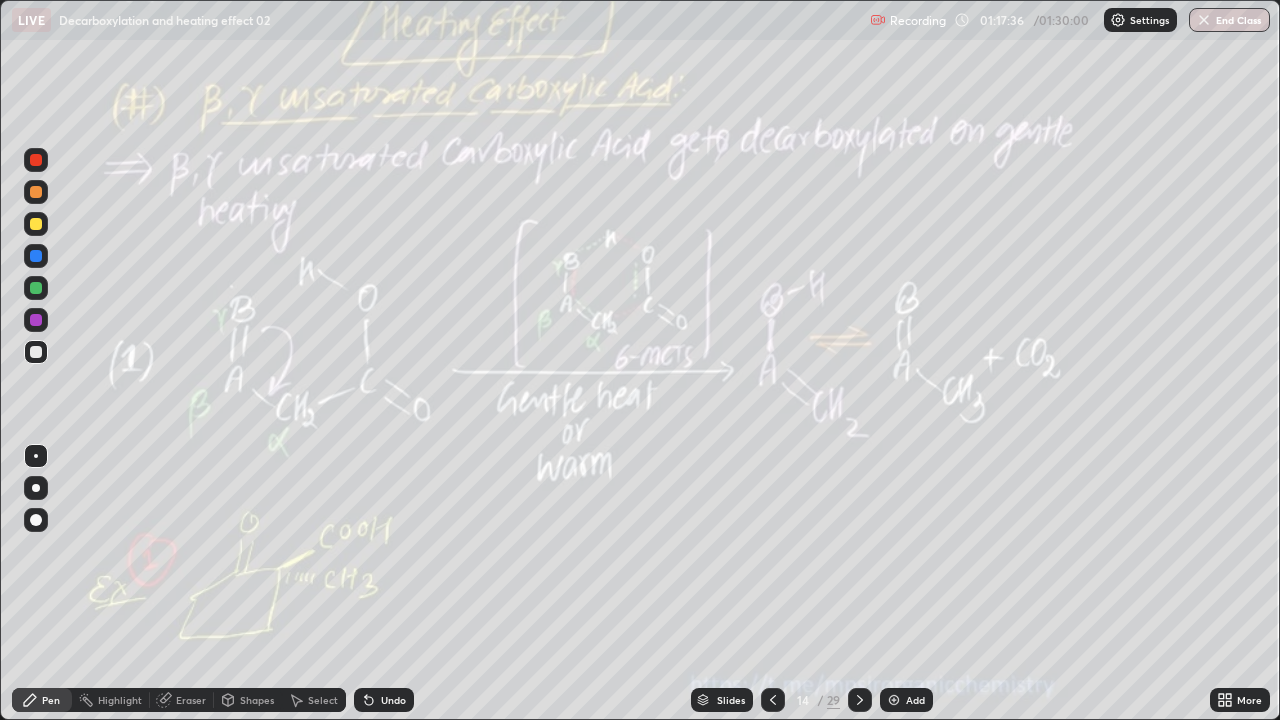 click 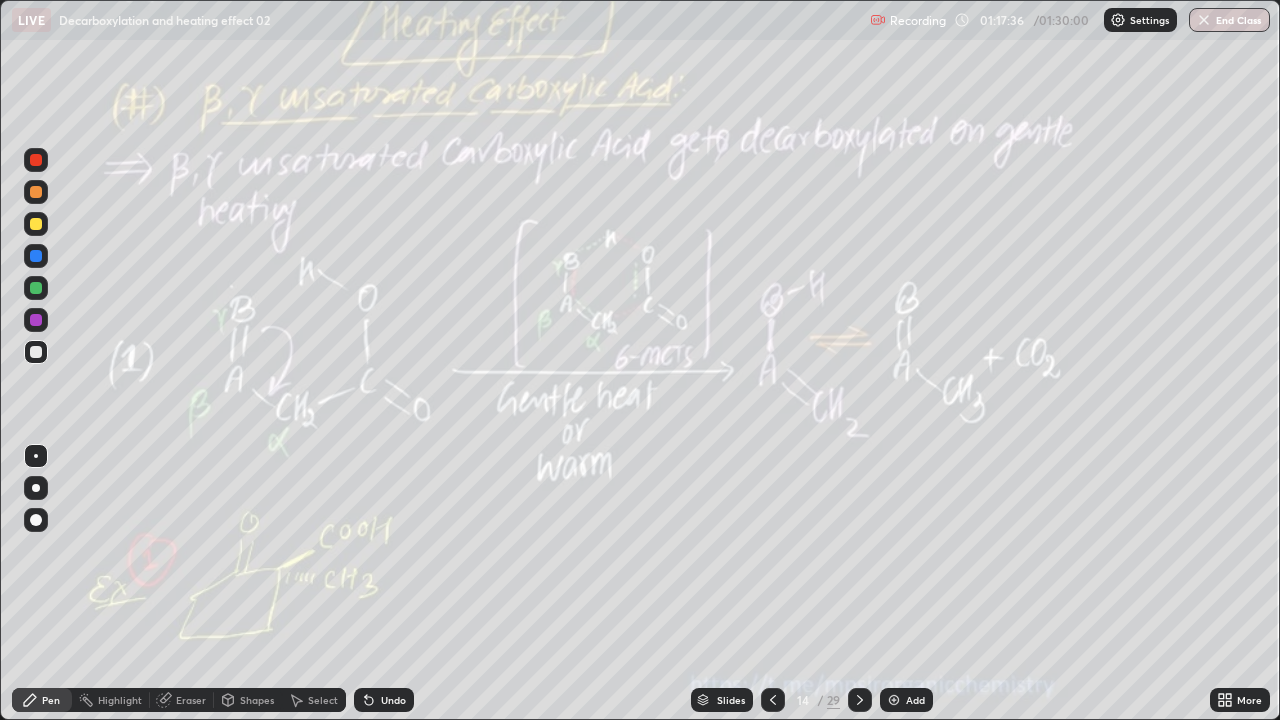 click 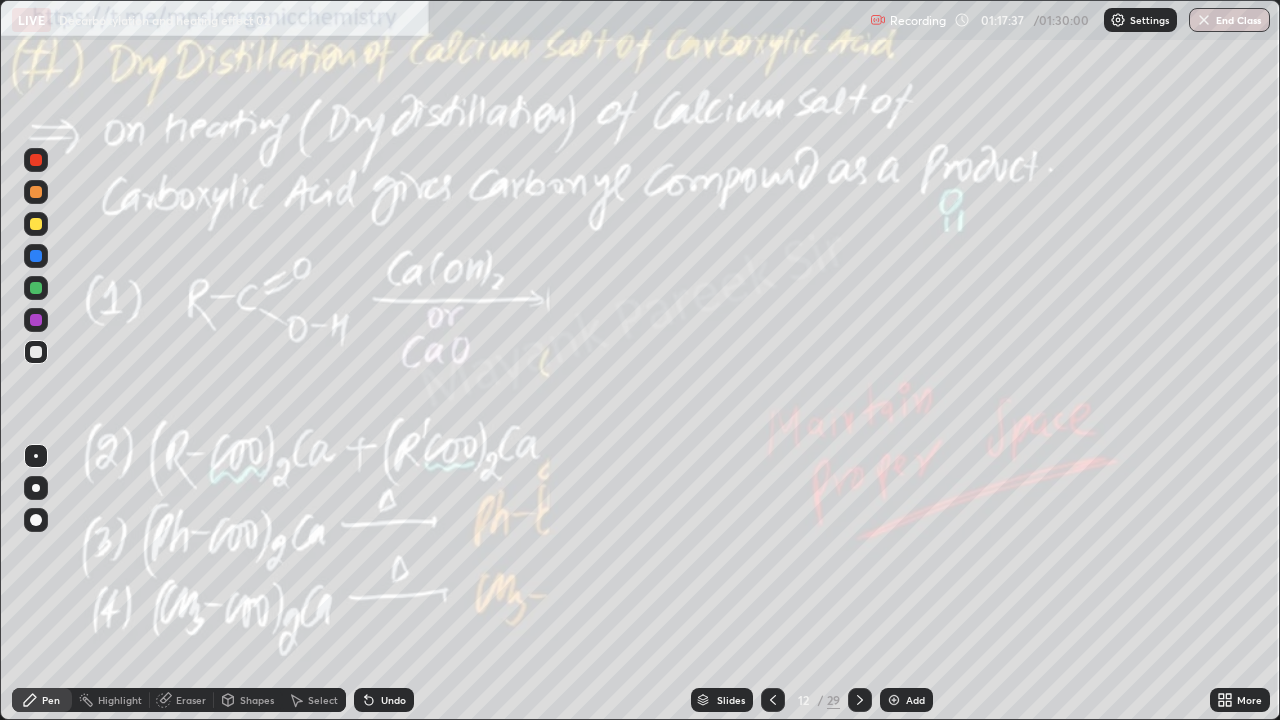 click 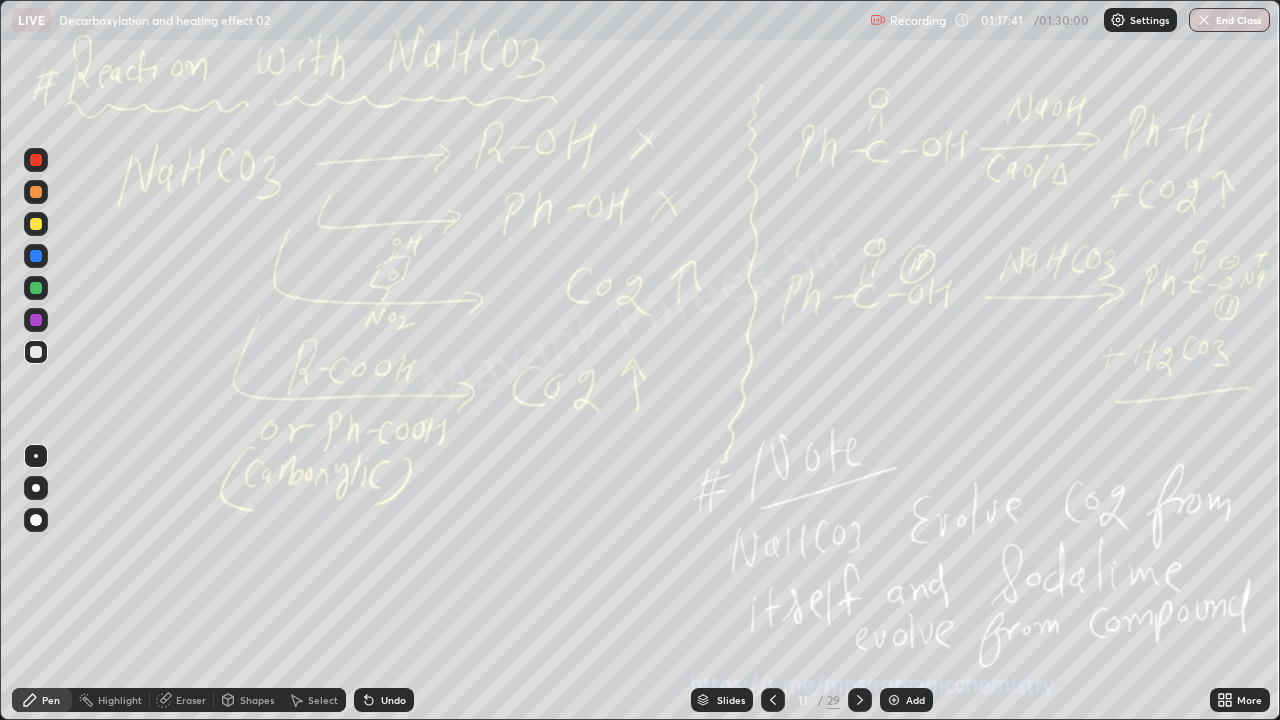 click at bounding box center [860, 700] 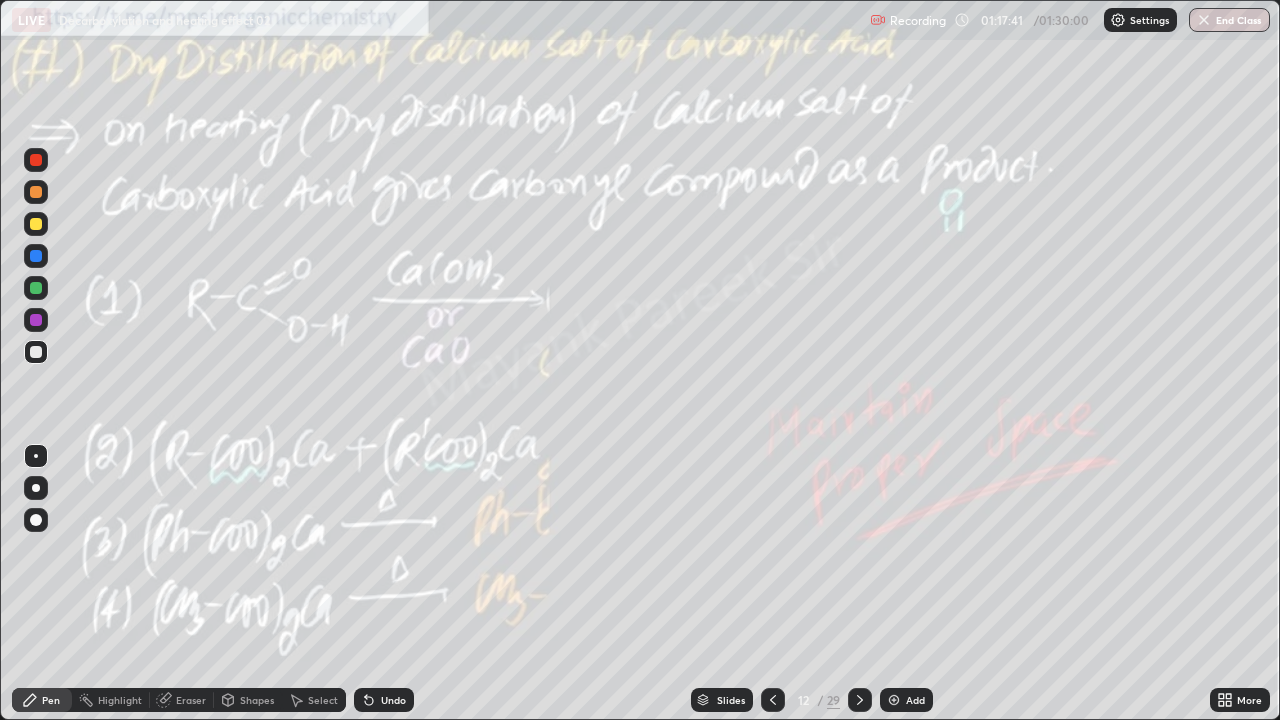 click 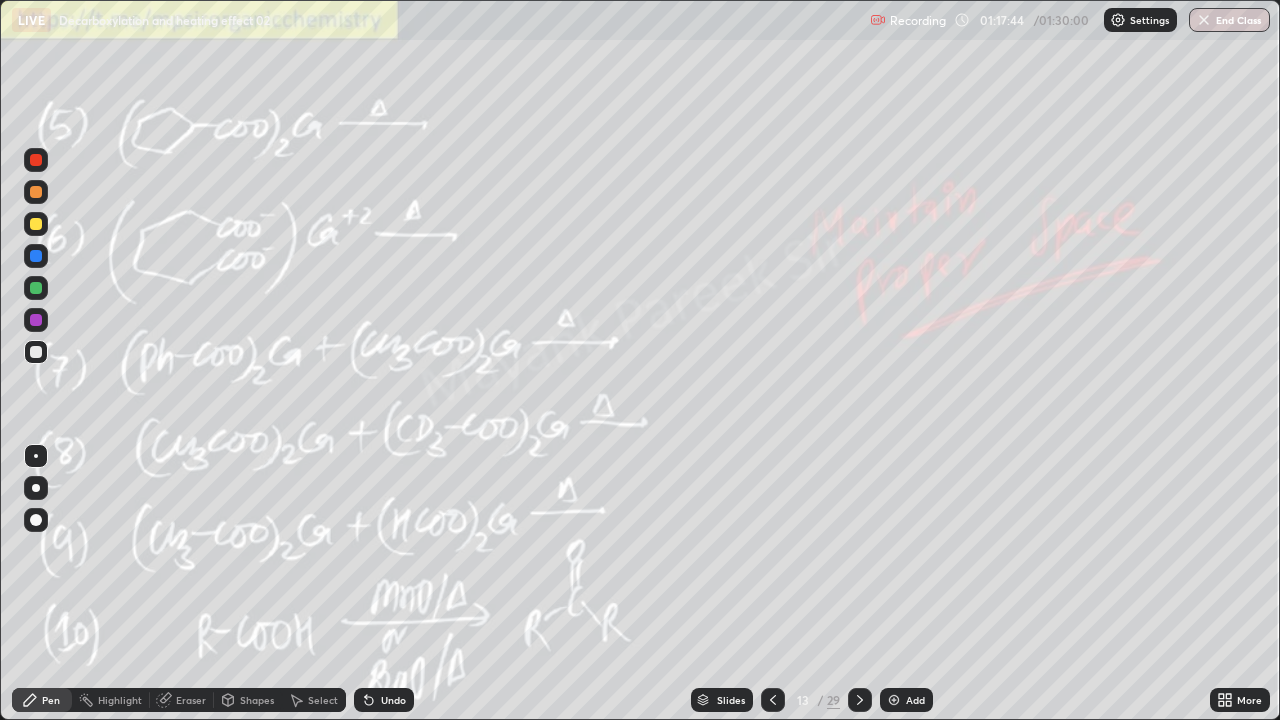 click 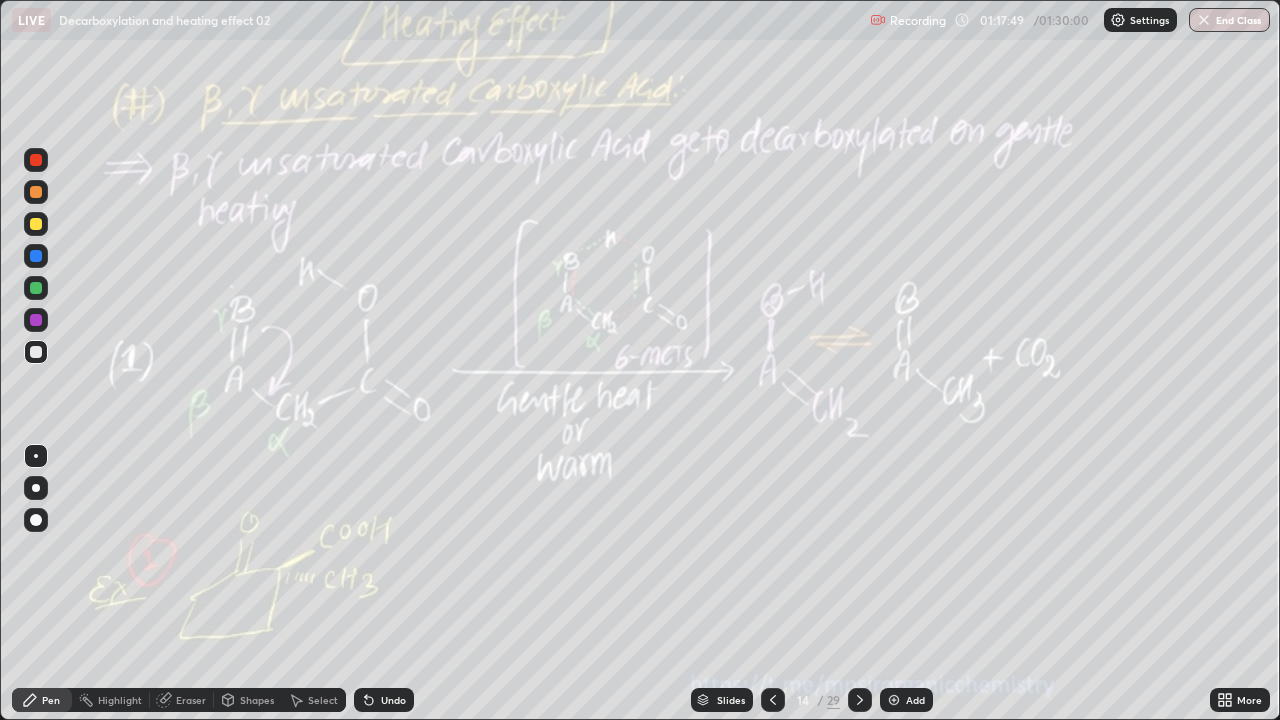 click on "Slides" at bounding box center (731, 700) 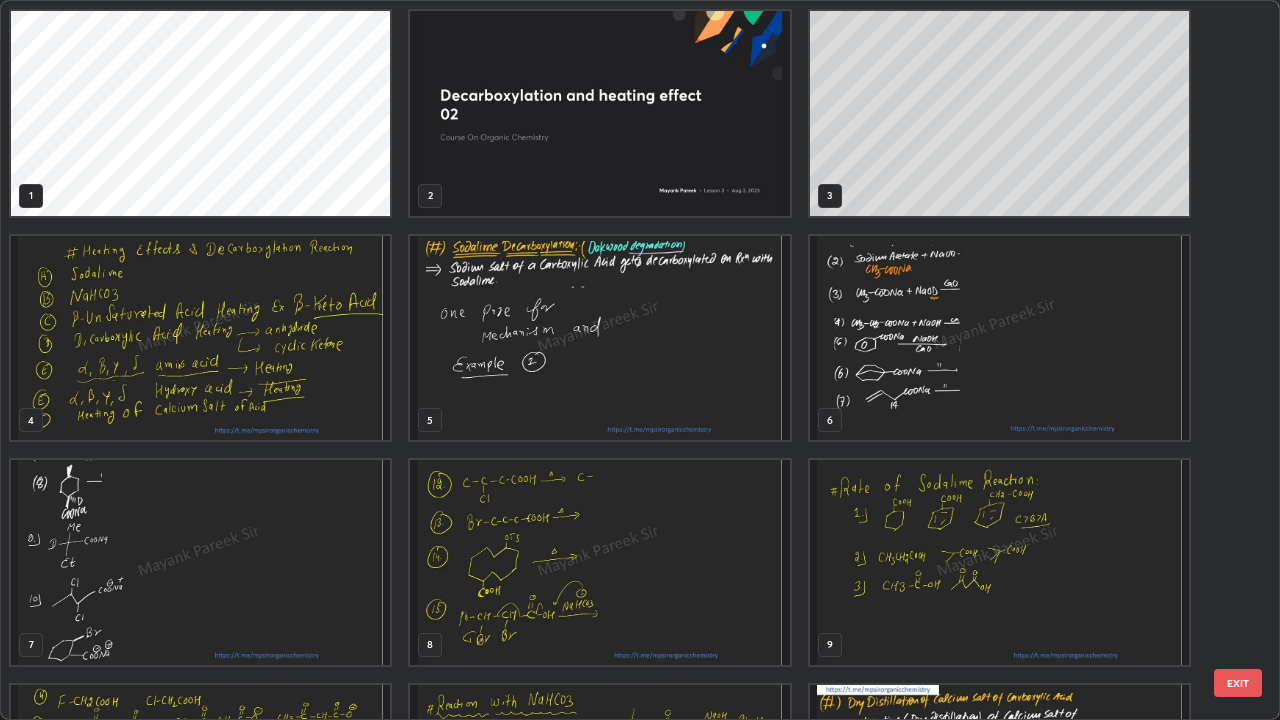 scroll, scrollTop: 405, scrollLeft: 0, axis: vertical 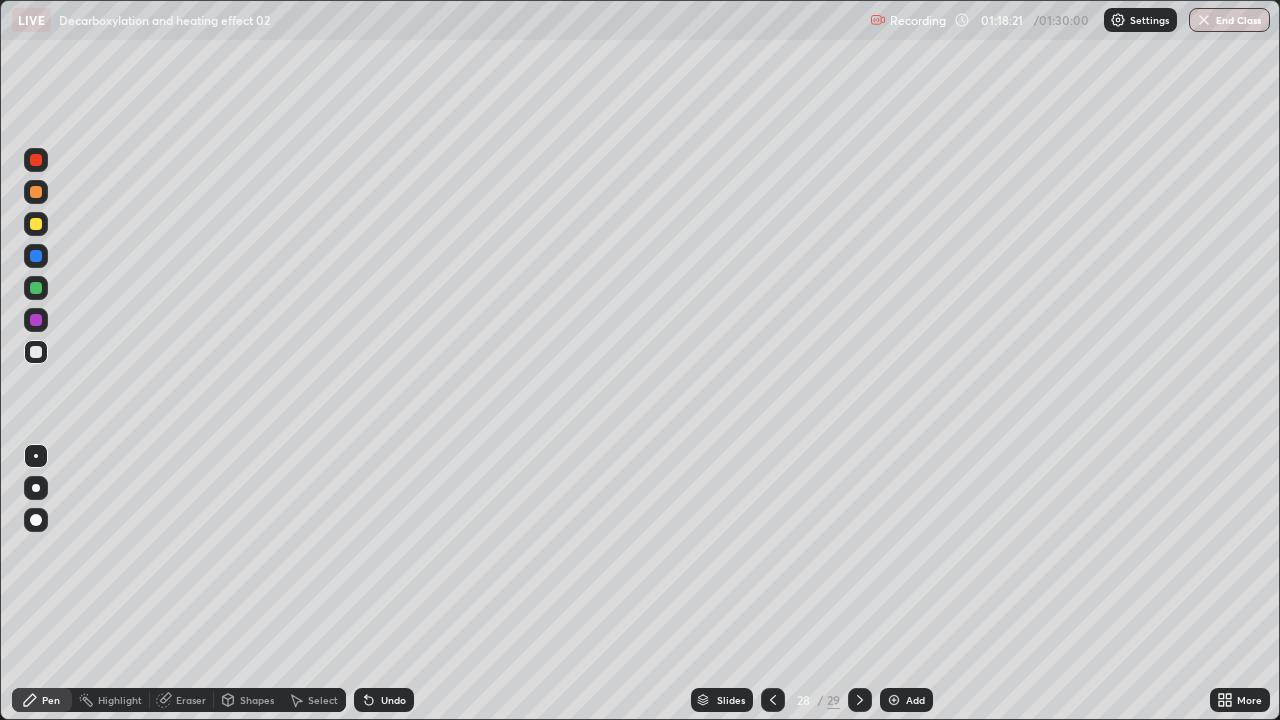 click 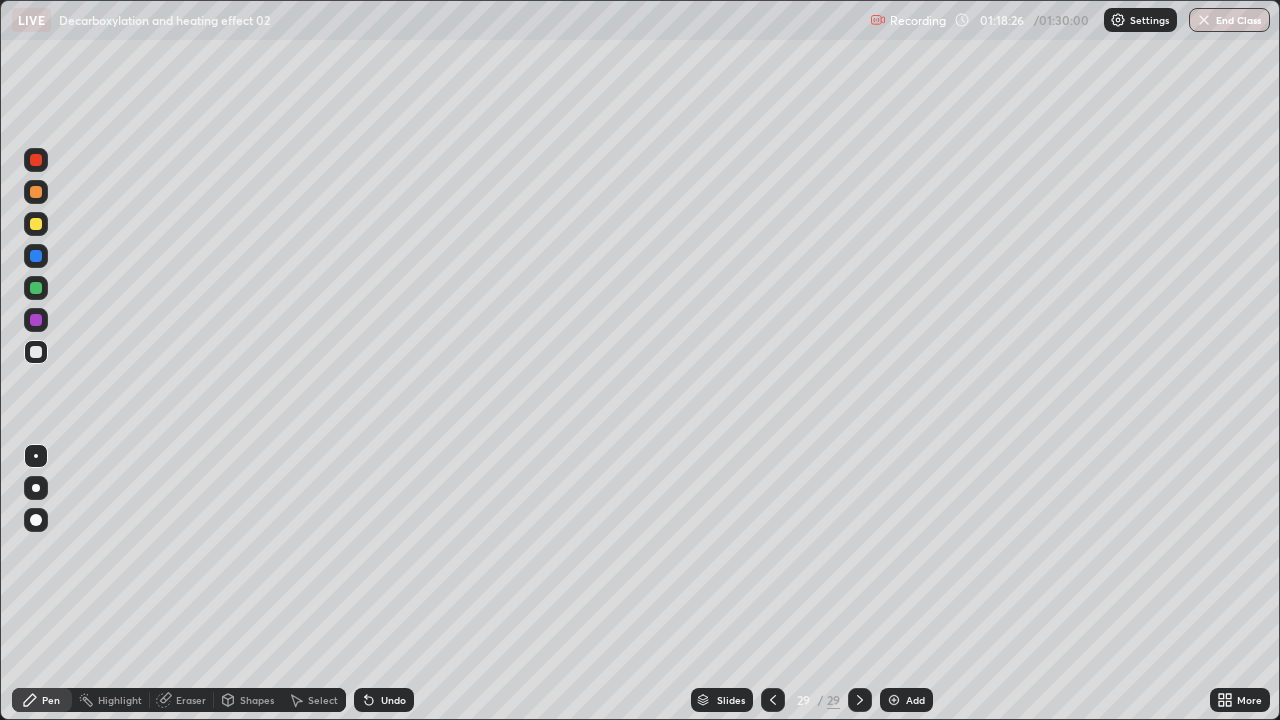 click on "Slides" at bounding box center (731, 700) 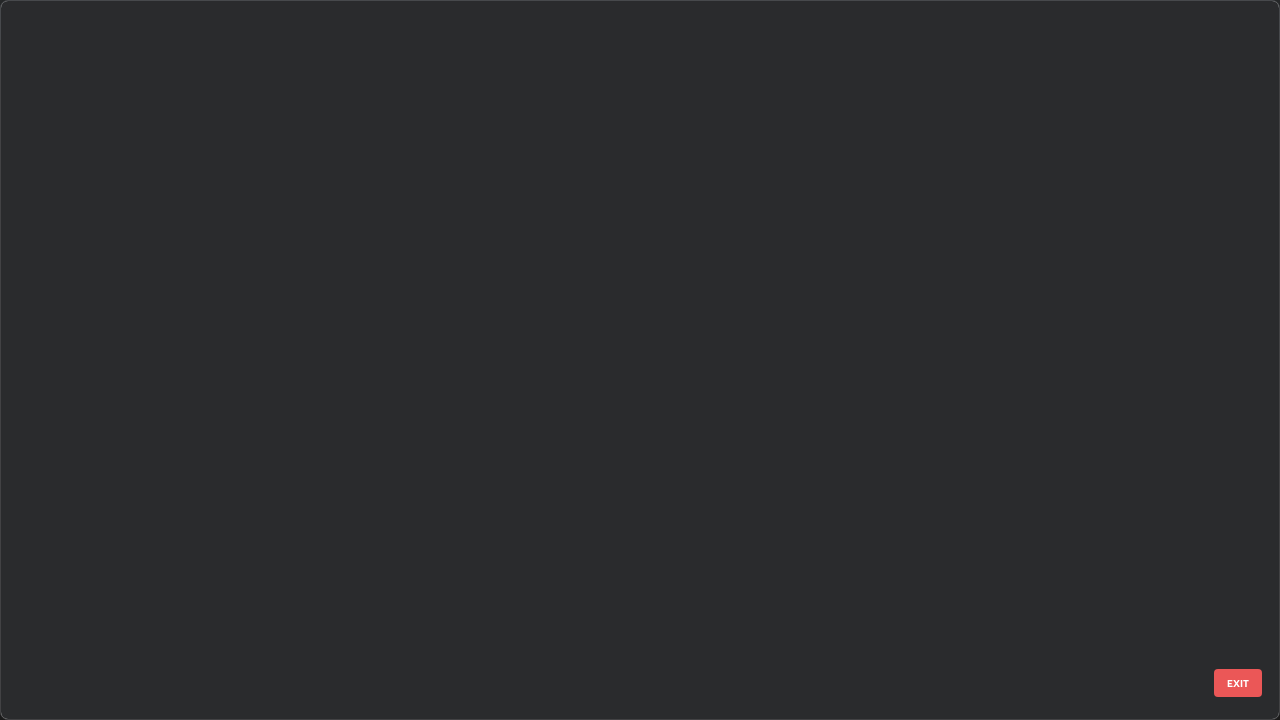 scroll, scrollTop: 1528, scrollLeft: 0, axis: vertical 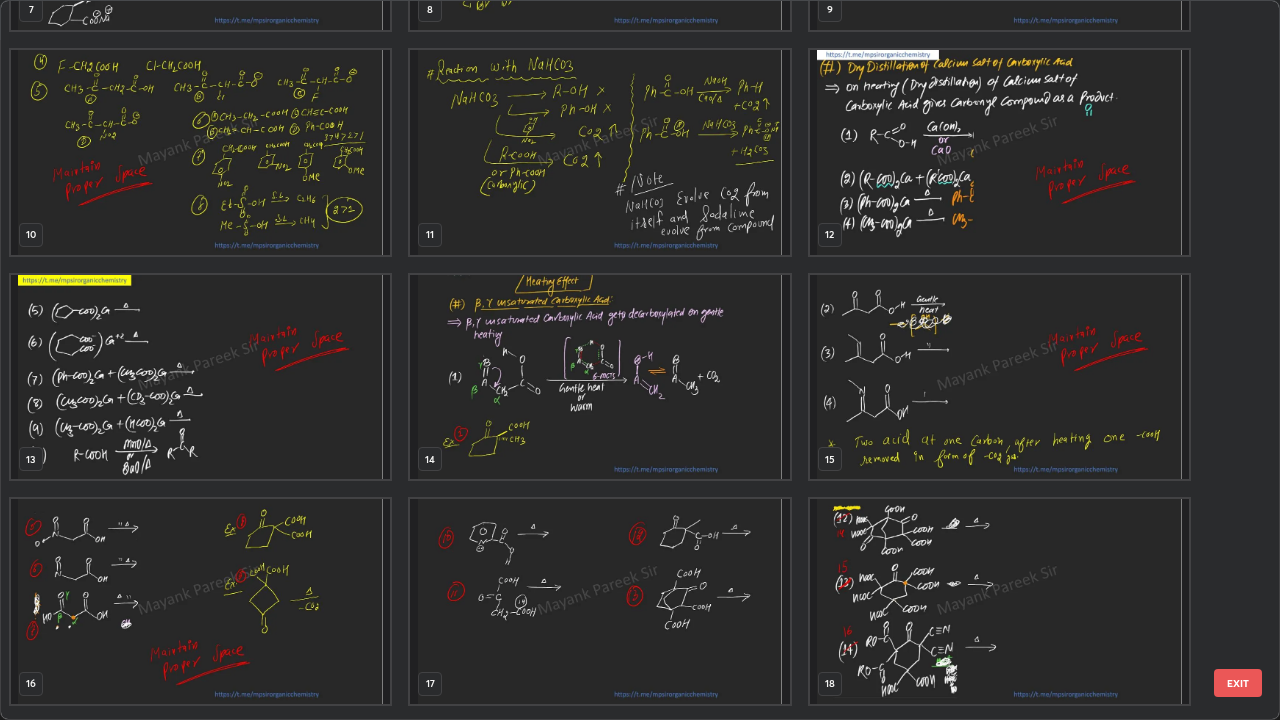 click at bounding box center [200, 152] 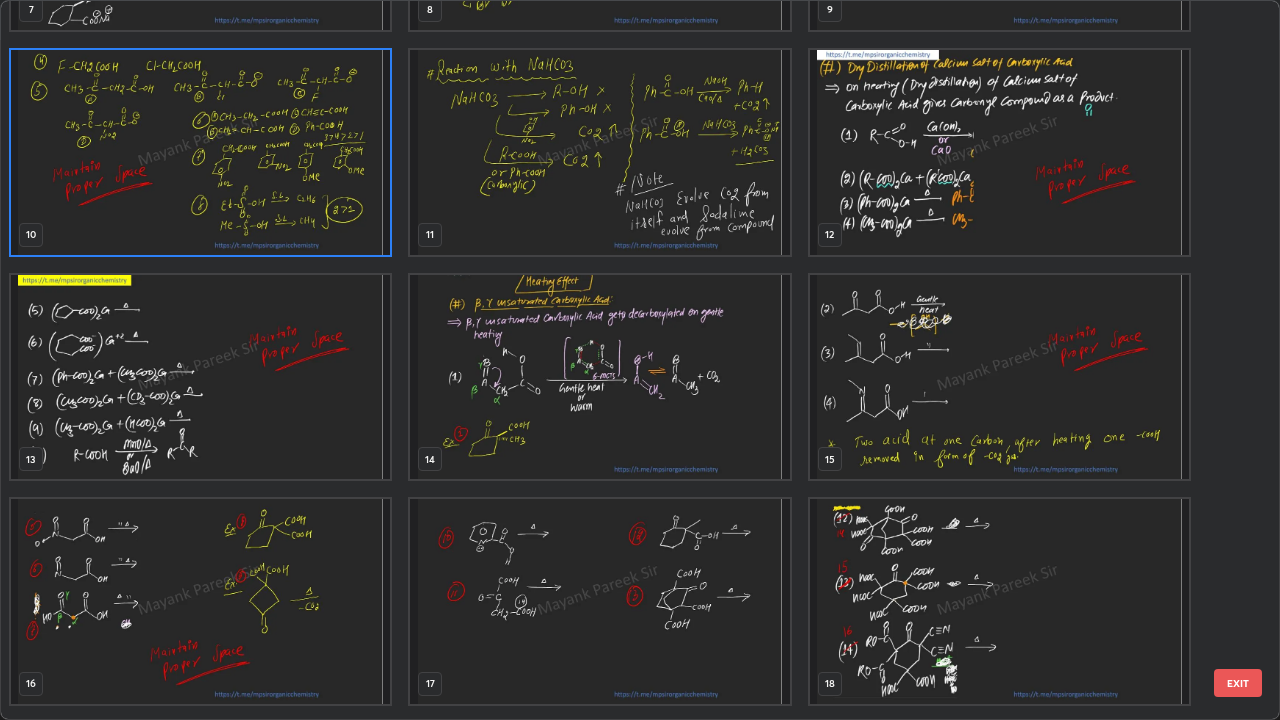 click at bounding box center (200, 152) 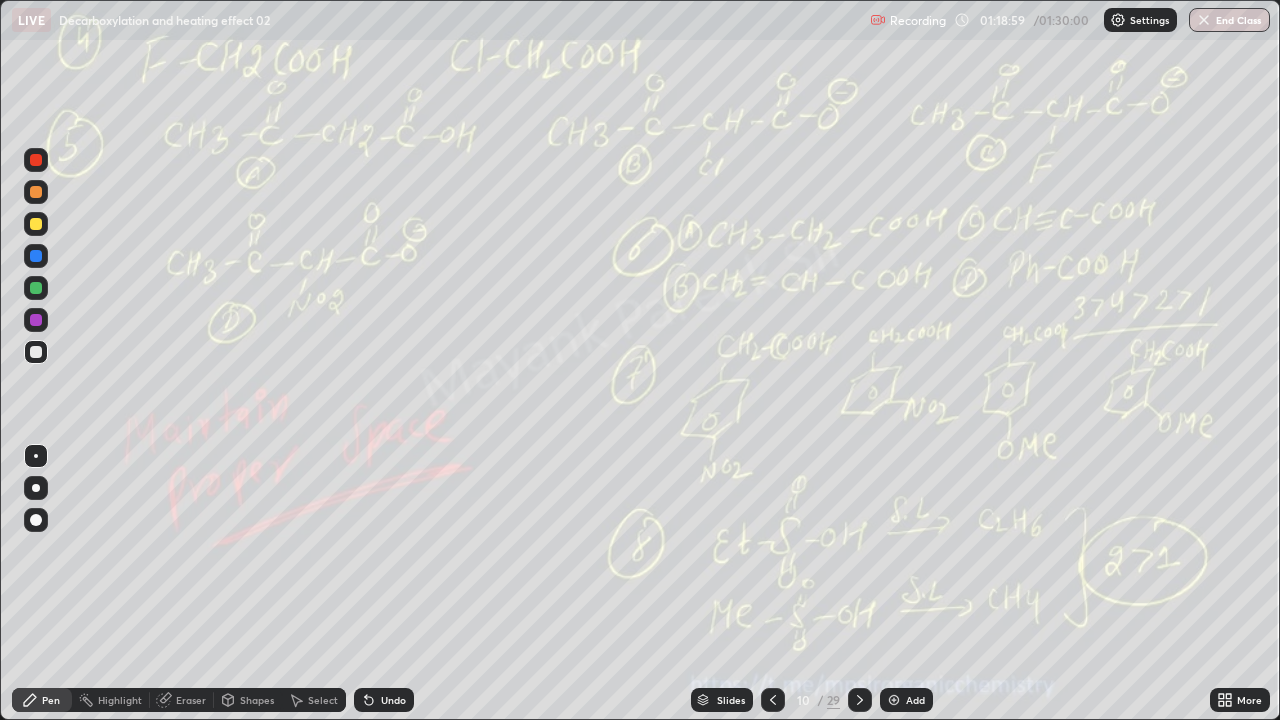 click 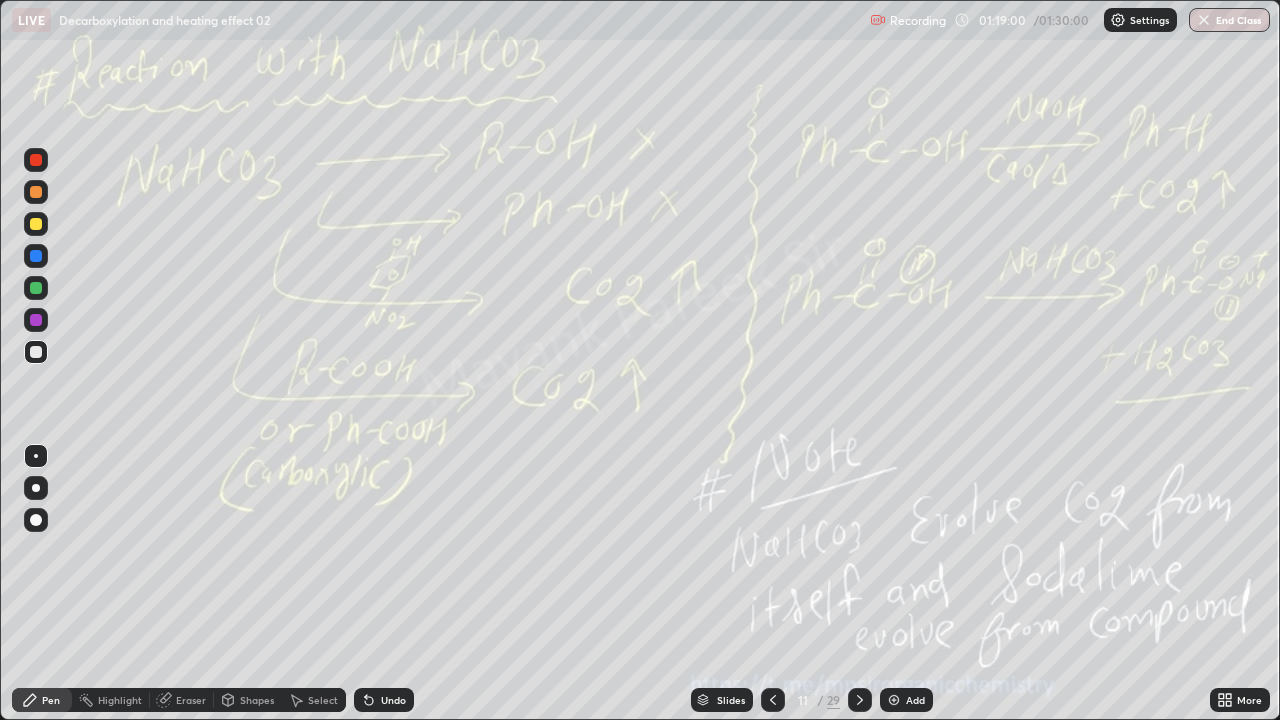 click 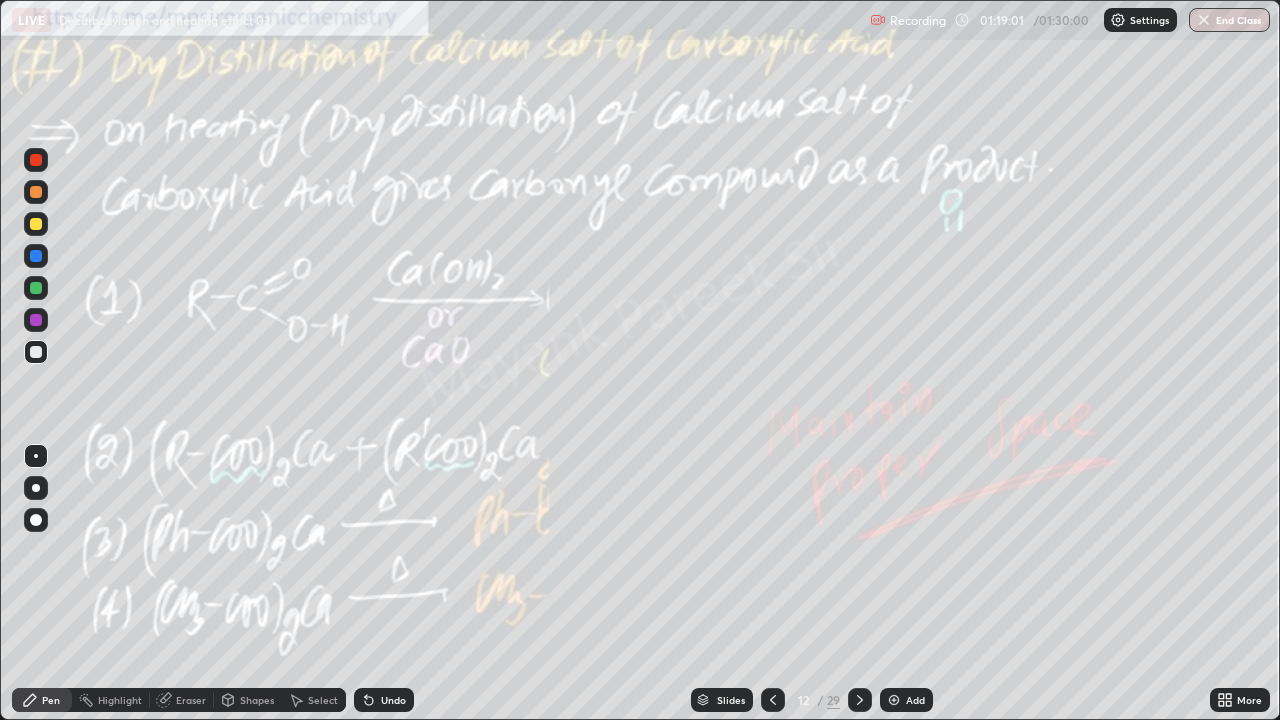 click 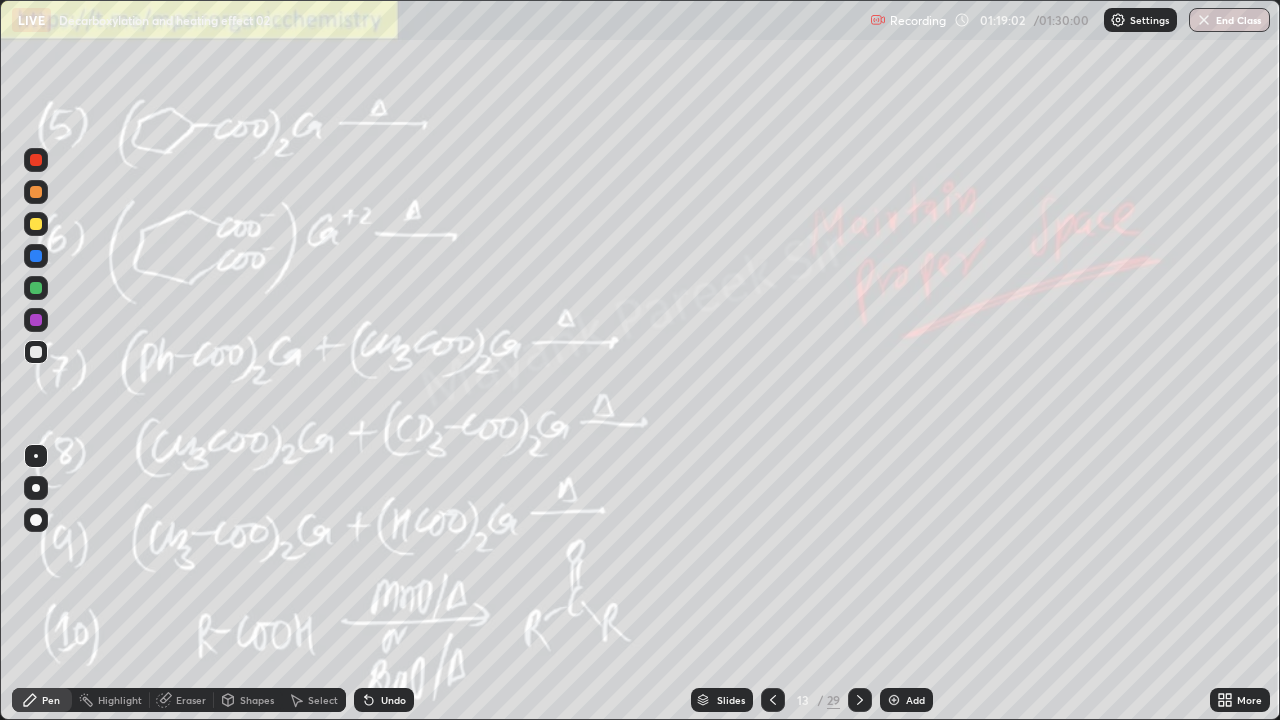 click 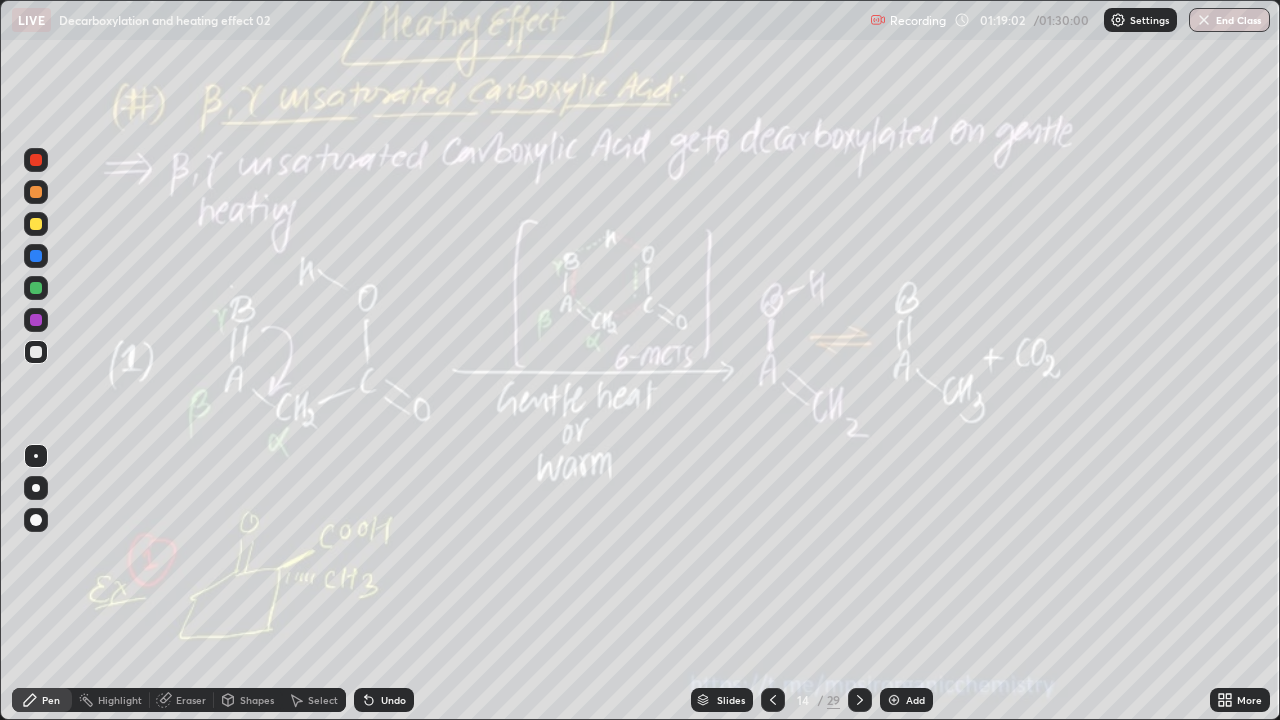 click 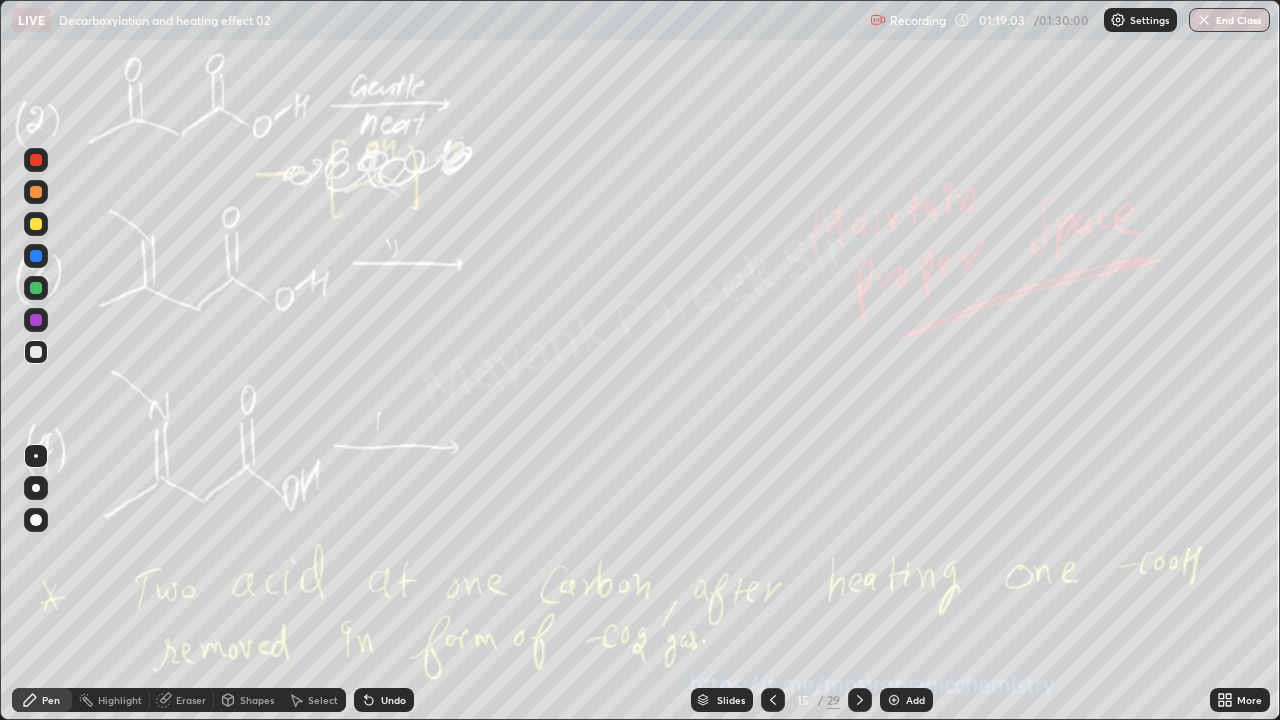click 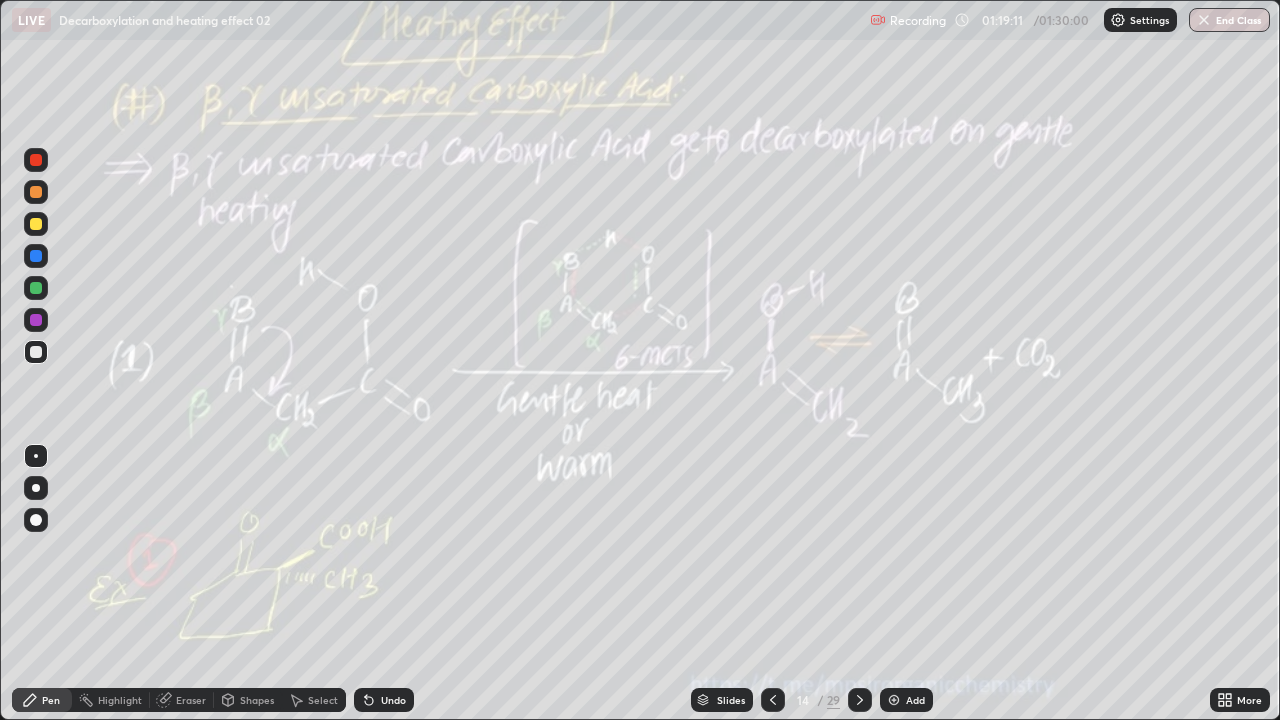 click at bounding box center [860, 700] 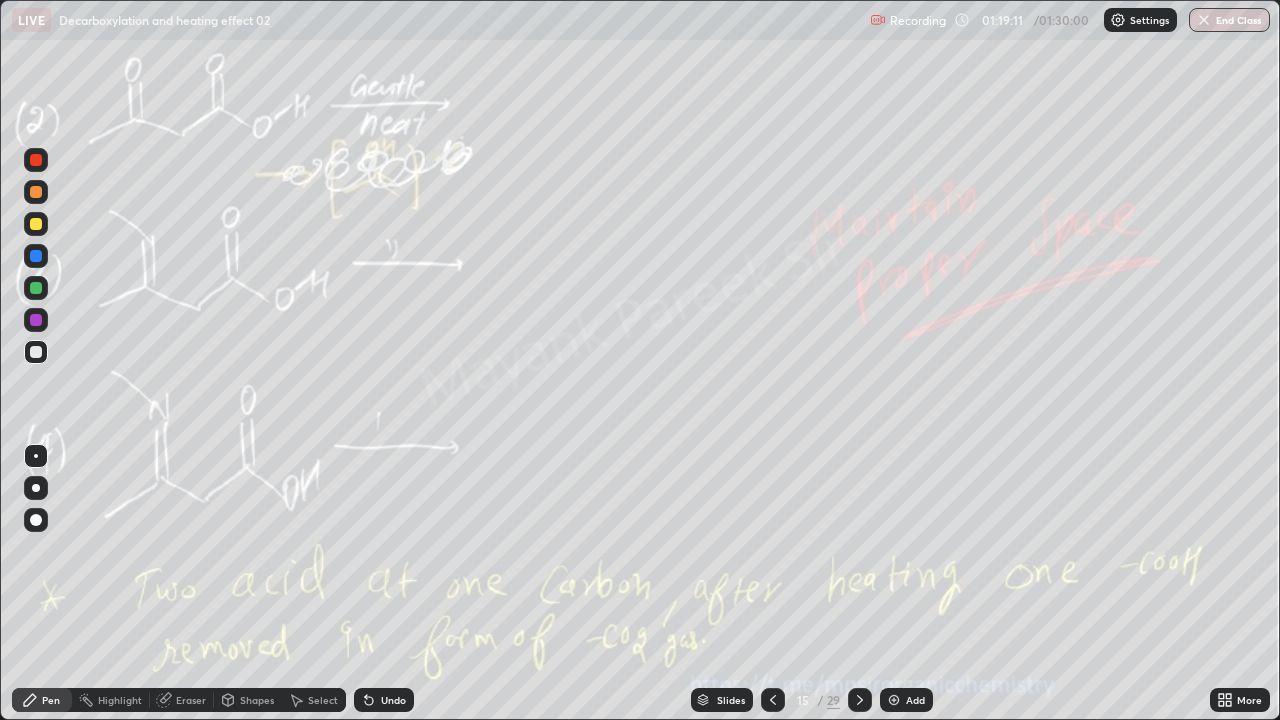 click 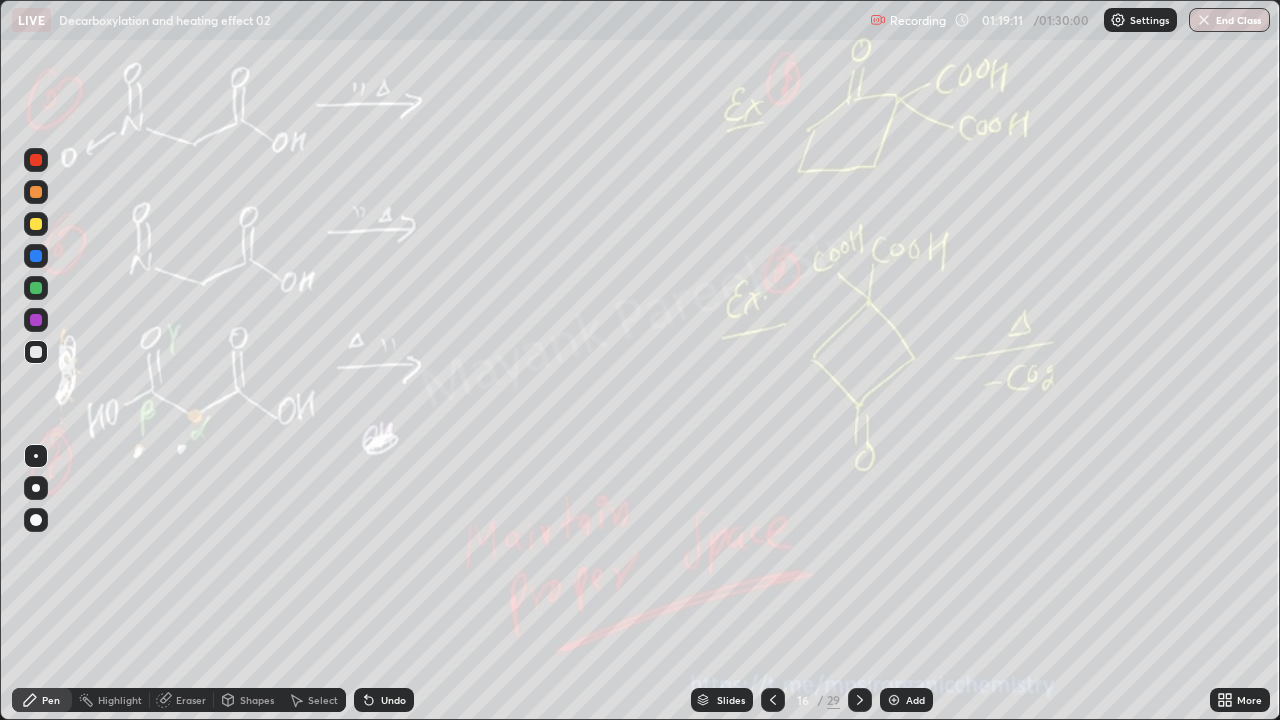 click 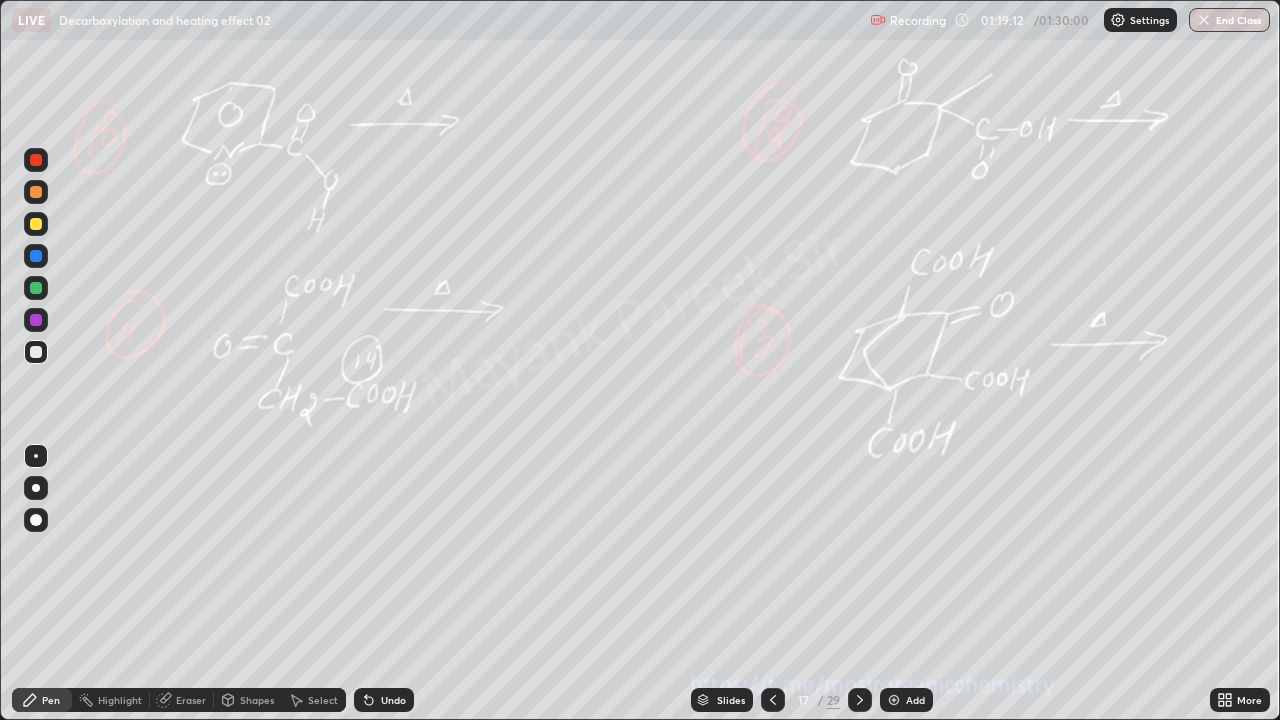 click 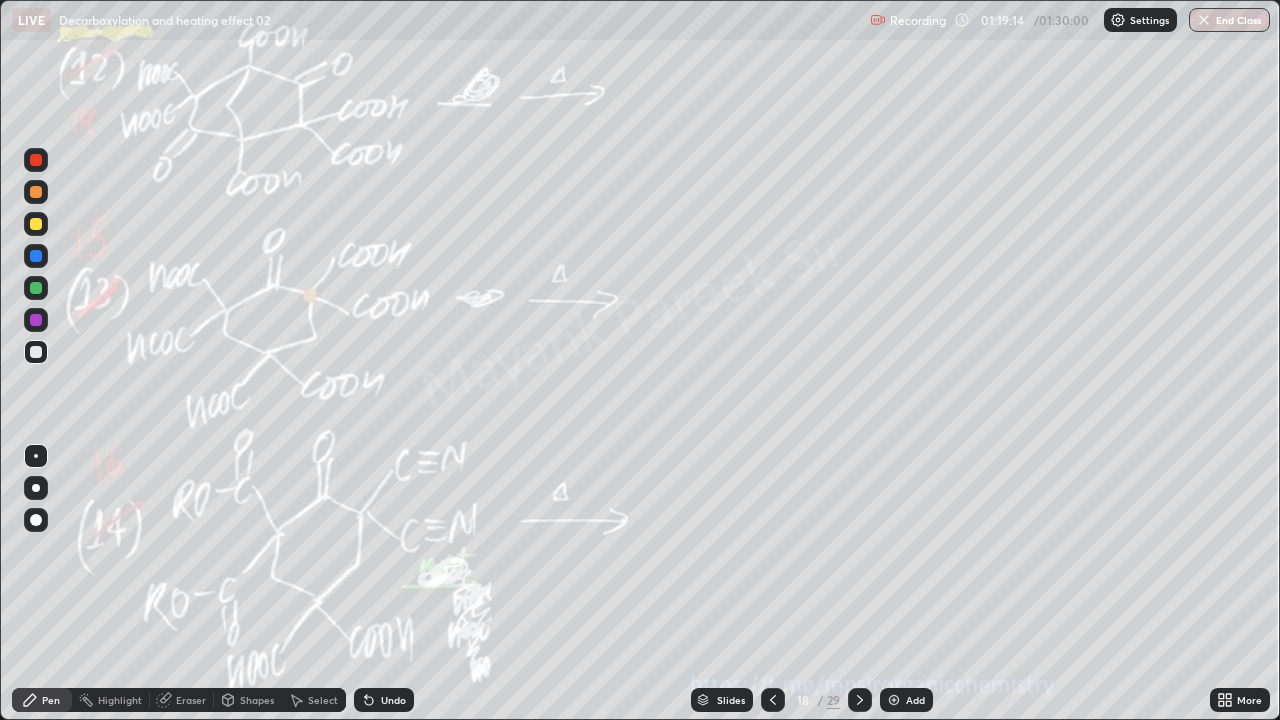 click 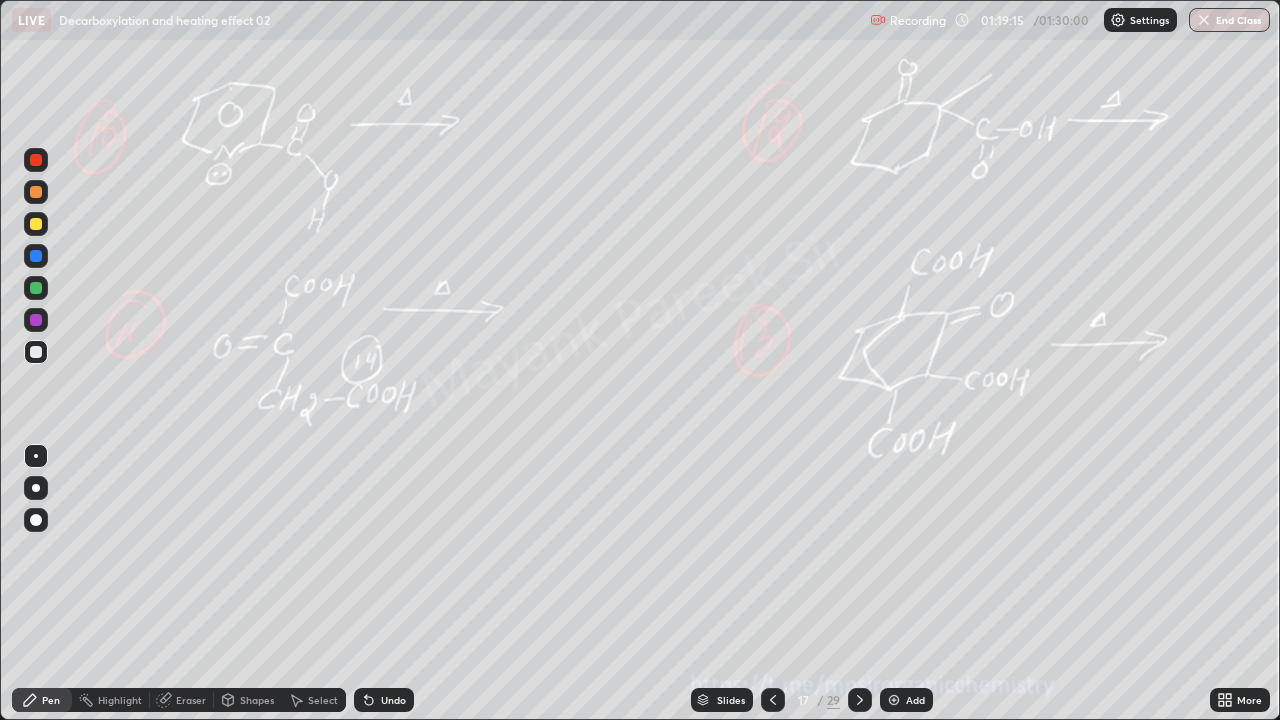 click 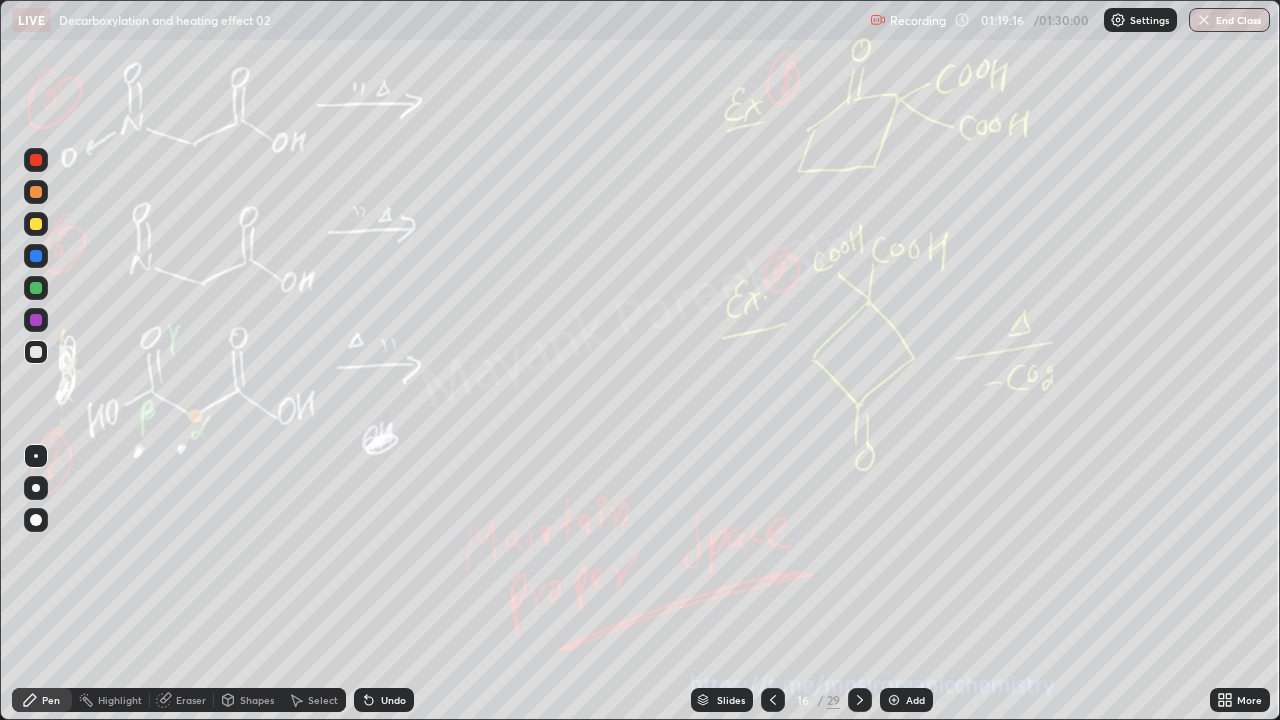 click 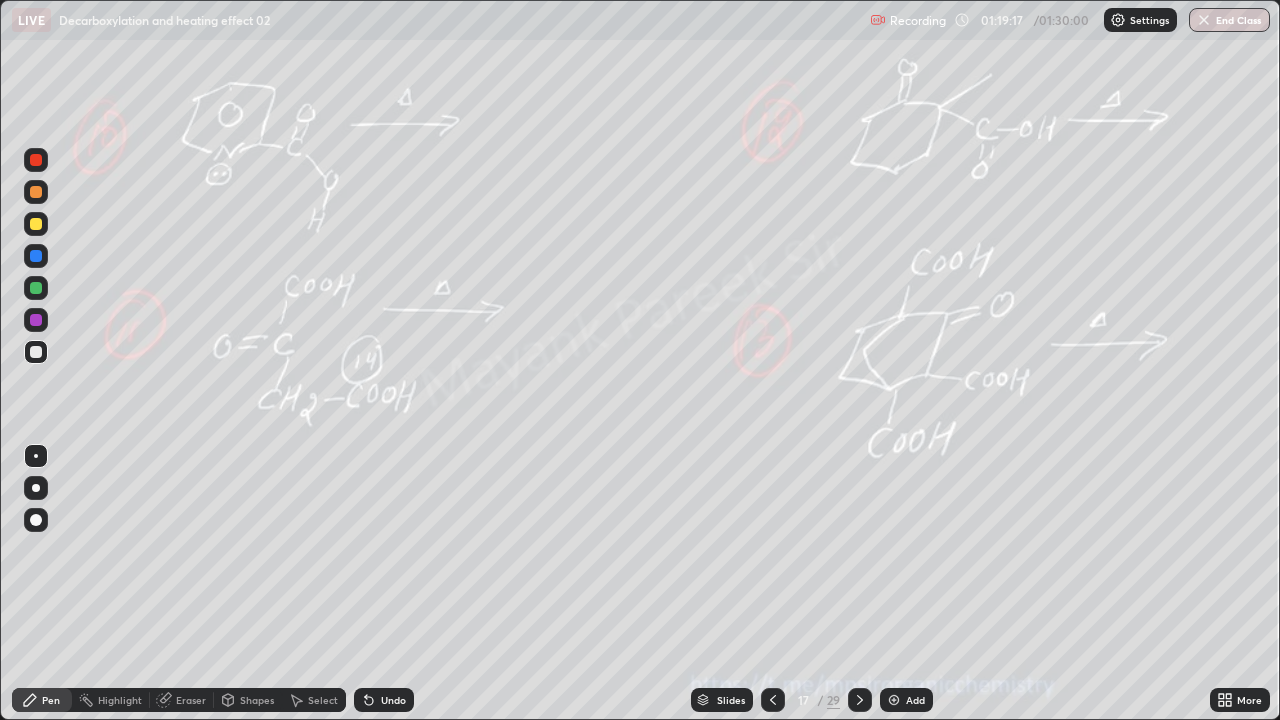 click 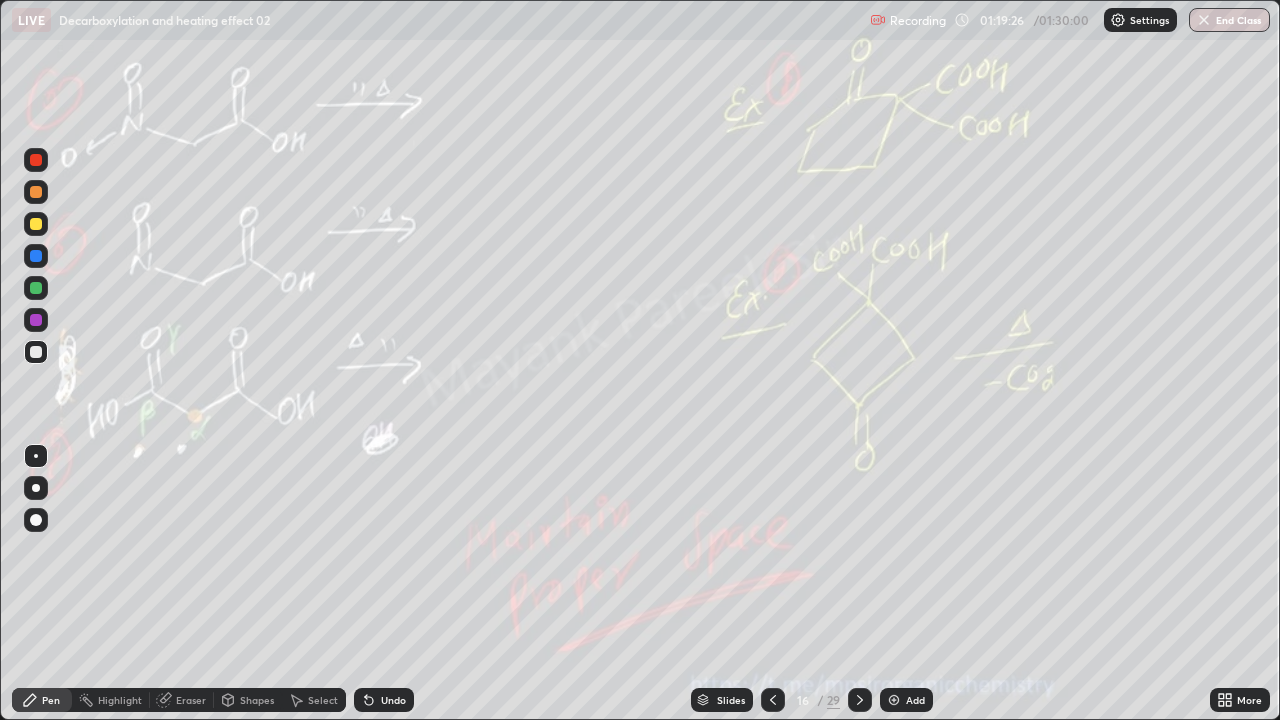click 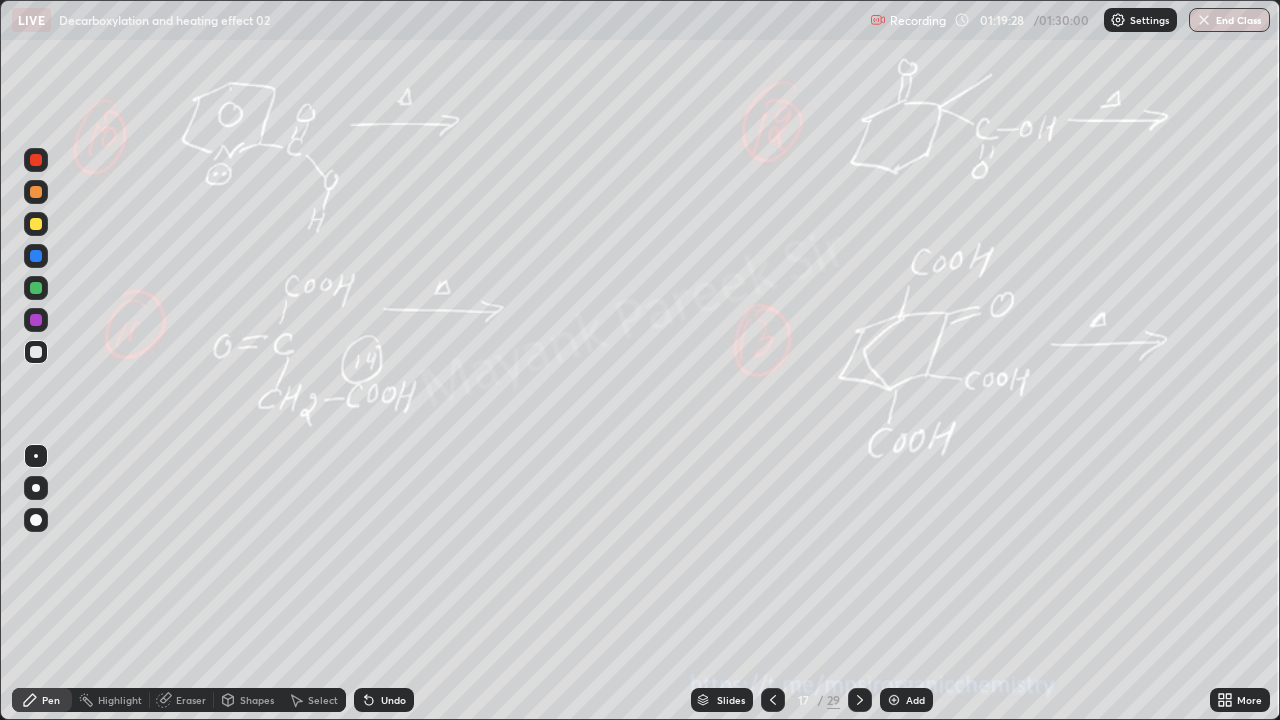 click 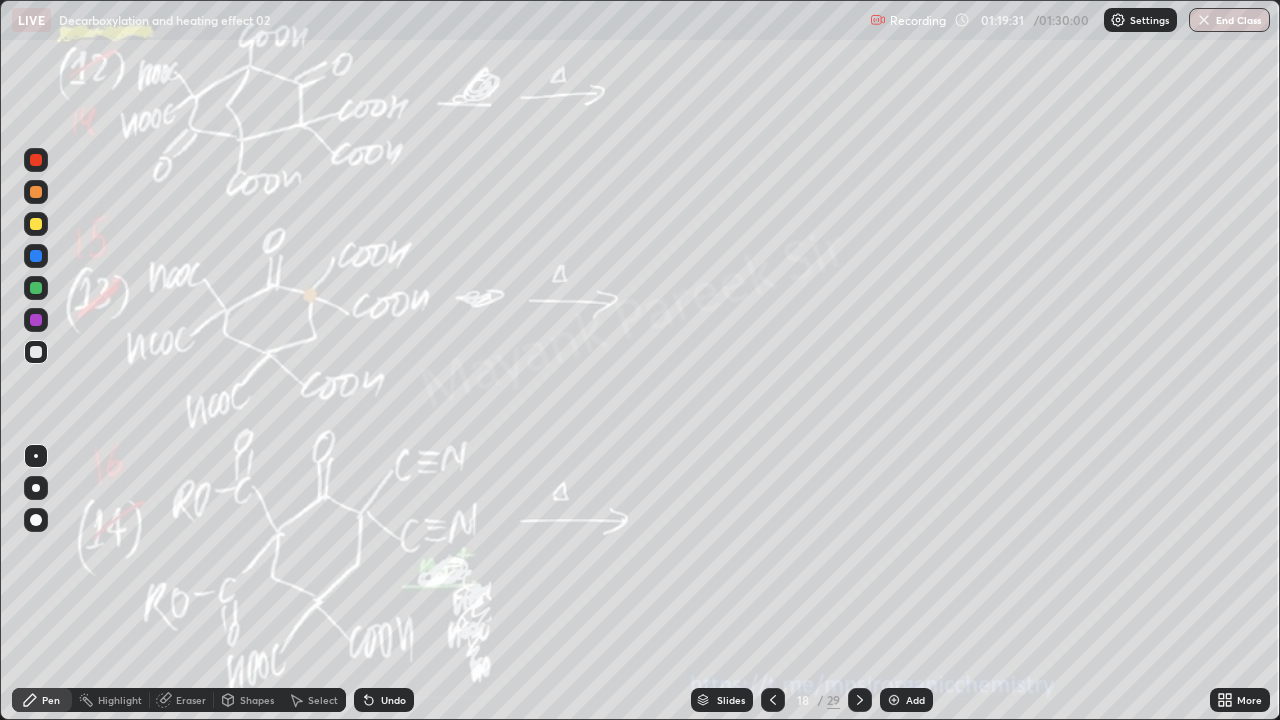 click 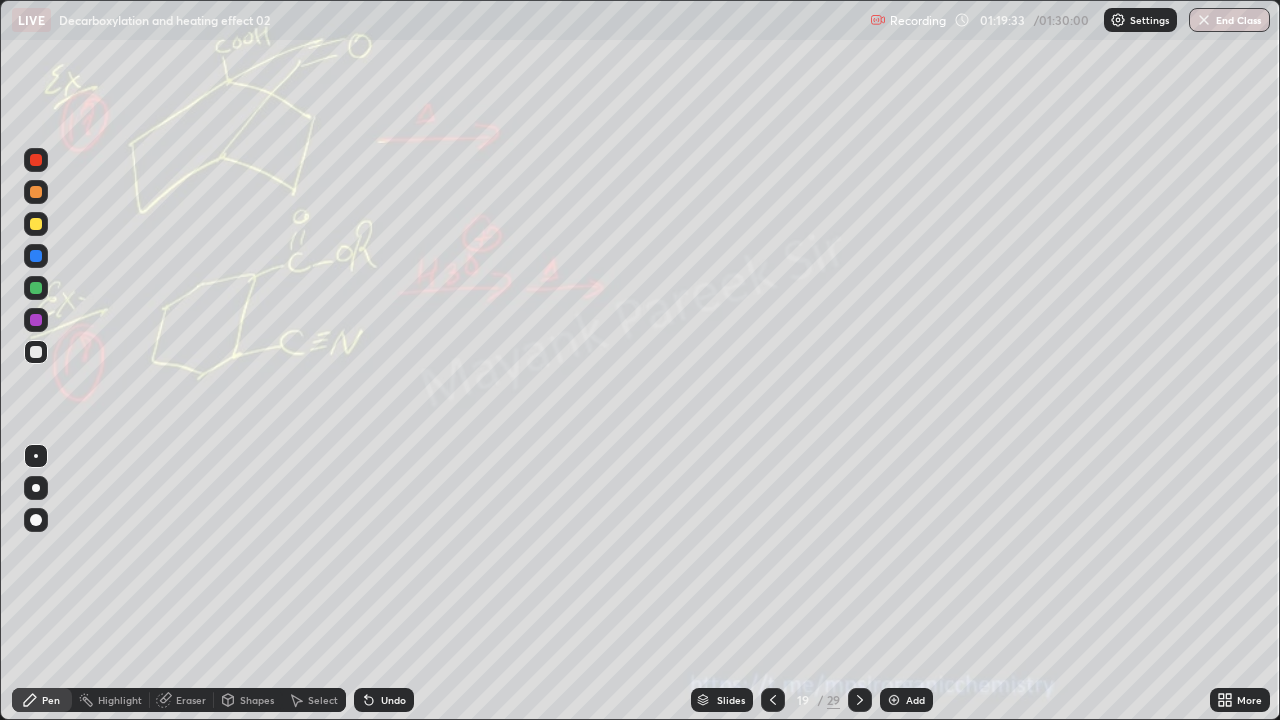 click at bounding box center [860, 700] 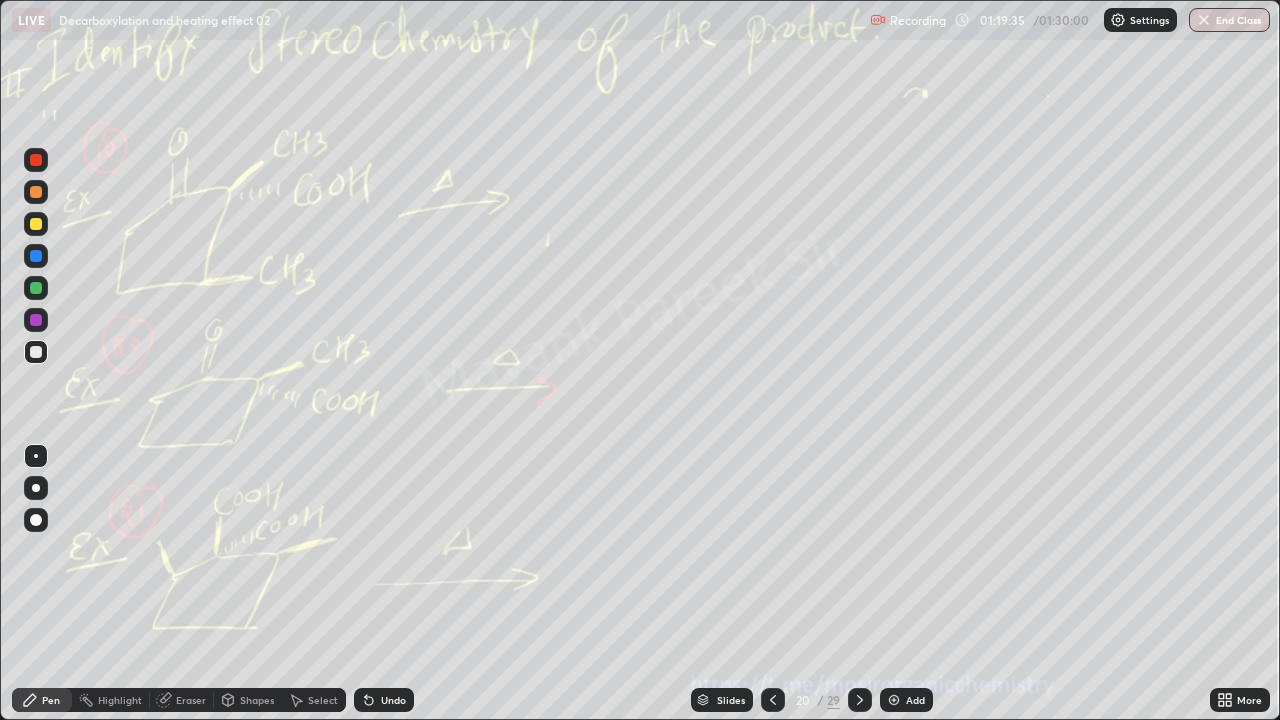 click 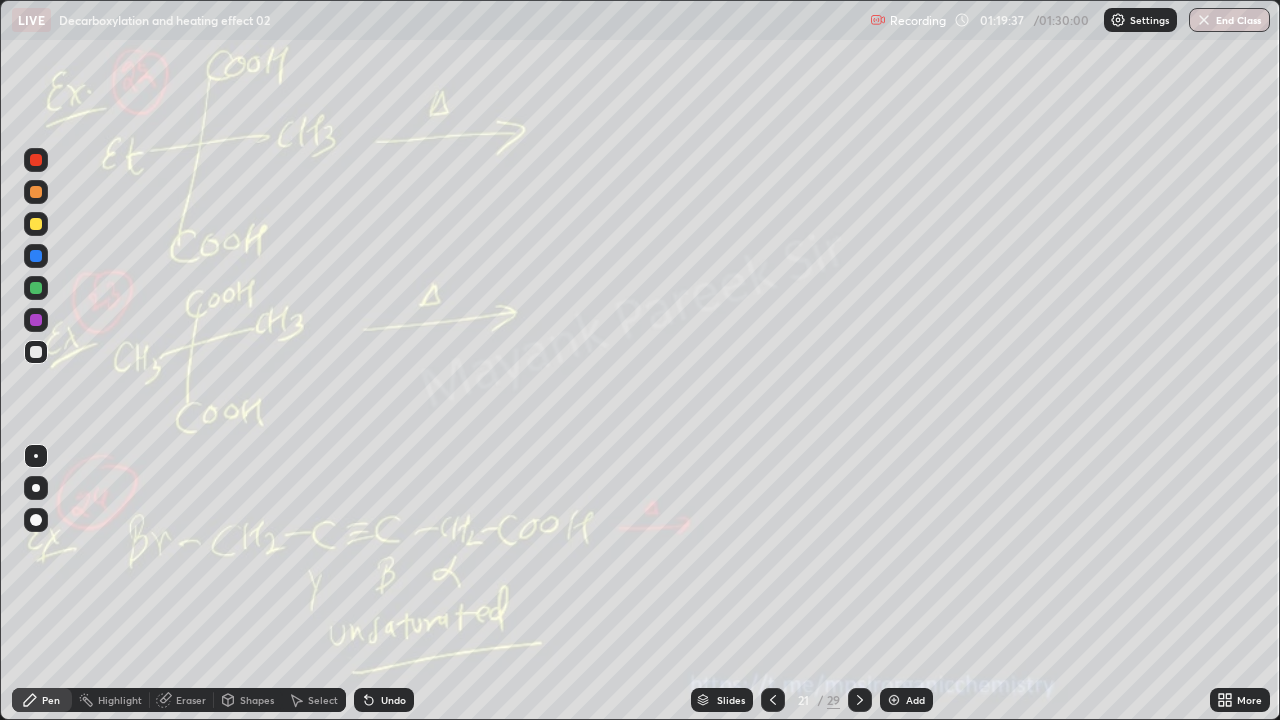 click 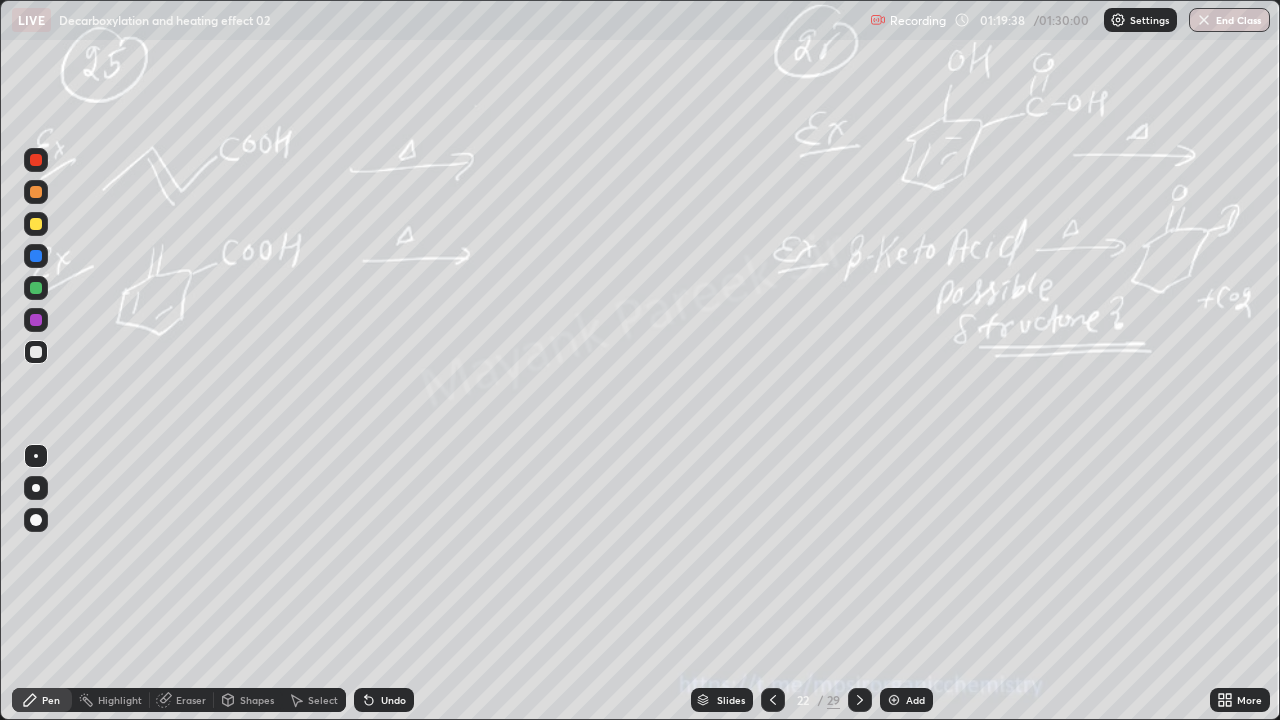 click 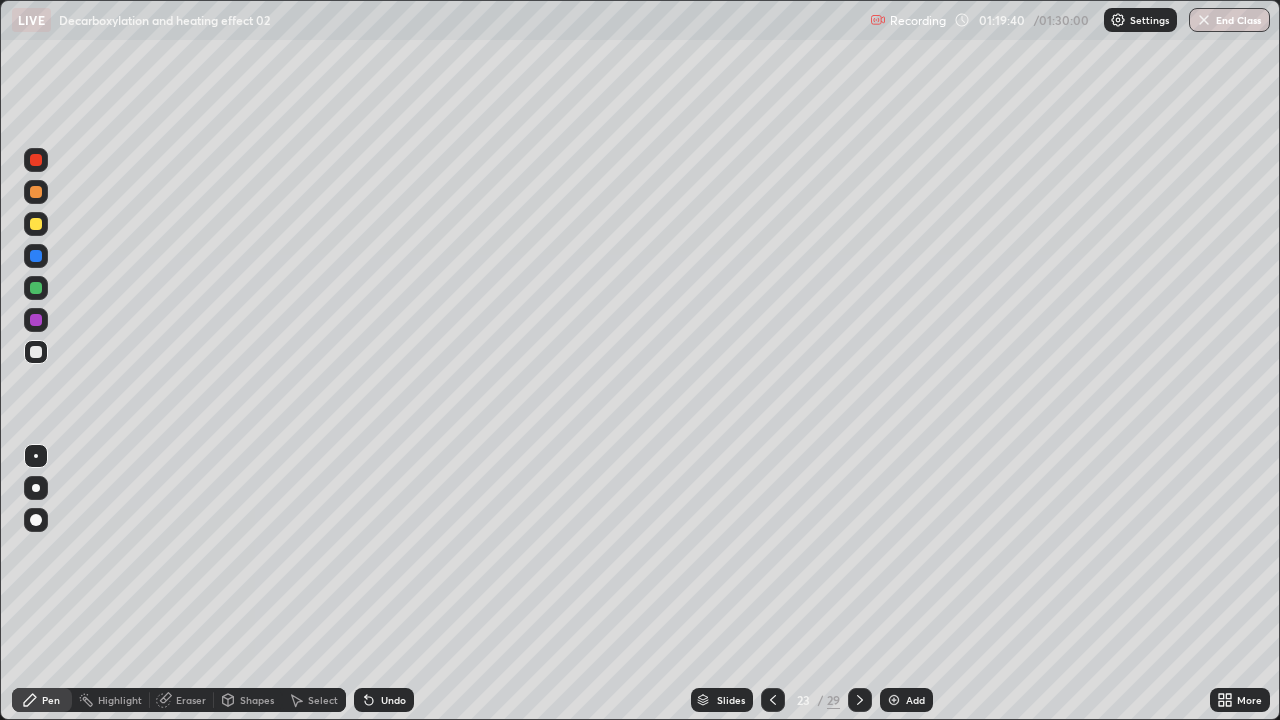 click 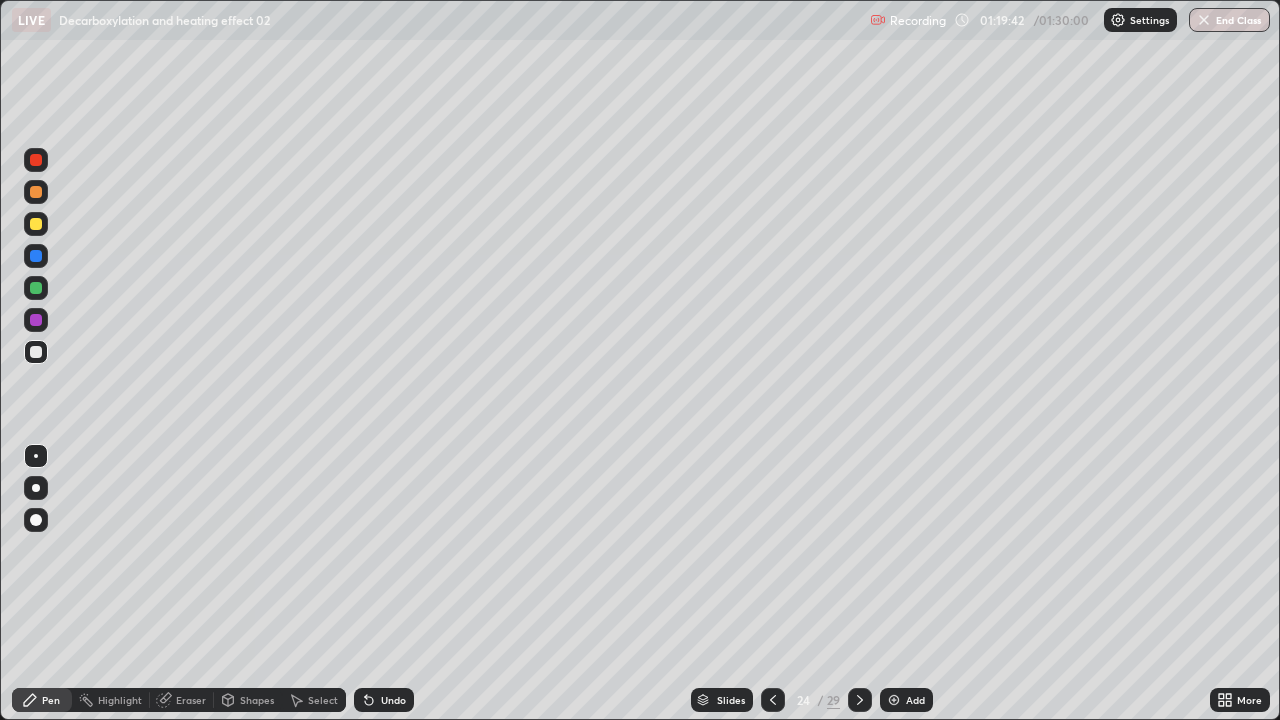 click 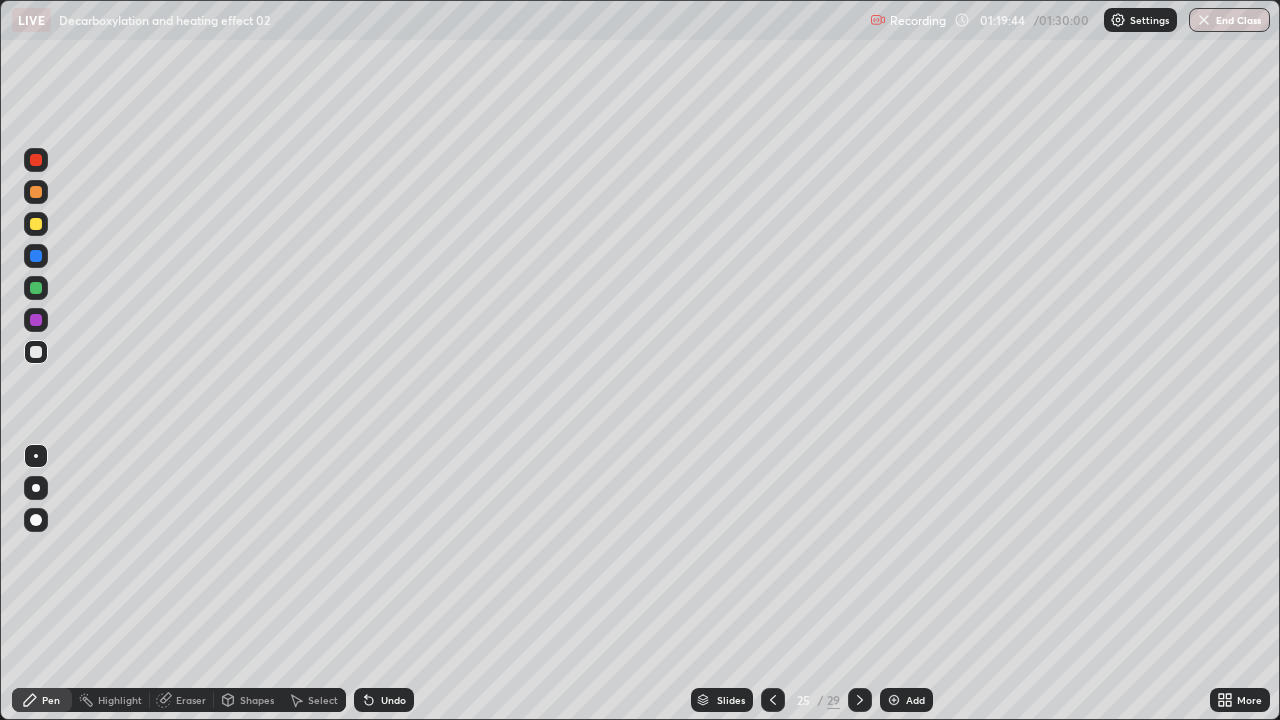 click at bounding box center (860, 700) 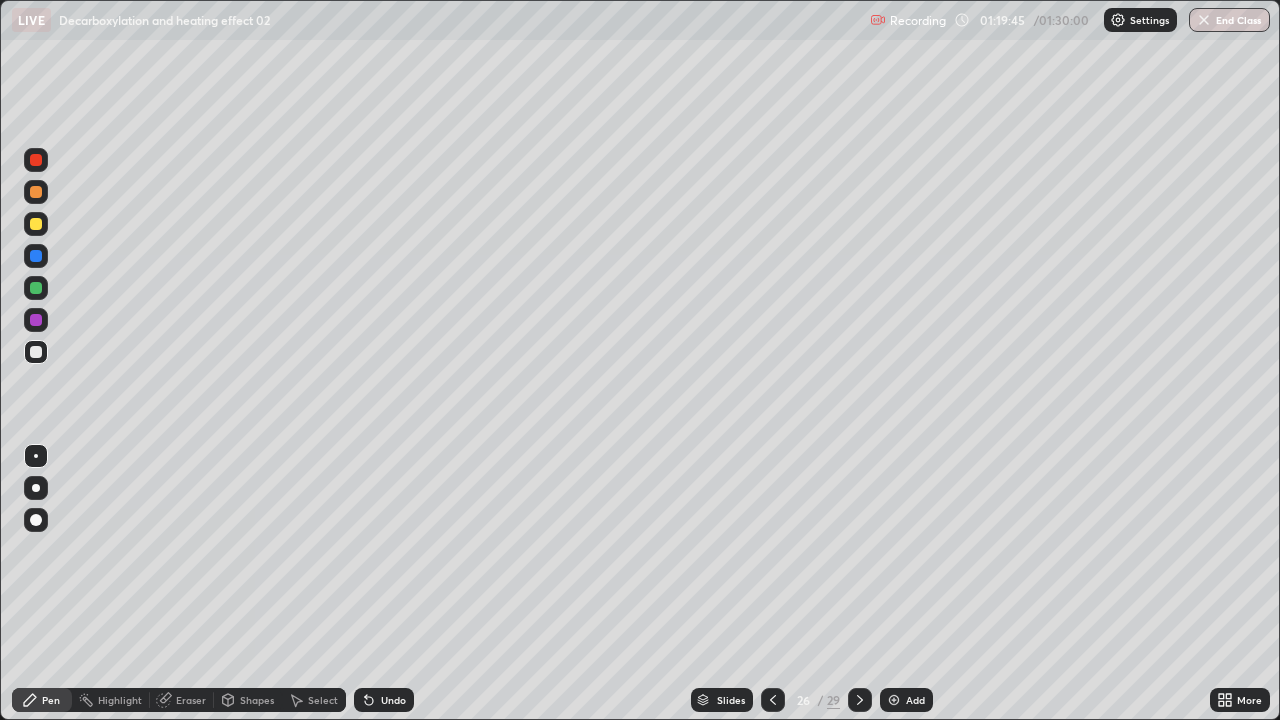 click 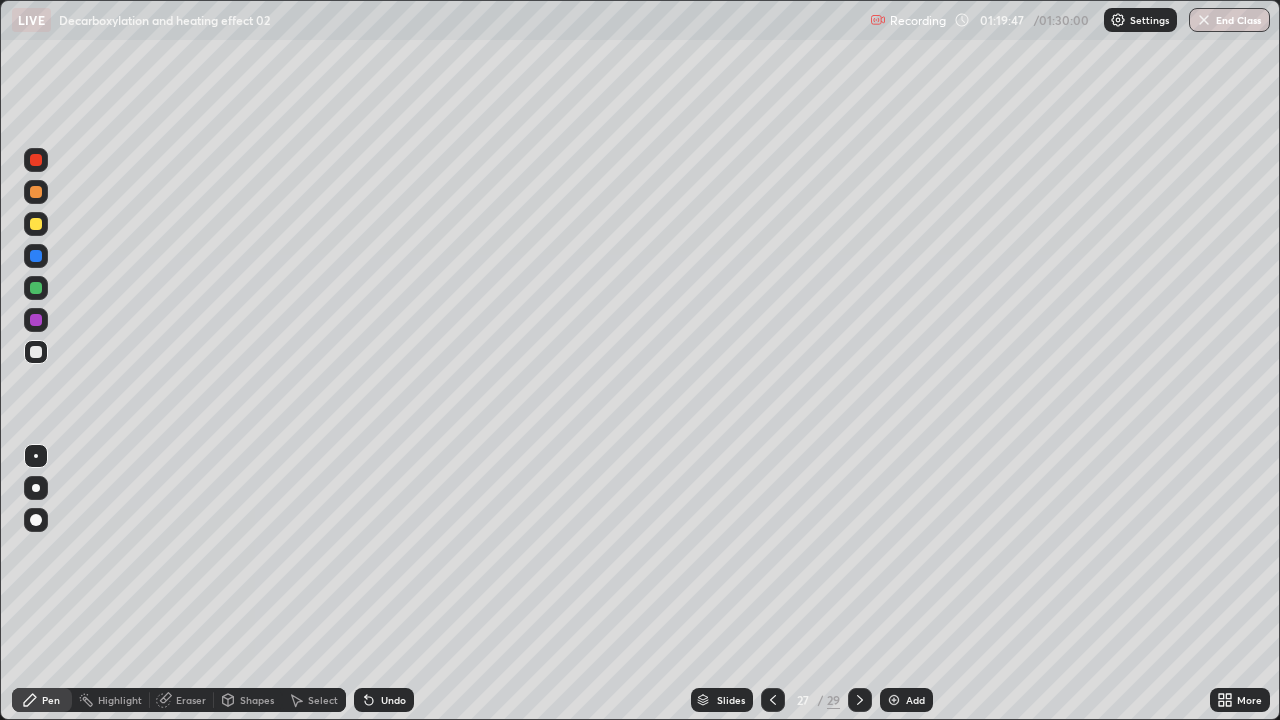 click at bounding box center [860, 700] 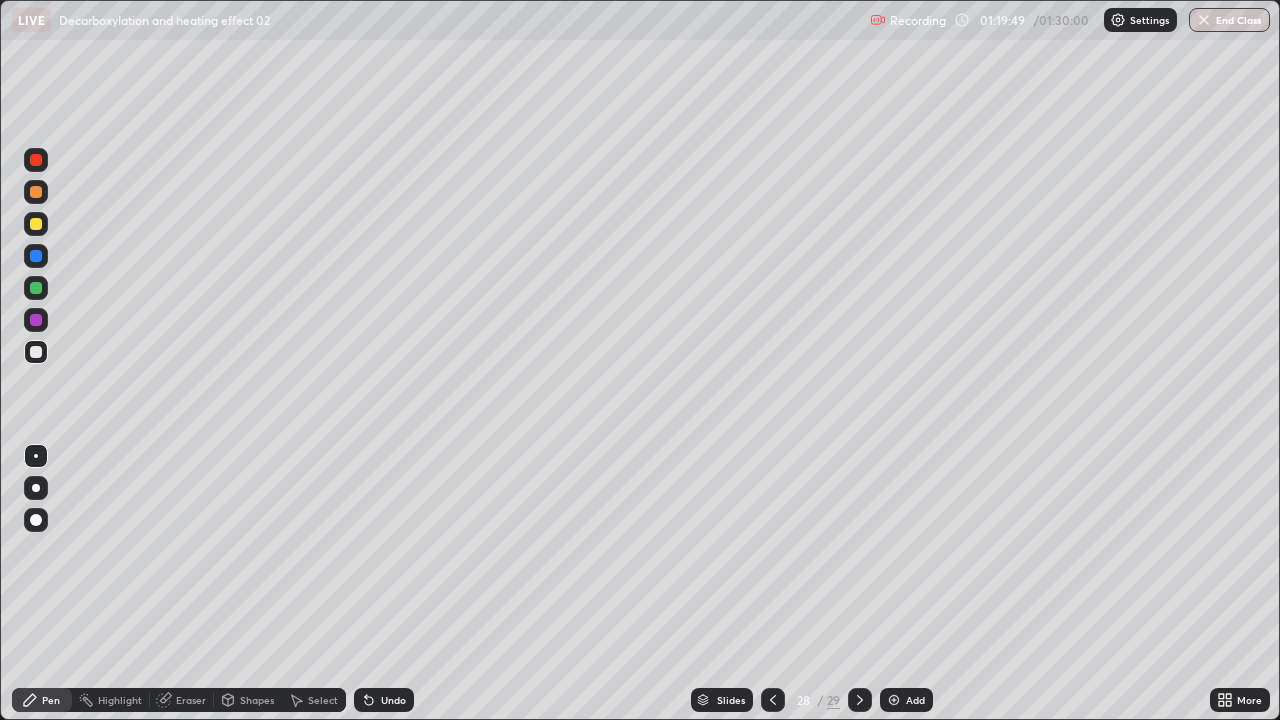 click 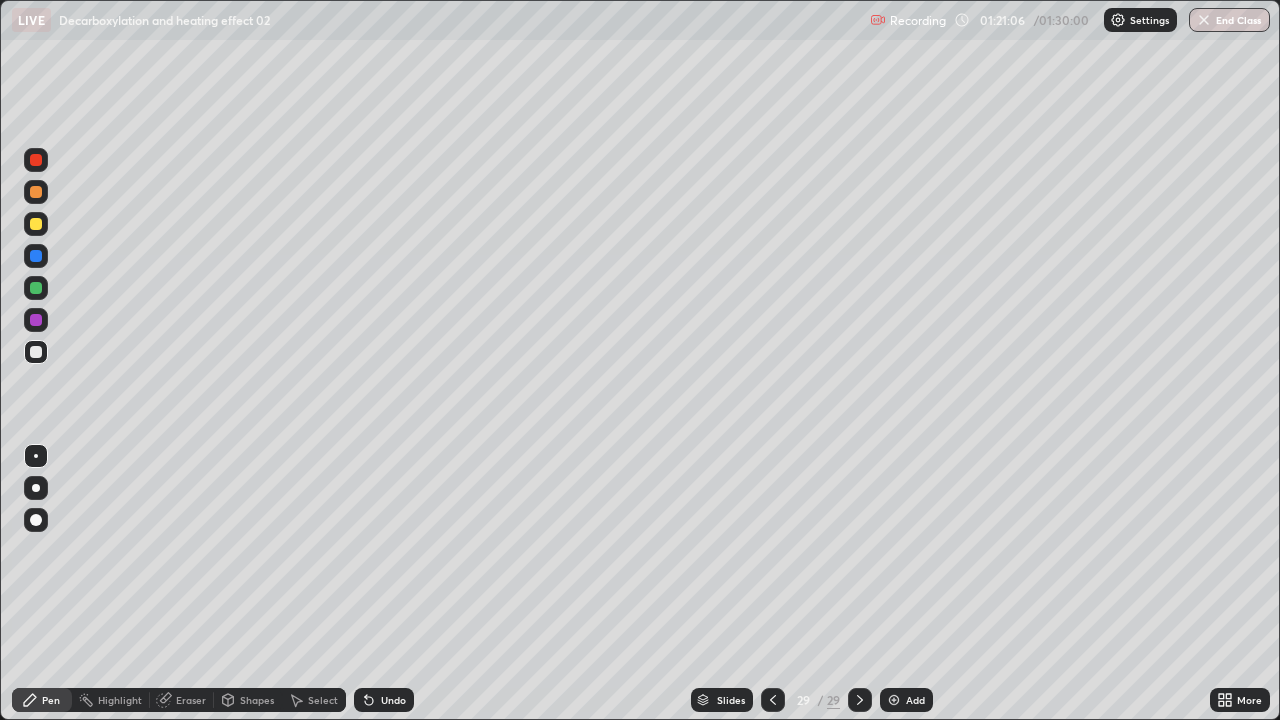 click on "Shapes" at bounding box center [257, 700] 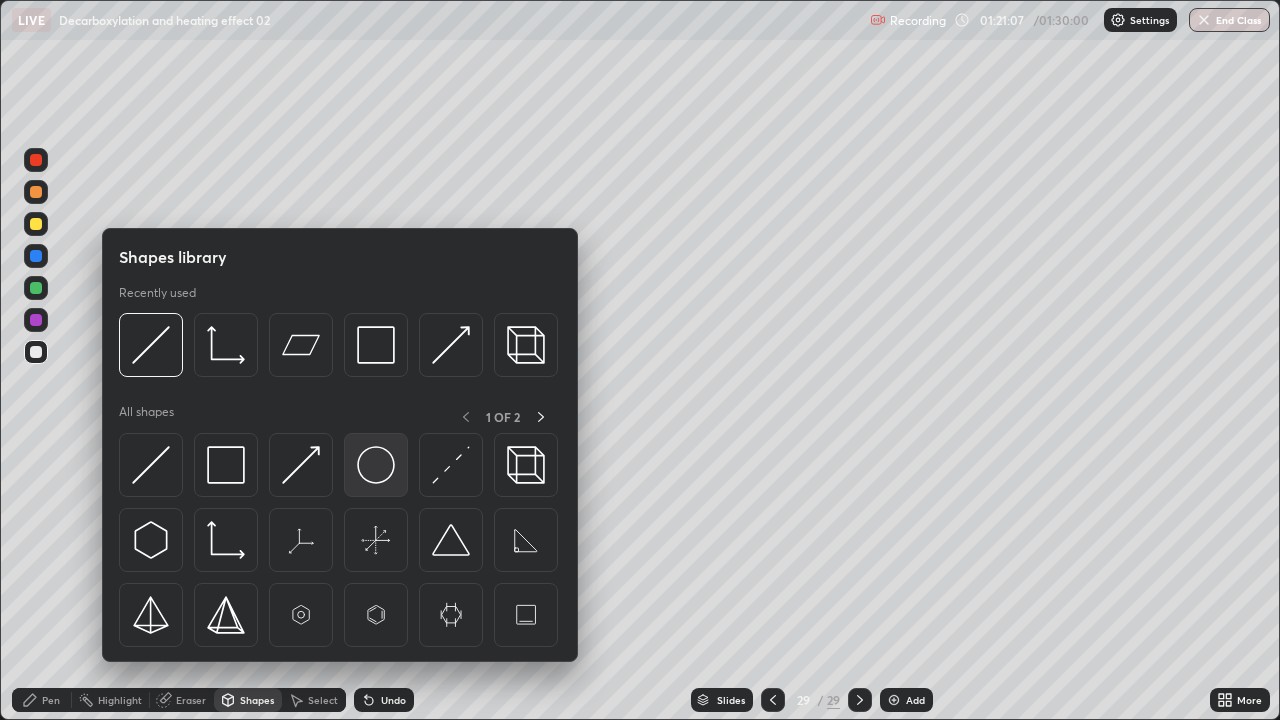 click at bounding box center [376, 465] 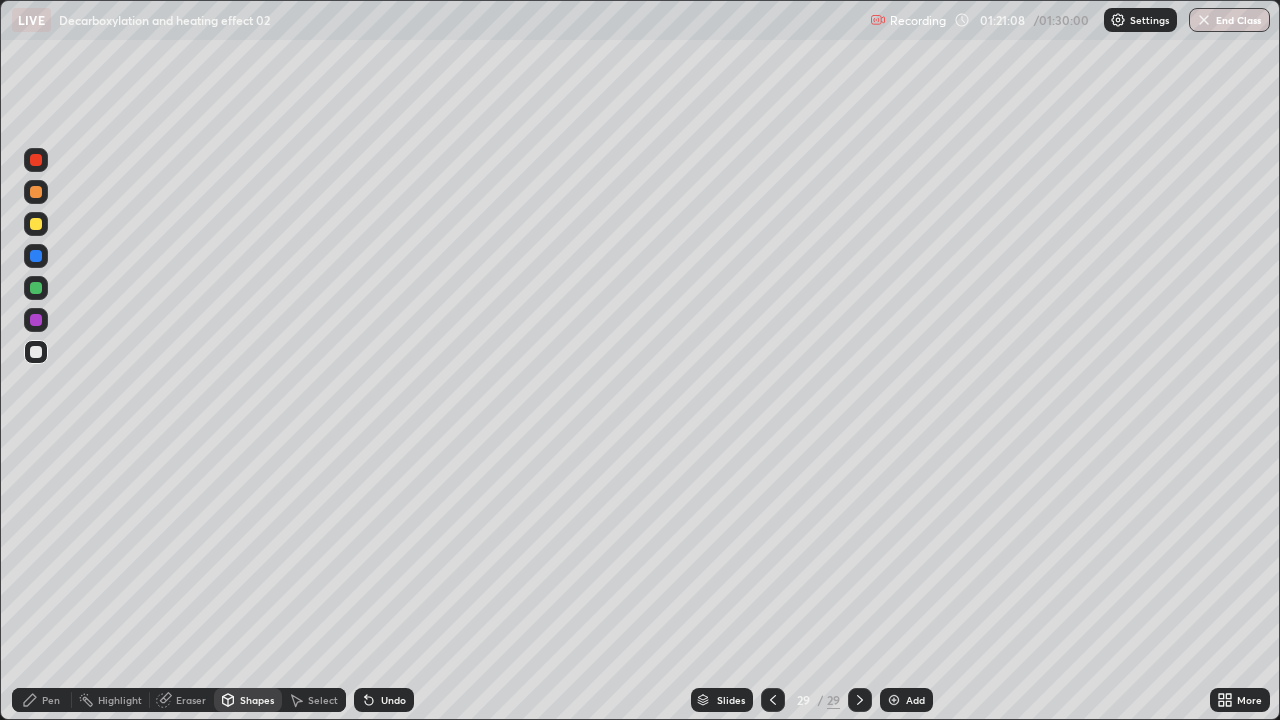 click on "End Class" at bounding box center [1229, 20] 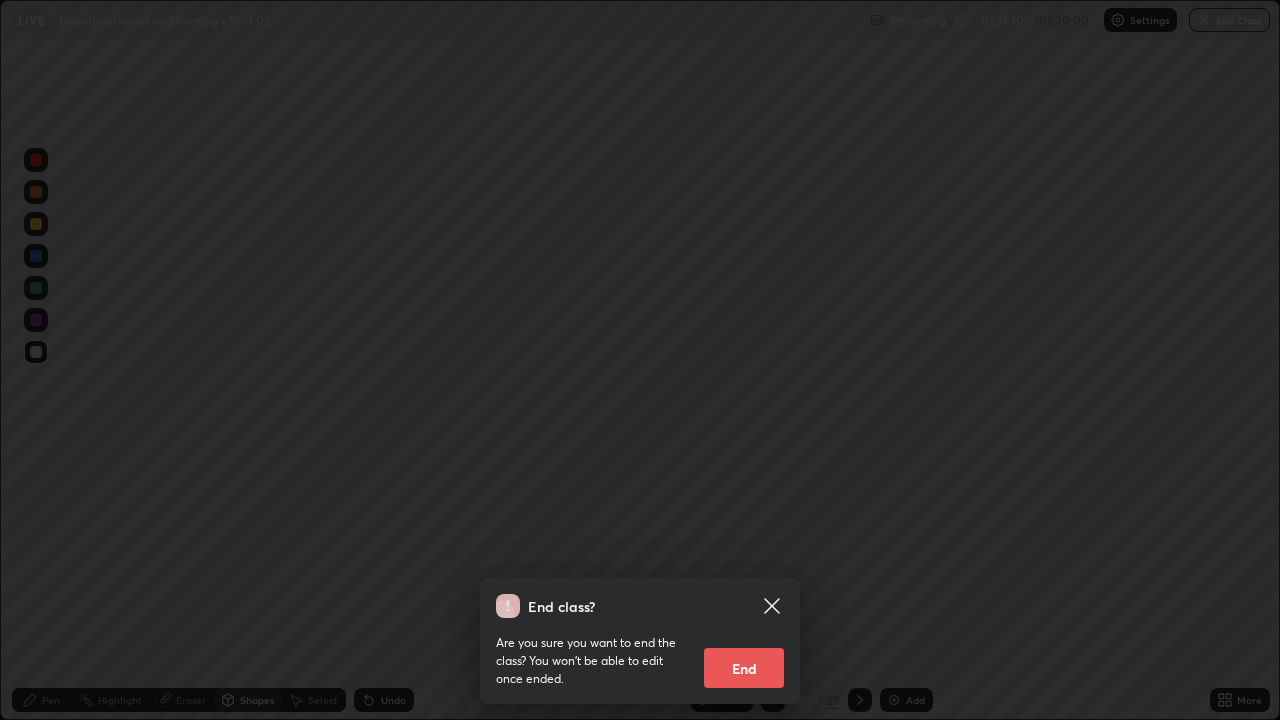 click 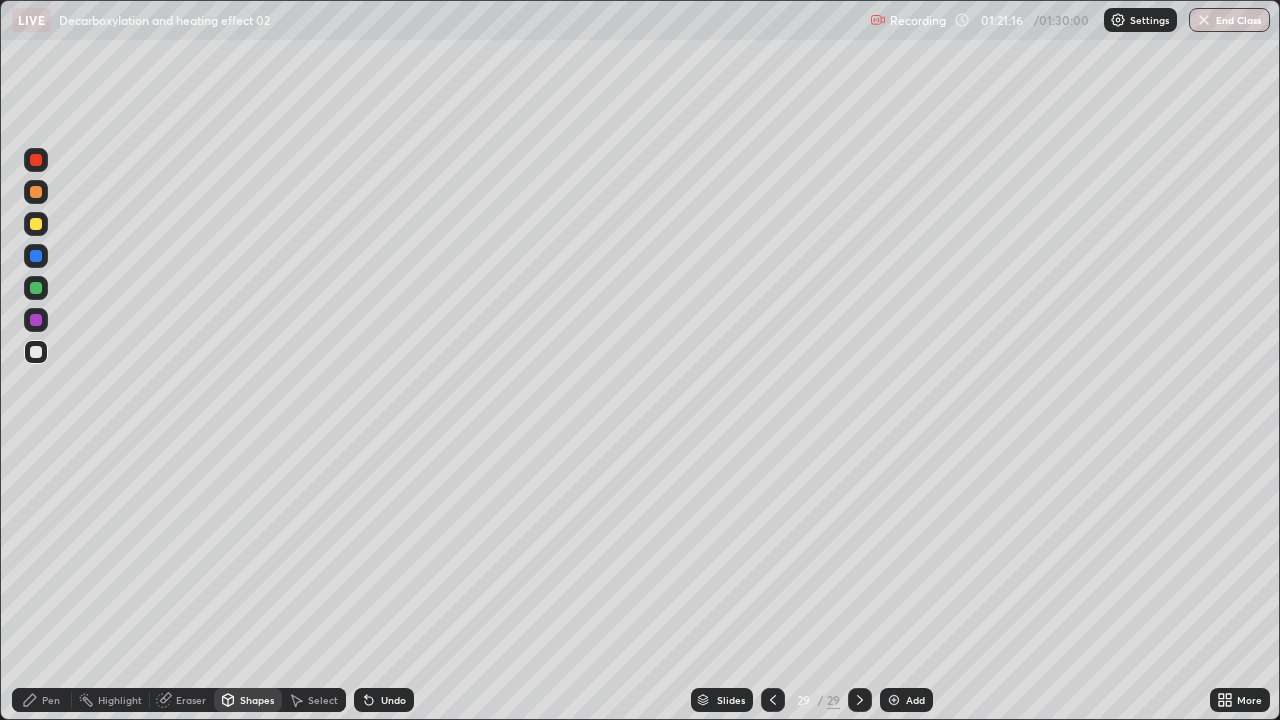 click on "Shapes" at bounding box center [257, 700] 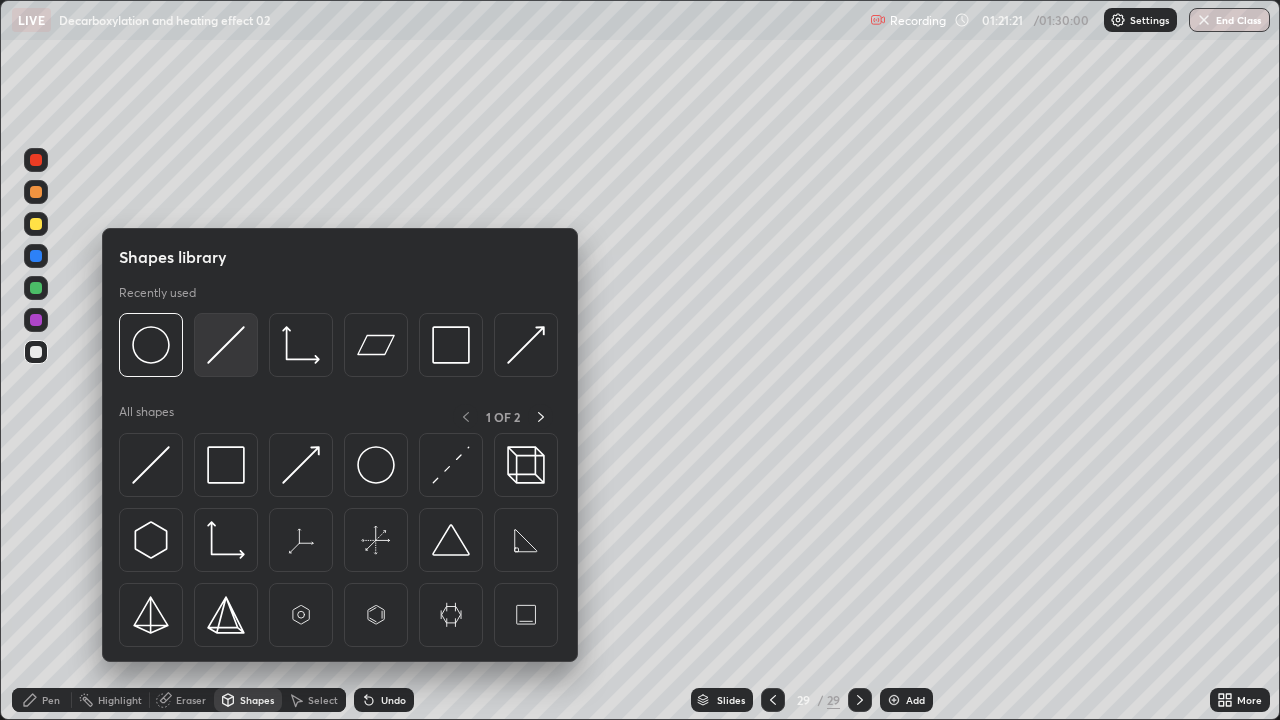 click at bounding box center [226, 345] 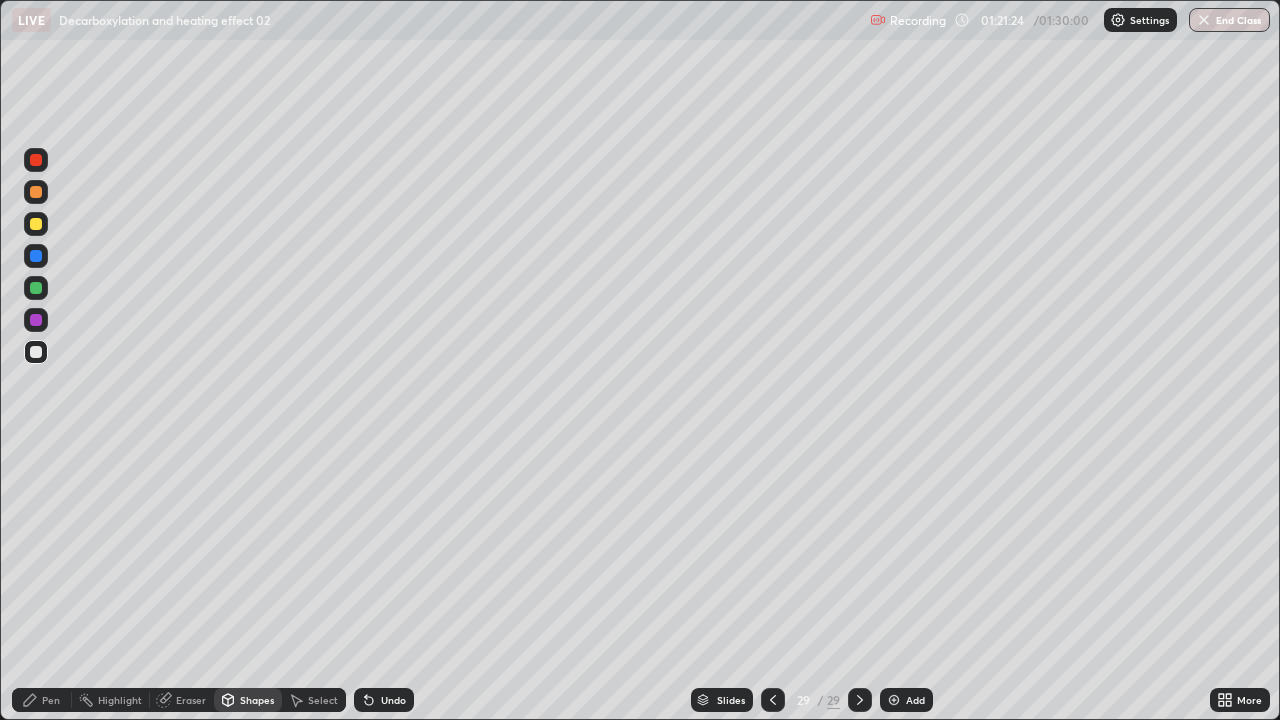 click at bounding box center [1204, 20] 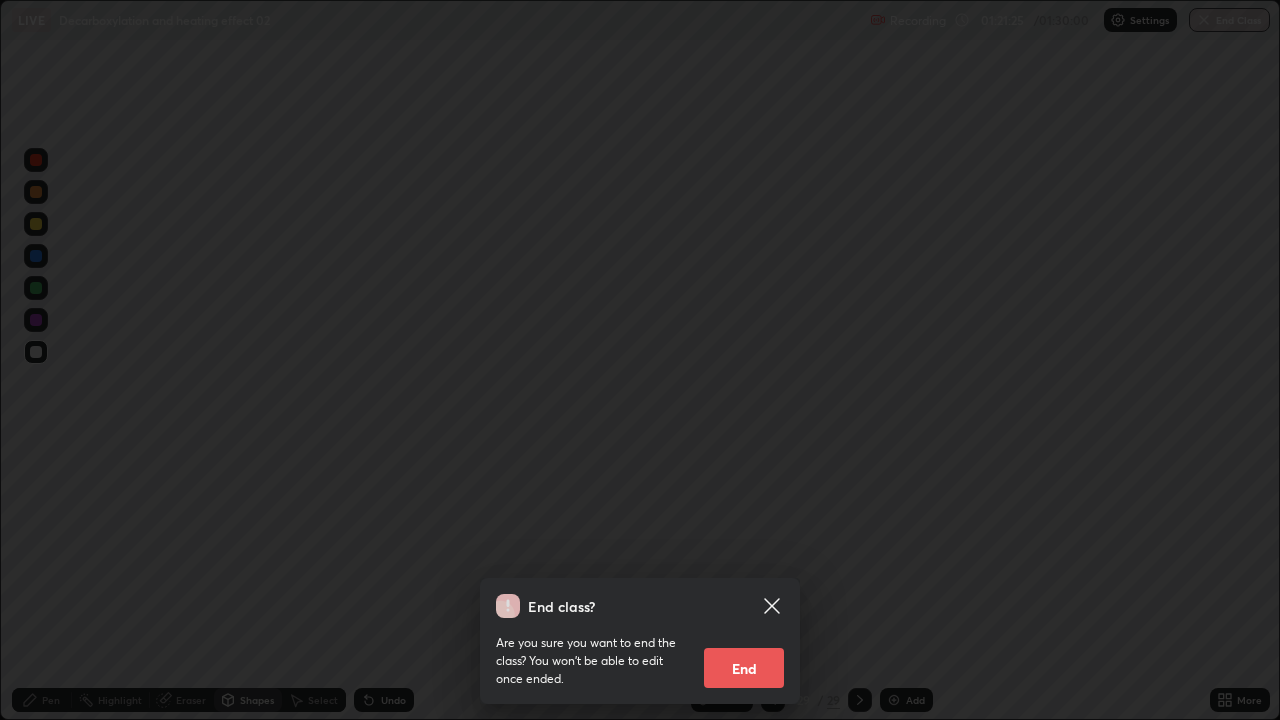 click on "End" at bounding box center (744, 668) 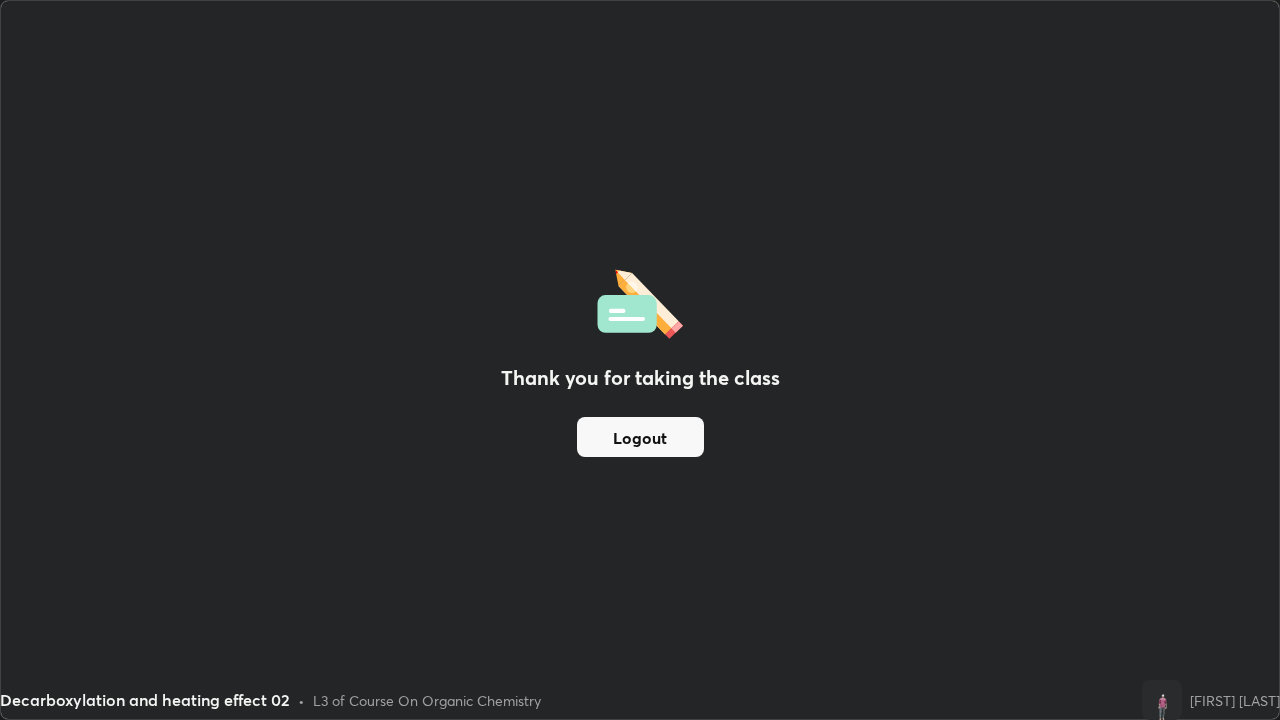 click on "Logout" at bounding box center (640, 437) 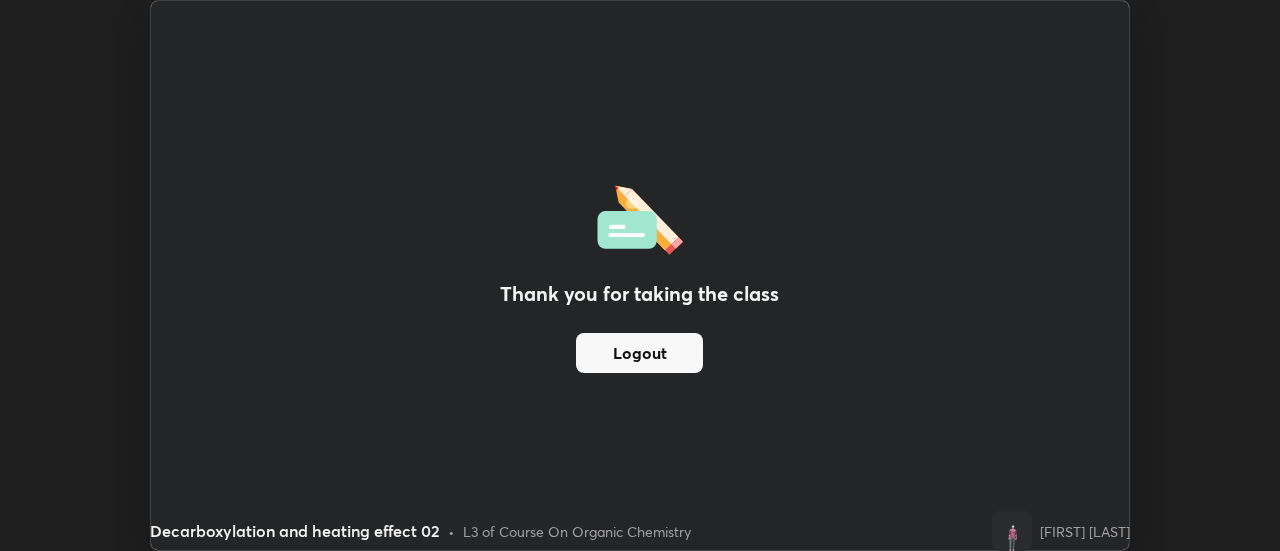 scroll, scrollTop: 551, scrollLeft: 1280, axis: both 